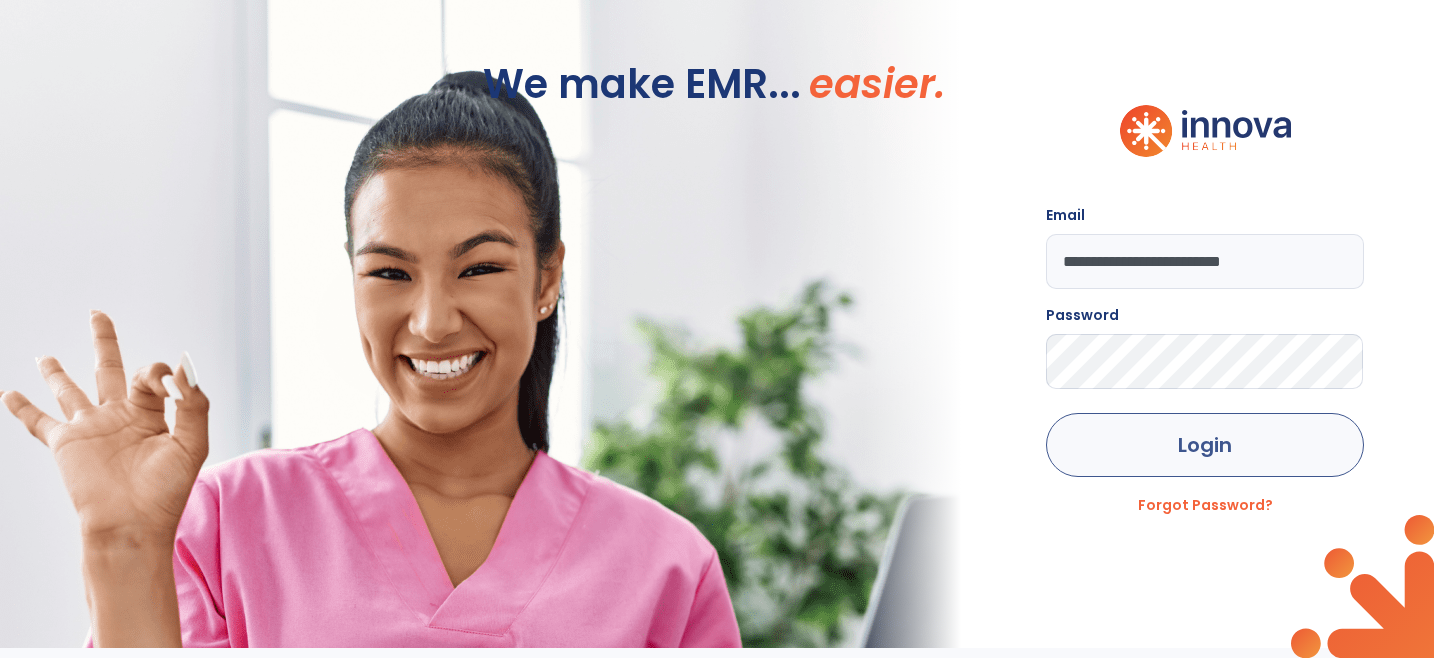 scroll, scrollTop: 0, scrollLeft: 0, axis: both 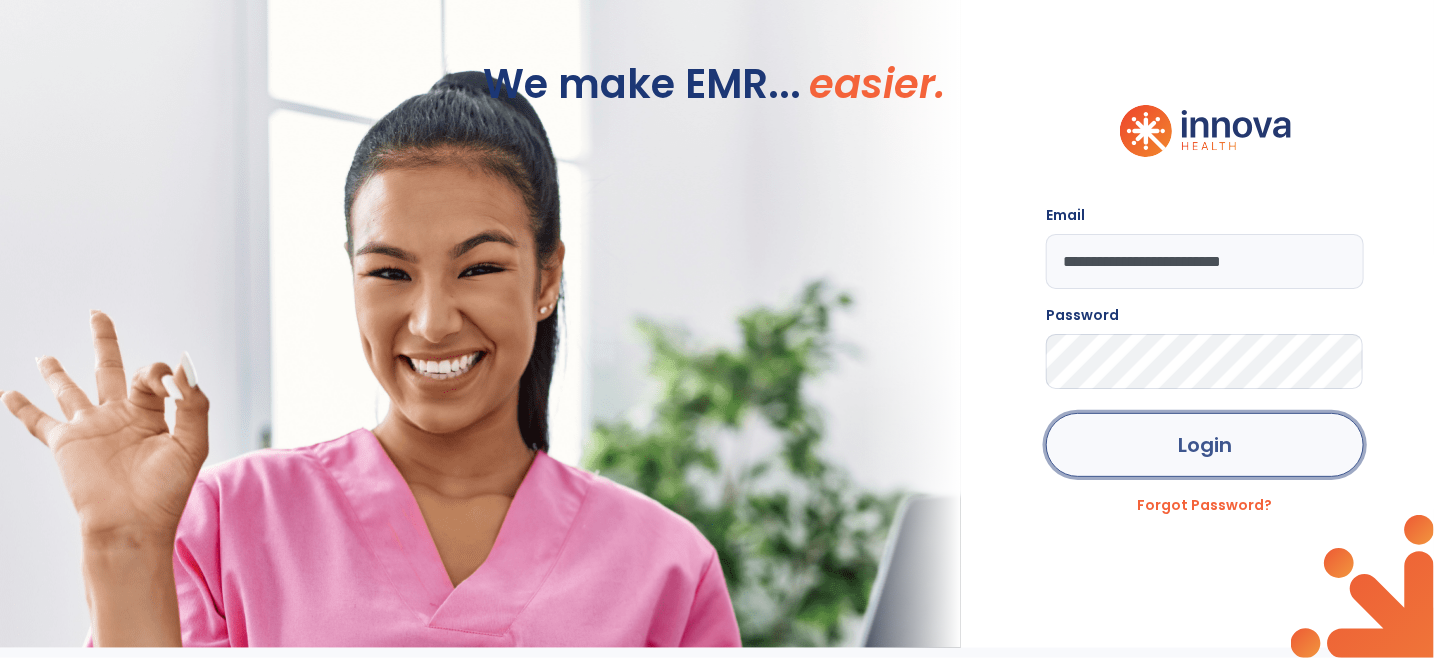 click on "Login" 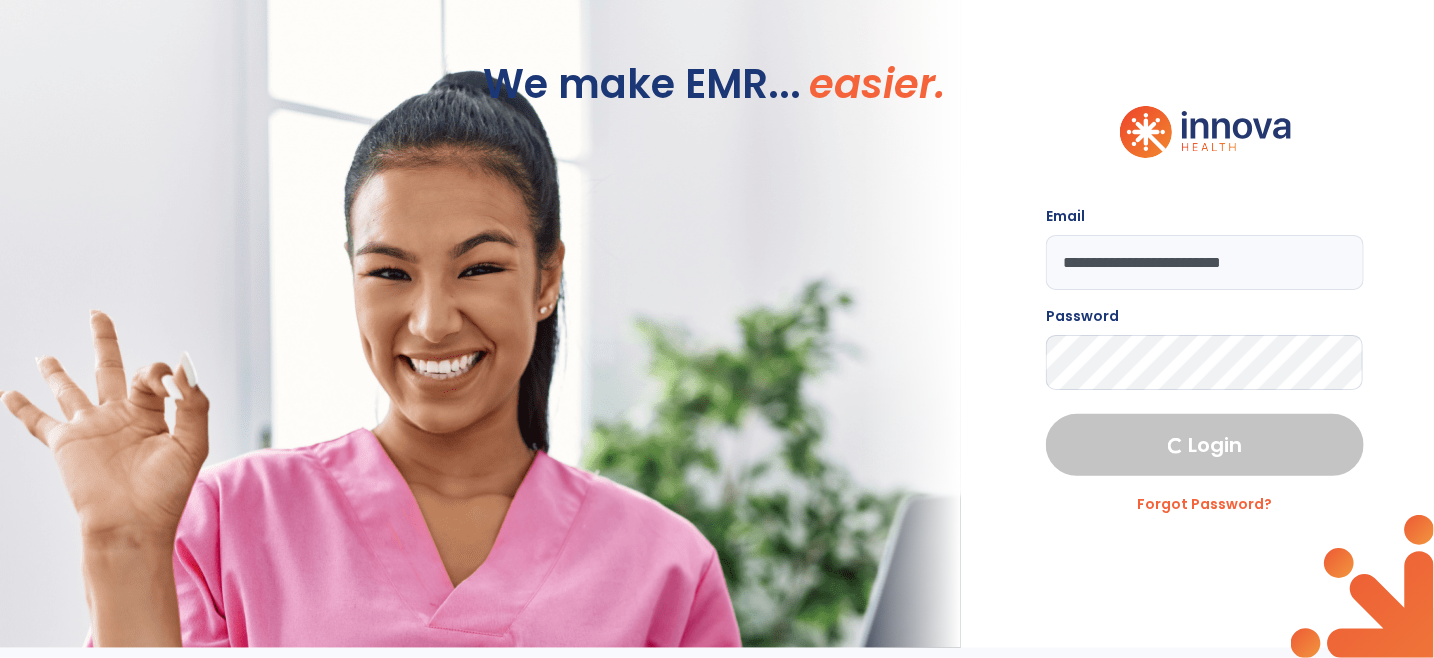 select on "****" 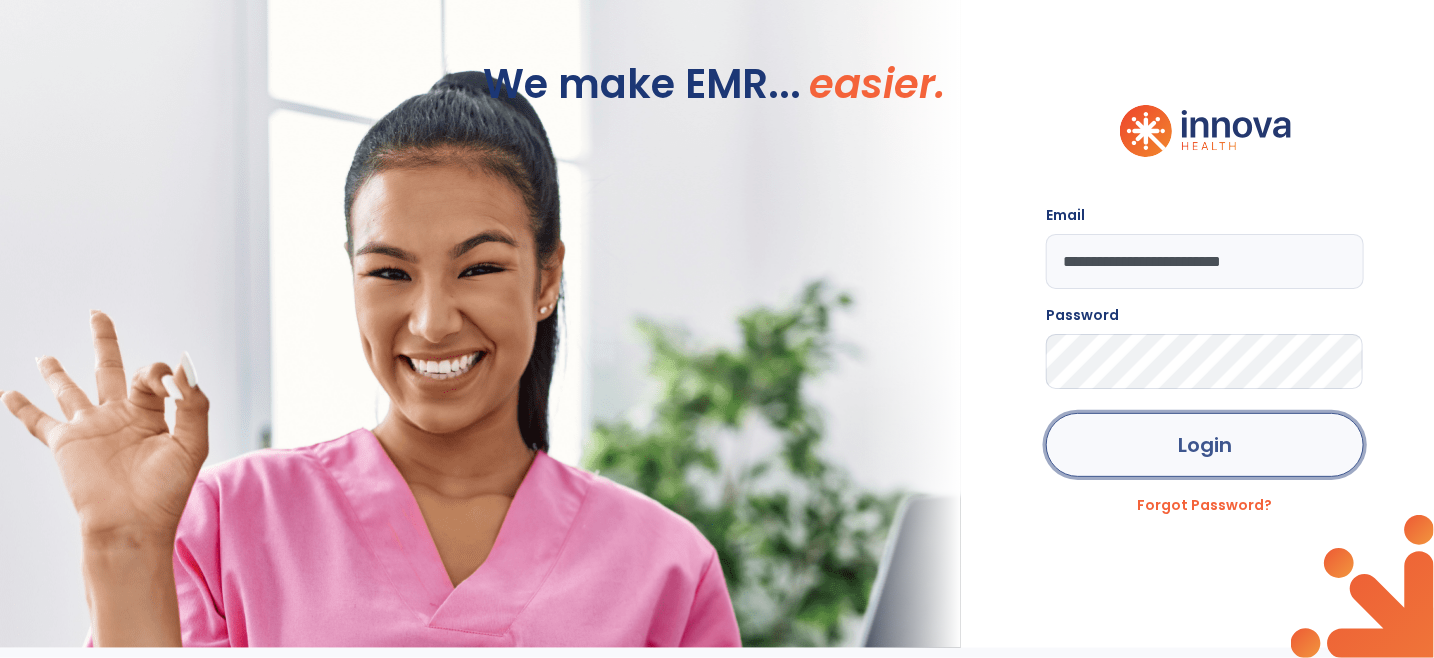 click on "Login" 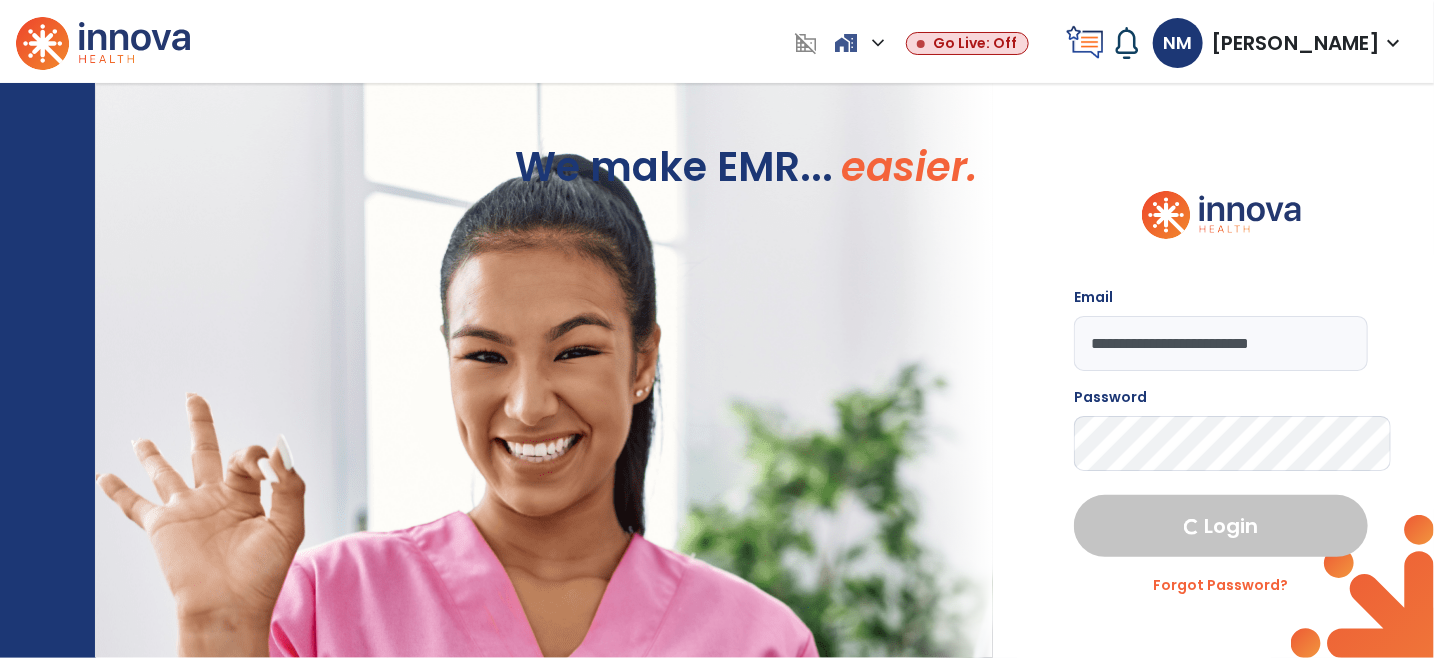 select on "****" 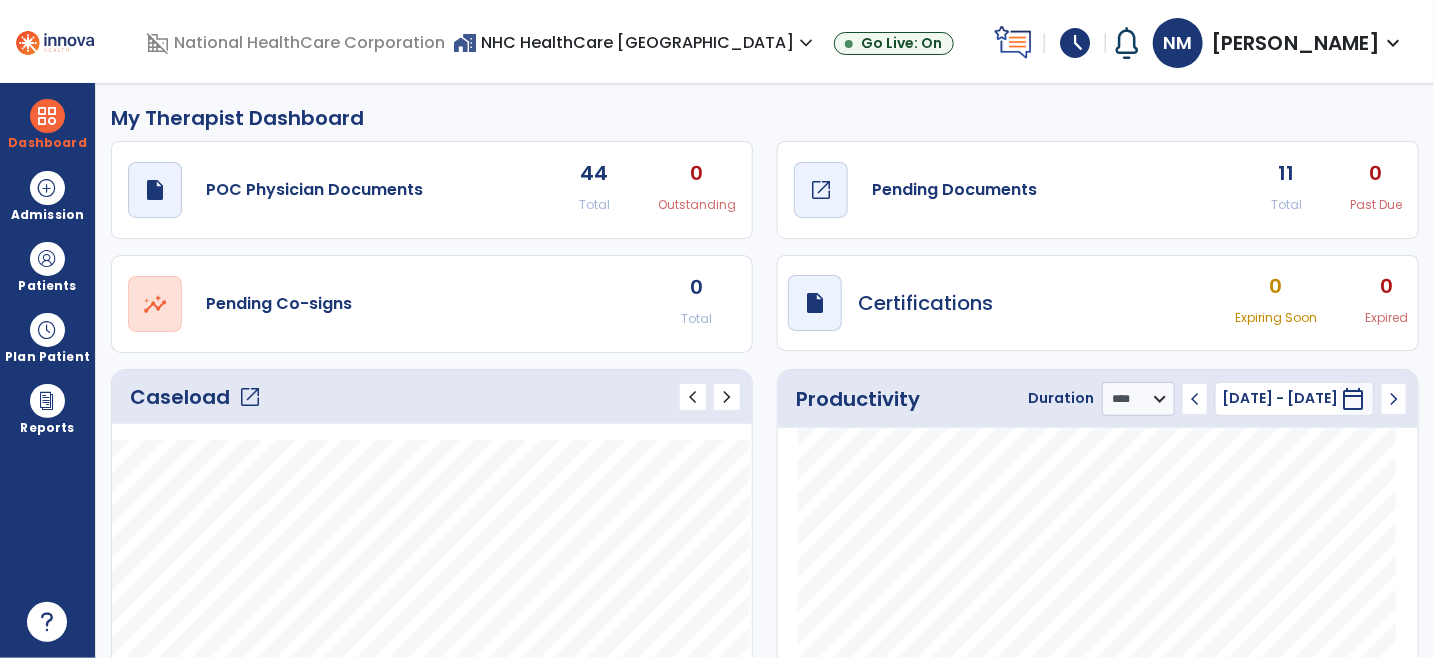click on "draft   open_in_new  Pending Documents" 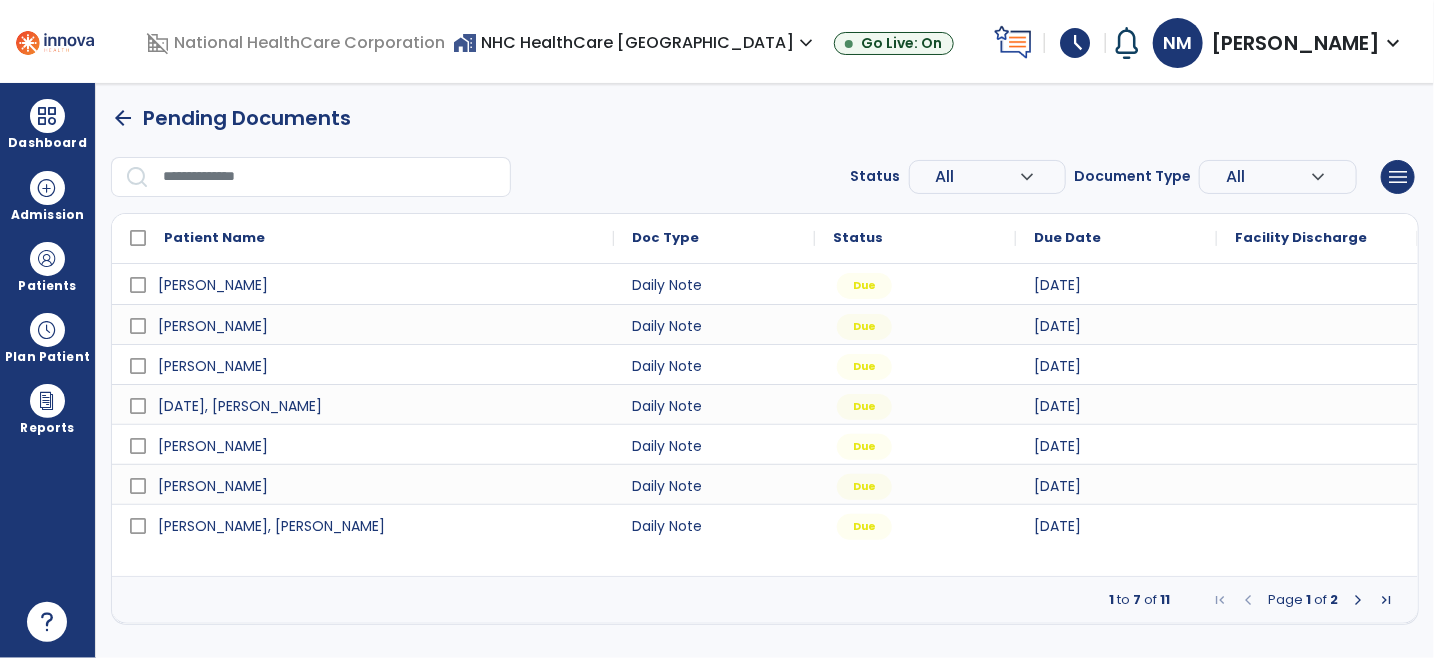 click at bounding box center (1358, 600) 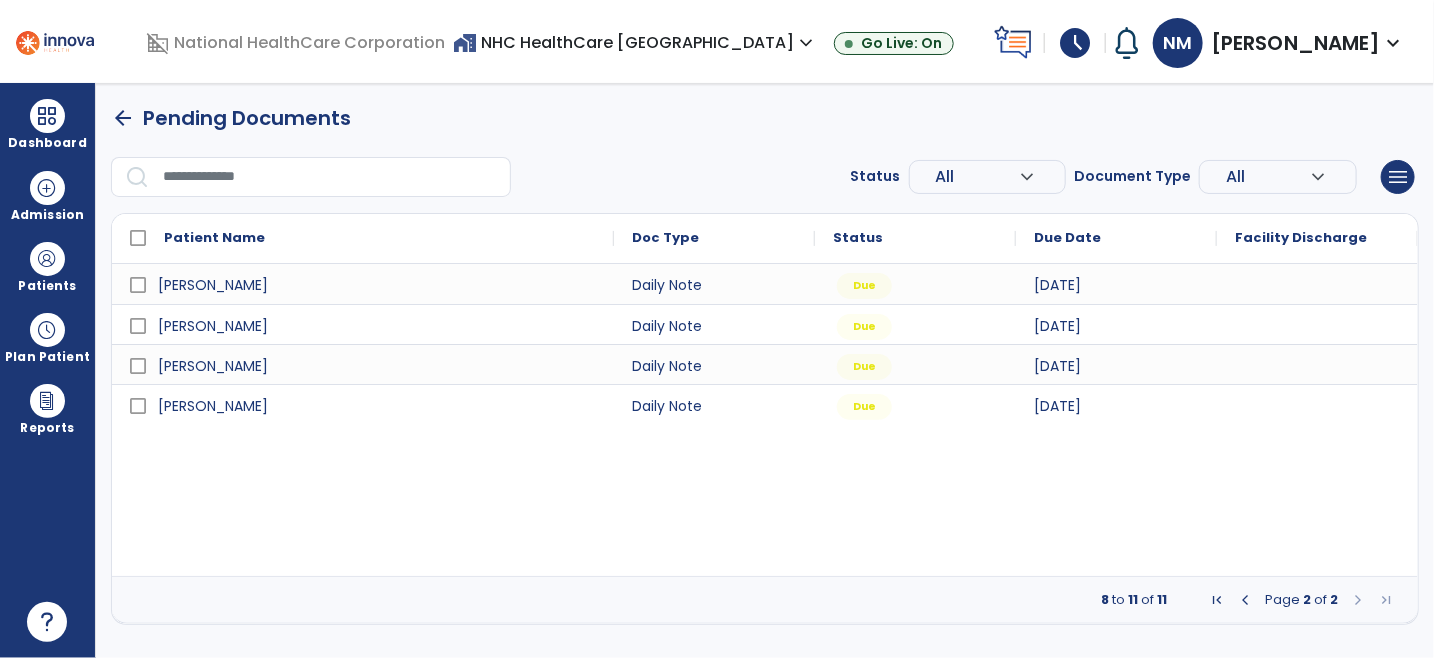 click at bounding box center (1245, 600) 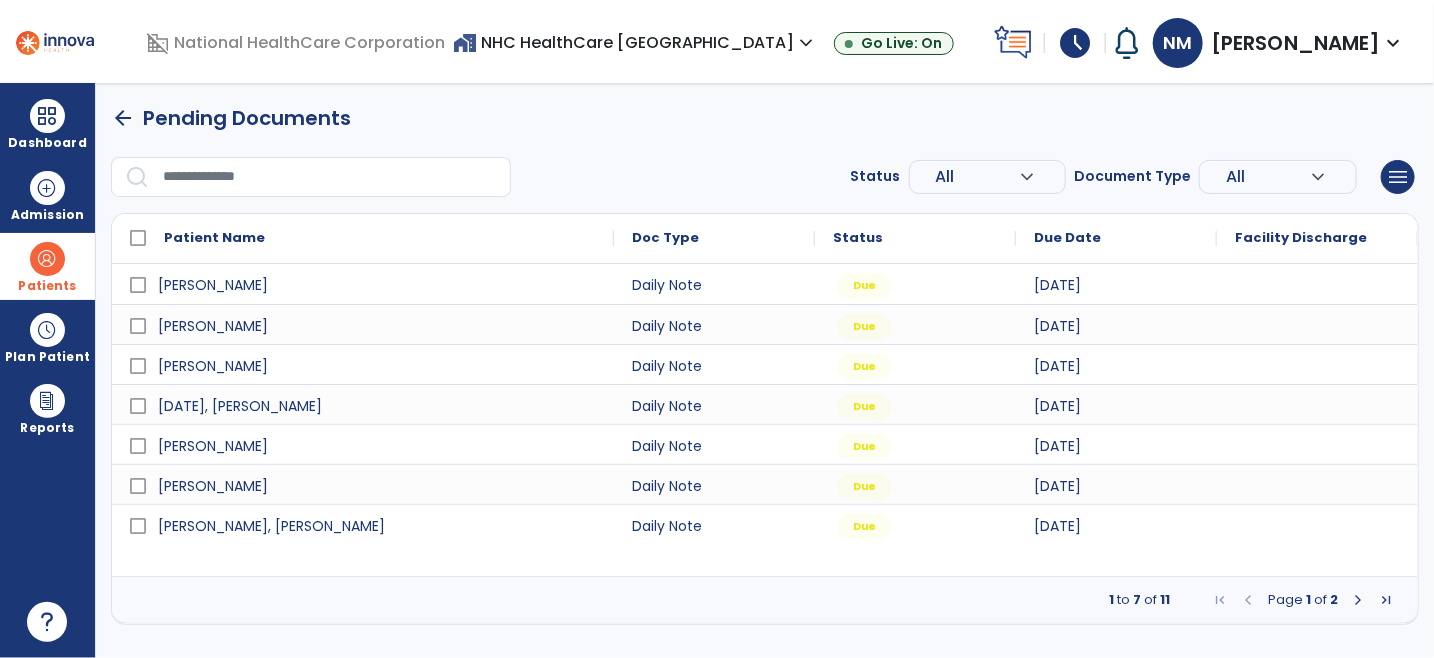 click on "Patients" at bounding box center (47, 266) 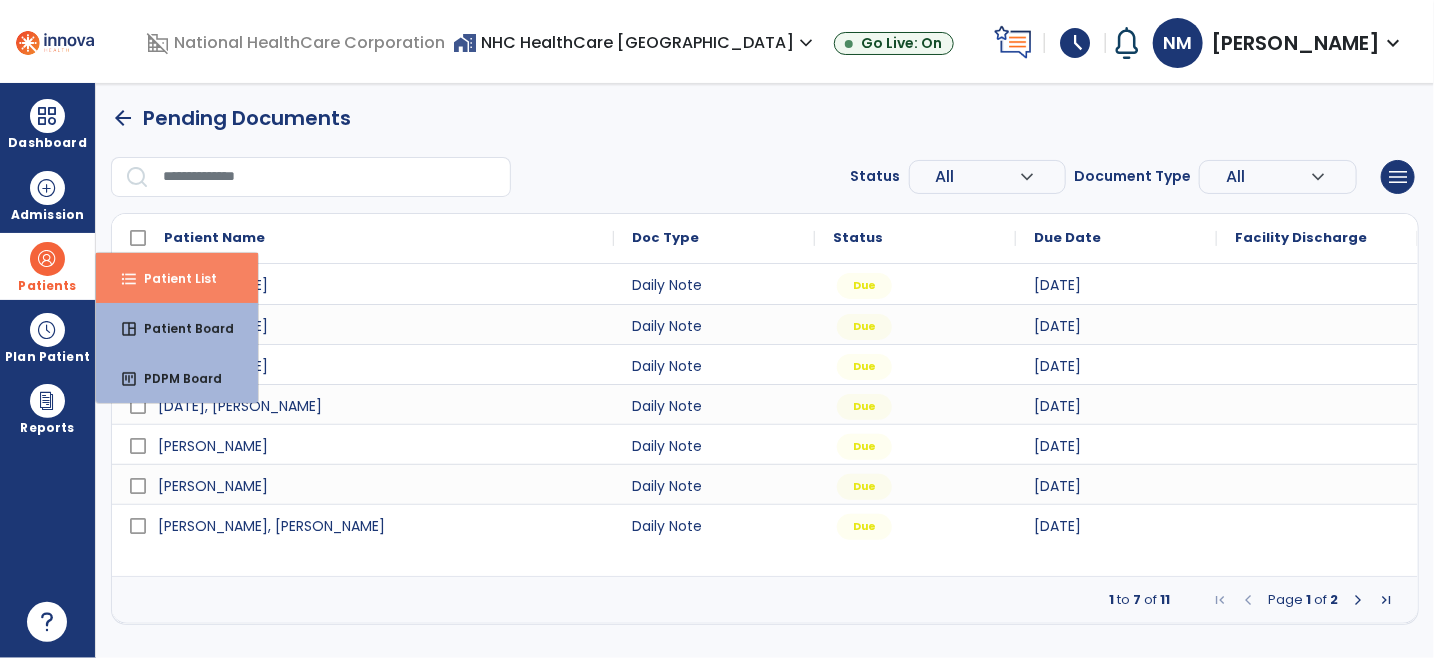 click on "Patient List" at bounding box center [172, 278] 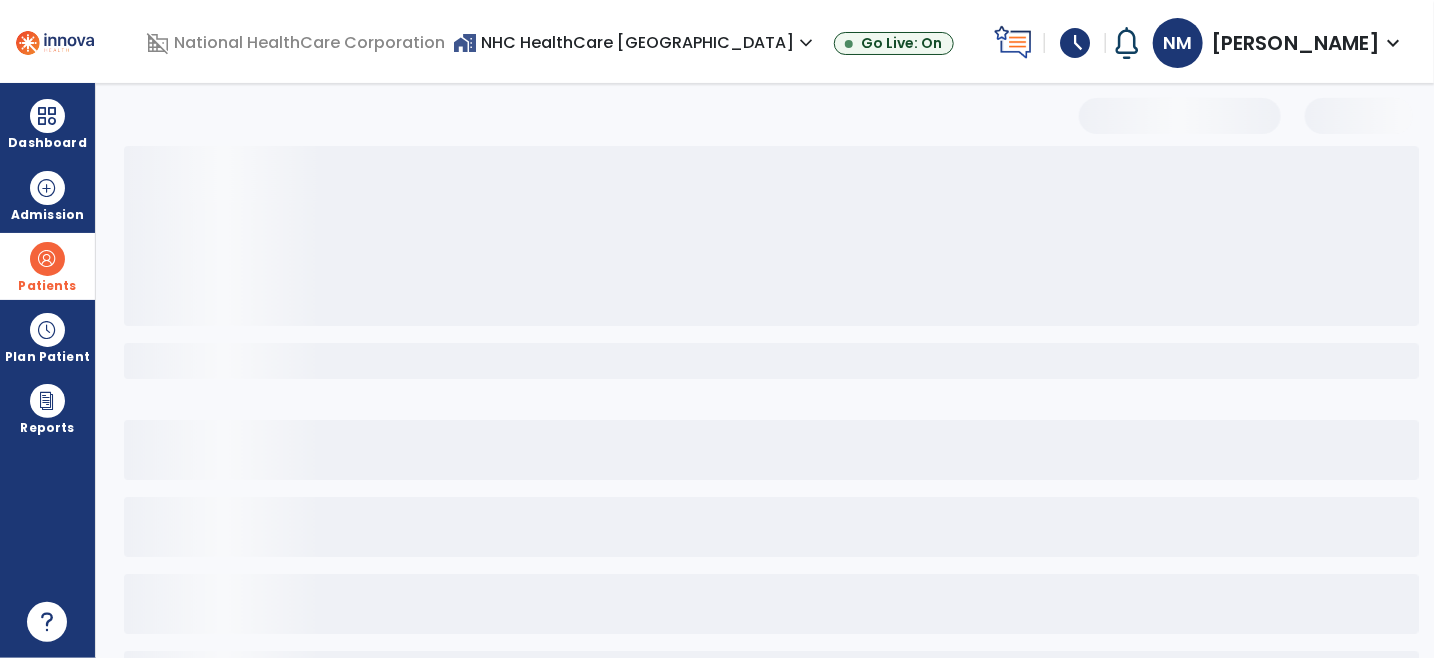 select on "***" 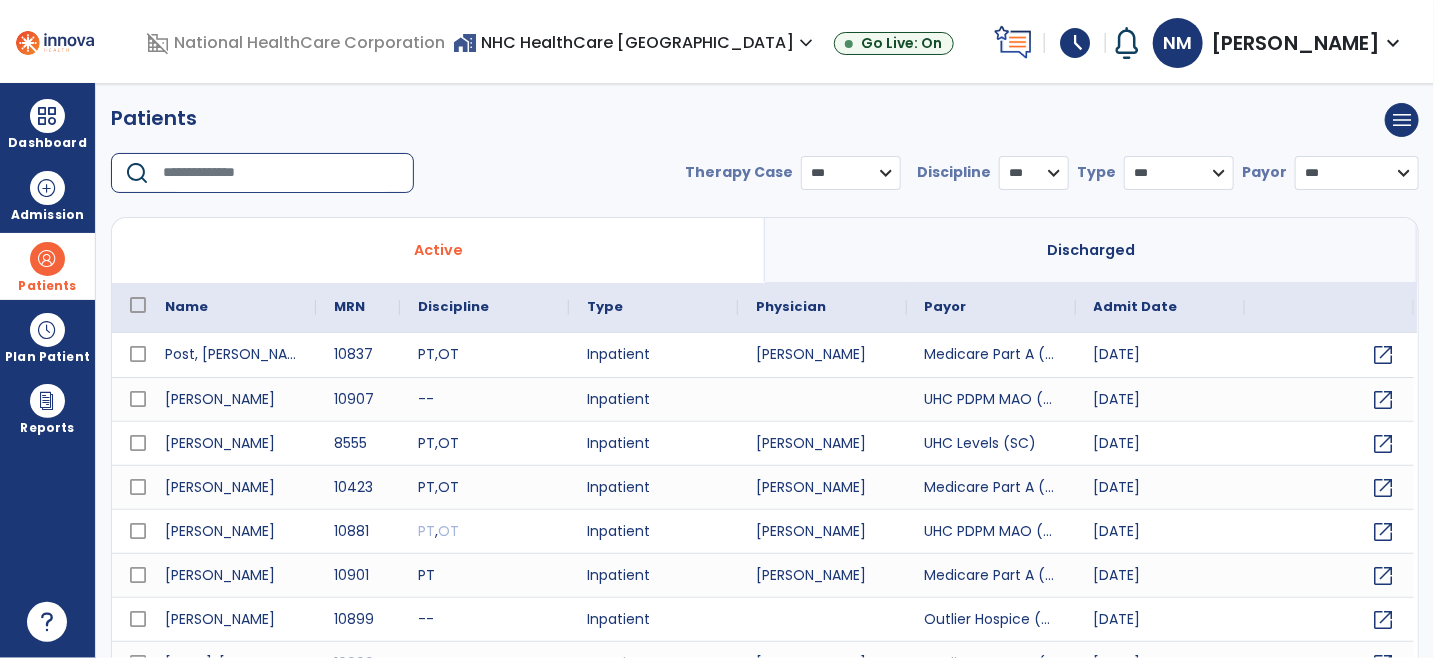click at bounding box center [281, 173] 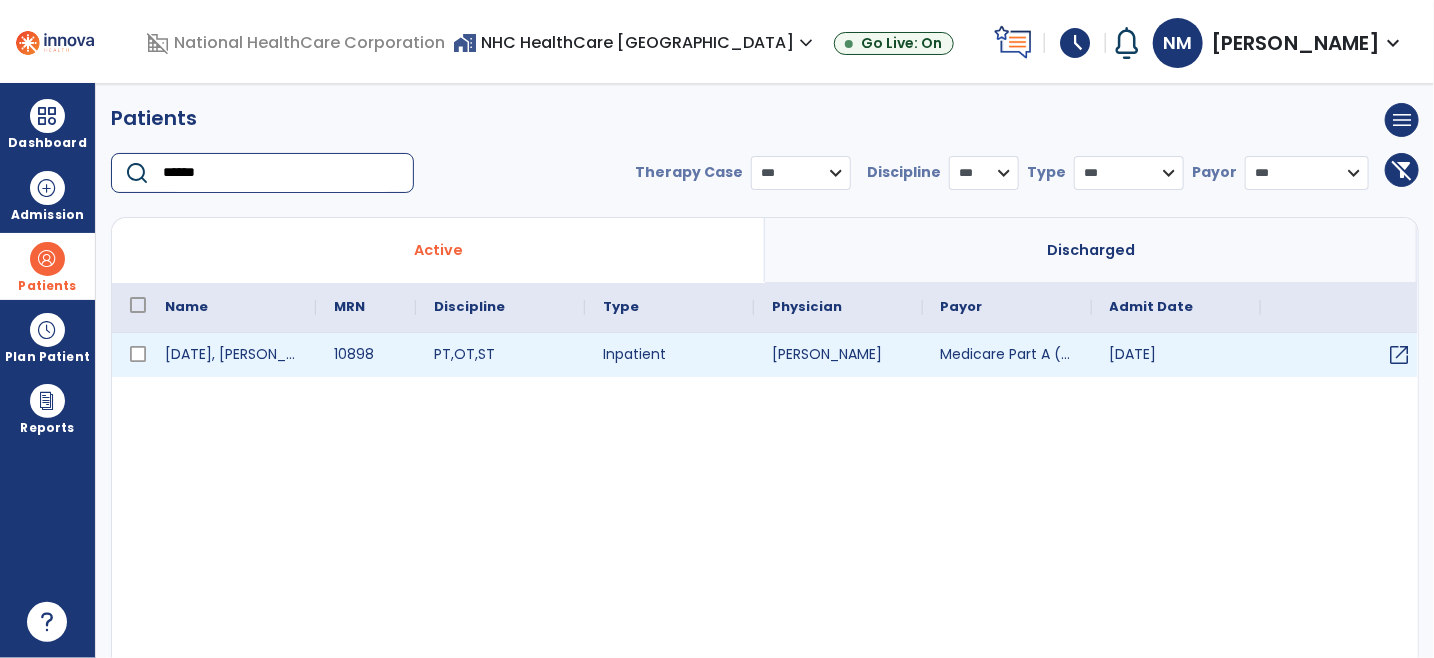 type on "******" 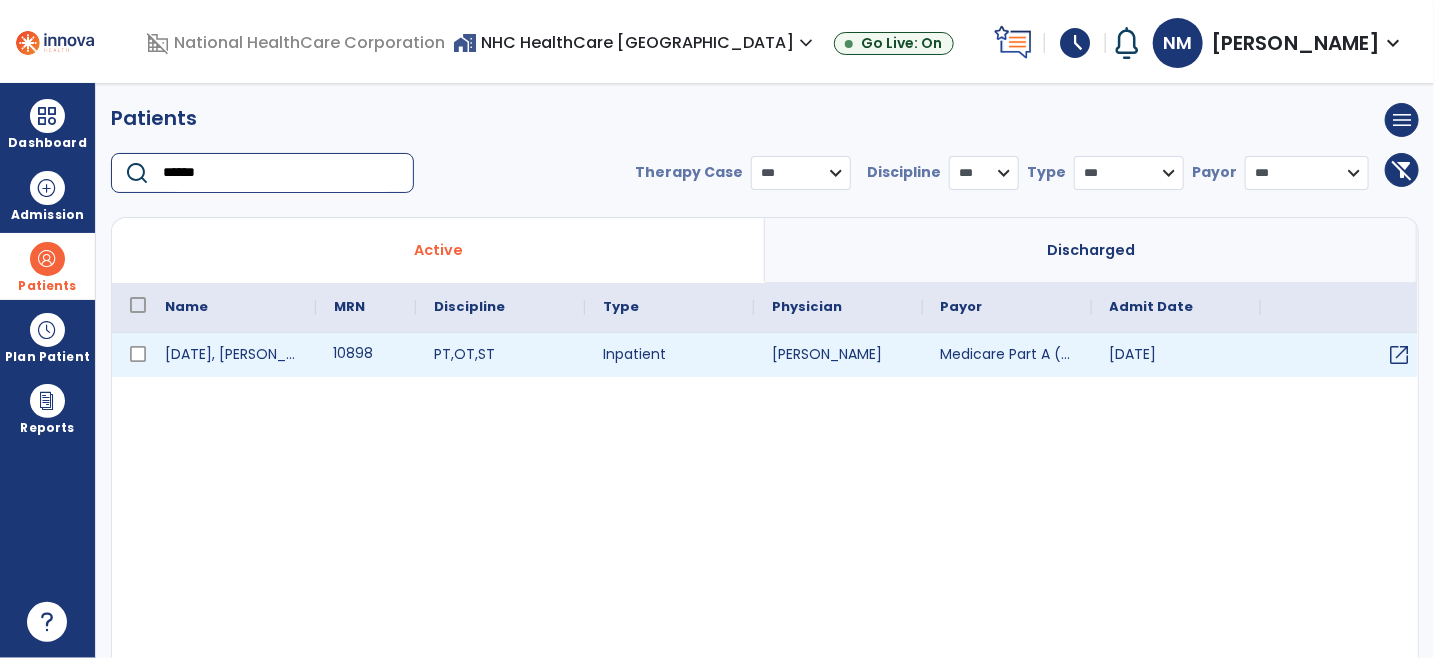 click on "10898" at bounding box center [366, 355] 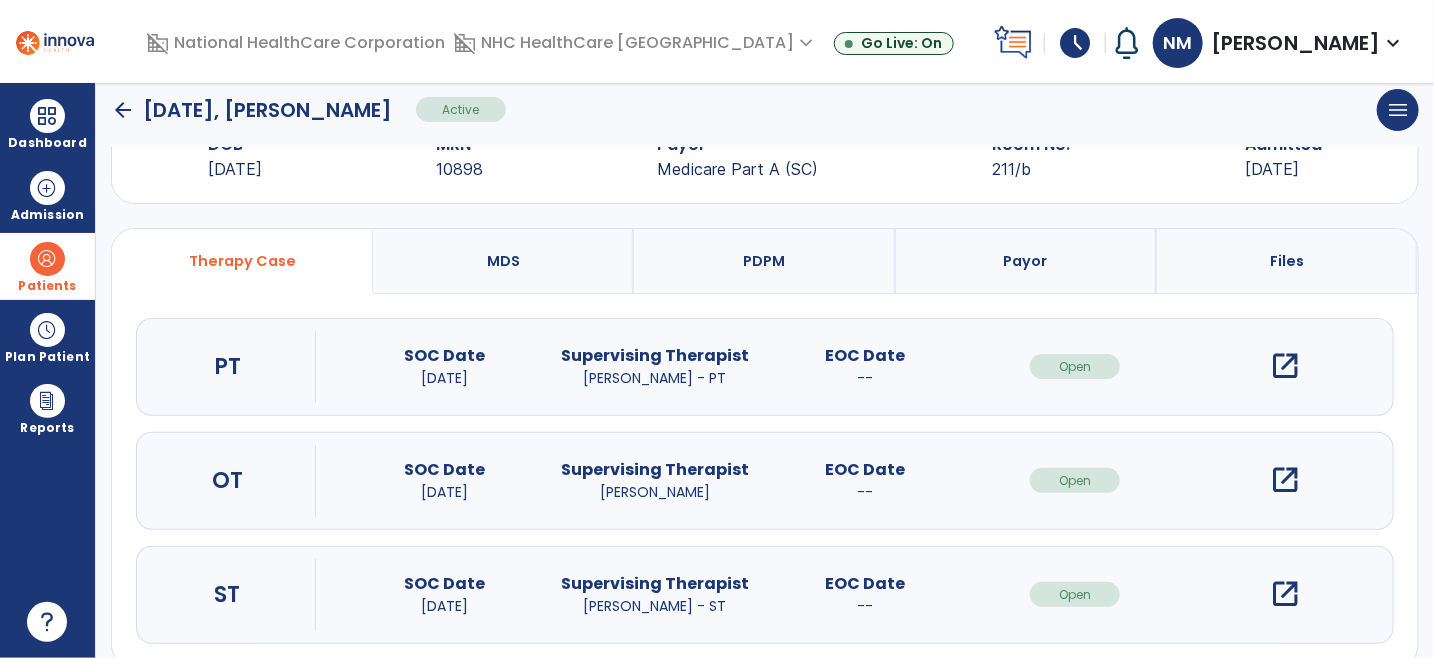 scroll, scrollTop: 103, scrollLeft: 0, axis: vertical 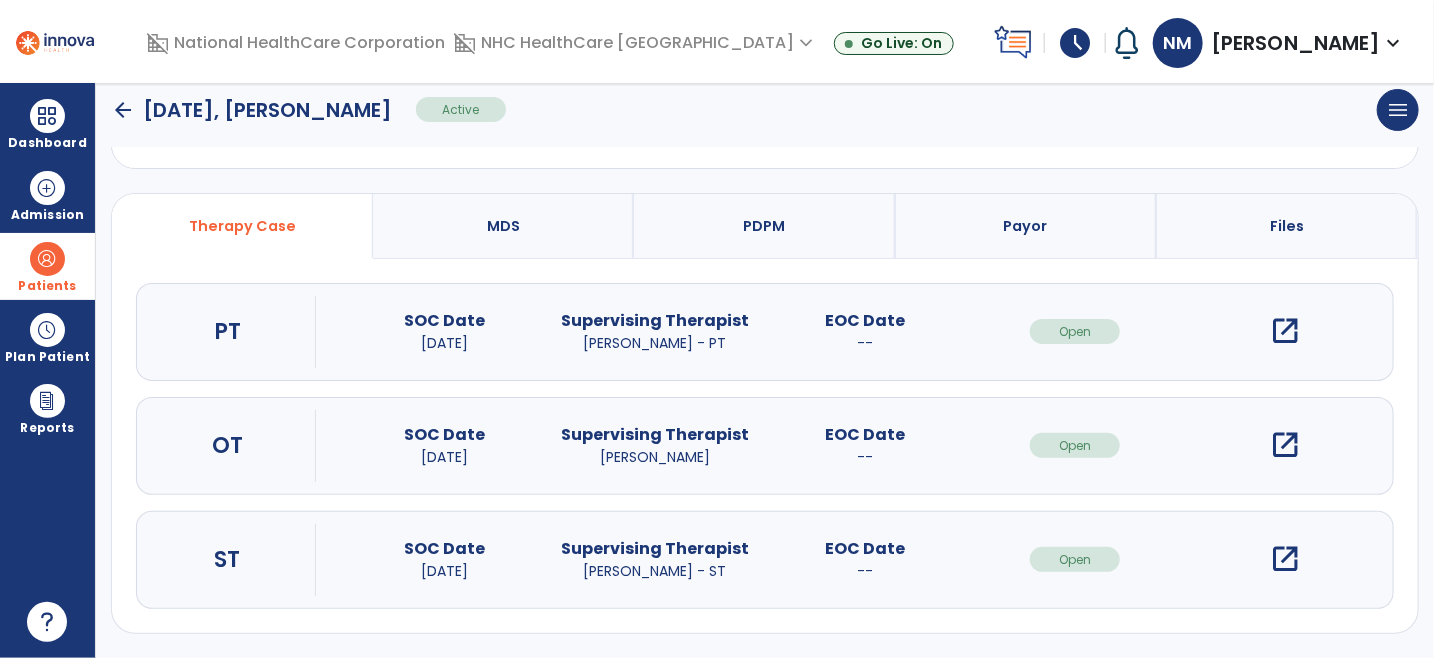 click on "open_in_new" at bounding box center (1285, 559) 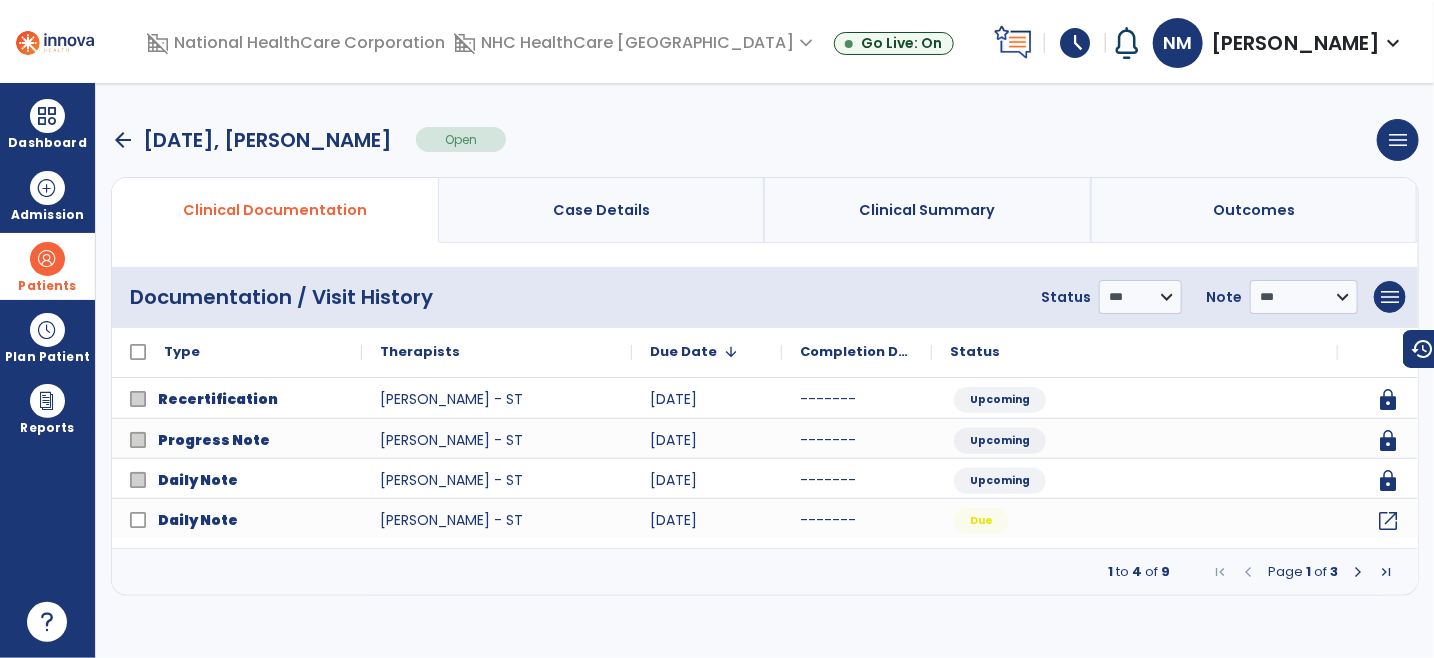 scroll, scrollTop: 0, scrollLeft: 0, axis: both 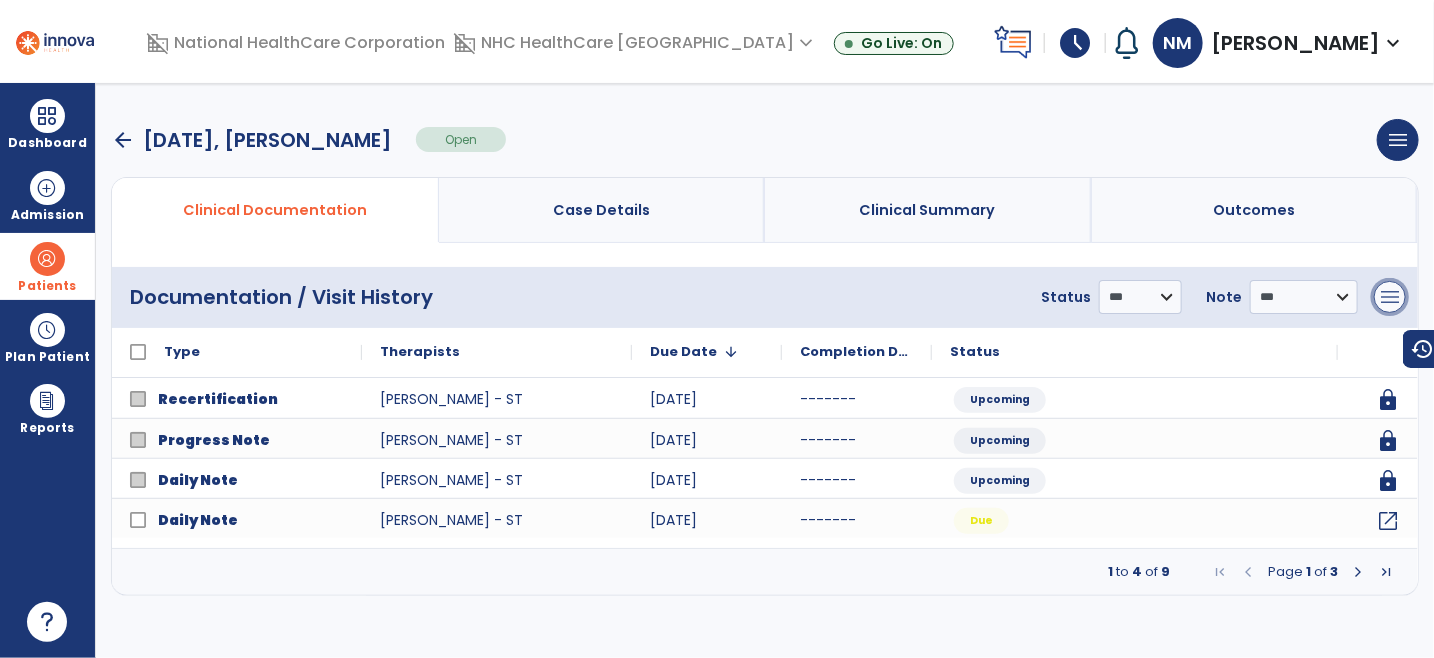 drag, startPoint x: 1393, startPoint y: 298, endPoint x: 1380, endPoint y: 306, distance: 15.264338 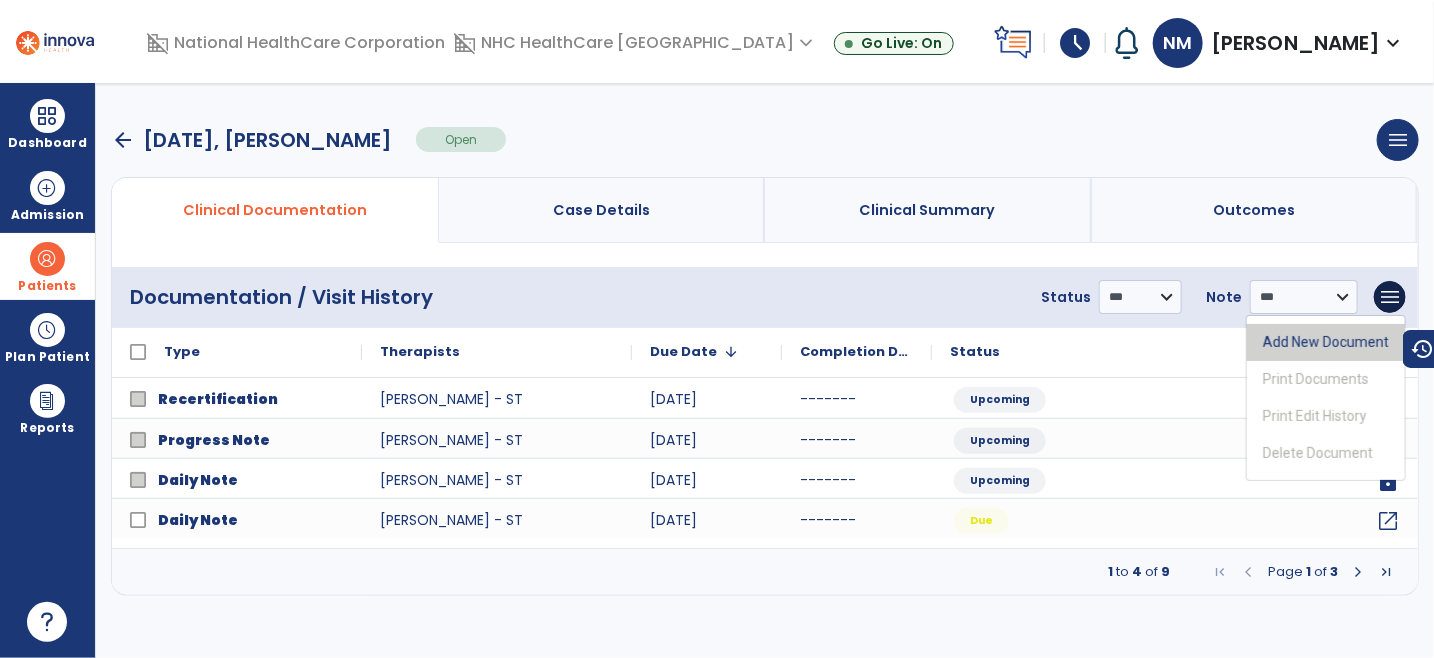 click on "Add New Document" at bounding box center (1326, 342) 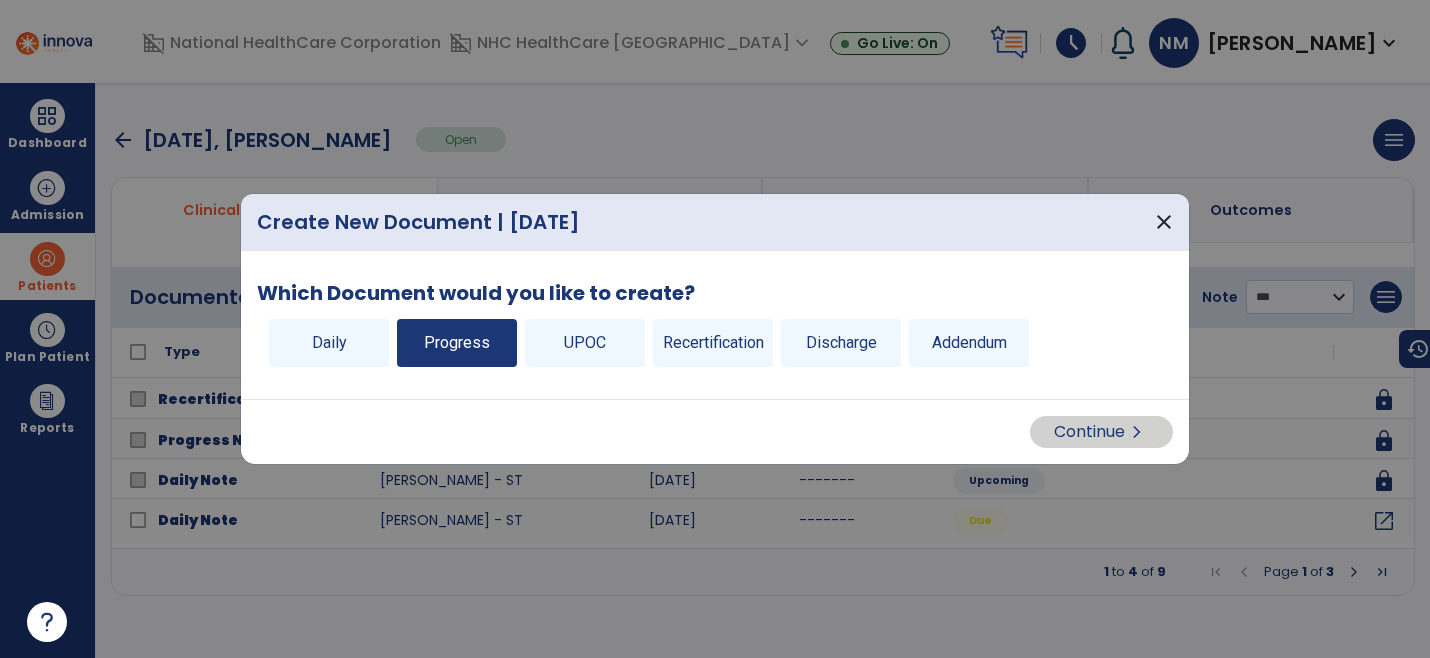 click on "Progress" at bounding box center (457, 343) 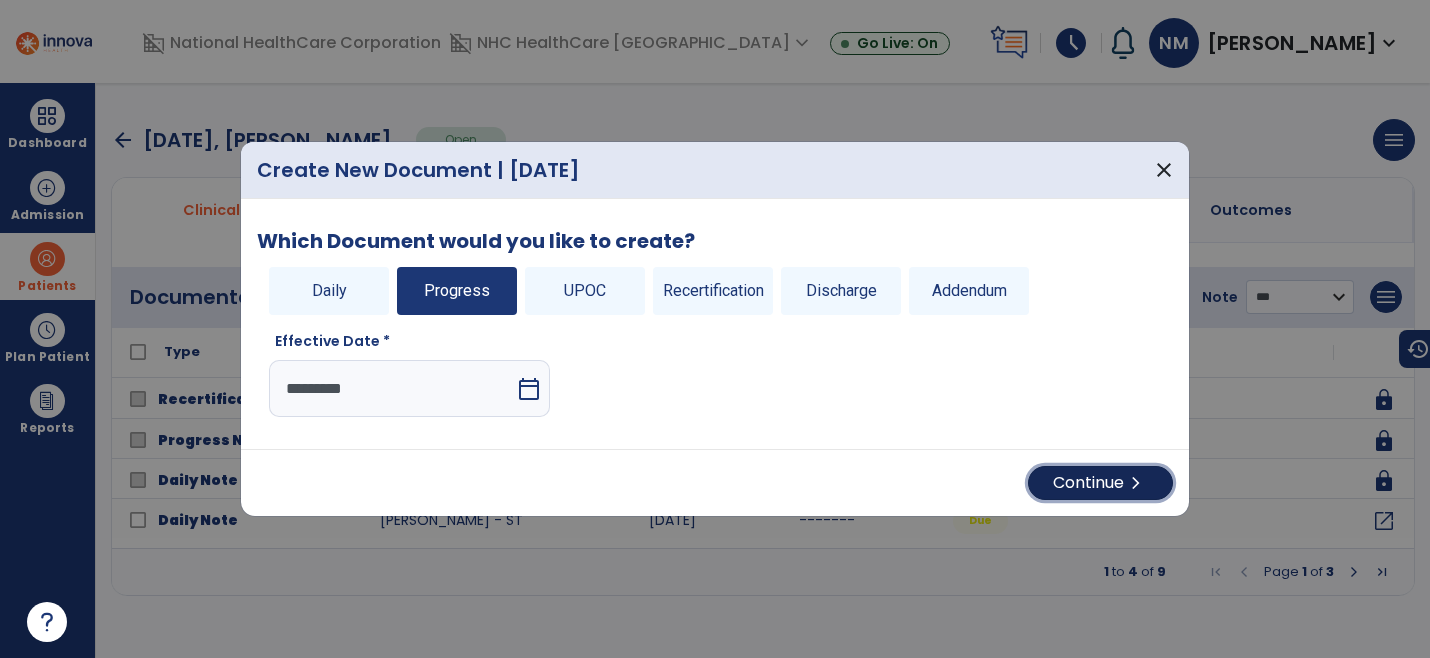 click on "Continue   chevron_right" at bounding box center [1100, 483] 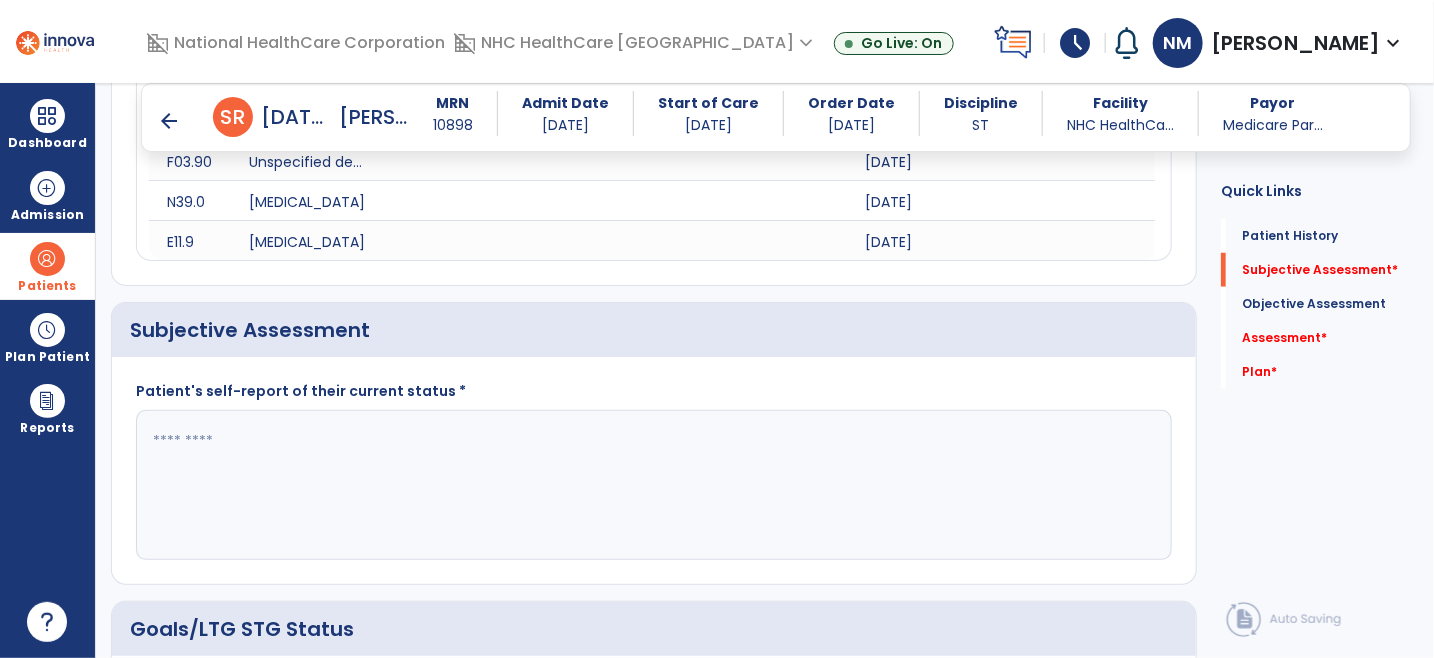 scroll, scrollTop: 777, scrollLeft: 0, axis: vertical 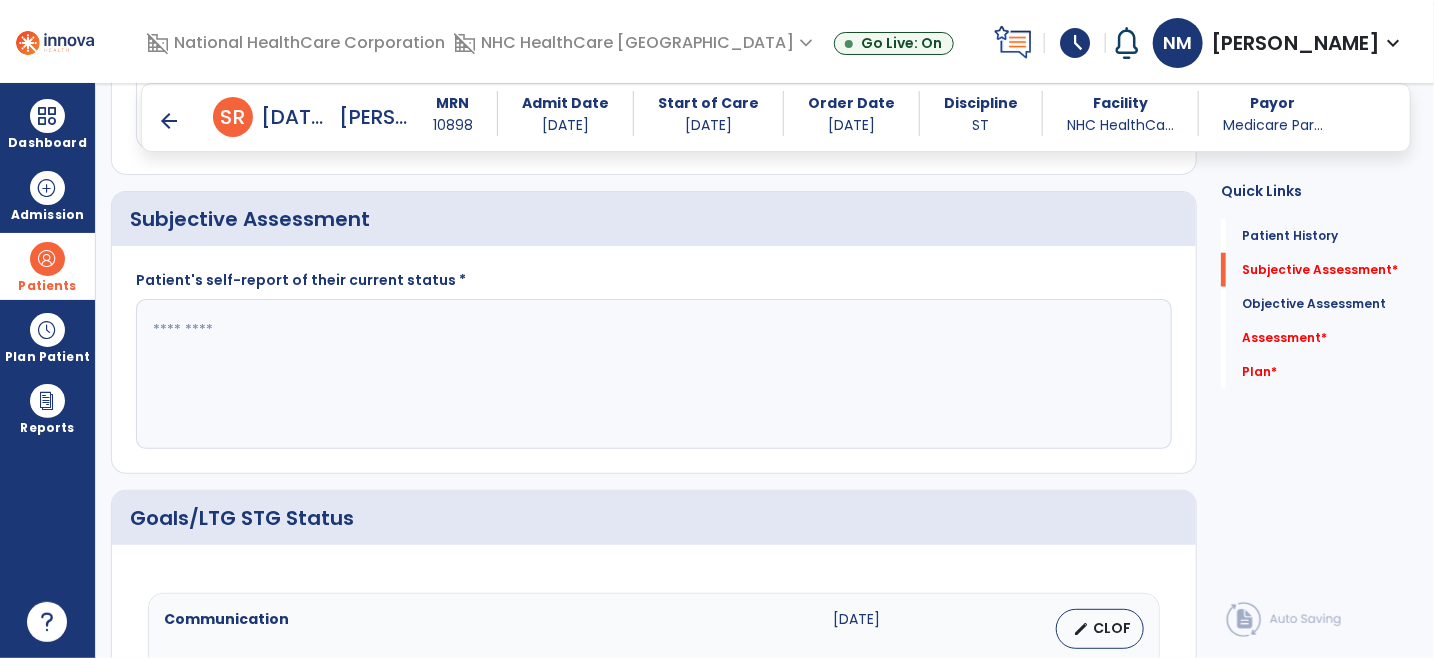 click 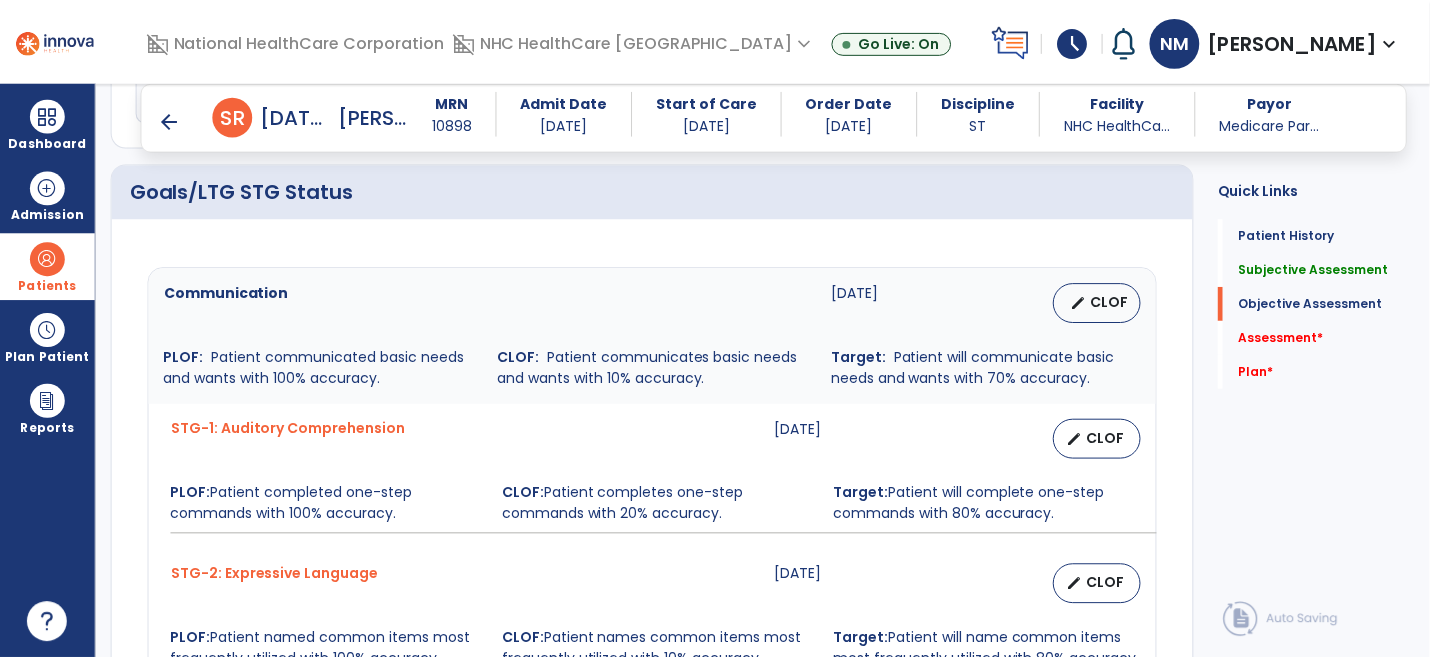 scroll, scrollTop: 1111, scrollLeft: 0, axis: vertical 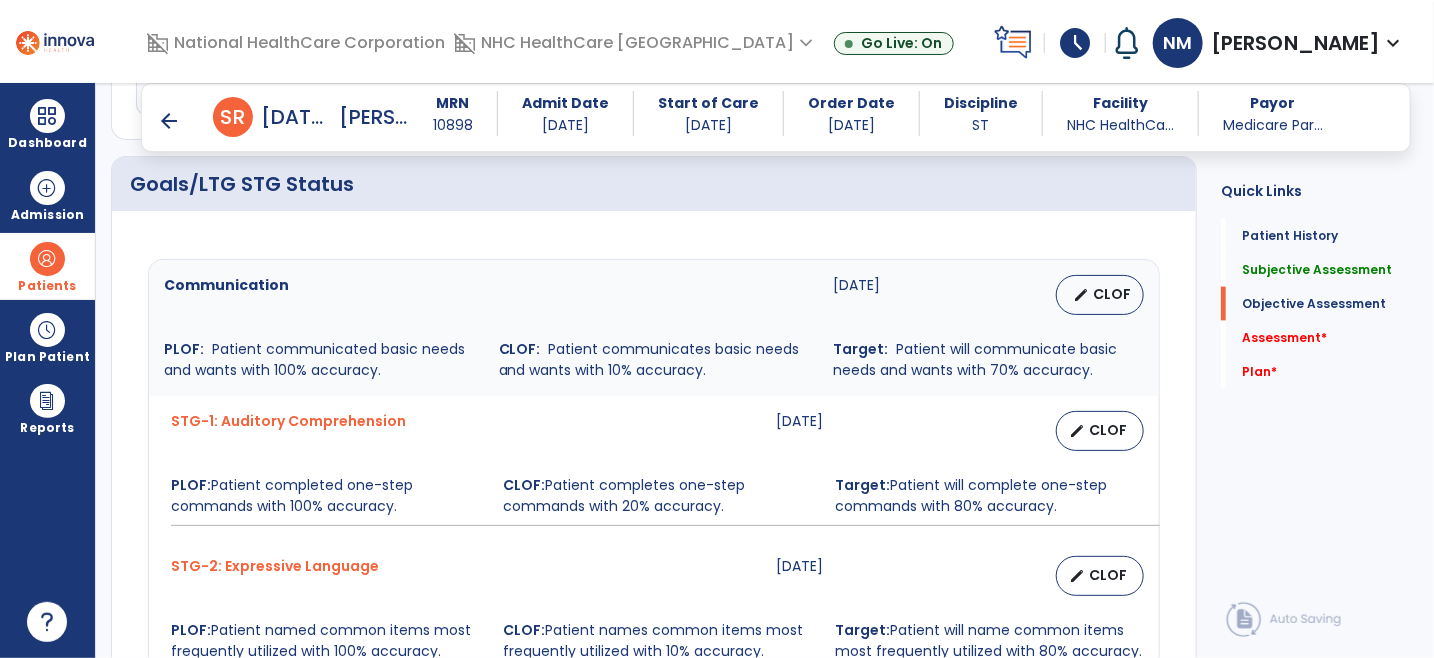 type on "**********" 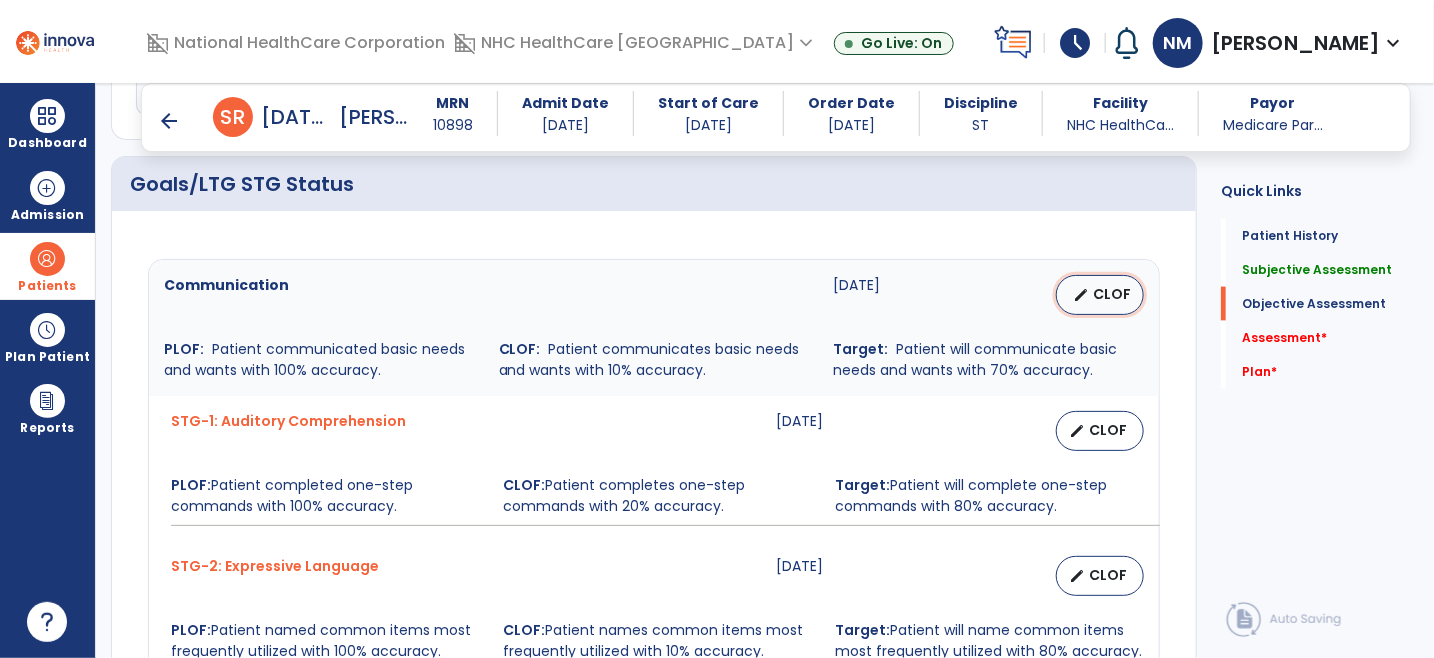 click on "CLOF" at bounding box center [1112, 294] 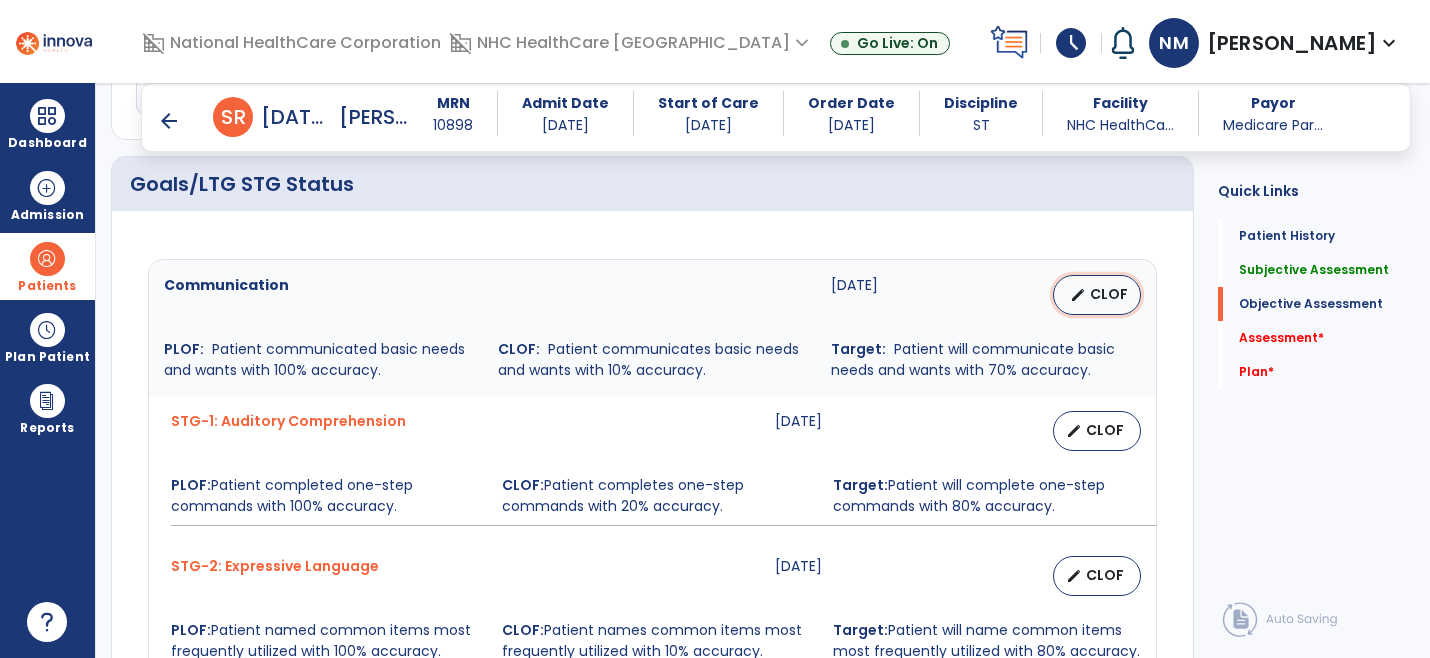 select on "********" 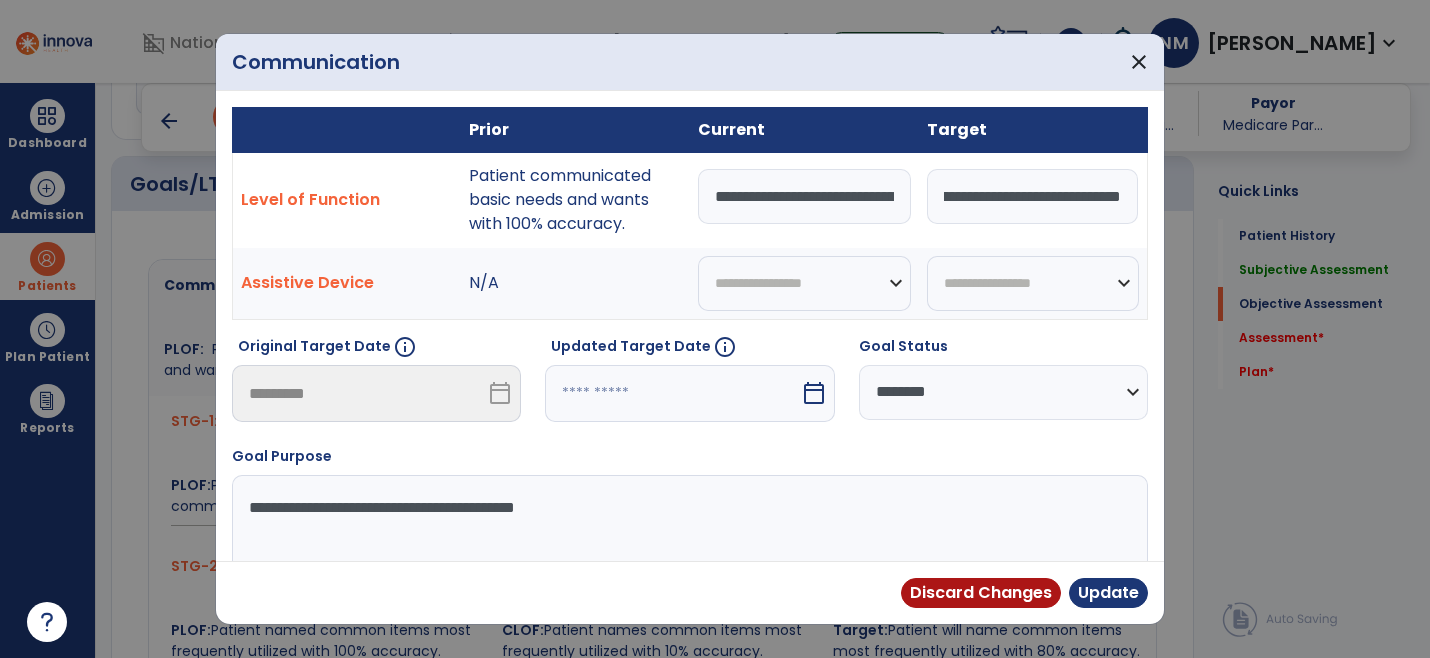 scroll, scrollTop: 0, scrollLeft: 372, axis: horizontal 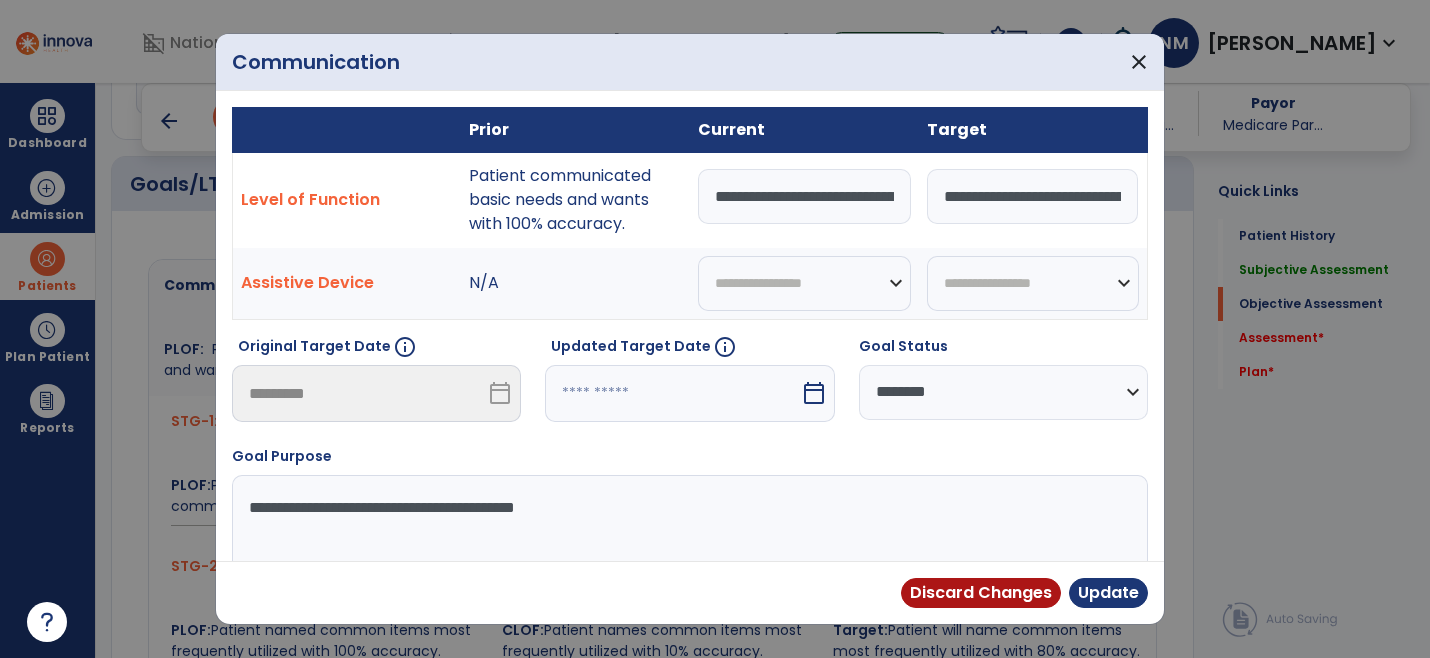 click on "**********" at bounding box center [804, 196] 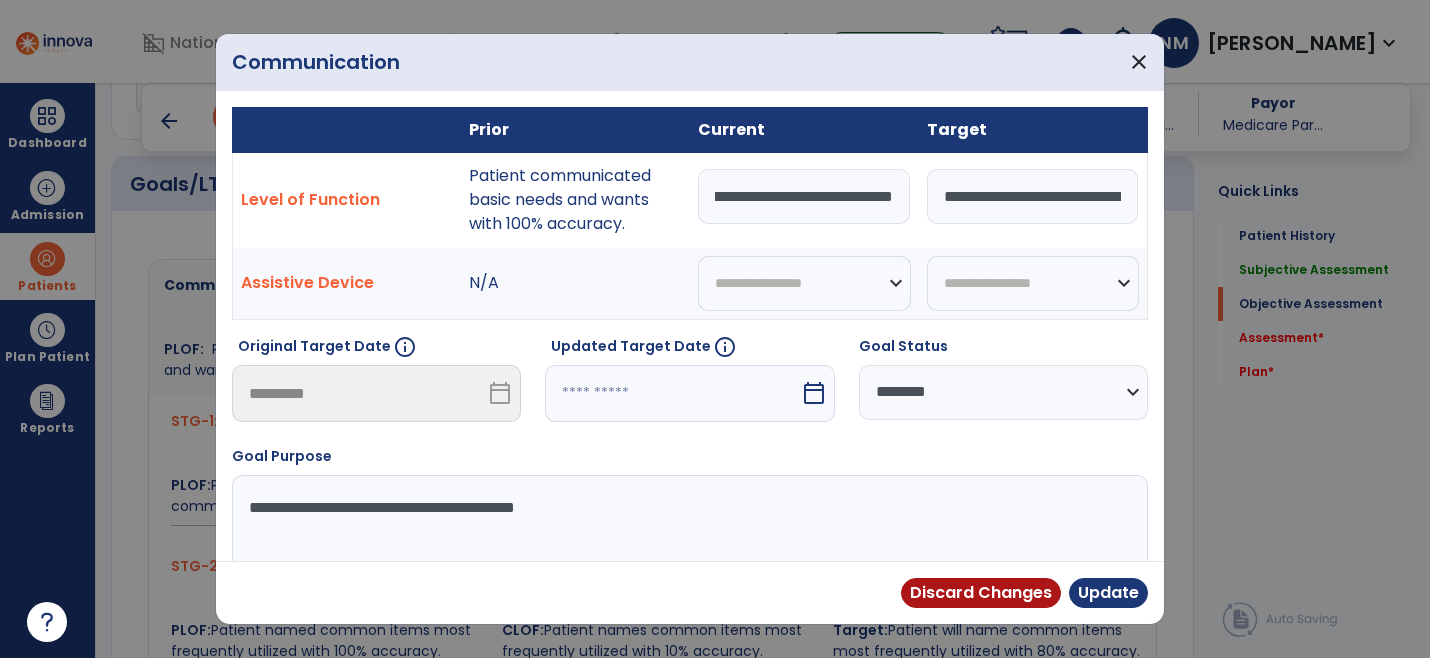 scroll, scrollTop: 0, scrollLeft: 346, axis: horizontal 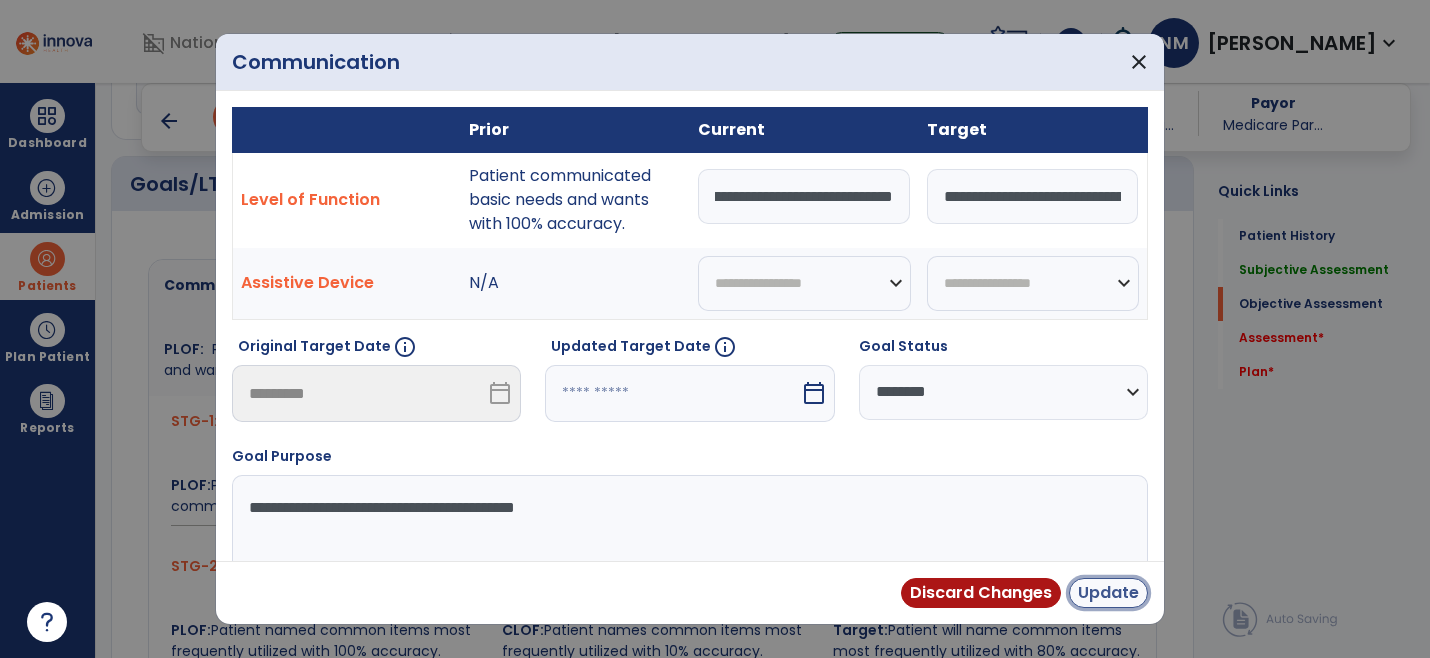 click on "Update" at bounding box center [1108, 593] 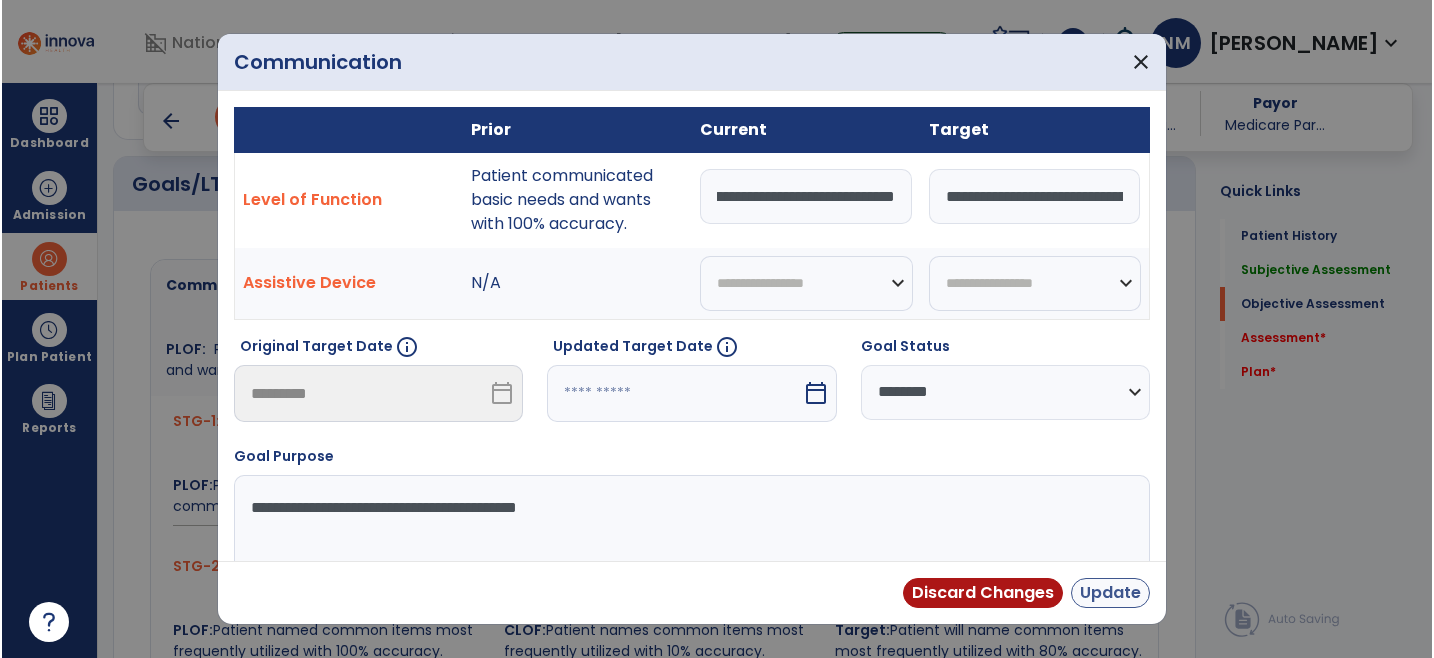 scroll, scrollTop: 0, scrollLeft: 0, axis: both 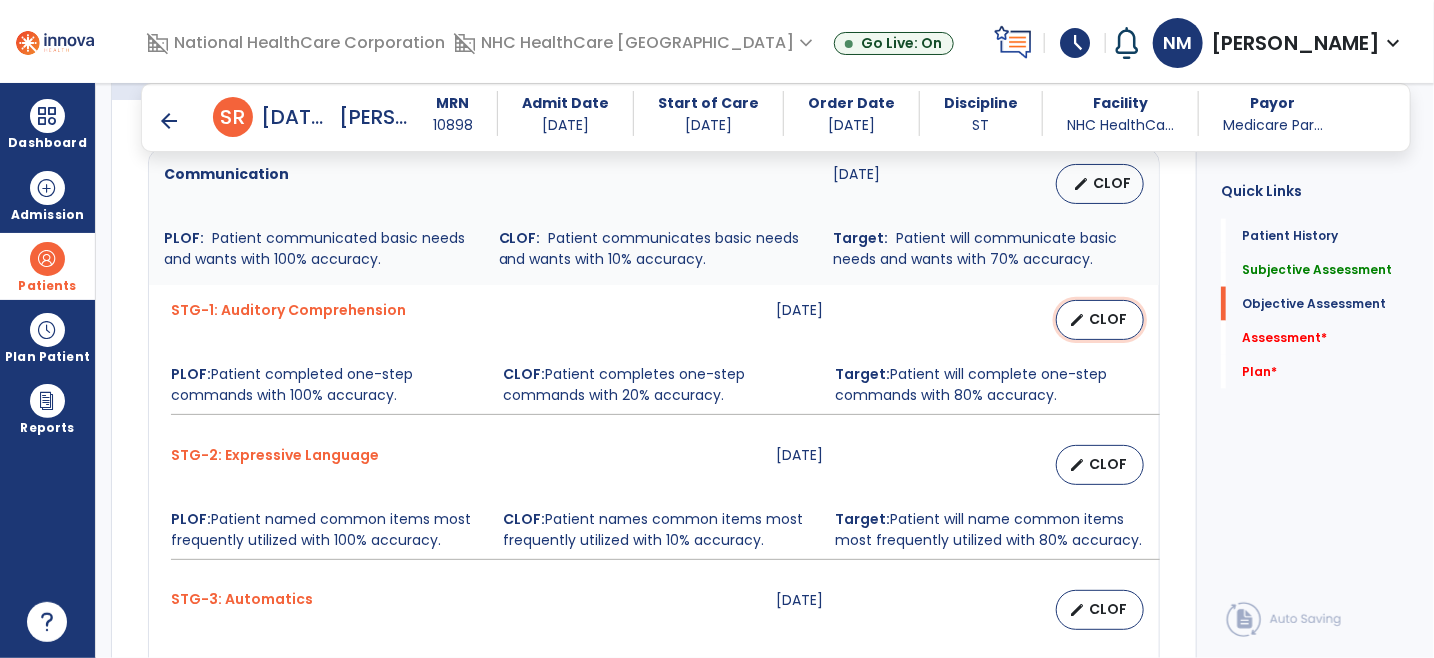 click on "CLOF" at bounding box center (1108, 319) 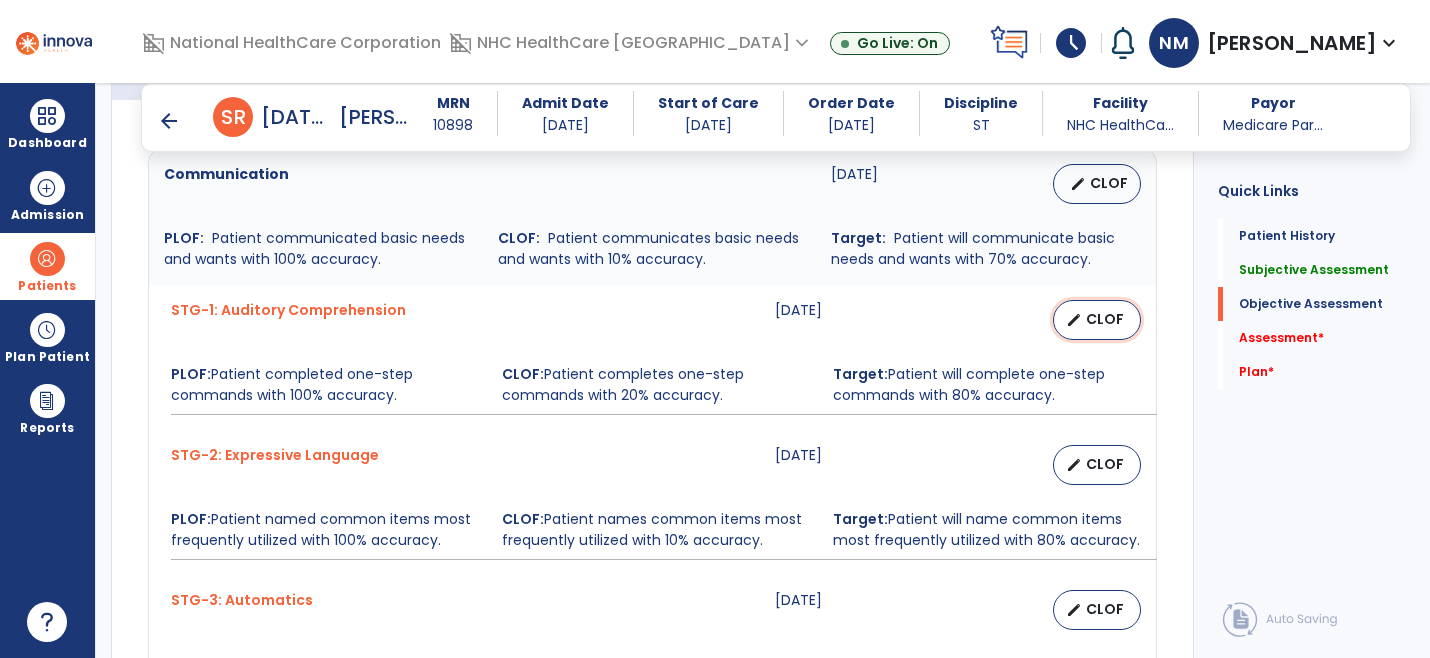 select on "********" 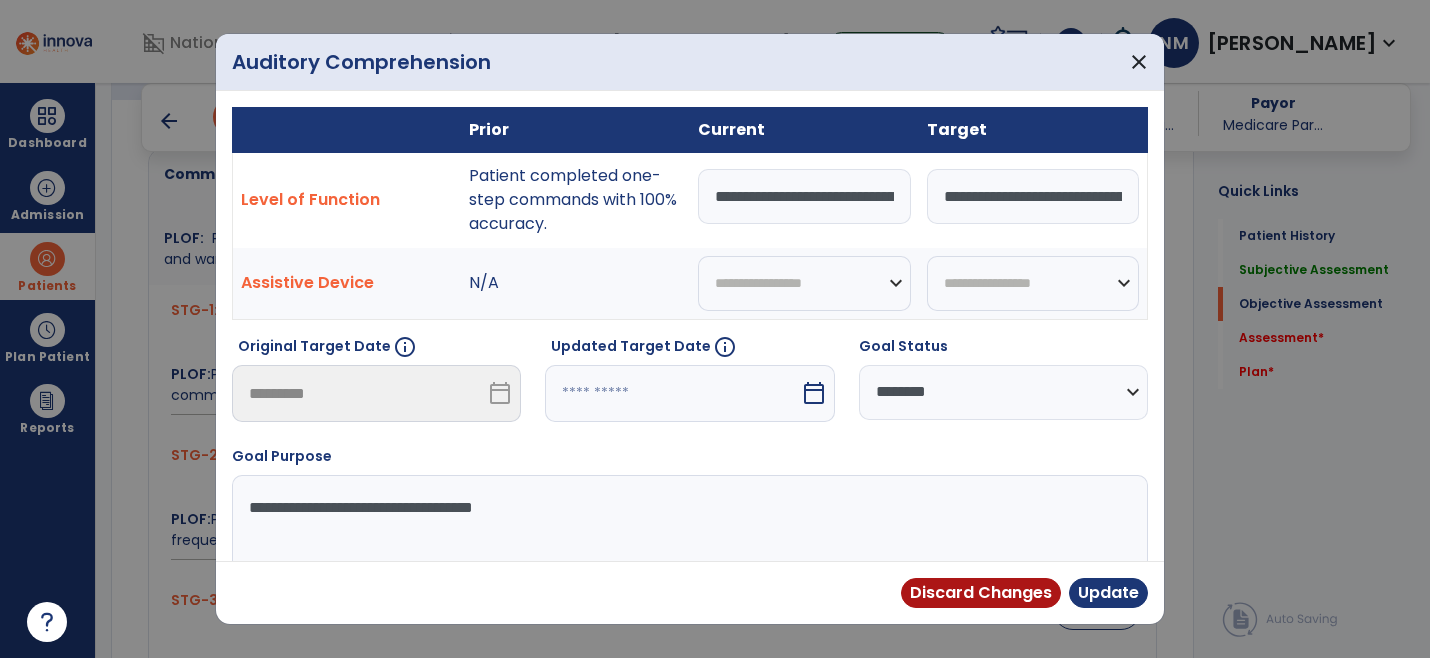 scroll, scrollTop: 1222, scrollLeft: 0, axis: vertical 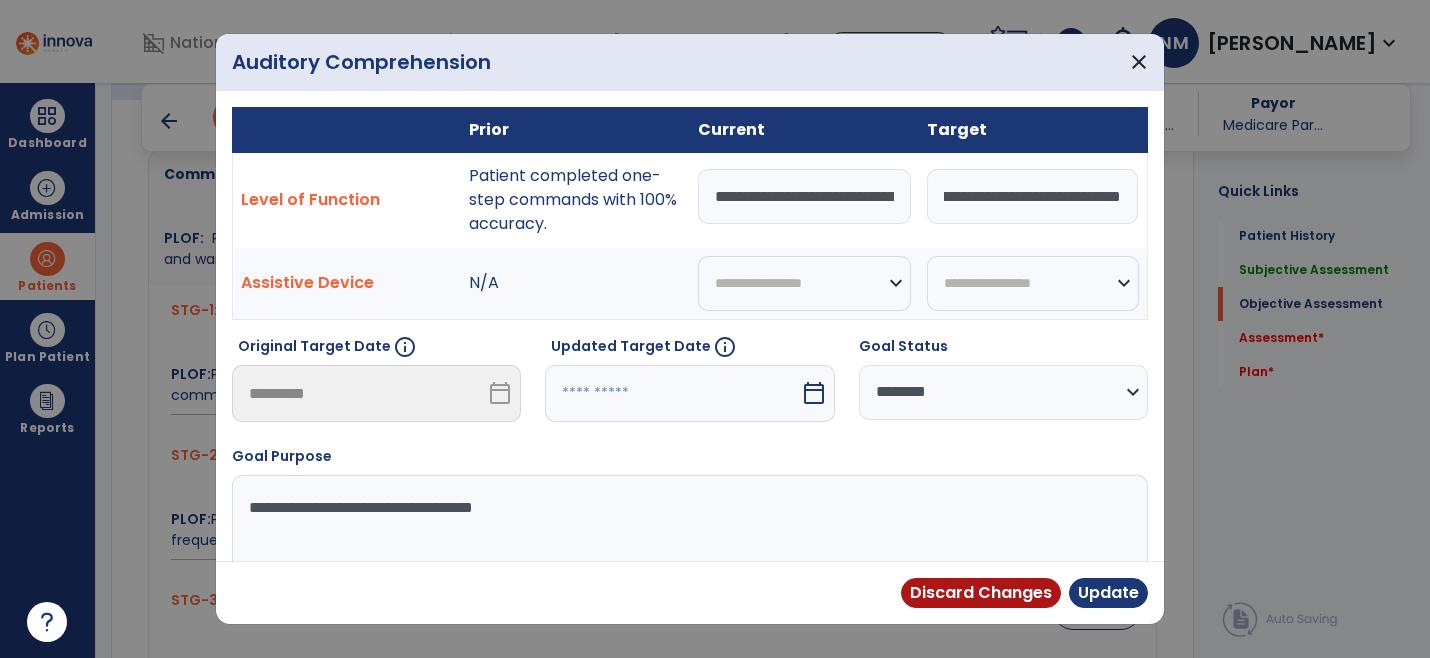 drag, startPoint x: 924, startPoint y: 193, endPoint x: 1228, endPoint y: 193, distance: 304 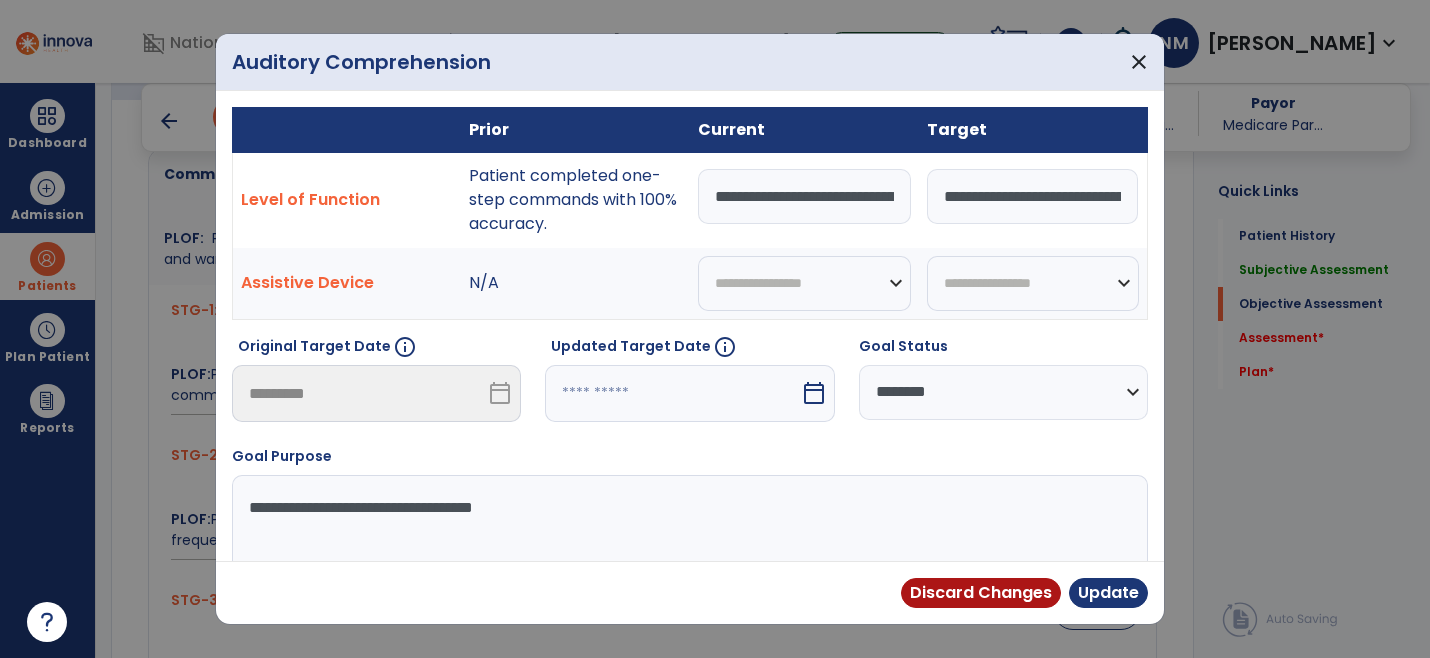 click on "**********" at bounding box center (804, 196) 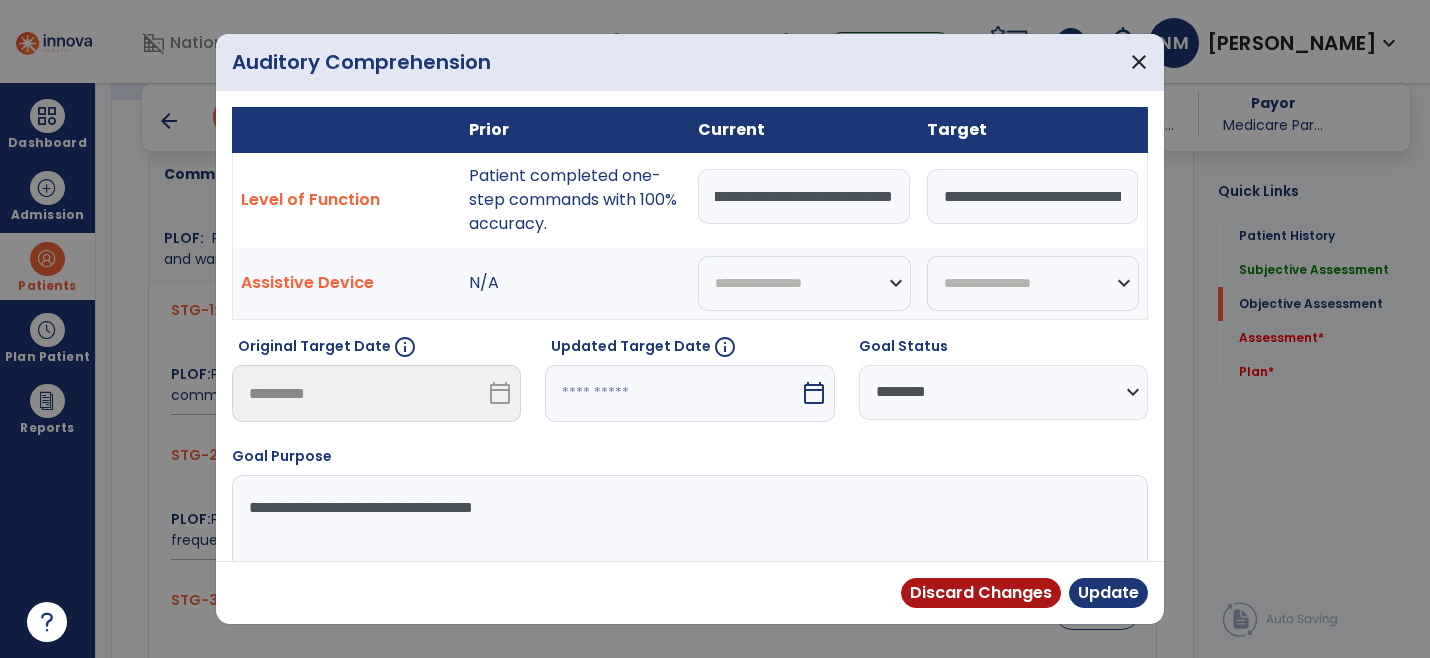 scroll, scrollTop: 0, scrollLeft: 300, axis: horizontal 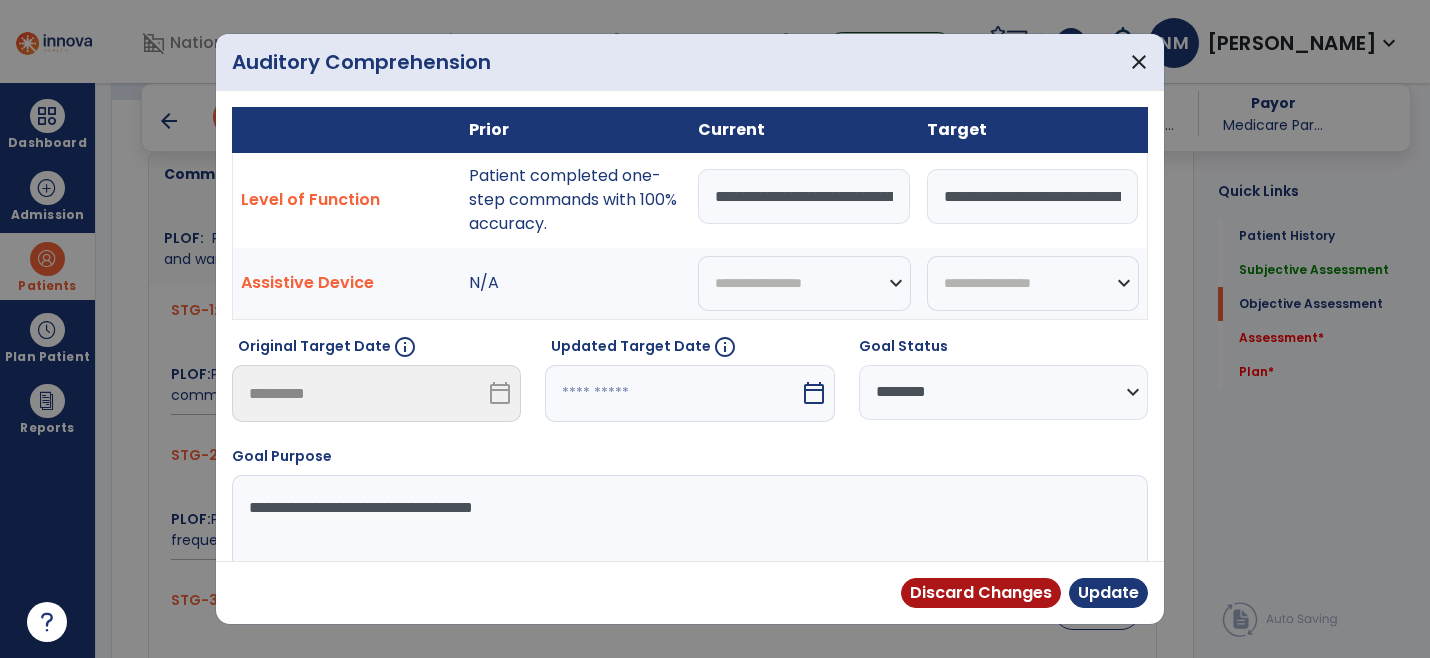 drag, startPoint x: 895, startPoint y: 202, endPoint x: 635, endPoint y: 242, distance: 263.05893 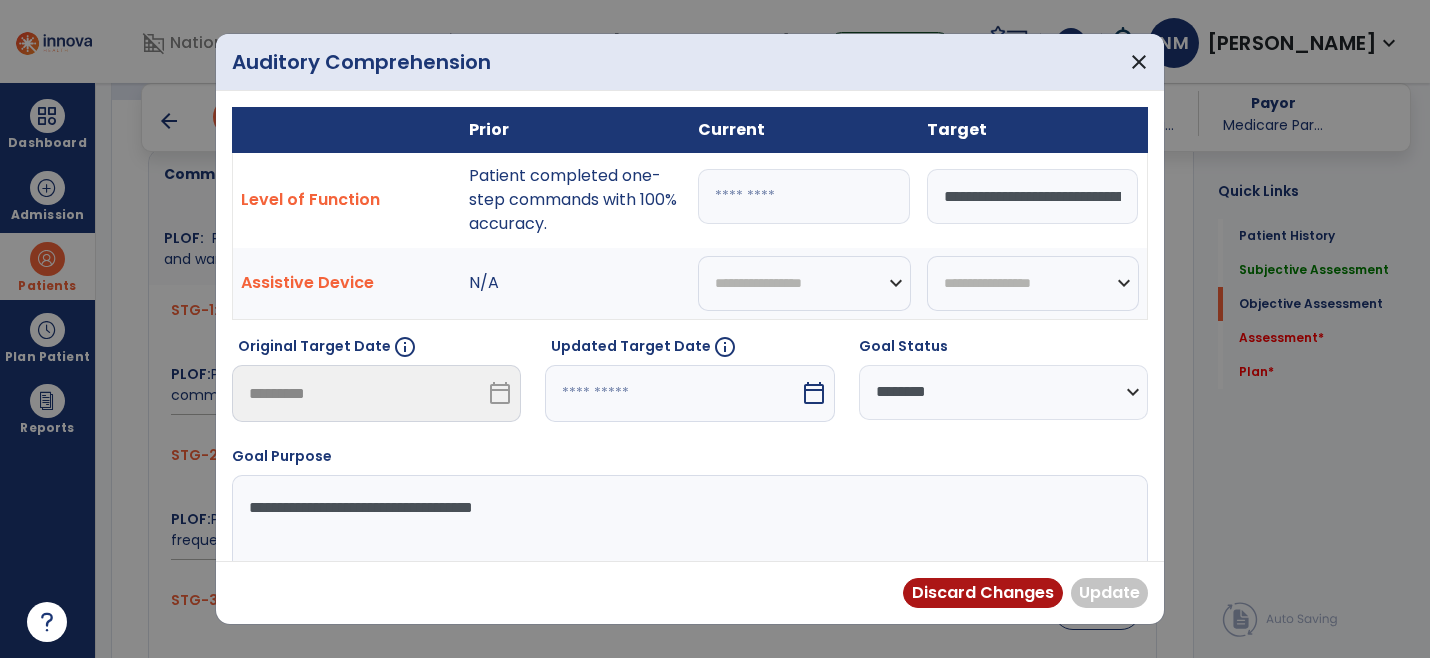 paste on "**********" 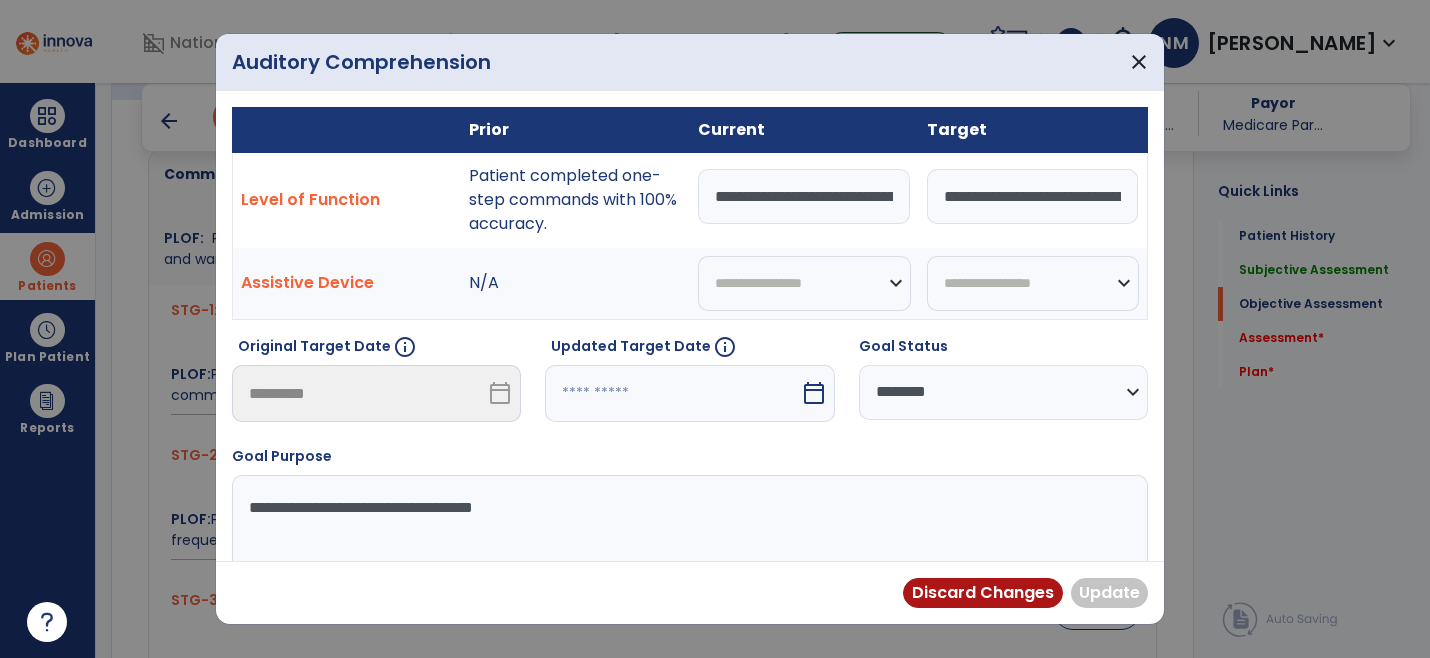 scroll, scrollTop: 0, scrollLeft: 322, axis: horizontal 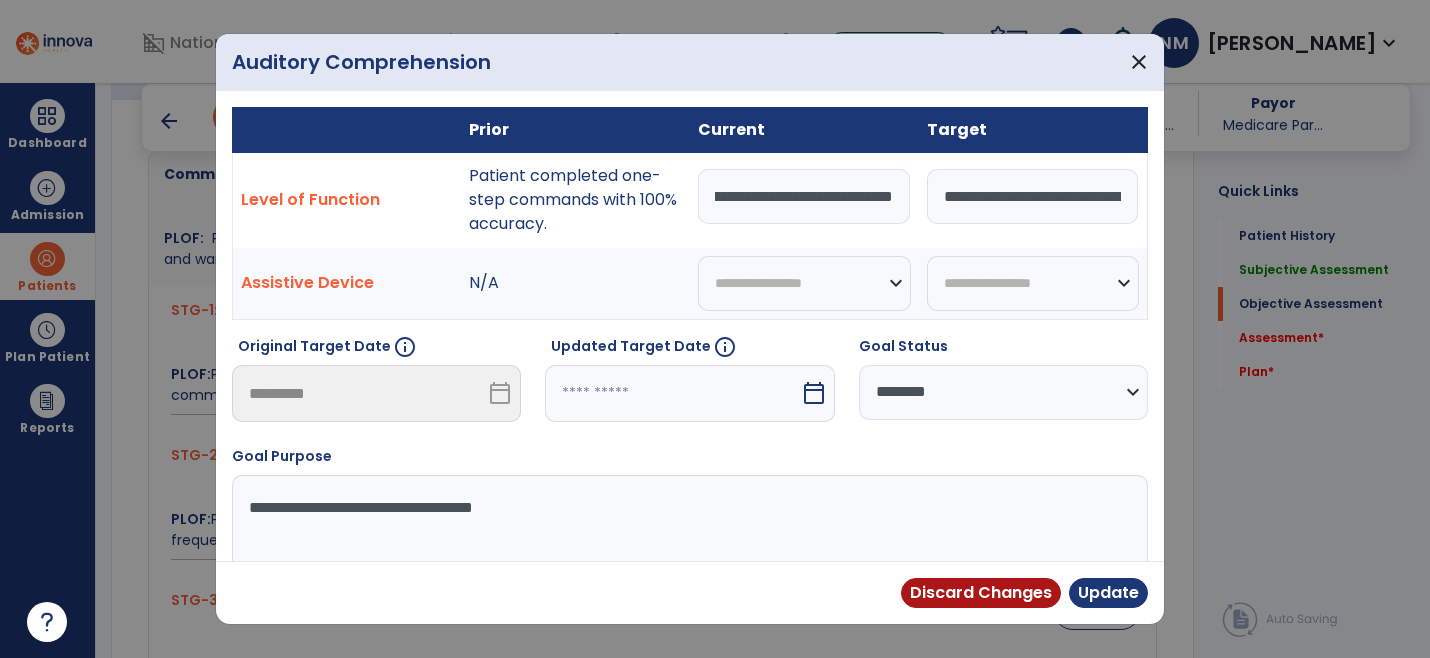 click on "**********" at bounding box center [804, 196] 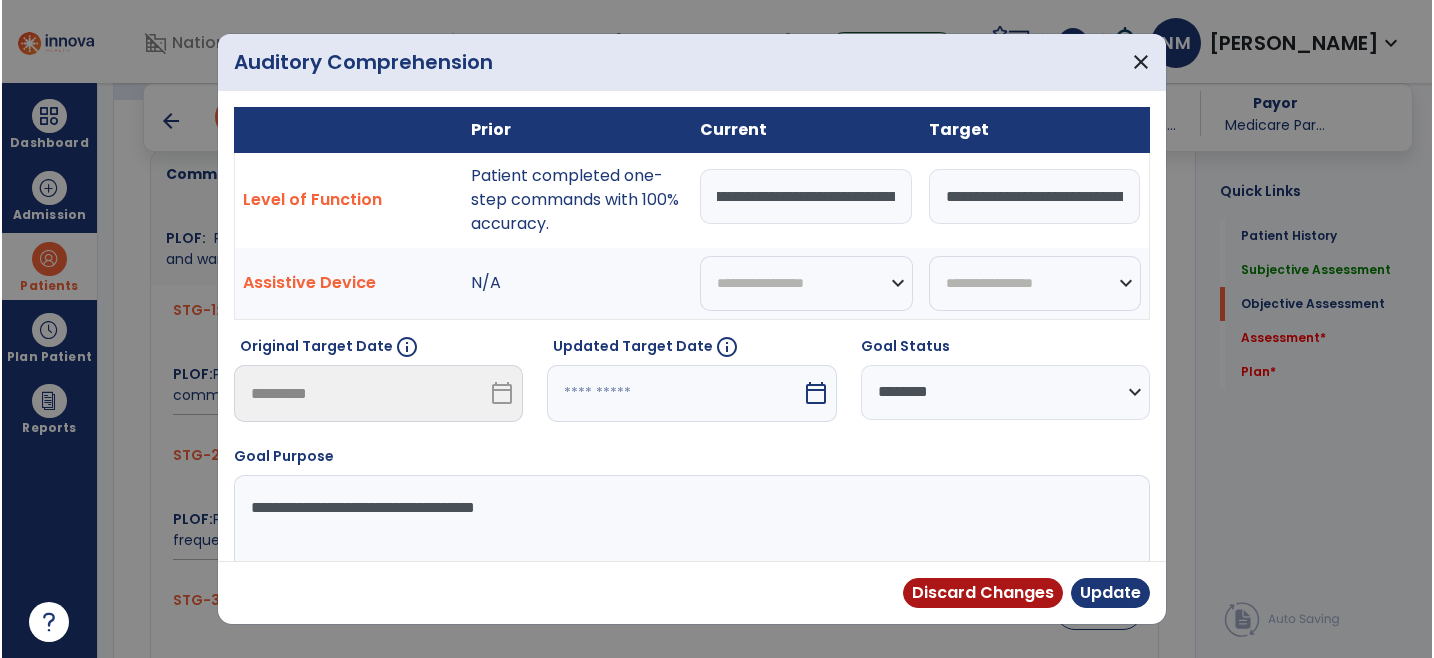 scroll, scrollTop: 0, scrollLeft: 0, axis: both 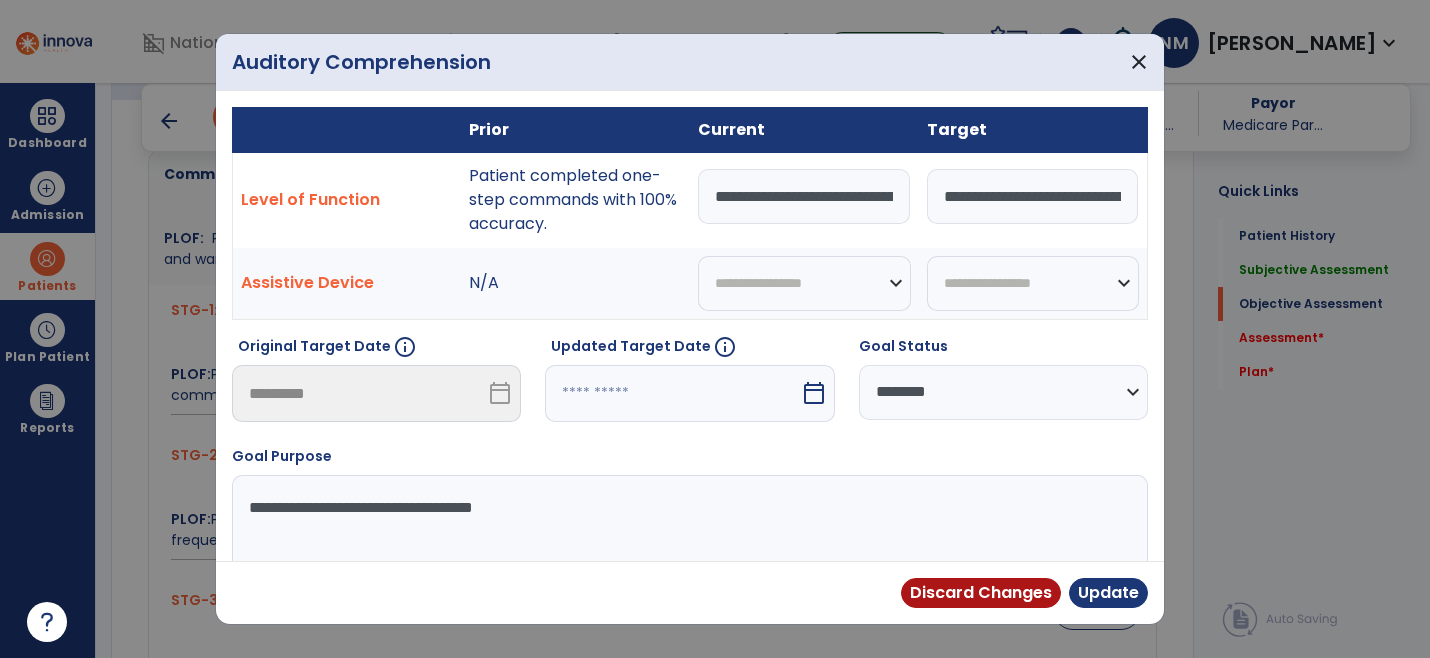 type on "**********" 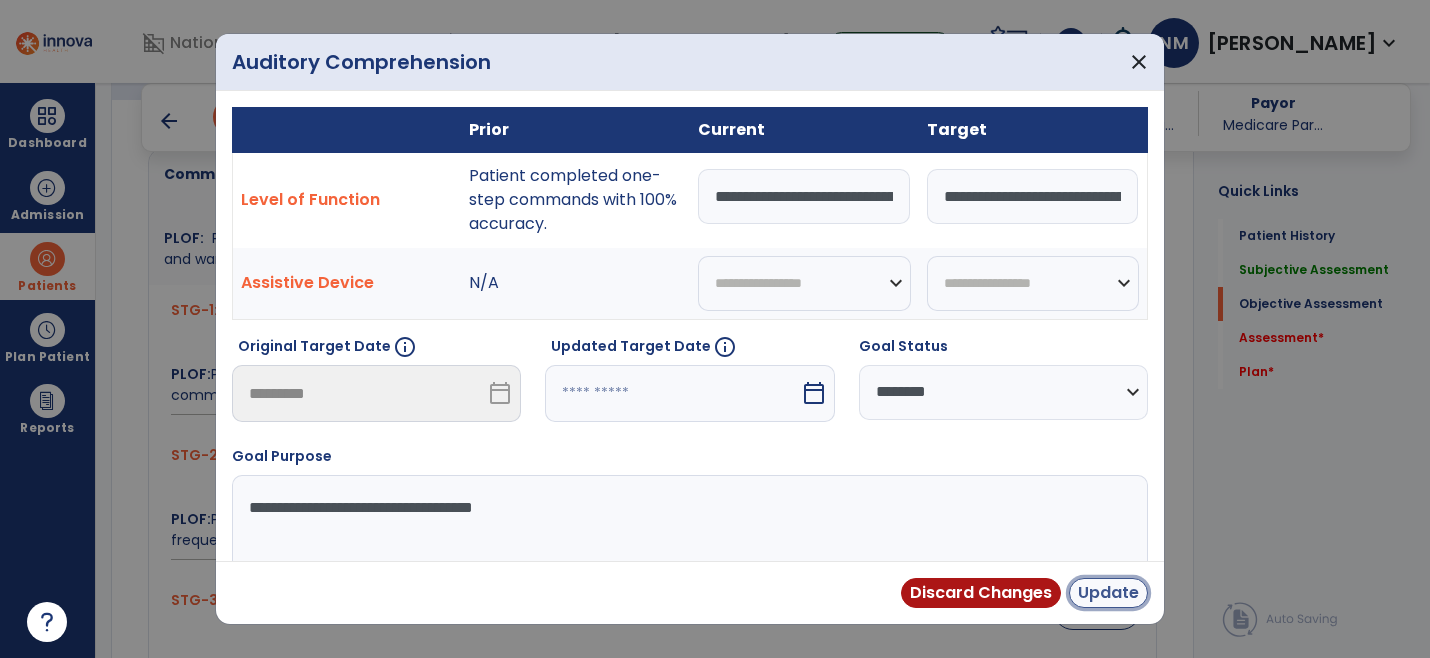 click on "Update" at bounding box center [1108, 593] 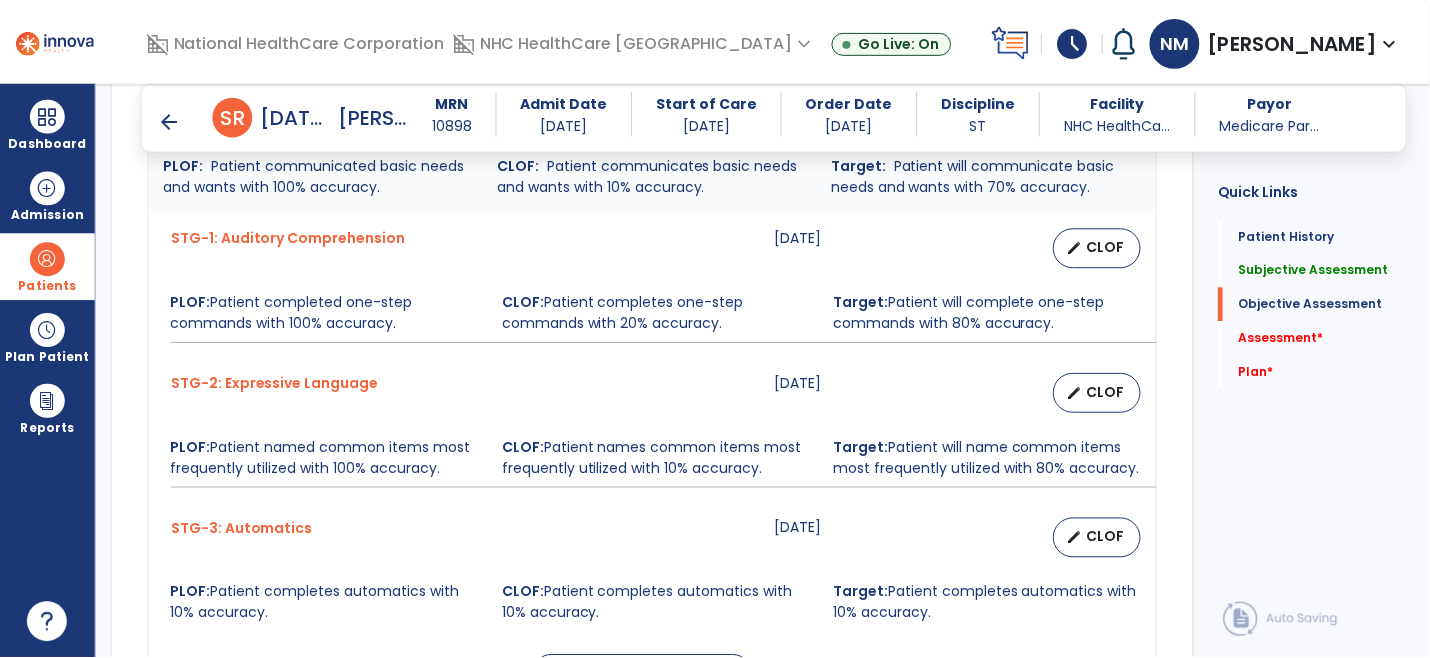 scroll, scrollTop: 1333, scrollLeft: 0, axis: vertical 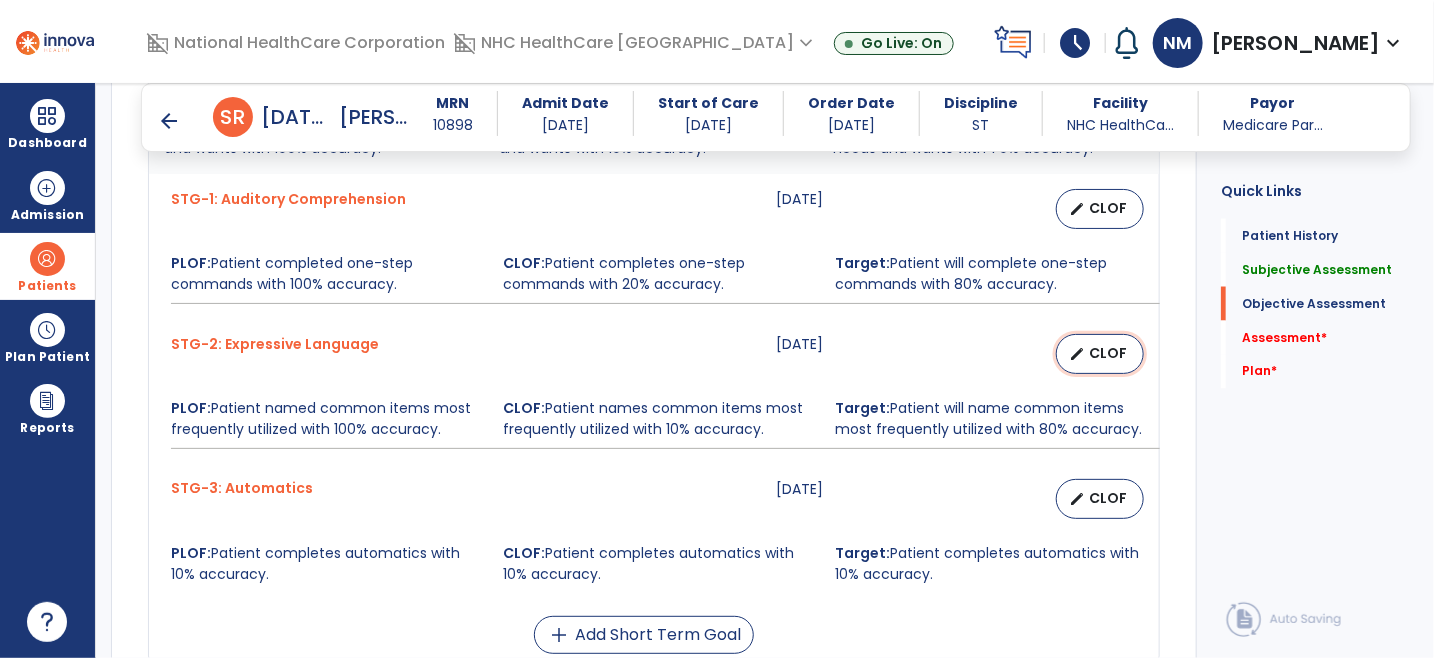 click on "CLOF" at bounding box center [1108, 353] 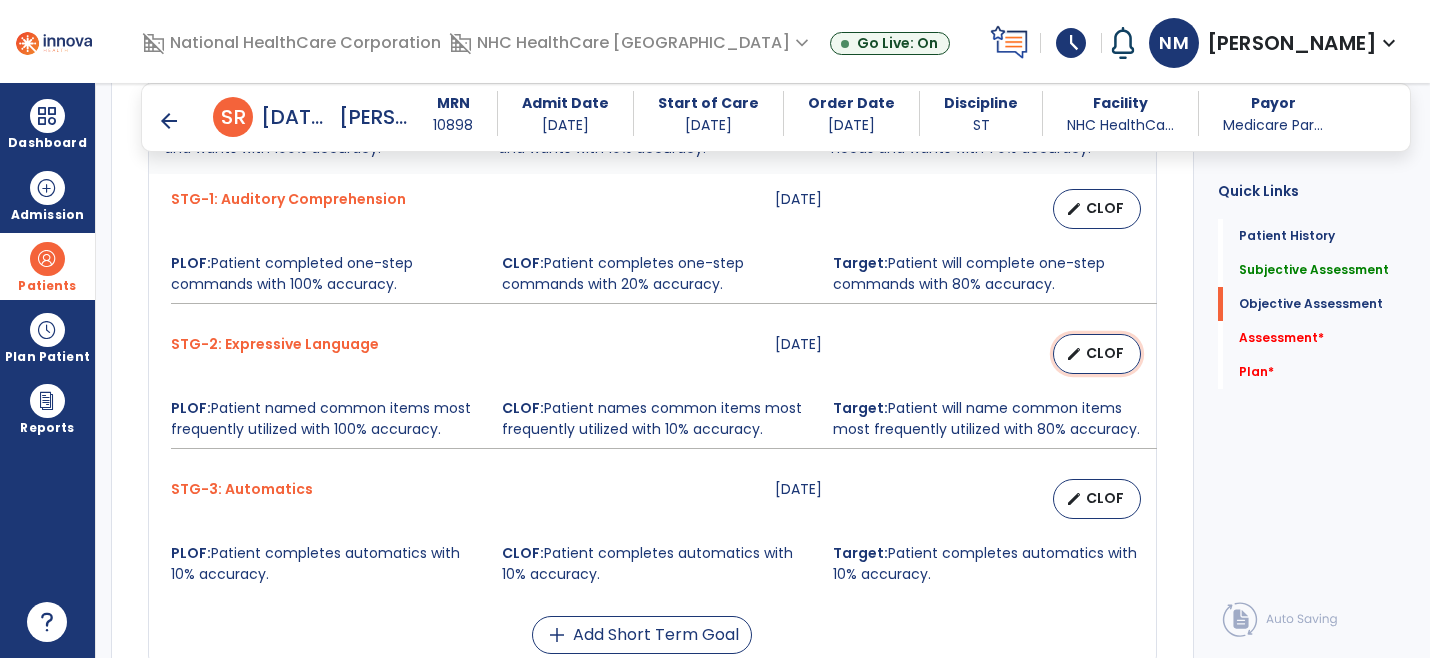 scroll, scrollTop: 1333, scrollLeft: 0, axis: vertical 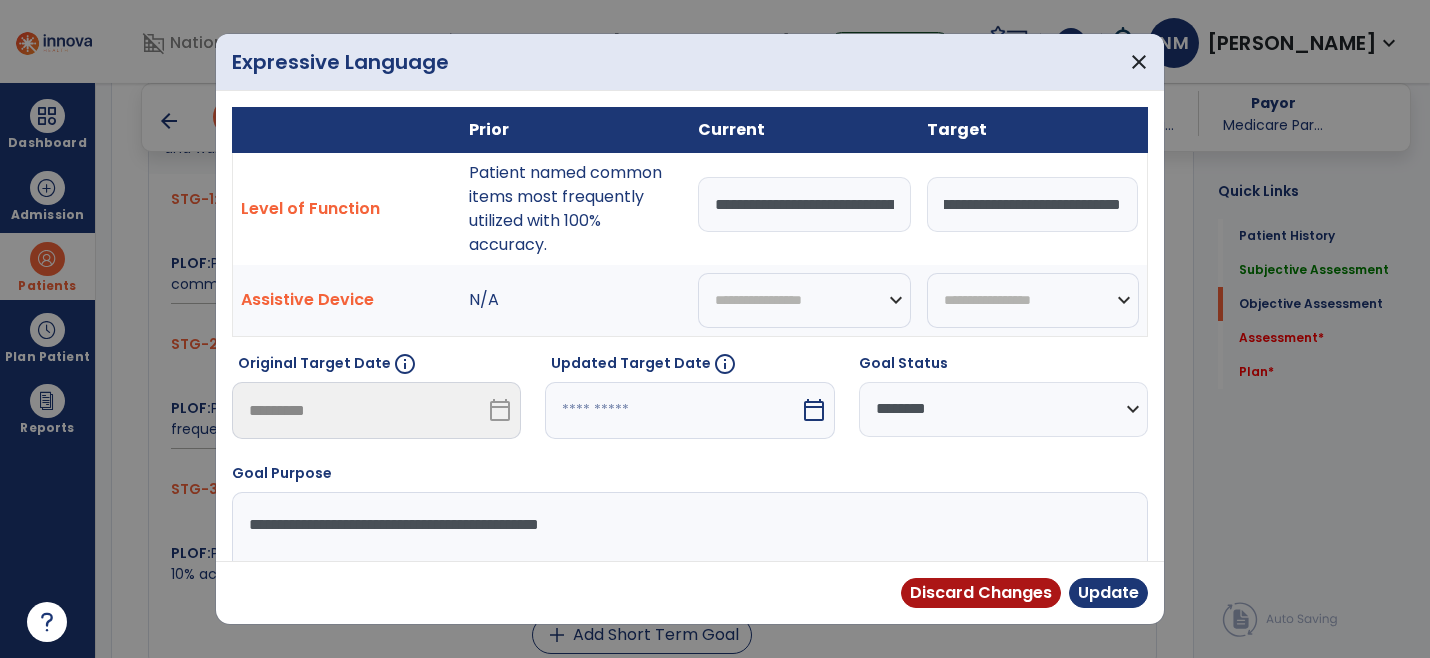 drag, startPoint x: 937, startPoint y: 200, endPoint x: 1161, endPoint y: 188, distance: 224.3212 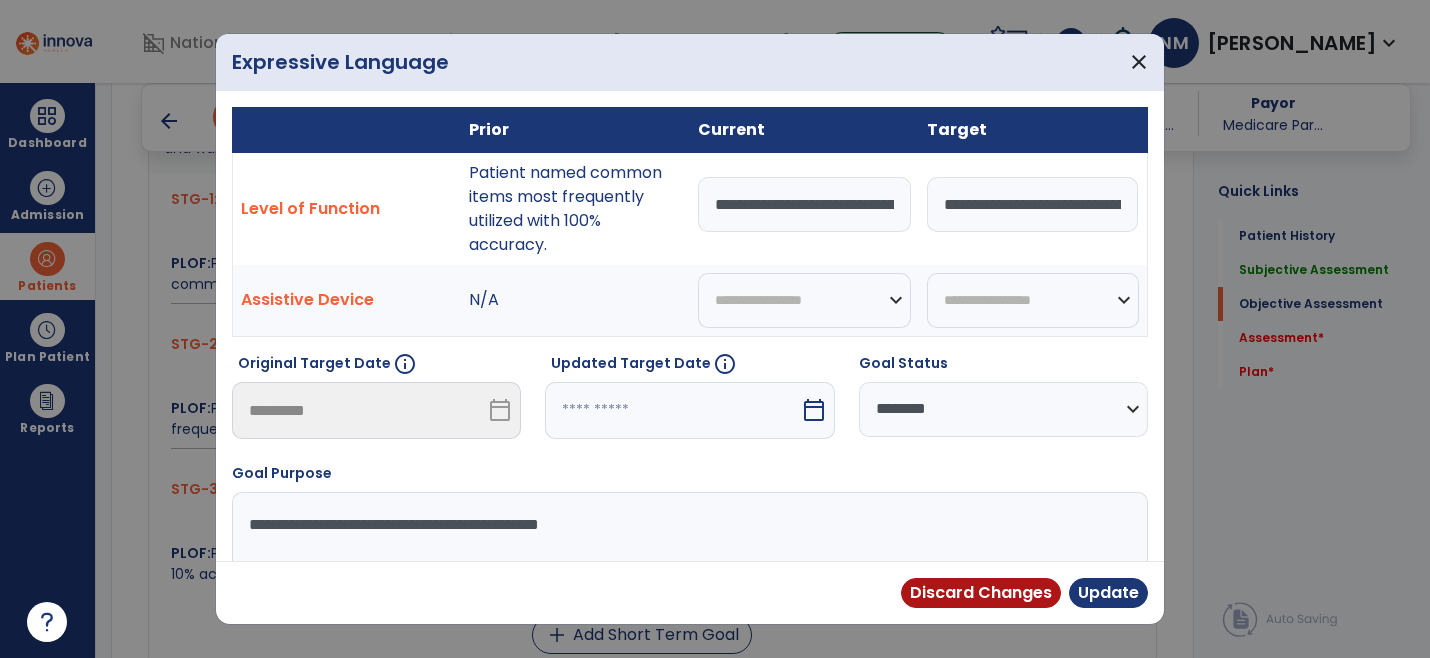 click on "**********" at bounding box center [804, 204] 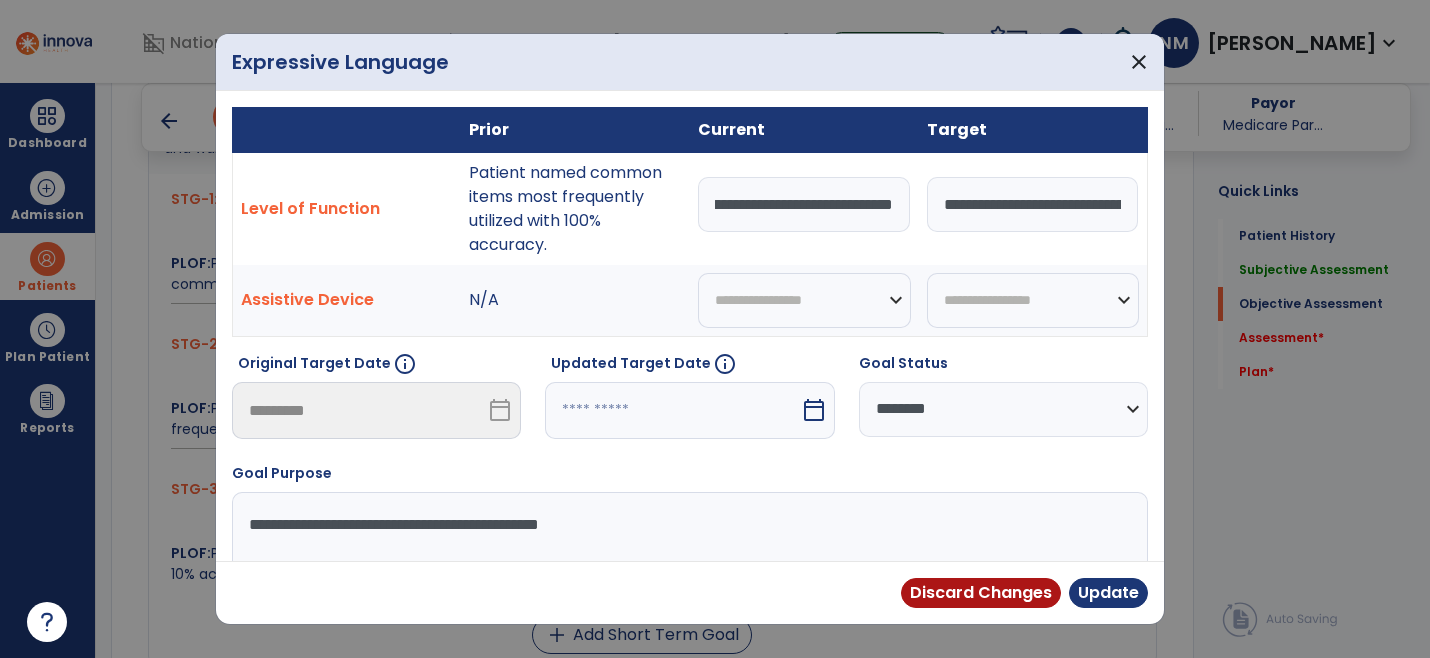 scroll, scrollTop: 0, scrollLeft: 407, axis: horizontal 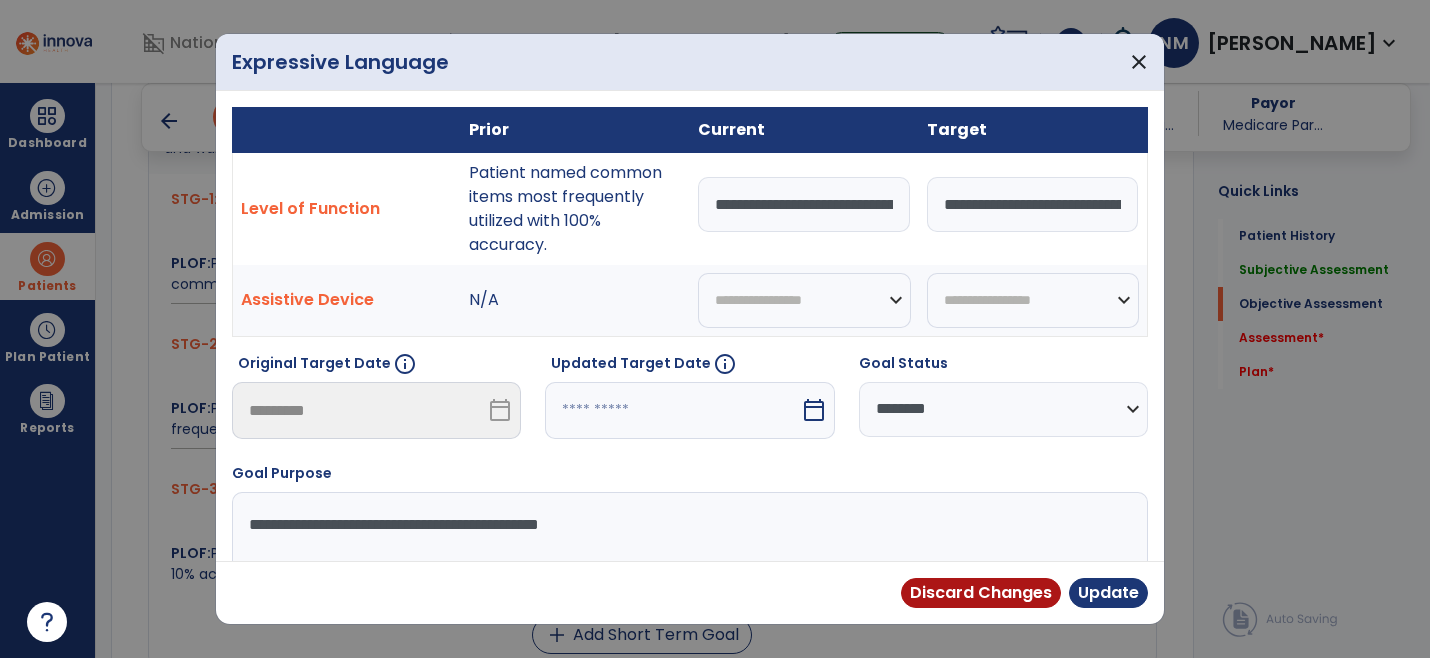 drag, startPoint x: 906, startPoint y: 204, endPoint x: 695, endPoint y: 205, distance: 211.00237 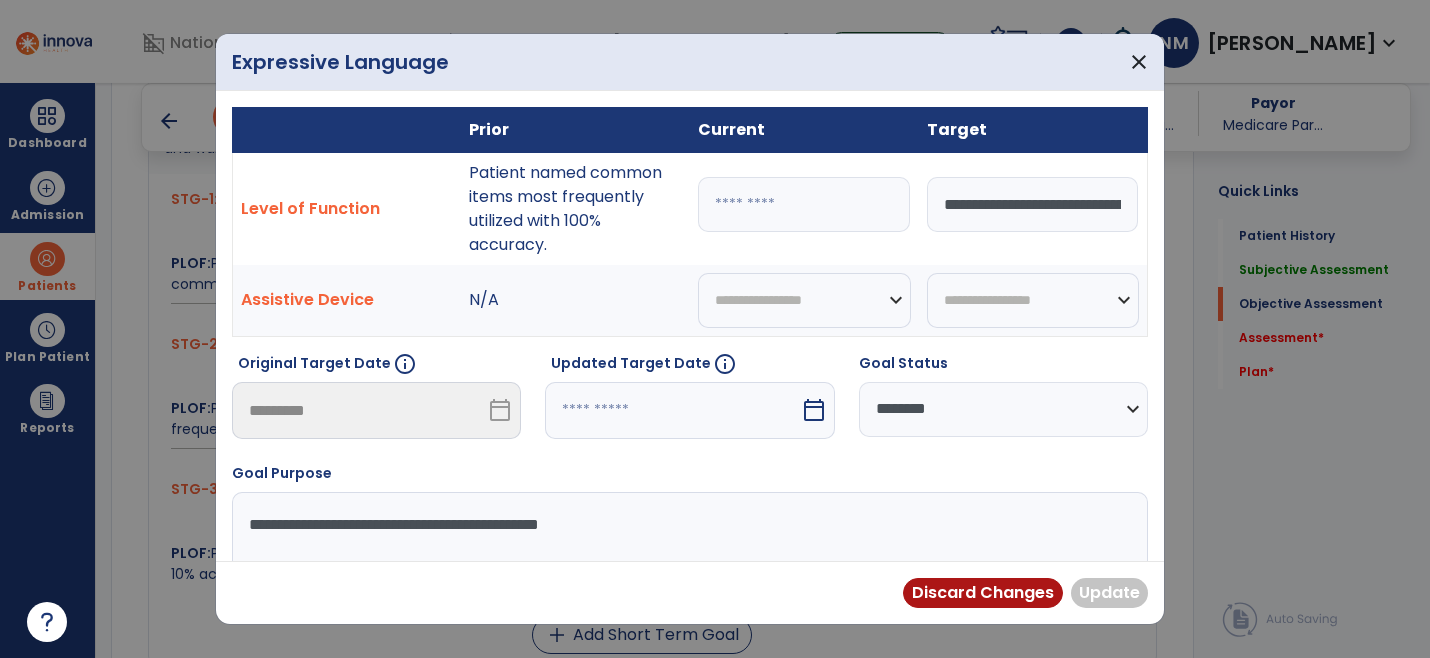paste on "**********" 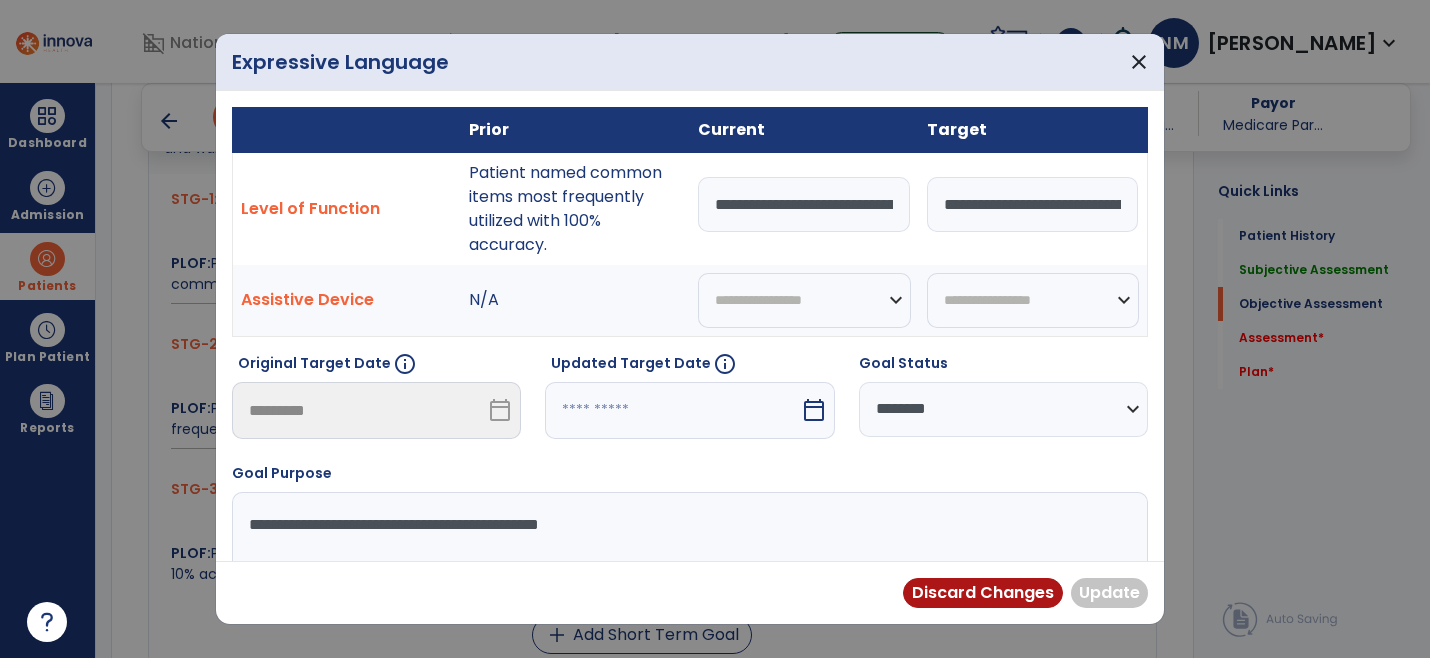 scroll, scrollTop: 0, scrollLeft: 433, axis: horizontal 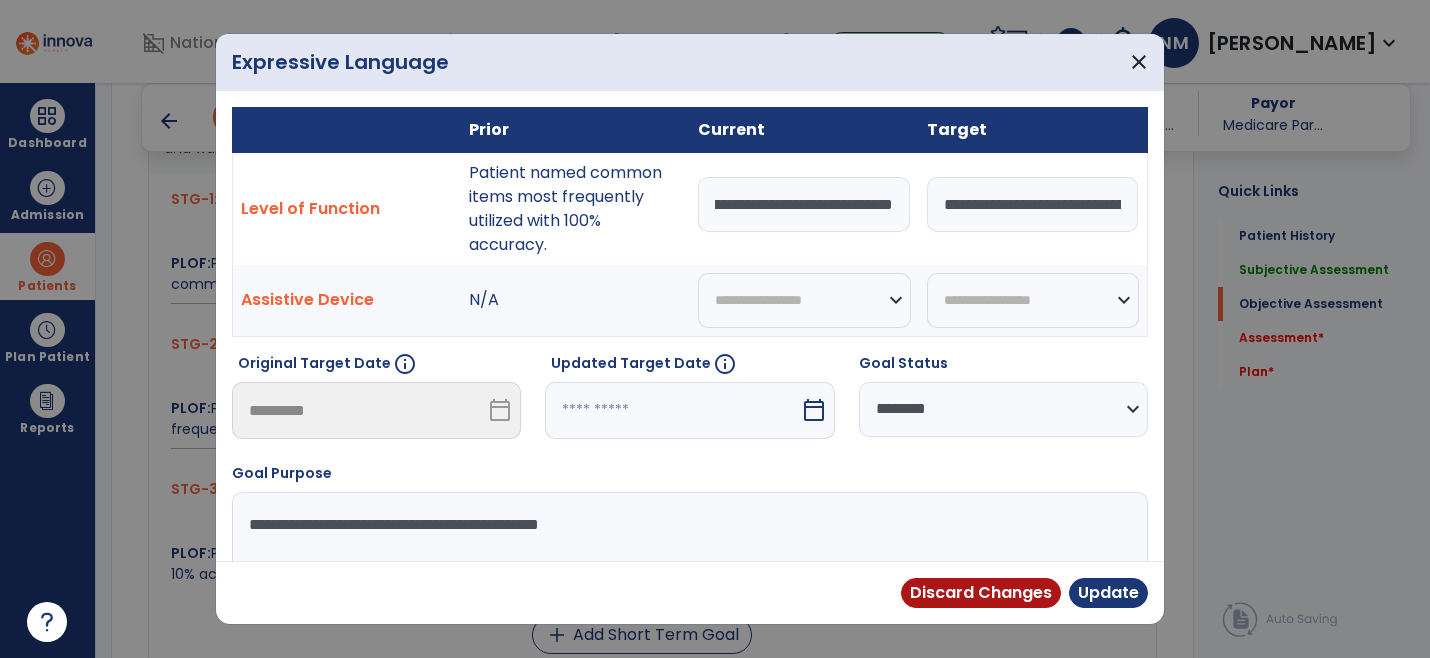 click on "**********" at bounding box center (804, 204) 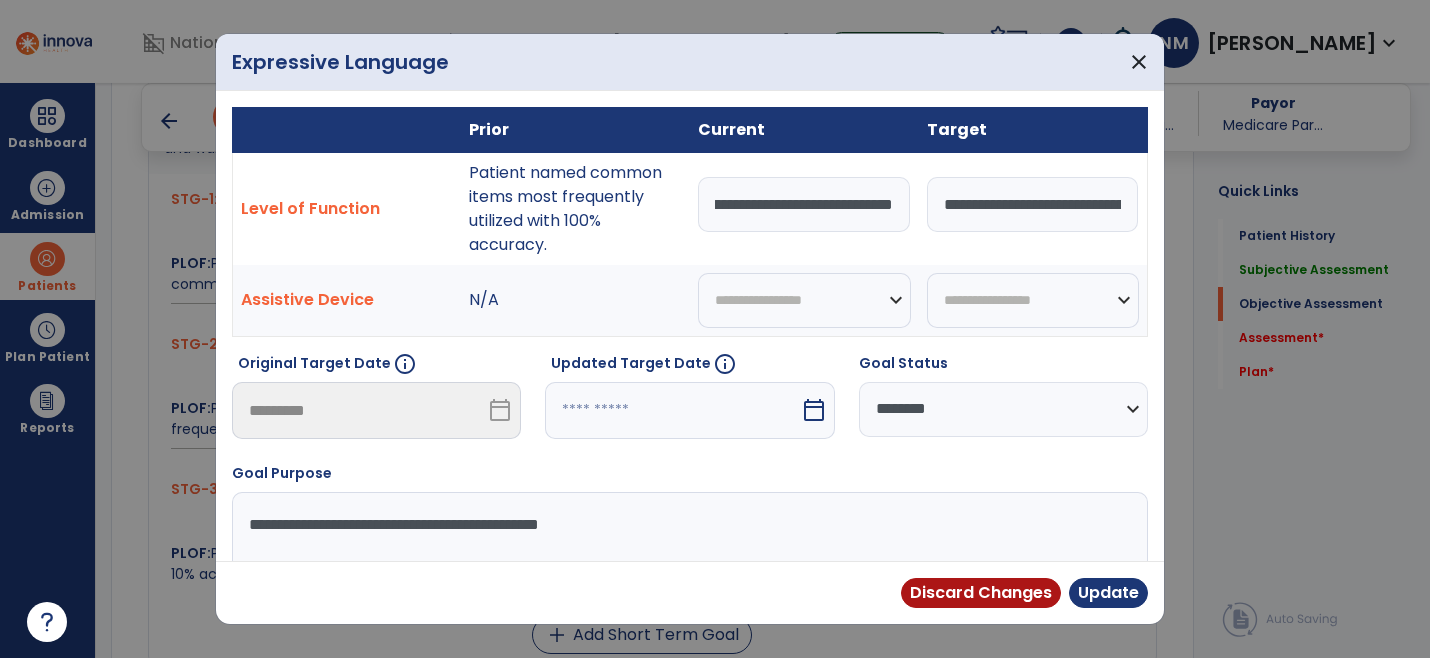 scroll, scrollTop: 0, scrollLeft: 423, axis: horizontal 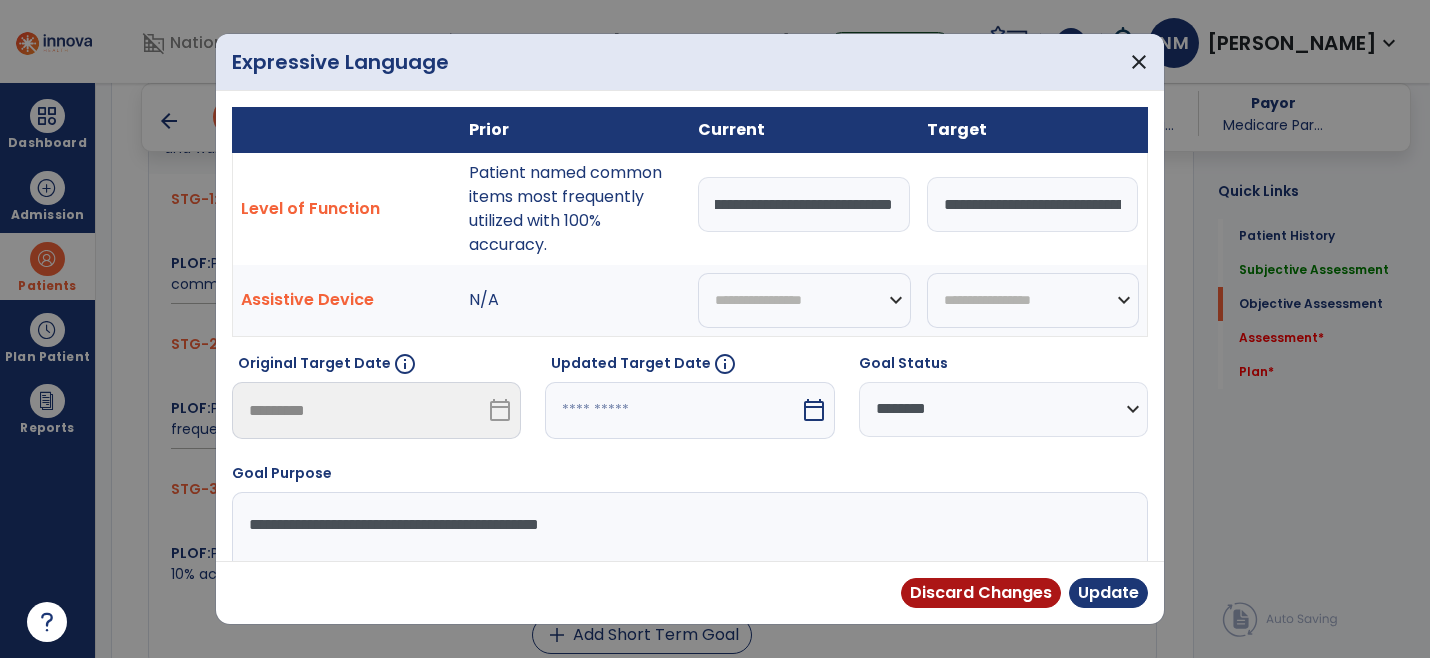 click on "**********" at bounding box center [804, 204] 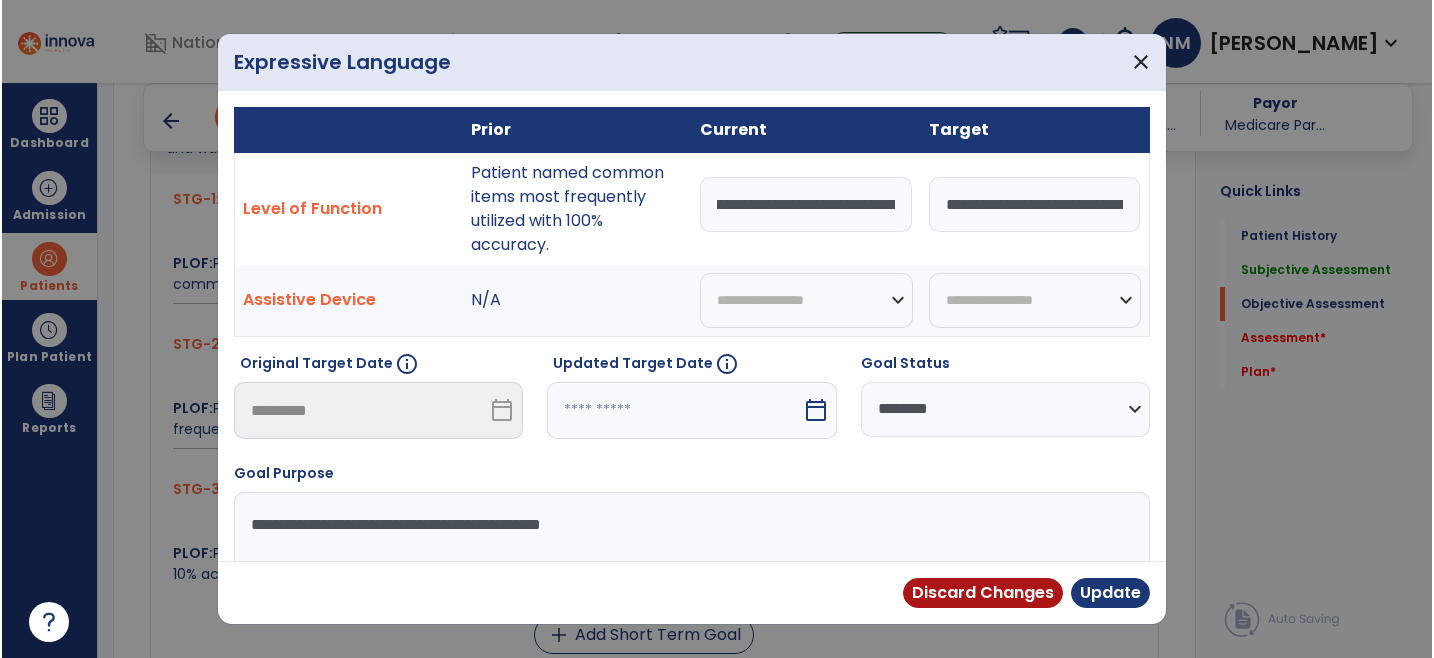 scroll, scrollTop: 0, scrollLeft: 0, axis: both 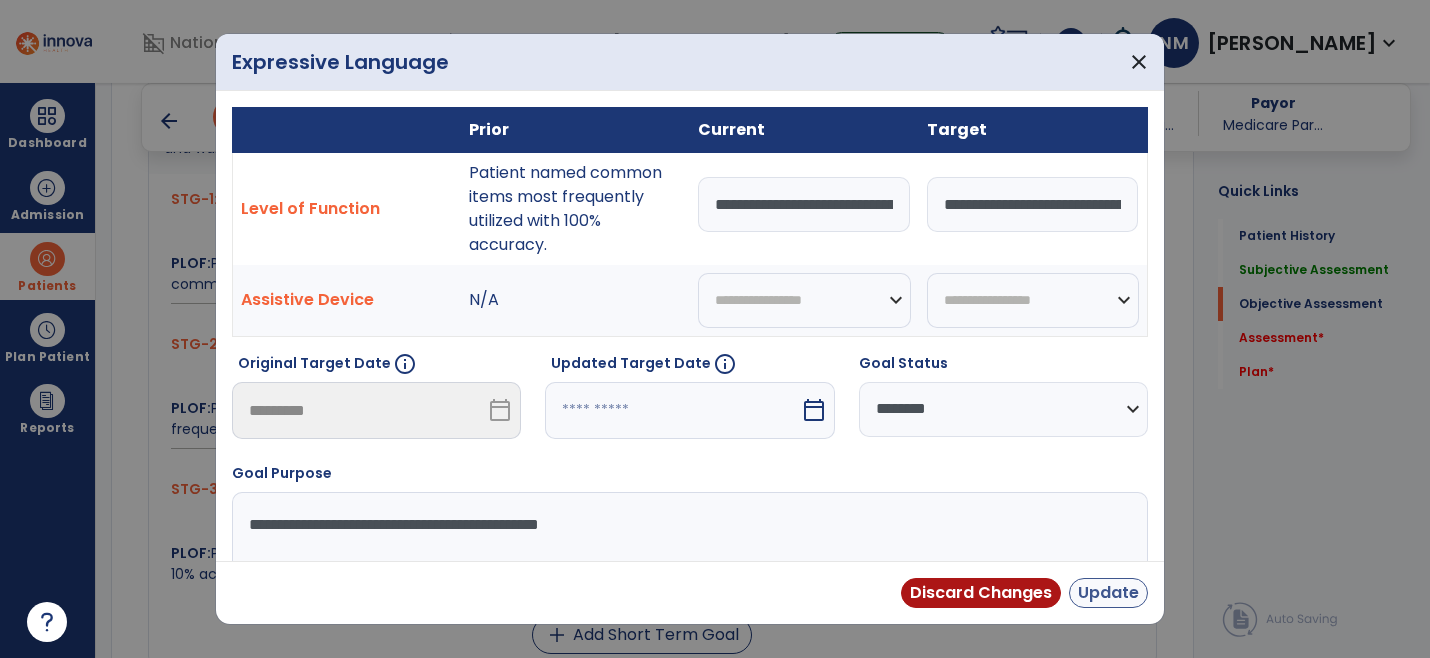 type on "**********" 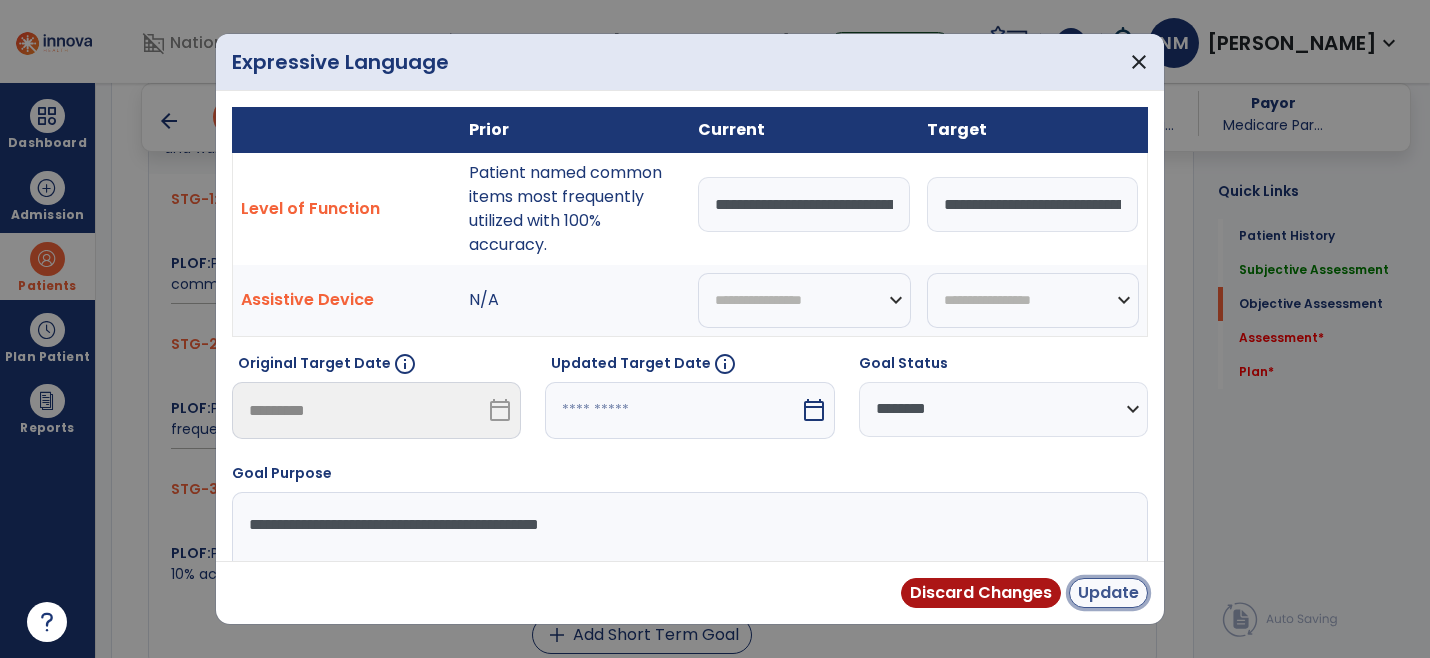 click on "Update" at bounding box center (1108, 593) 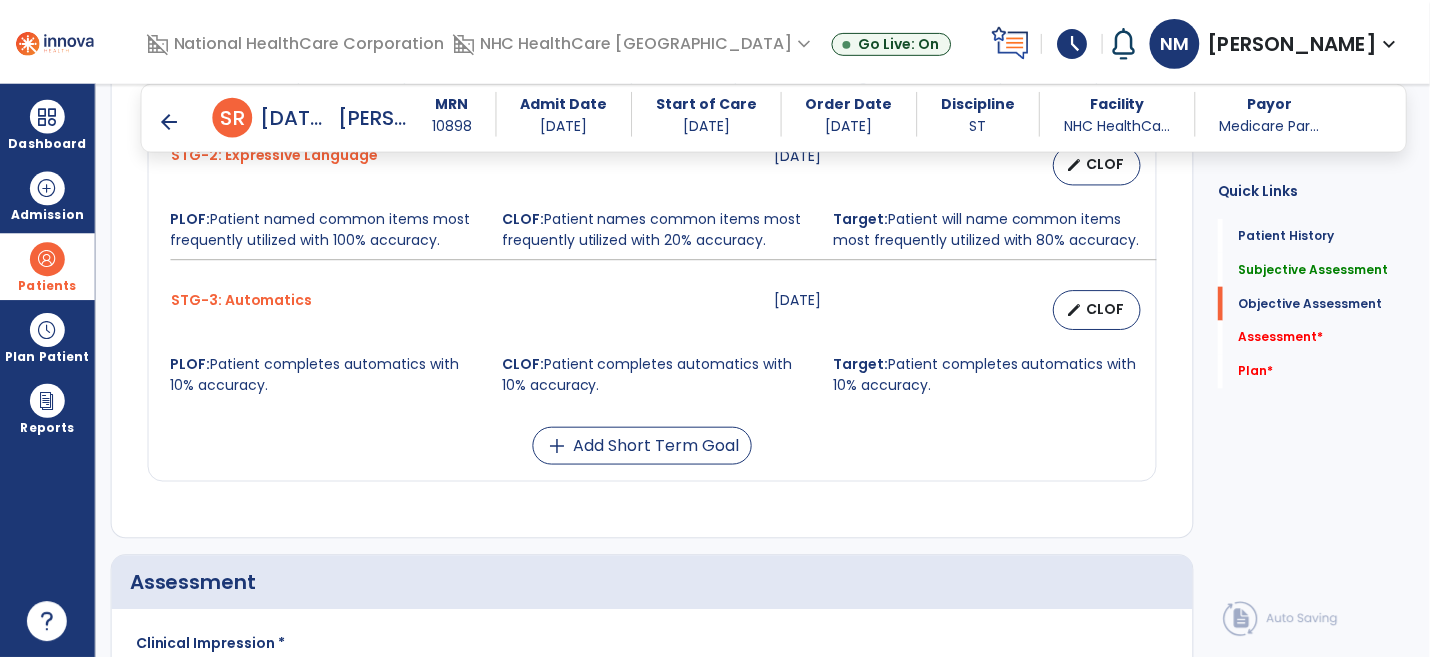 scroll, scrollTop: 1555, scrollLeft: 0, axis: vertical 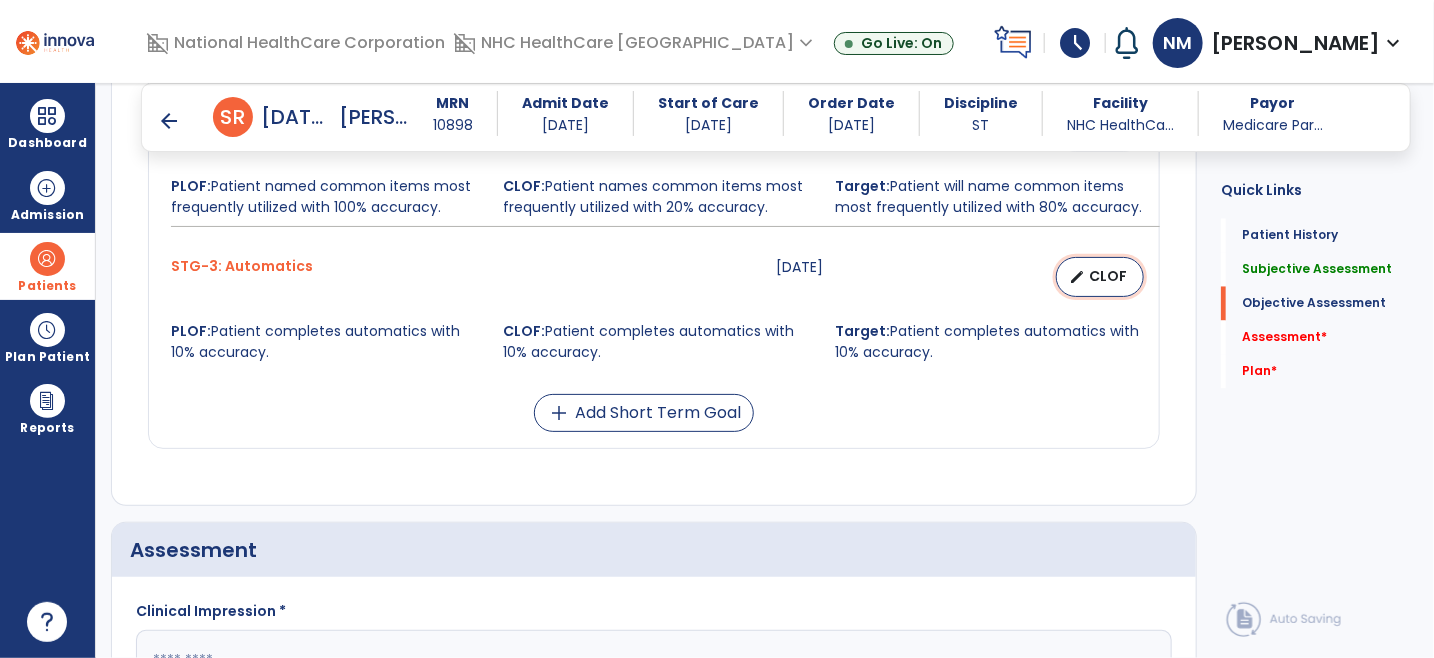 click on "CLOF" at bounding box center (1108, 276) 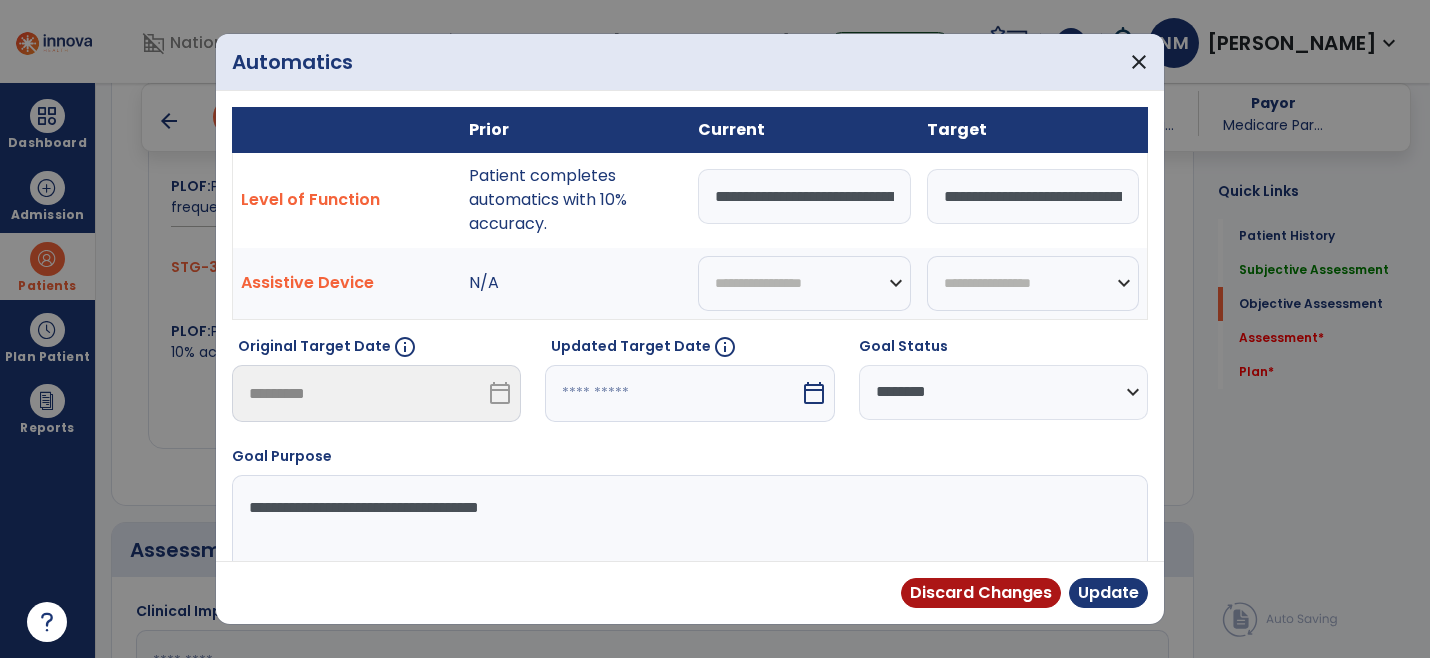 scroll, scrollTop: 1555, scrollLeft: 0, axis: vertical 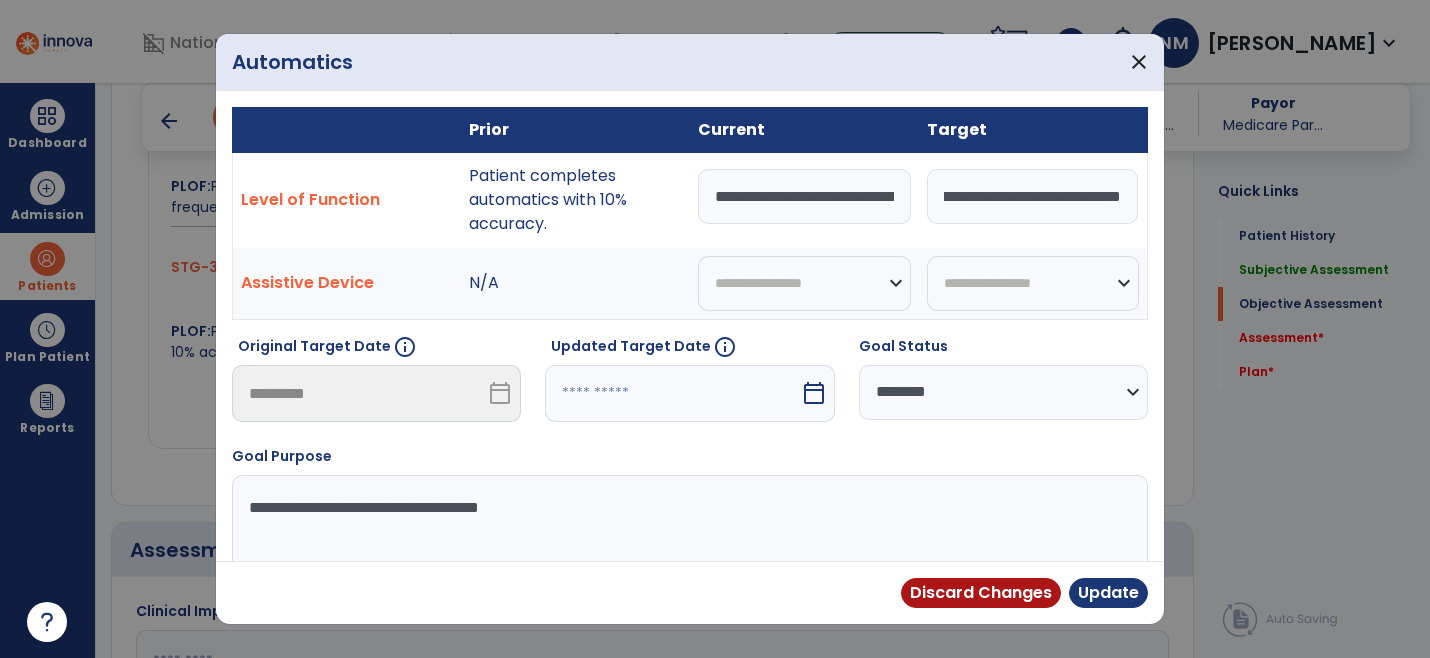drag, startPoint x: 936, startPoint y: 193, endPoint x: 1158, endPoint y: 177, distance: 222.57584 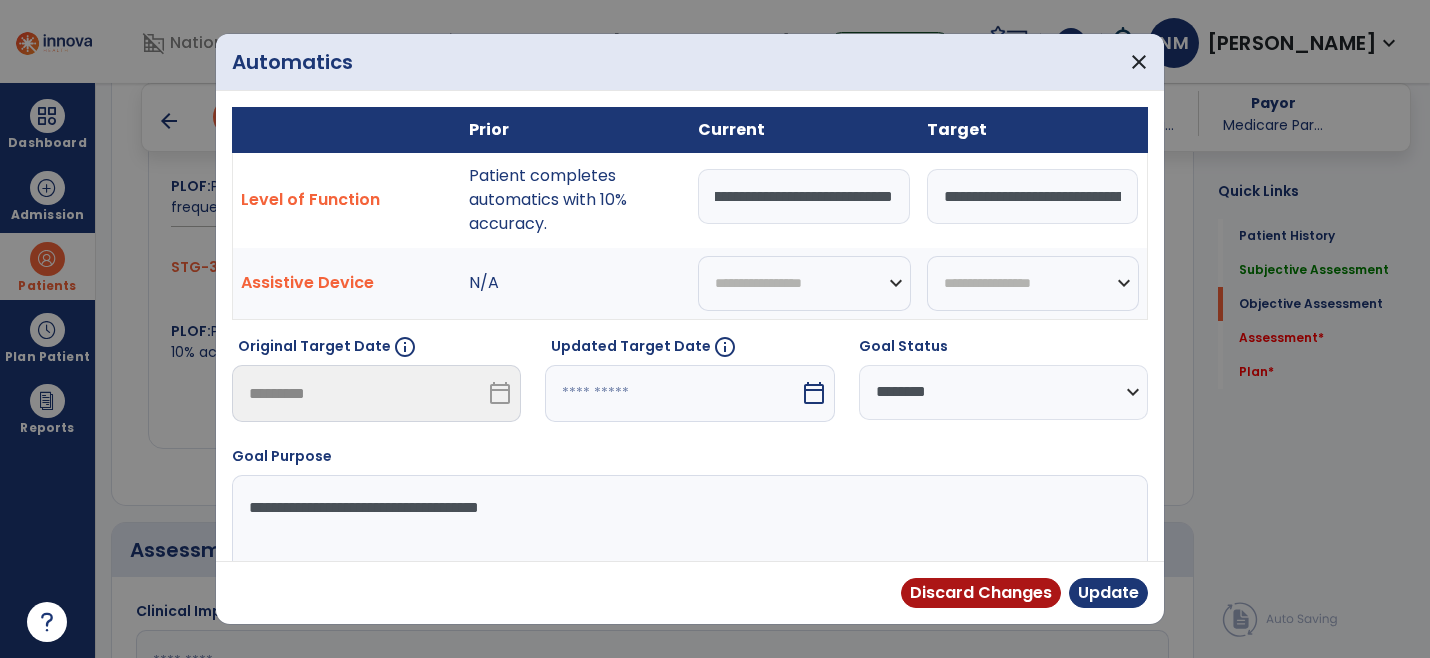 scroll, scrollTop: 0, scrollLeft: 216, axis: horizontal 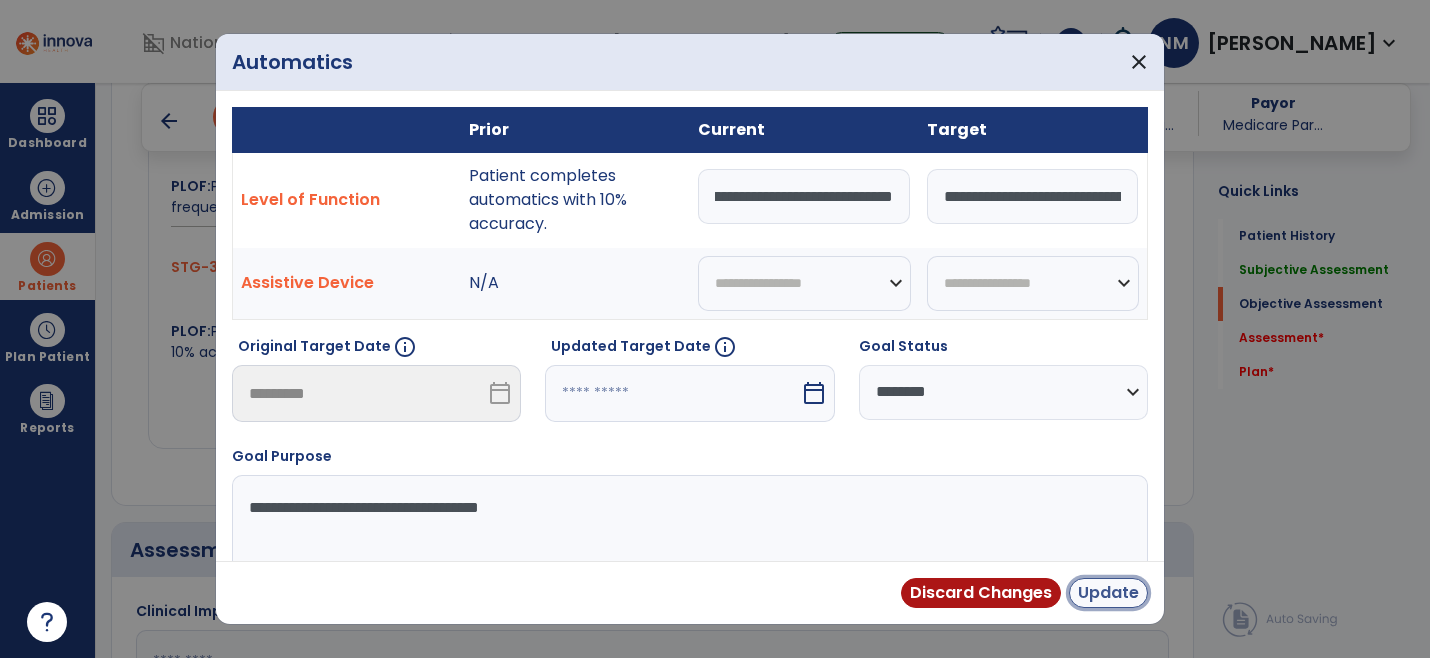 click on "Update" at bounding box center (1108, 593) 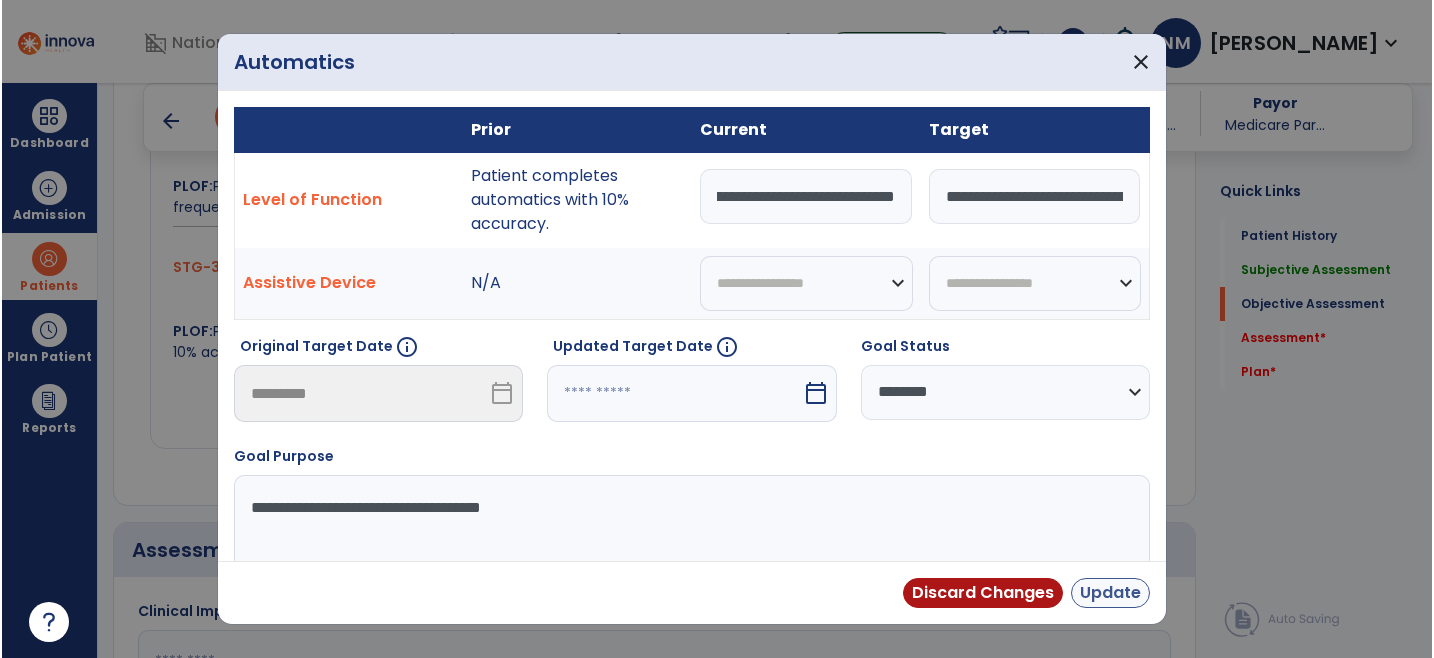 scroll, scrollTop: 0, scrollLeft: 0, axis: both 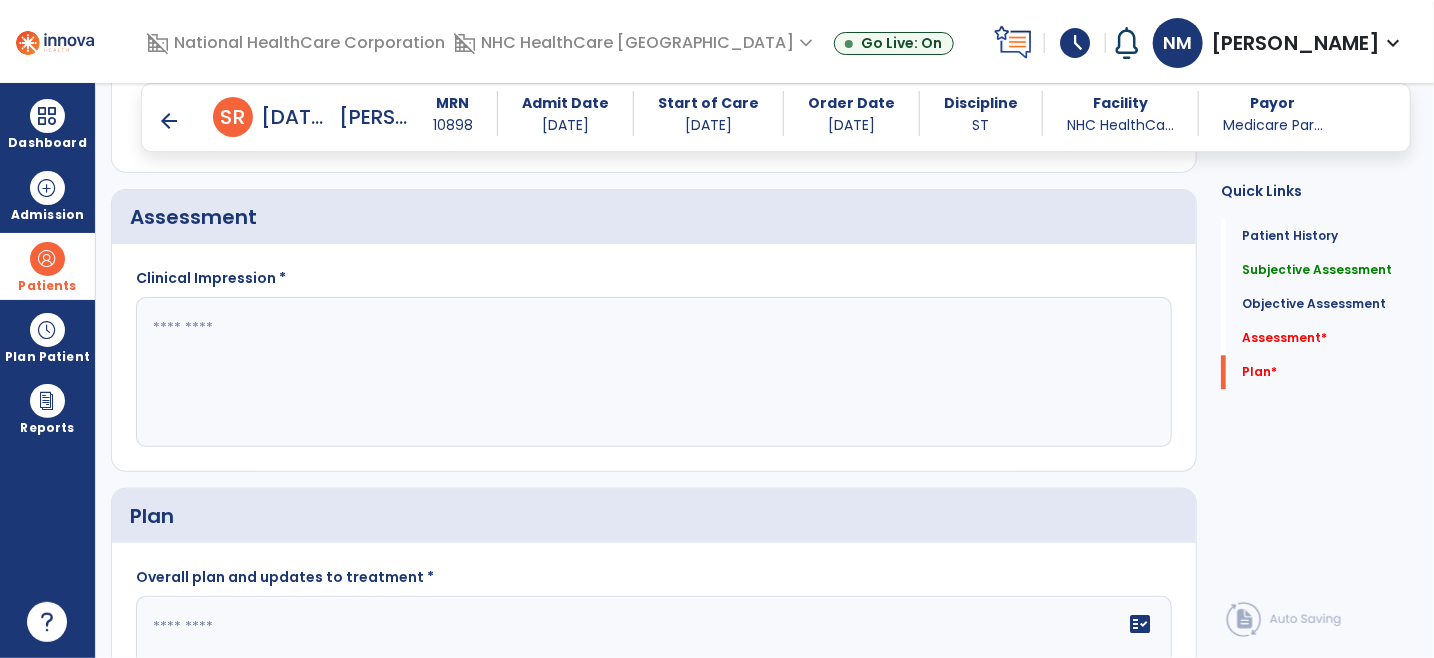 click 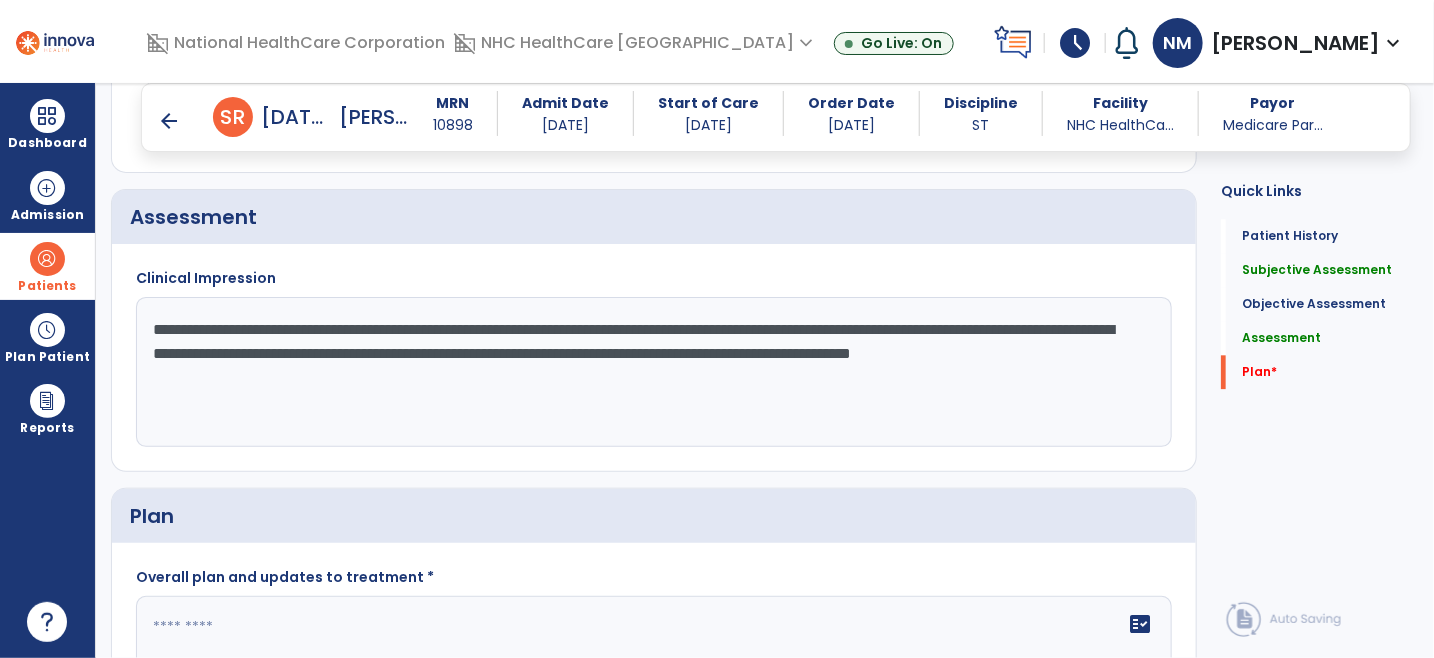 click on "**********" 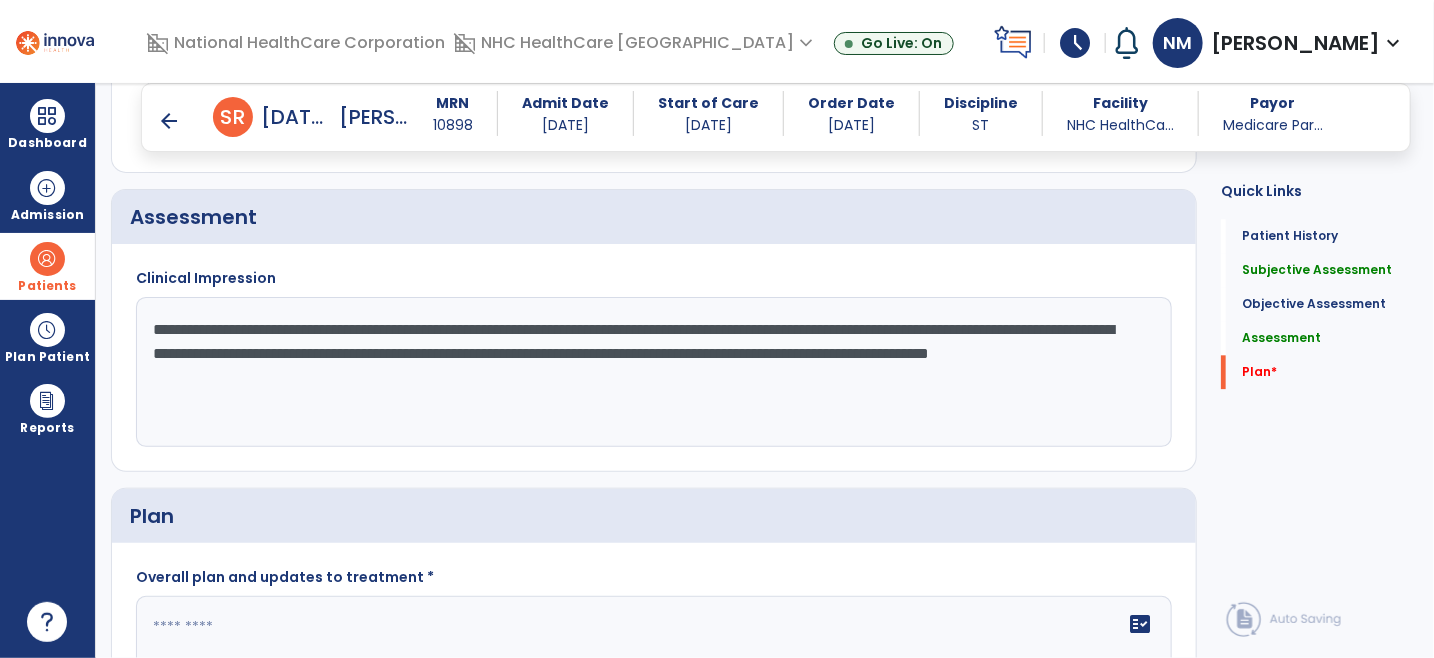 click on "**********" 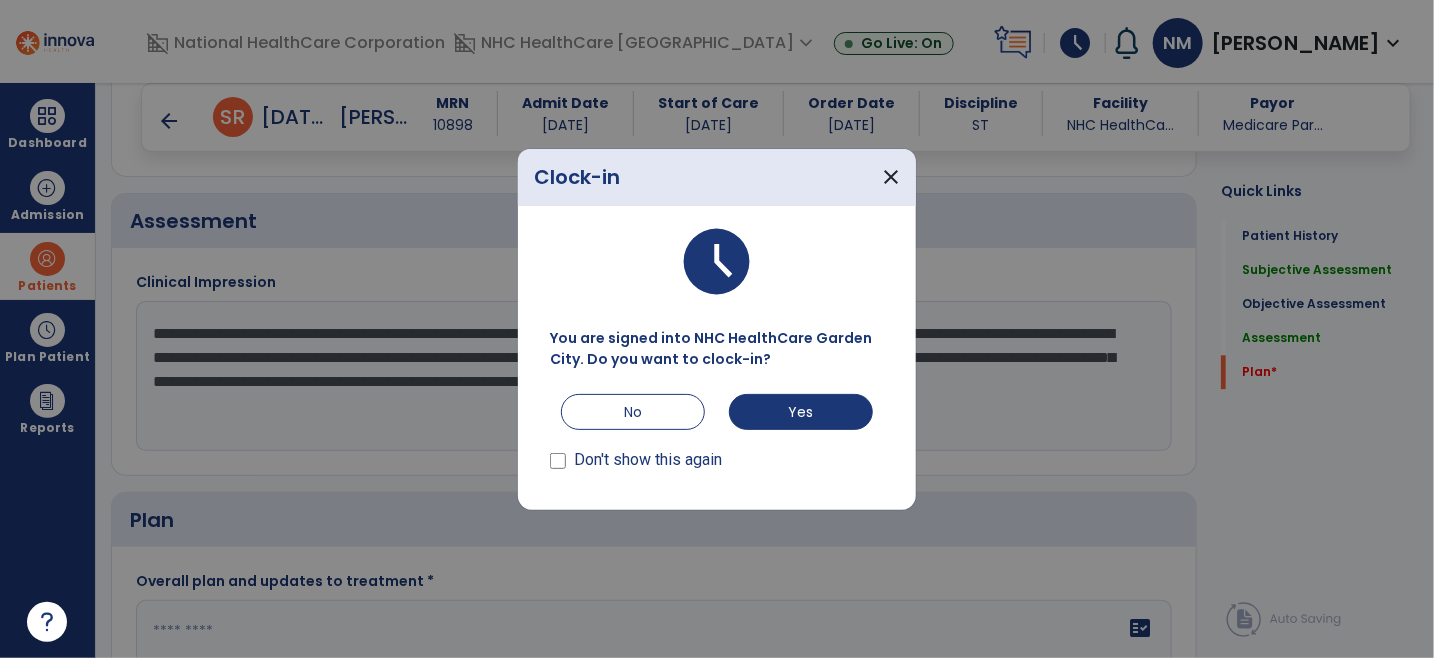 scroll, scrollTop: 1888, scrollLeft: 0, axis: vertical 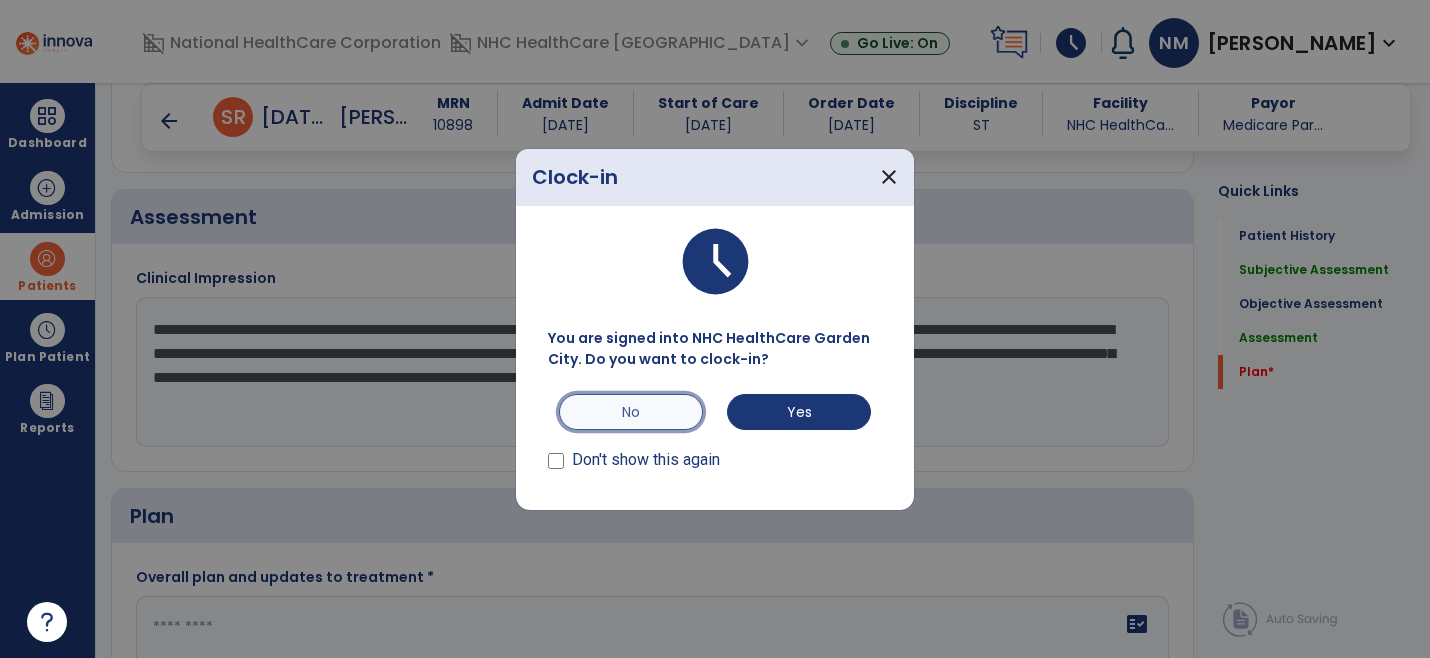 click on "No" at bounding box center (631, 412) 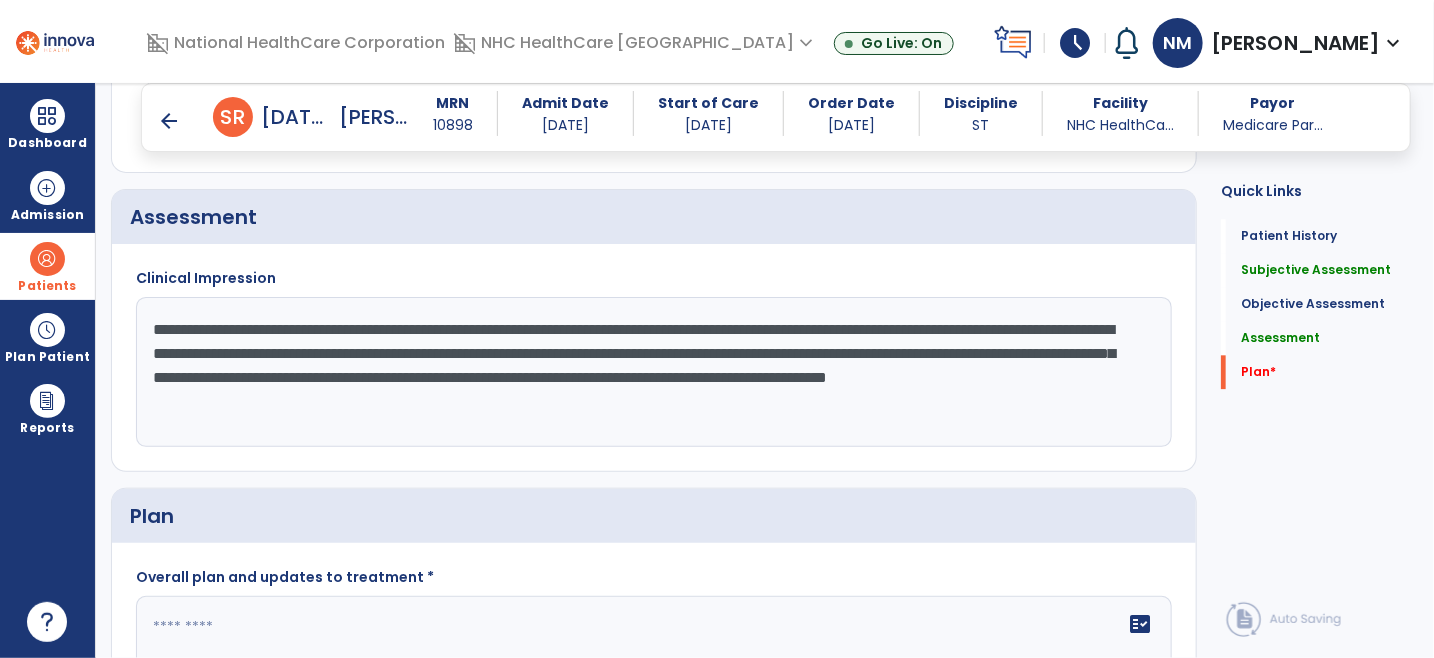 click on "**********" 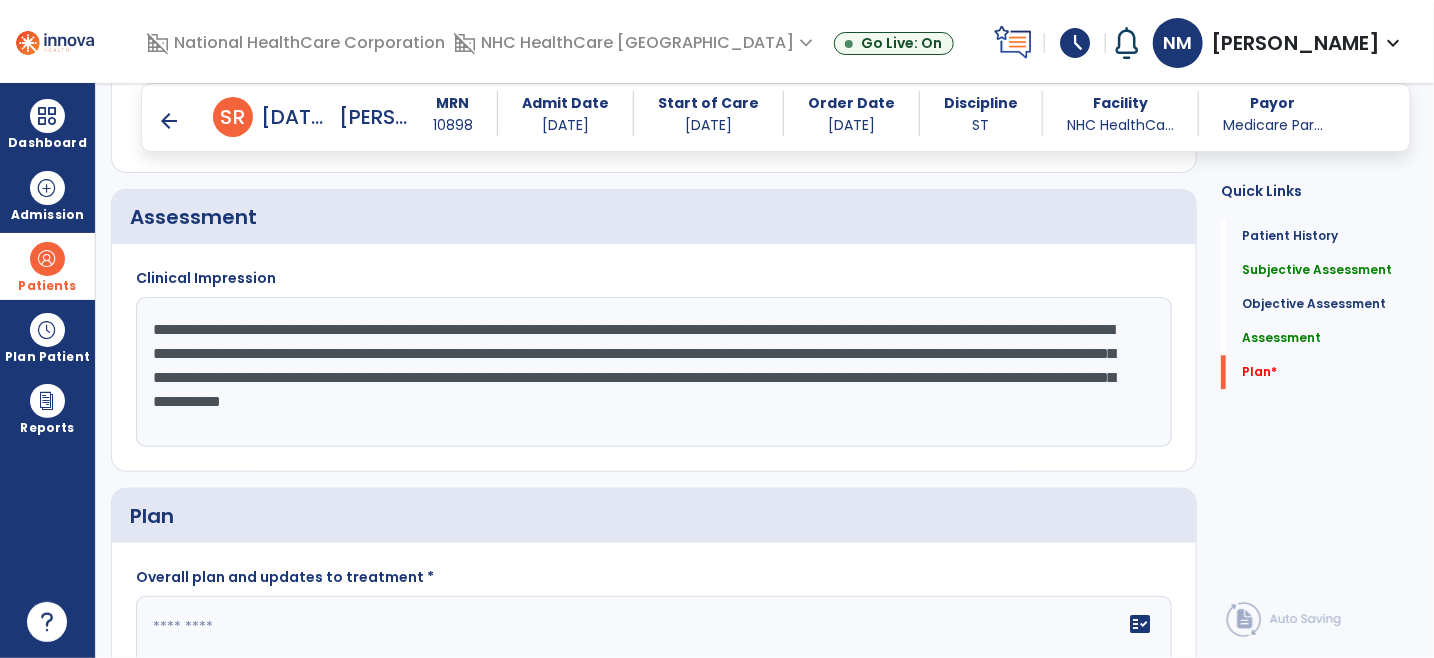 click on "**********" 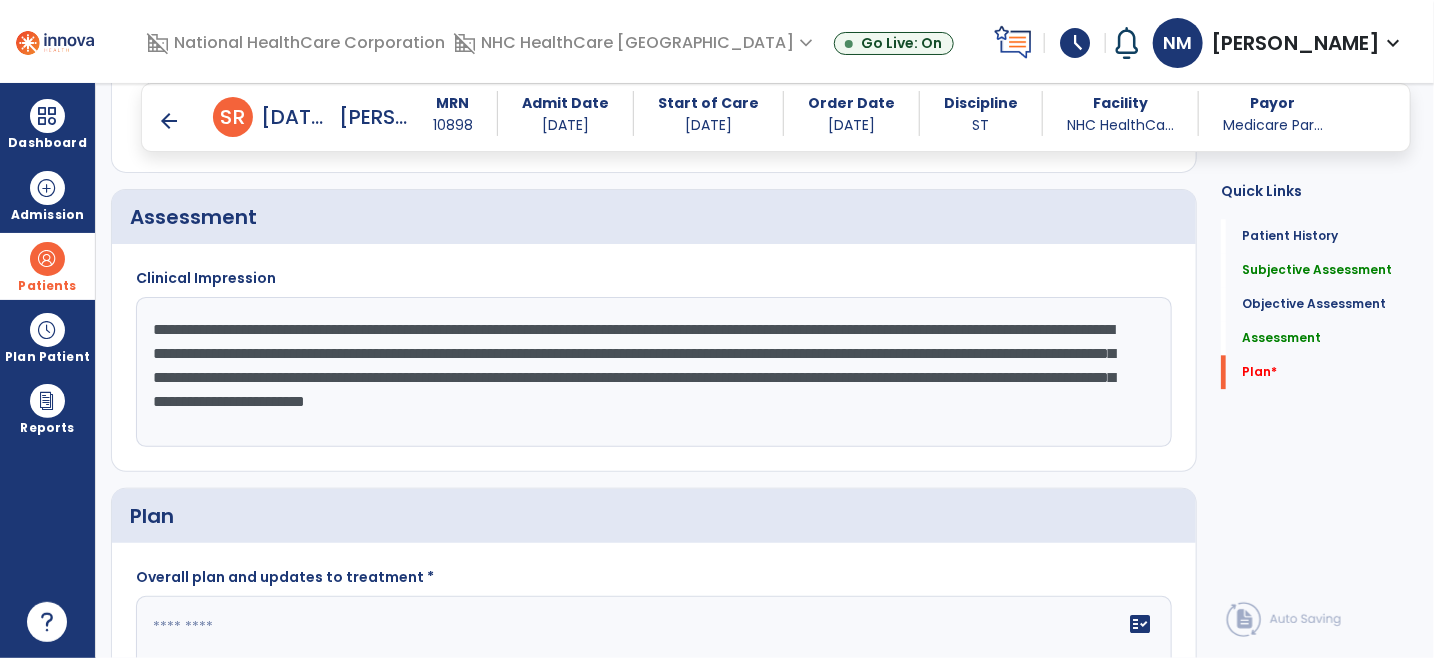 click on "**********" 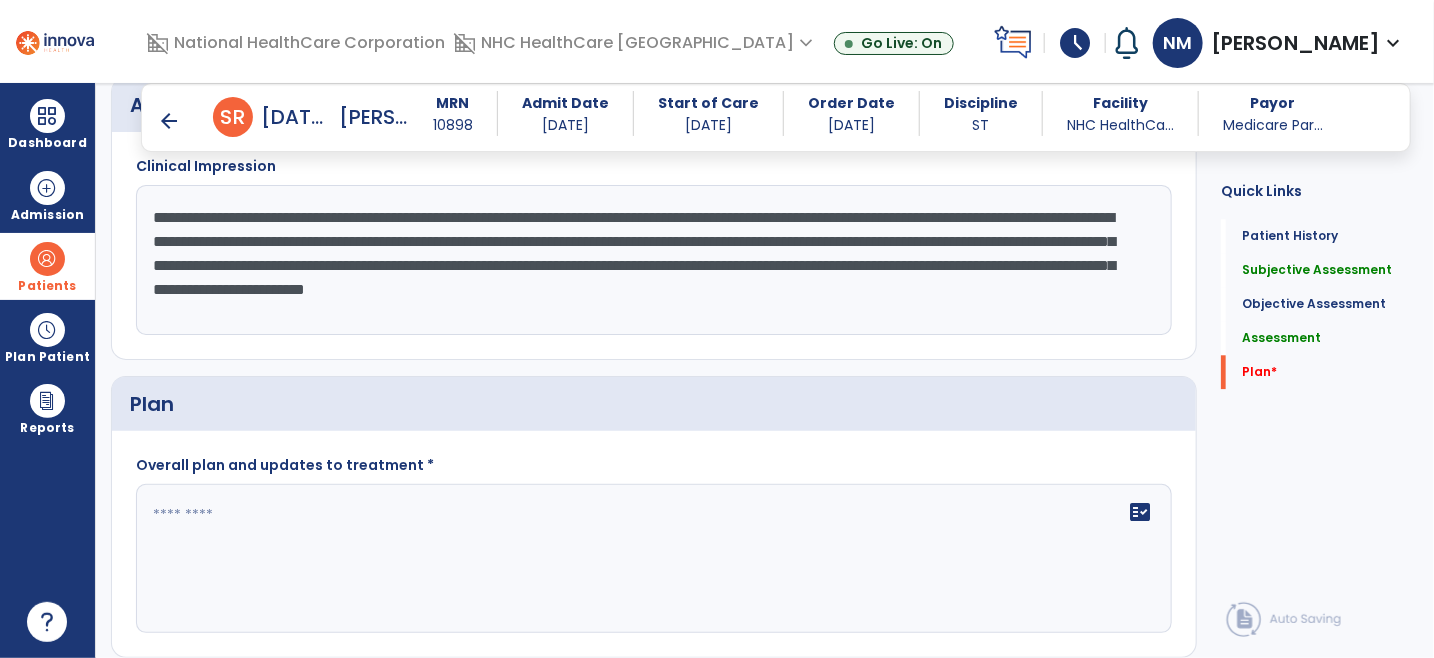 scroll, scrollTop: 2073, scrollLeft: 0, axis: vertical 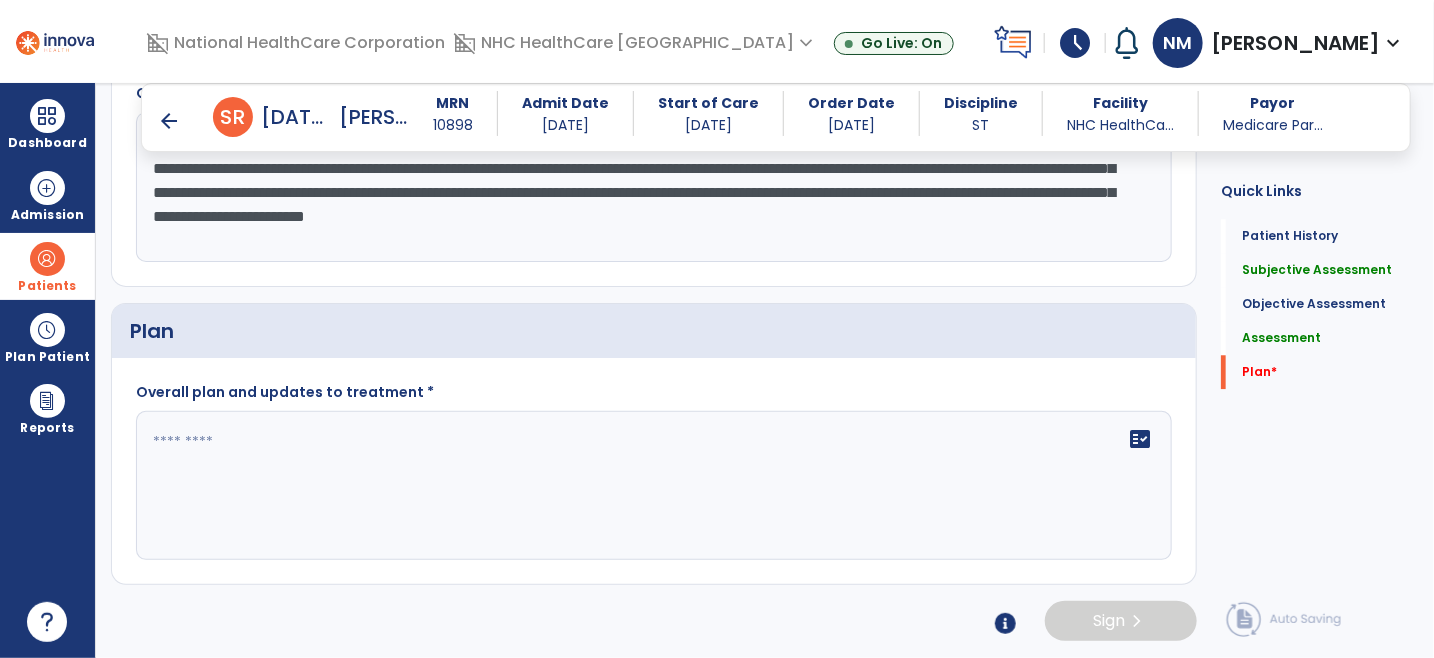 type on "**********" 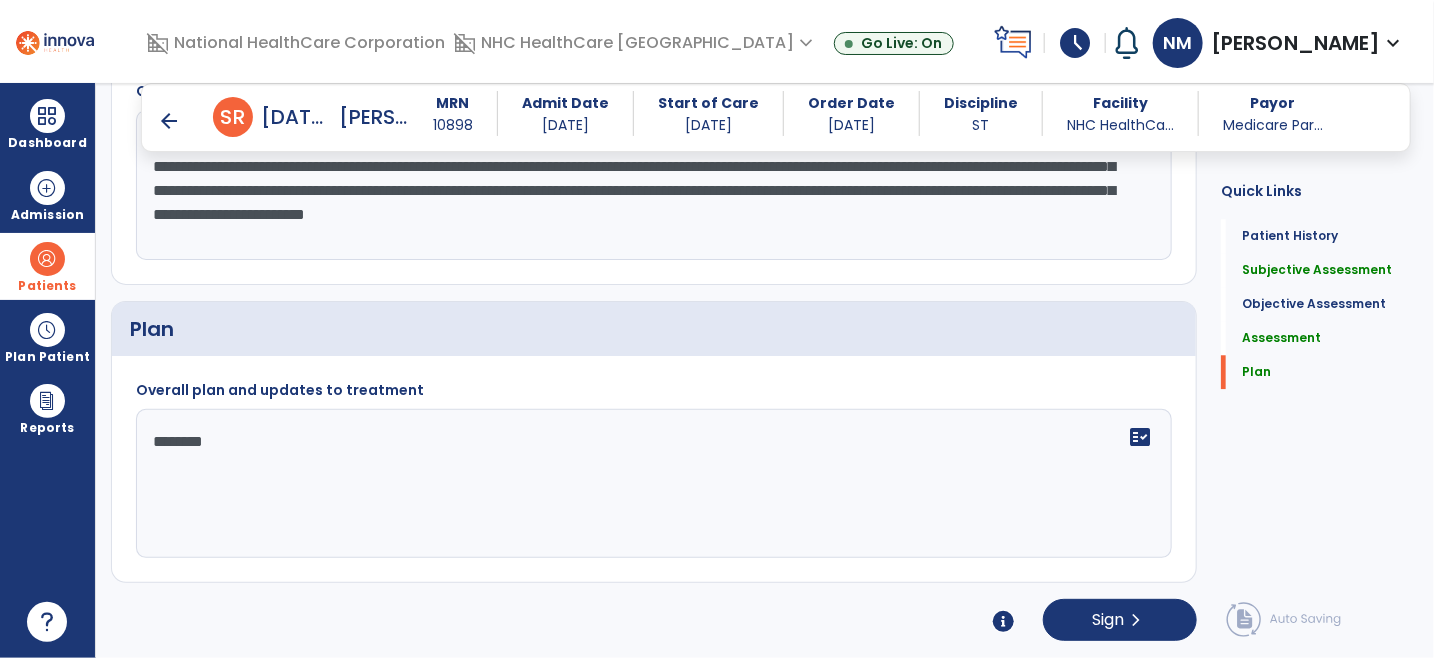 scroll, scrollTop: 2076, scrollLeft: 0, axis: vertical 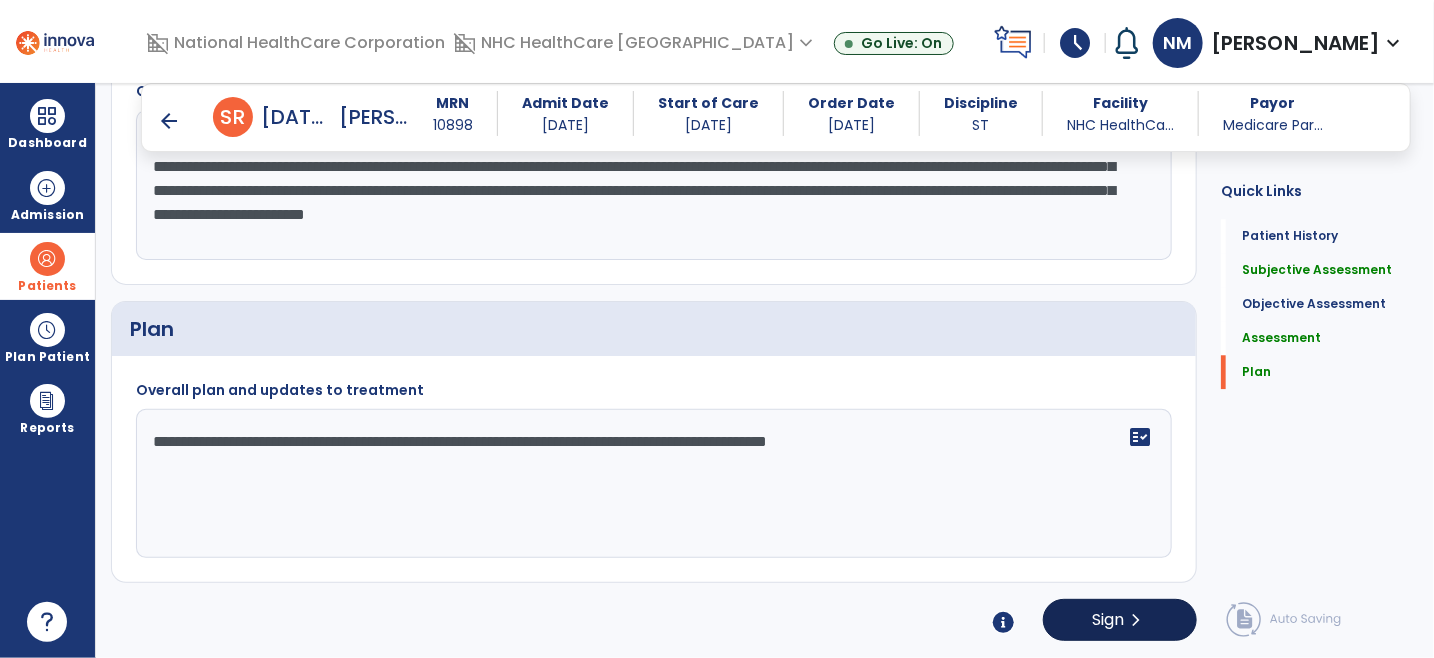 type on "**********" 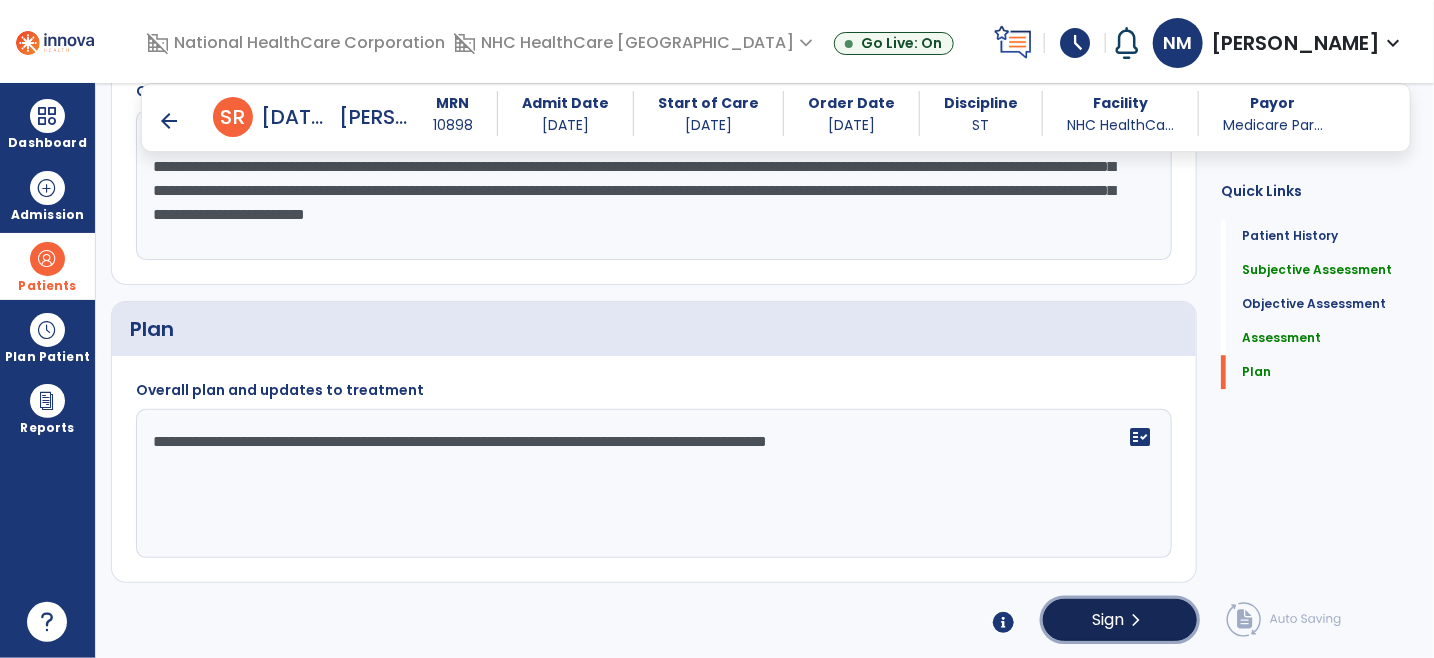 click on "Sign  chevron_right" 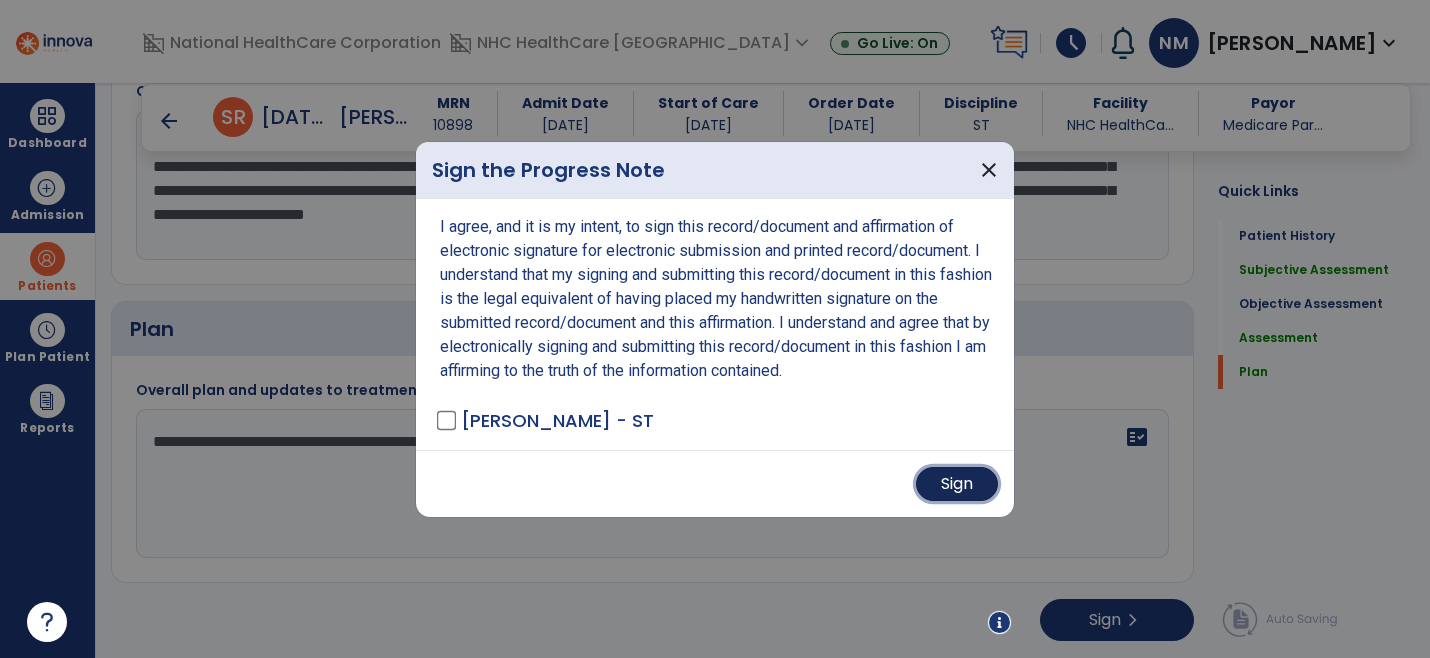 drag, startPoint x: 980, startPoint y: 480, endPoint x: 995, endPoint y: 468, distance: 19.209373 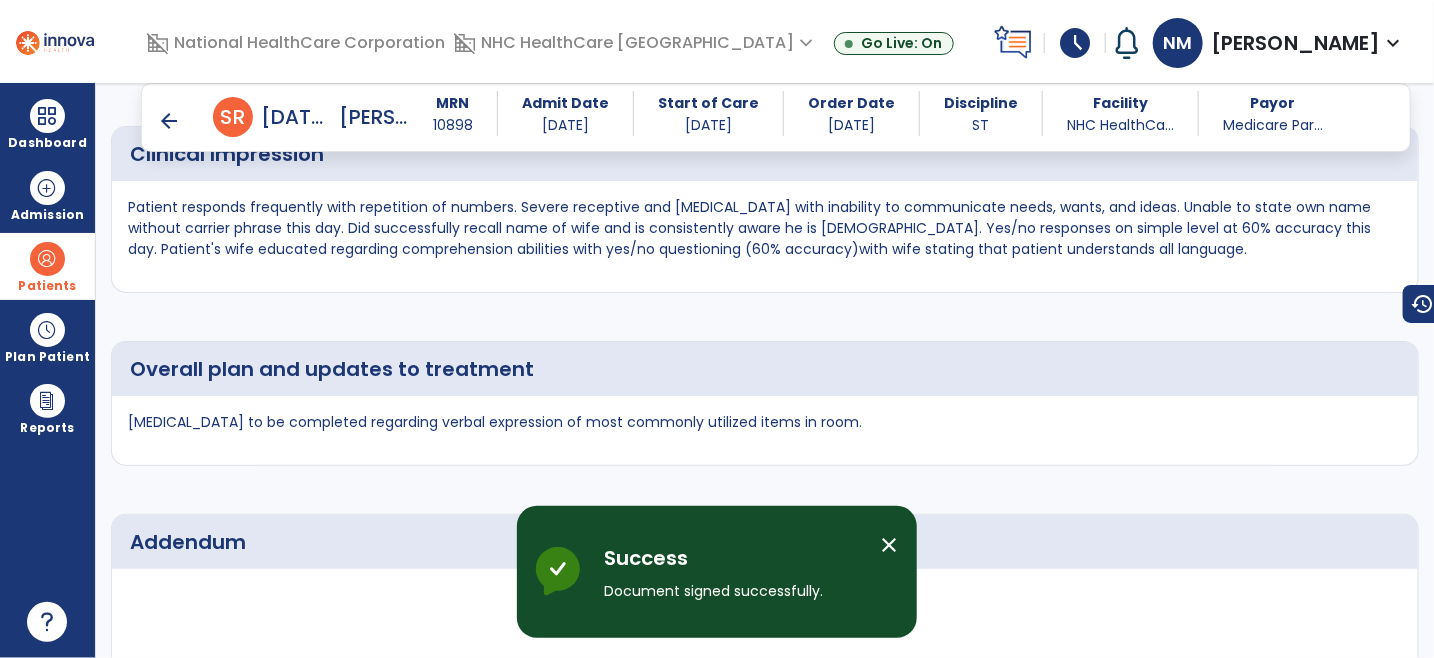 scroll, scrollTop: 2806, scrollLeft: 0, axis: vertical 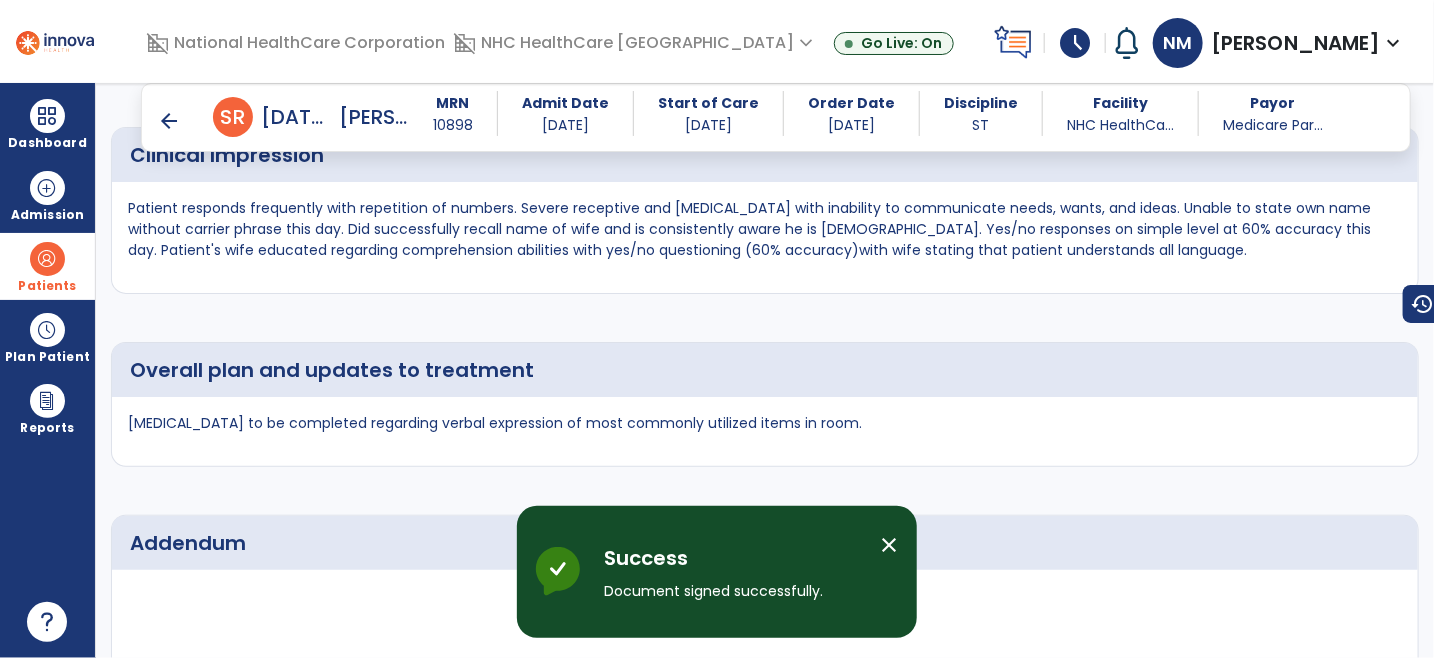 click on "arrow_back" at bounding box center [169, 121] 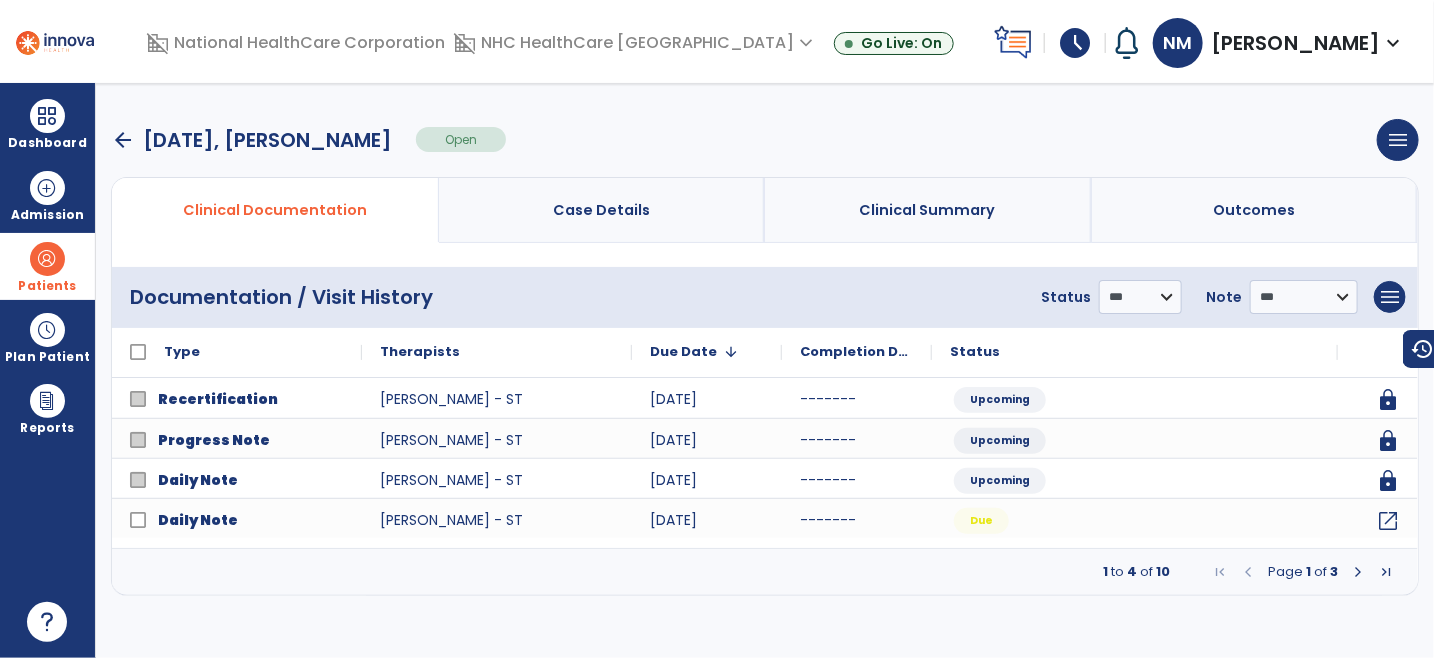 scroll, scrollTop: 0, scrollLeft: 0, axis: both 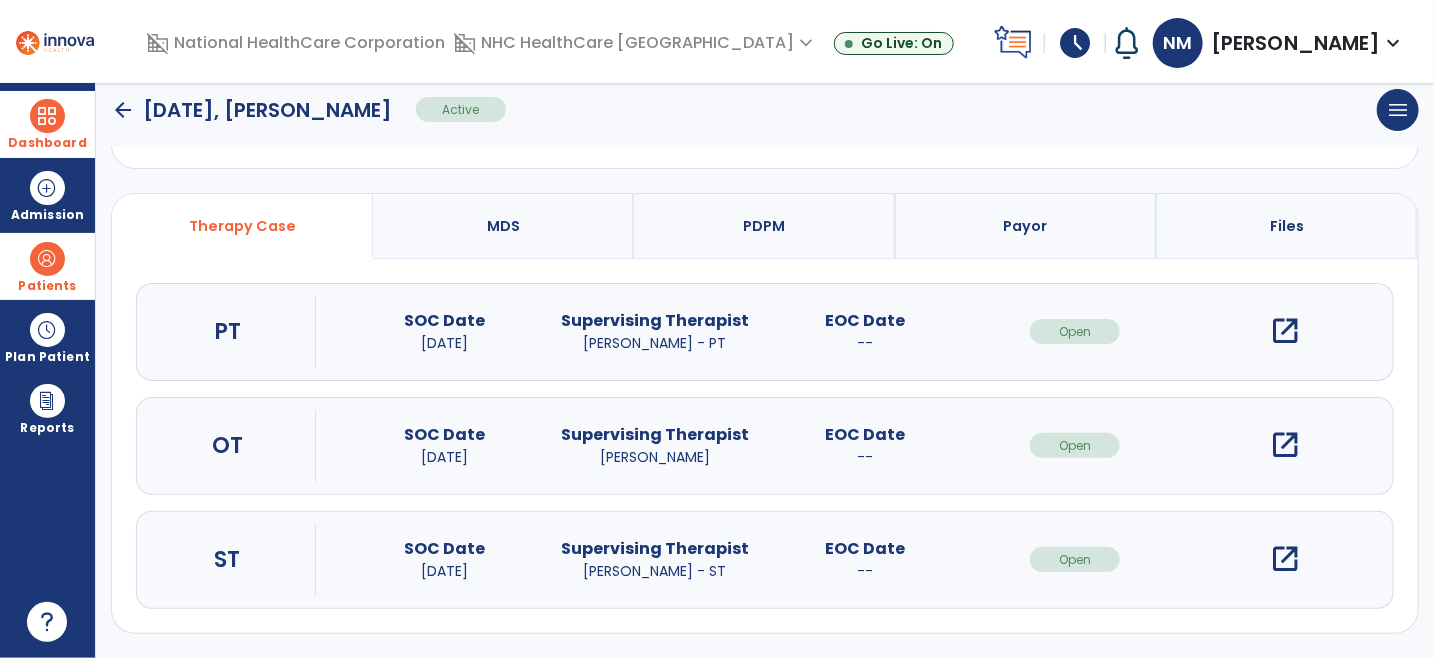 click on "Dashboard" at bounding box center (47, 124) 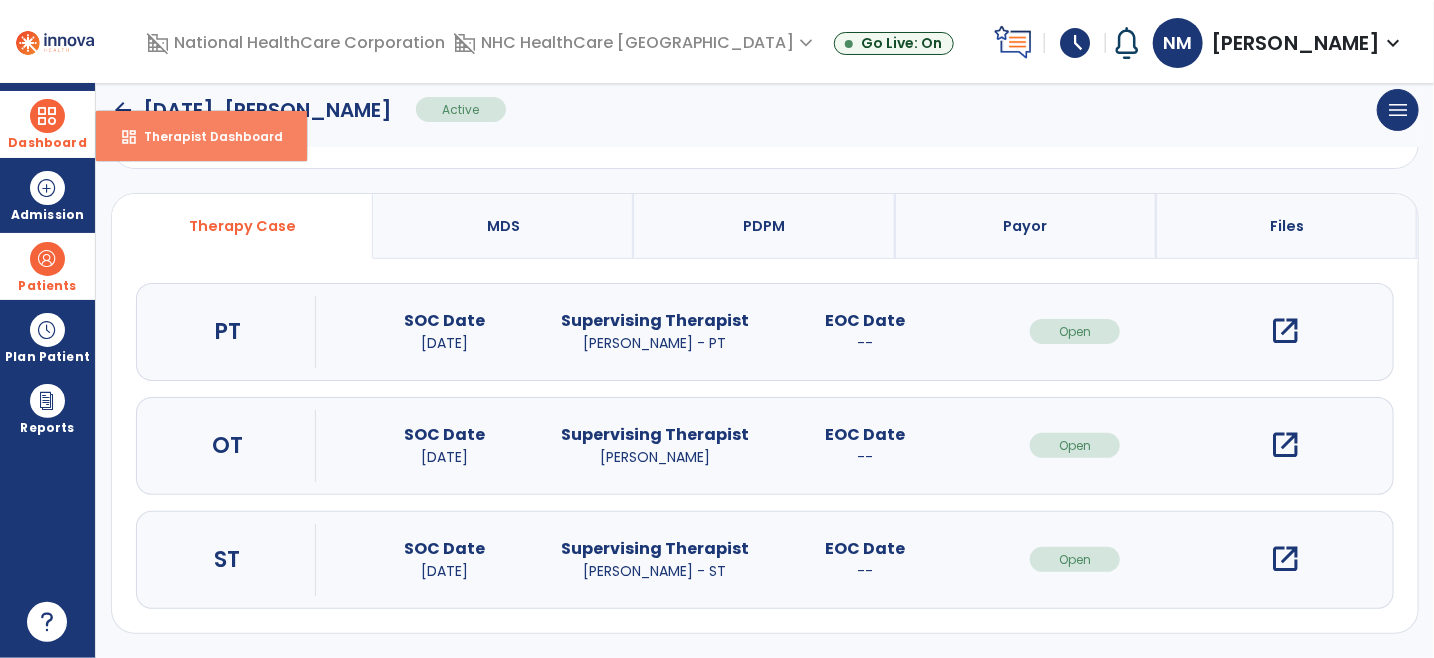 click on "dashboard" at bounding box center [129, 137] 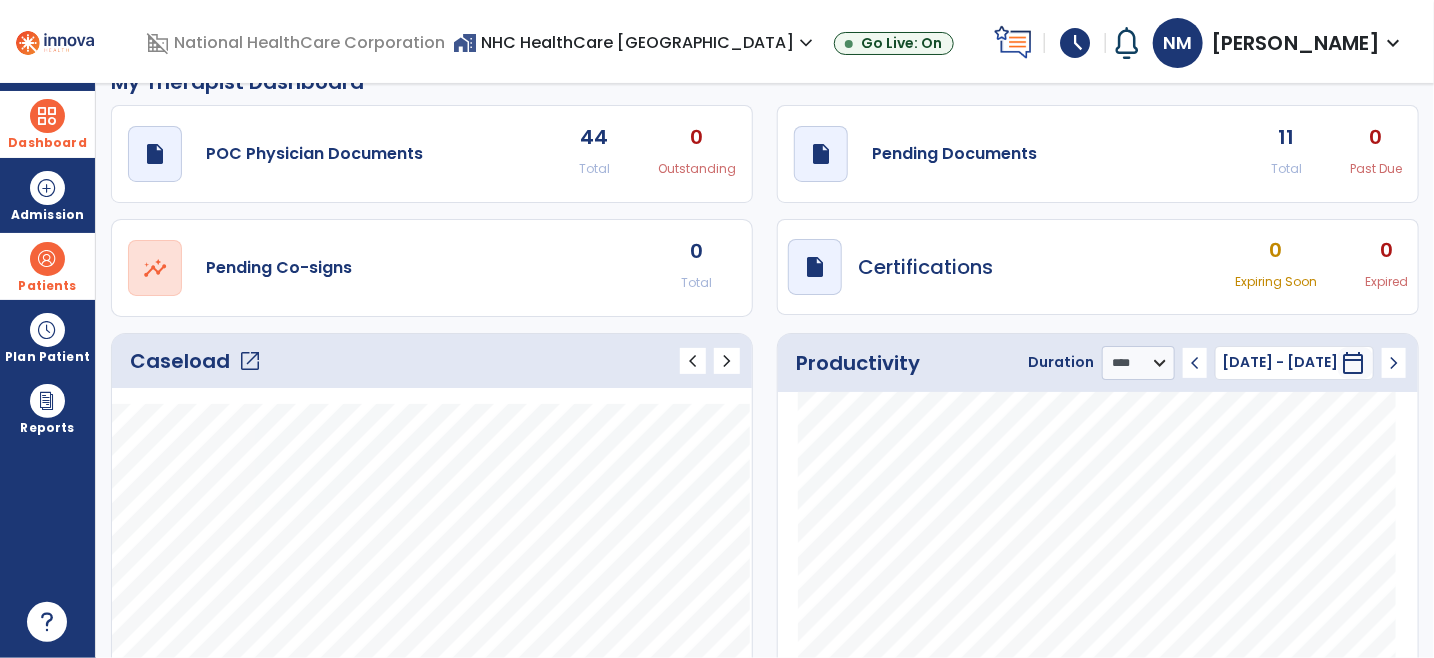 scroll, scrollTop: 0, scrollLeft: 0, axis: both 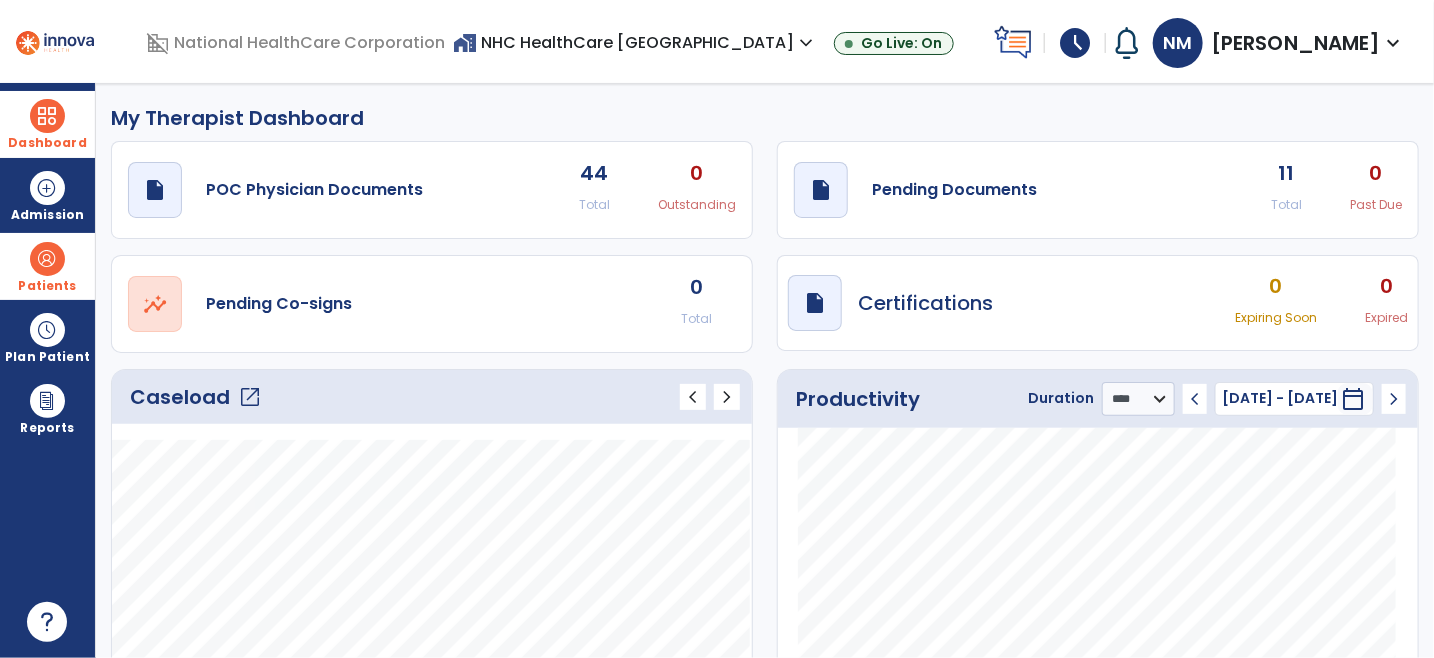 click on "draft   open_in_new  Pending Documents 11 Total 0 Past Due" 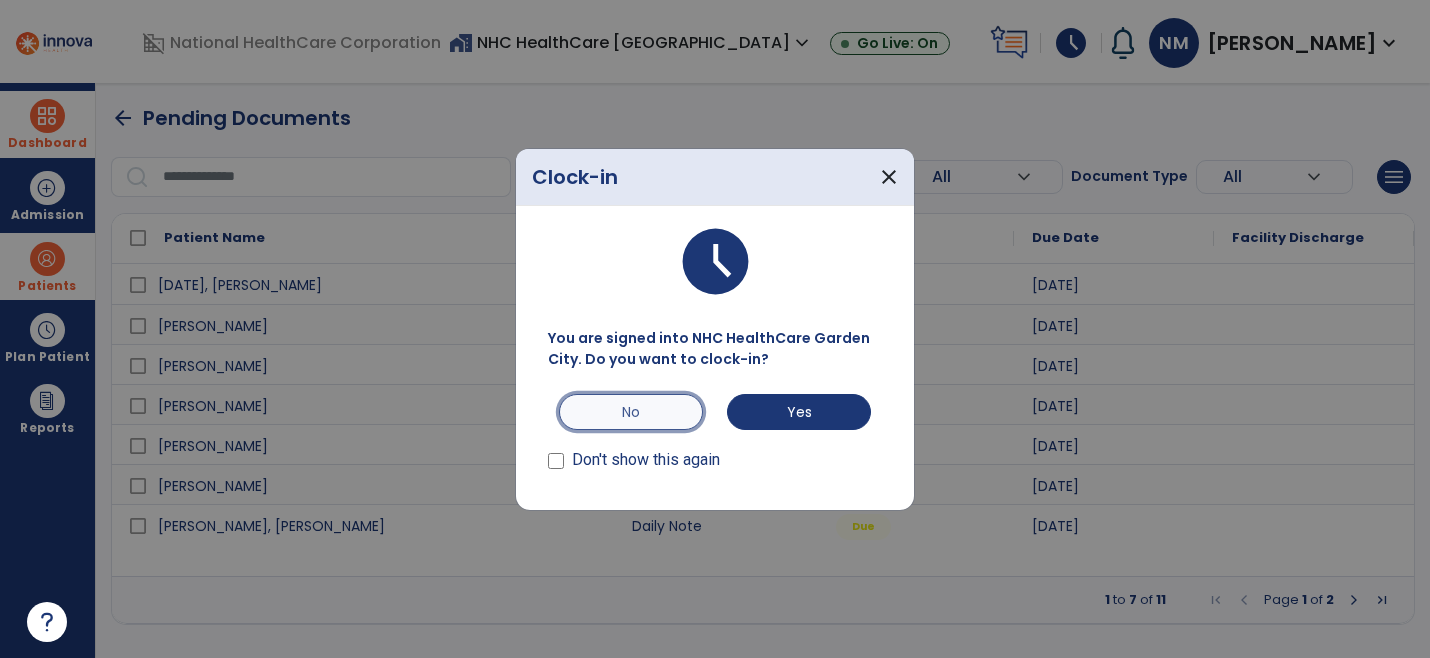 click on "No" at bounding box center (631, 412) 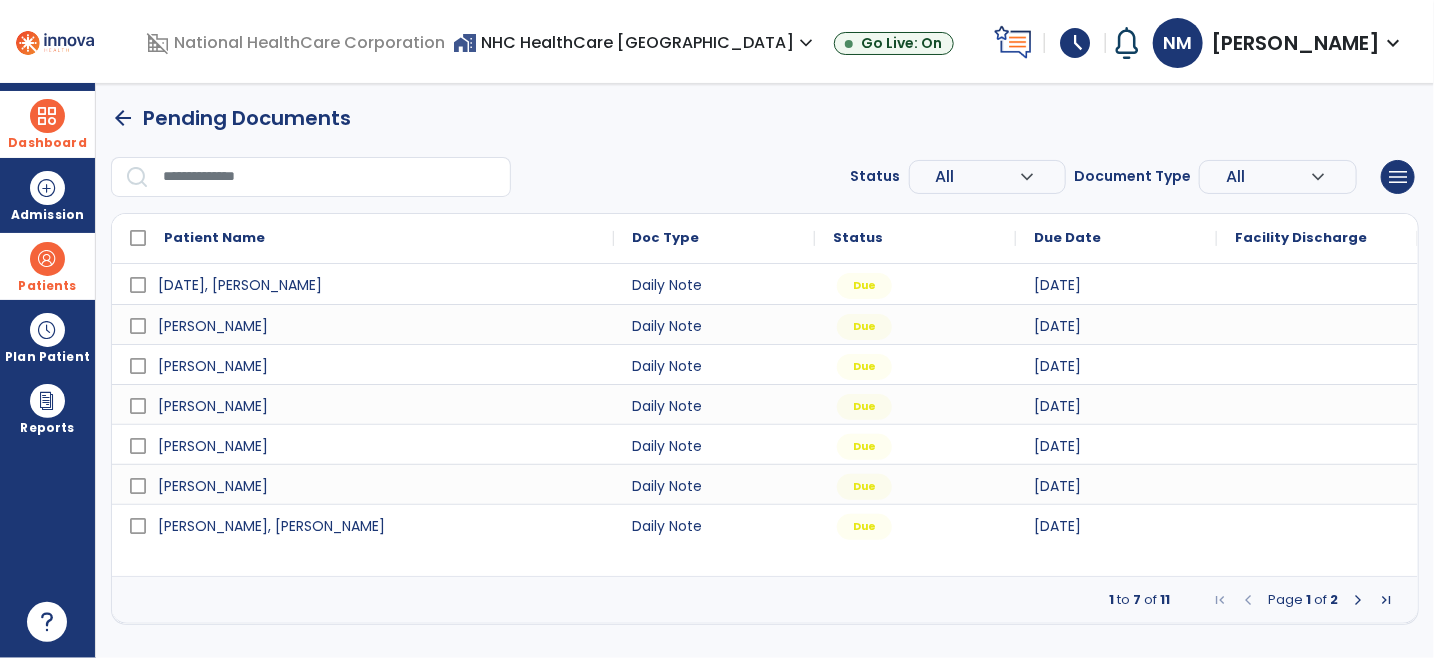 click at bounding box center (1358, 600) 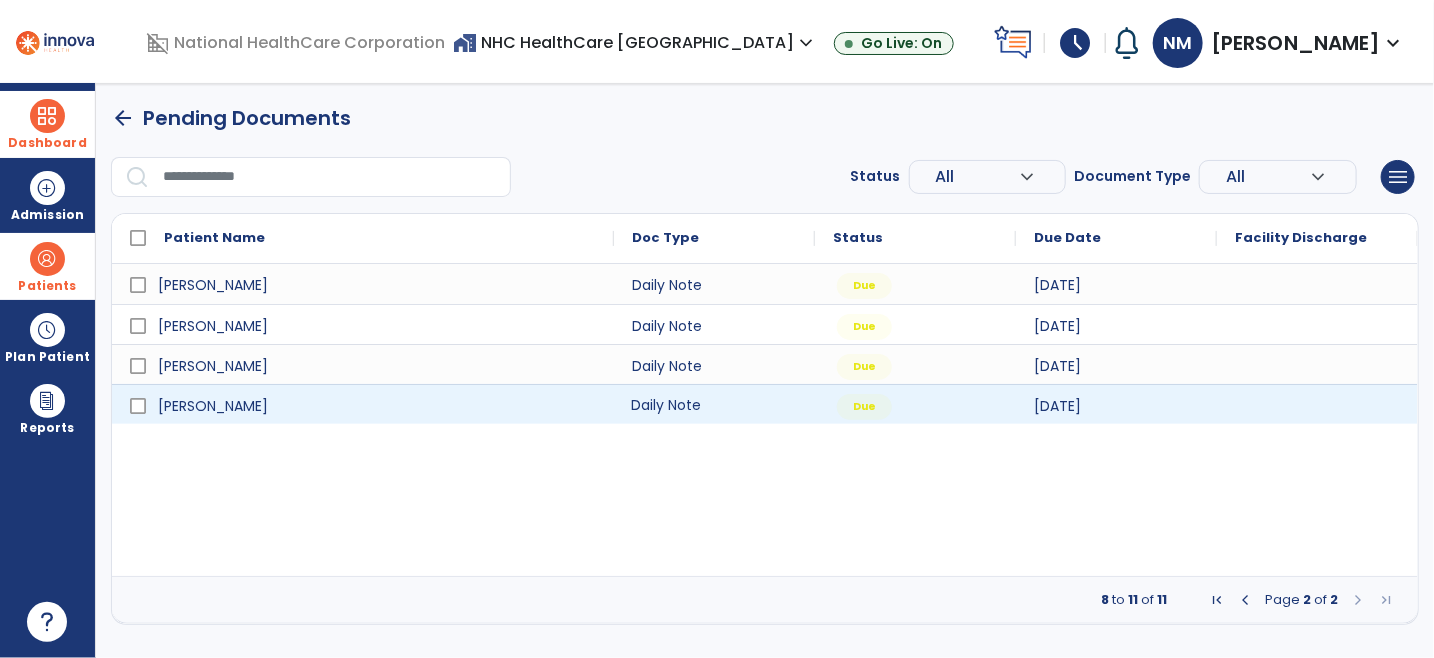 click on "Daily Note" at bounding box center [714, 404] 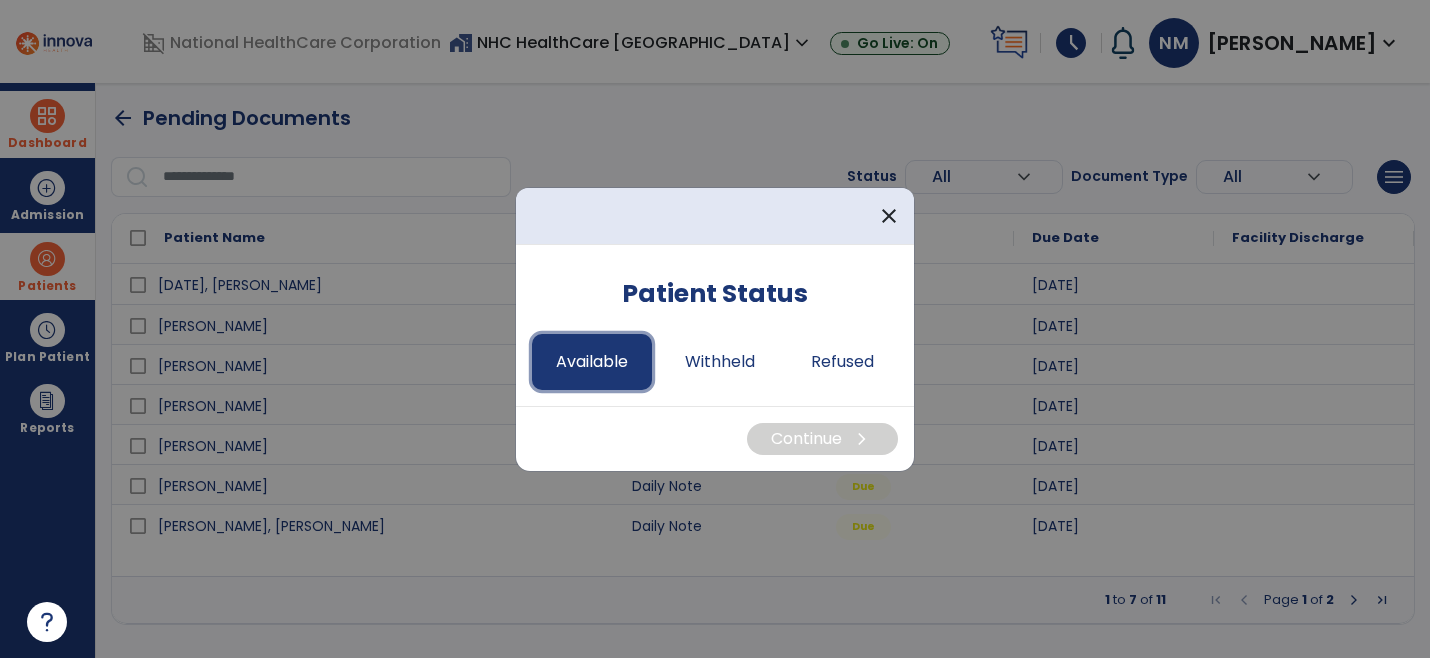 click on "Available" at bounding box center [592, 362] 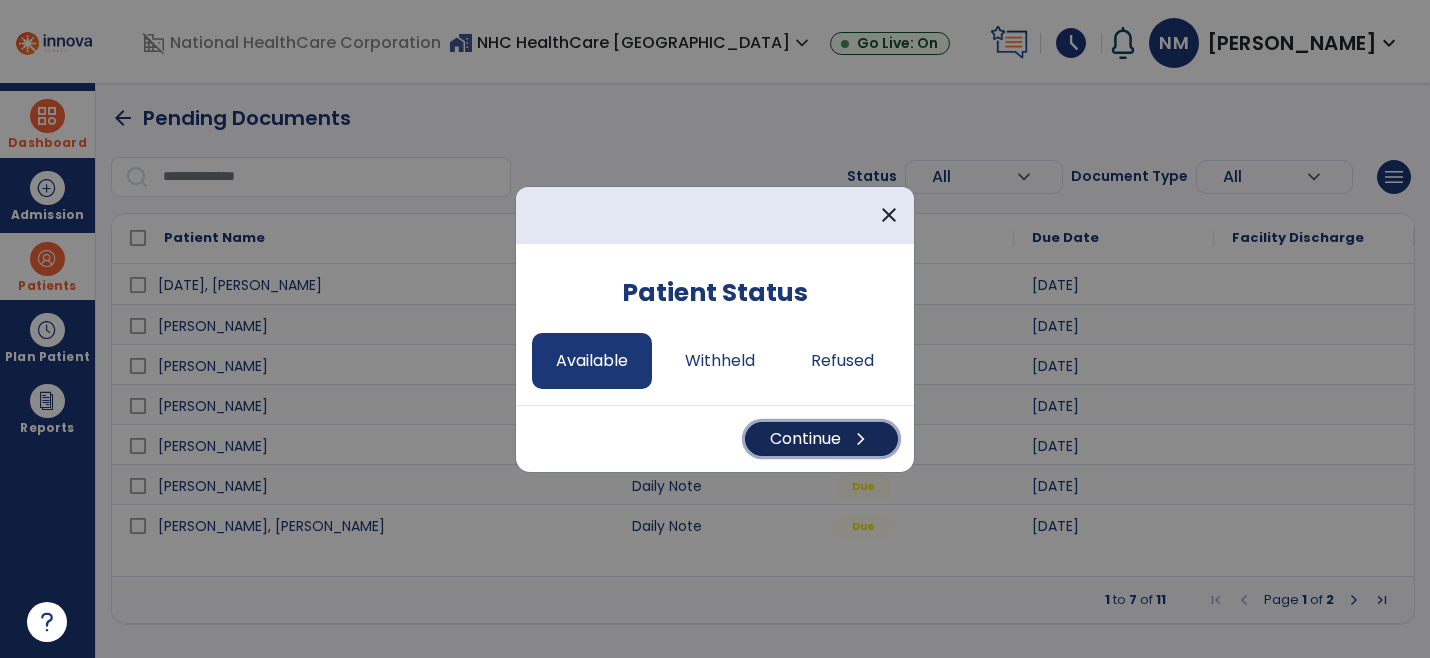 click on "chevron_right" at bounding box center (861, 439) 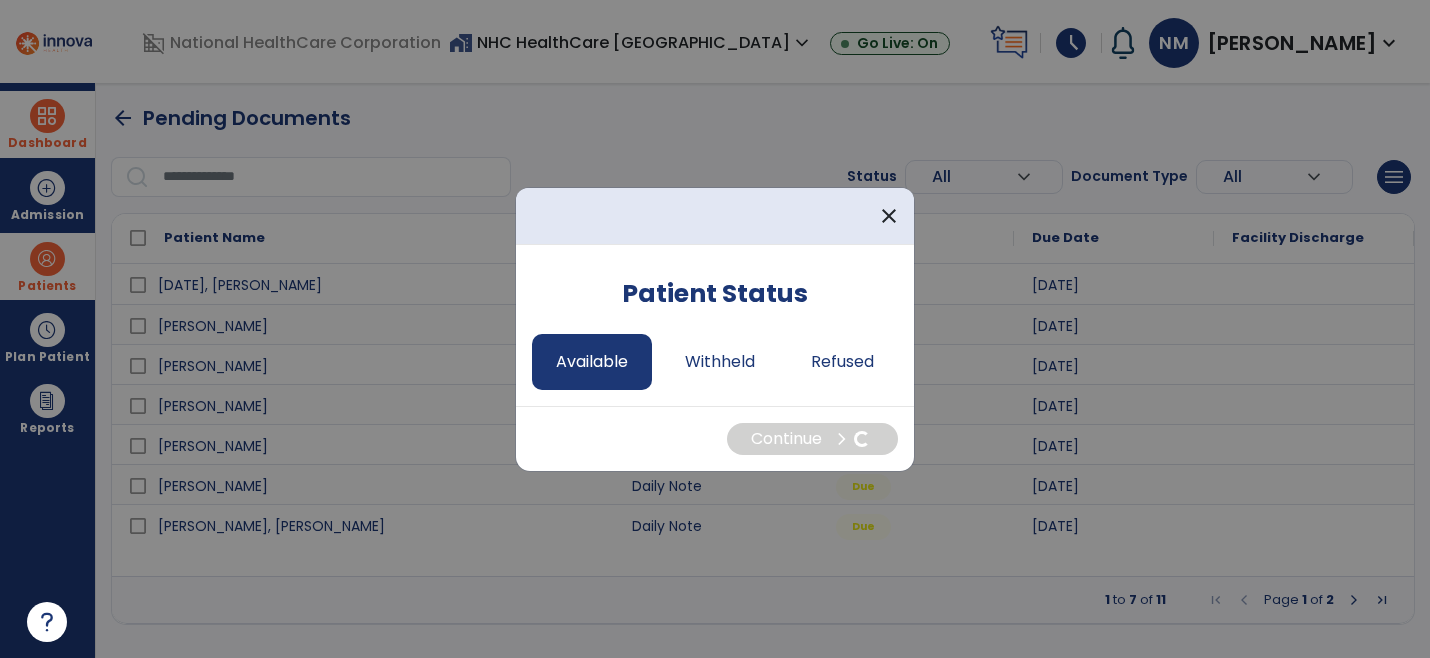 select on "*" 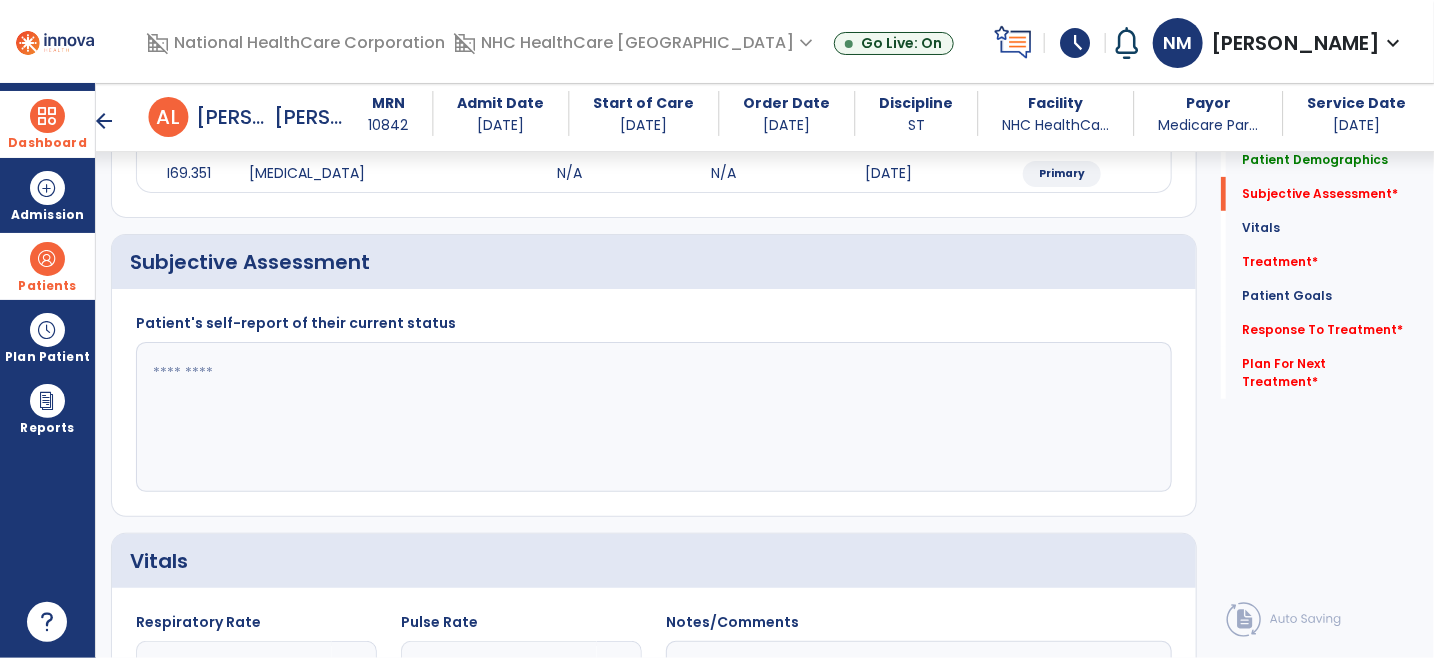 scroll, scrollTop: 333, scrollLeft: 0, axis: vertical 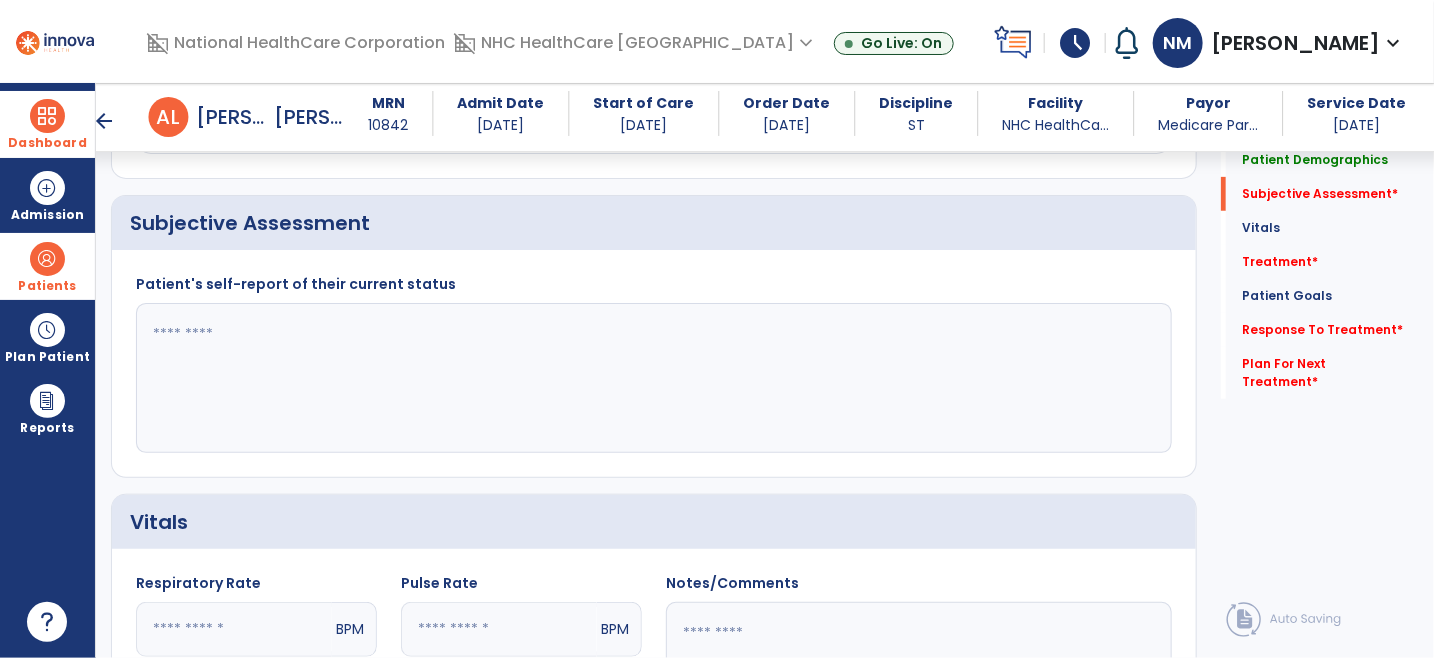 click 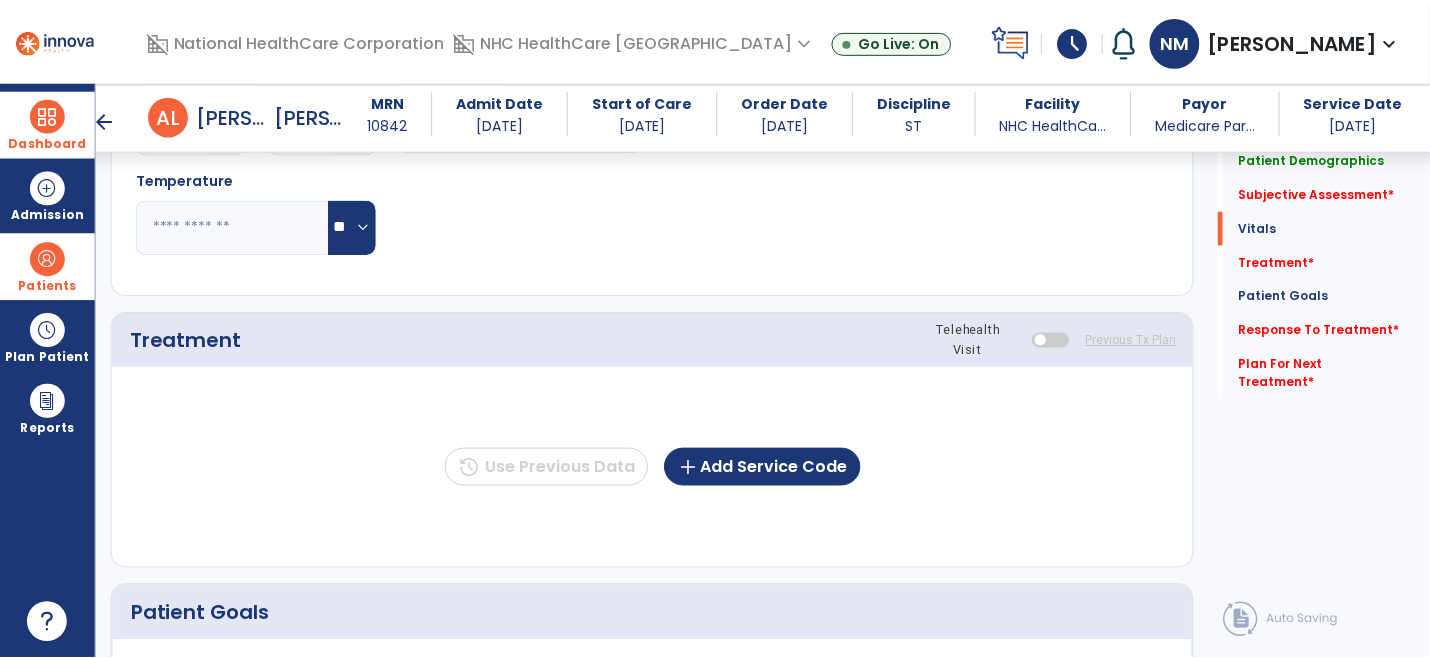 scroll, scrollTop: 1000, scrollLeft: 0, axis: vertical 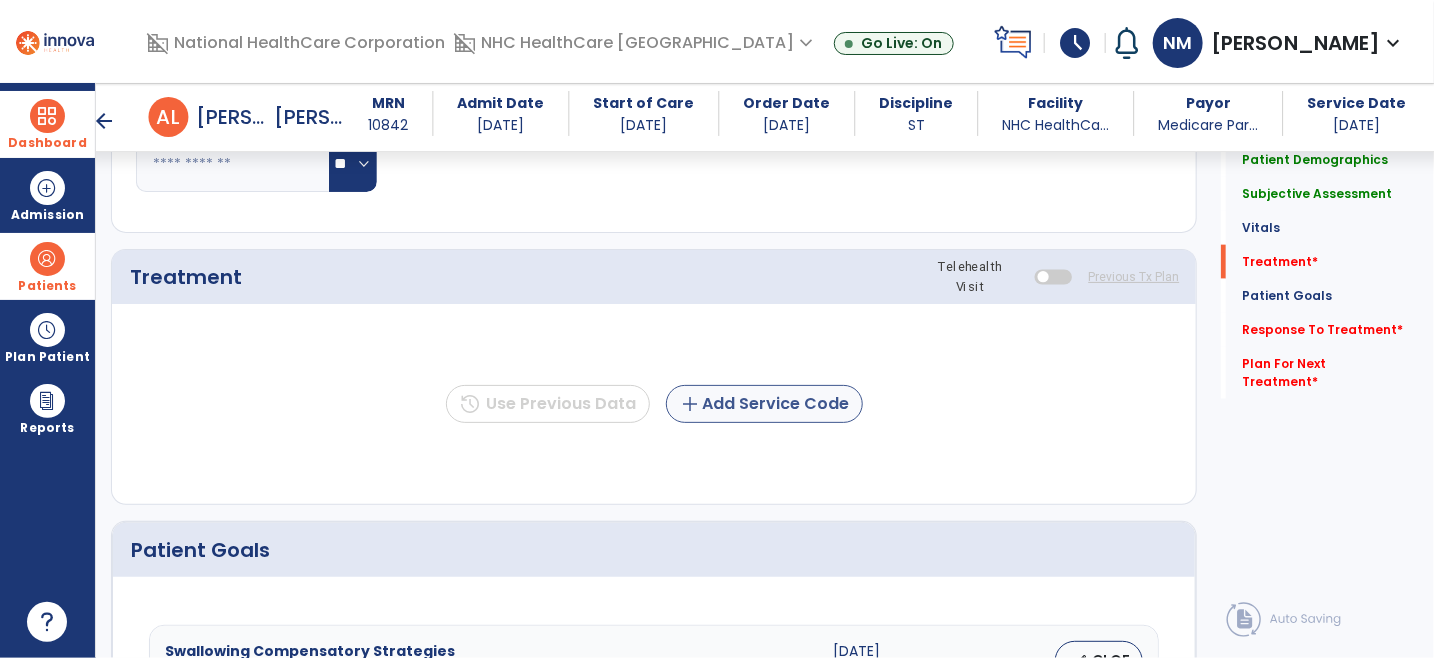type on "**********" 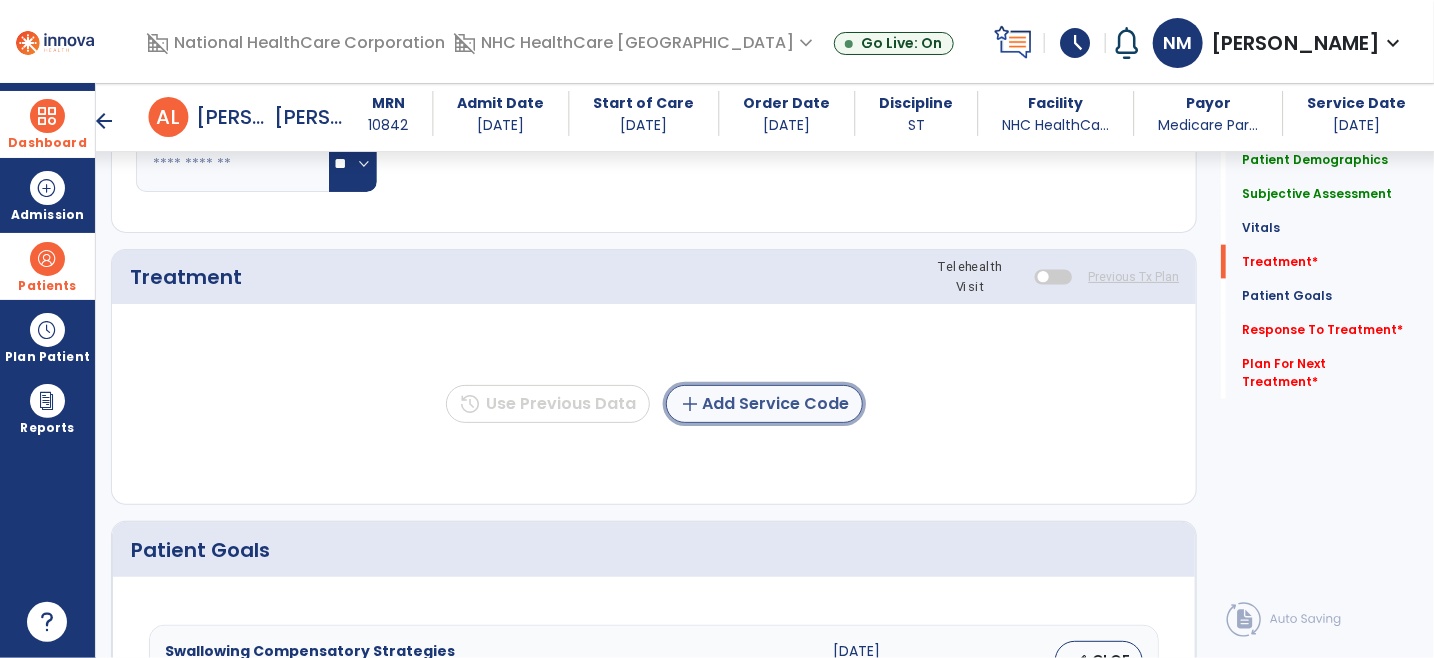 click on "add  Add Service Code" 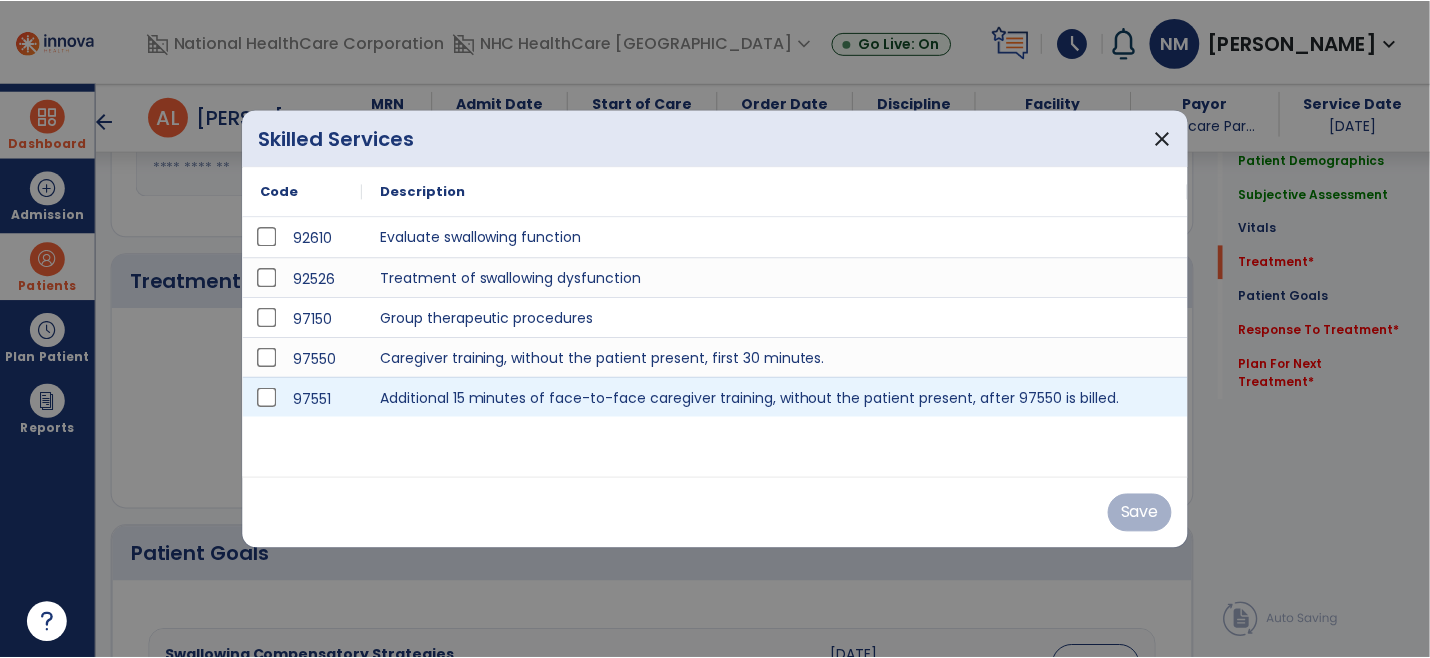 scroll, scrollTop: 1000, scrollLeft: 0, axis: vertical 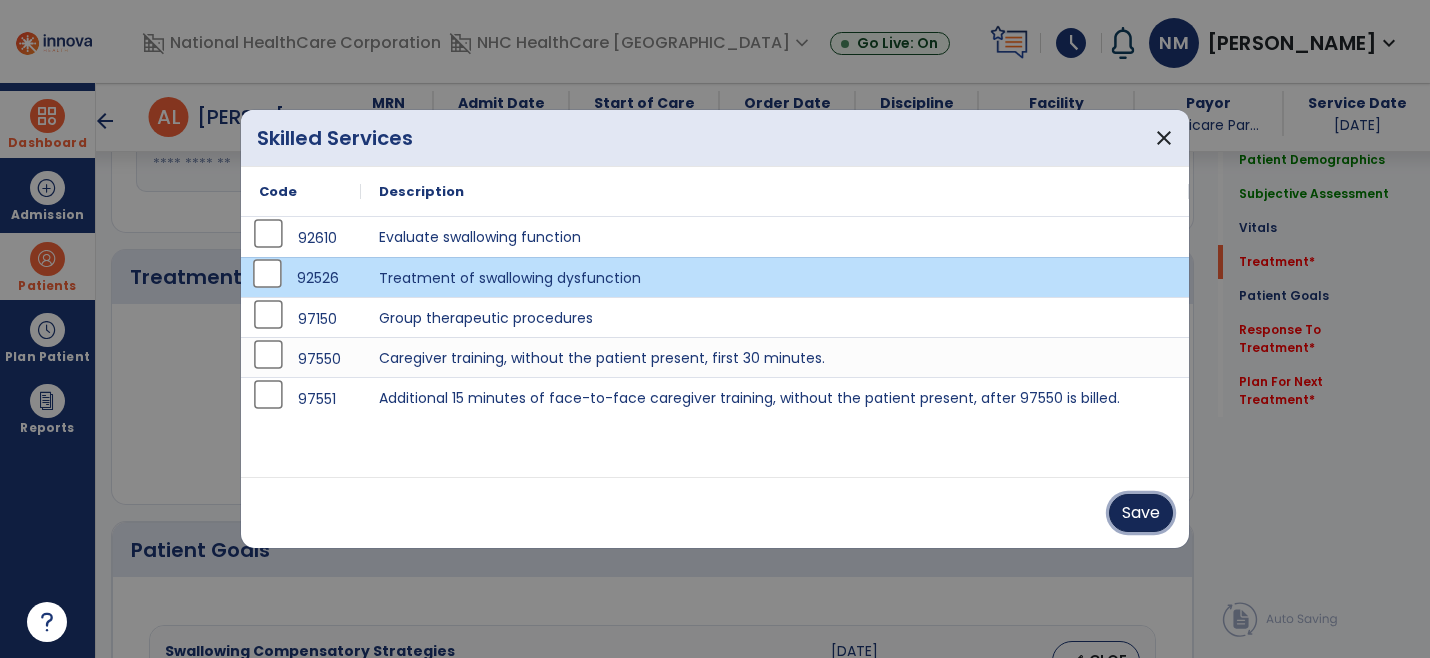 click on "Save" at bounding box center [1141, 513] 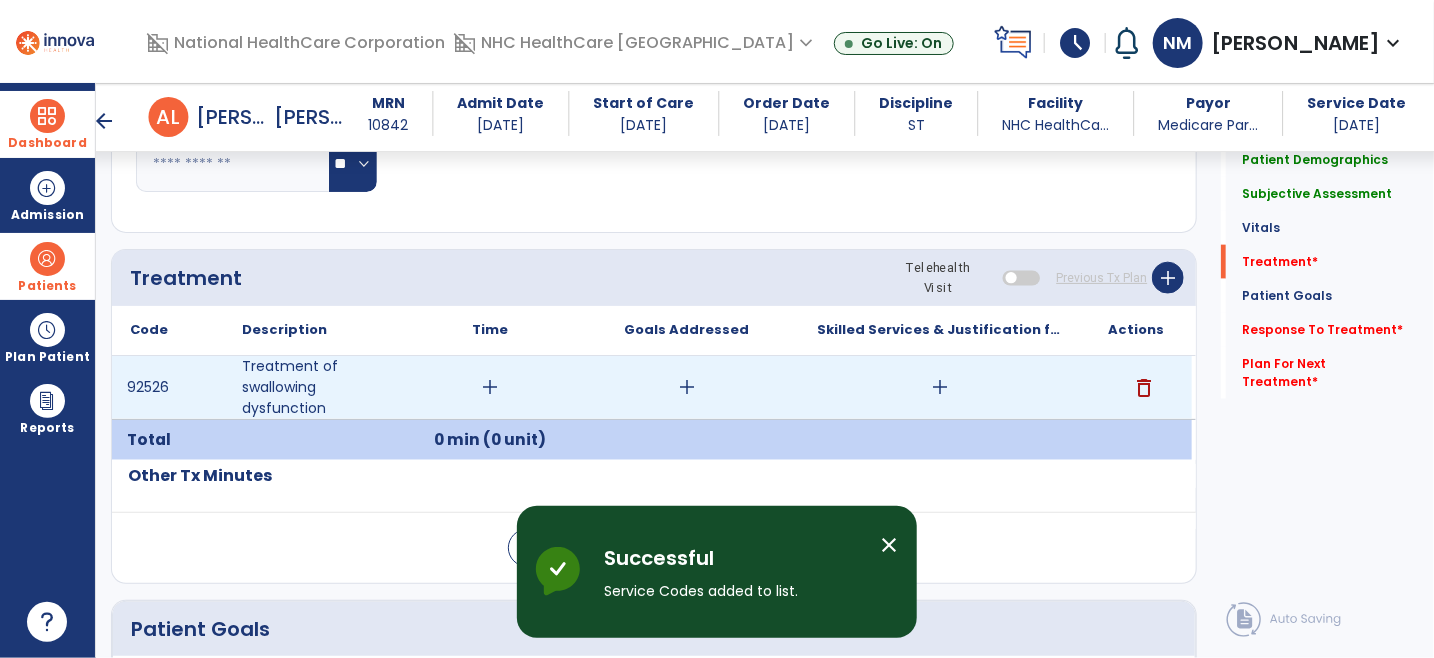 click on "add" at bounding box center [490, 387] 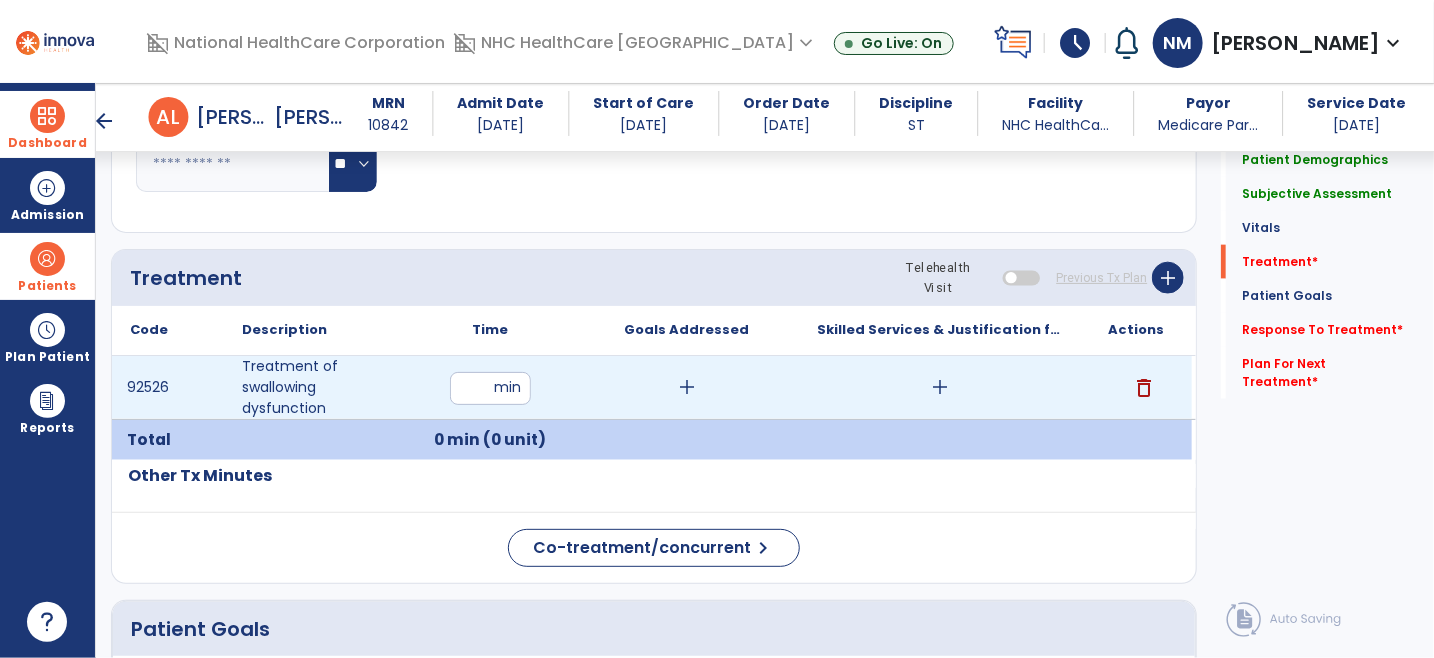 type on "**" 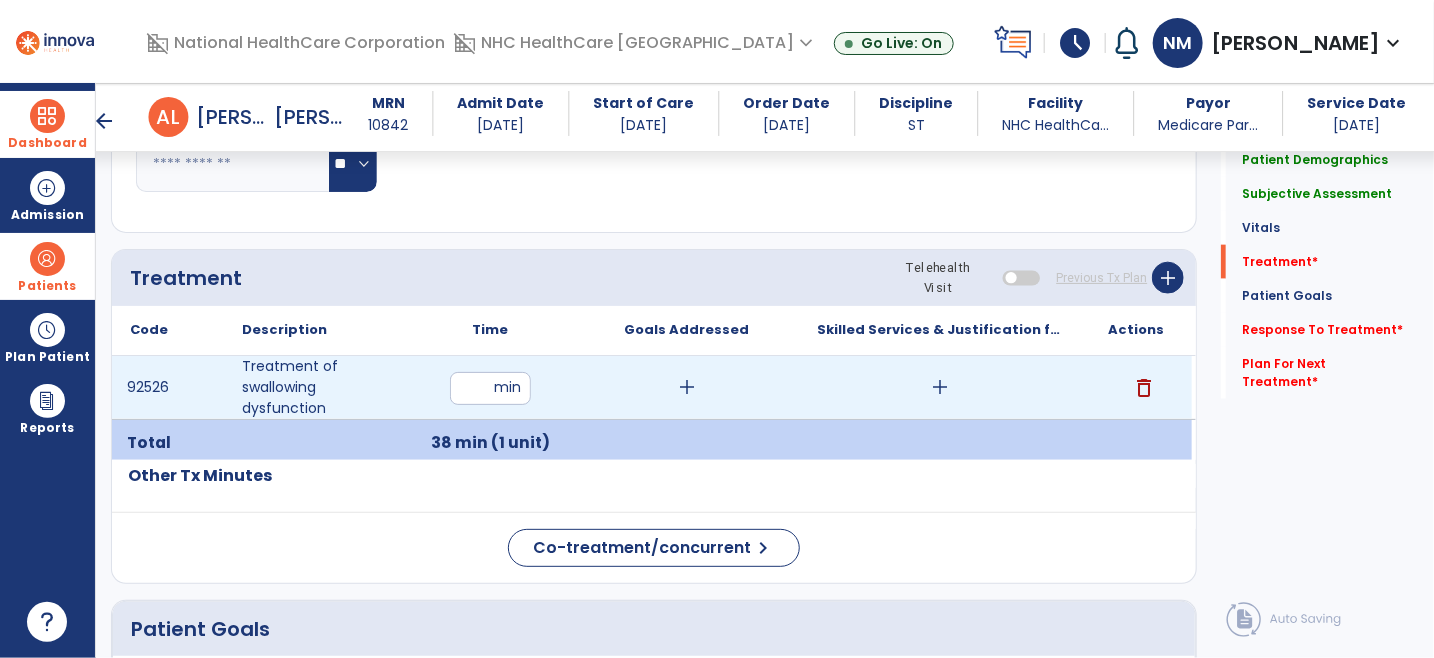 click on "add" at bounding box center (687, 387) 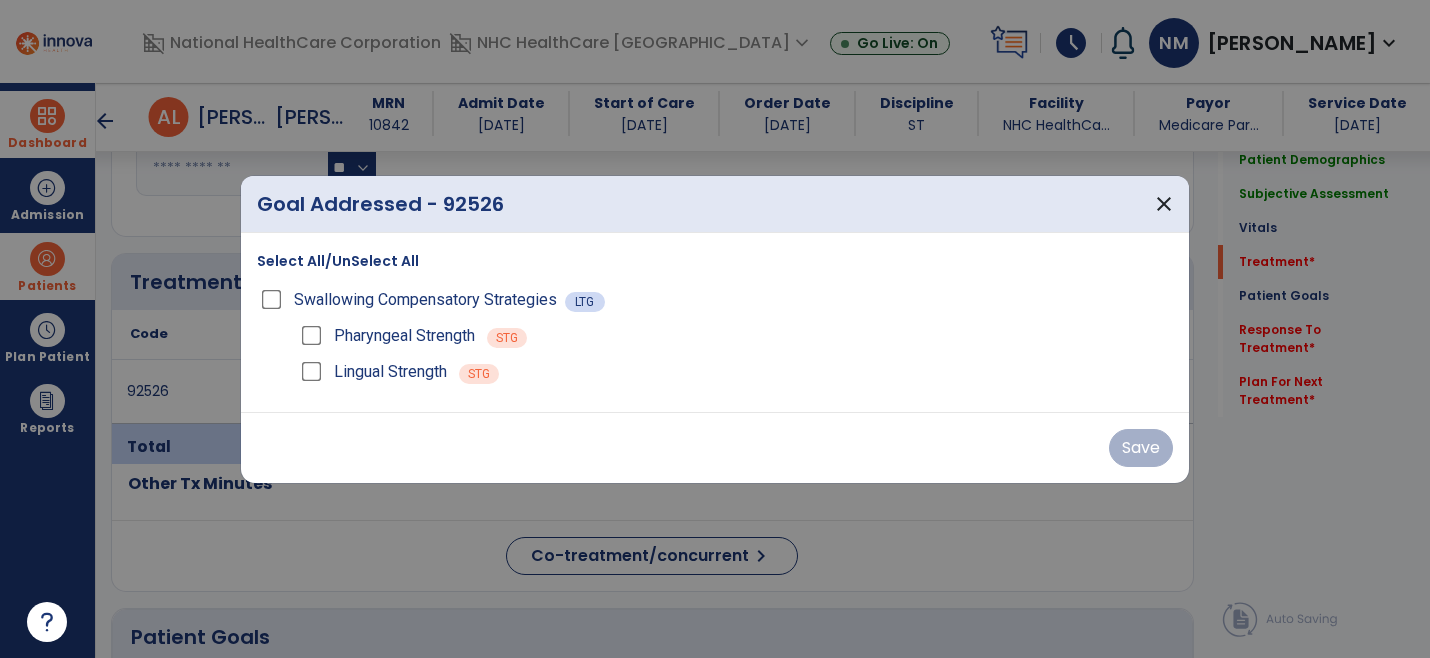 scroll, scrollTop: 1000, scrollLeft: 0, axis: vertical 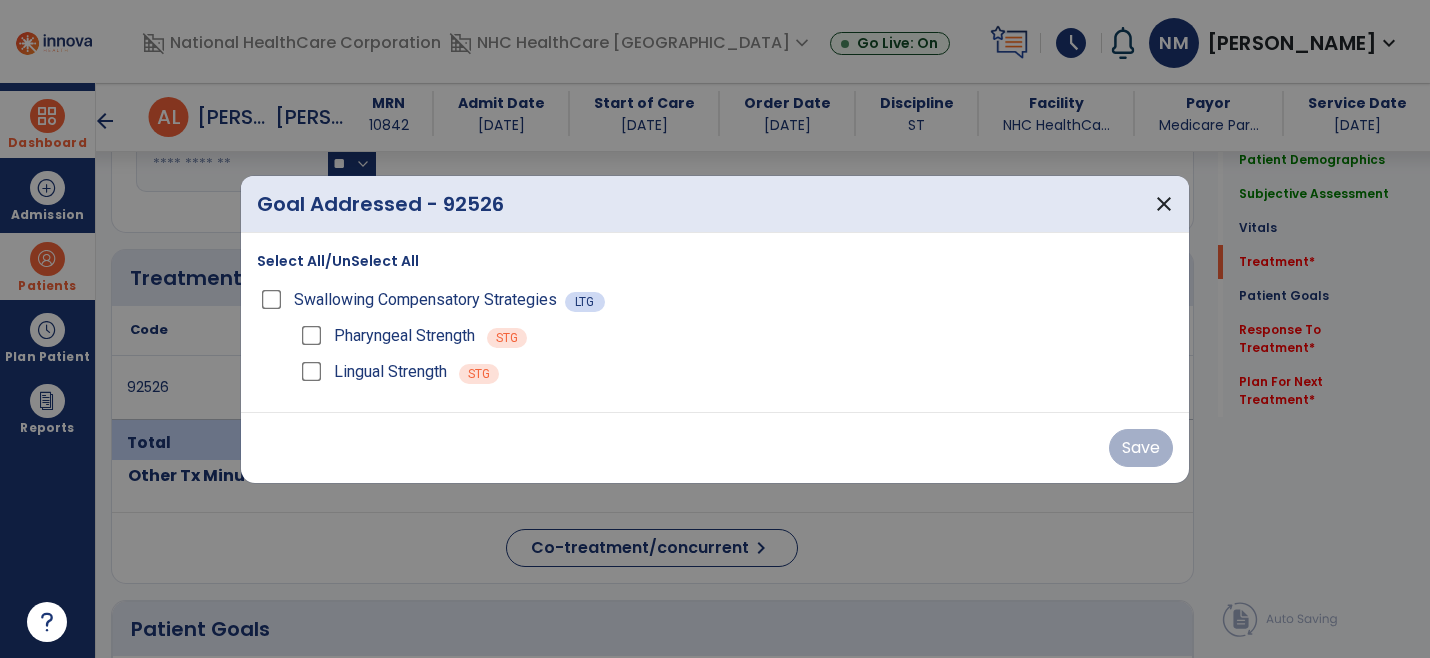 click on "Swallowing Compensatory Strategies" at bounding box center (411, 300) 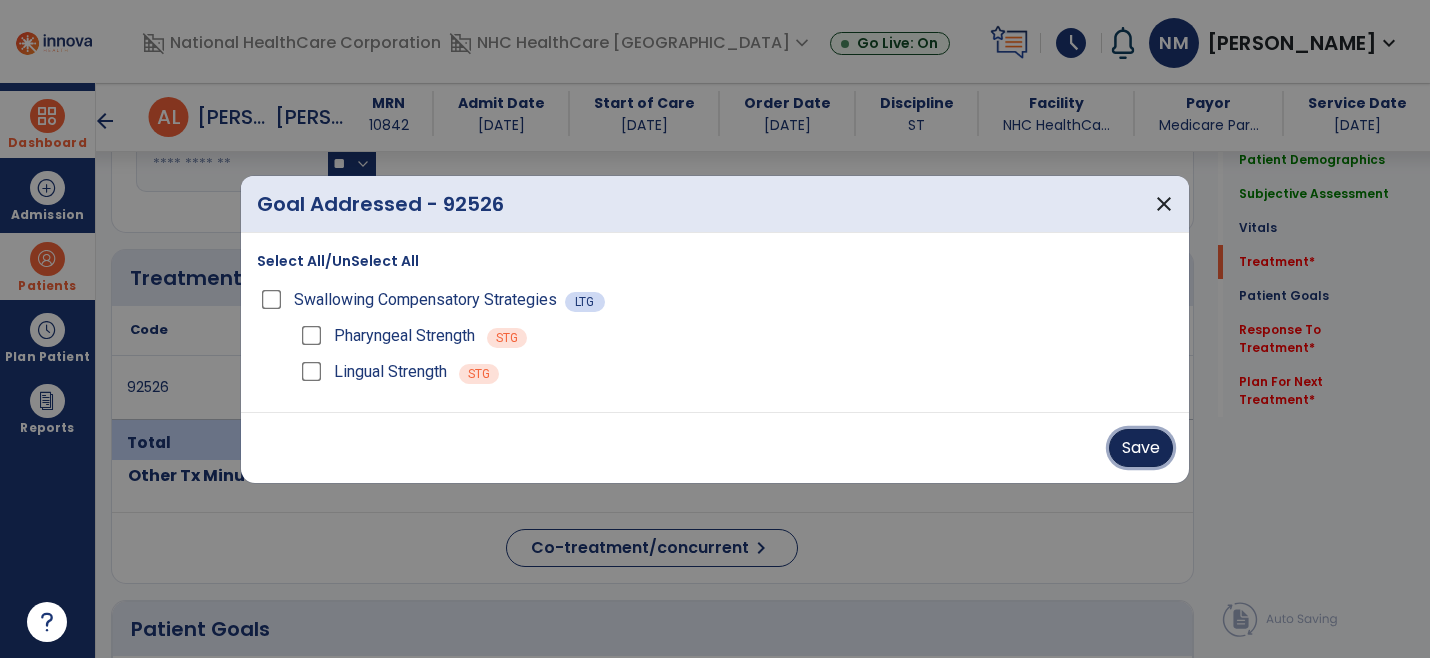click on "Save" at bounding box center (1141, 448) 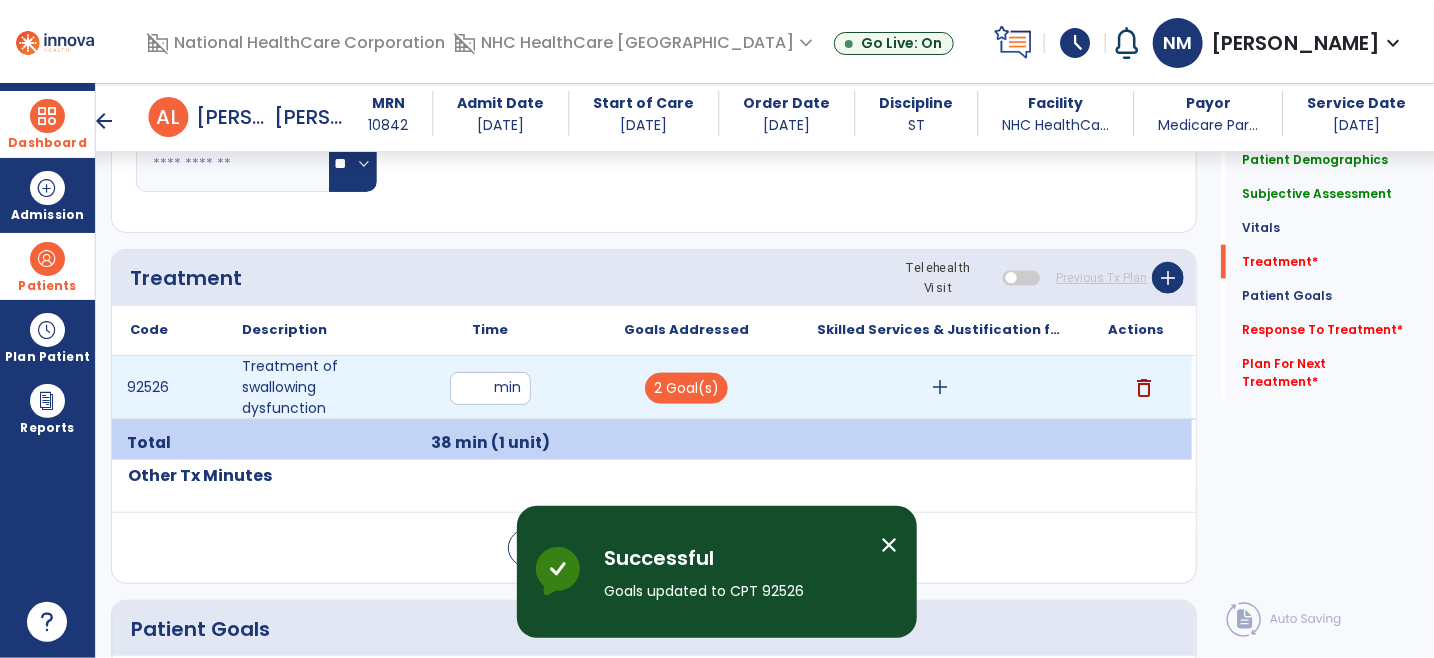 click on "add" at bounding box center (940, 387) 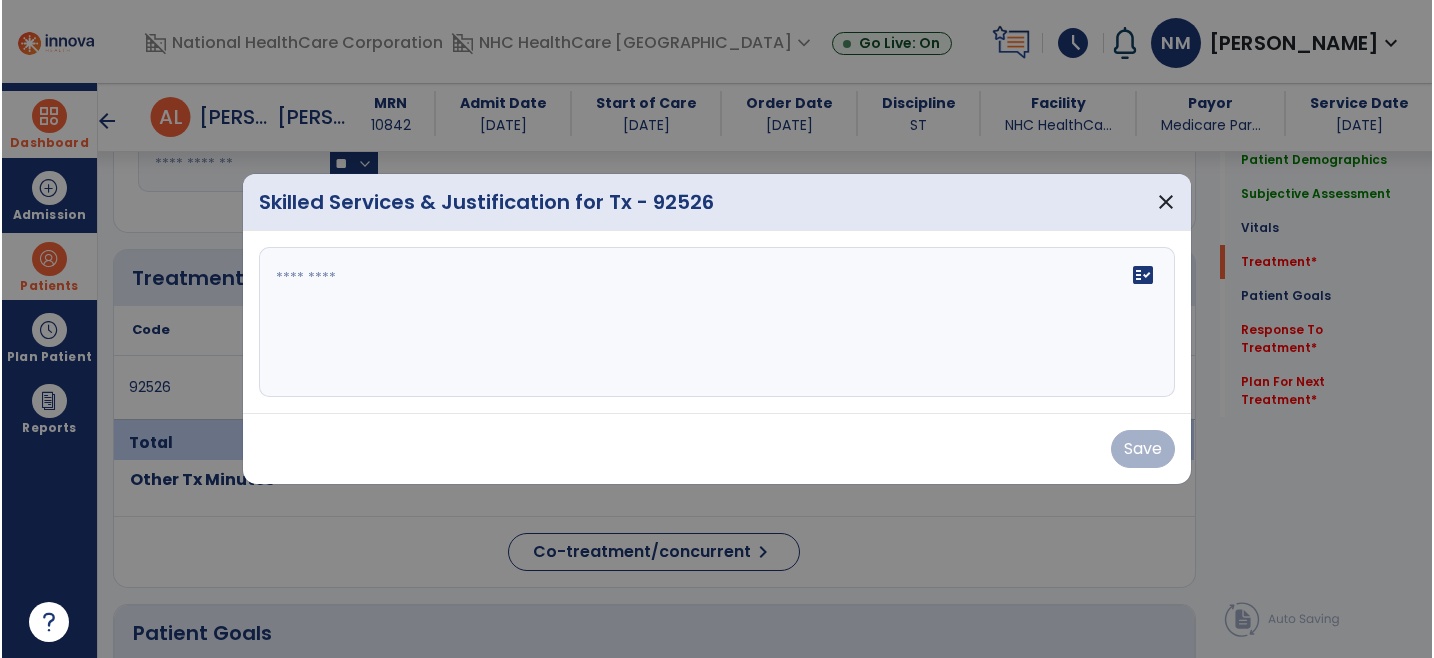 scroll, scrollTop: 1000, scrollLeft: 0, axis: vertical 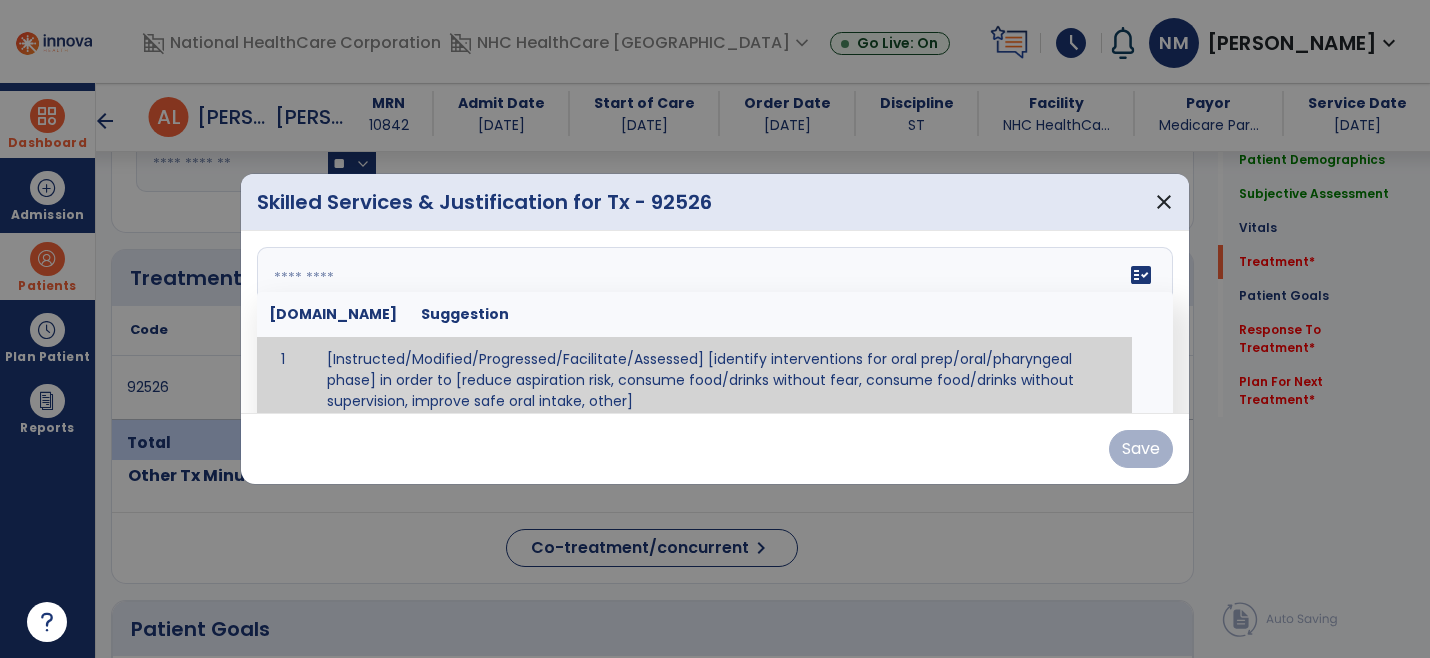 click on "fact_check  [DOMAIN_NAME] Suggestion 1 [Instructed/Modified/Progressed/Facilitate/Assessed] [identify interventions for oral prep/oral/pharyngeal phase] in order to [reduce aspiration risk, consume food/drinks without fear, consume food/drinks without supervision, improve safe oral intake, other] 2 [Instructed/Modified/Progressed/Facilitate/Assessed] [identify compensatory methods such as alternating bites/sips, effortful swallow, other] in order to [reduce aspiration risk, consume food/drinks without fear, consume food/drinks without supervision, improve safe oral intake, other] 3 [Instructed/Modified/Progressed/Assessed] trials of [identify IDDSI Food/Drink Level or NDD Solid/Liquid Level] in order to [reduce aspiration risk, consume food/drinks without fear, consume food/drinks without supervision, improve safe oral intake, other] 4 5 Assessed swallow with administration of [identify test]" at bounding box center [715, 322] 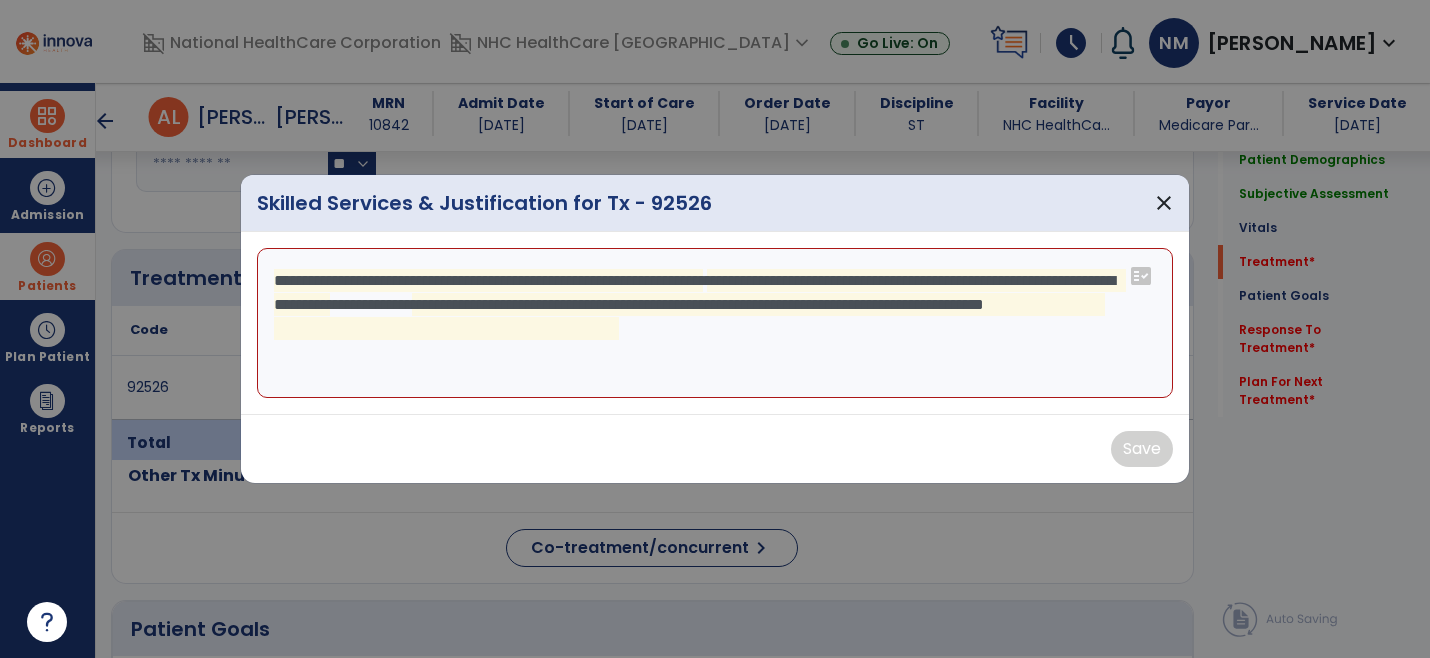 click on "**********" at bounding box center (715, 323) 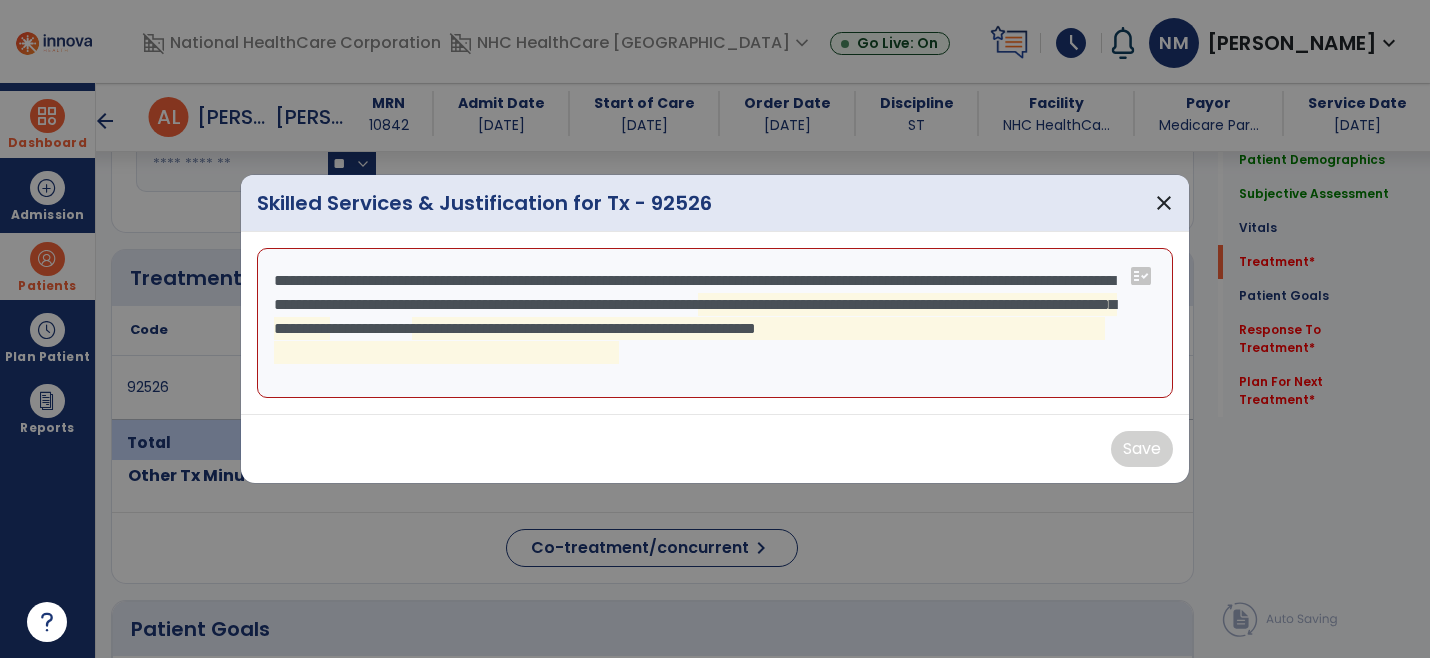 click on "**********" at bounding box center (715, 323) 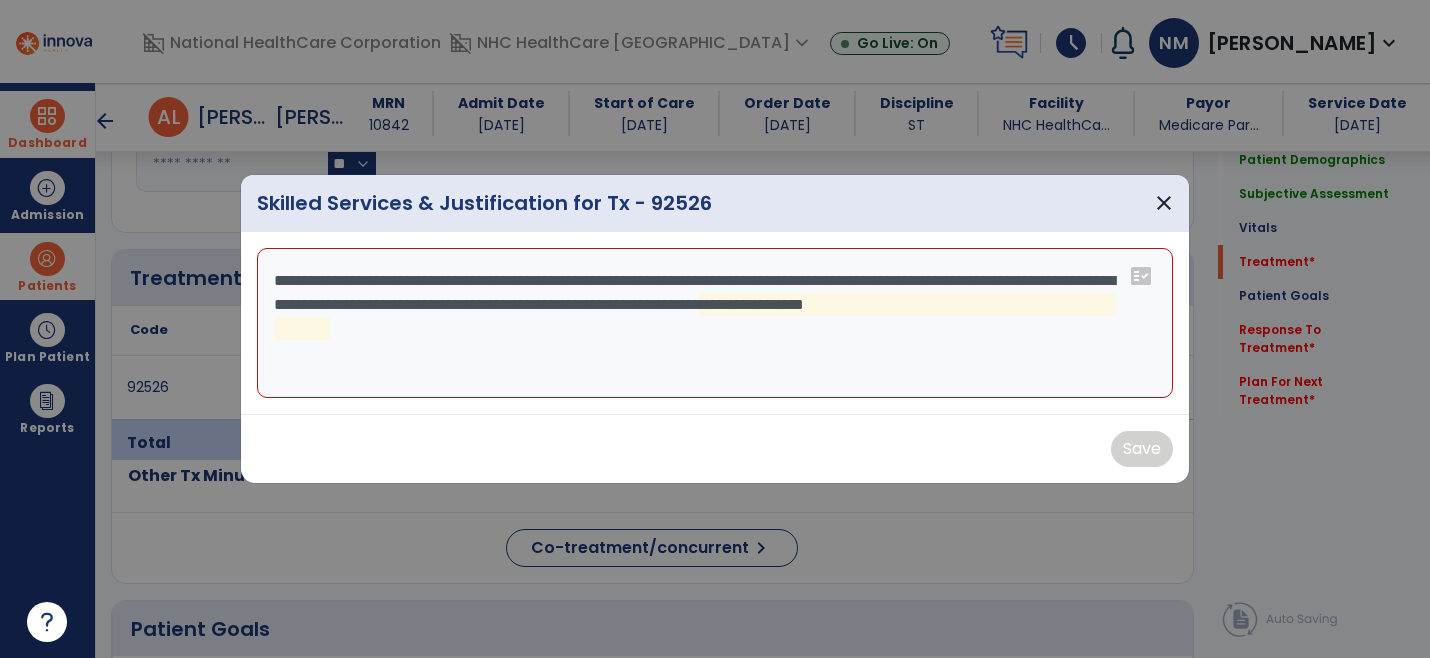 click on "**********" at bounding box center [715, 323] 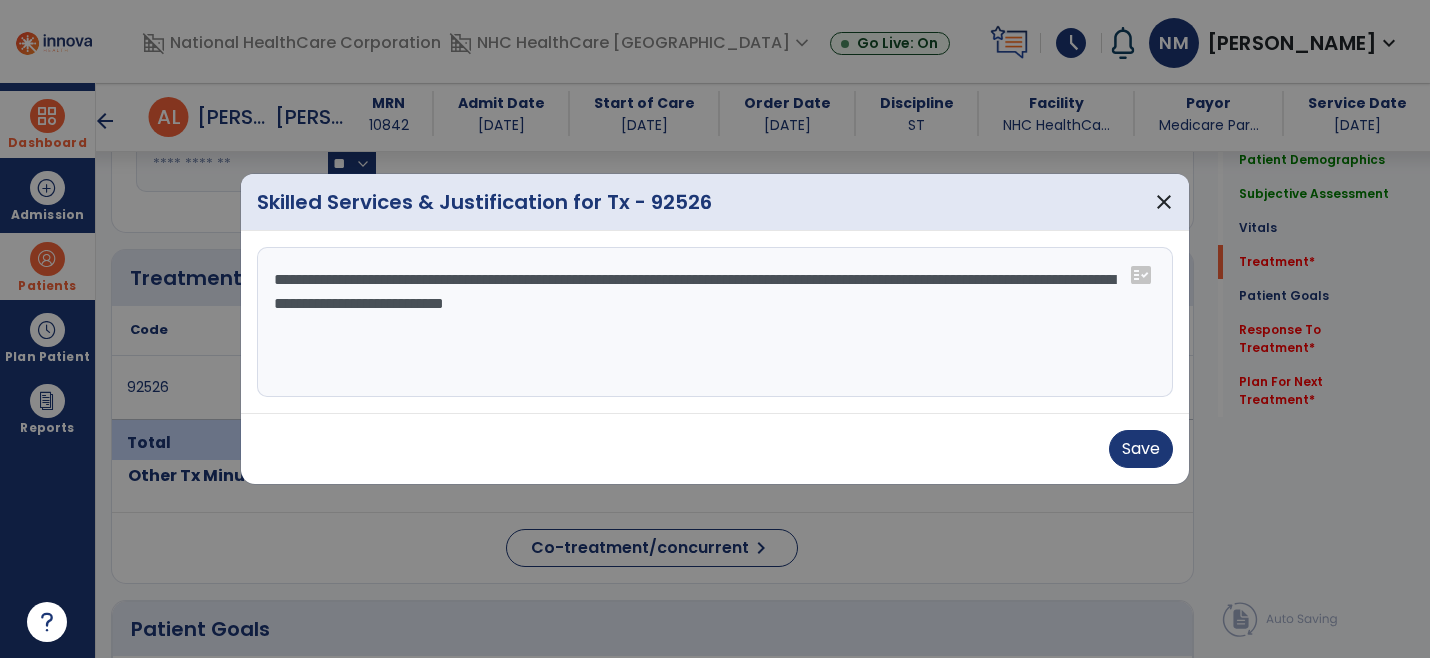 click on "**********" at bounding box center [715, 322] 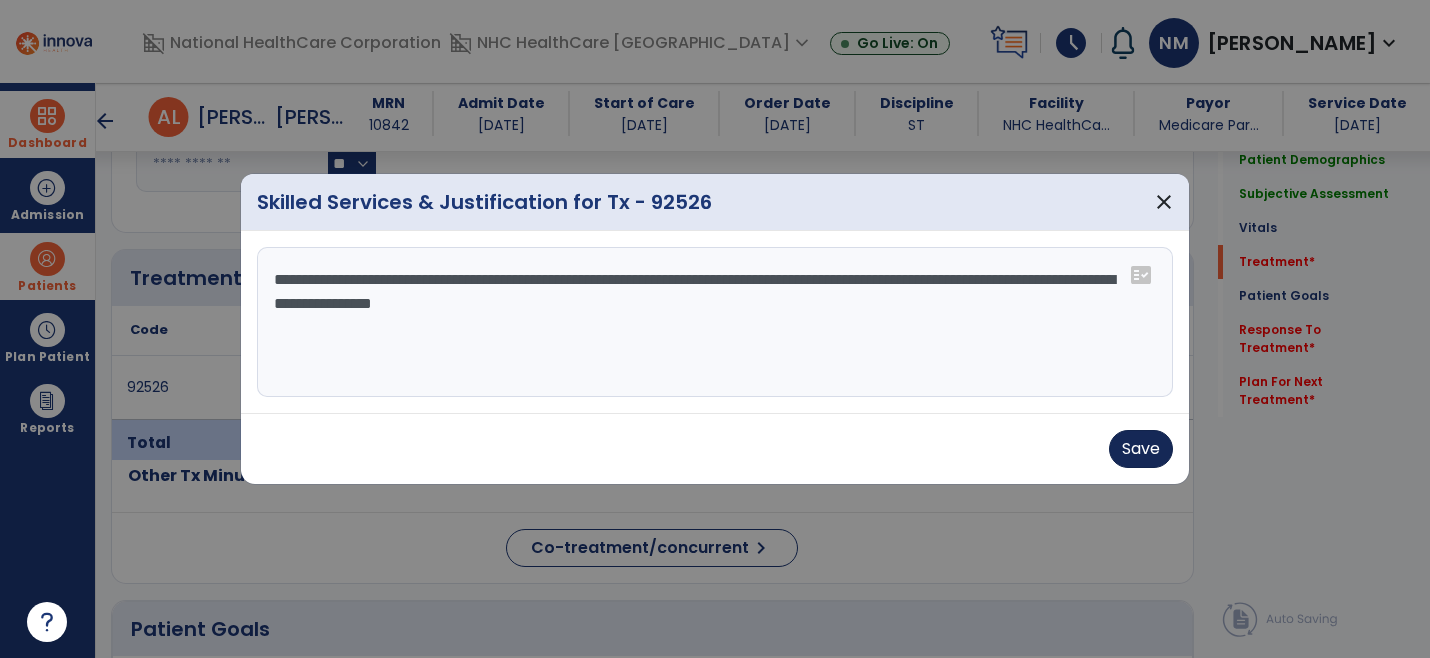type on "**********" 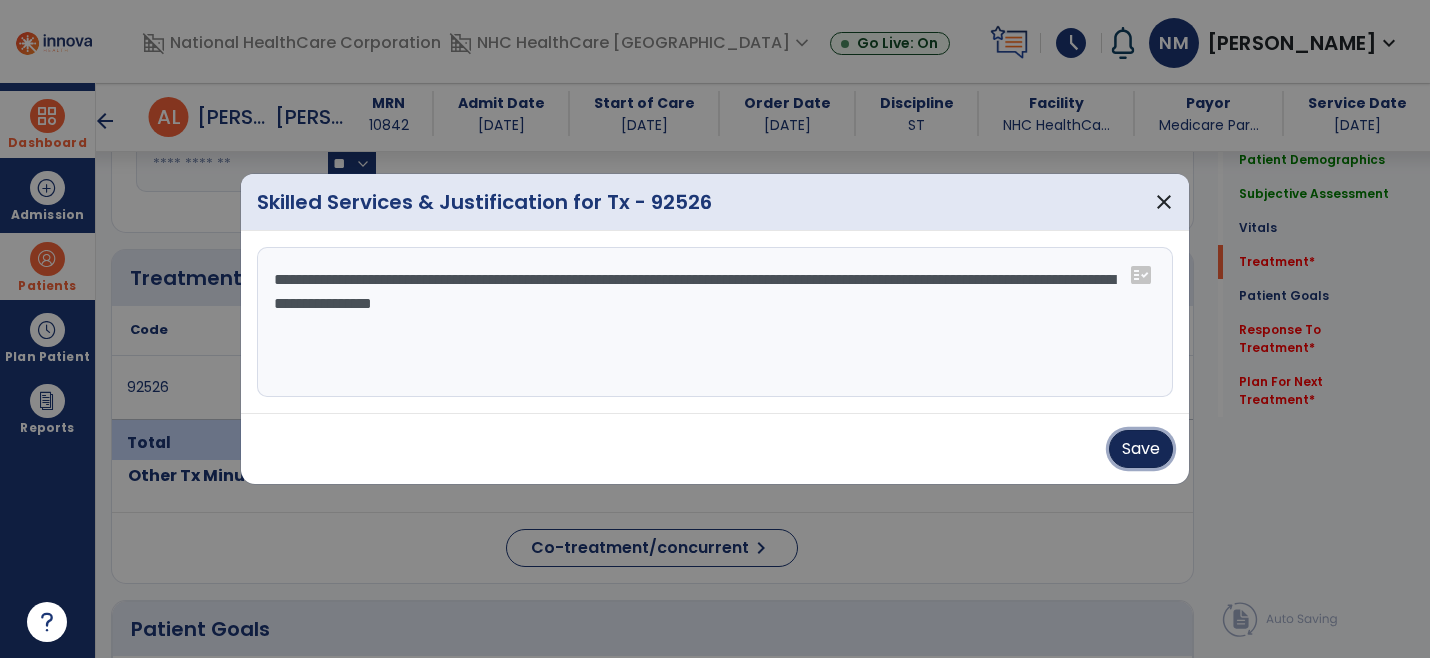 click on "Save" at bounding box center [1141, 449] 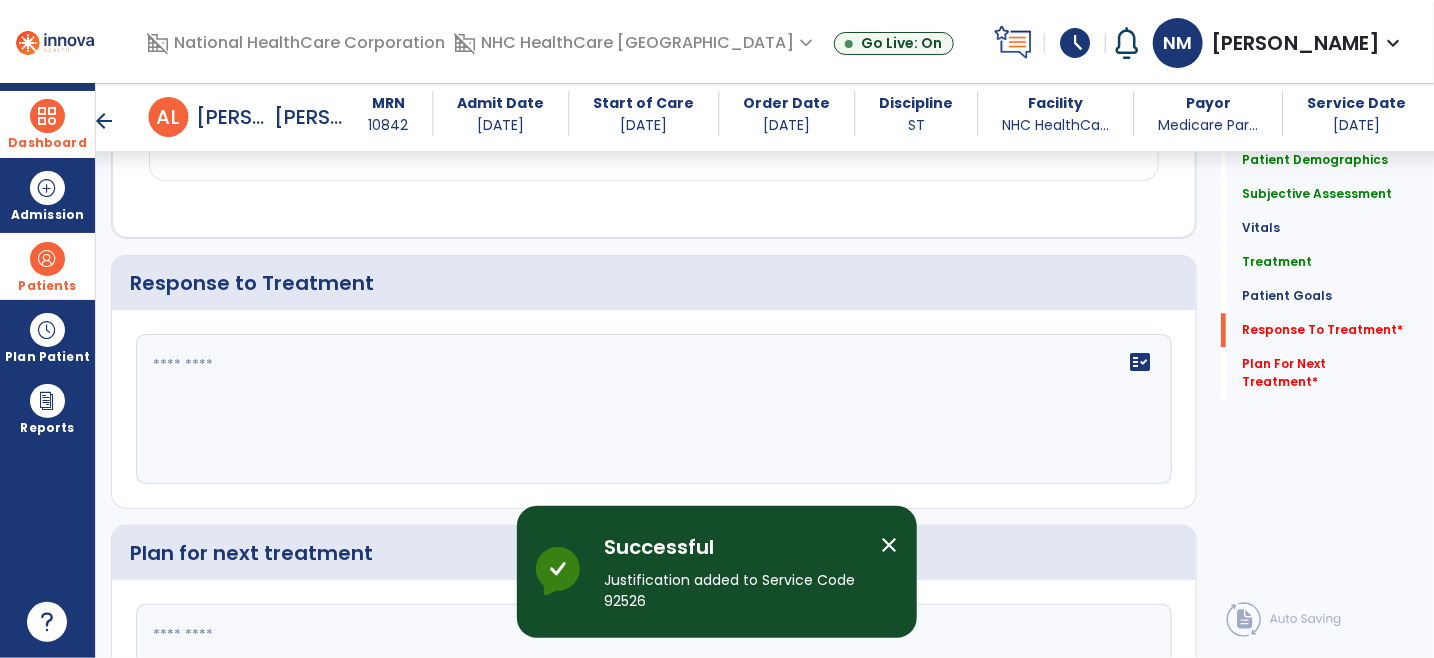 scroll, scrollTop: 2111, scrollLeft: 0, axis: vertical 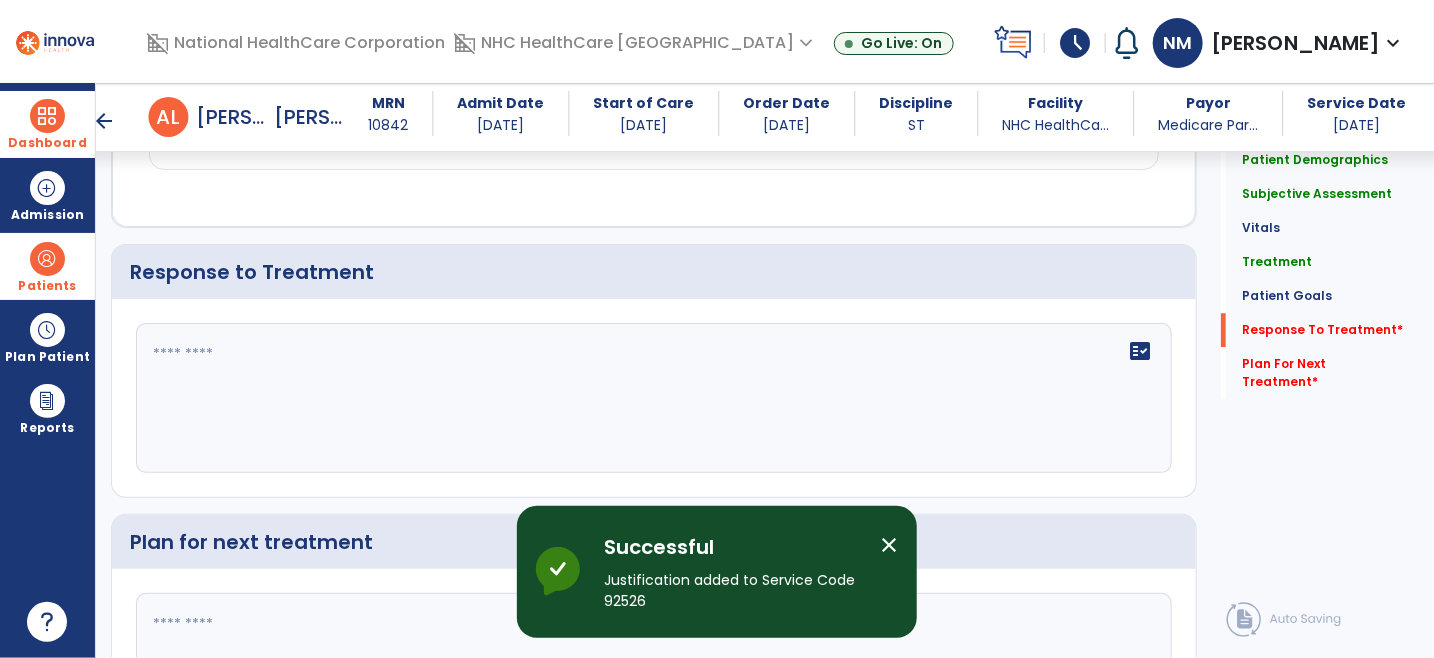 click on "fact_check" 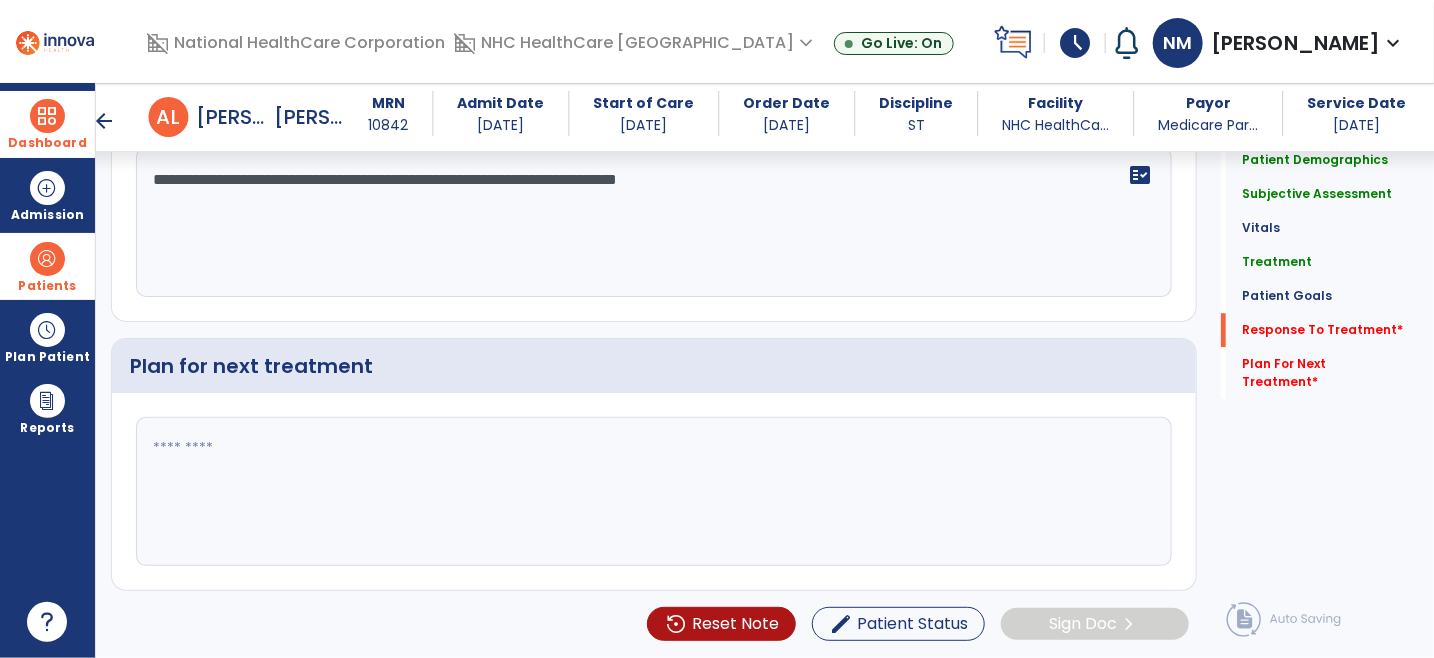 type on "**********" 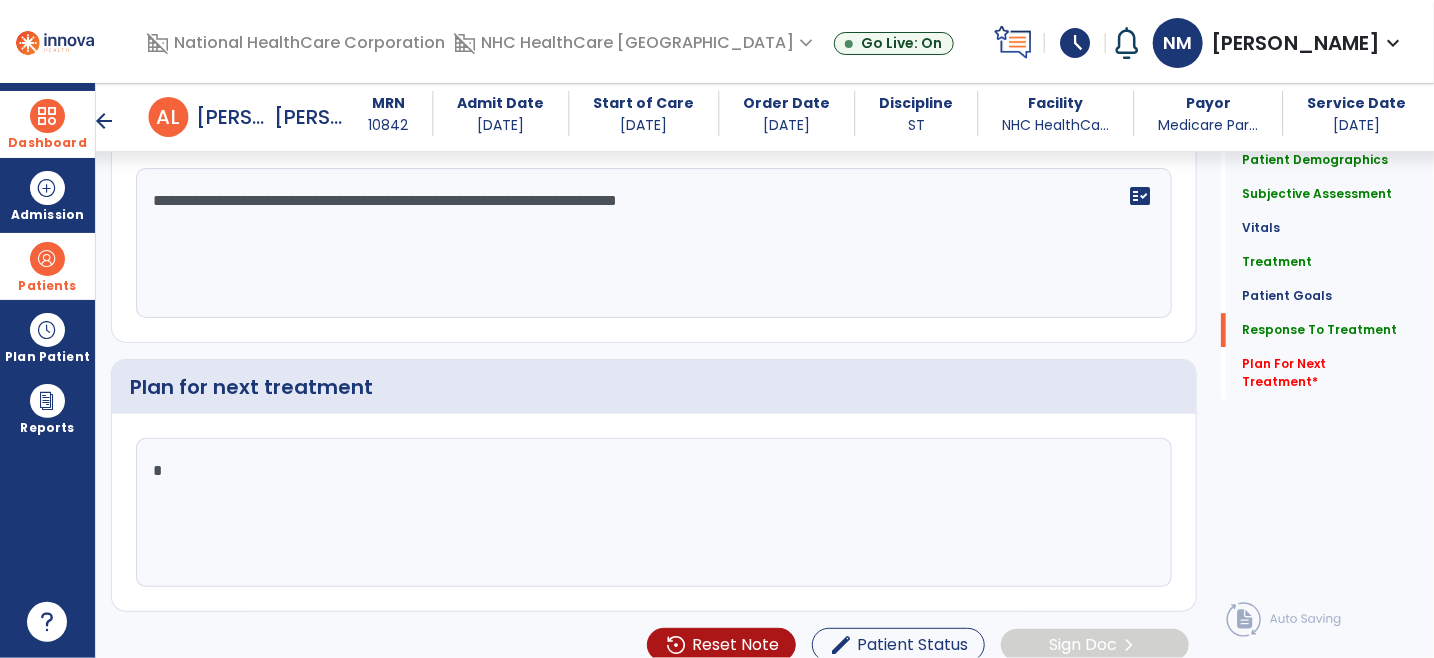 scroll, scrollTop: 2290, scrollLeft: 0, axis: vertical 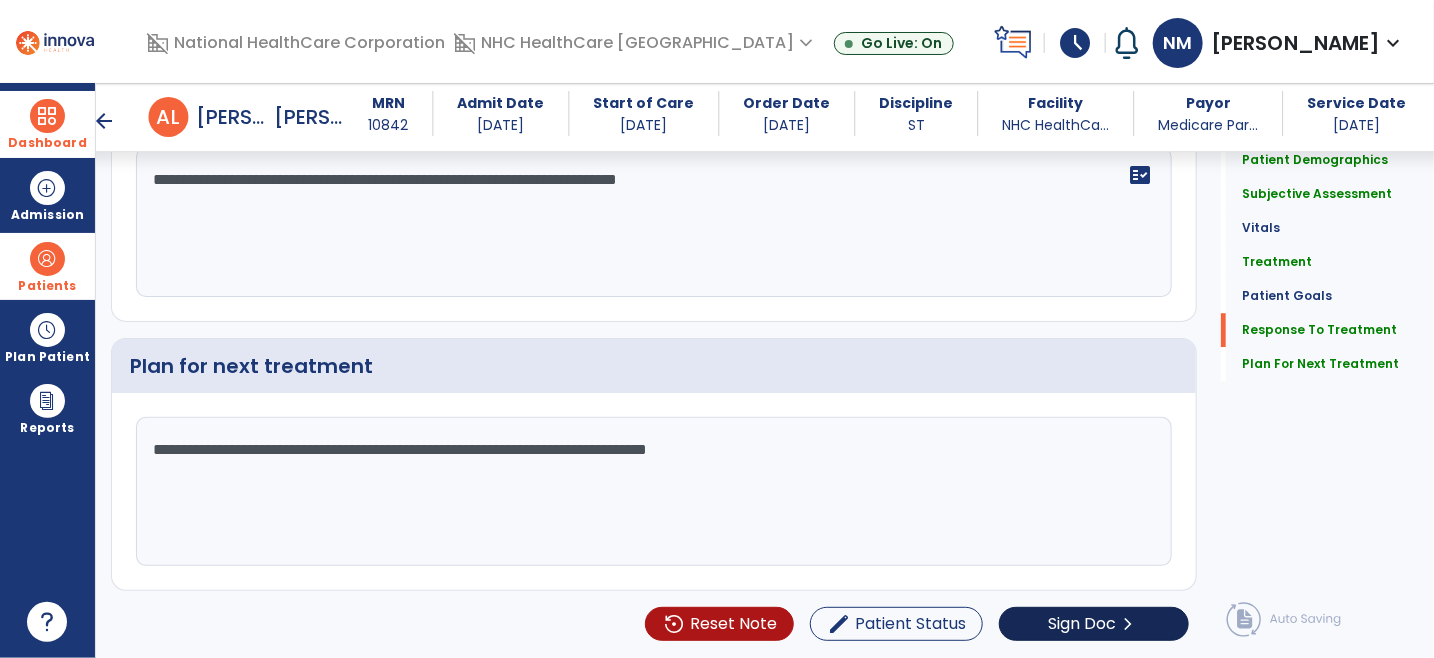 type on "**********" 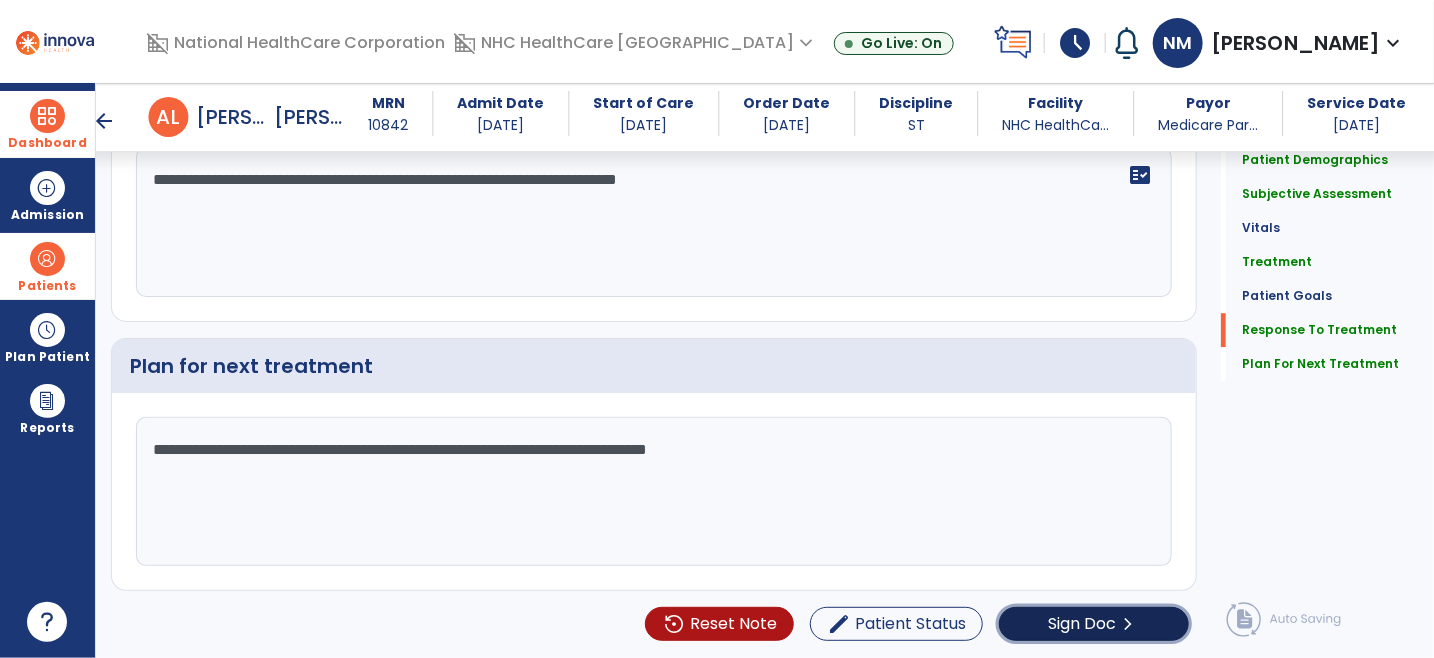 click on "Sign Doc" 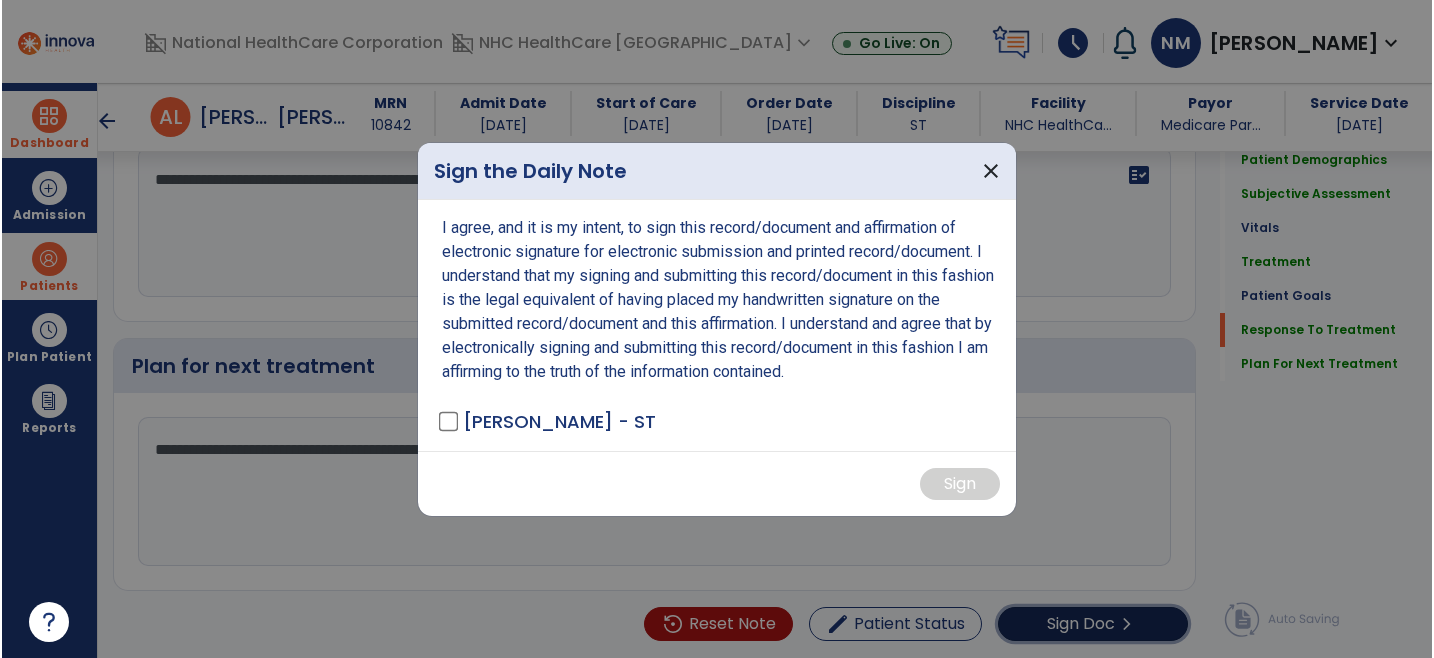 scroll, scrollTop: 2290, scrollLeft: 0, axis: vertical 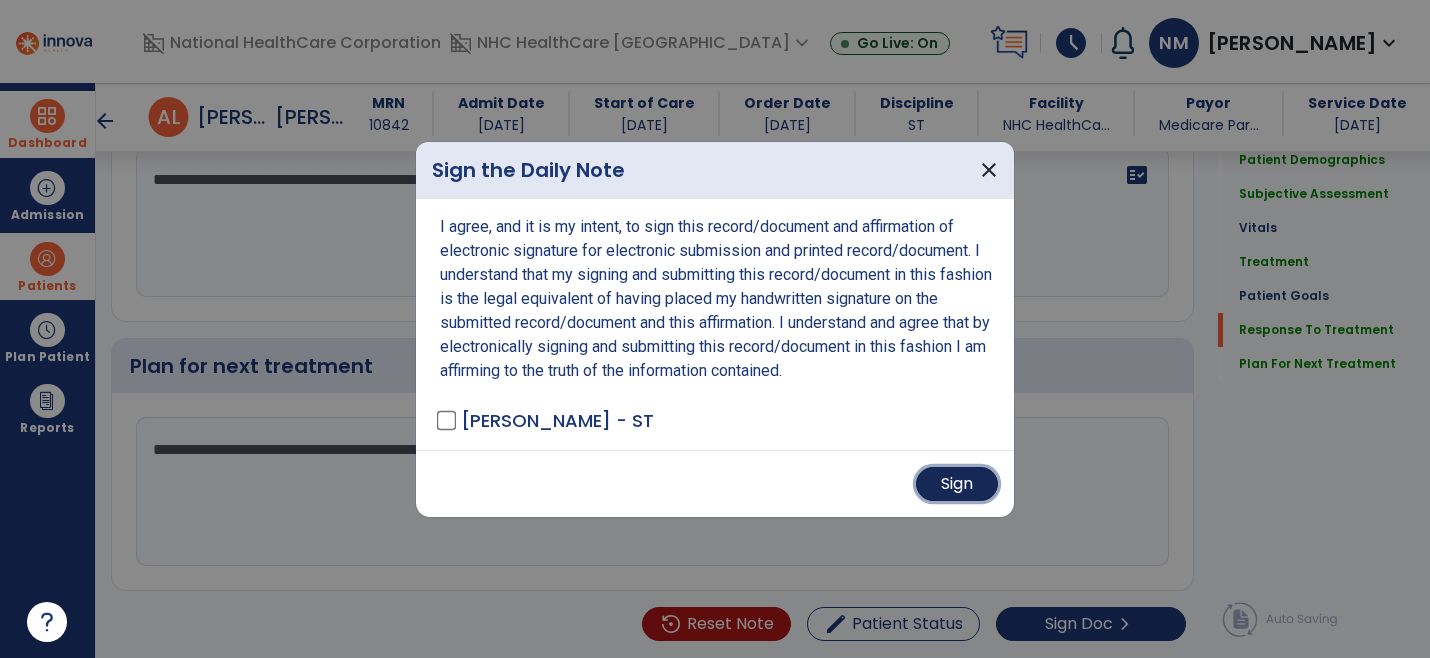 click on "Sign" at bounding box center (957, 484) 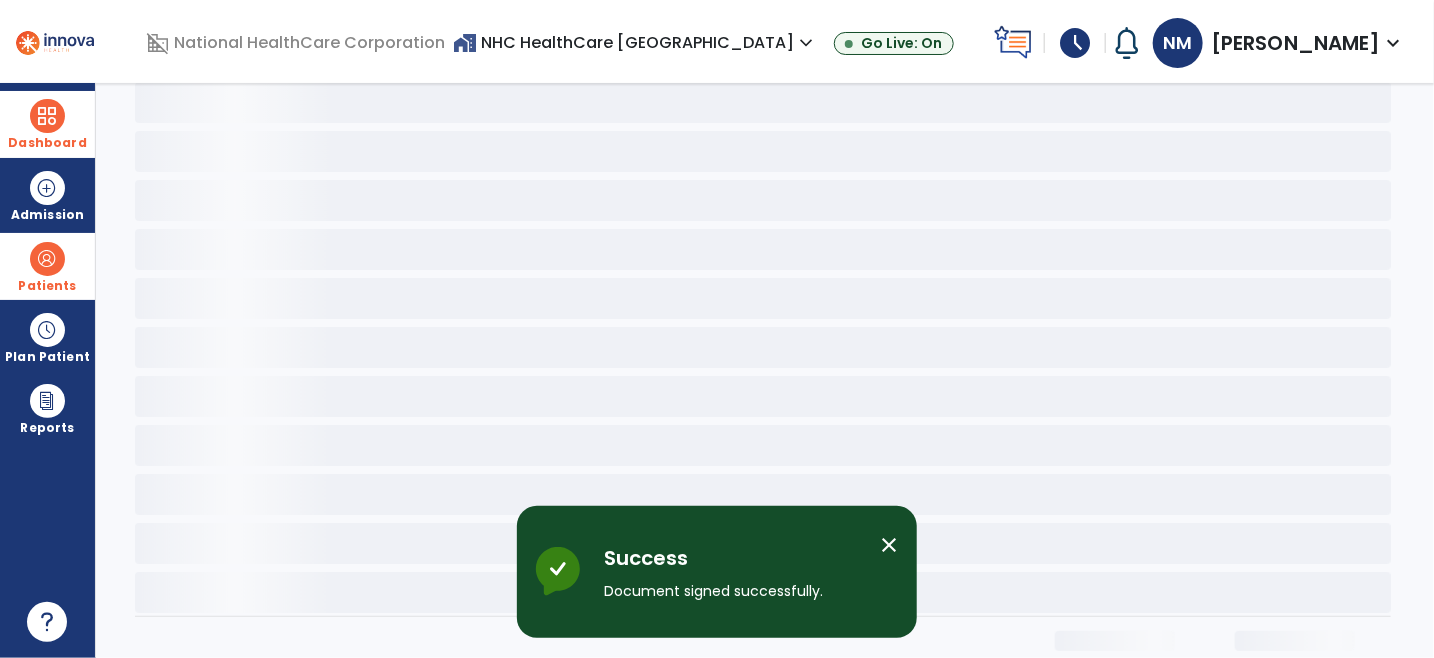 scroll, scrollTop: 0, scrollLeft: 0, axis: both 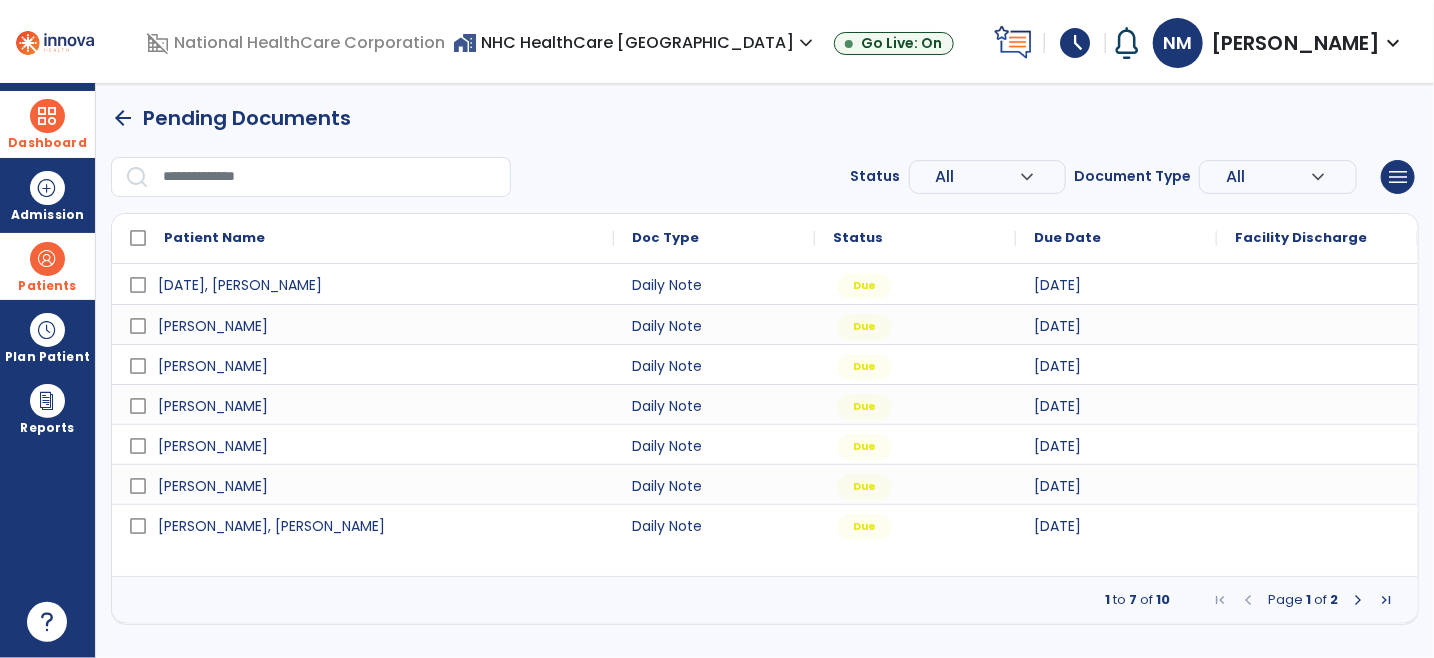 click at bounding box center [1358, 600] 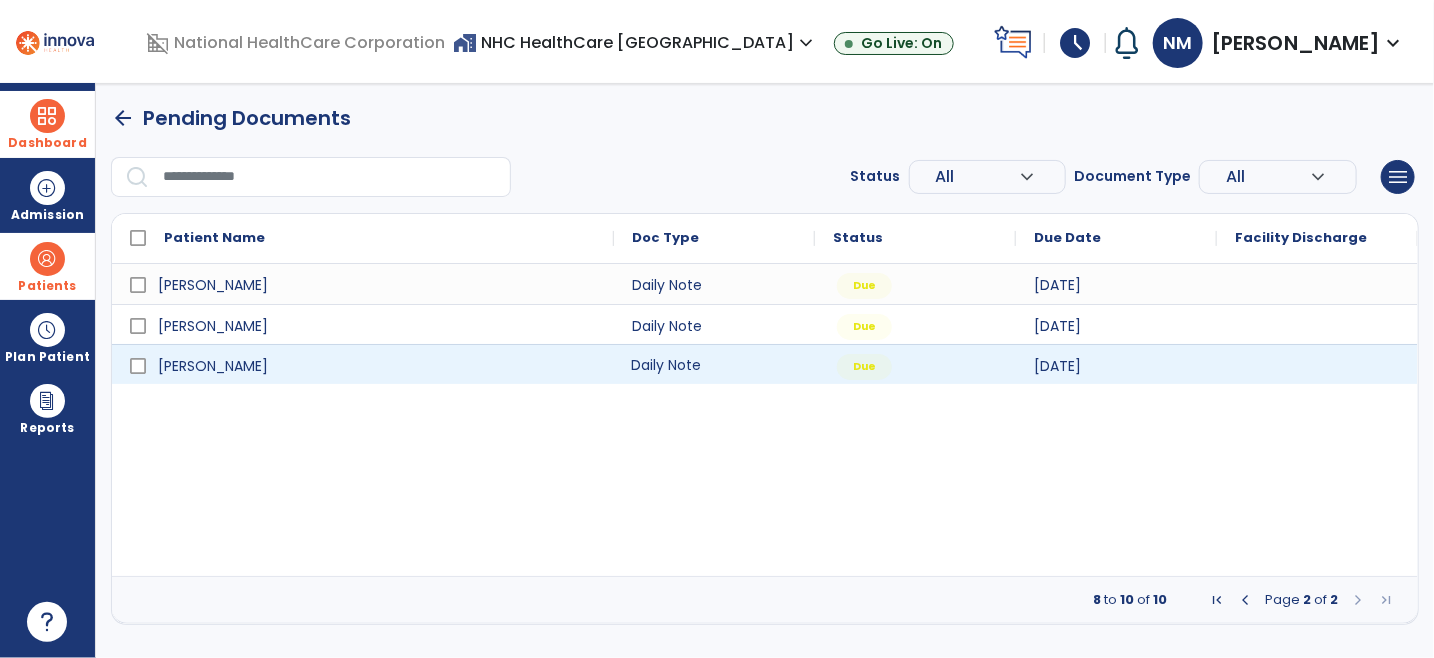 click on "Daily Note" at bounding box center [714, 364] 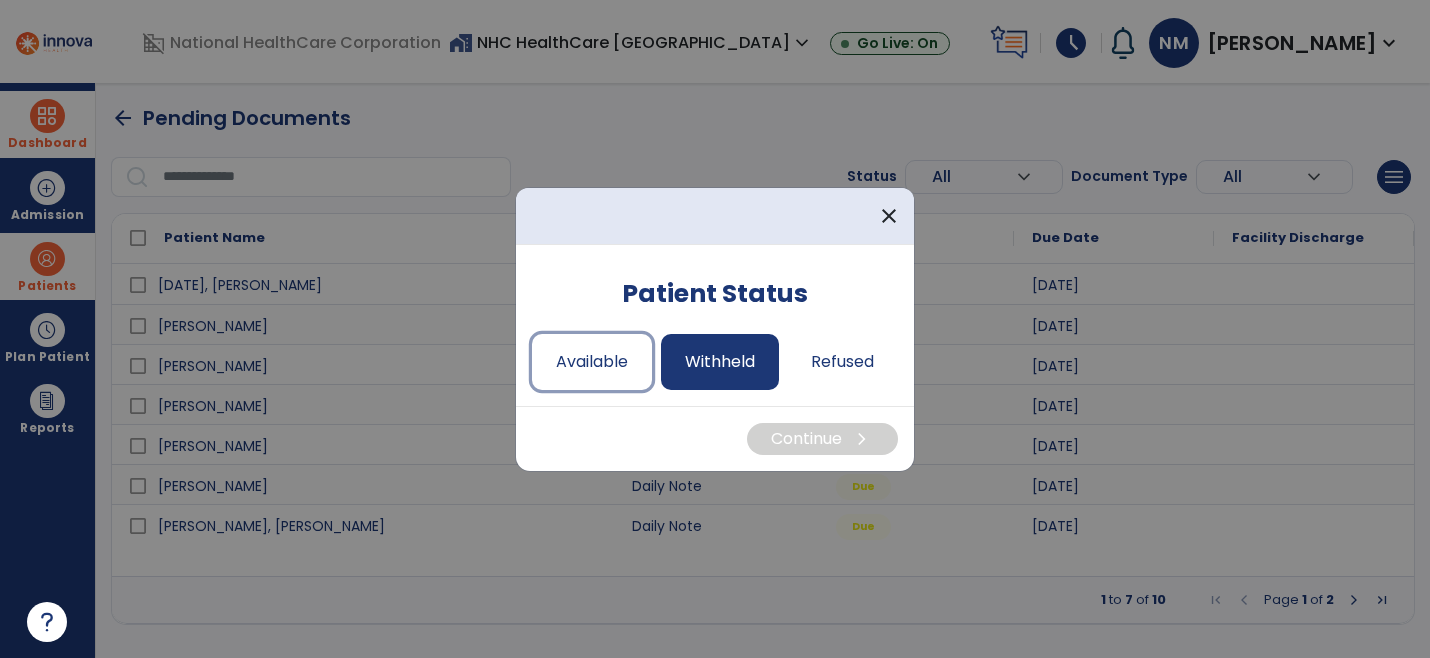 drag, startPoint x: 594, startPoint y: 356, endPoint x: 706, endPoint y: 385, distance: 115.69356 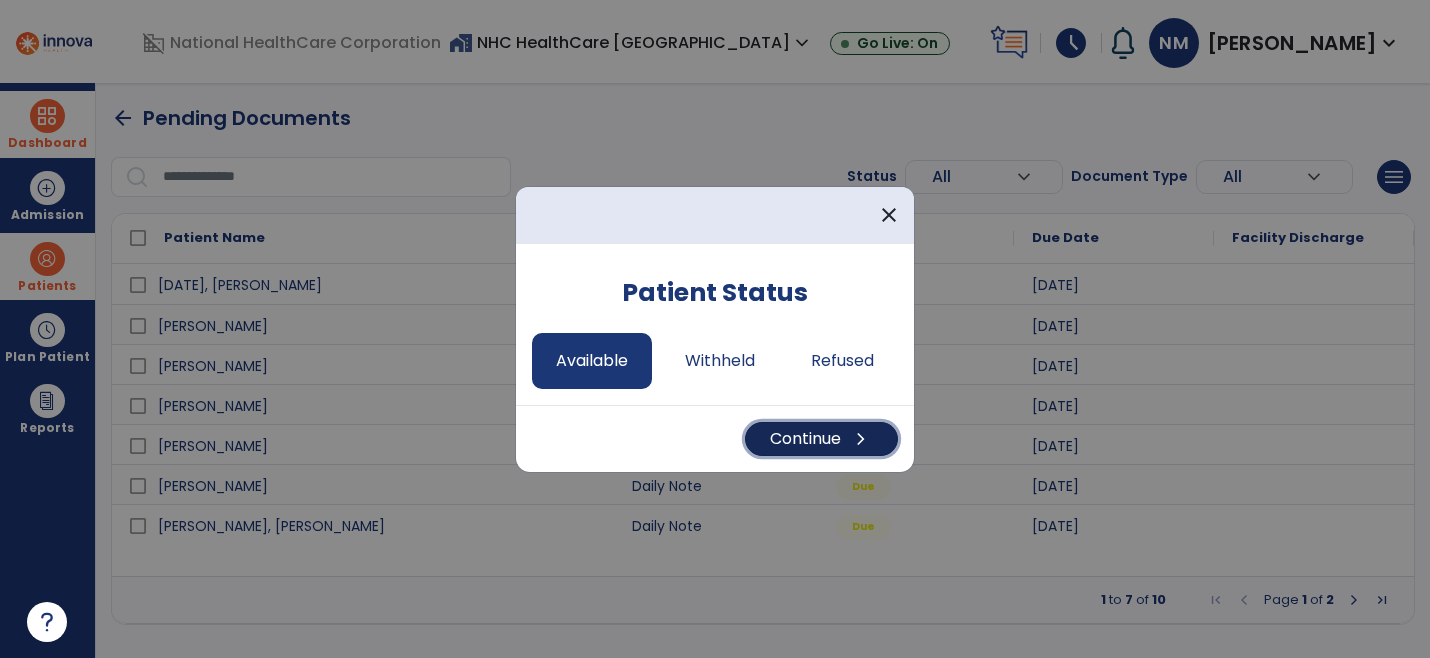 click on "Continue   chevron_right" at bounding box center [821, 439] 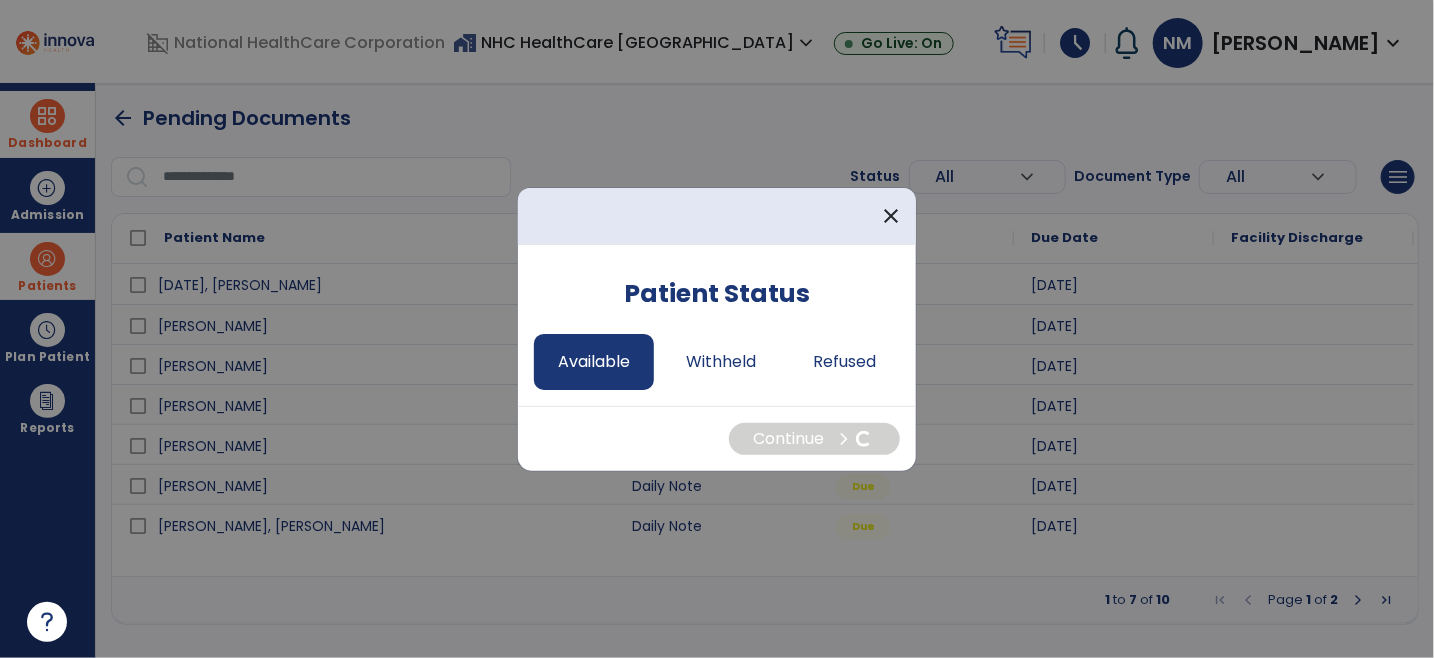 select on "*" 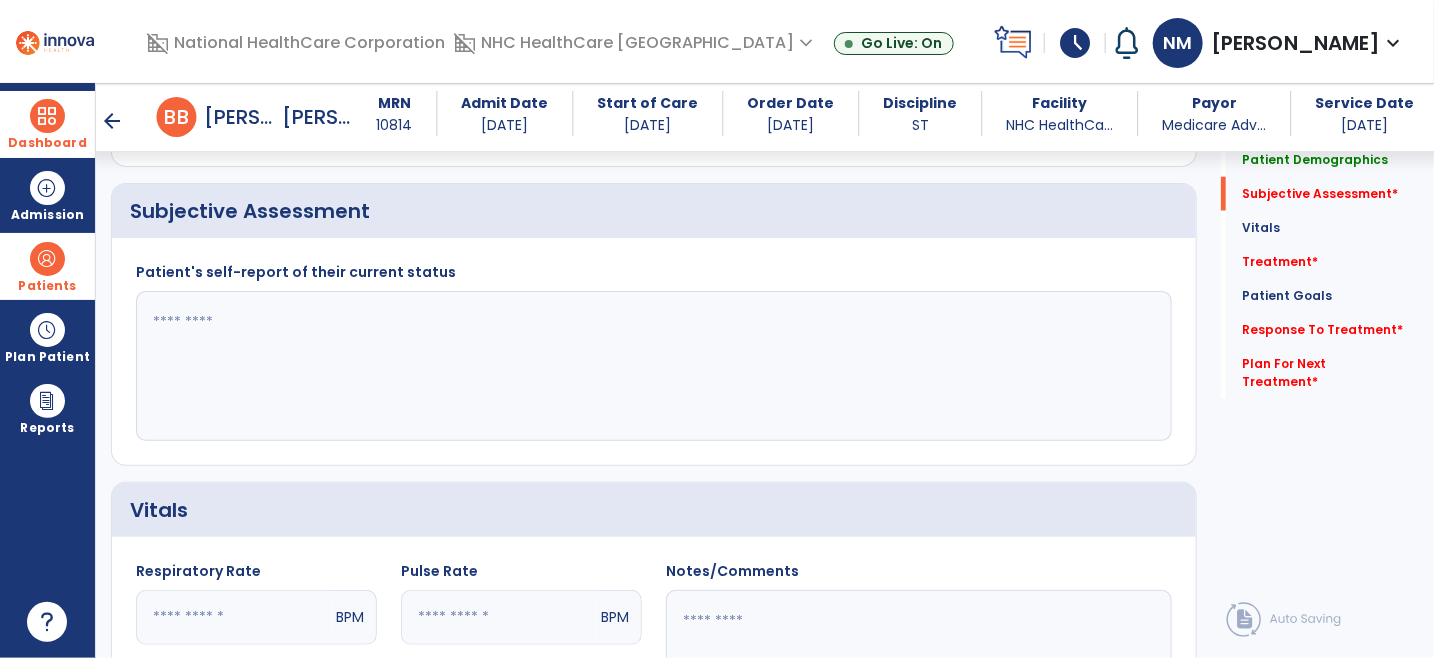 scroll, scrollTop: 888, scrollLeft: 0, axis: vertical 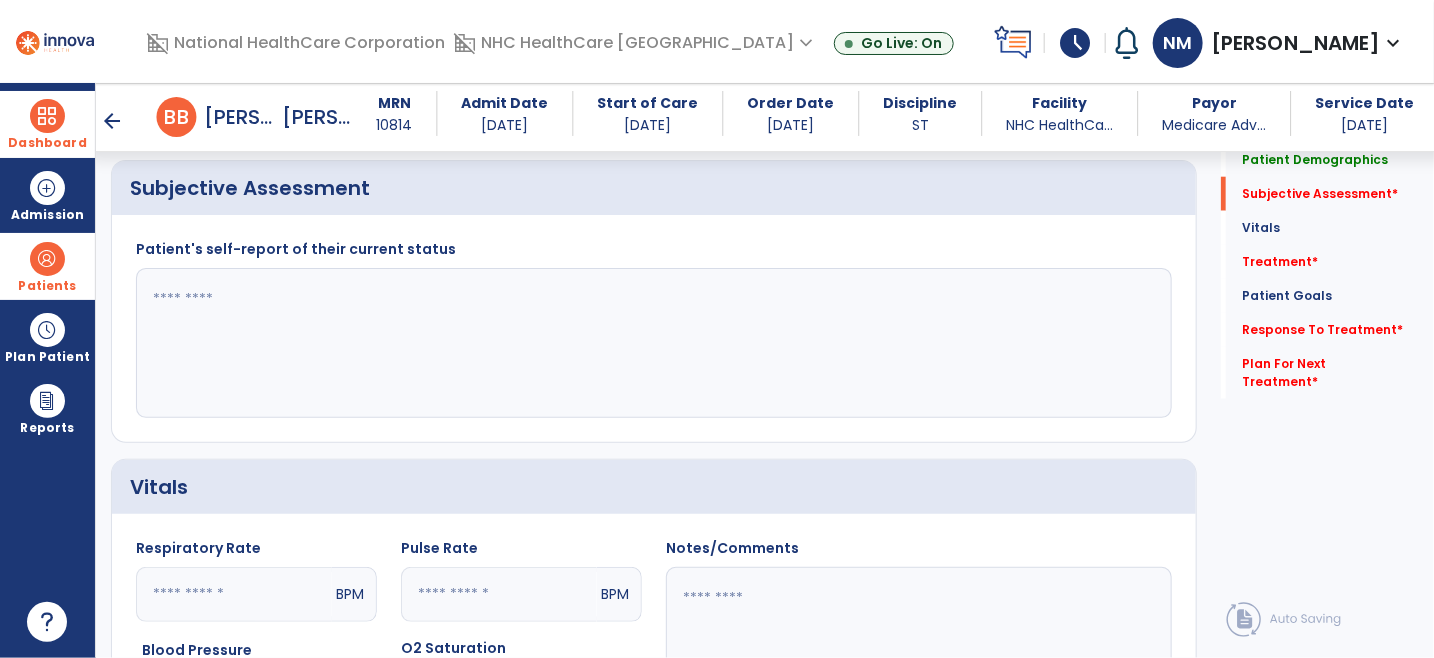 click 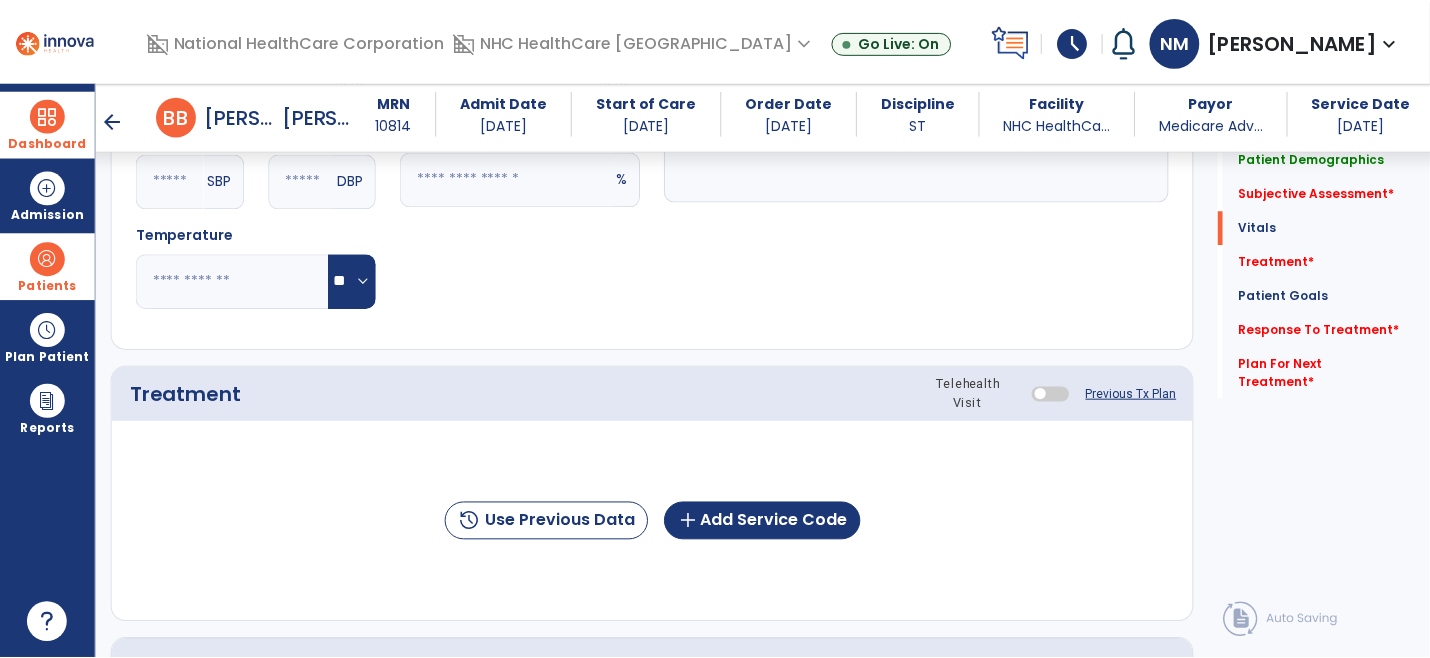 scroll, scrollTop: 1444, scrollLeft: 0, axis: vertical 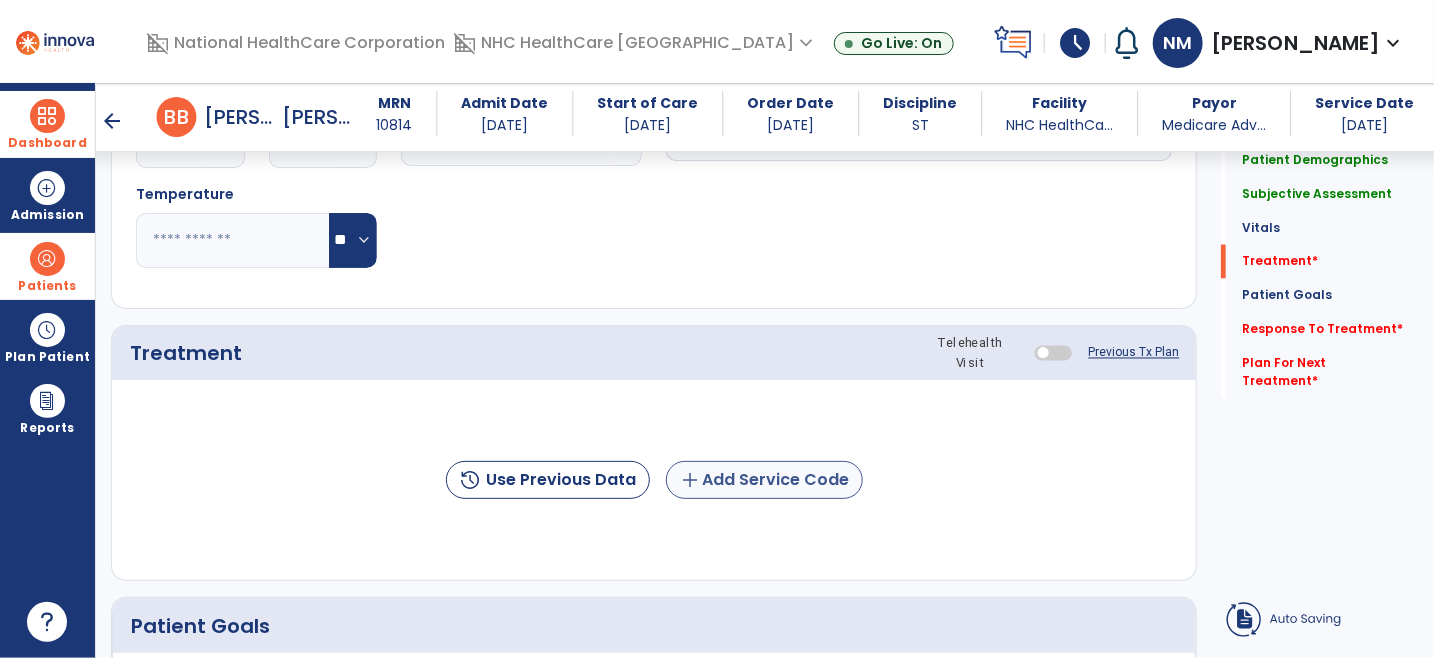 type on "**********" 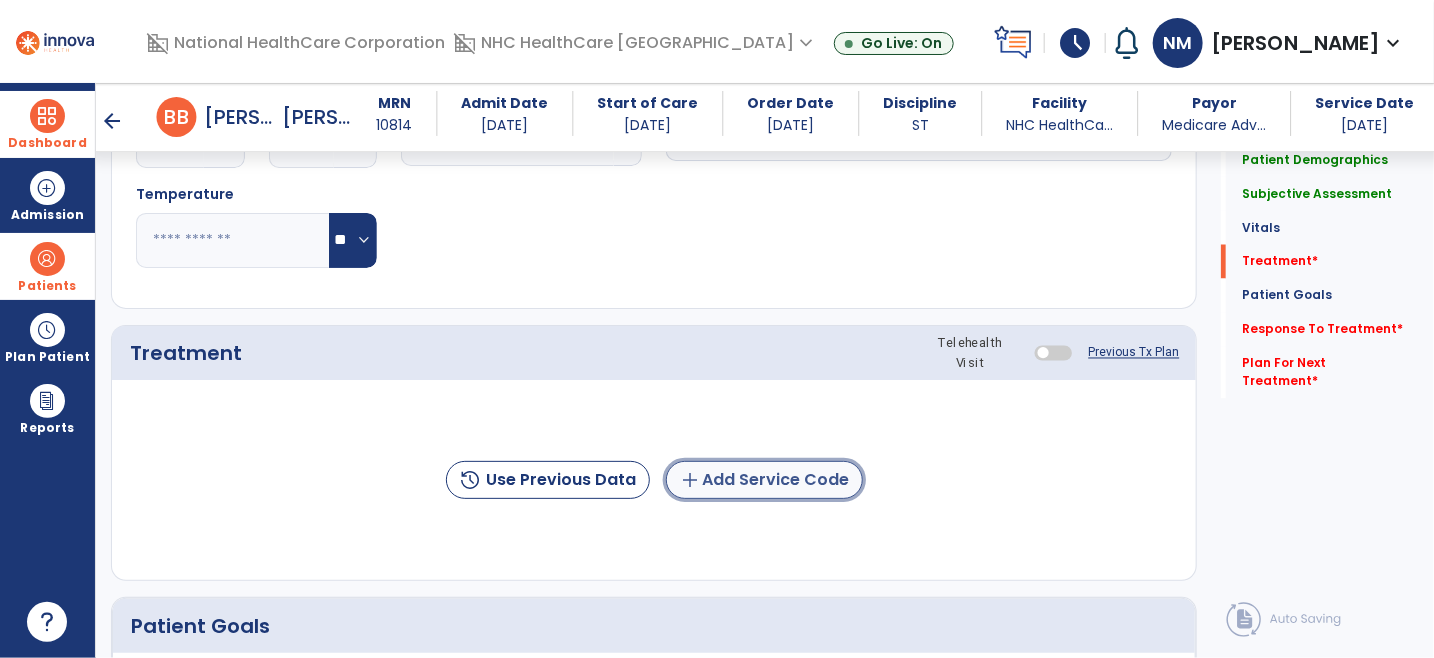 click on "add  Add Service Code" 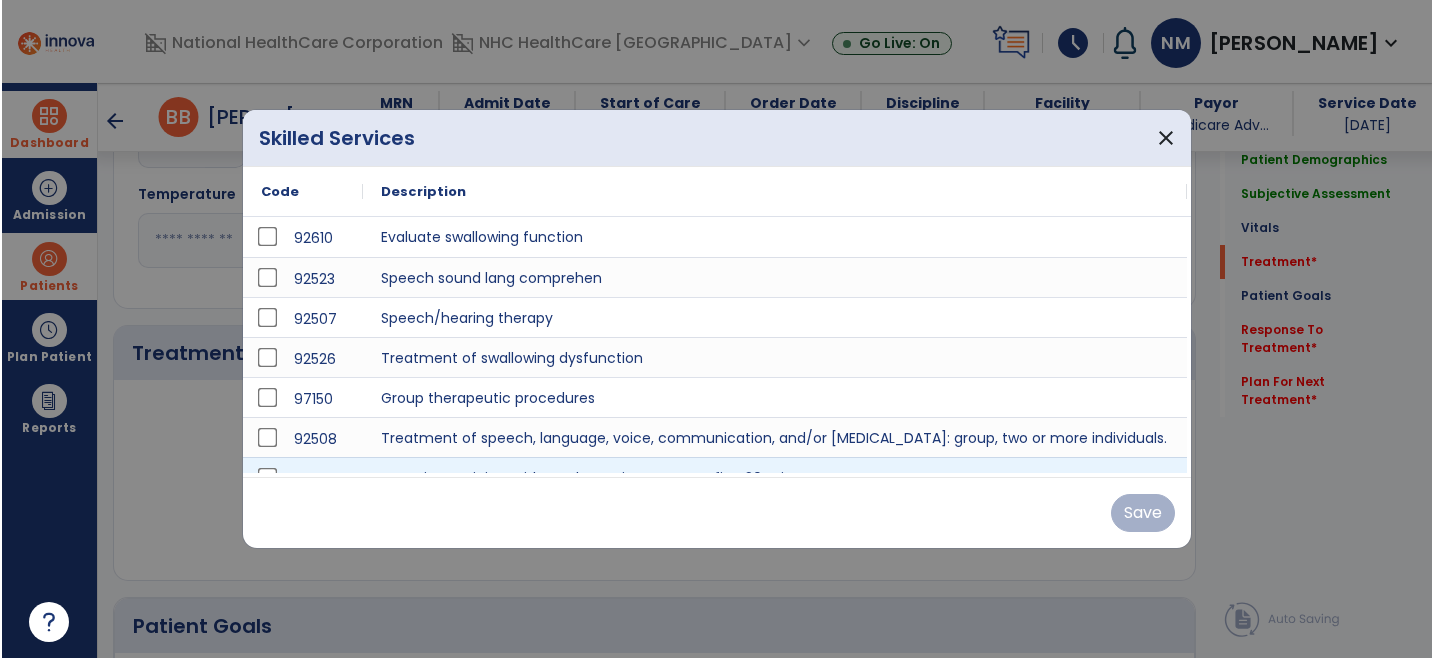 scroll, scrollTop: 1444, scrollLeft: 0, axis: vertical 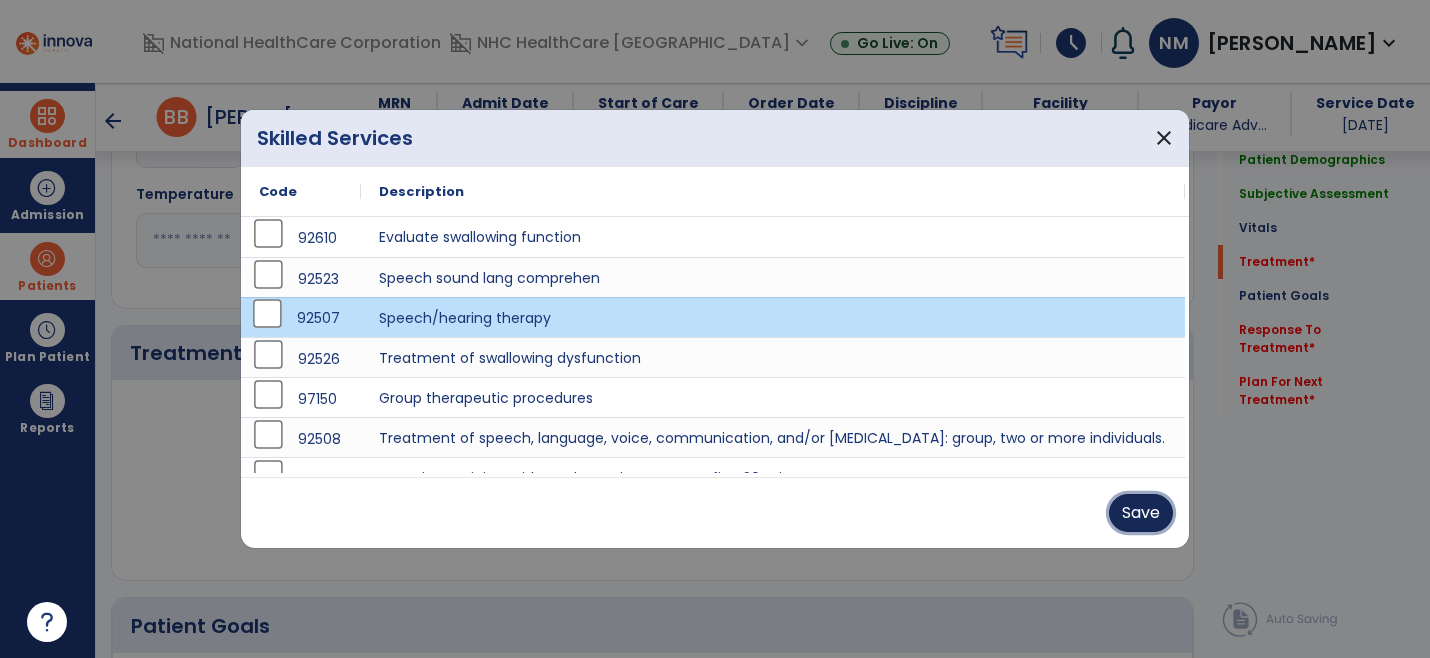 click on "Save" at bounding box center (1141, 513) 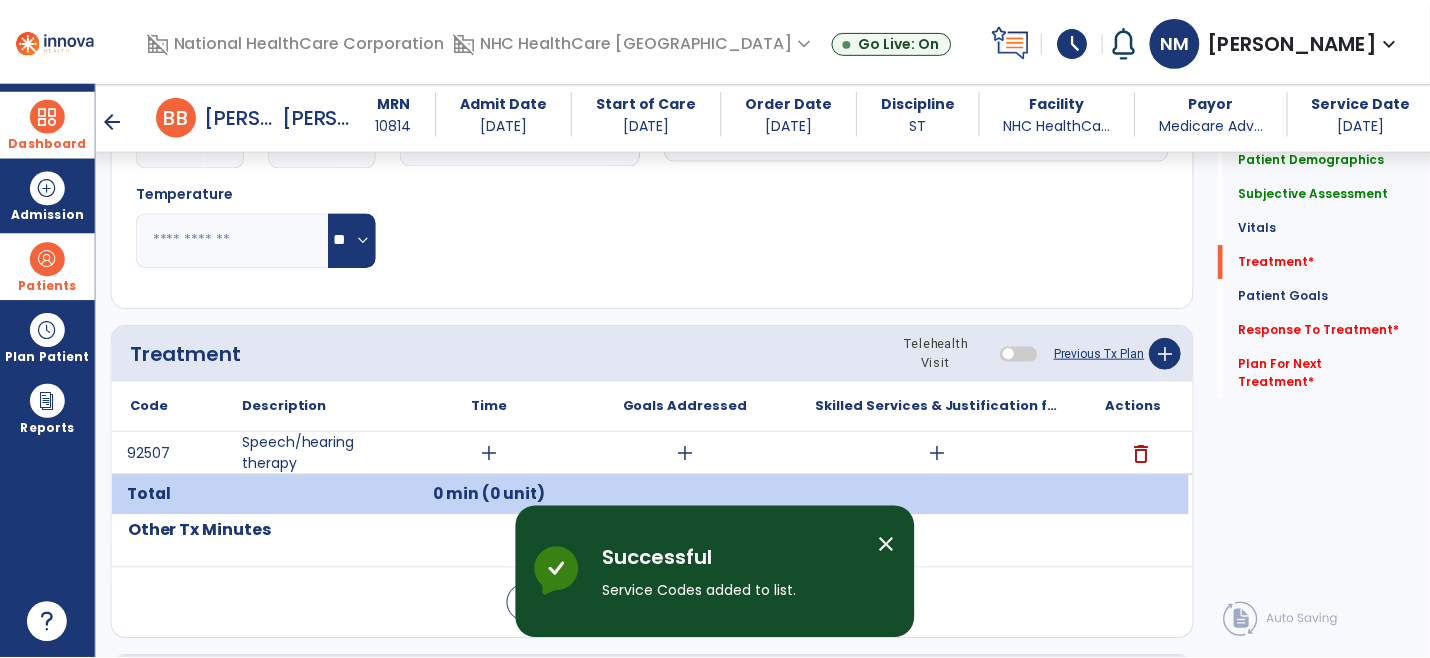 scroll, scrollTop: 1555, scrollLeft: 0, axis: vertical 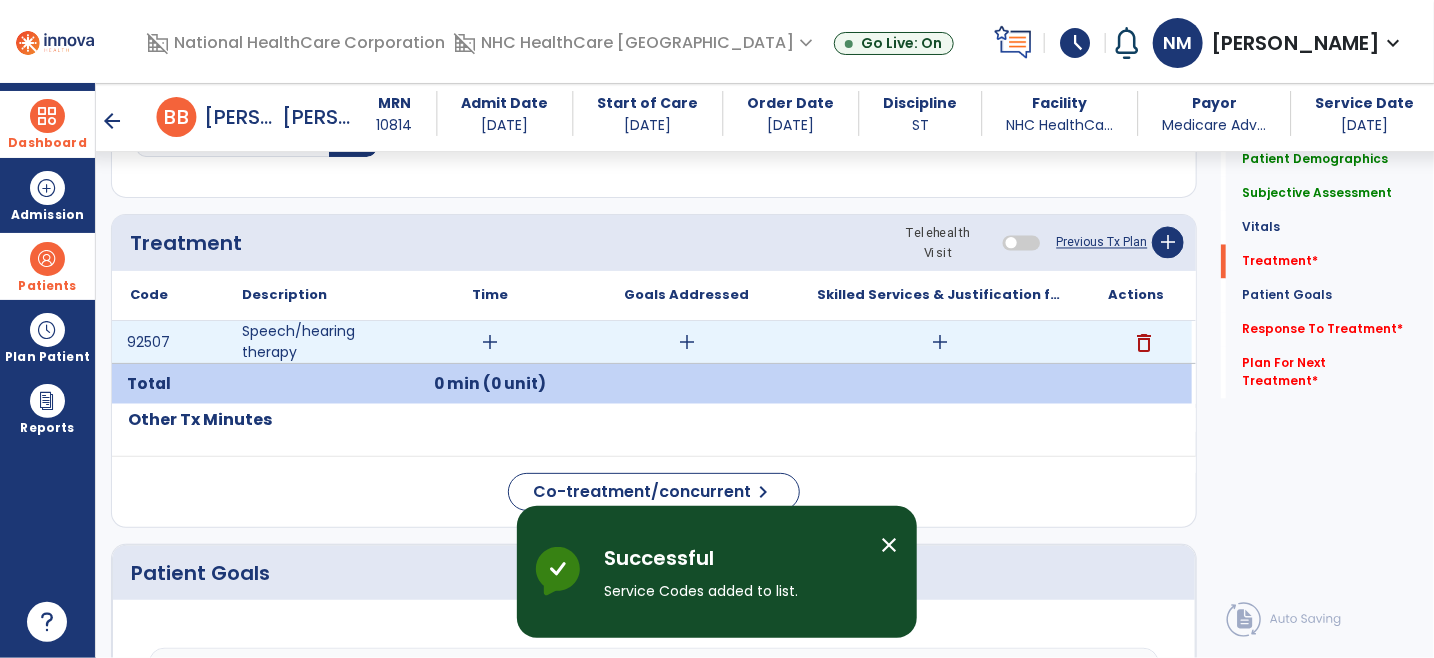 click on "add" at bounding box center (490, 342) 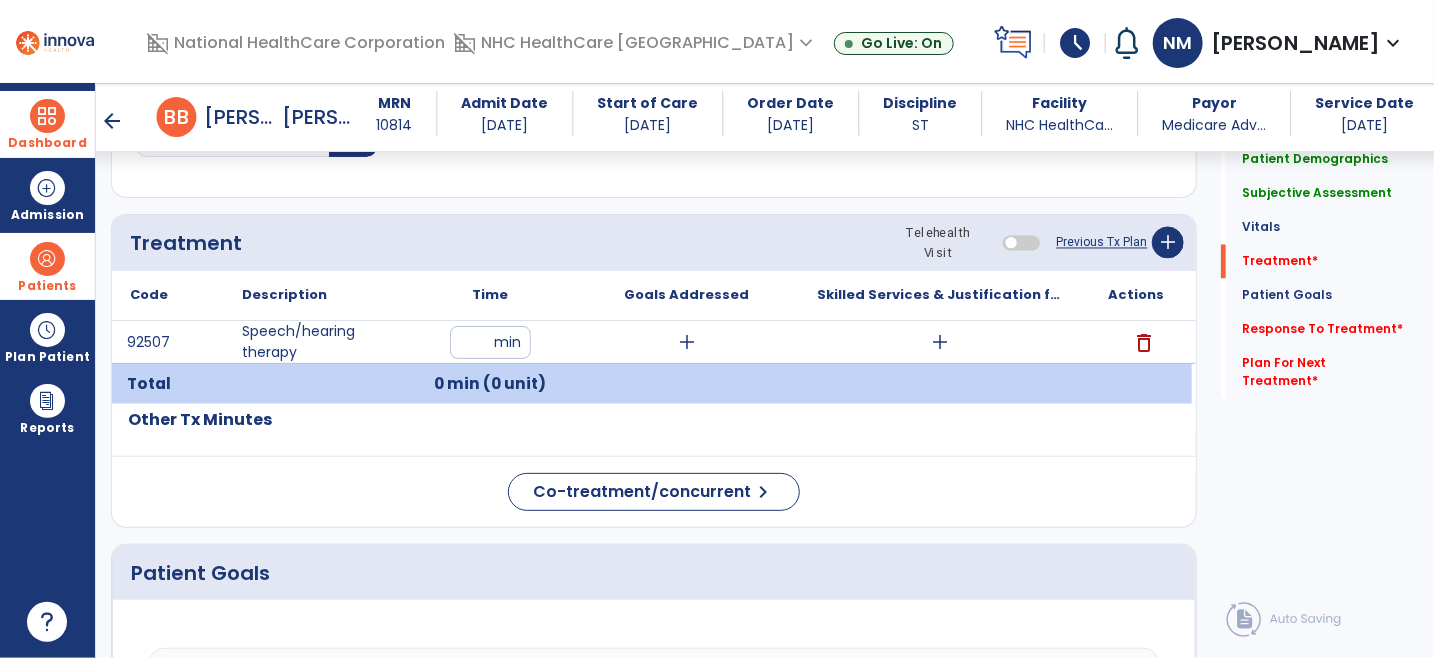 type on "**" 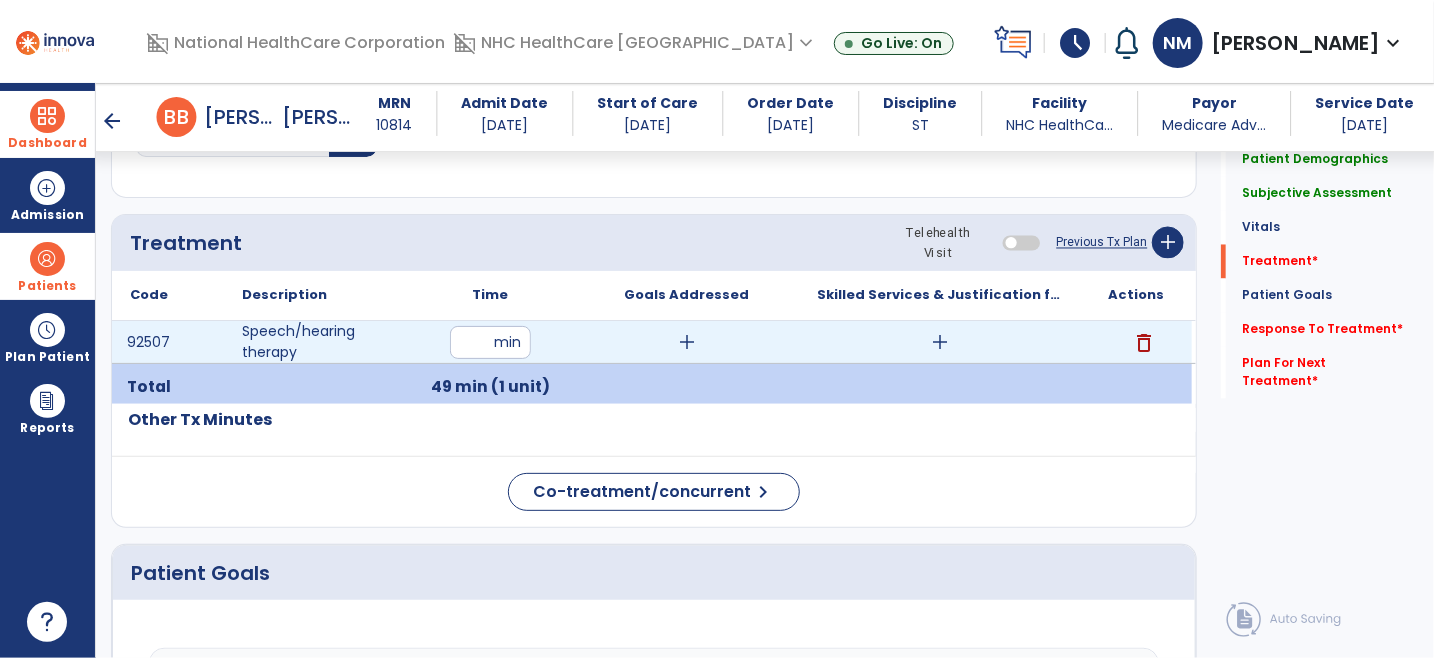click on "add" at bounding box center [687, 342] 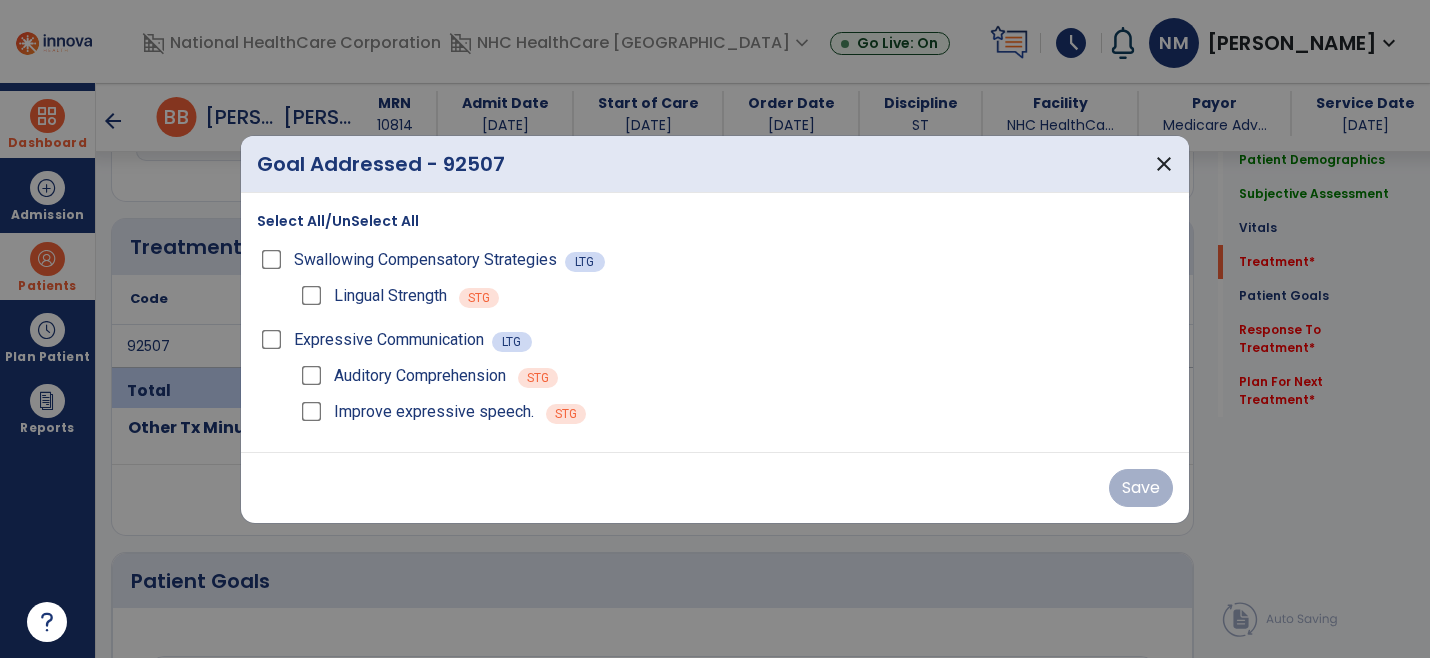 scroll, scrollTop: 1555, scrollLeft: 0, axis: vertical 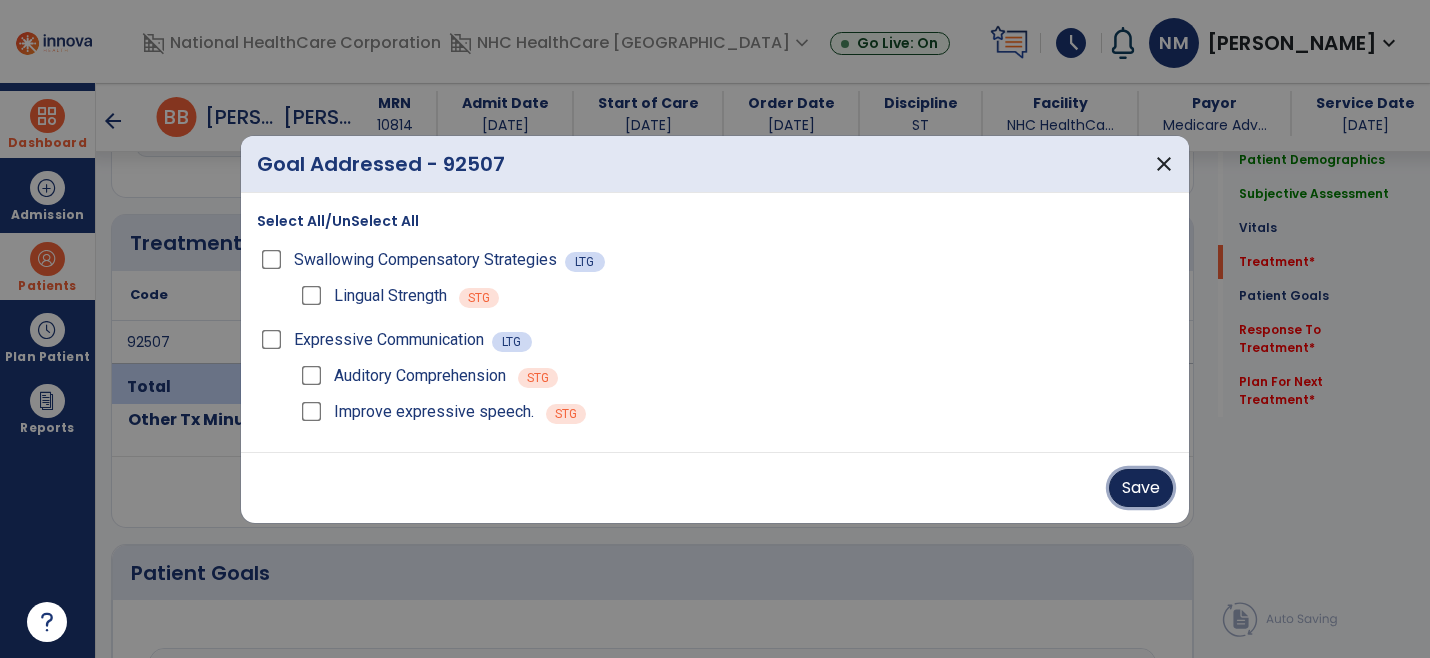 click on "Save" at bounding box center (1141, 488) 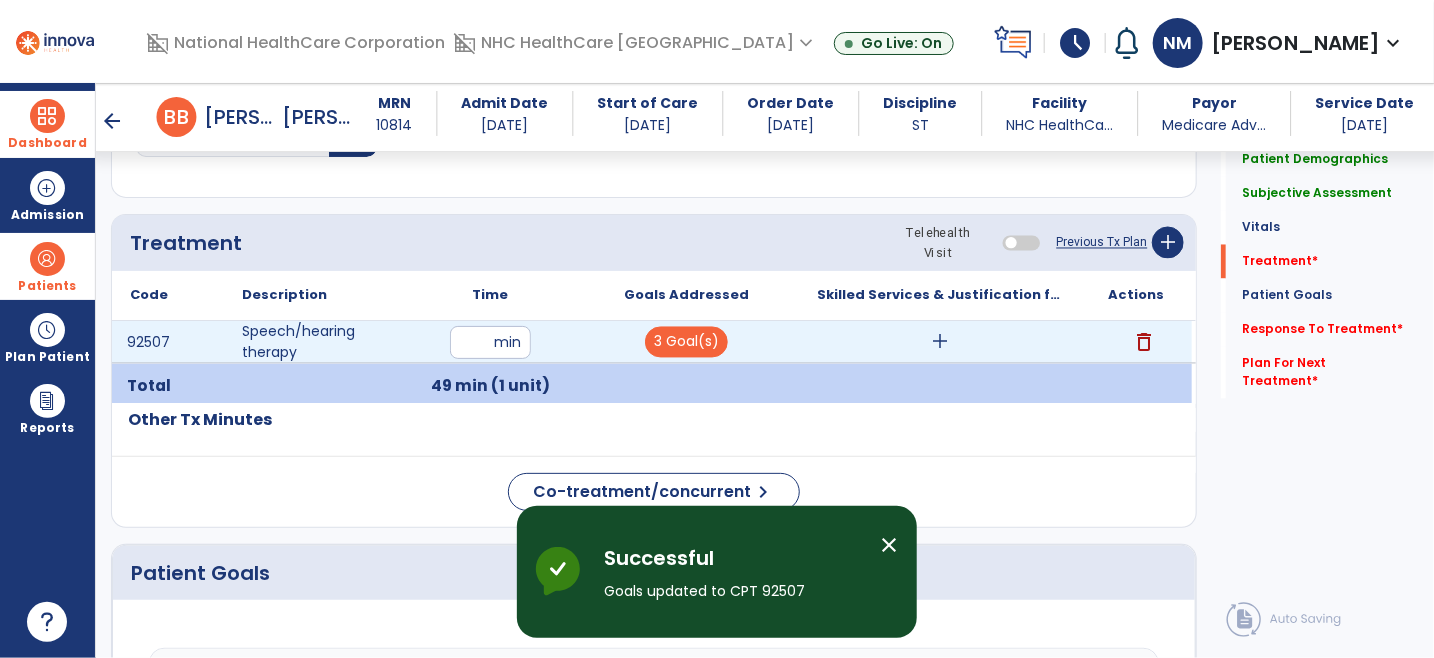 click on "add" at bounding box center (940, 342) 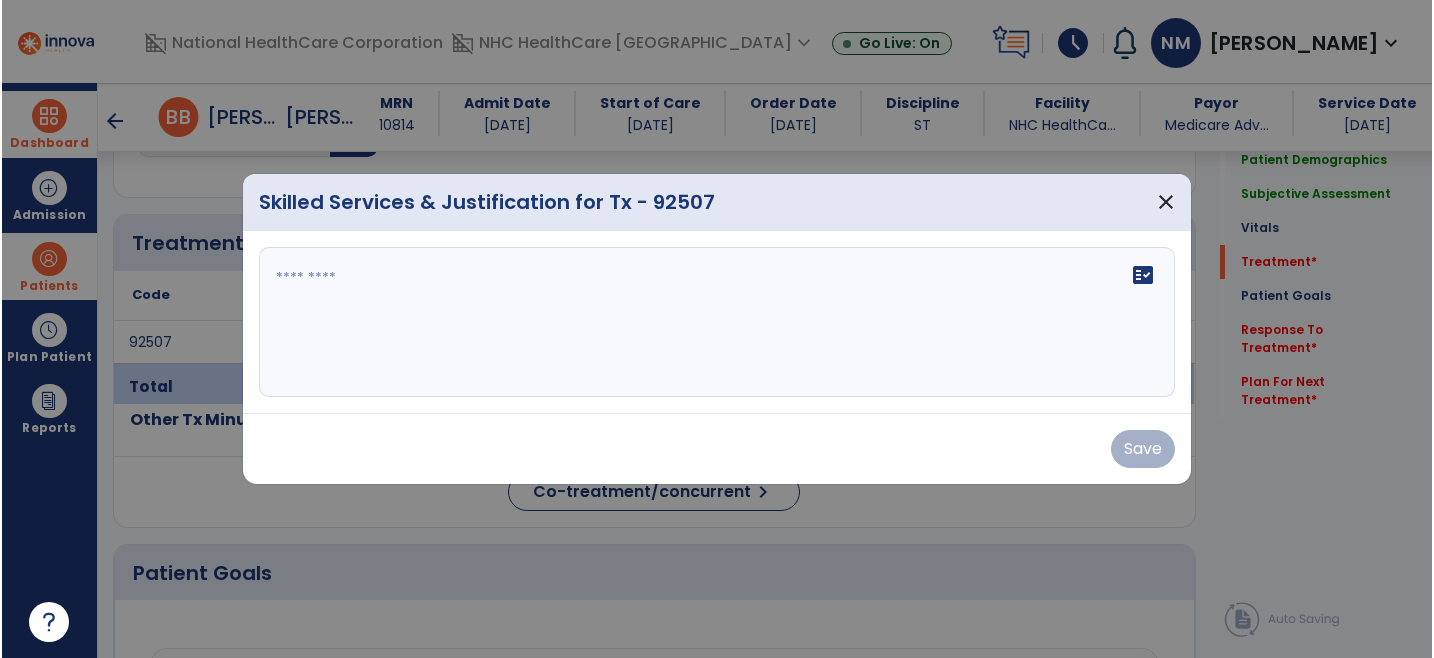 scroll, scrollTop: 1555, scrollLeft: 0, axis: vertical 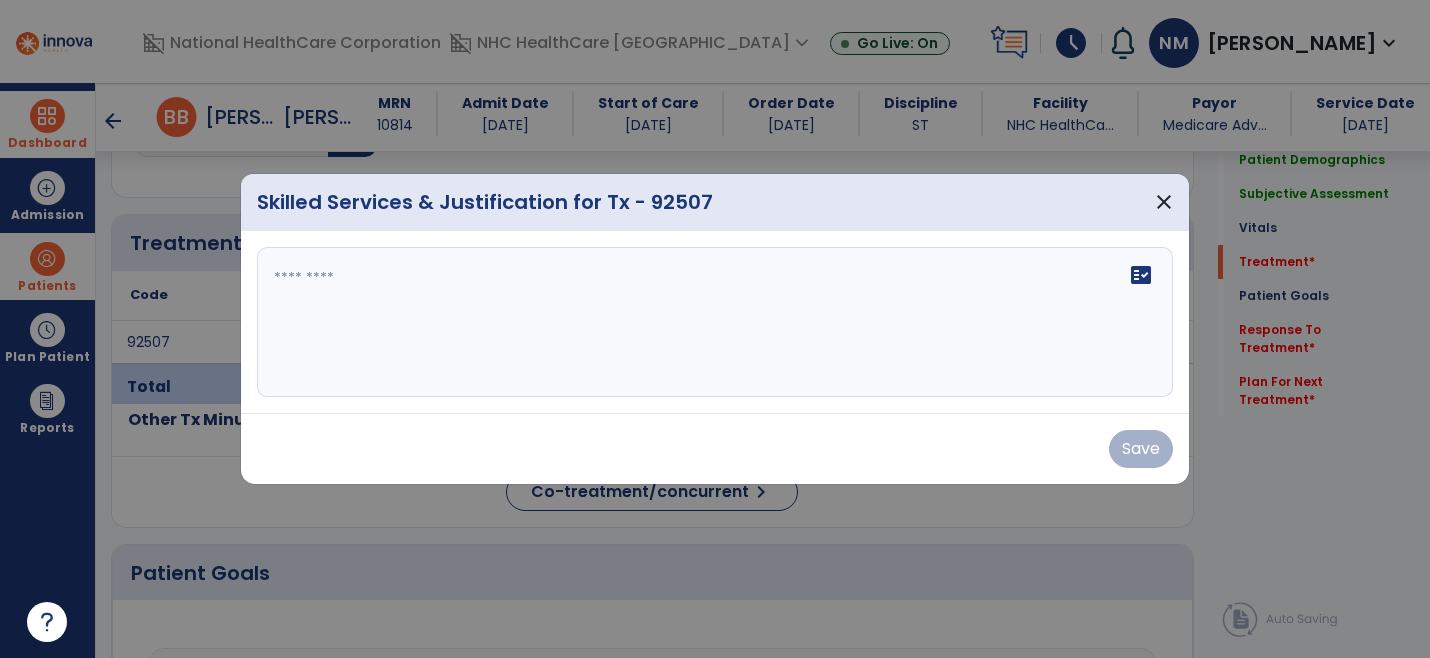 click on "fact_check" at bounding box center [715, 322] 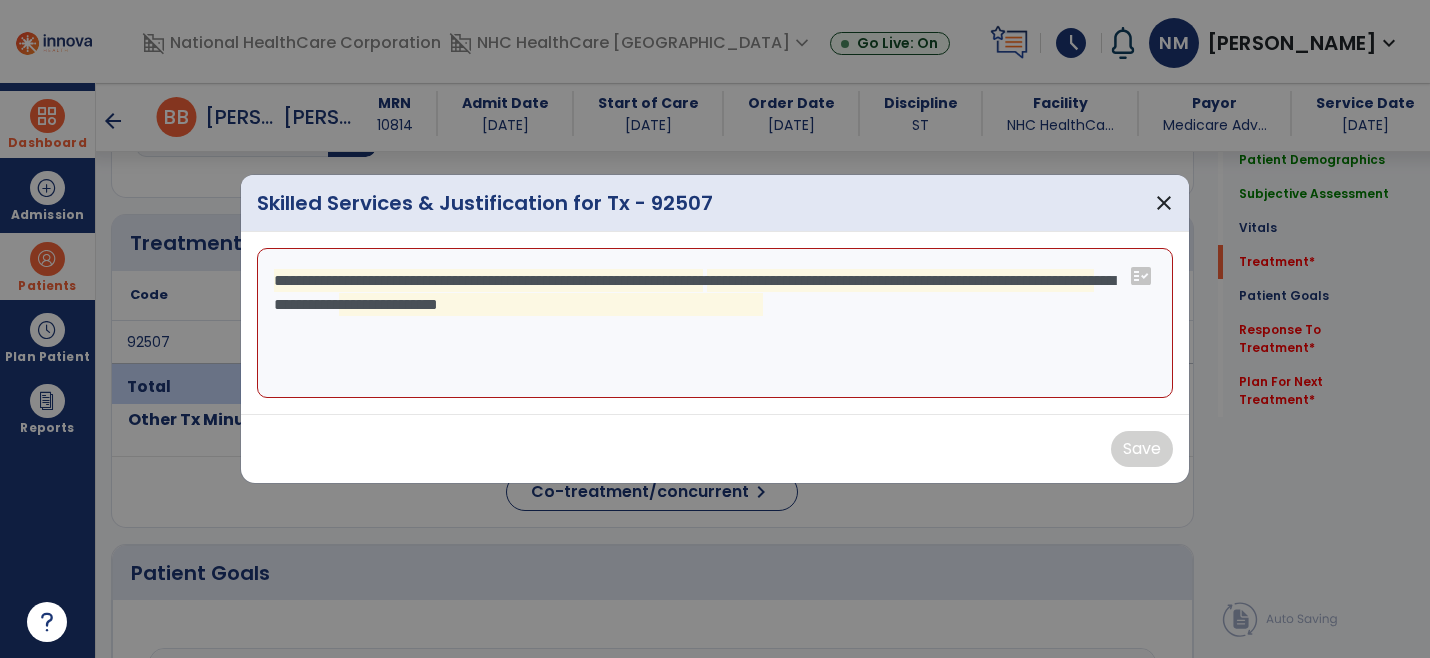 click on "**********" at bounding box center [715, 323] 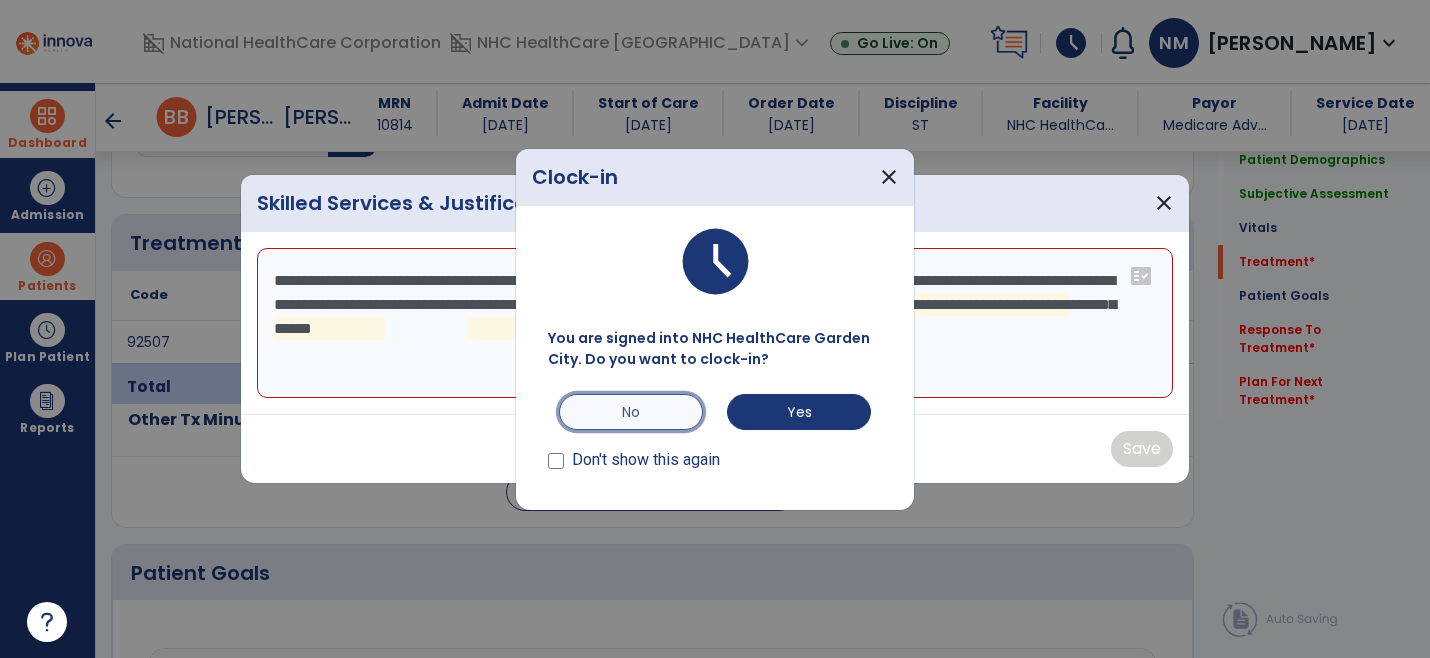 click on "No" at bounding box center (631, 412) 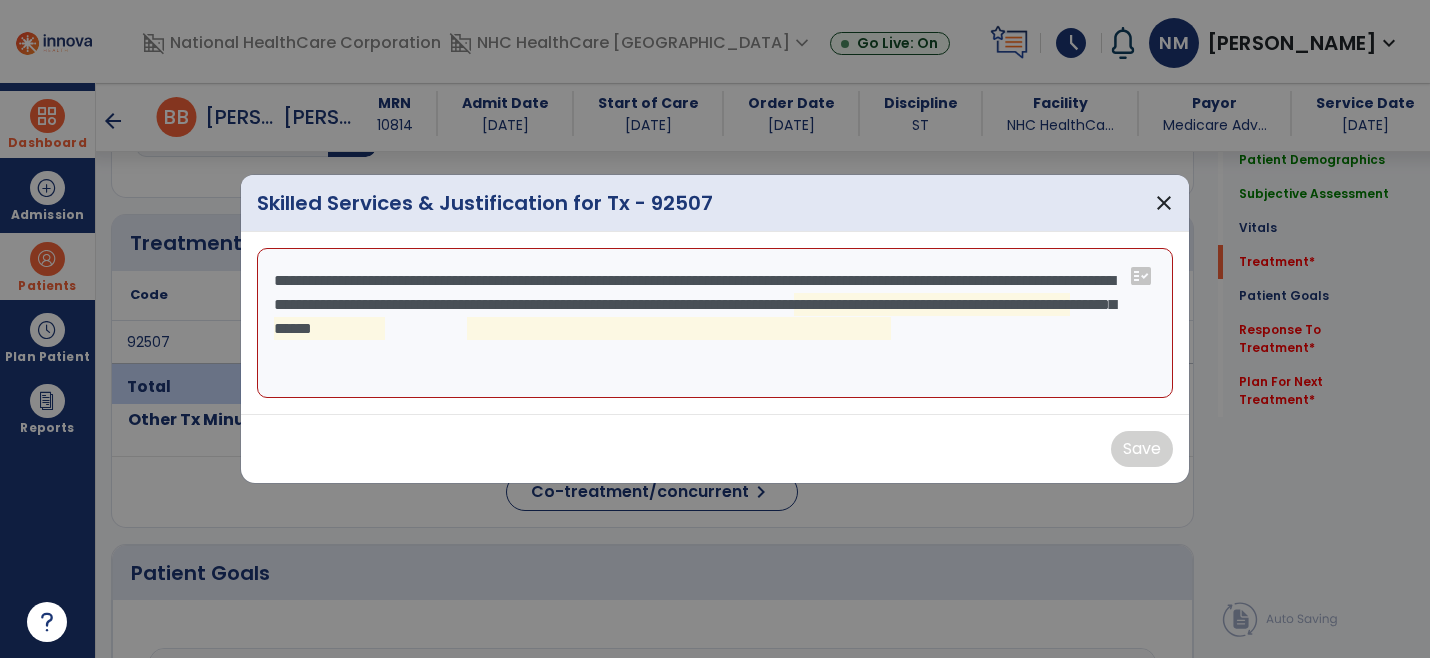click on "**********" at bounding box center (715, 323) 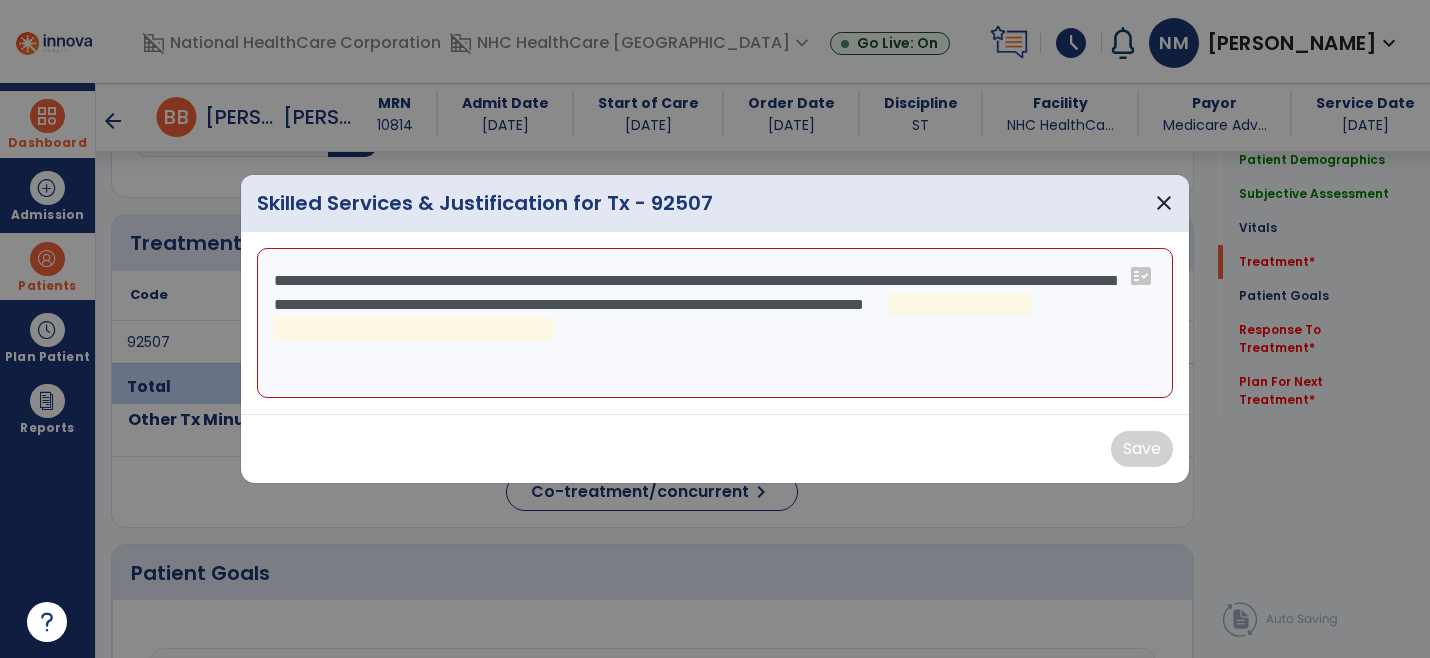 click on "**********" at bounding box center [715, 323] 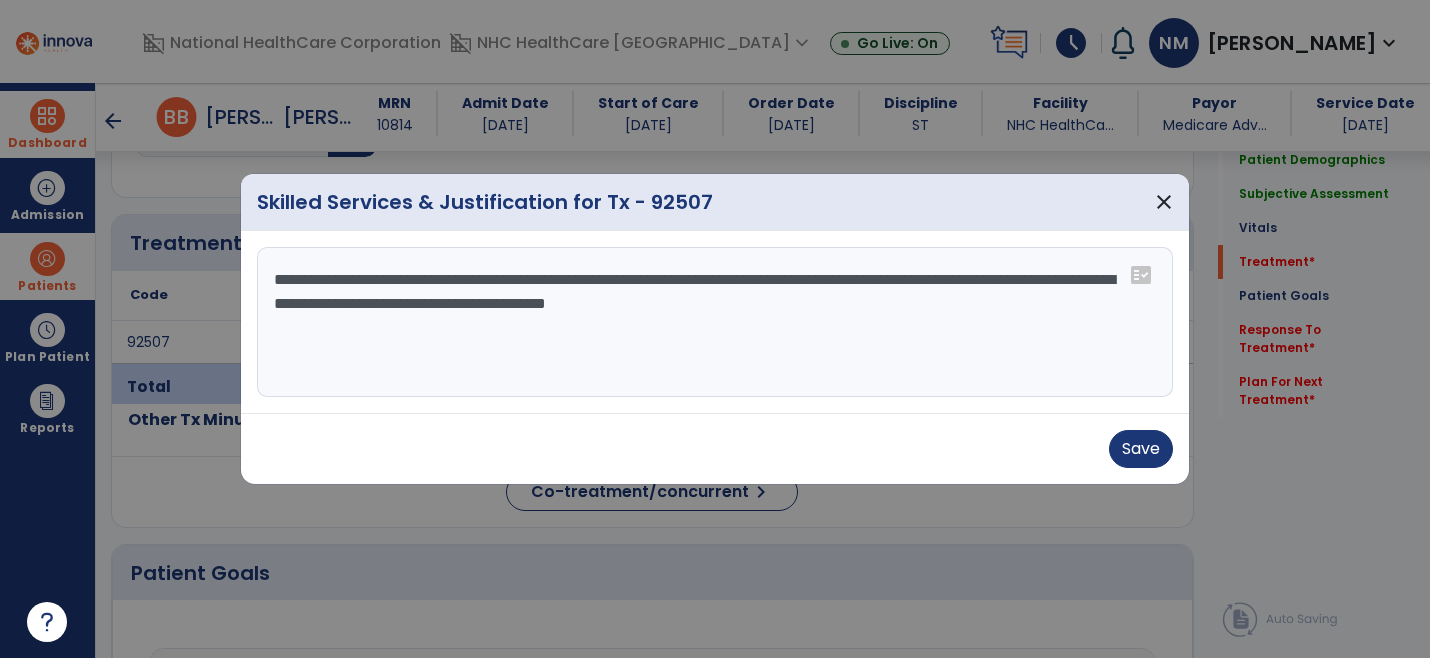 click on "**********" at bounding box center (715, 322) 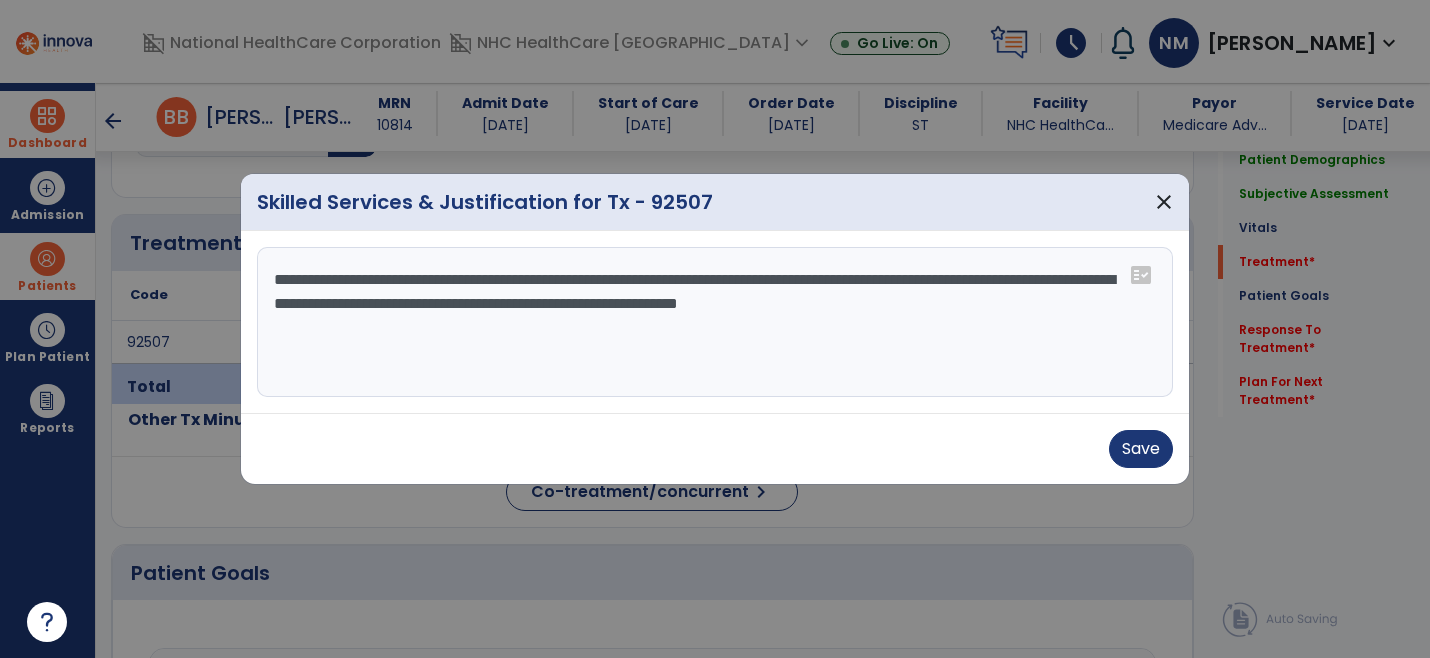 click on "**********" at bounding box center [715, 322] 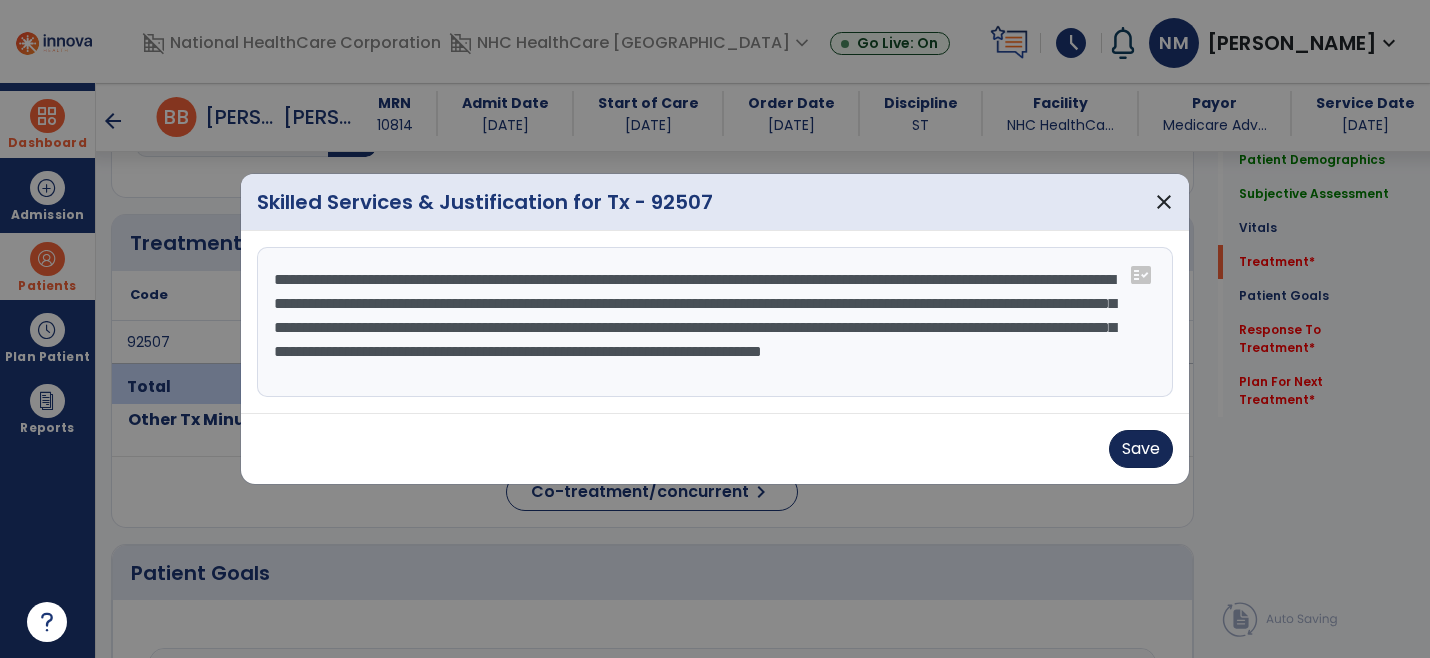 type on "**********" 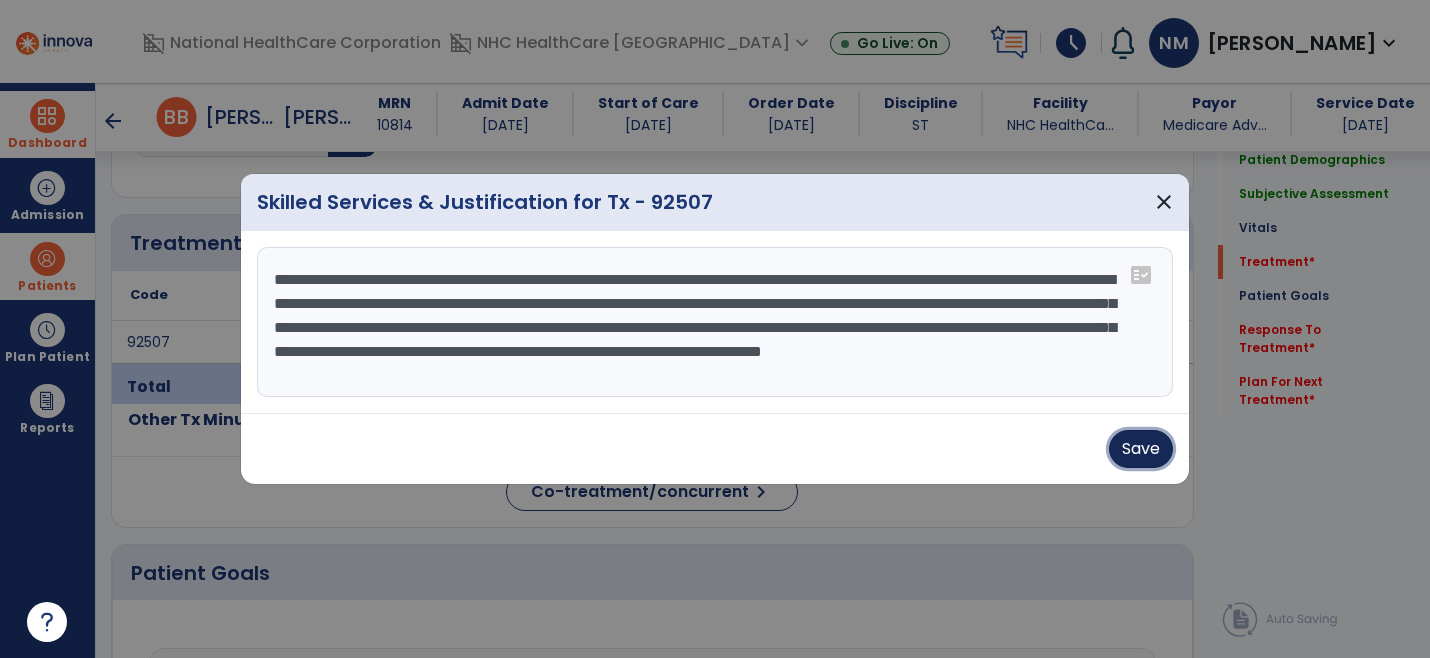 click on "Save" at bounding box center (1141, 449) 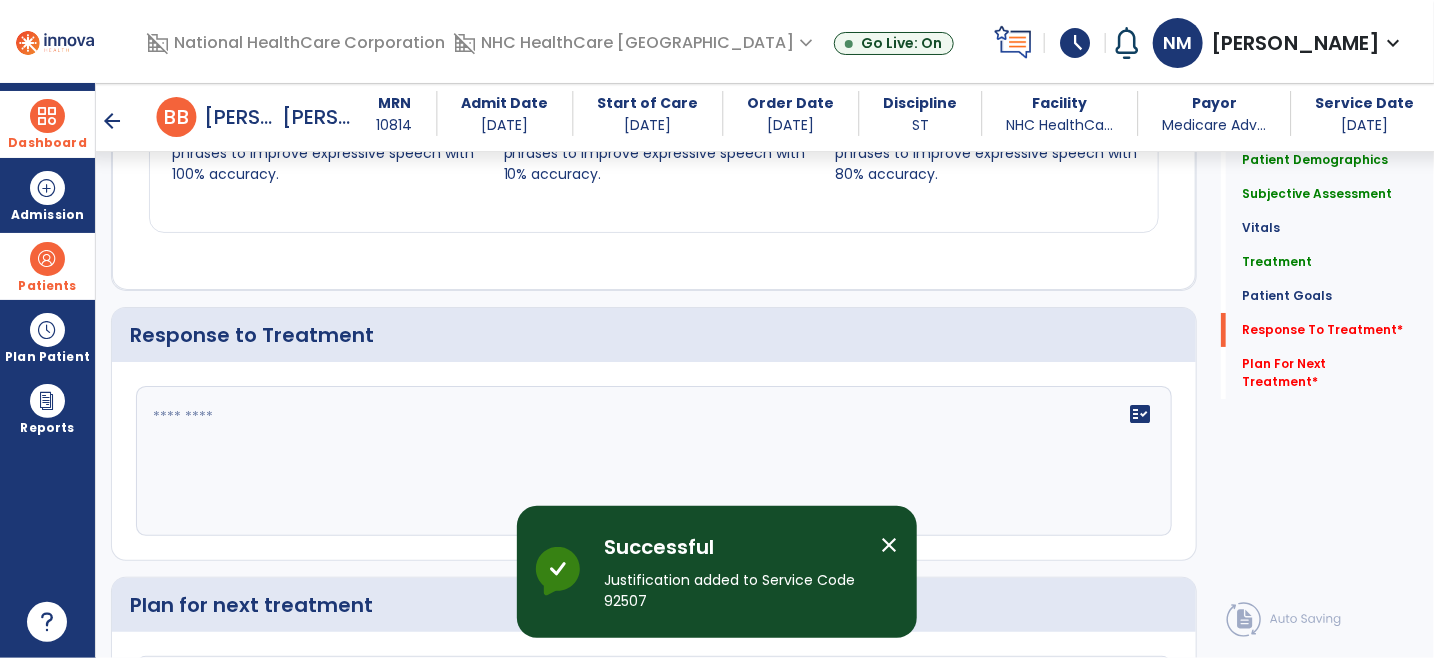 scroll, scrollTop: 3222, scrollLeft: 0, axis: vertical 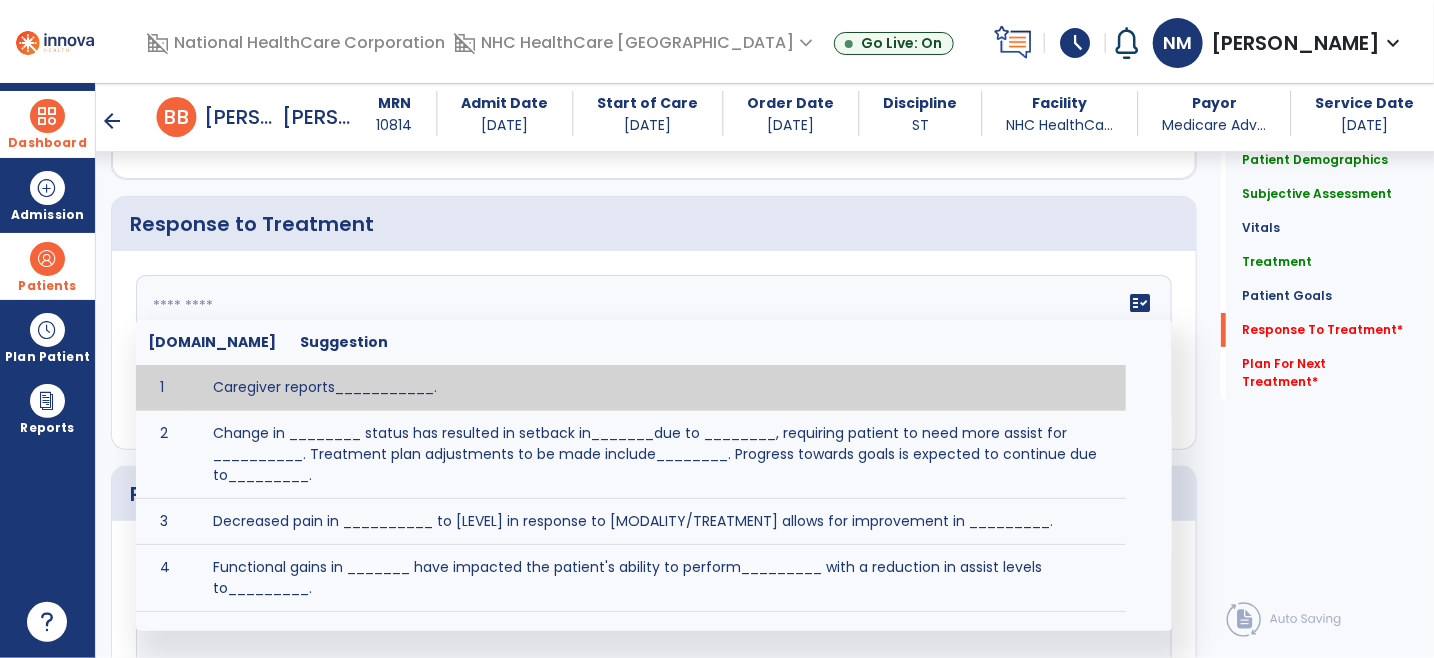 click on "fact_check  [DOMAIN_NAME] Suggestion 1 Caregiver reports___________. 2 Change in ________ status has resulted in setback in_______due to ________, requiring patient to need more assist for __________.   Treatment plan adjustments to be made include________.  Progress towards goals is expected to continue due to_________. 3 Decreased pain in __________ to [LEVEL] in response to [MODALITY/TREATMENT] allows for improvement in _________. 4 Functional gains in _______ have impacted the patient's ability to perform_________ with a reduction in assist levels to_________. 5 Functional progress this week has been significant due to__________. 6 Gains in ________ have improved the patient's ability to perform ______with decreased levels of assist to___________. 7 Improvement in ________allows patient to tolerate higher levels of challenges in_________. 8 Pain in [AREA] has decreased to [LEVEL] in response to [TREATMENT/MODALITY], allowing fore ease in completing__________. 9 10 11 12 13 14 15 16 17 18 19 20 21" 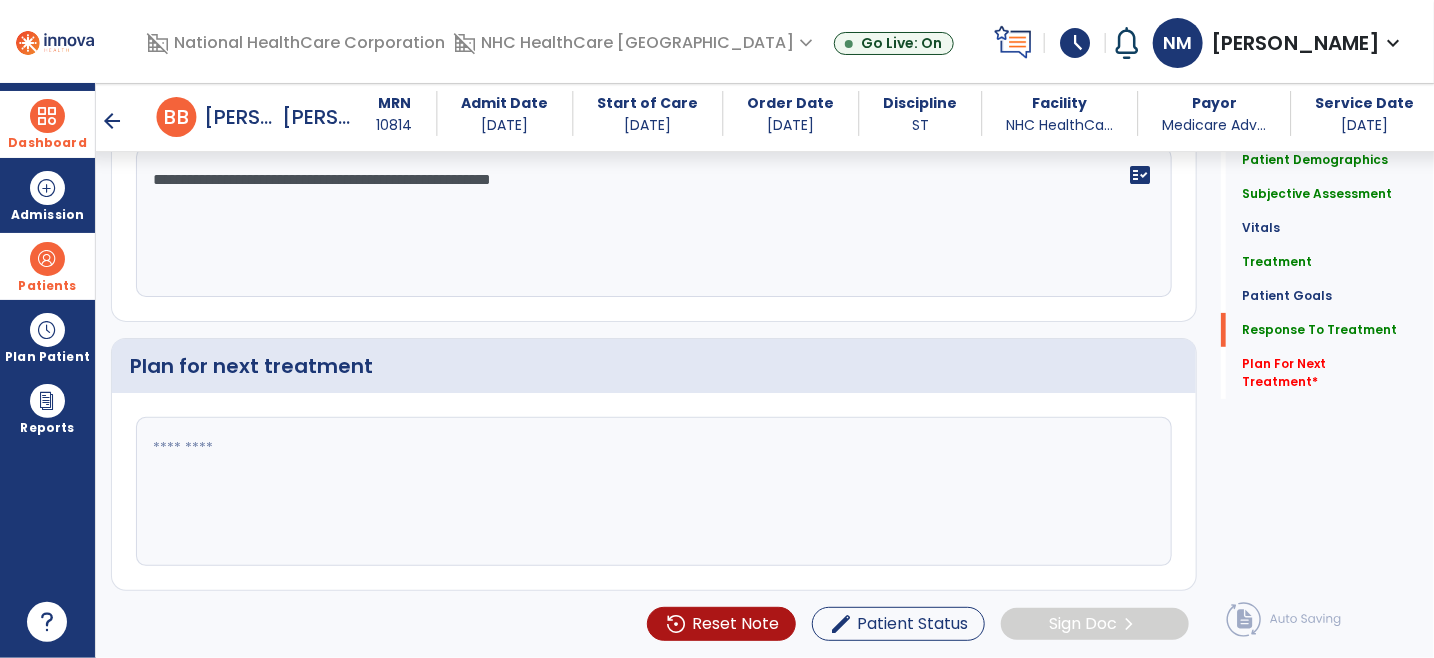 scroll, scrollTop: 3353, scrollLeft: 0, axis: vertical 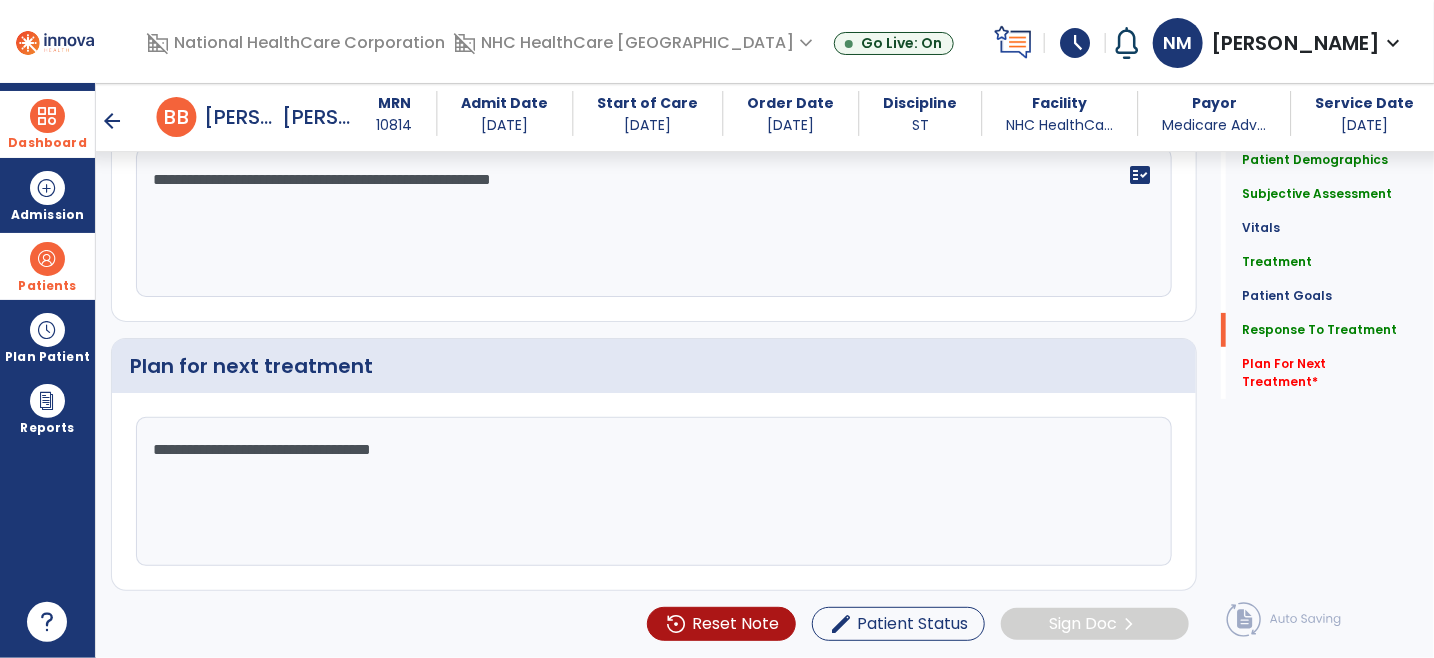 type on "**********" 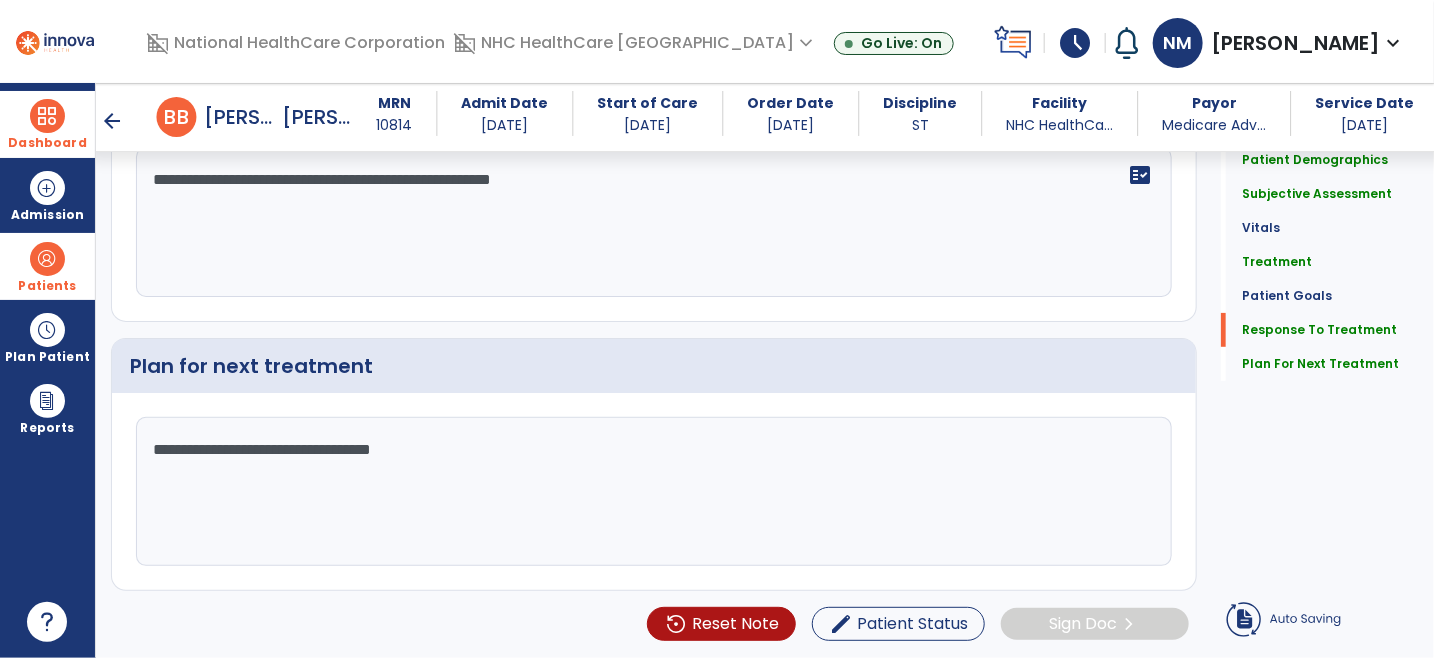 click on "Sign Doc" 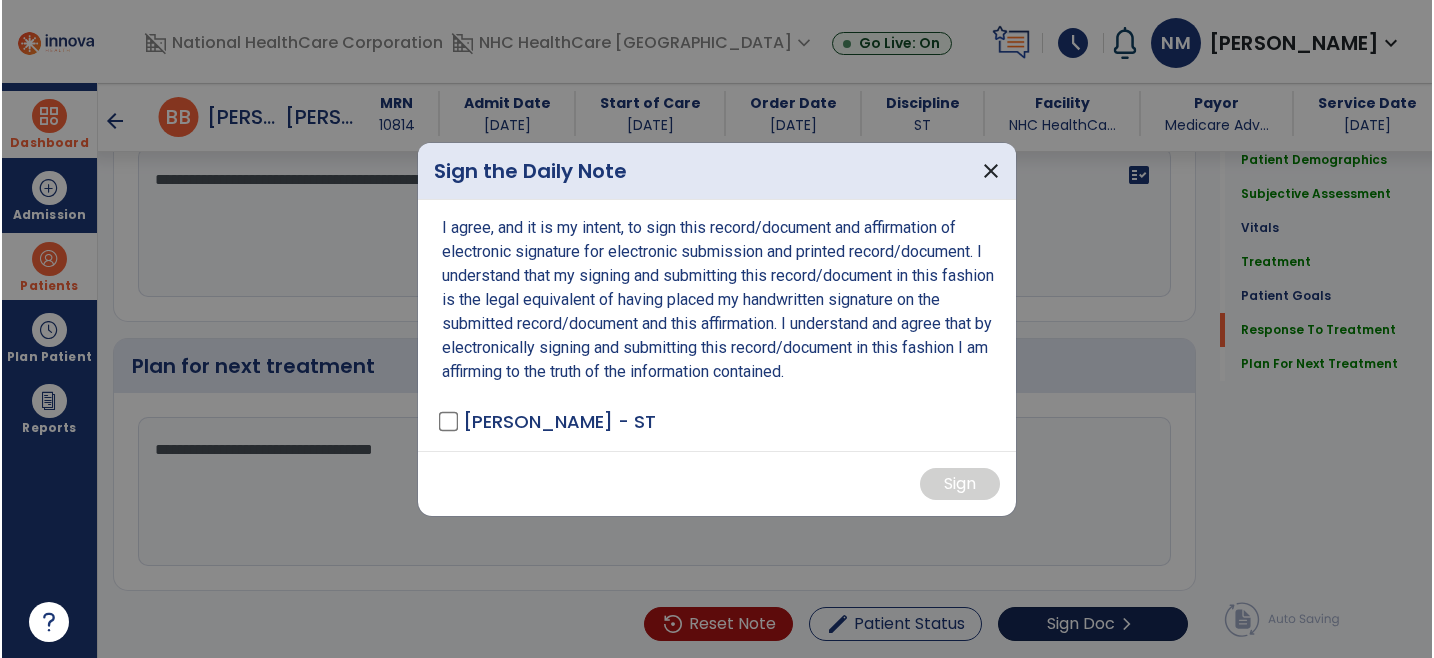 scroll, scrollTop: 3353, scrollLeft: 0, axis: vertical 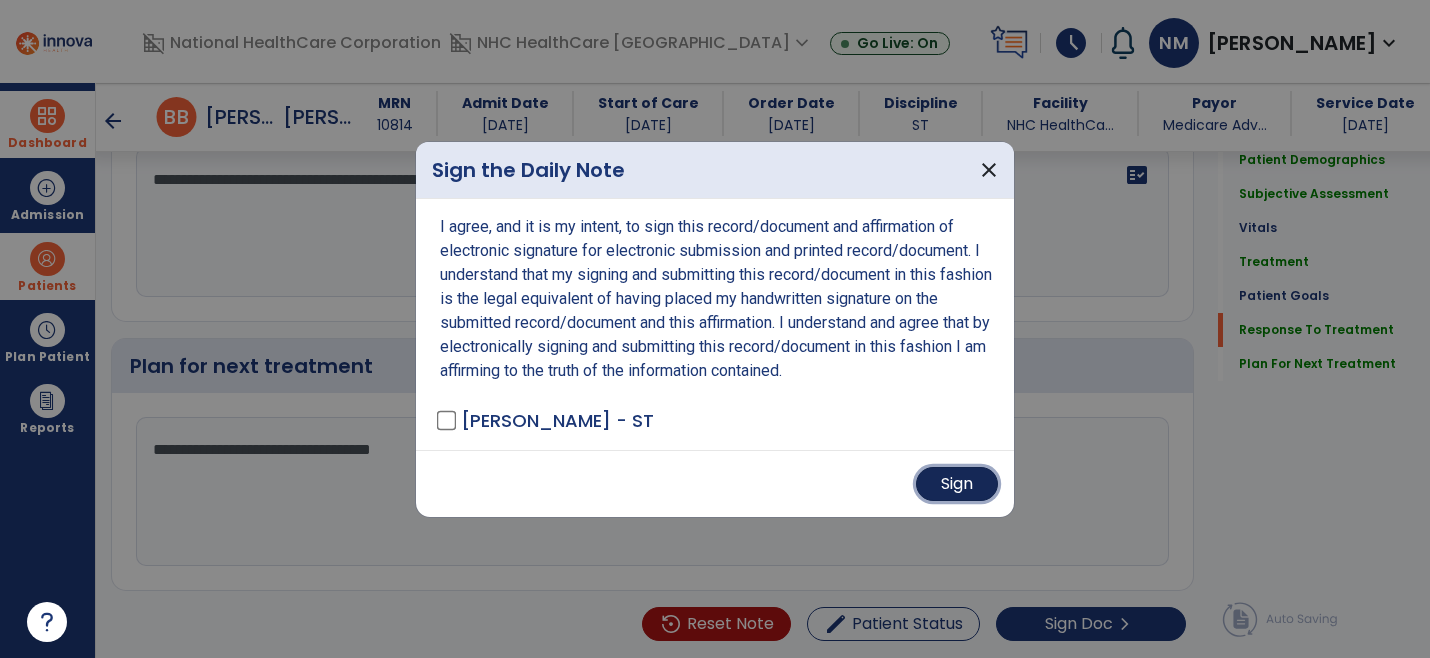 click on "Sign" at bounding box center (957, 484) 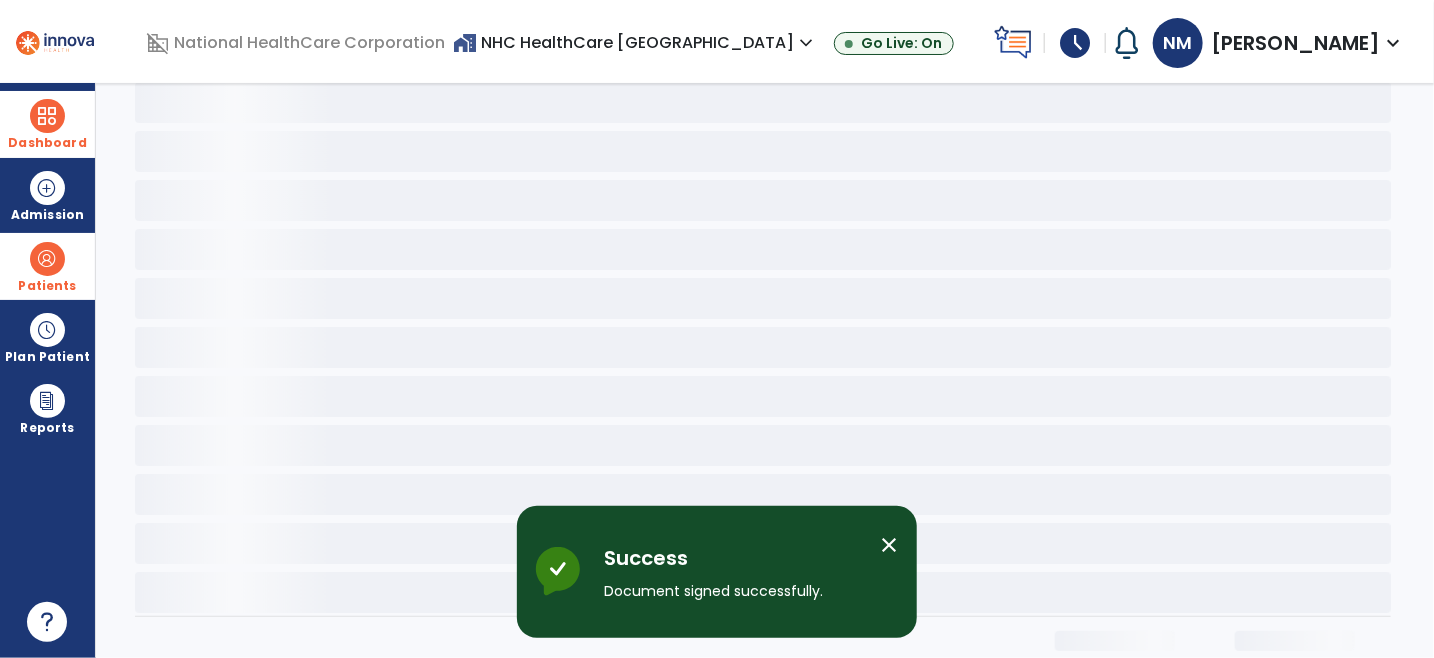 scroll, scrollTop: 0, scrollLeft: 0, axis: both 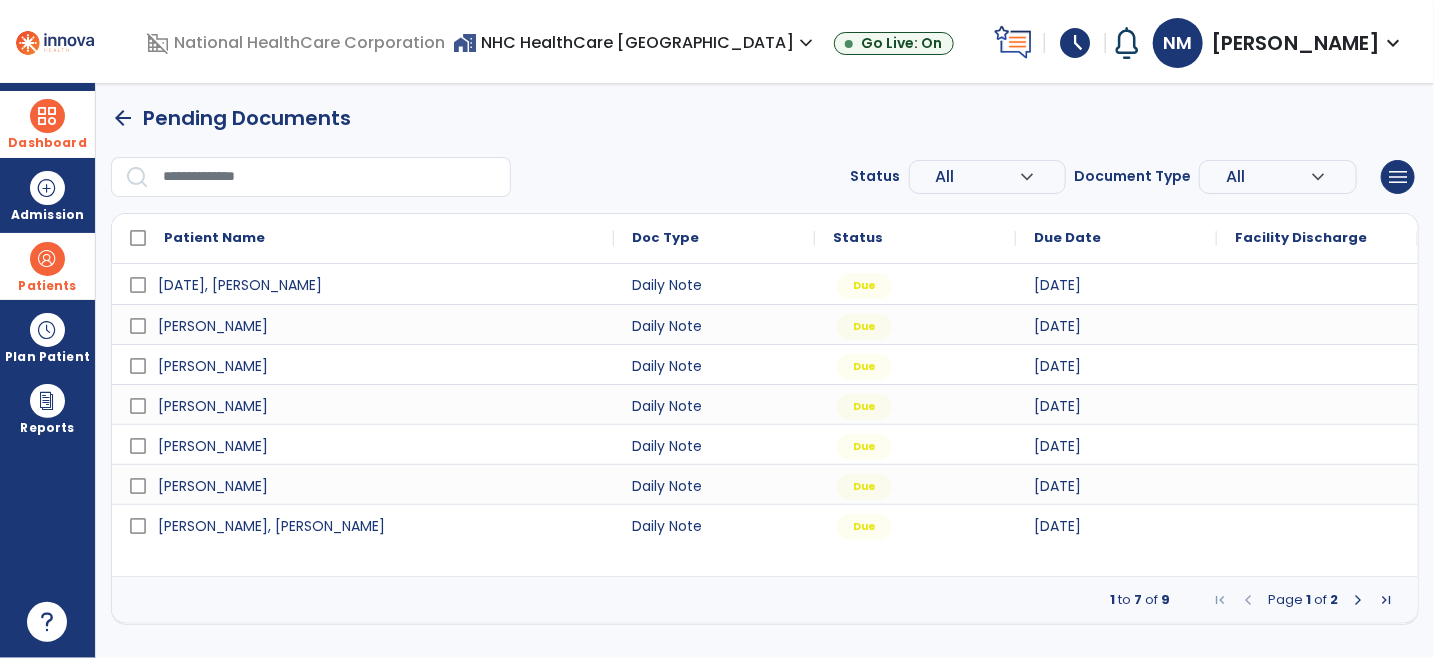 click at bounding box center [1358, 600] 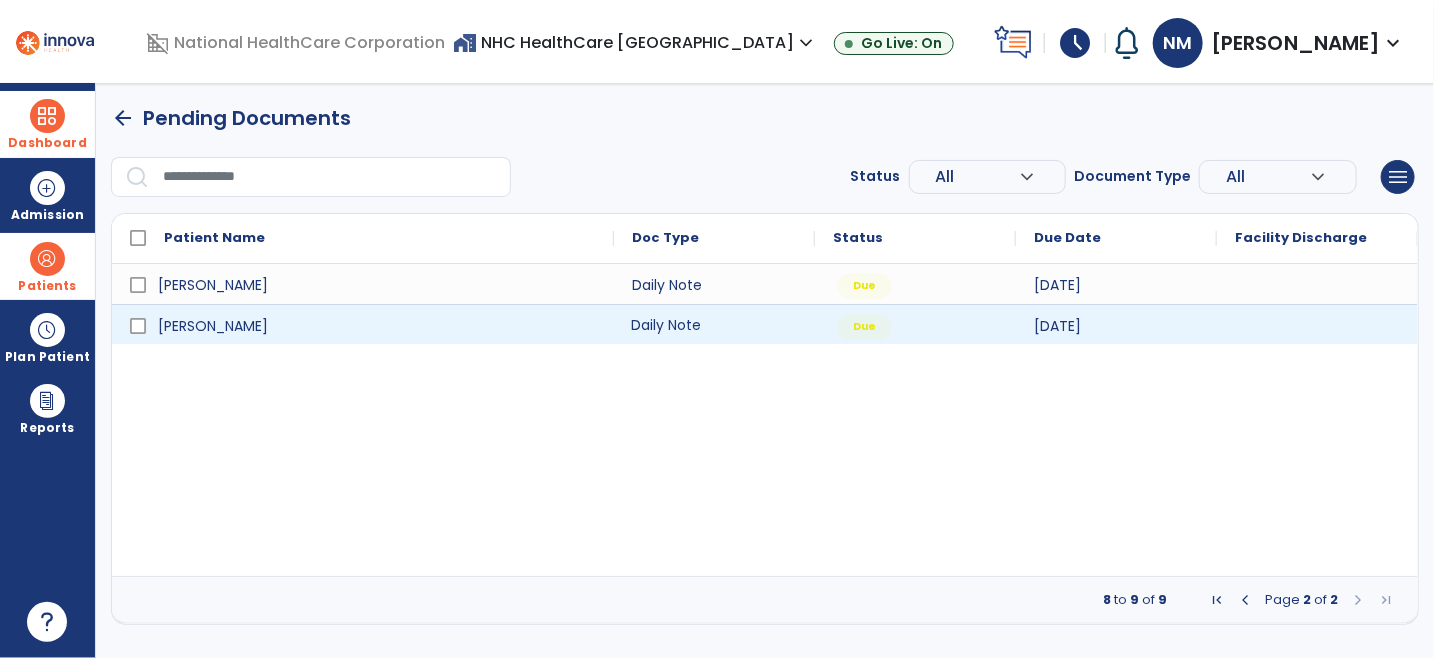 click on "Daily Note" at bounding box center (714, 324) 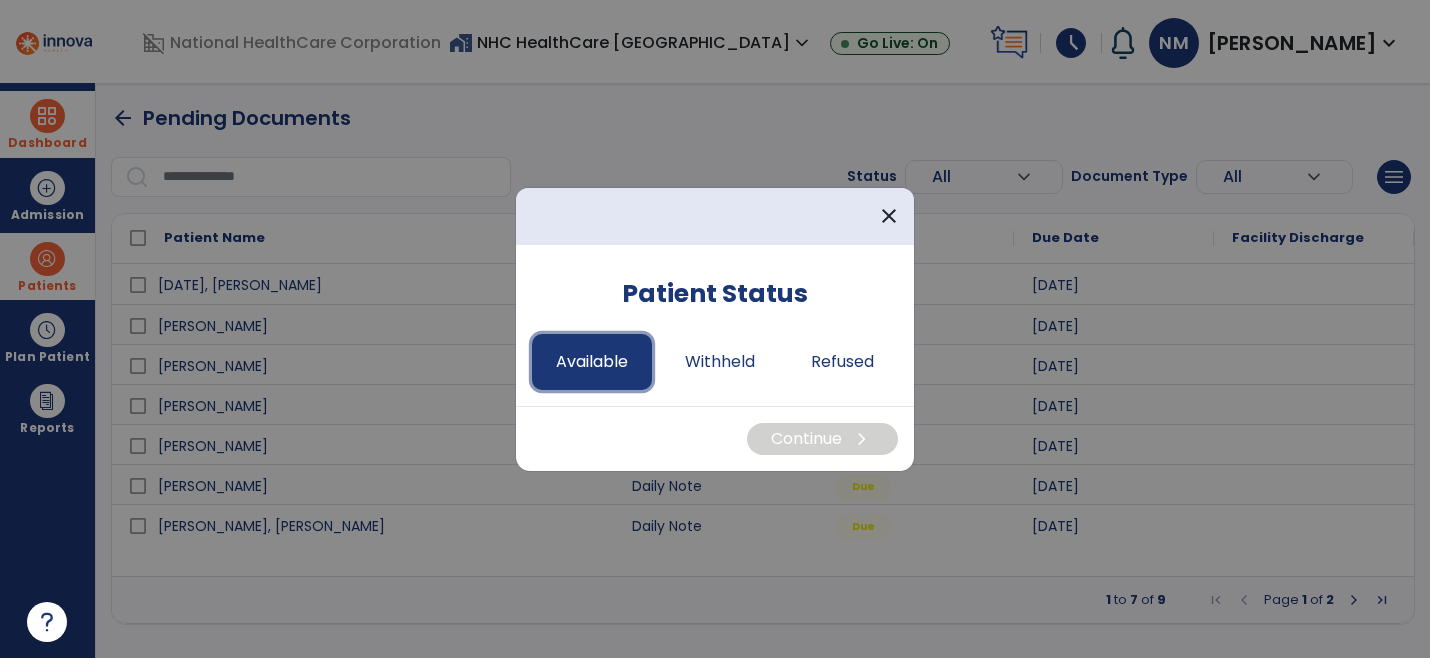 click on "Available" at bounding box center (592, 362) 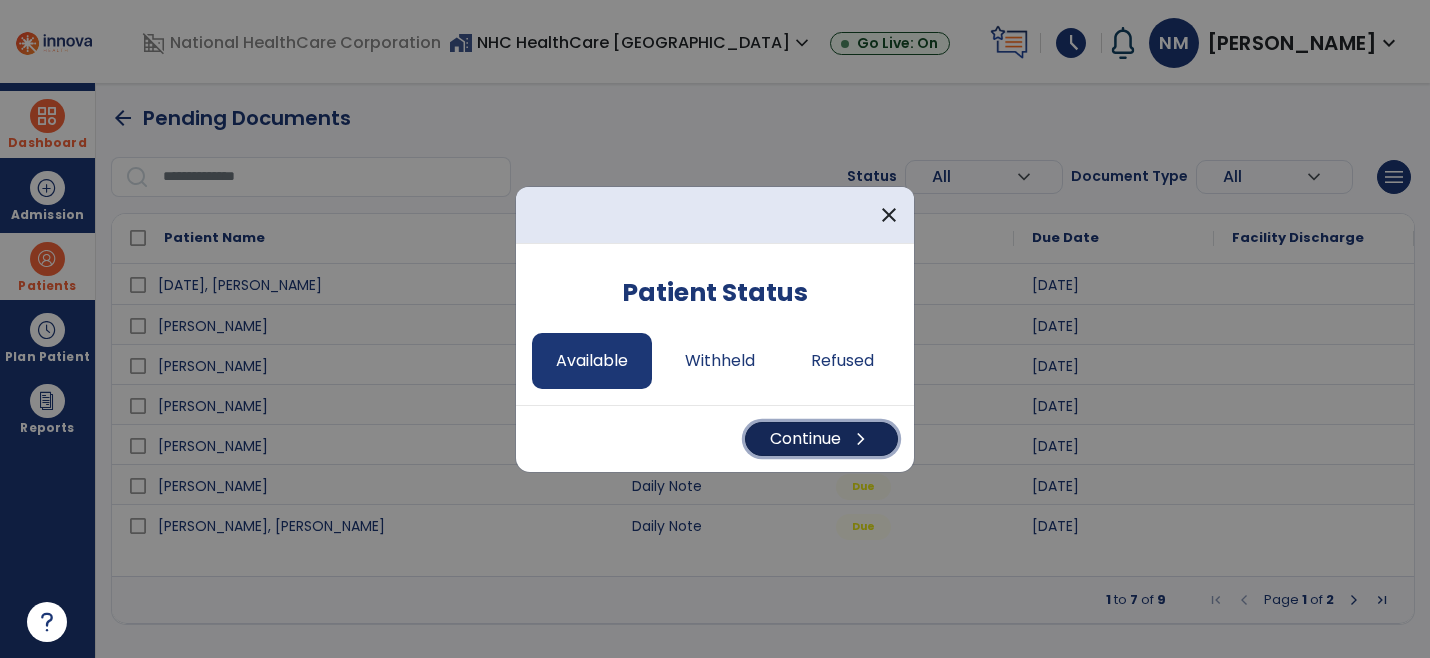click on "Continue   chevron_right" at bounding box center [821, 439] 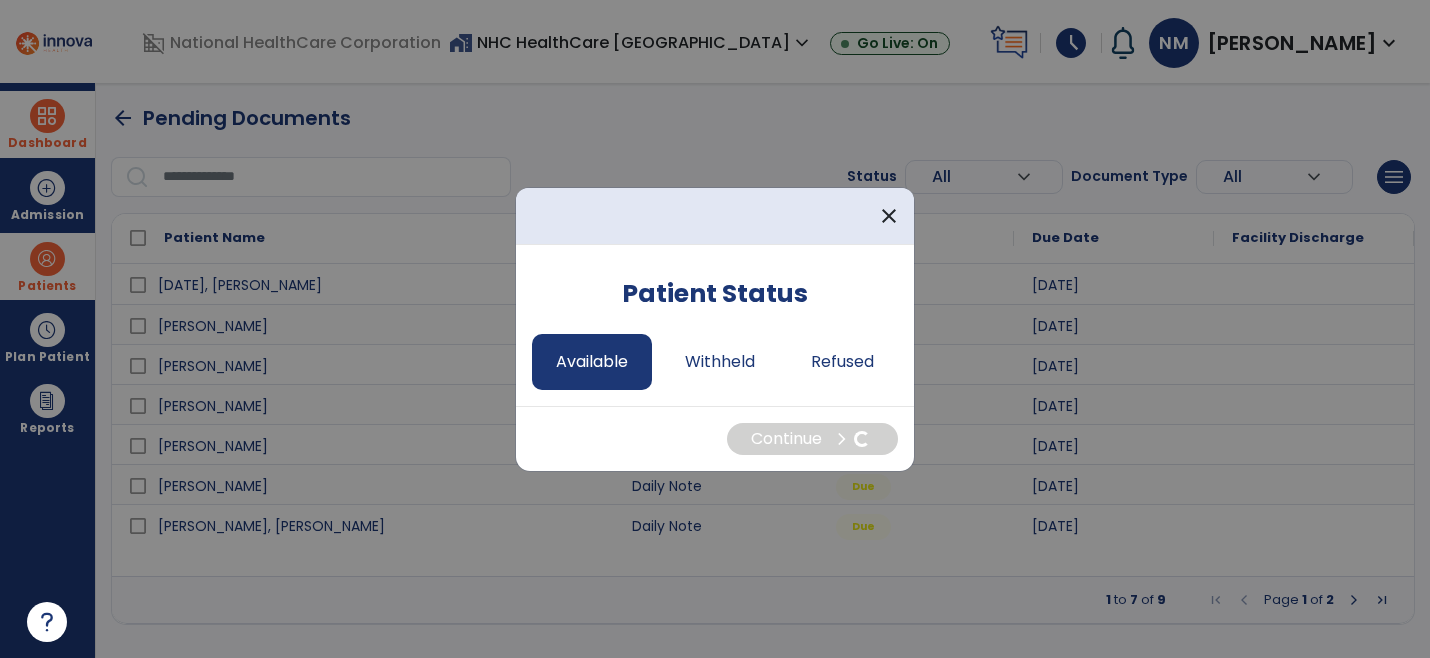 select on "*" 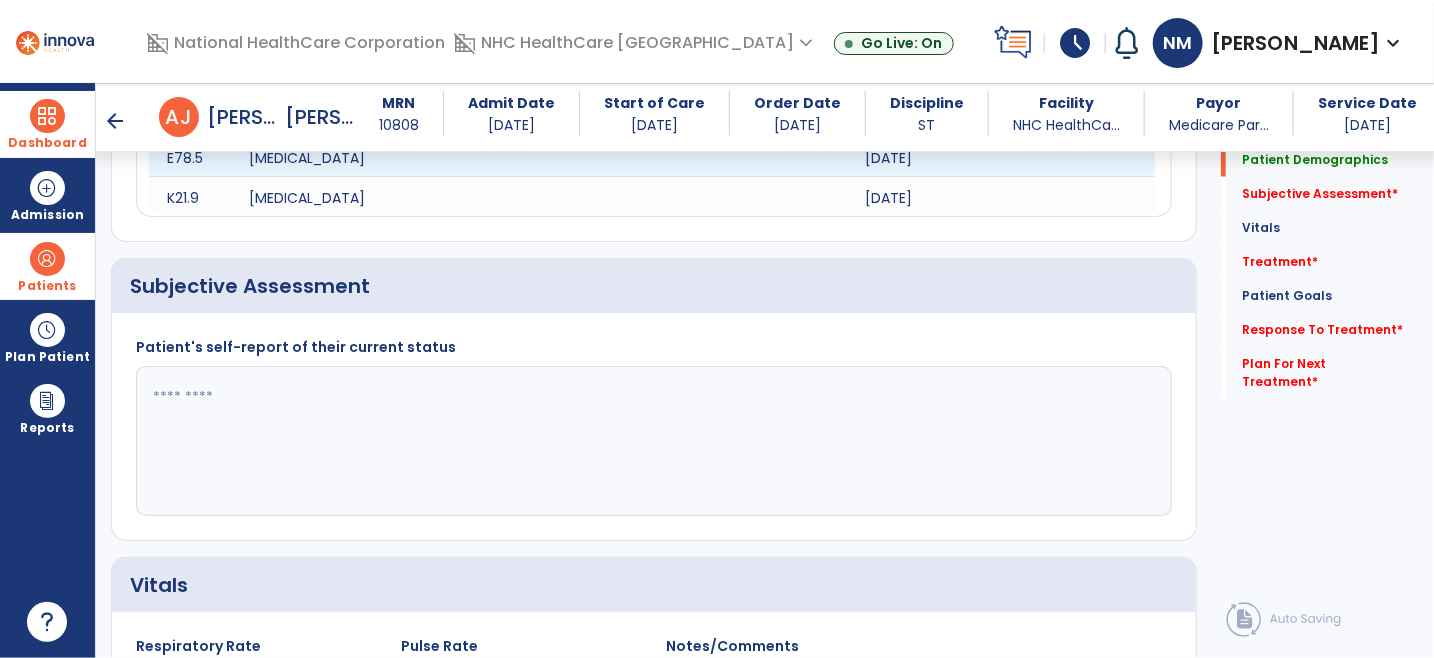scroll, scrollTop: 888, scrollLeft: 0, axis: vertical 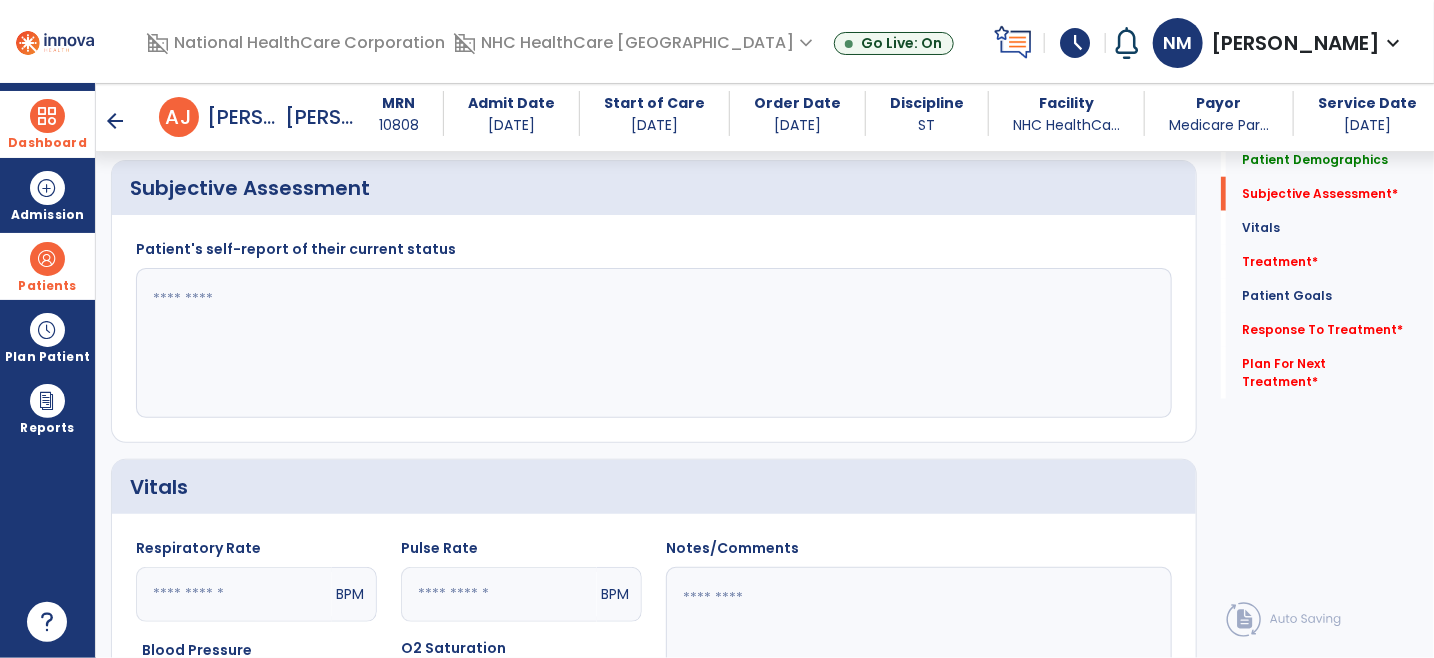click 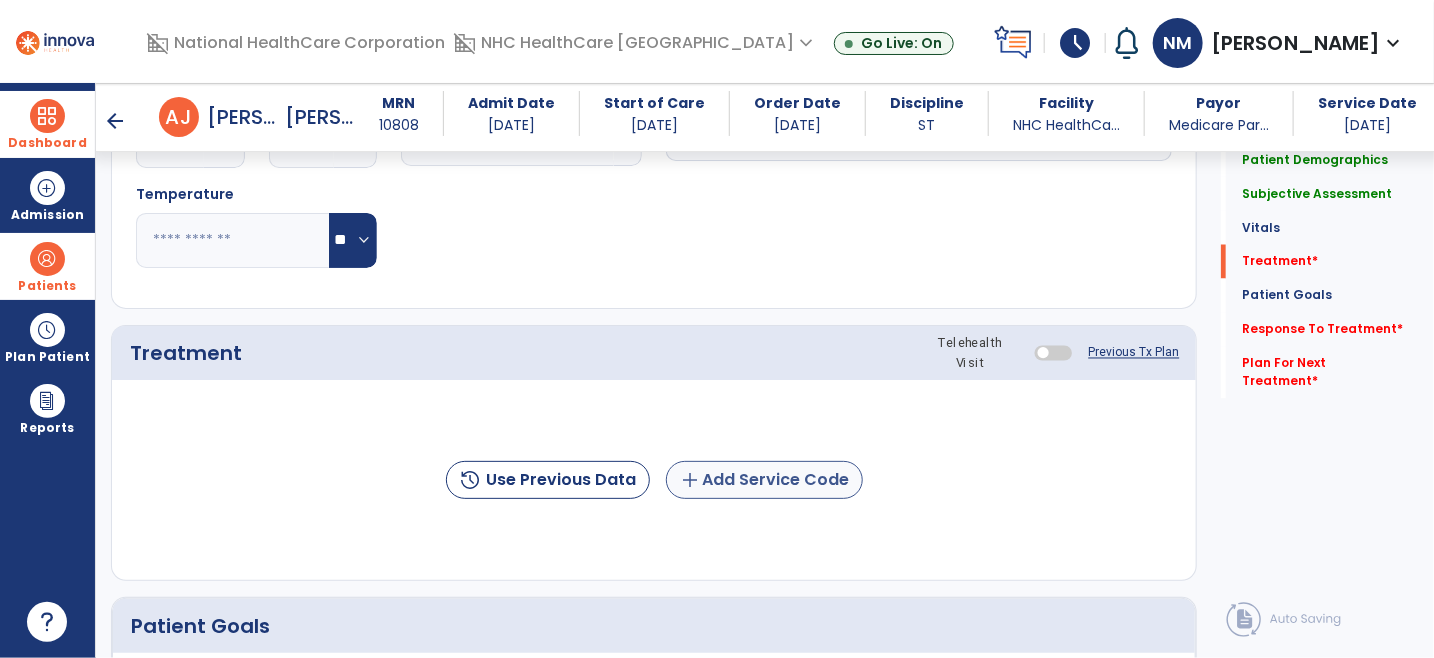 type on "**********" 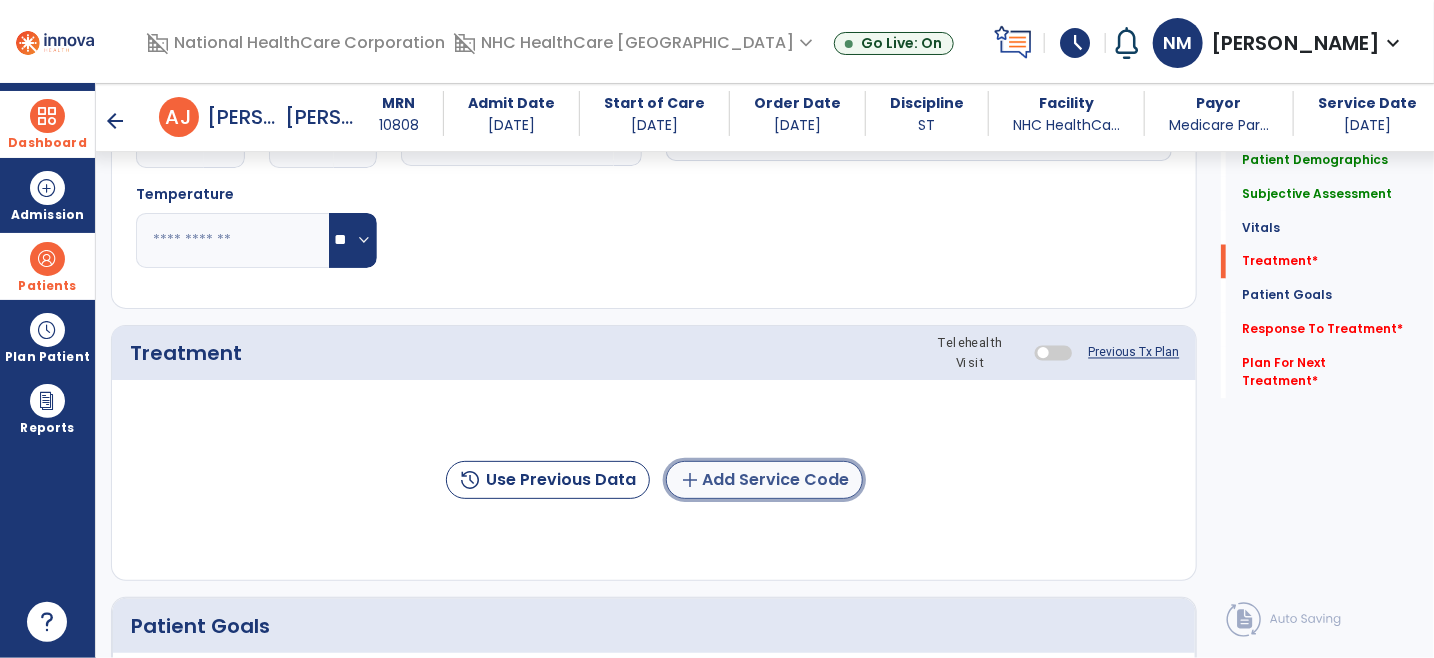 click on "add  Add Service Code" 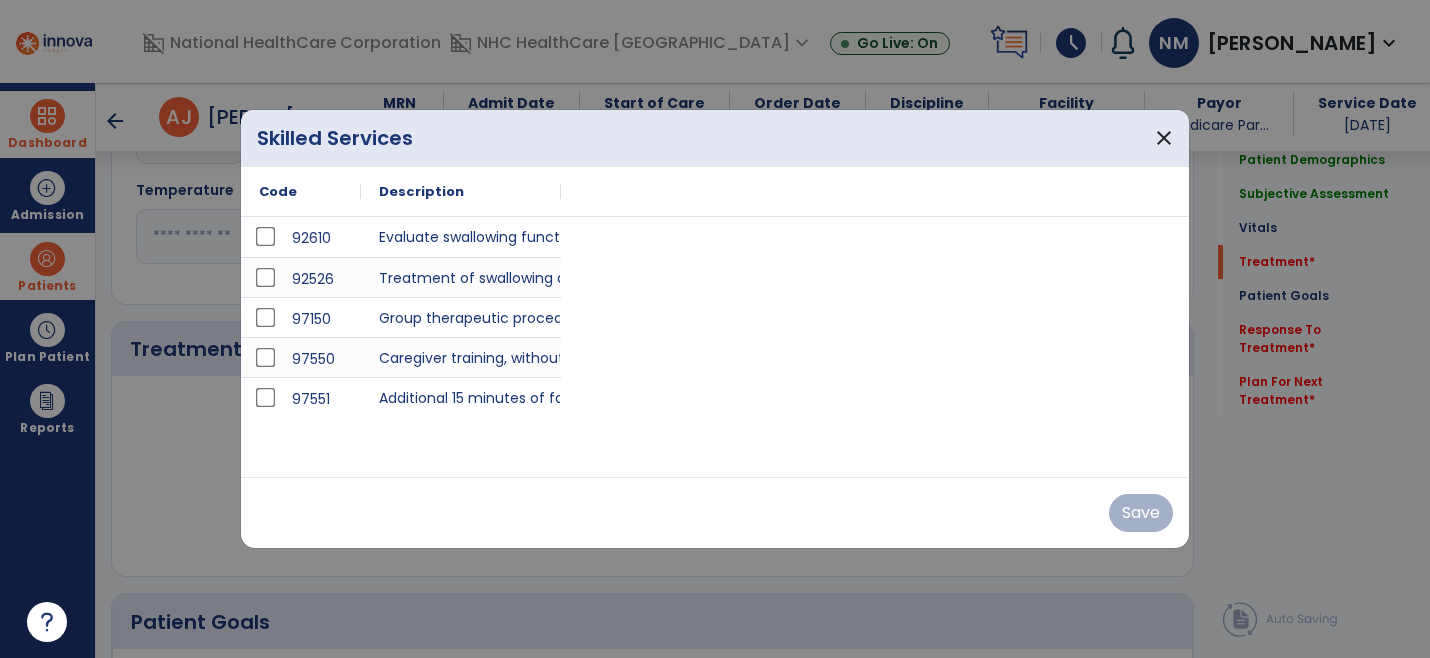 scroll, scrollTop: 1444, scrollLeft: 0, axis: vertical 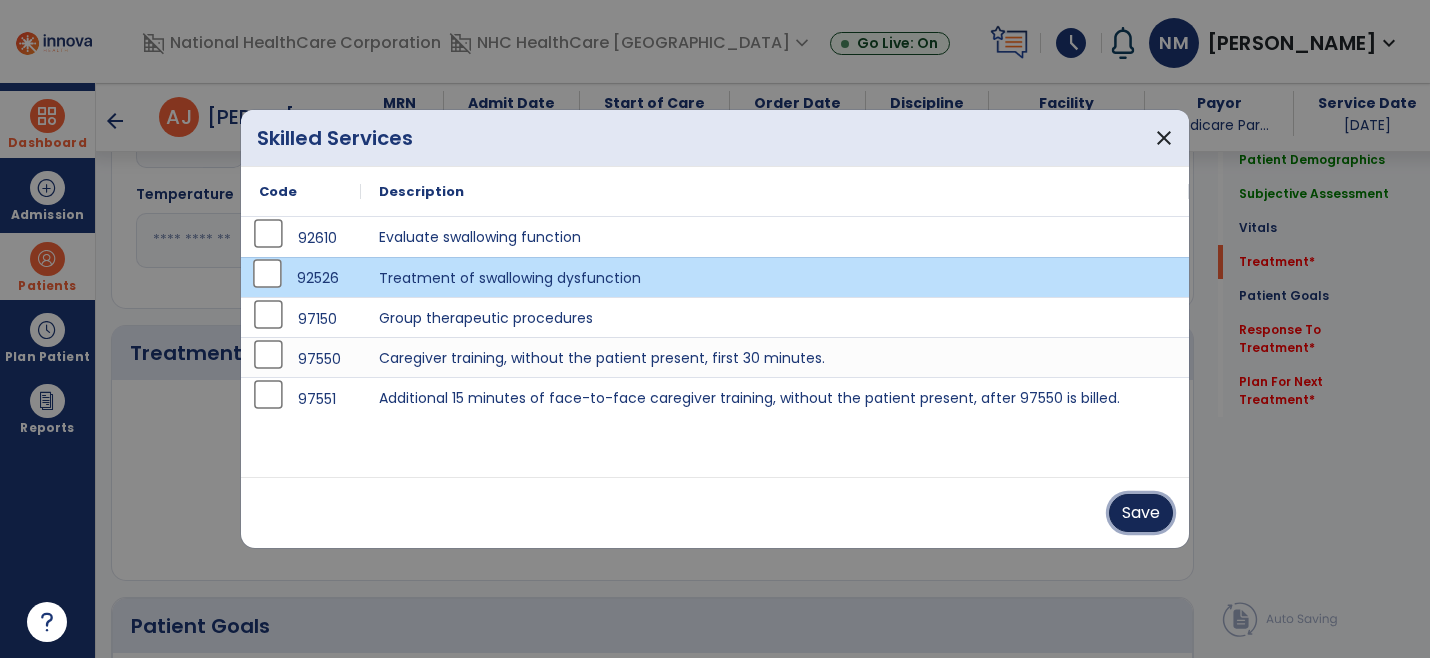click on "Save" at bounding box center [1141, 513] 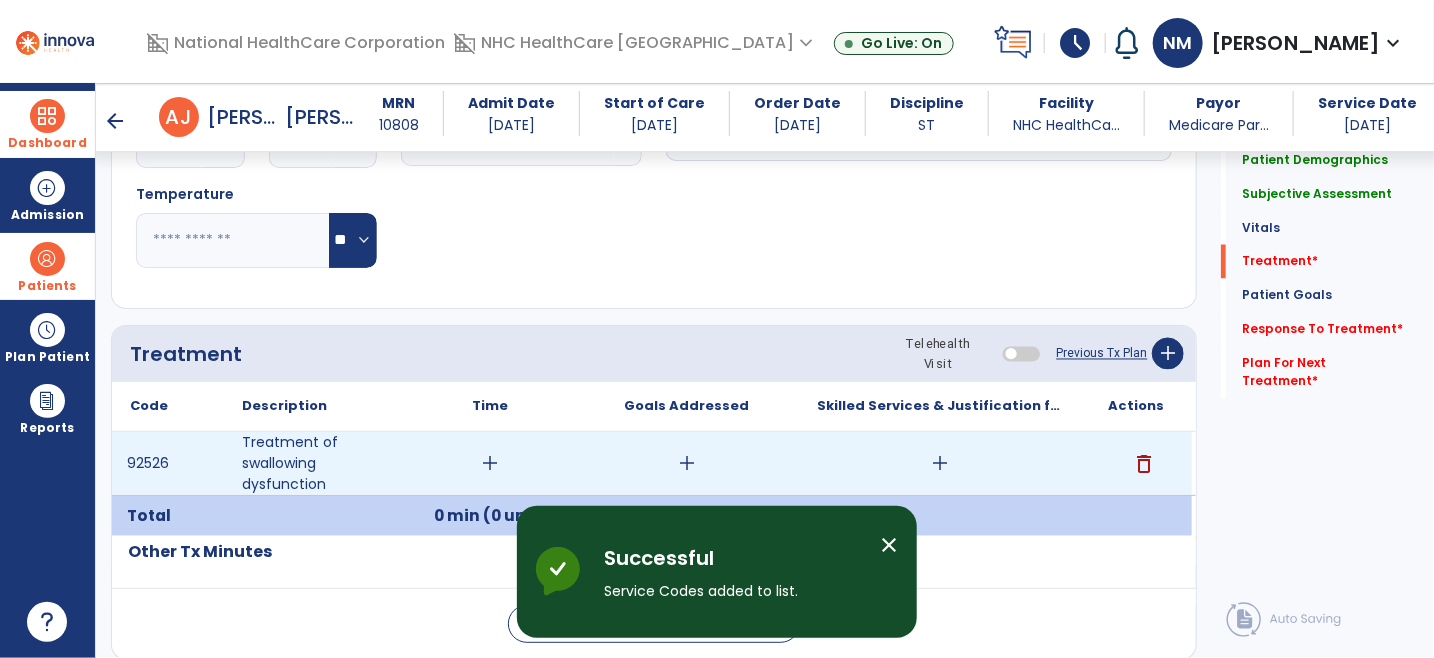 click on "add" at bounding box center [490, 463] 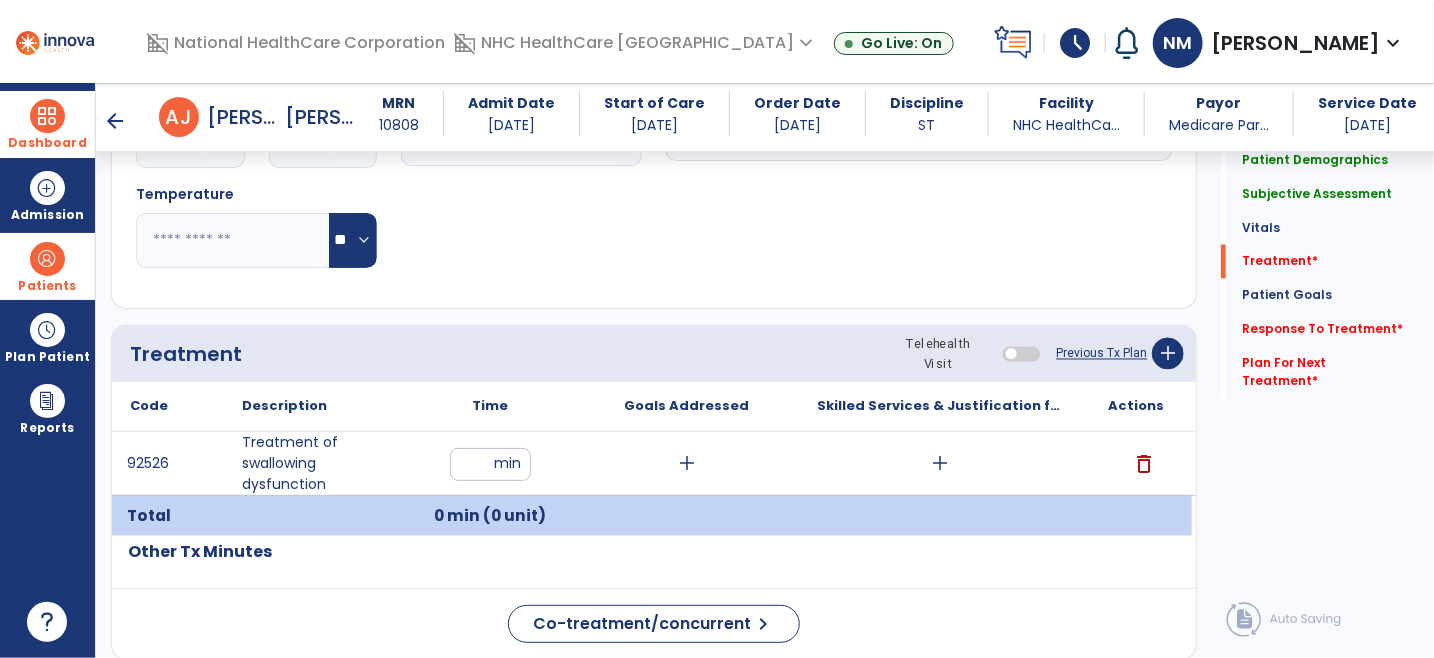 type on "**" 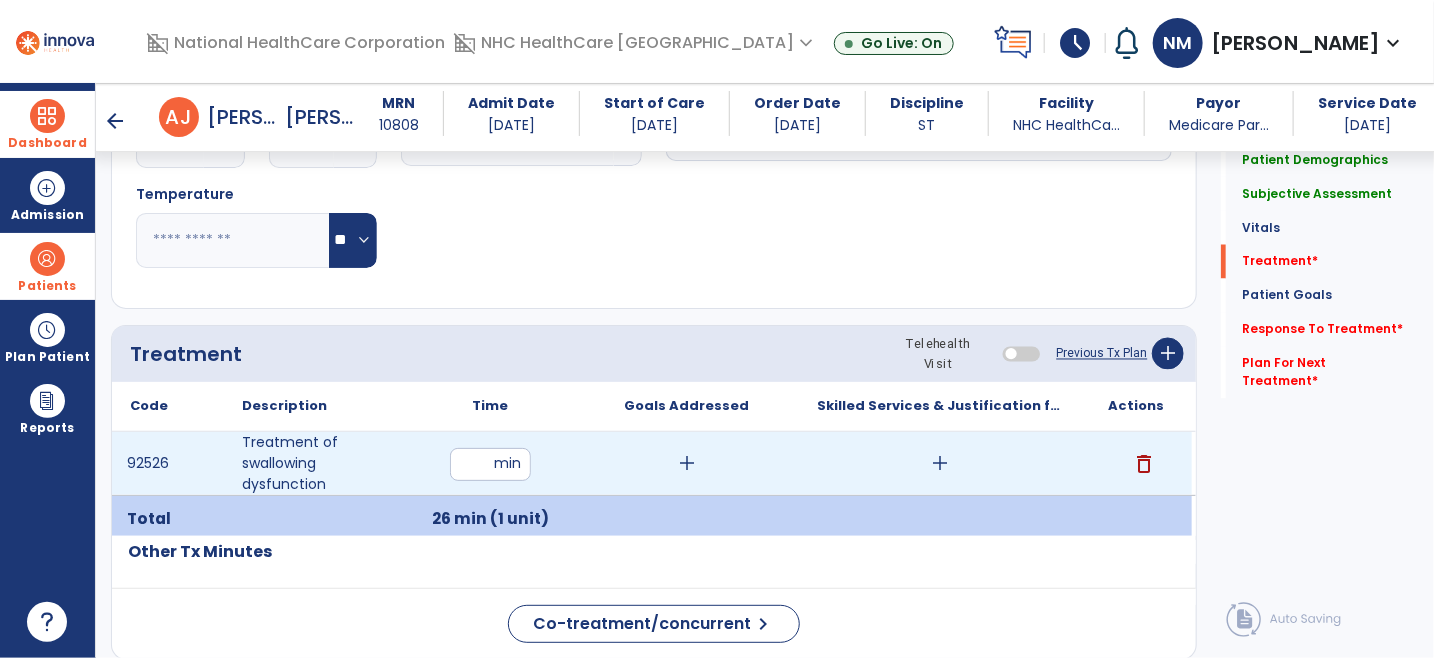 click on "add" at bounding box center [687, 463] 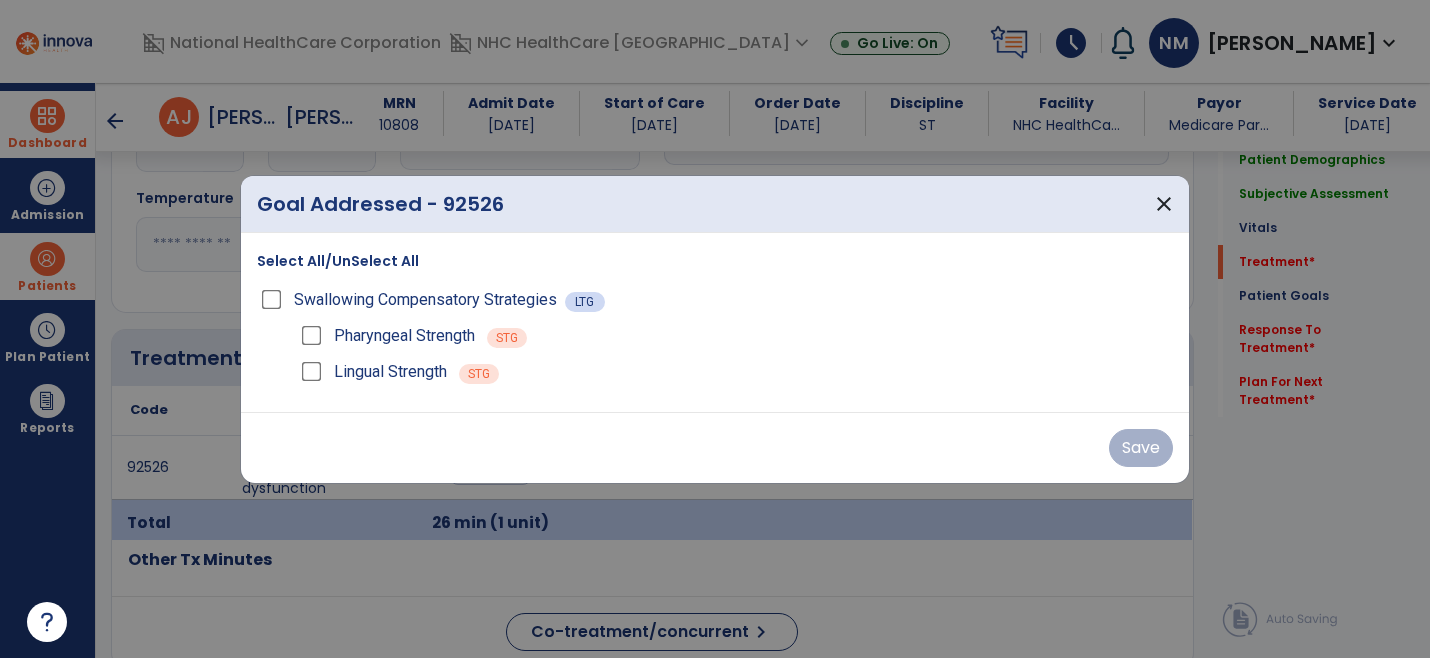 scroll, scrollTop: 1444, scrollLeft: 0, axis: vertical 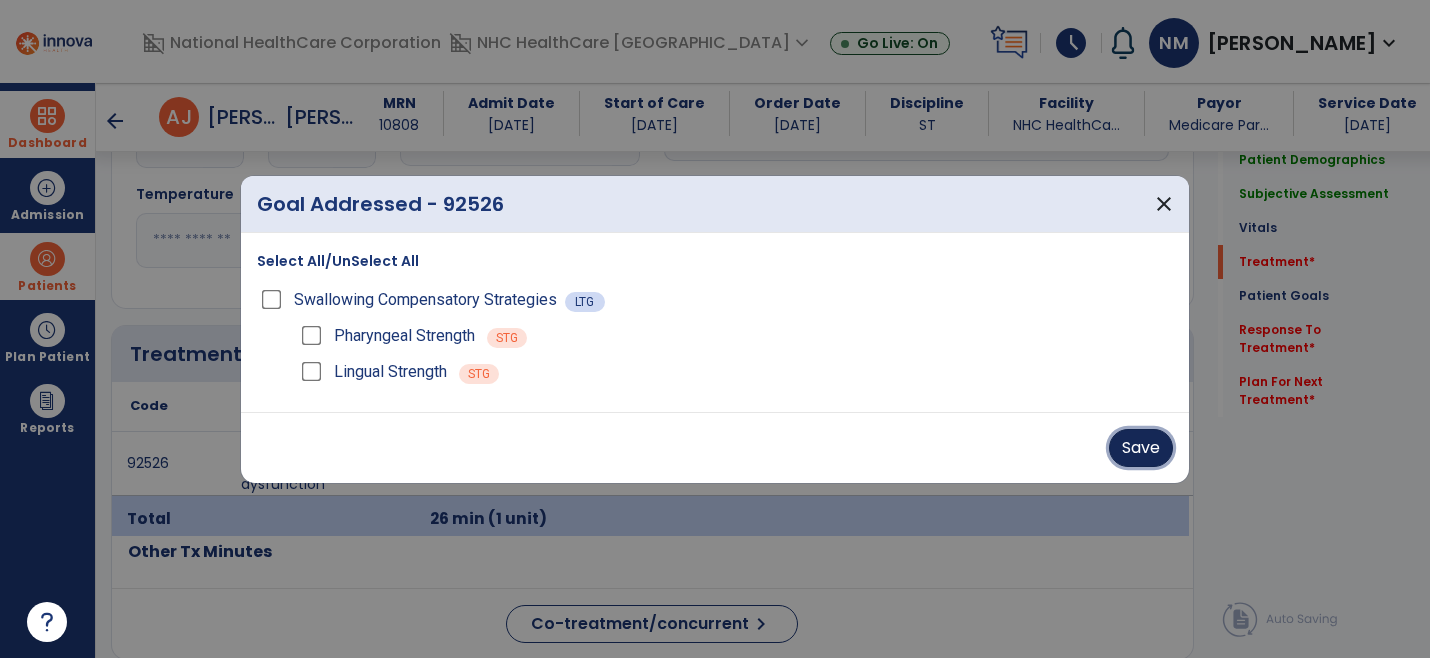 click on "Save" at bounding box center (1141, 448) 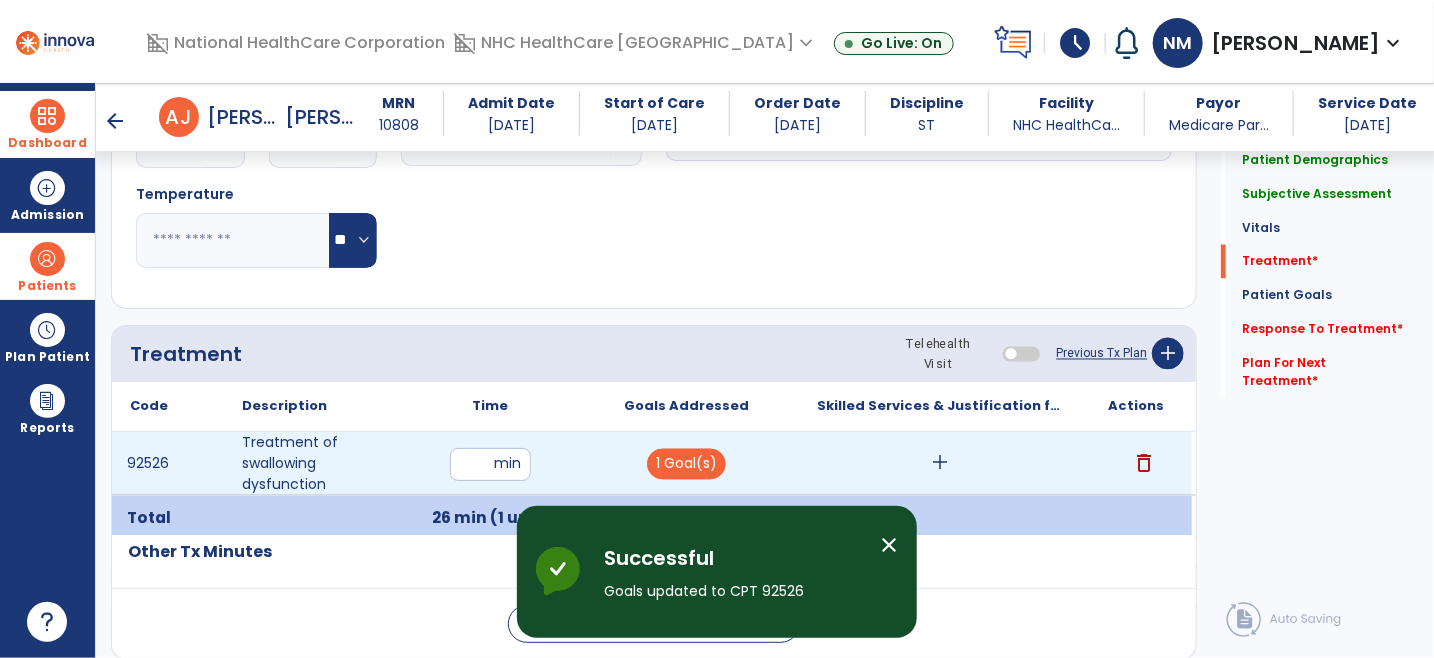 click on "add" at bounding box center (940, 463) 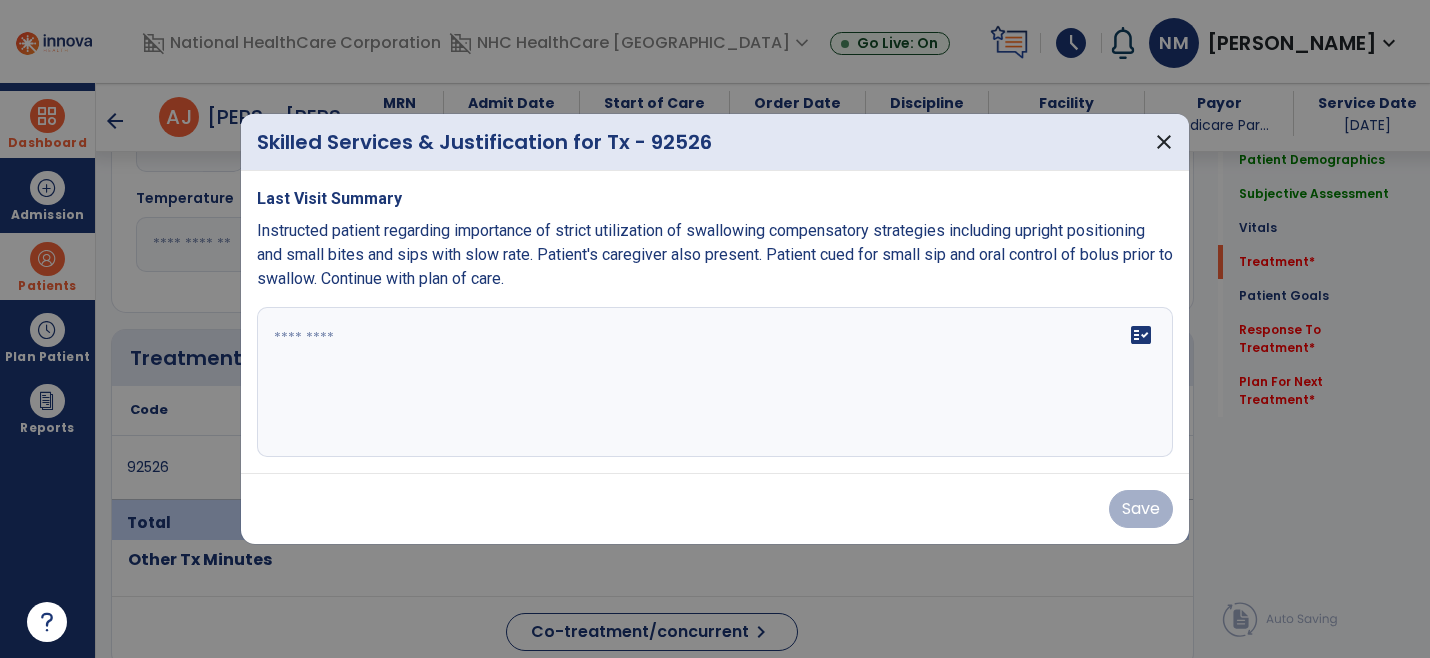scroll, scrollTop: 1444, scrollLeft: 0, axis: vertical 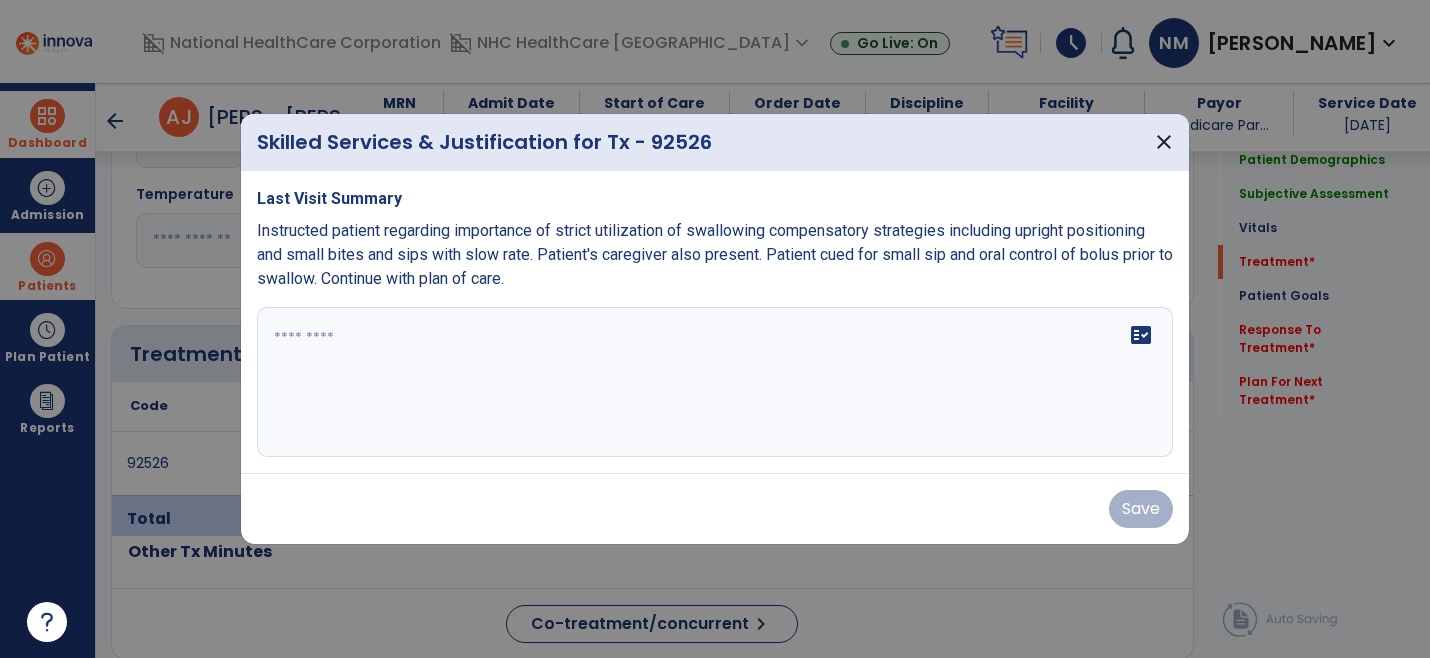 click on "fact_check" at bounding box center (715, 382) 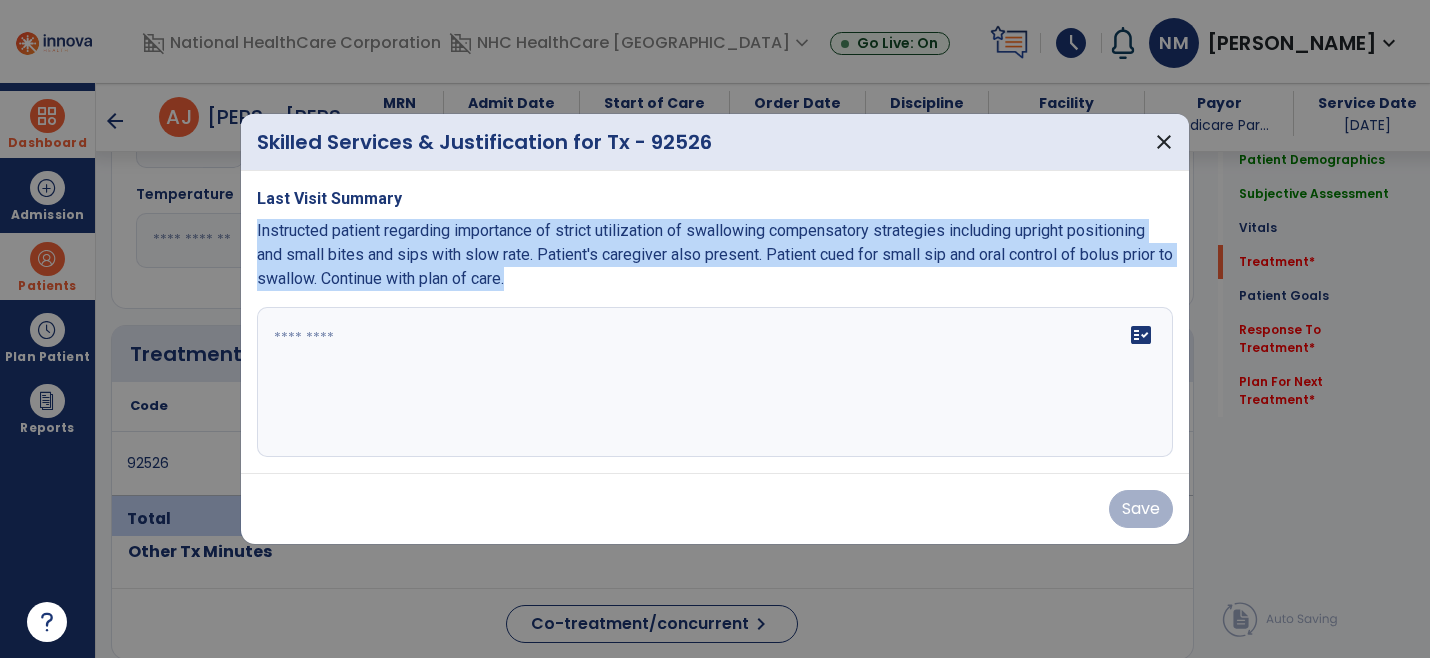 drag, startPoint x: 240, startPoint y: 228, endPoint x: 527, endPoint y: 306, distance: 297.4105 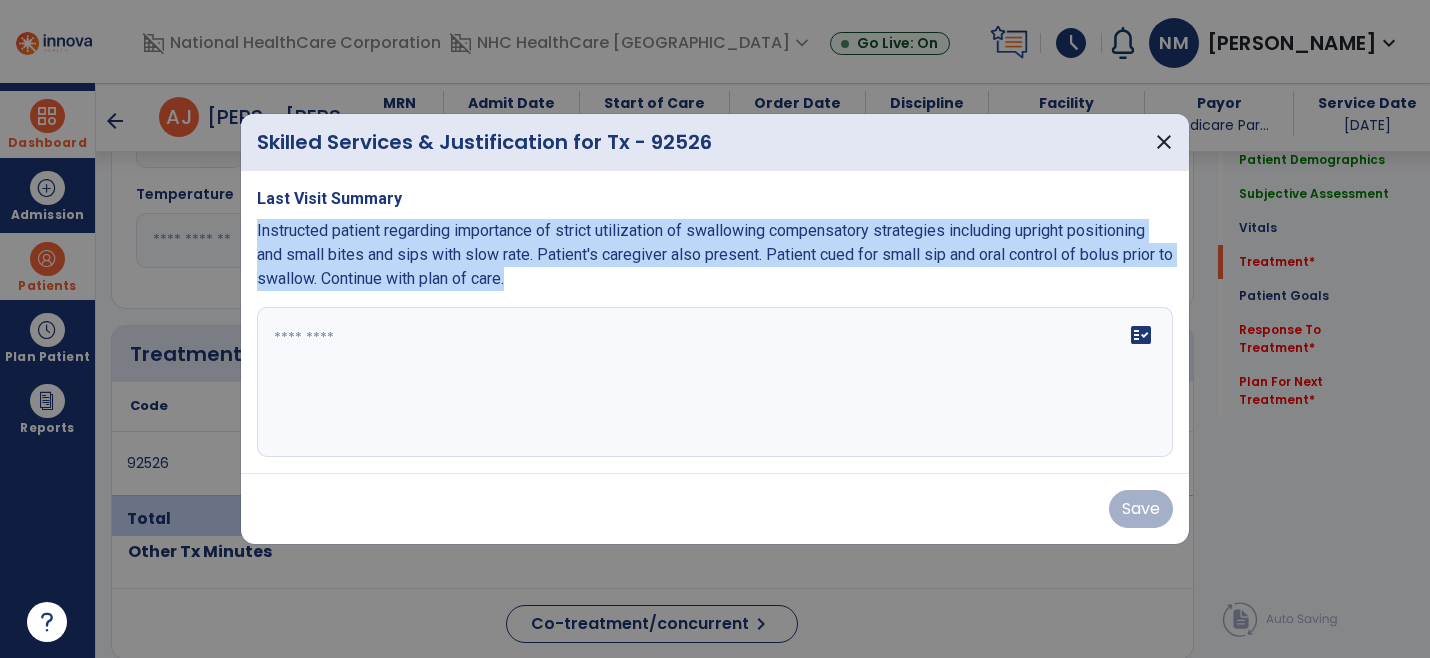 click on "Skilled Services & Justification for Tx - 92526   close   Last Visit Summary Instructed patient regarding importance of strict utilization of swallowing compensatory strategies including upright positioning and small bites and sips with slow rate. Patient's caregiver also present.  Patient cued for small sip and oral control of bolus prior to swallow. Continue with plan of care.    fact_check   Save" at bounding box center [715, 329] 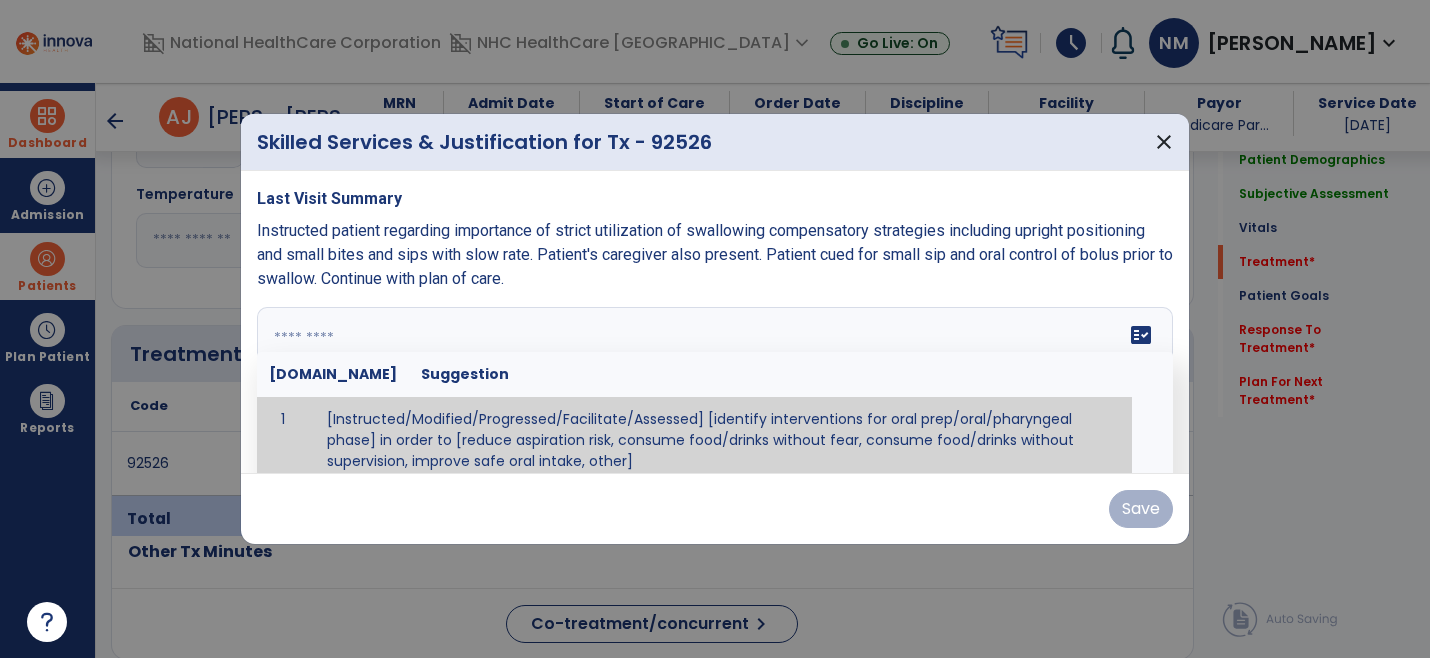 click on "fact_check  [DOMAIN_NAME] Suggestion 1 [Instructed/Modified/Progressed/Facilitate/Assessed] [identify interventions for oral prep/oral/pharyngeal phase] in order to [reduce aspiration risk, consume food/drinks without fear, consume food/drinks without supervision, improve safe oral intake, other] 2 [Instructed/Modified/Progressed/Facilitate/Assessed] [identify compensatory methods such as alternating bites/sips, effortful swallow, other] in order to [reduce aspiration risk, consume food/drinks without fear, consume food/drinks without supervision, improve safe oral intake, other] 3 [Instructed/Modified/Progressed/Assessed] trials of [identify IDDSI Food/Drink Level or NDD Solid/Liquid Level] in order to [reduce aspiration risk, consume food/drinks without fear, consume food/drinks without supervision, improve safe oral intake, other] 4 5 Assessed swallow with administration of [identify test]" at bounding box center [715, 382] 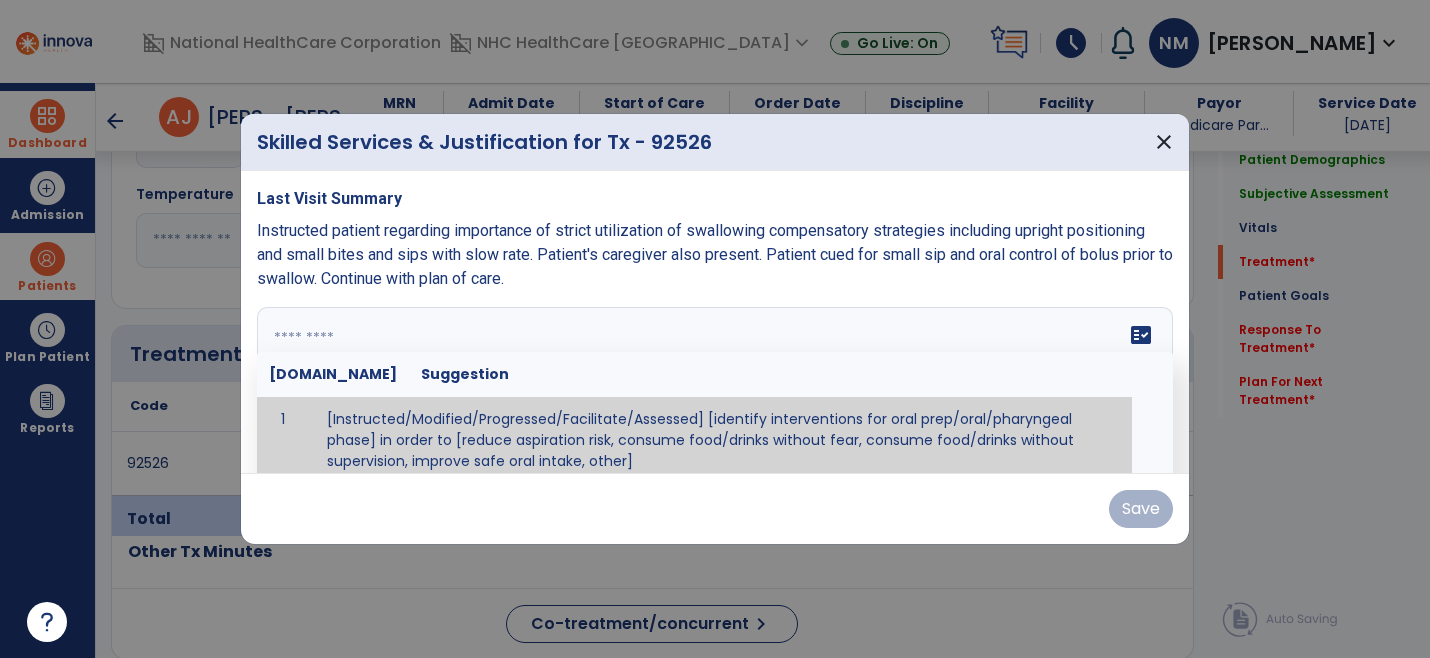 scroll, scrollTop: 11, scrollLeft: 0, axis: vertical 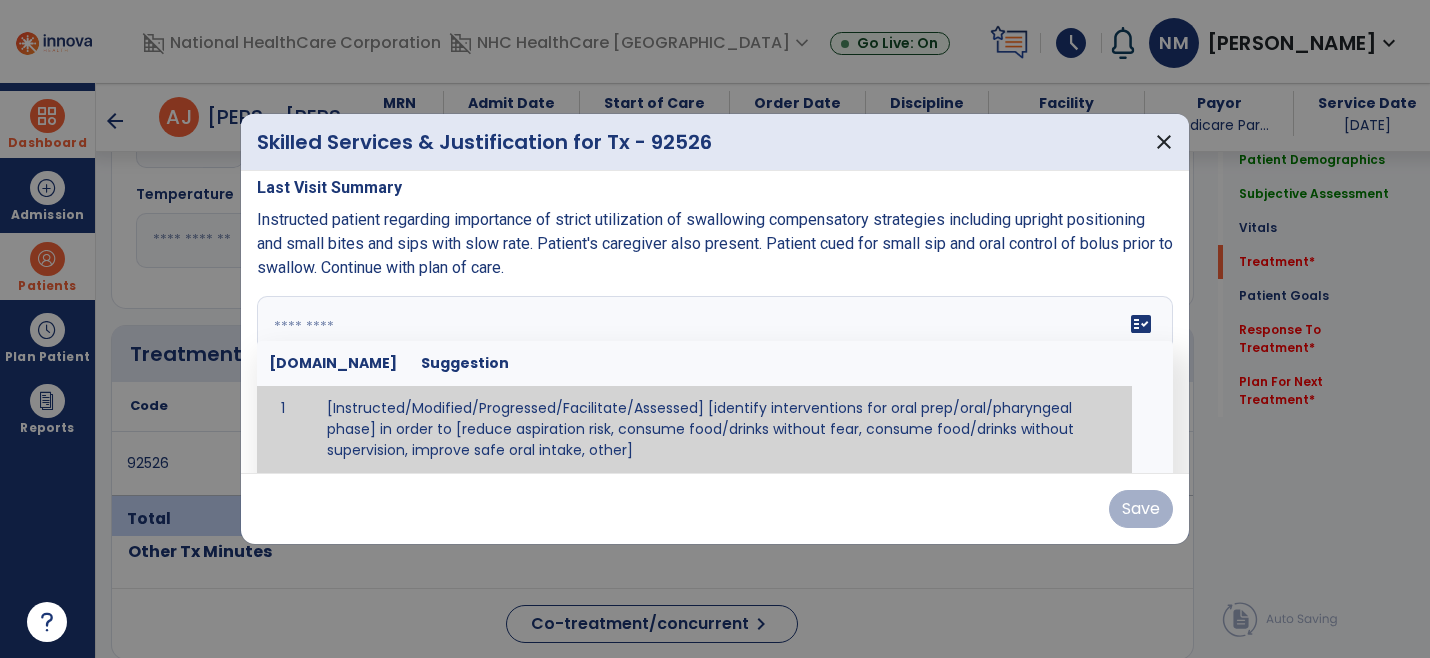 paste on "**********" 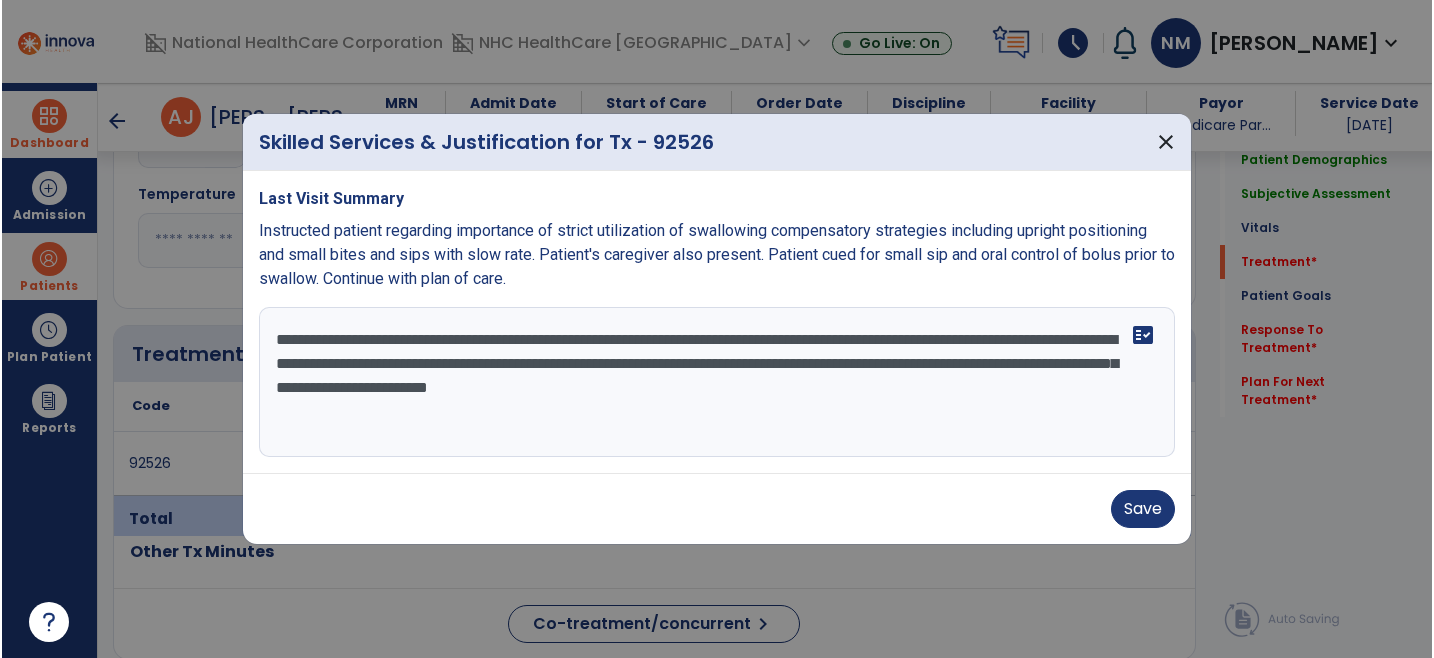 scroll, scrollTop: 0, scrollLeft: 0, axis: both 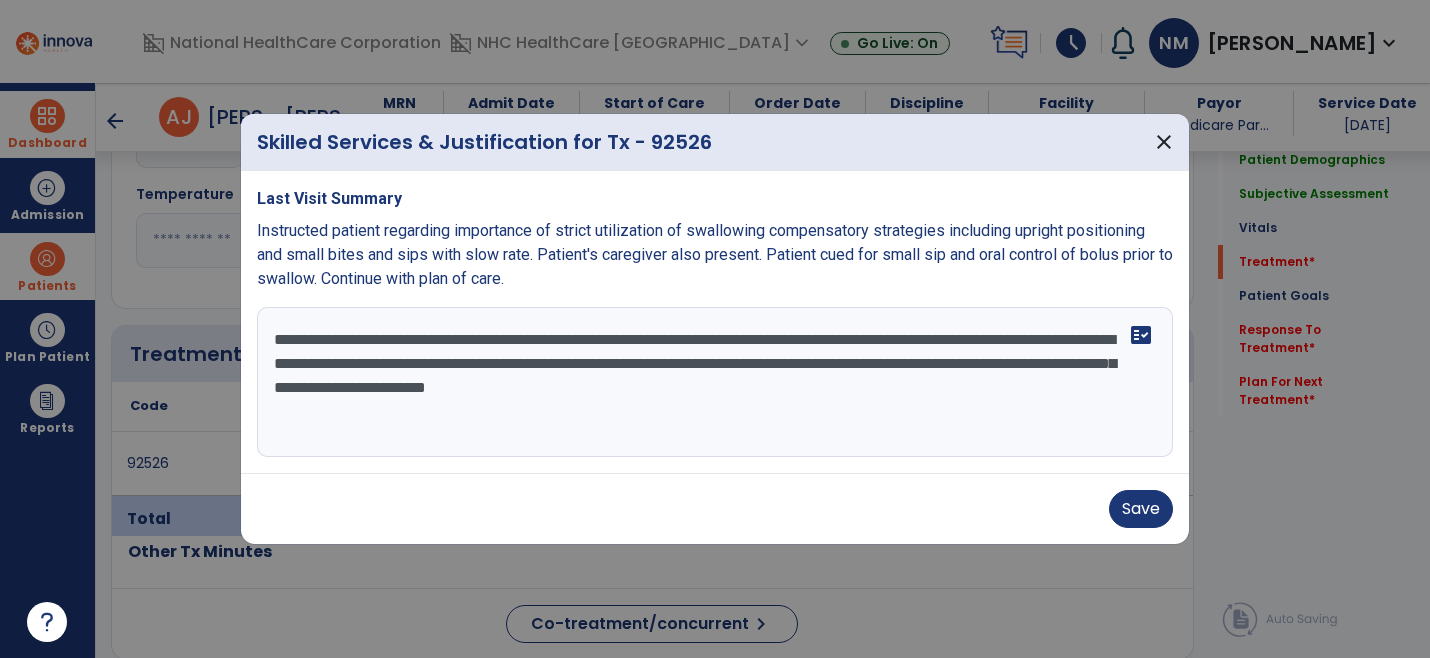 click on "**********" at bounding box center [715, 382] 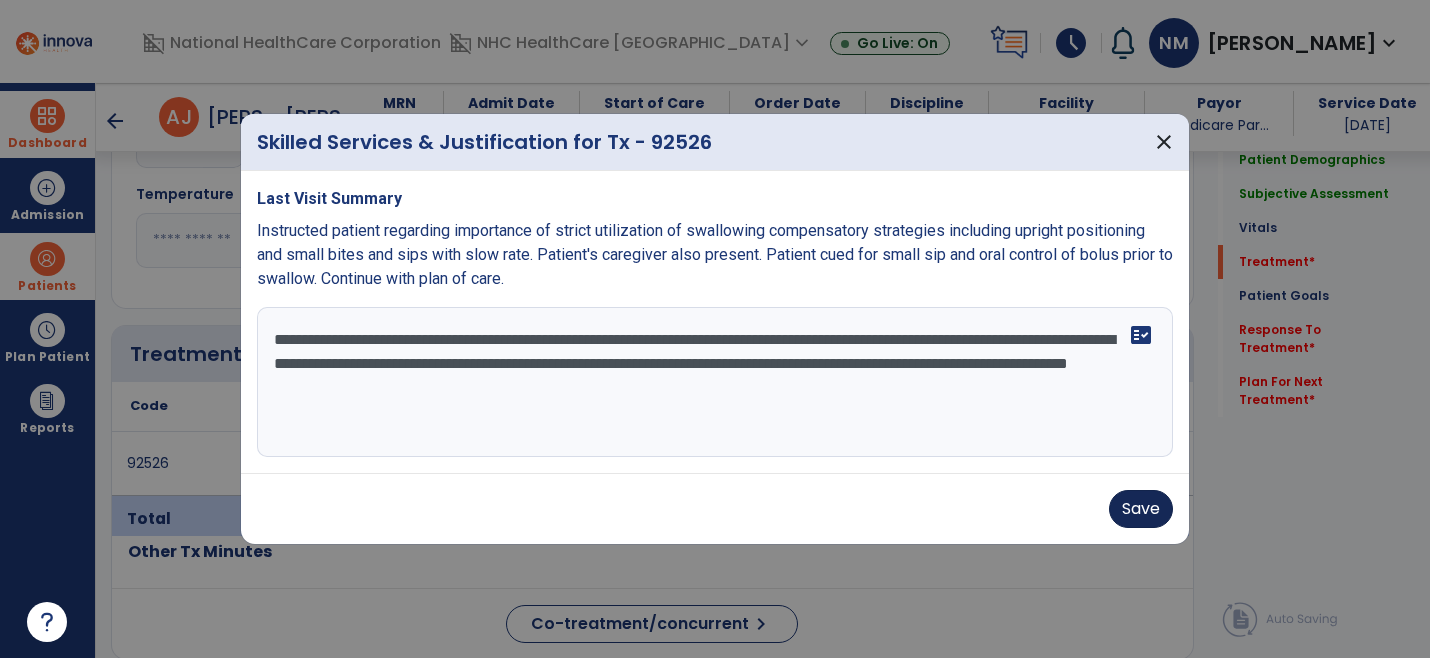 type on "**********" 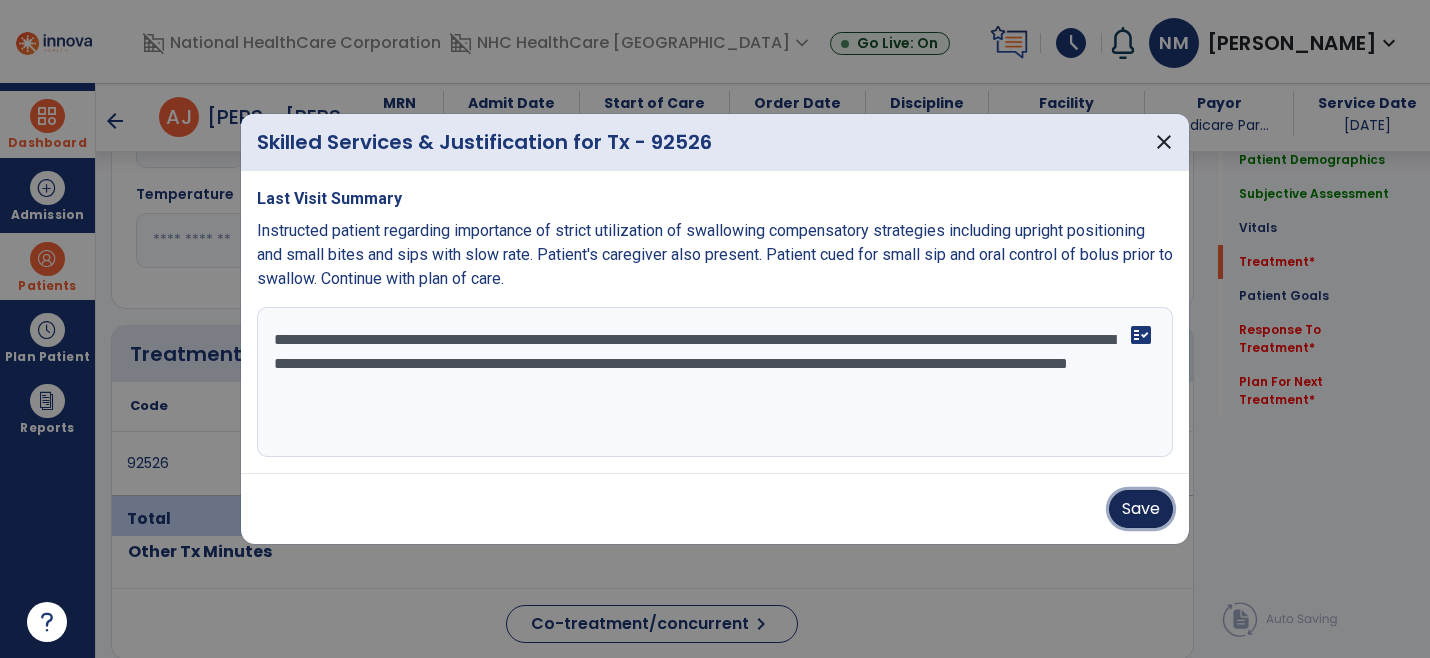 click on "Save" at bounding box center [1141, 509] 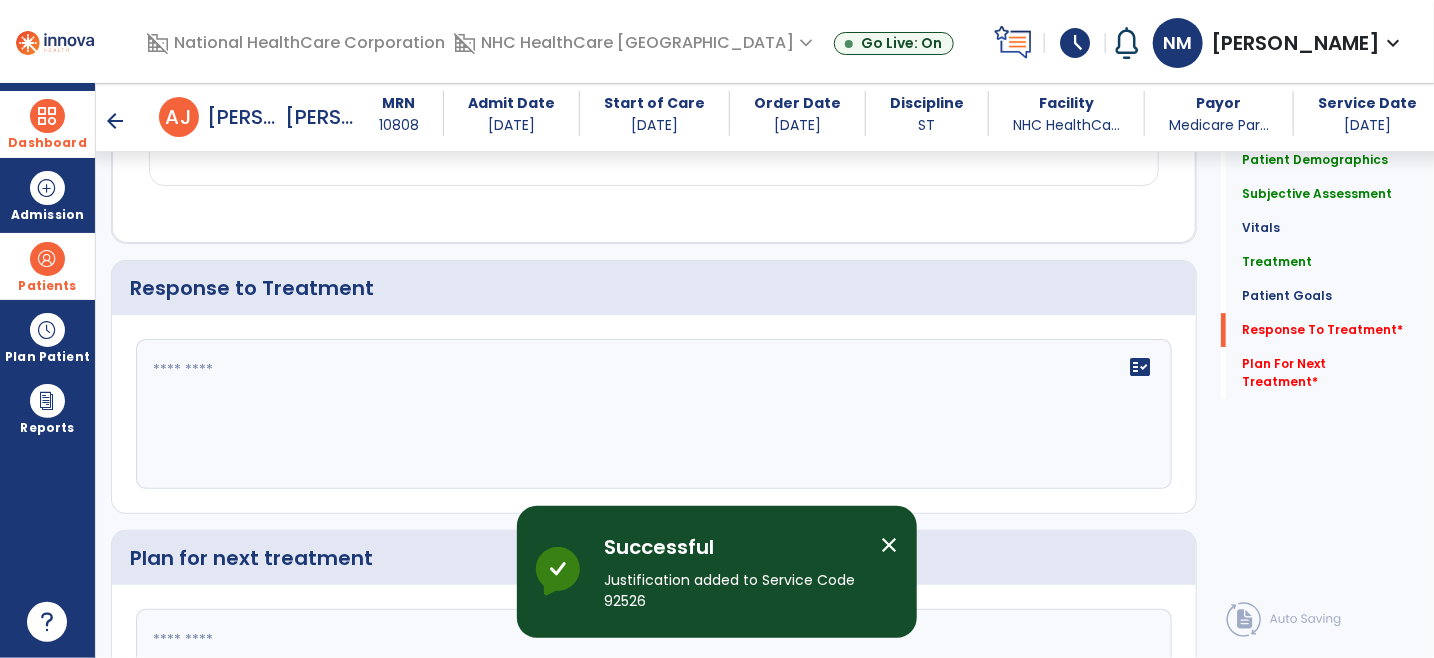 scroll, scrollTop: 2666, scrollLeft: 0, axis: vertical 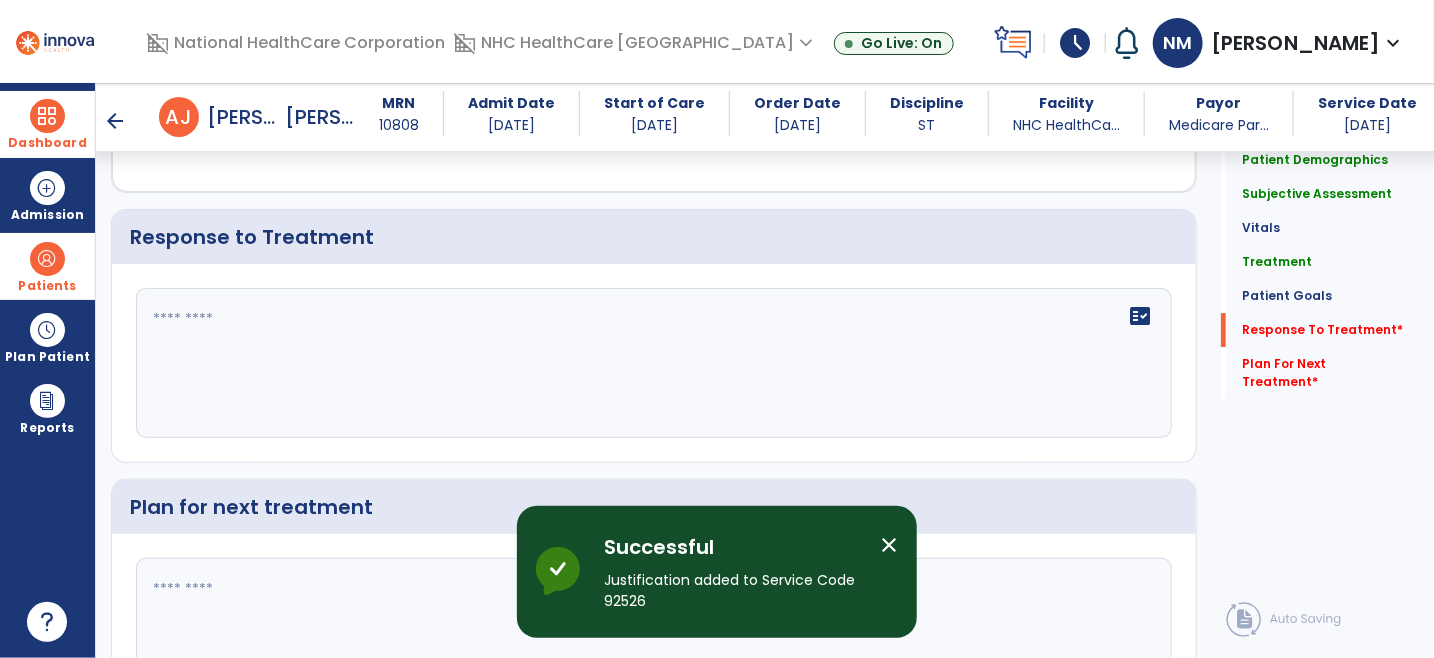 click on "fact_check" 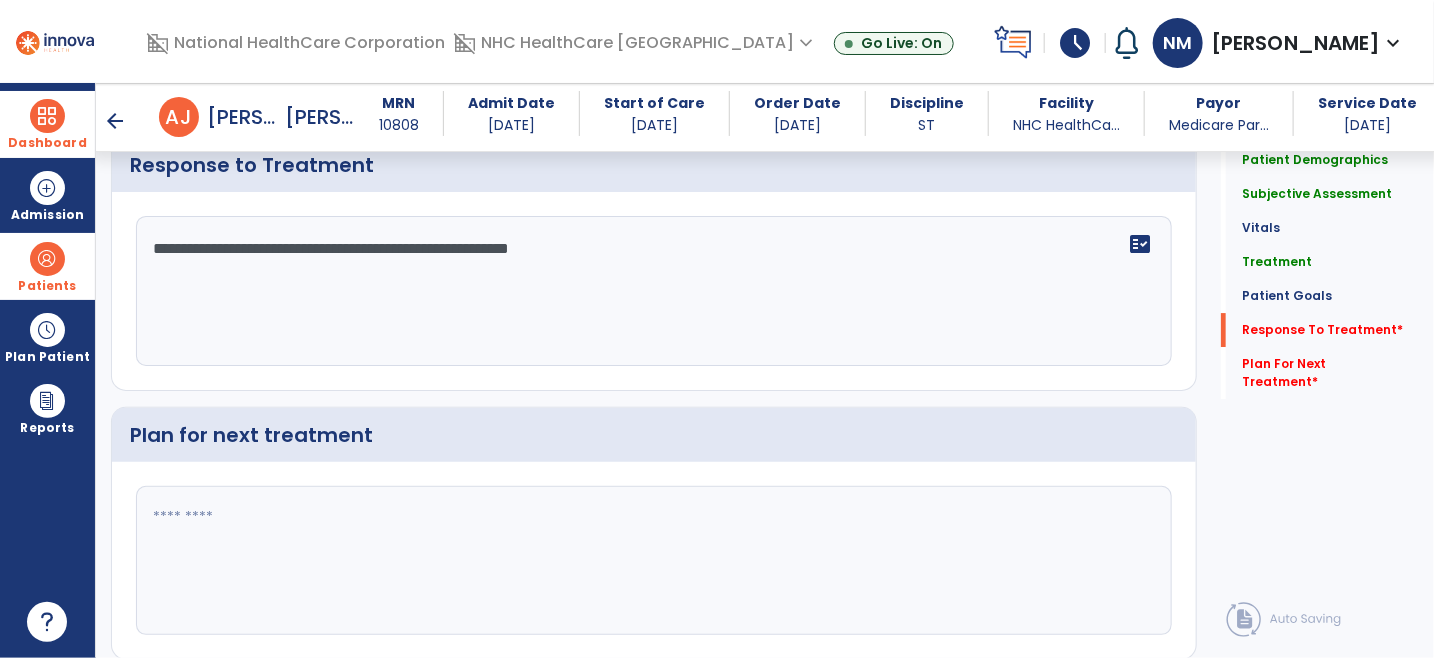 scroll, scrollTop: 2810, scrollLeft: 0, axis: vertical 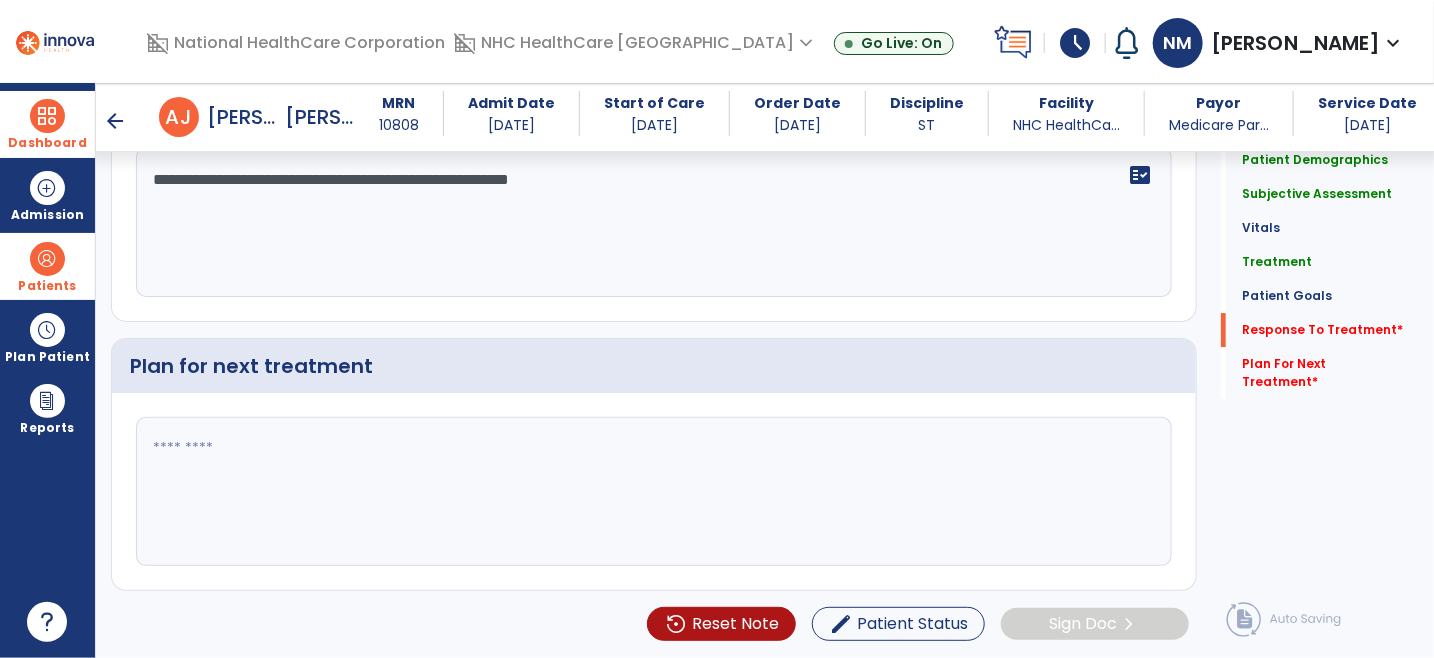 type on "**********" 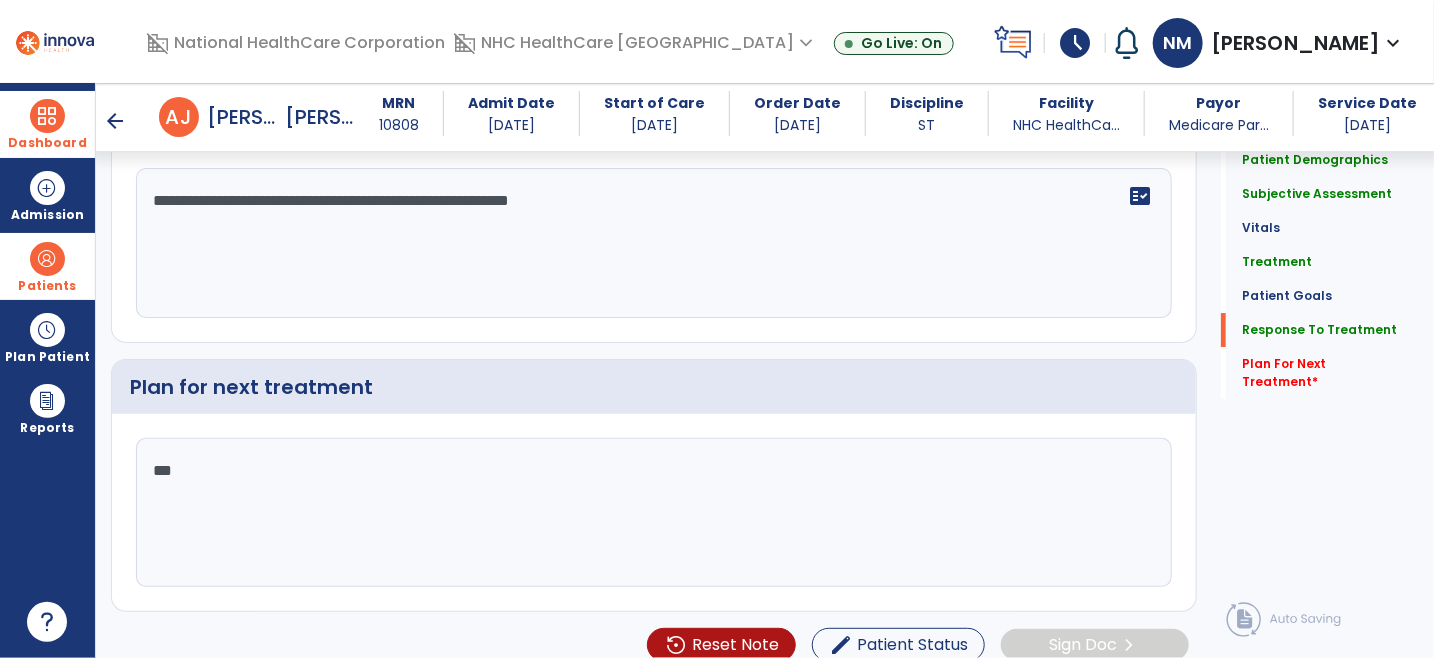 scroll, scrollTop: 2810, scrollLeft: 0, axis: vertical 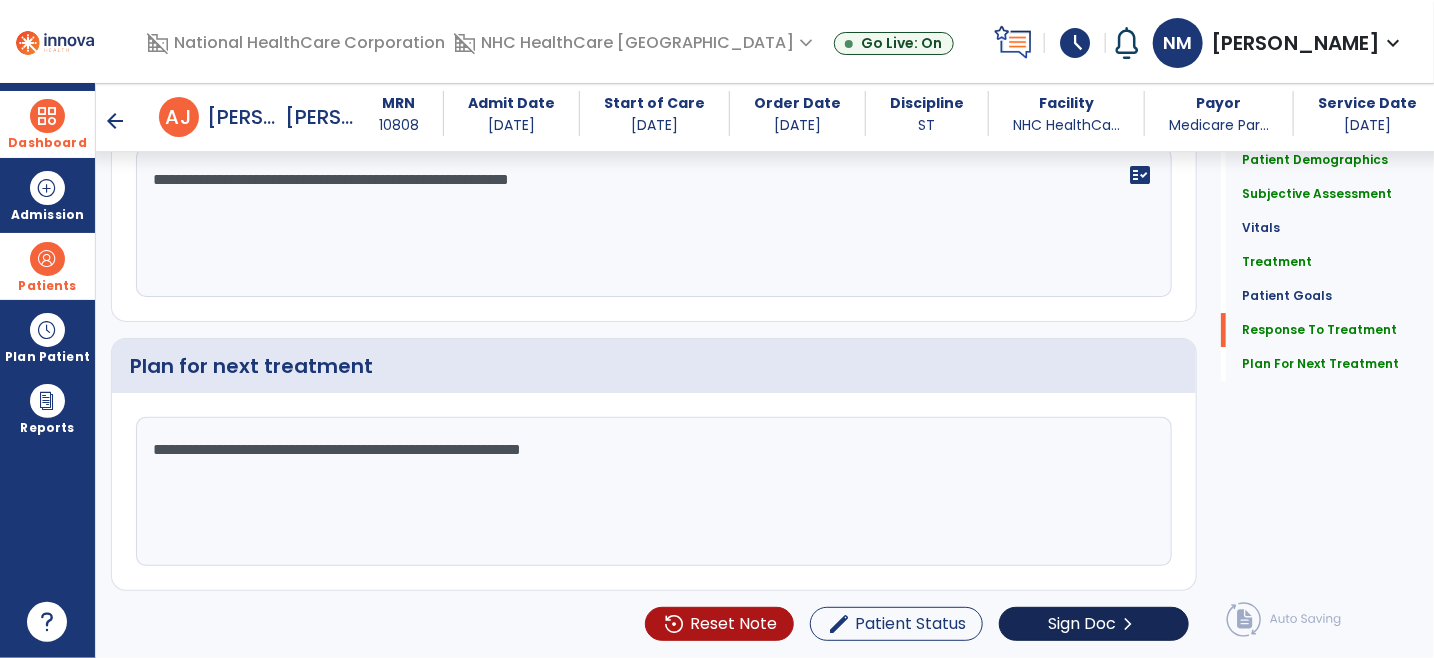 type on "**********" 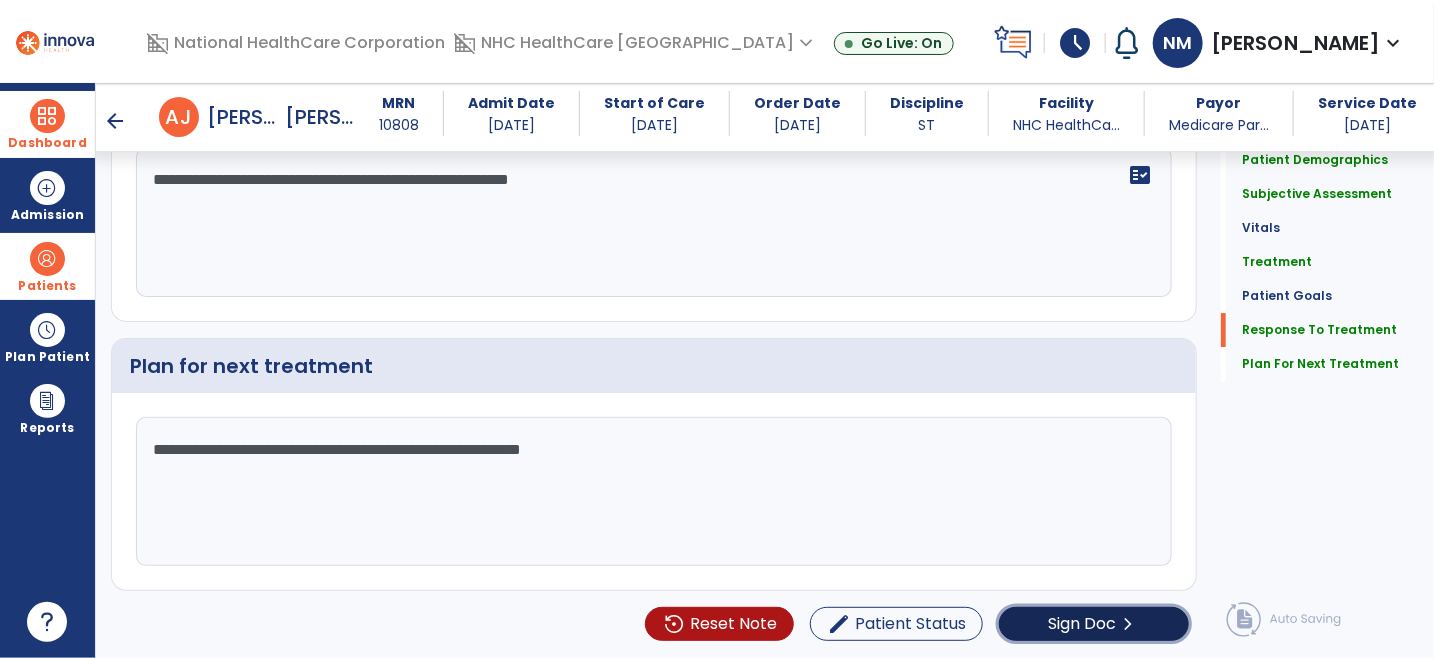 click on "Sign Doc" 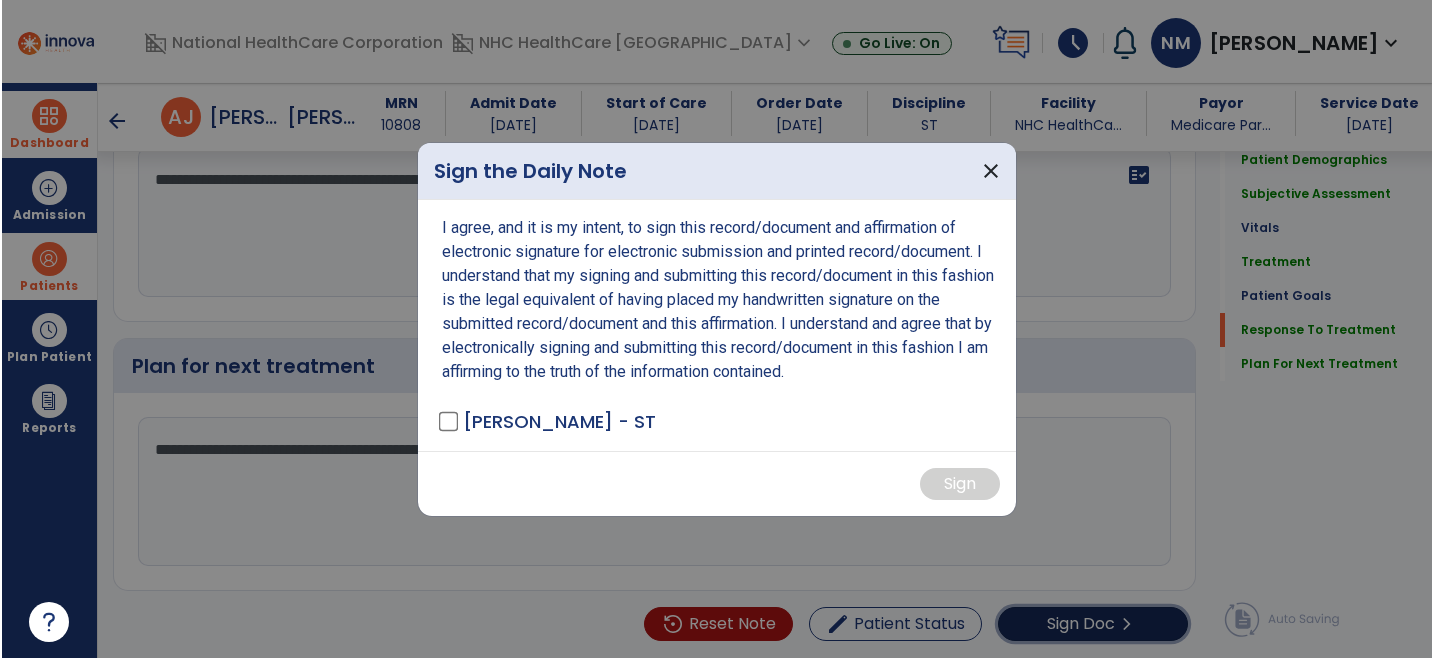scroll, scrollTop: 2810, scrollLeft: 0, axis: vertical 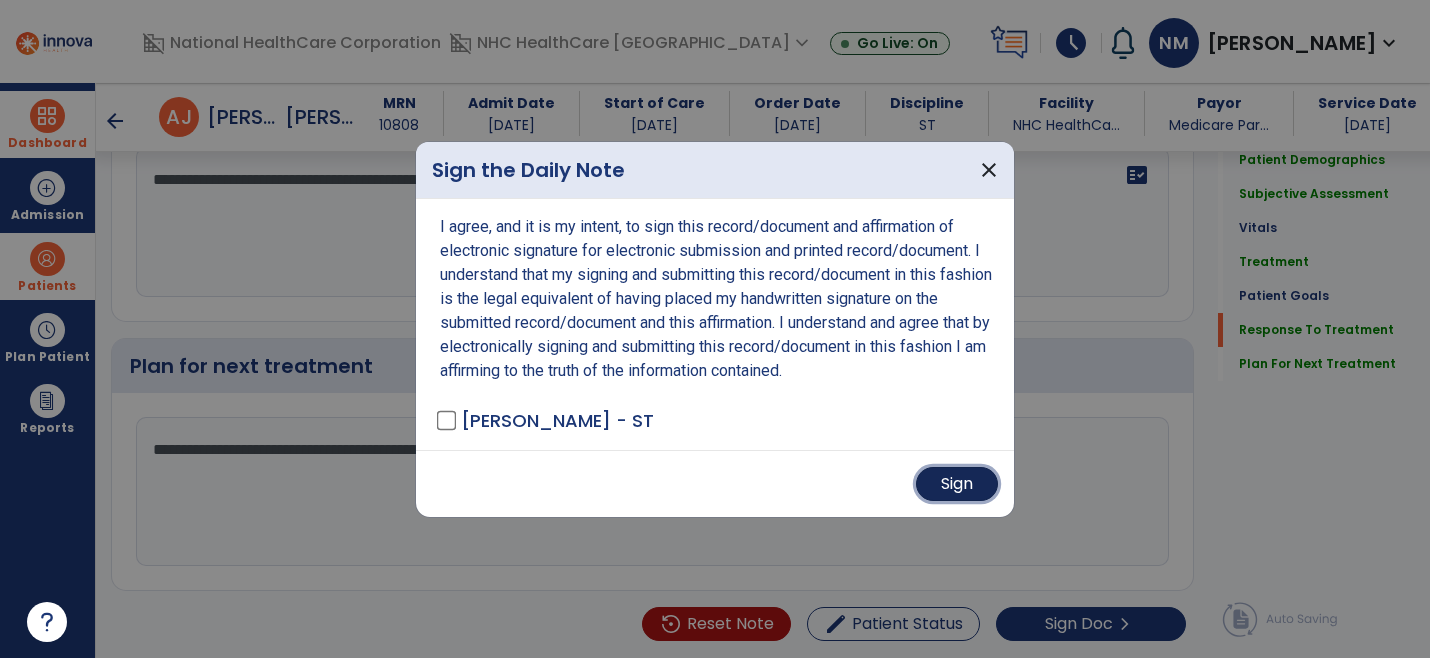 click on "Sign" at bounding box center [957, 484] 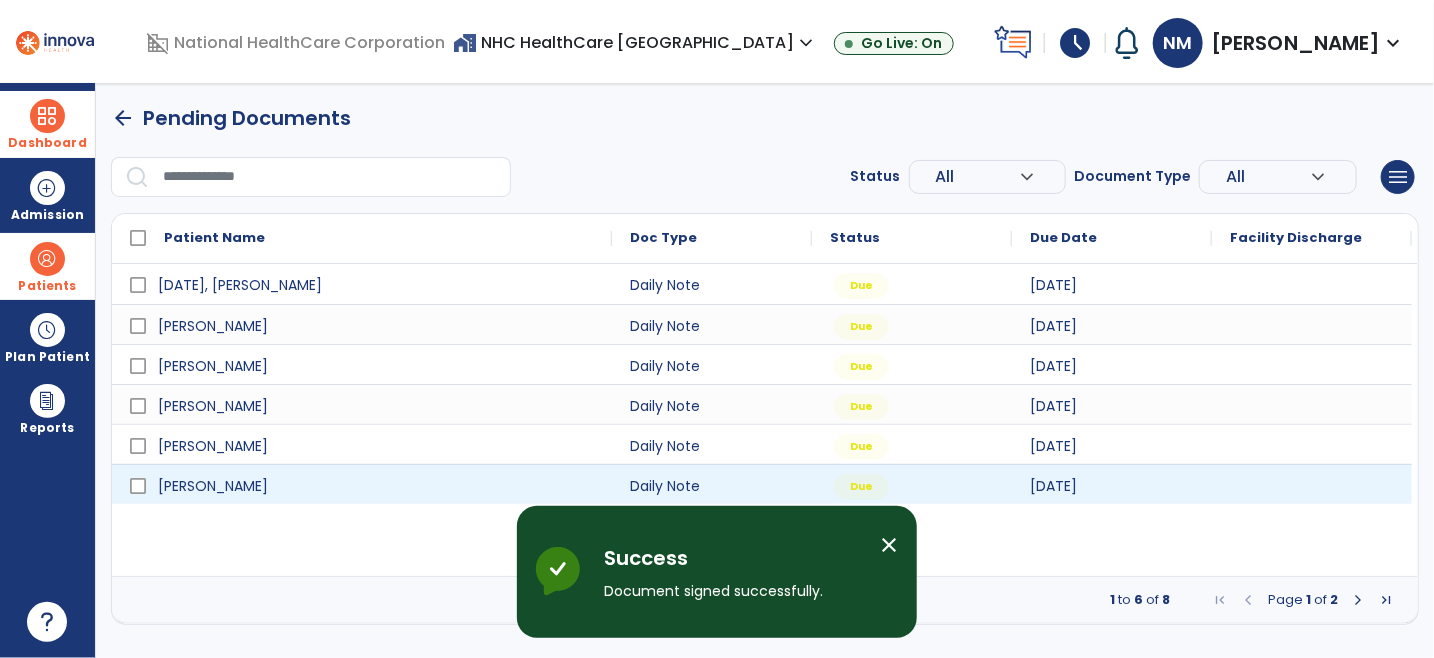 scroll, scrollTop: 0, scrollLeft: 0, axis: both 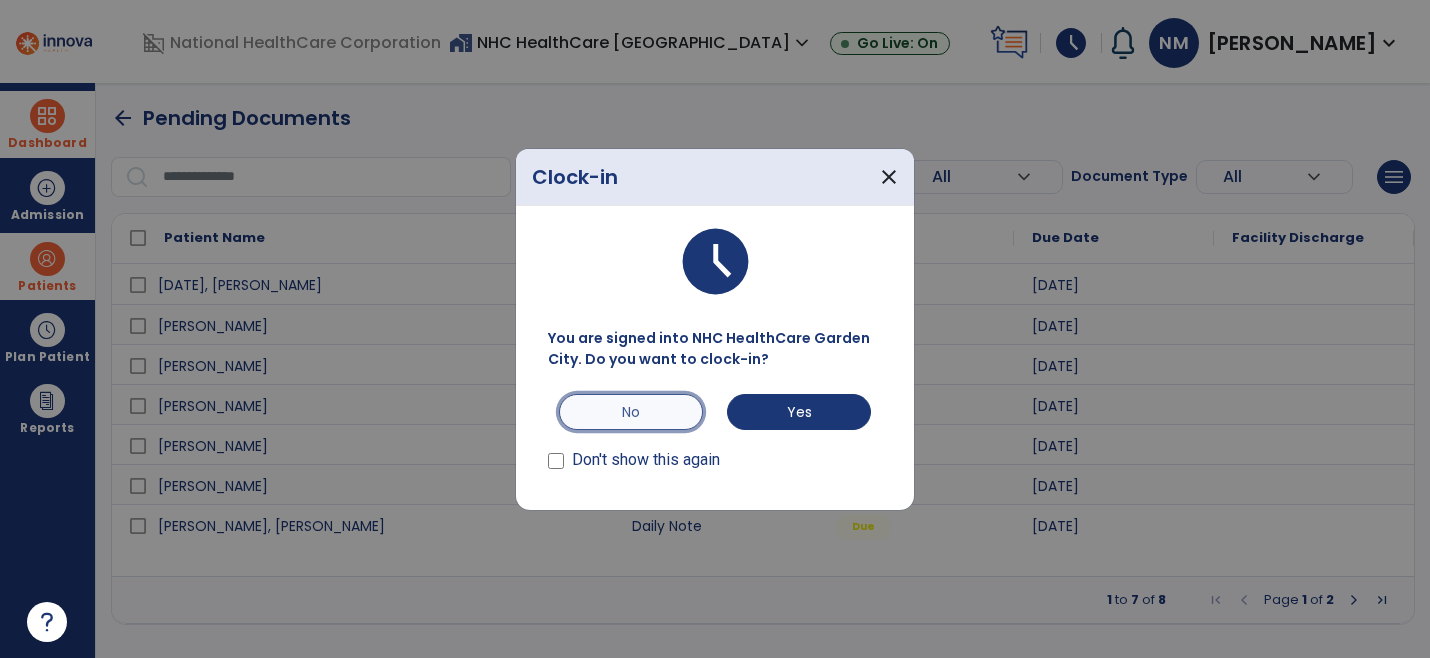 click on "No" at bounding box center (631, 412) 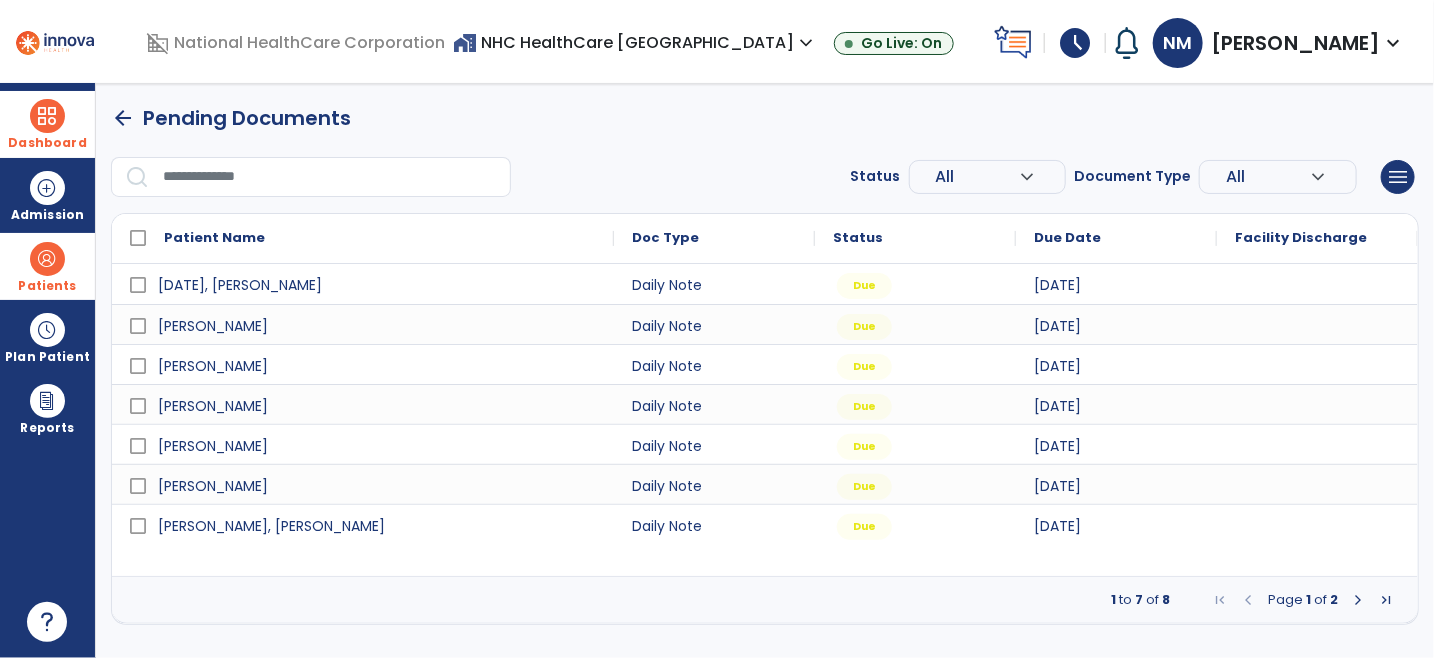 click at bounding box center [1358, 600] 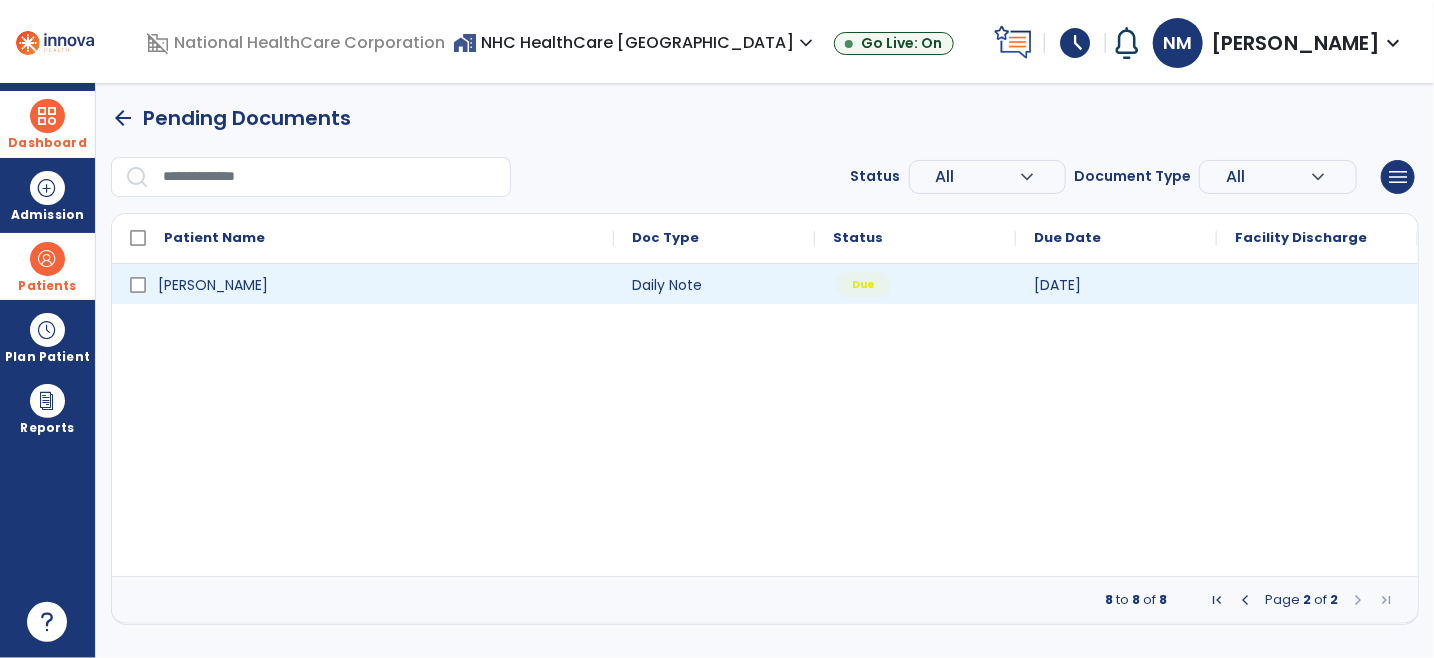 click on "Due" at bounding box center [863, 285] 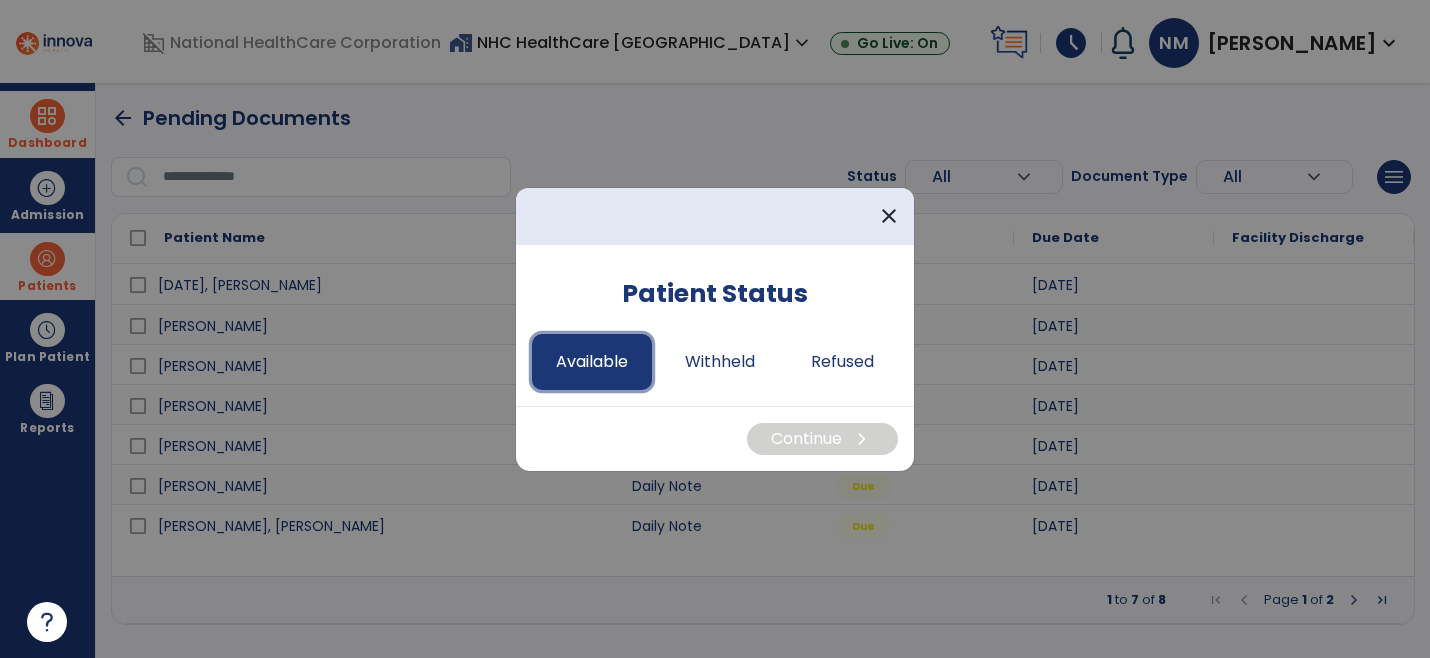 click on "Available" at bounding box center [592, 362] 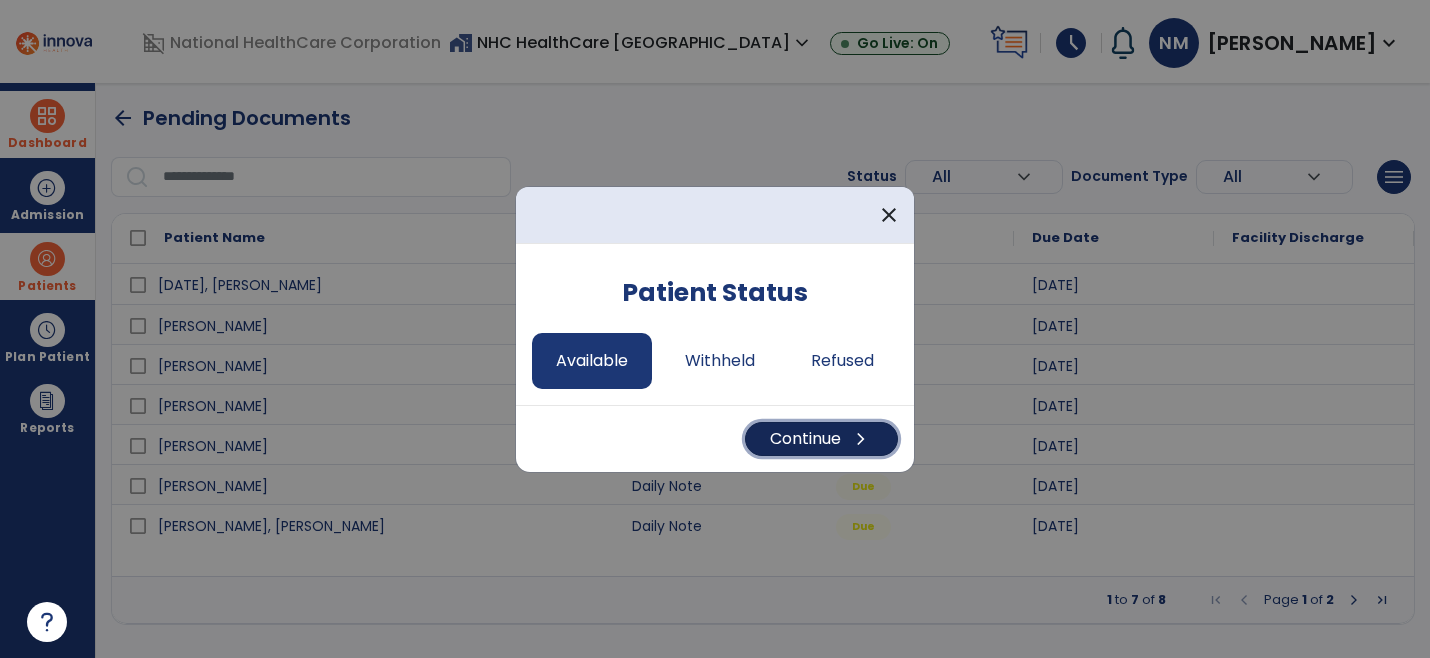 click on "Continue   chevron_right" at bounding box center (821, 439) 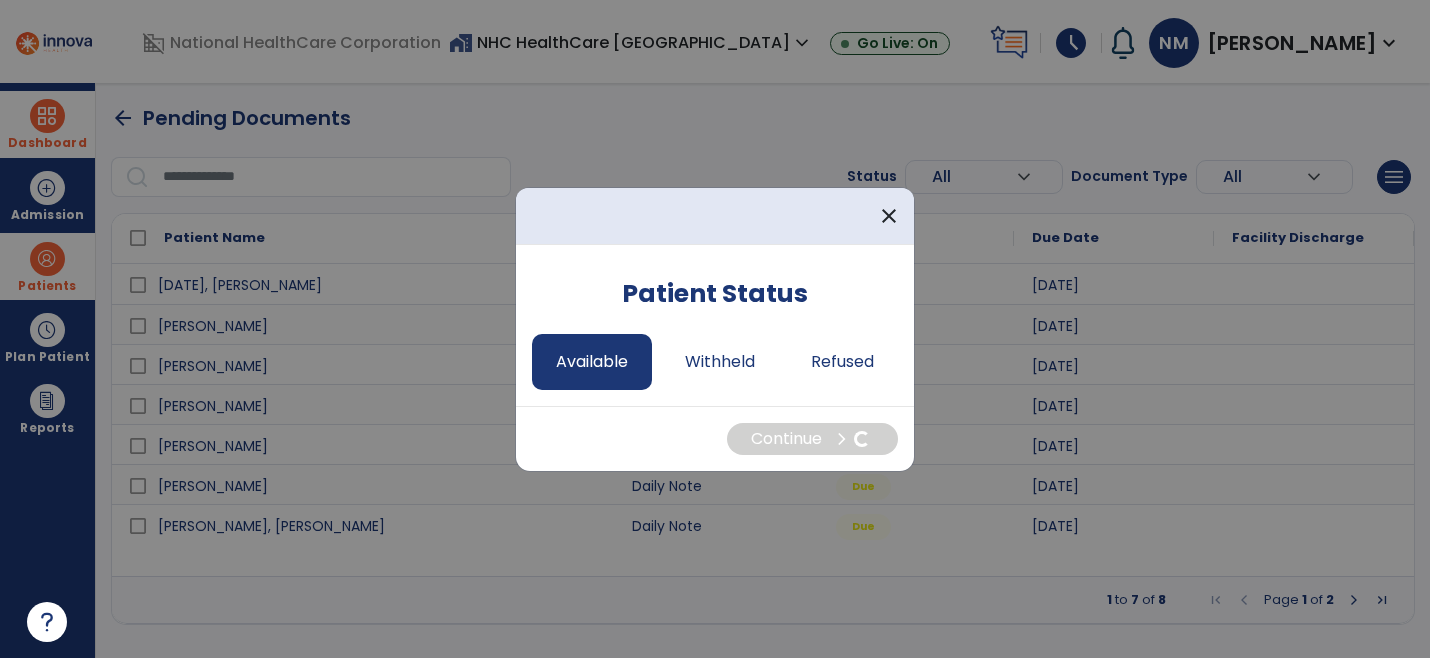 select on "*" 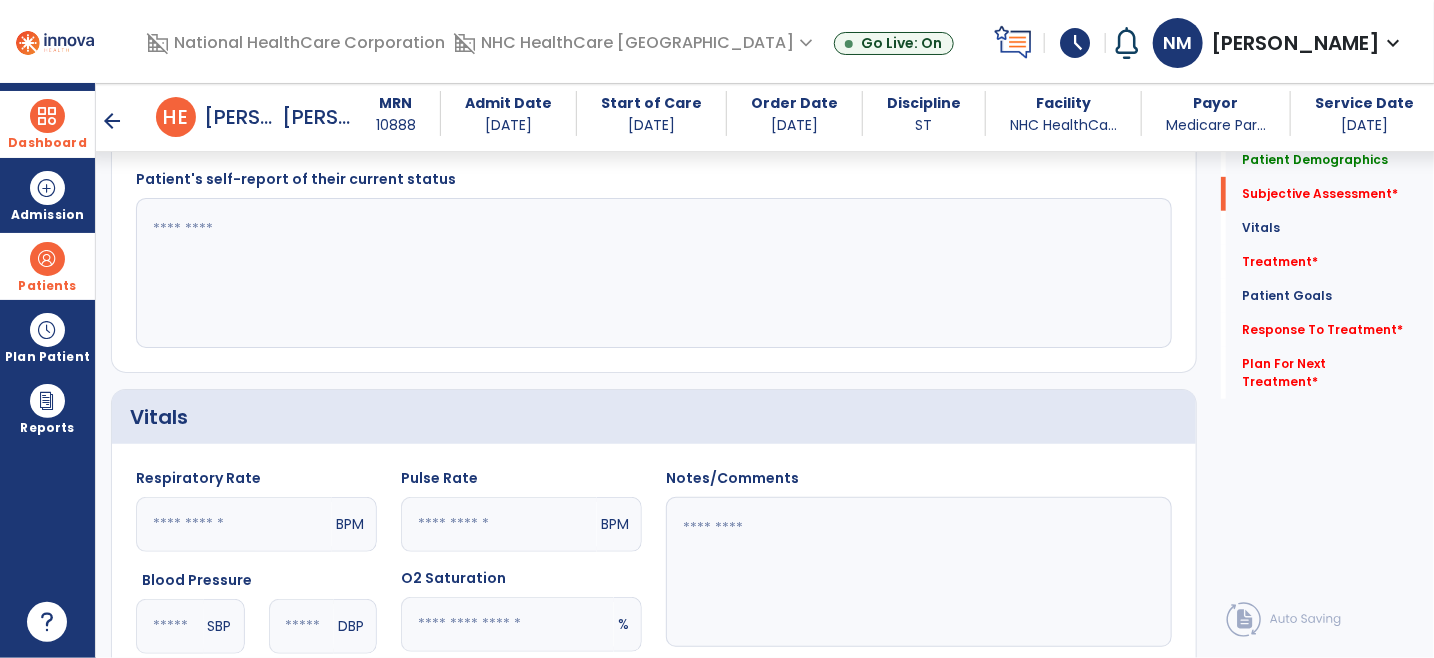 scroll, scrollTop: 444, scrollLeft: 0, axis: vertical 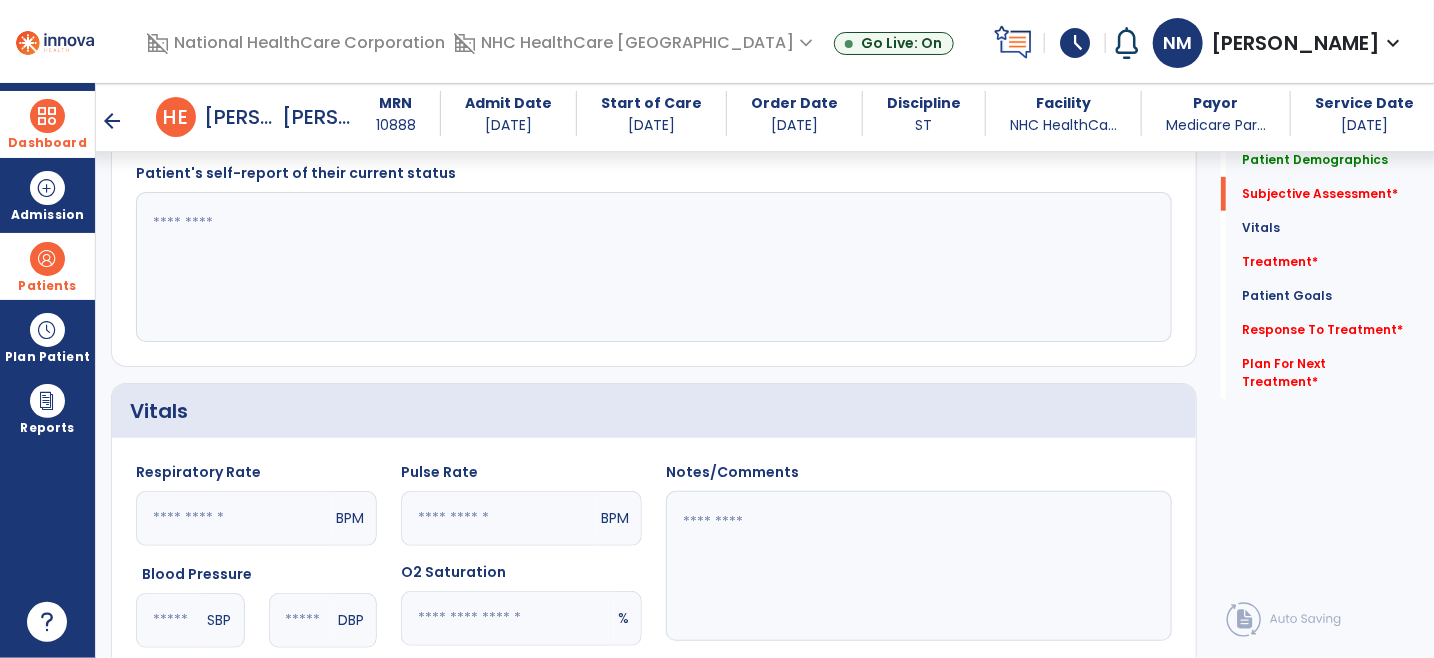click 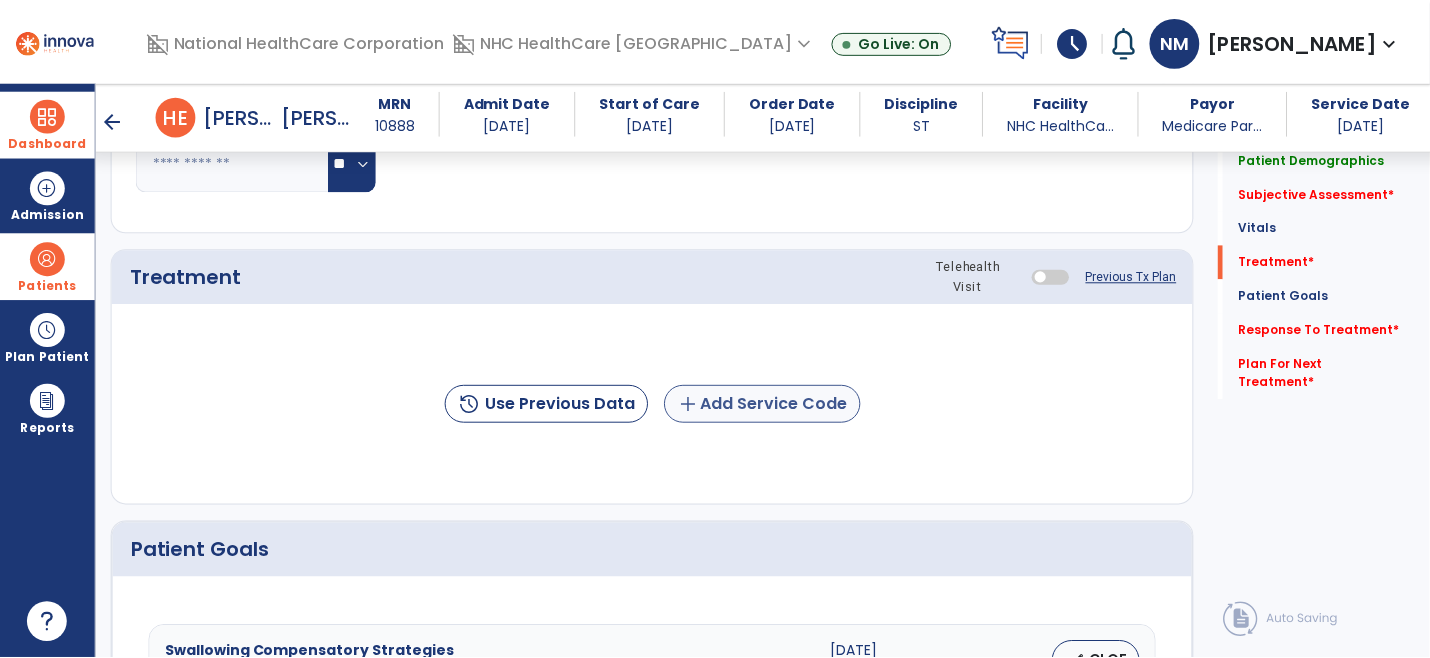 scroll, scrollTop: 1111, scrollLeft: 0, axis: vertical 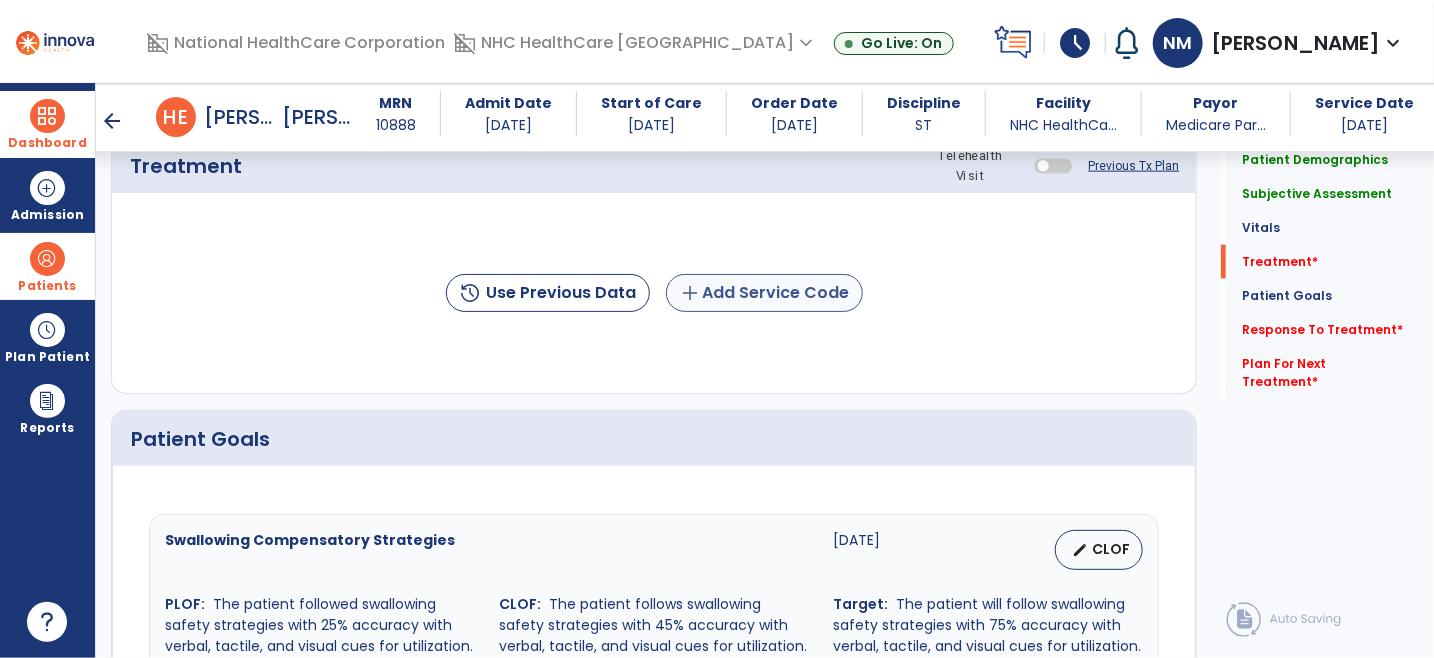 type on "**********" 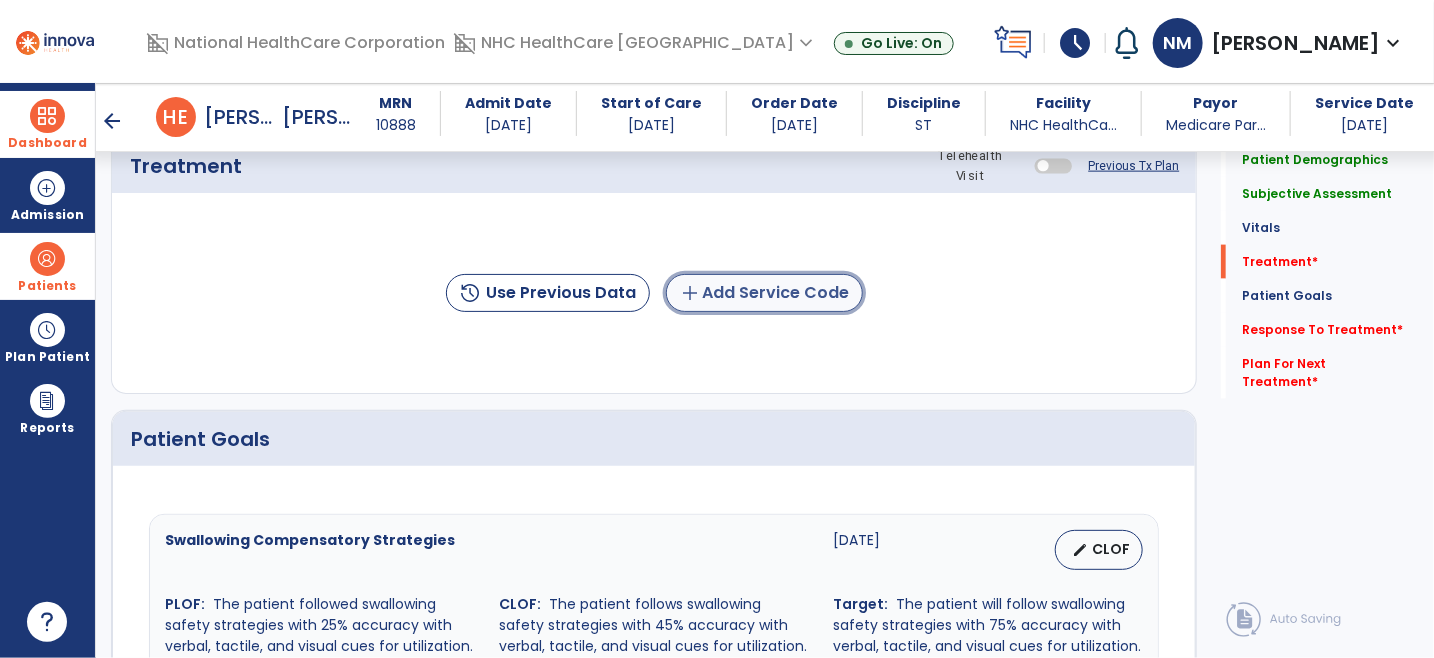 click on "add  Add Service Code" 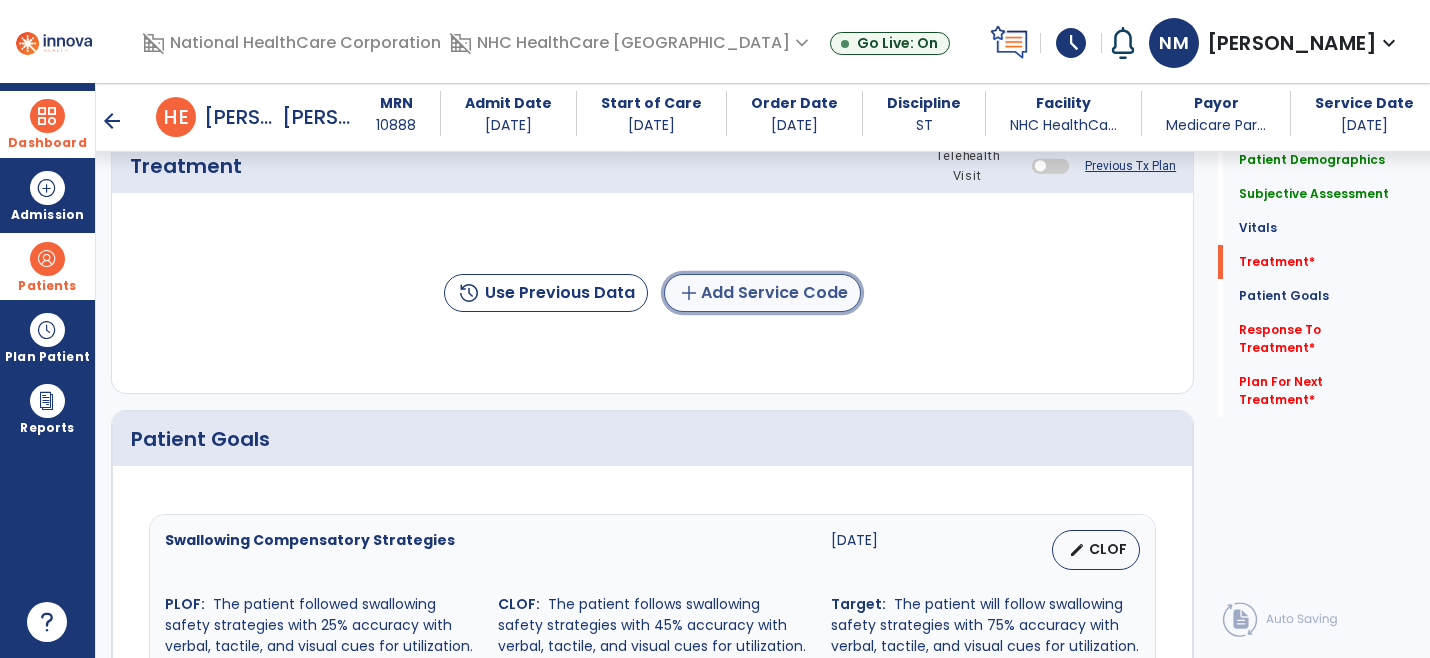 scroll, scrollTop: 1111, scrollLeft: 0, axis: vertical 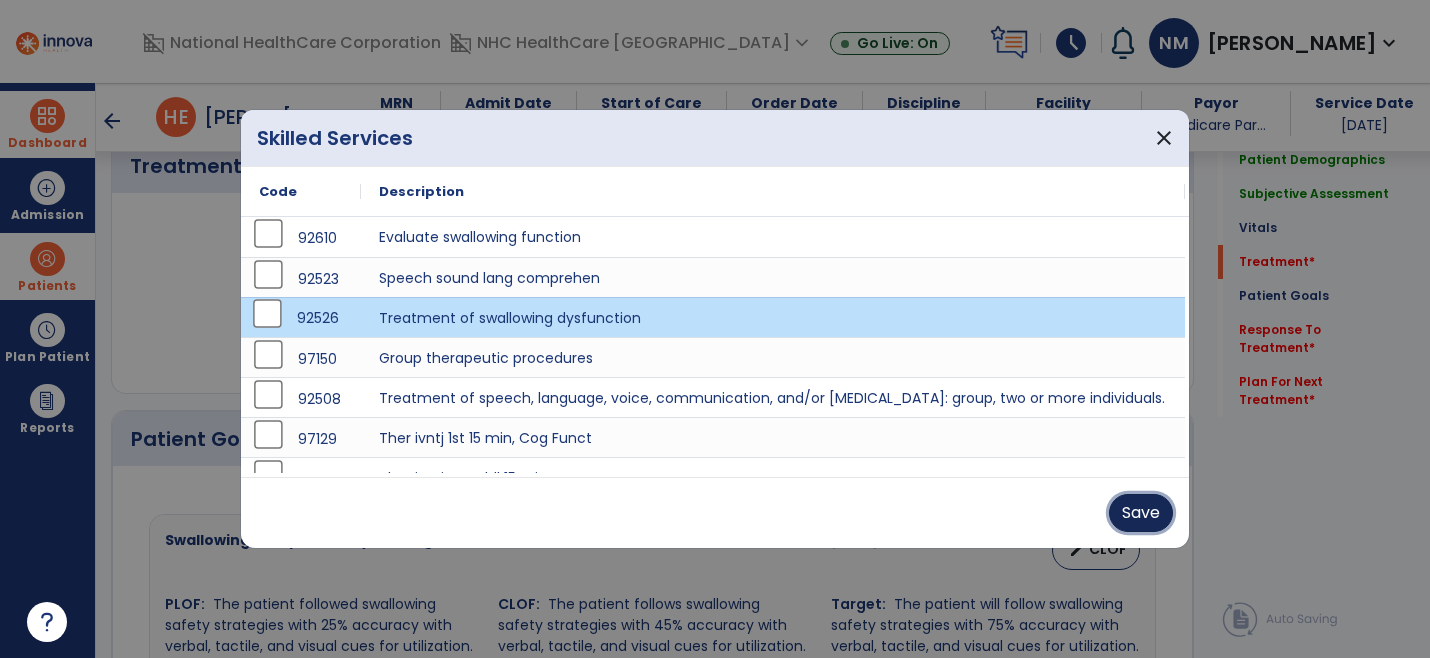 click on "Save" at bounding box center [1141, 513] 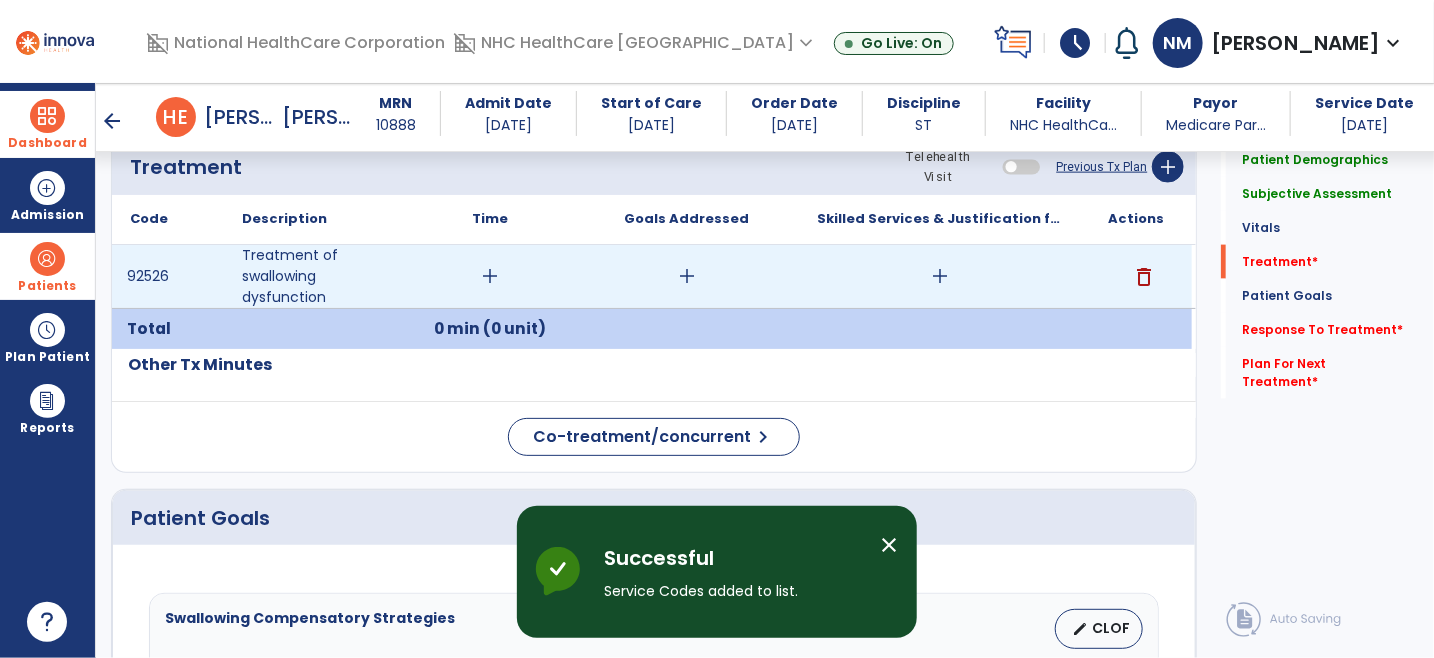 click on "add" at bounding box center [490, 276] 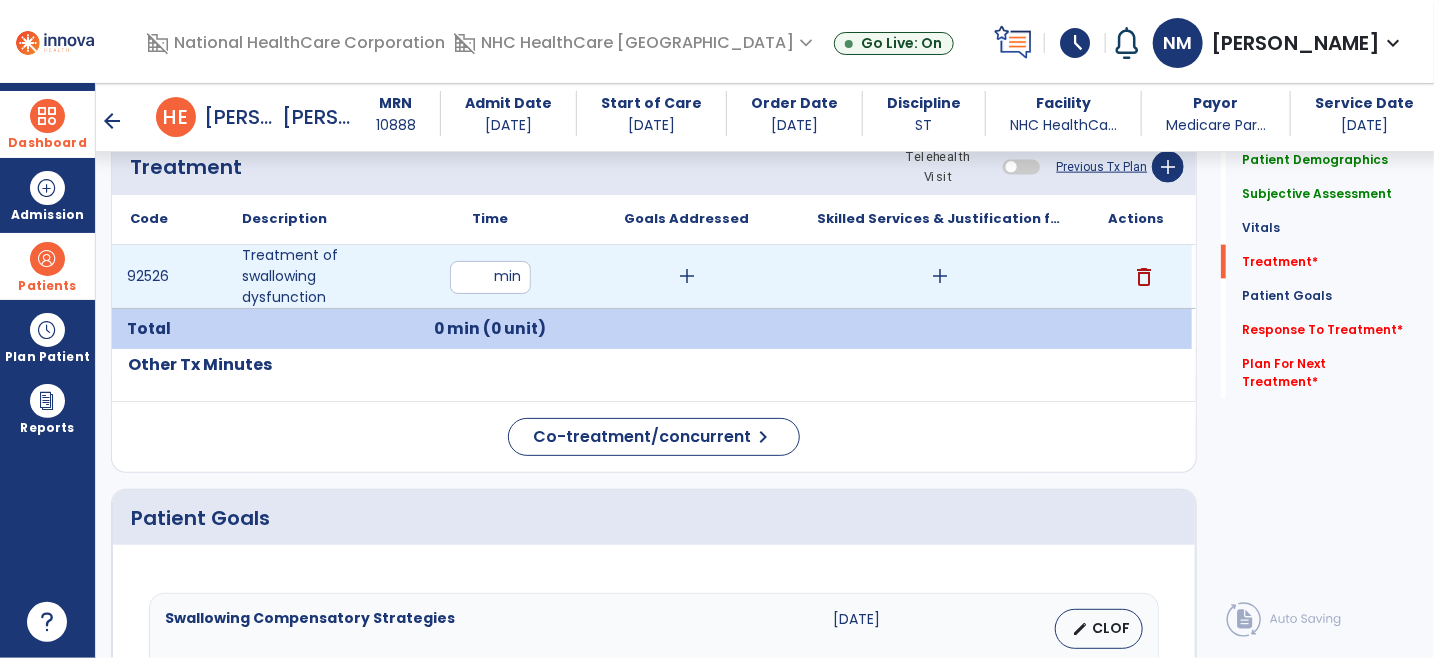 type on "**" 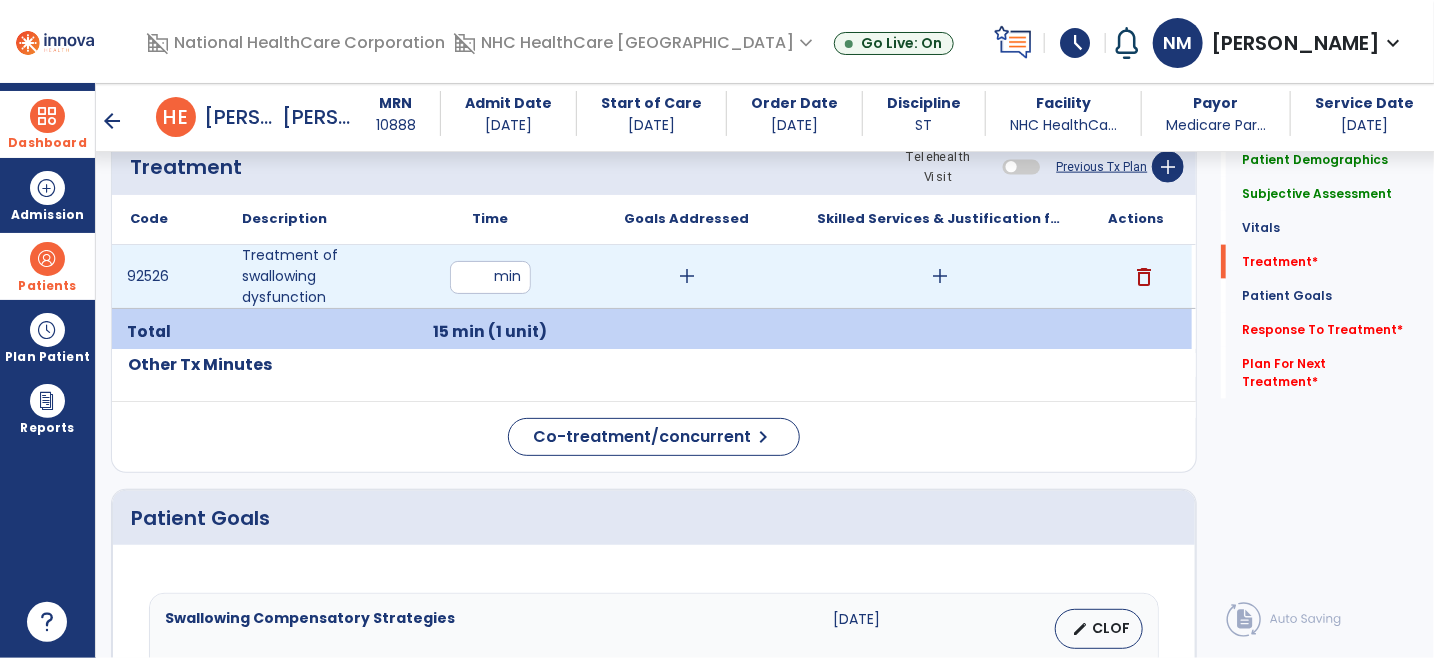 click on "add" at bounding box center (687, 276) 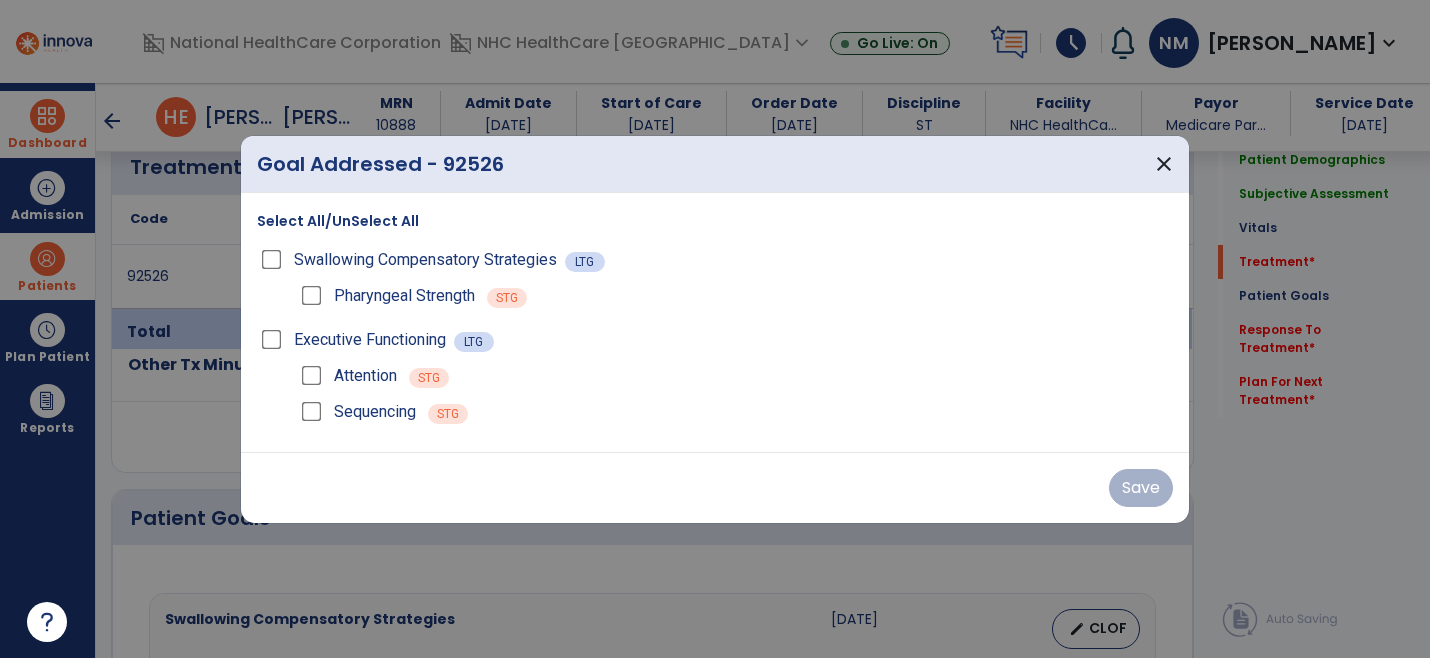 scroll, scrollTop: 1111, scrollLeft: 0, axis: vertical 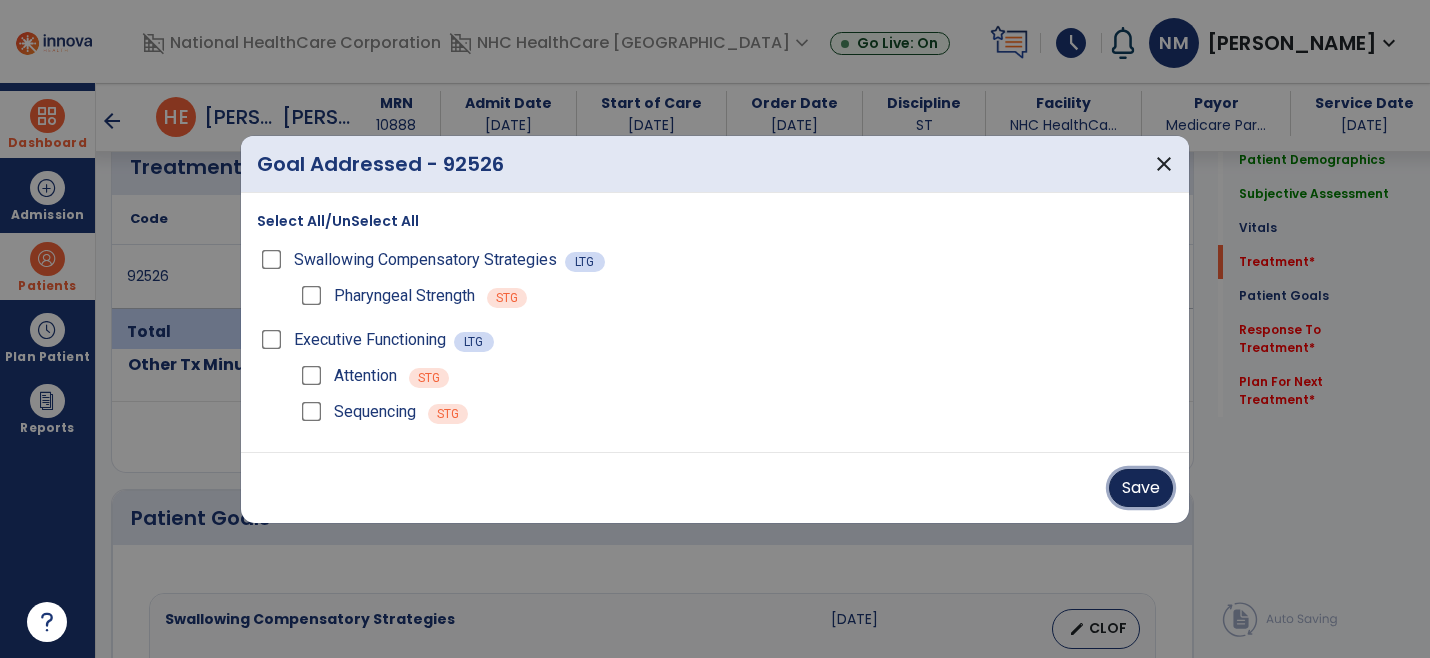 drag, startPoint x: 1141, startPoint y: 485, endPoint x: 1100, endPoint y: 456, distance: 50.219517 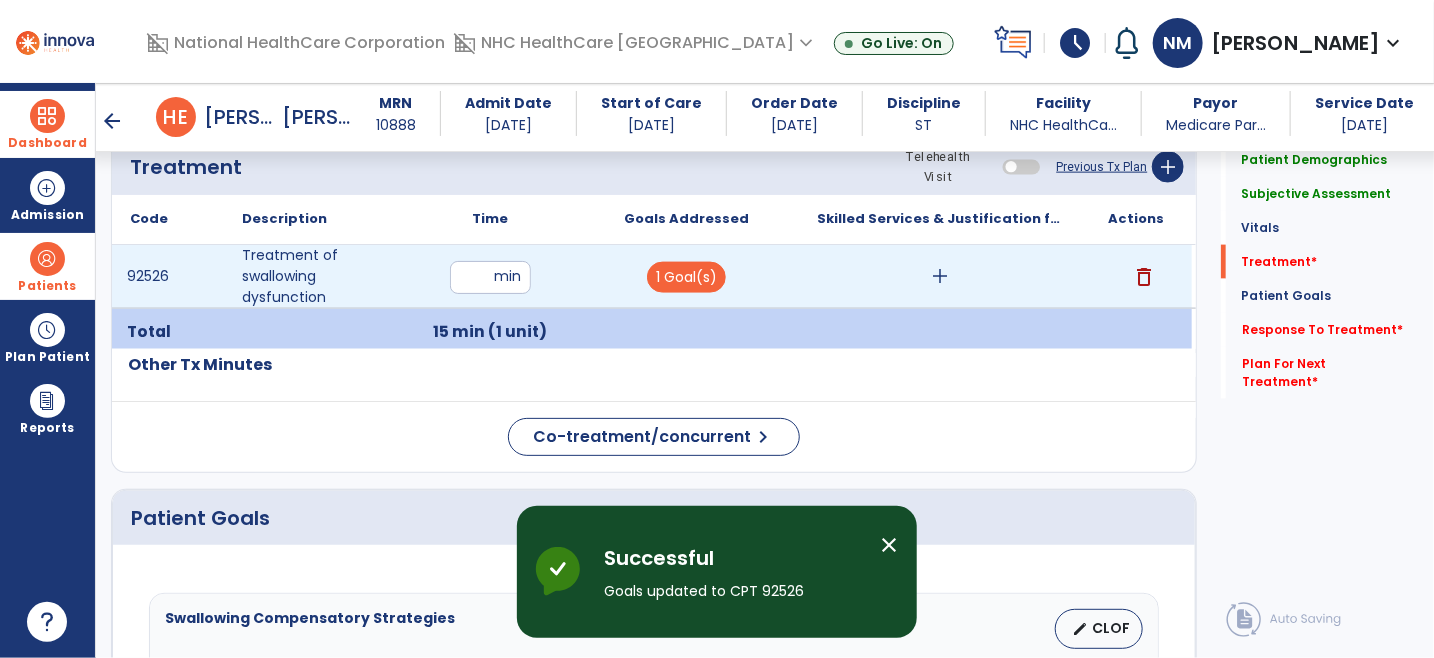 click on "add" at bounding box center [940, 276] 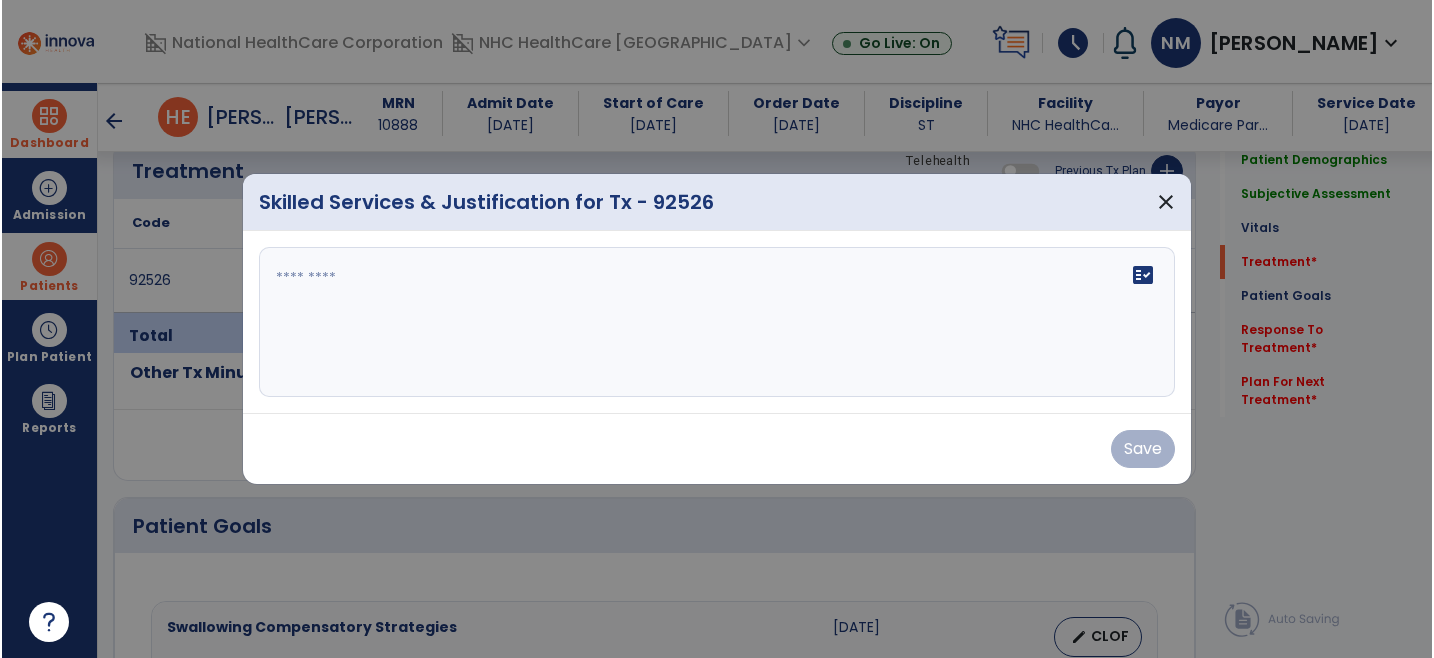 scroll, scrollTop: 1111, scrollLeft: 0, axis: vertical 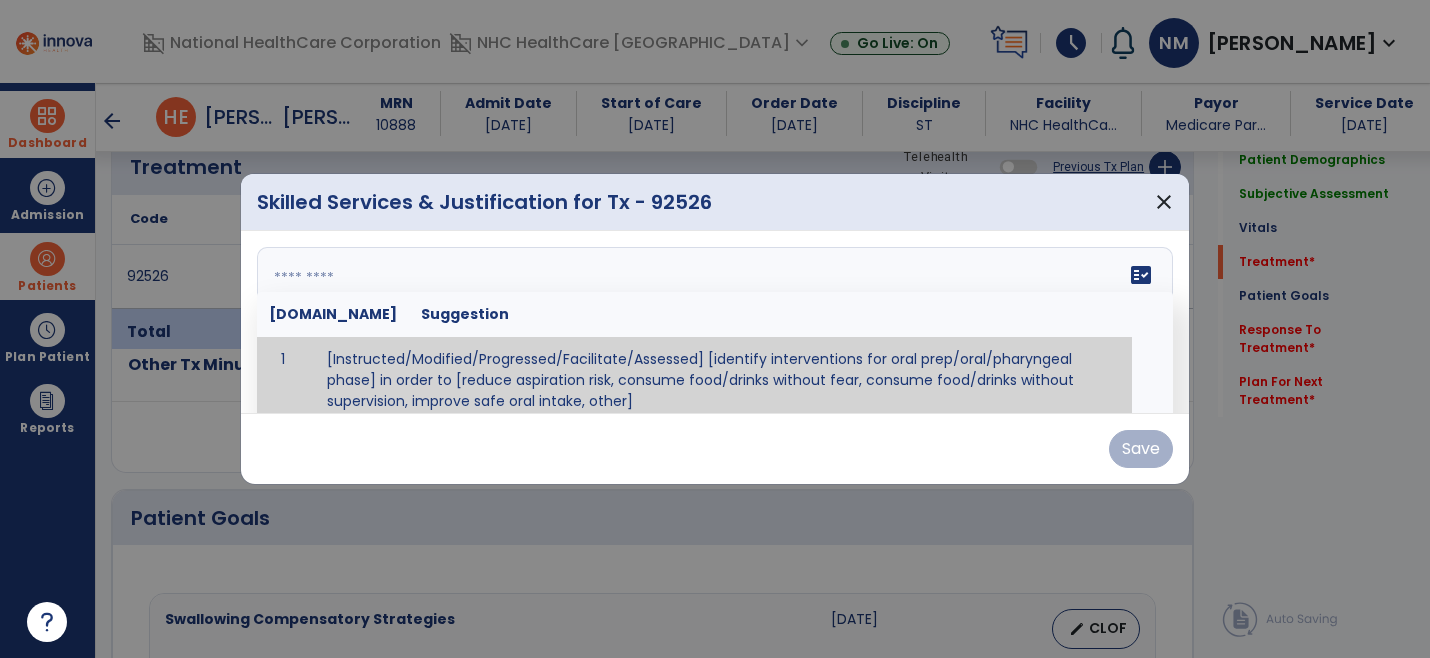 click on "fact_check  [DOMAIN_NAME] Suggestion 1 [Instructed/Modified/Progressed/Facilitate/Assessed] [identify interventions for oral prep/oral/pharyngeal phase] in order to [reduce aspiration risk, consume food/drinks without fear, consume food/drinks without supervision, improve safe oral intake, other] 2 [Instructed/Modified/Progressed/Facilitate/Assessed] [identify compensatory methods such as alternating bites/sips, effortful swallow, other] in order to [reduce aspiration risk, consume food/drinks without fear, consume food/drinks without supervision, improve safe oral intake, other] 3 [Instructed/Modified/Progressed/Assessed] trials of [identify IDDSI Food/Drink Level or NDD Solid/Liquid Level] in order to [reduce aspiration risk, consume food/drinks without fear, consume food/drinks without supervision, improve safe oral intake, other] 4 5 Assessed swallow with administration of [identify test]" at bounding box center (715, 322) 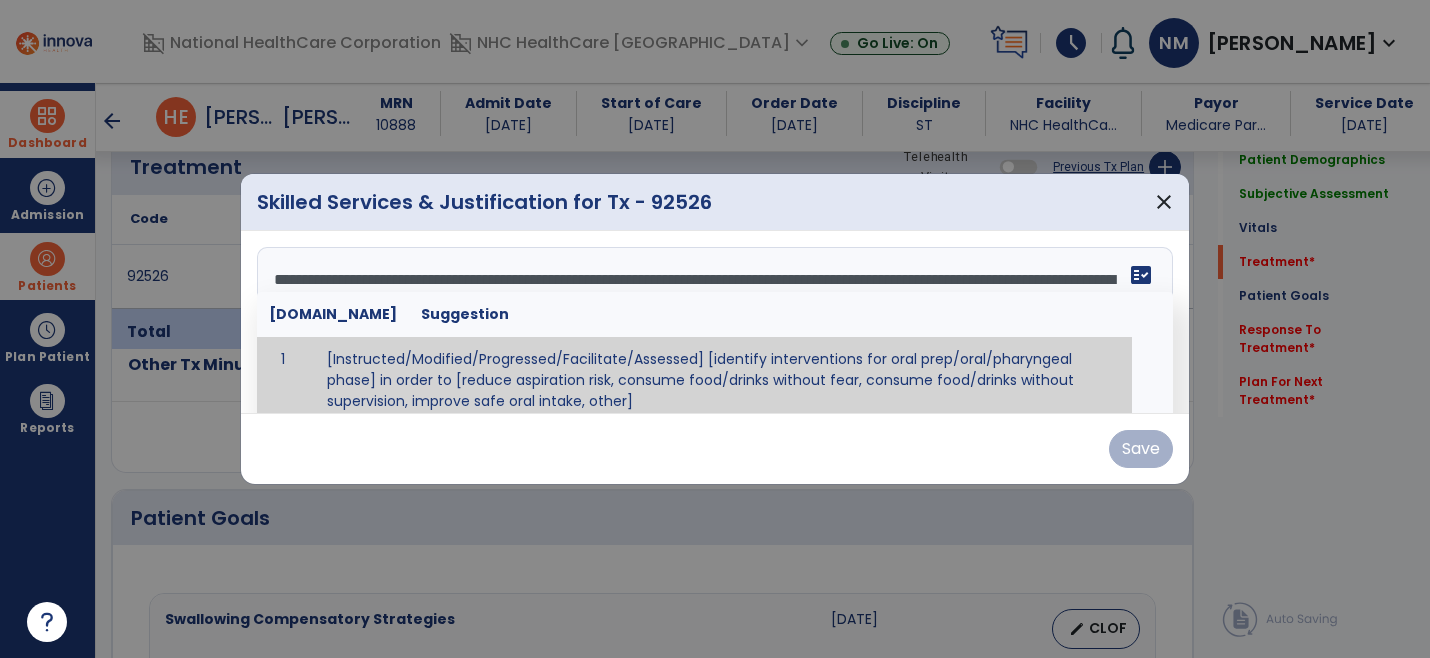 drag, startPoint x: 673, startPoint y: 371, endPoint x: 653, endPoint y: 343, distance: 34.4093 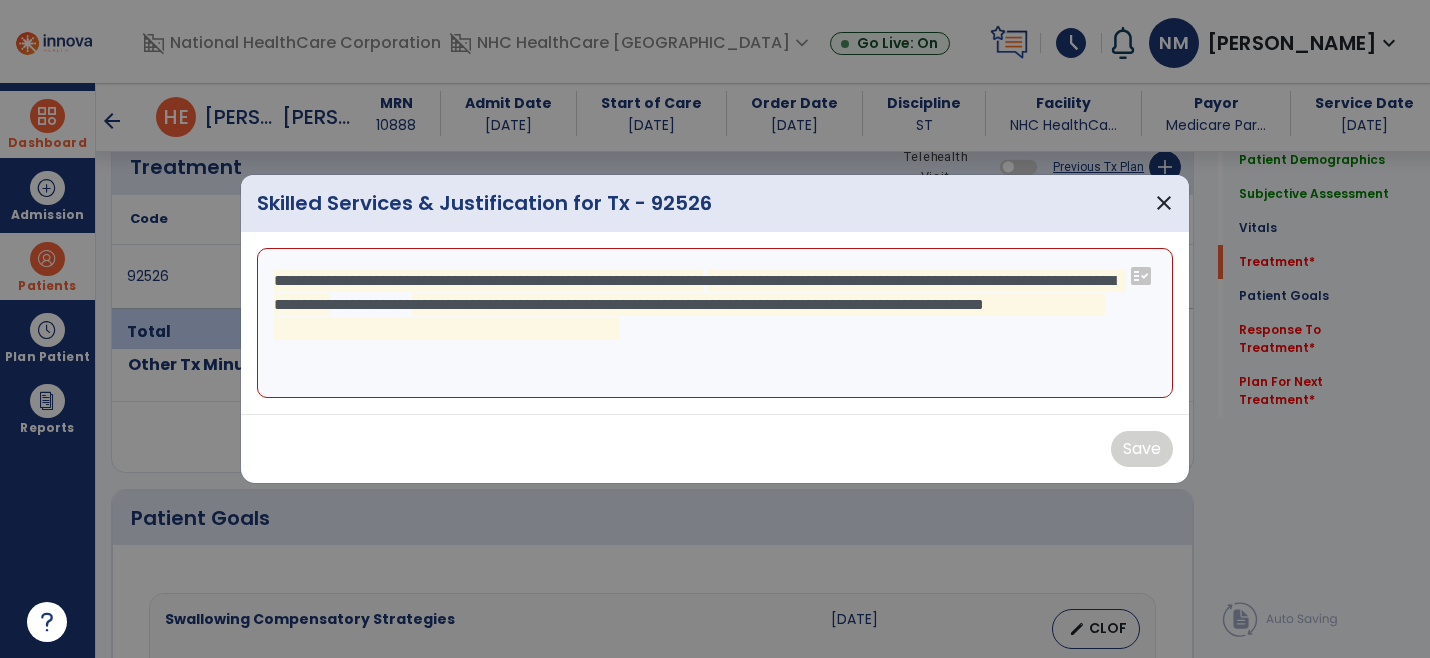 click on "**********" at bounding box center (715, 323) 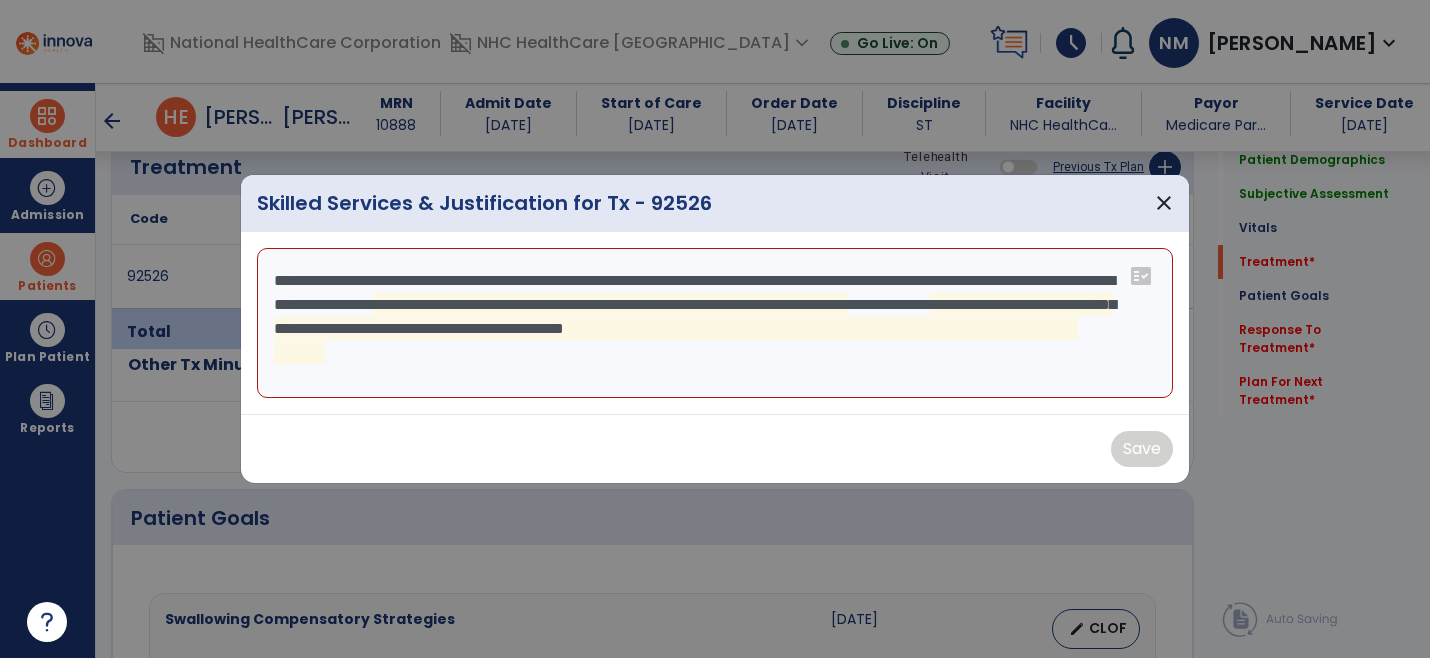 click on "**********" at bounding box center (715, 323) 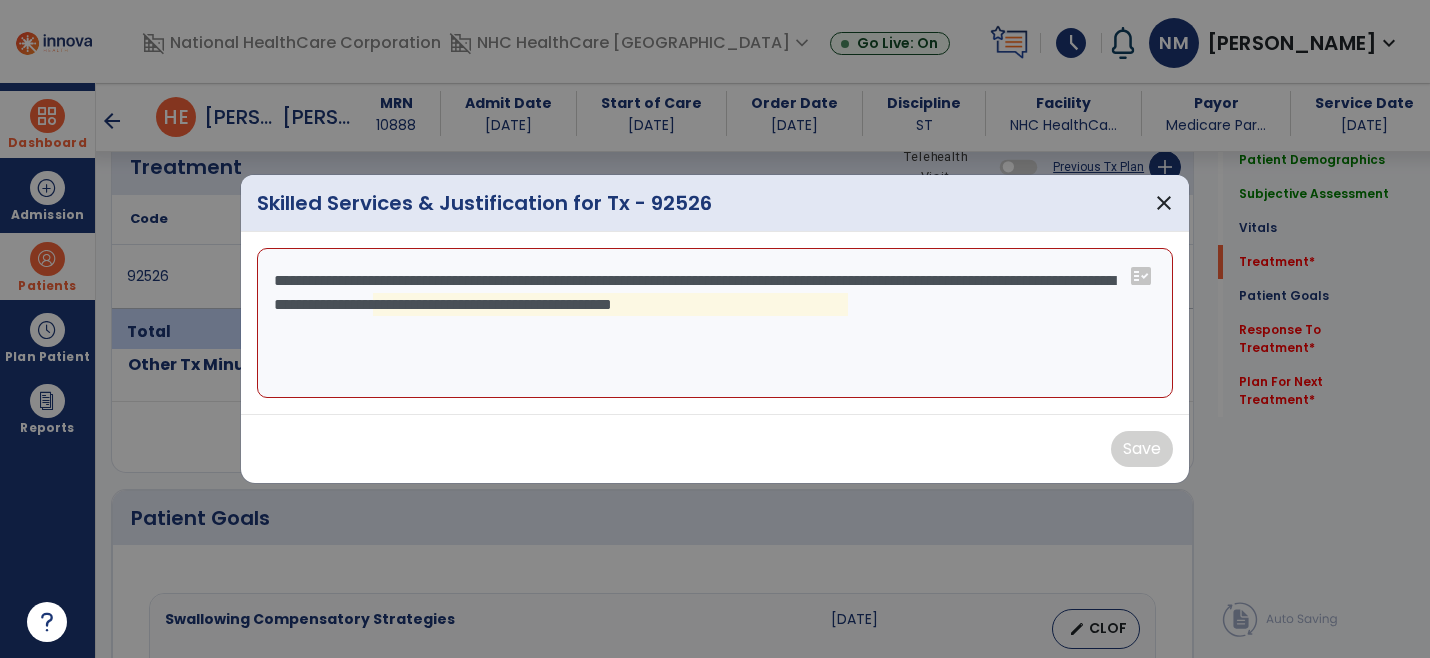 click on "**********" at bounding box center [715, 323] 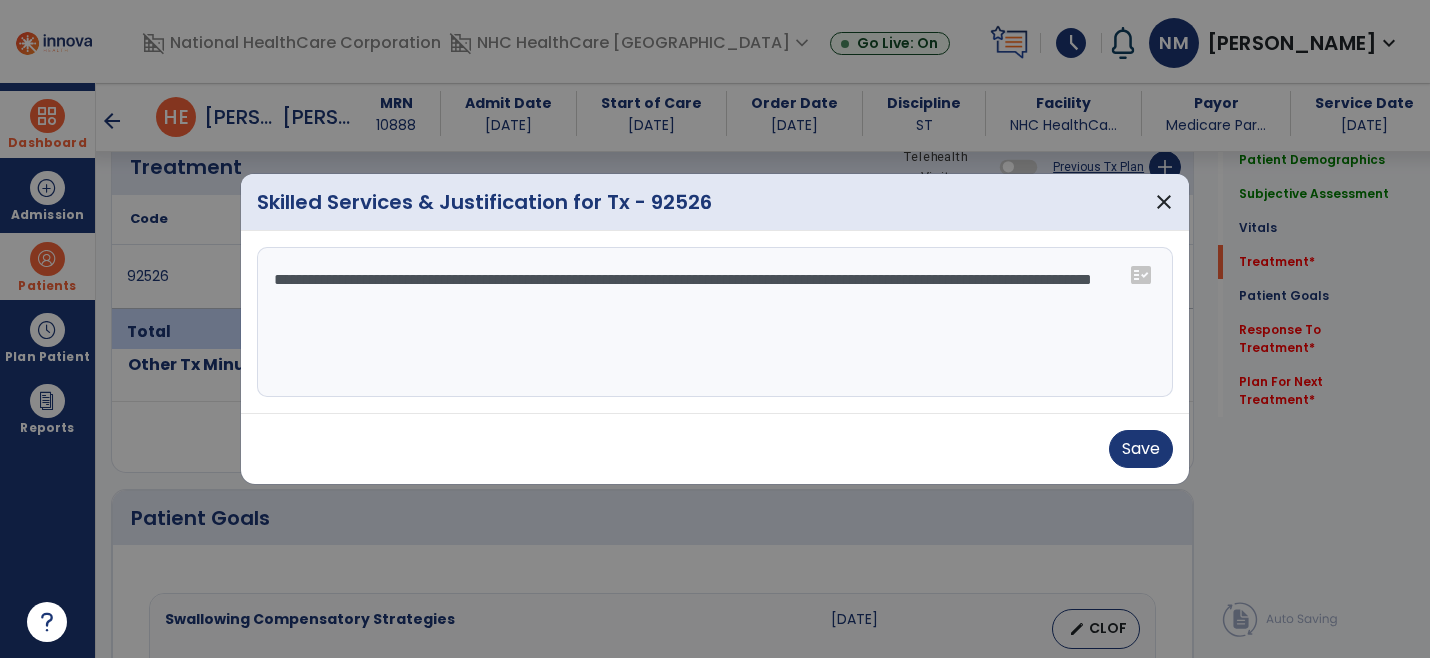 click on "**********" at bounding box center [715, 322] 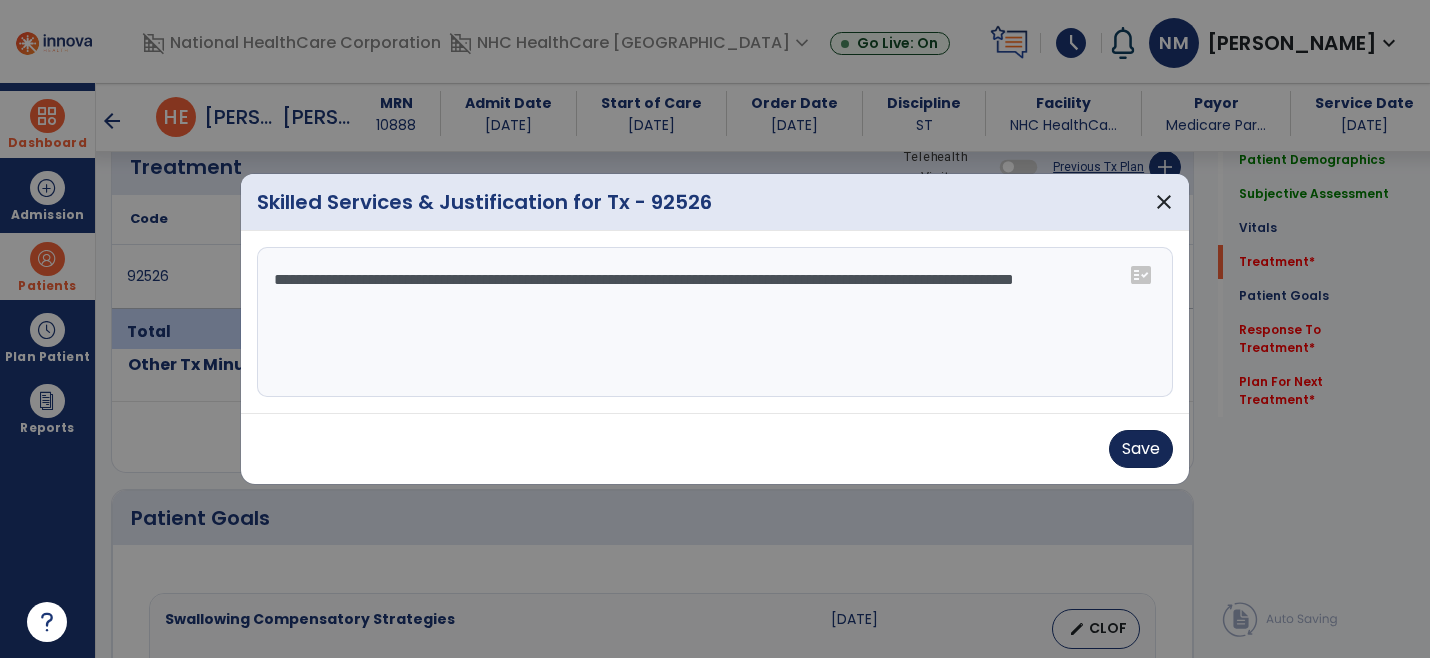 type on "**********" 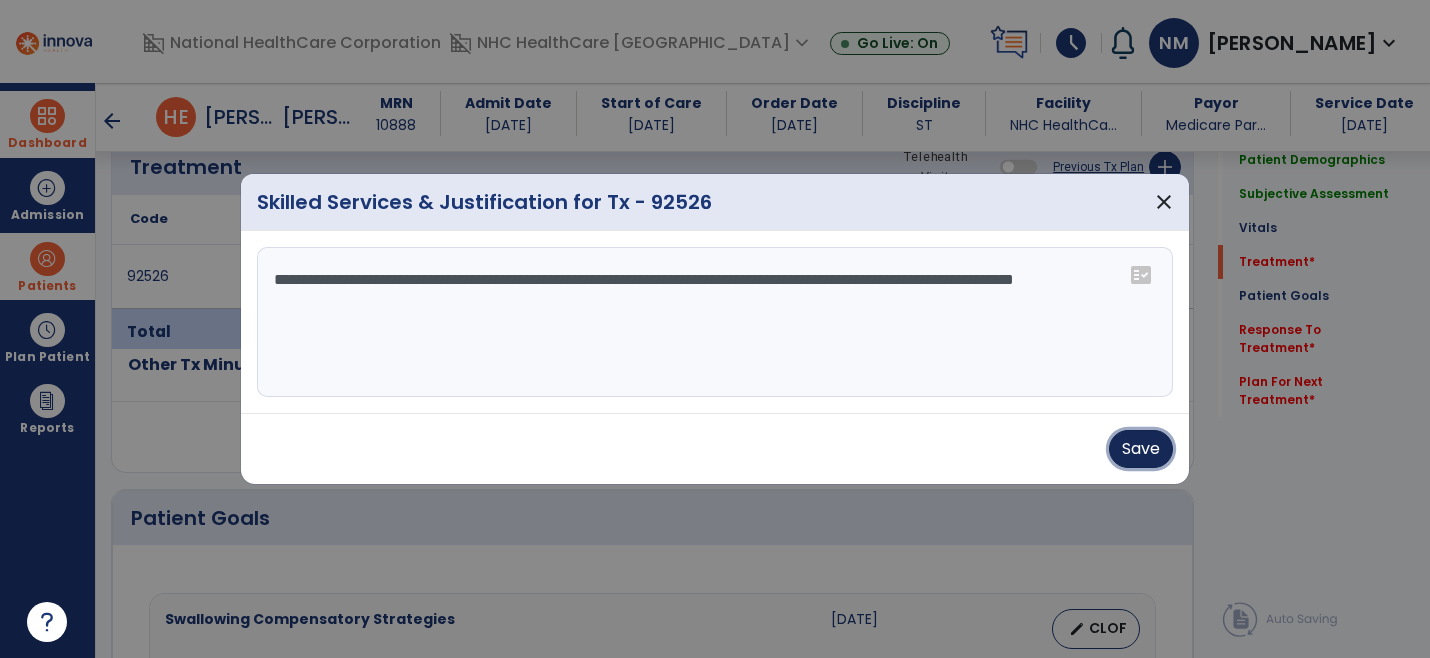 click on "Save" at bounding box center [1141, 449] 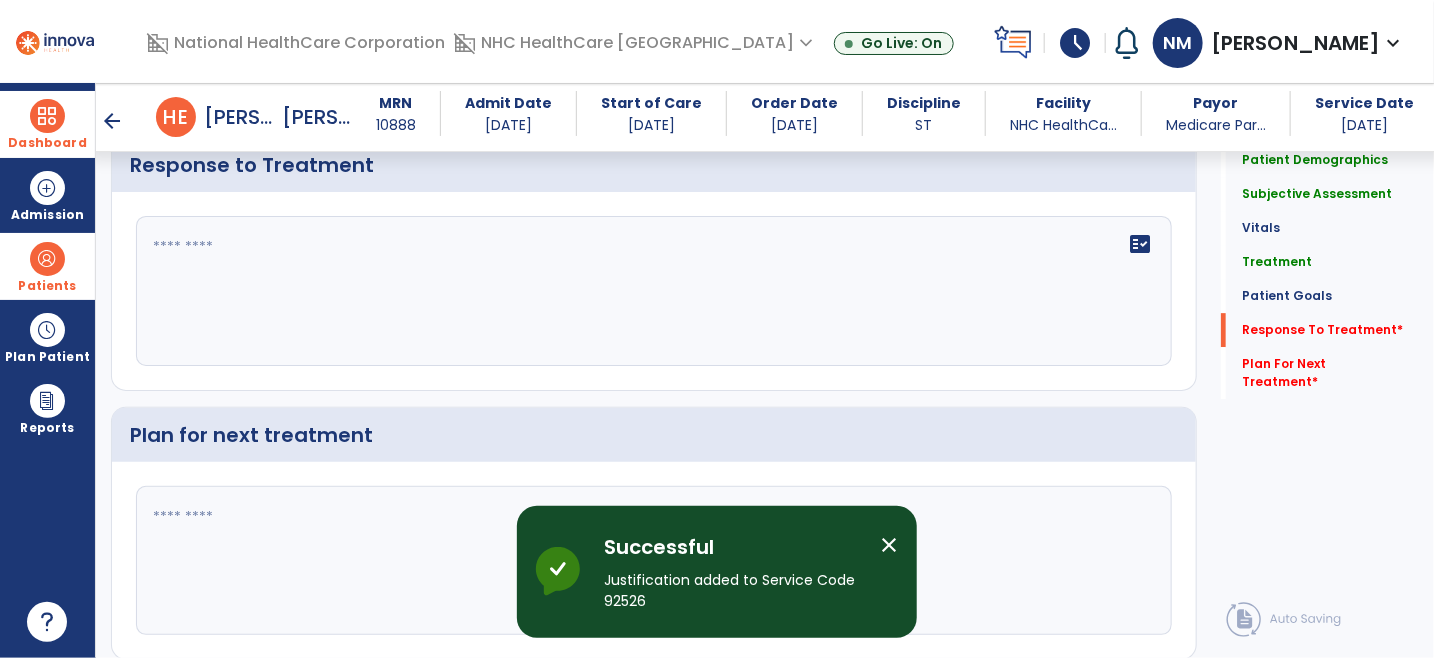 scroll, scrollTop: 2555, scrollLeft: 0, axis: vertical 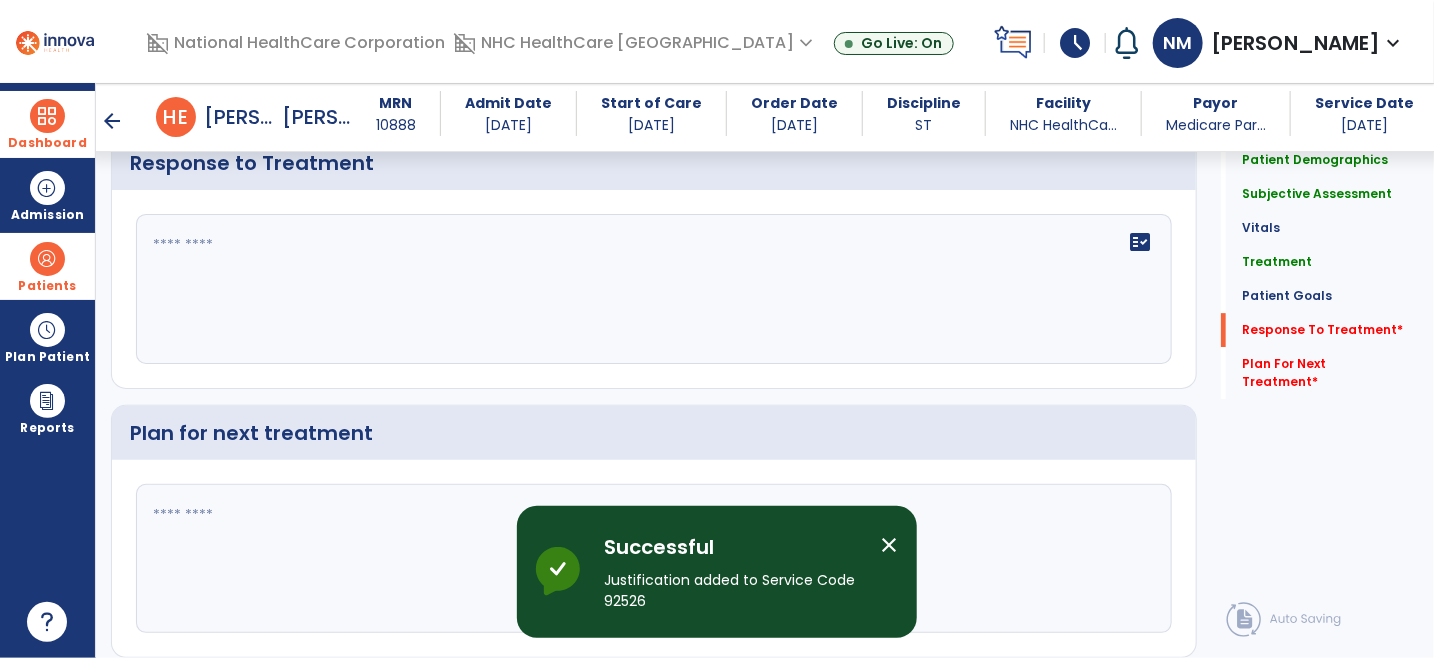 click on "fact_check" 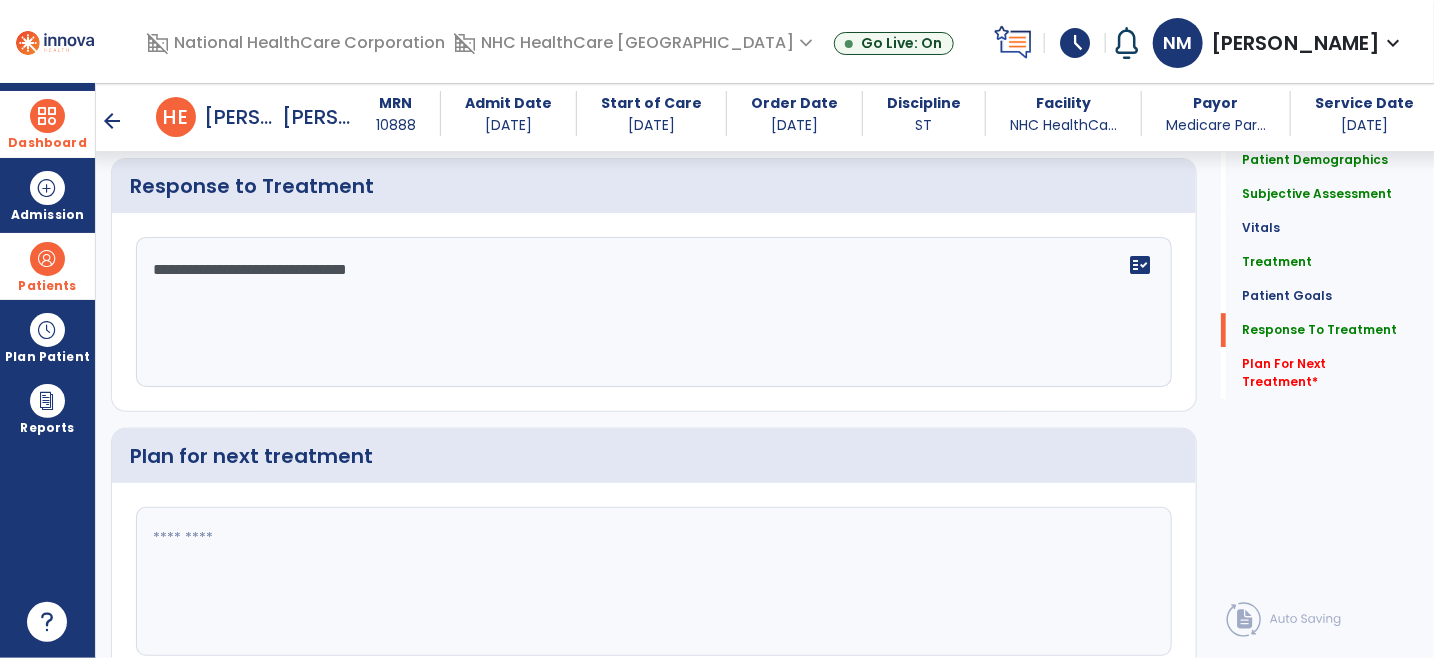 scroll, scrollTop: 2555, scrollLeft: 0, axis: vertical 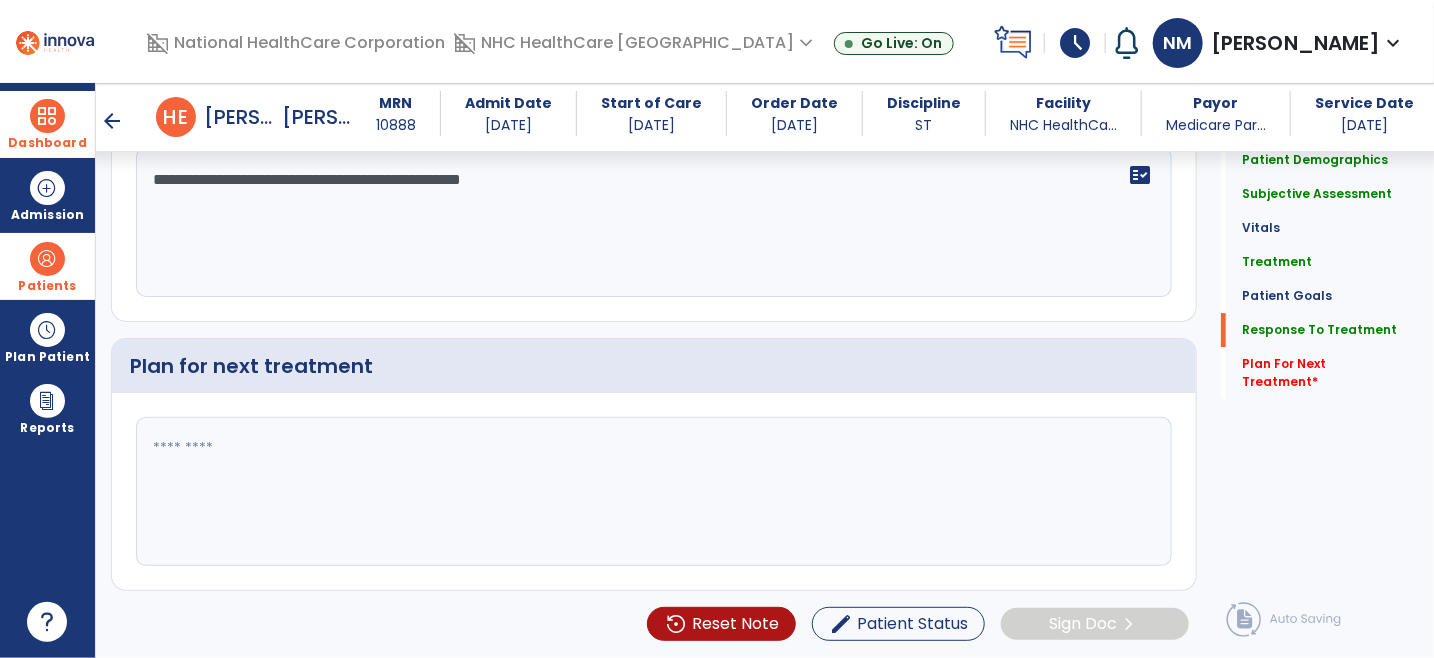type on "**********" 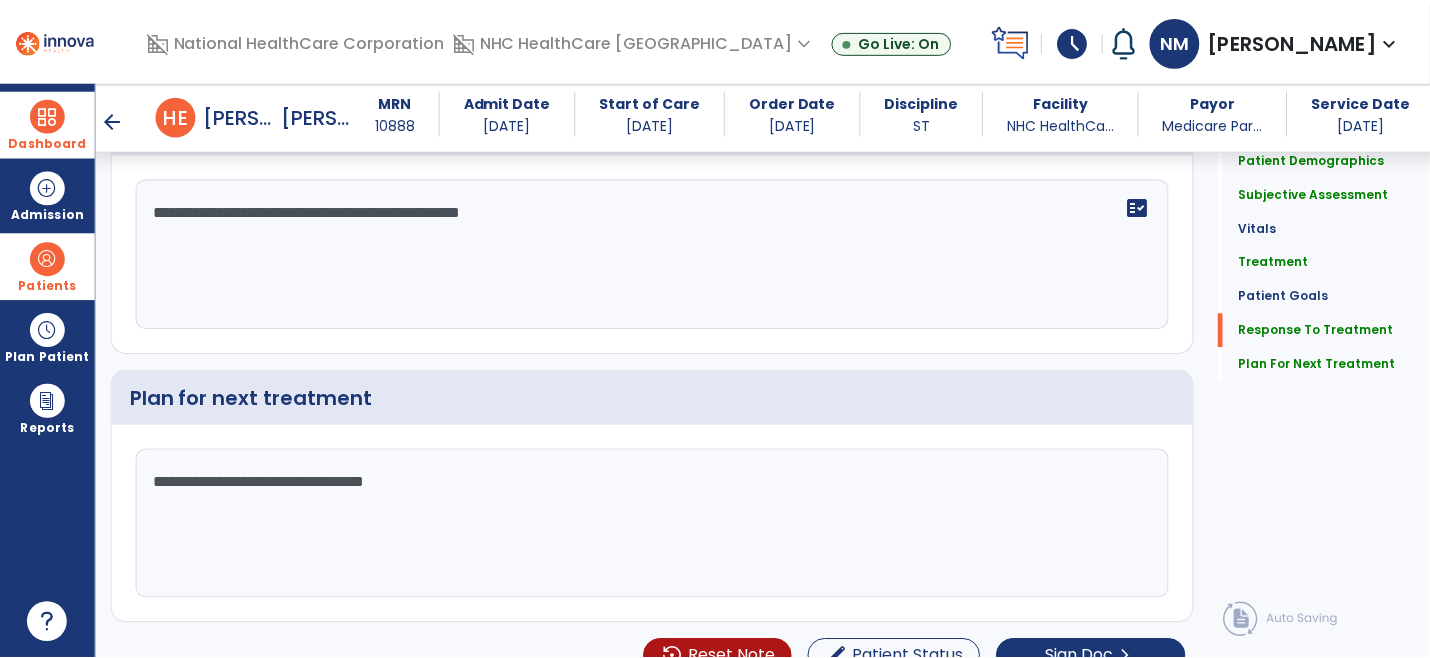 scroll, scrollTop: 2624, scrollLeft: 0, axis: vertical 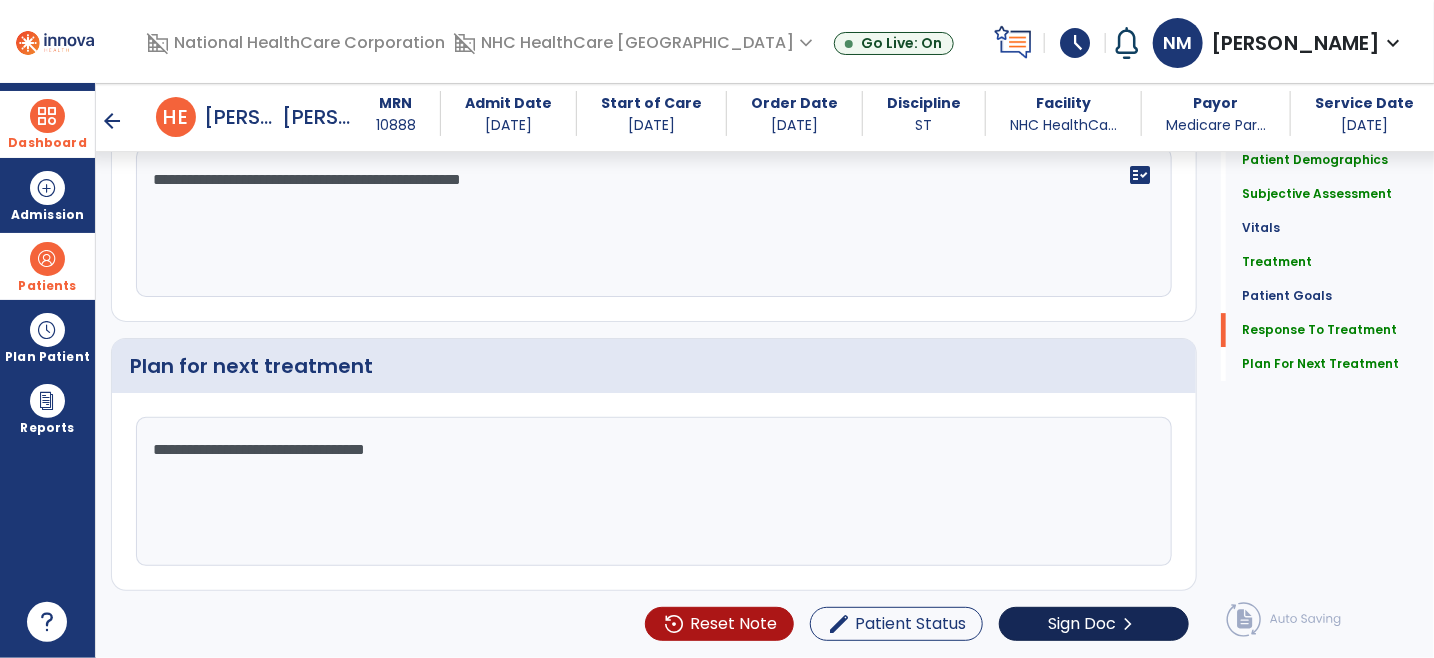 type on "**********" 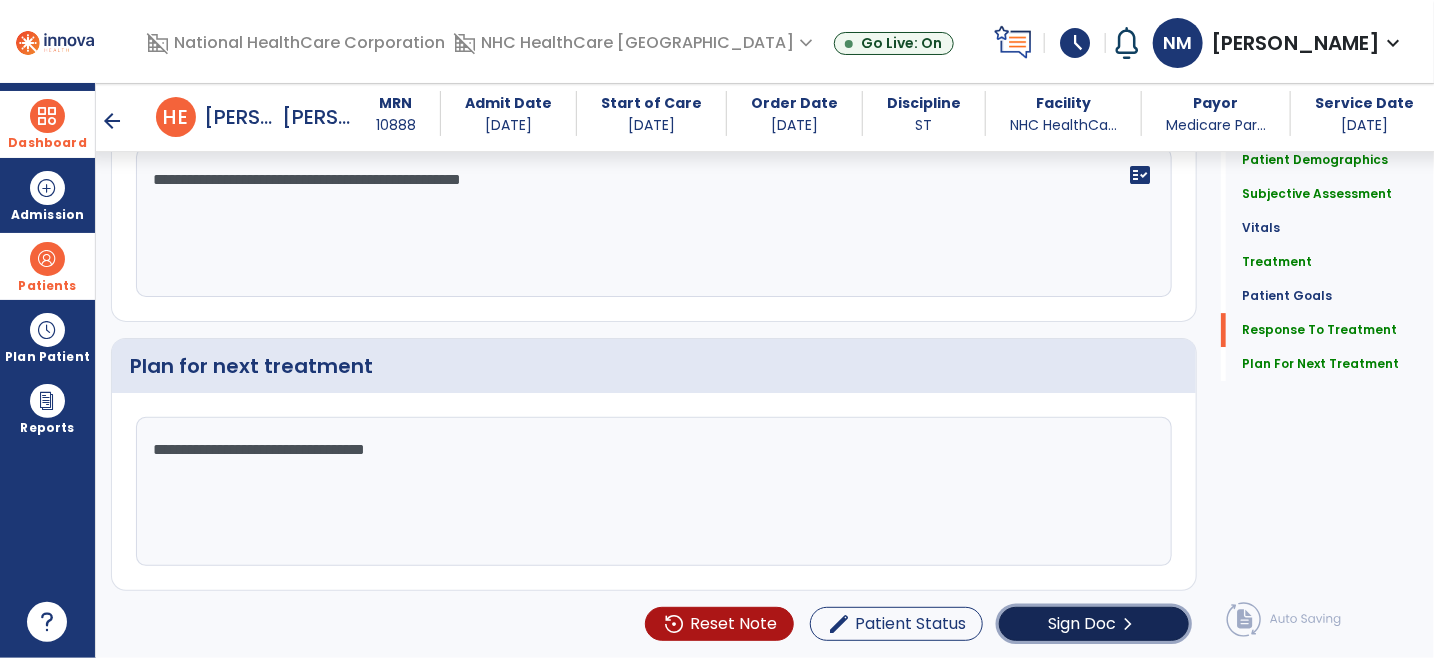 click on "Sign Doc  chevron_right" 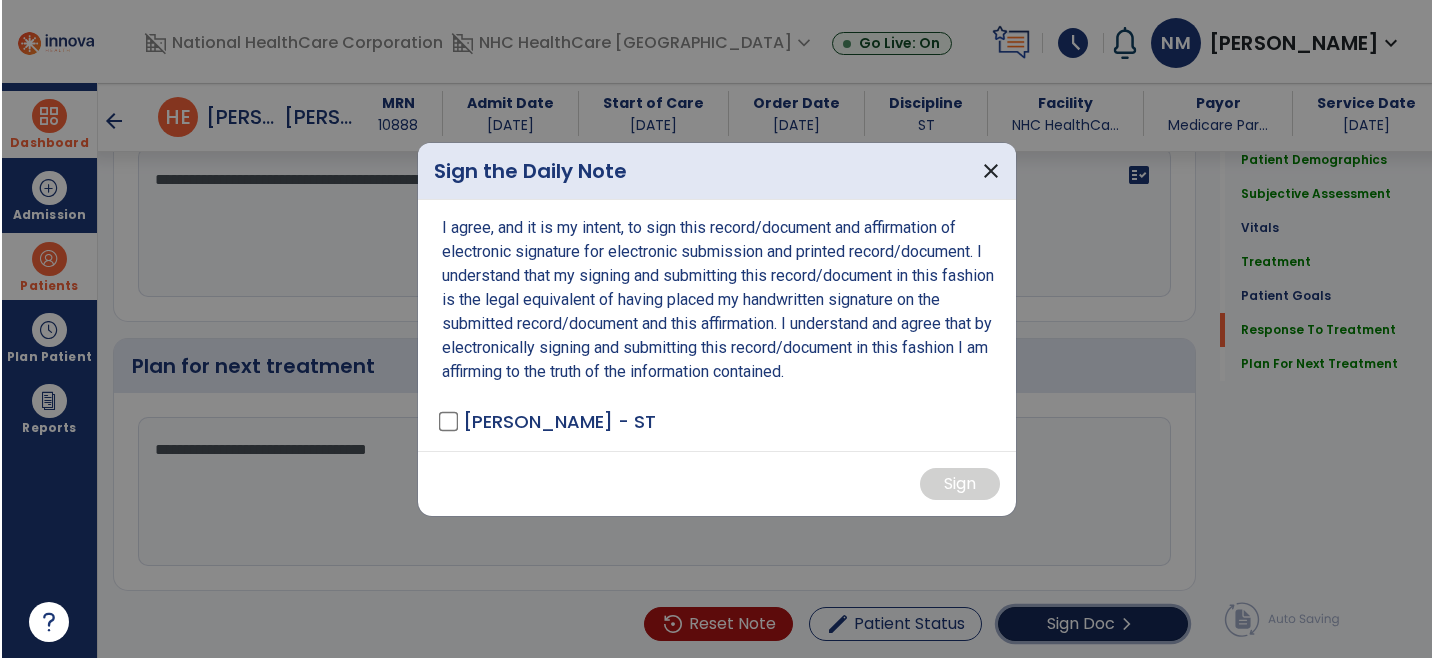 scroll, scrollTop: 2624, scrollLeft: 0, axis: vertical 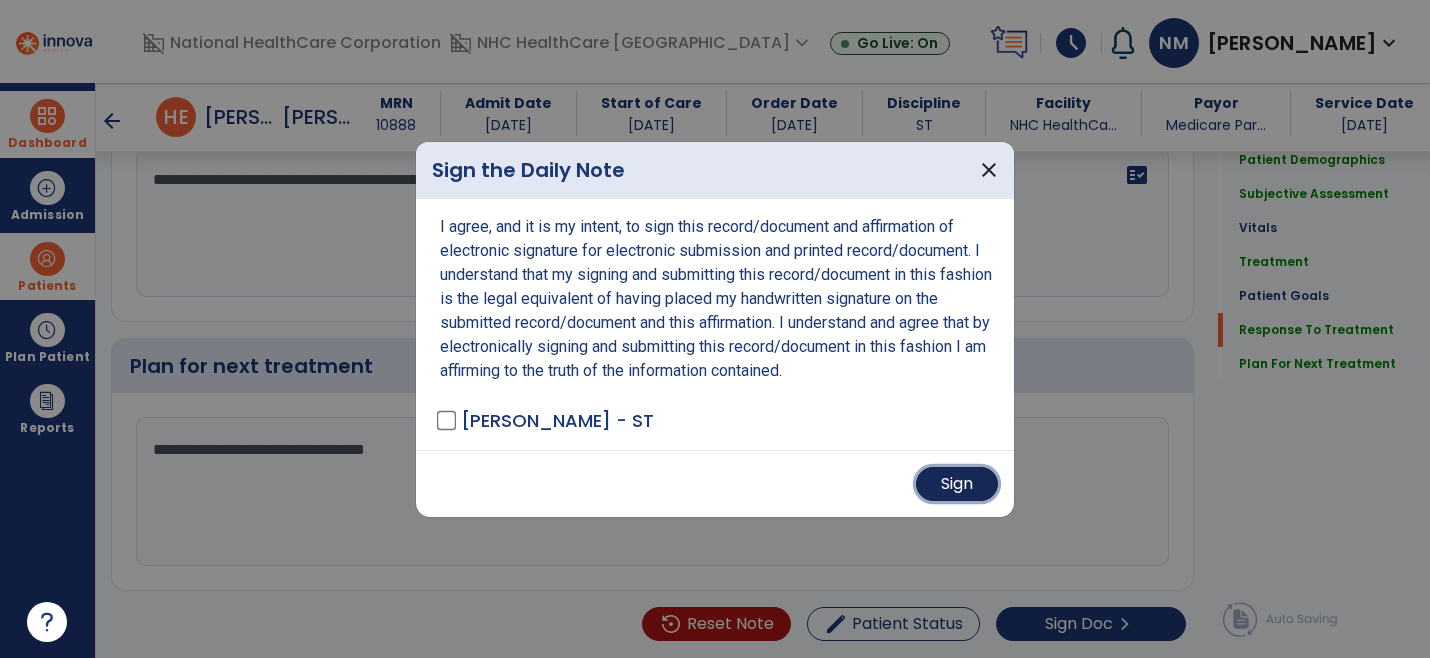 click on "Sign" at bounding box center [957, 484] 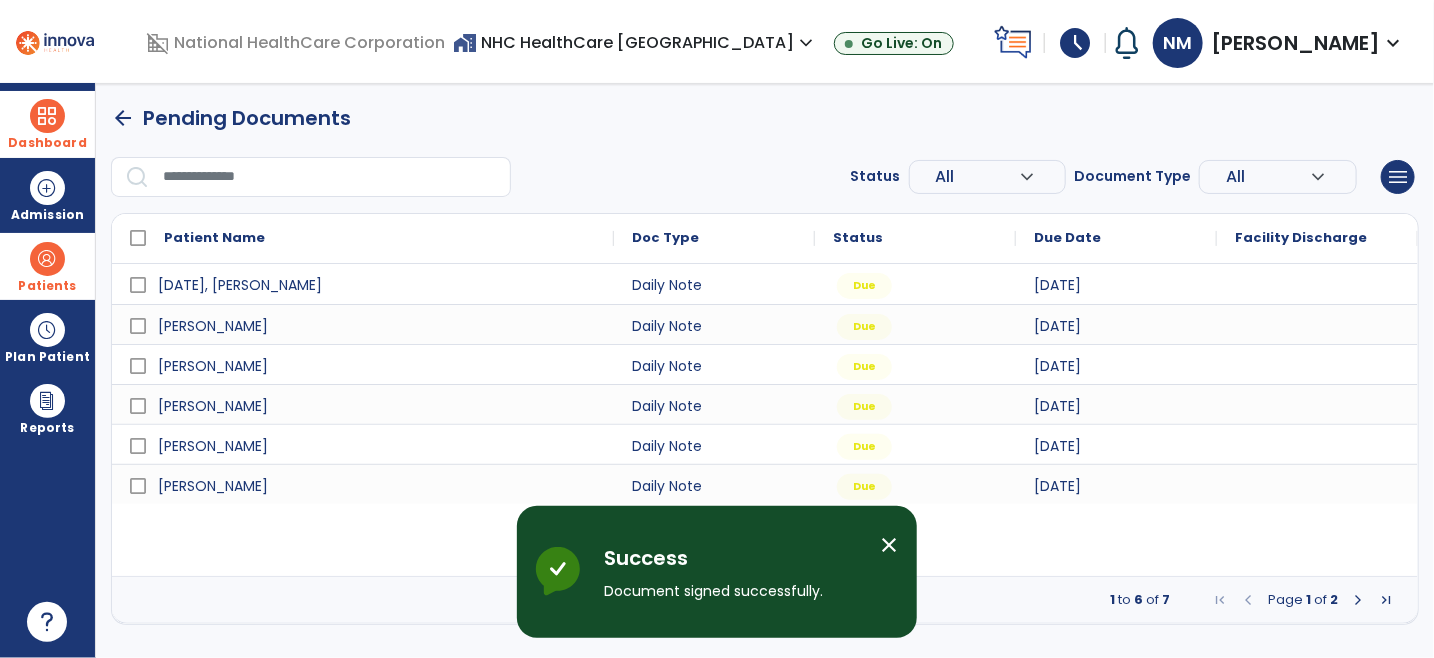 scroll, scrollTop: 0, scrollLeft: 0, axis: both 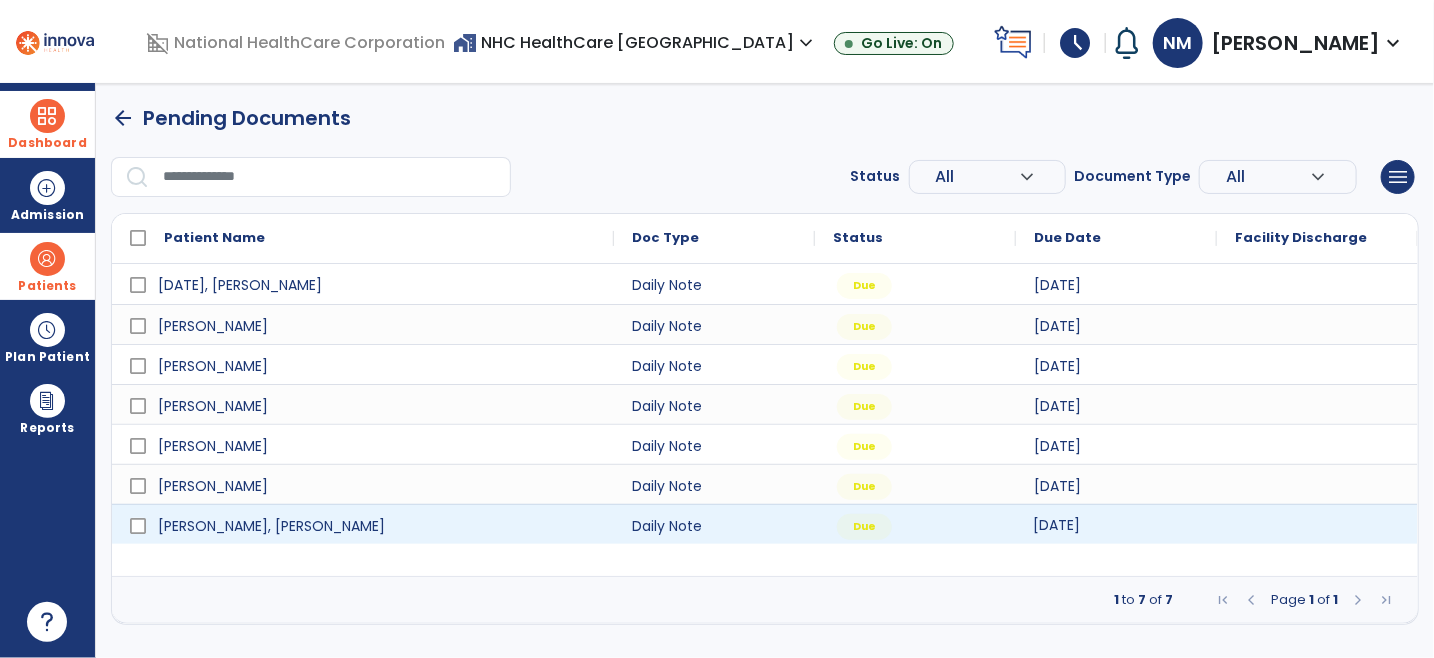 click on "[DATE]" at bounding box center (1056, 525) 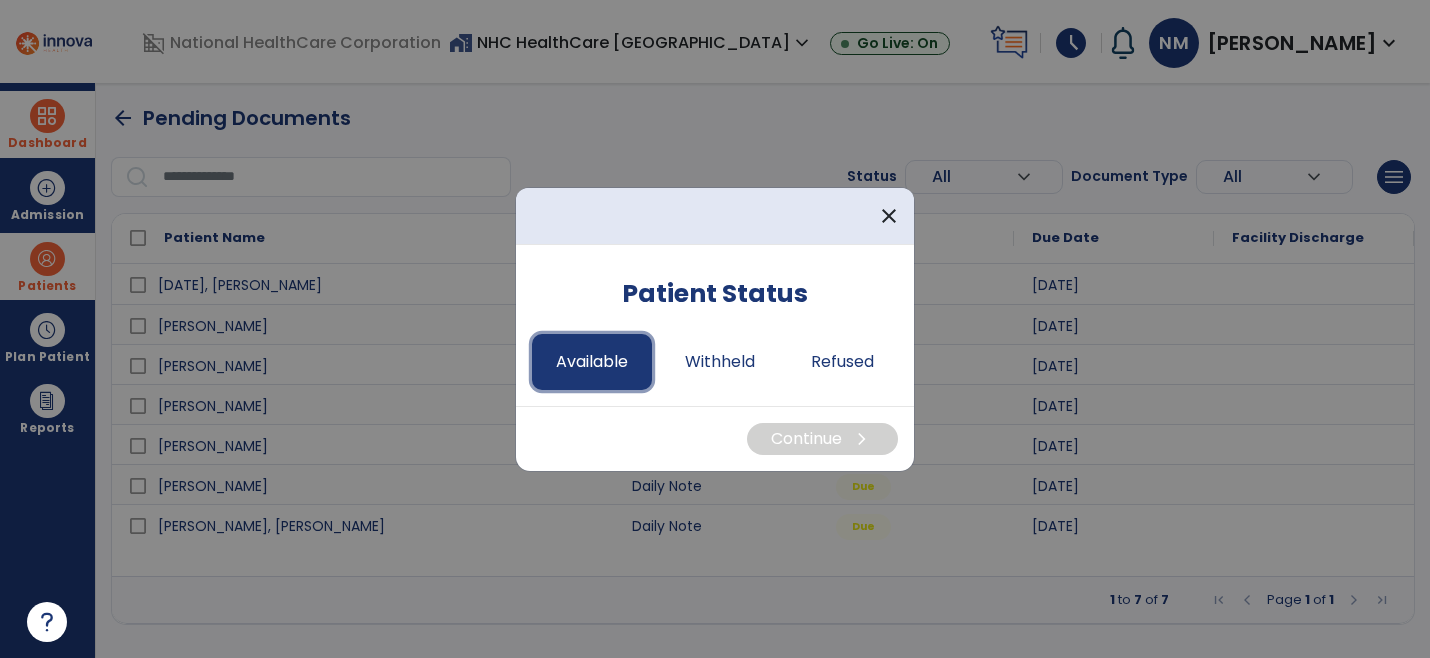 click on "Available" at bounding box center [592, 362] 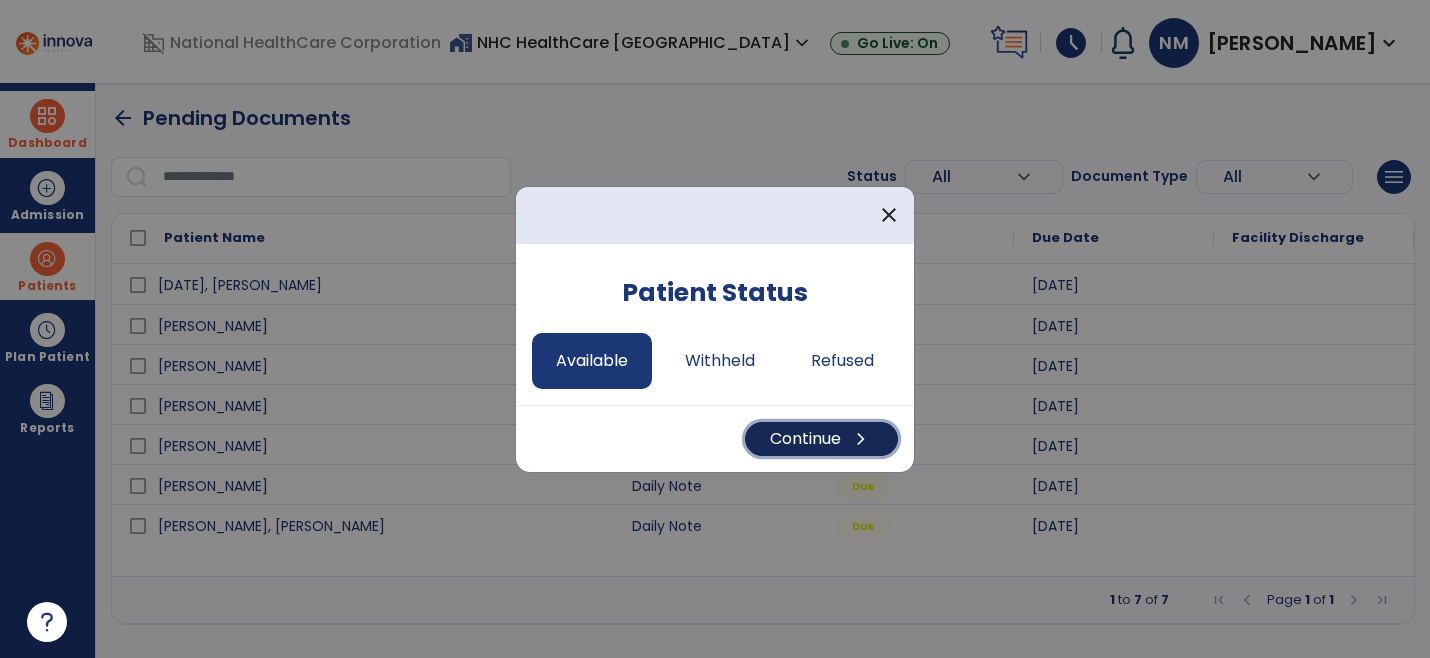click on "Continue   chevron_right" at bounding box center (821, 439) 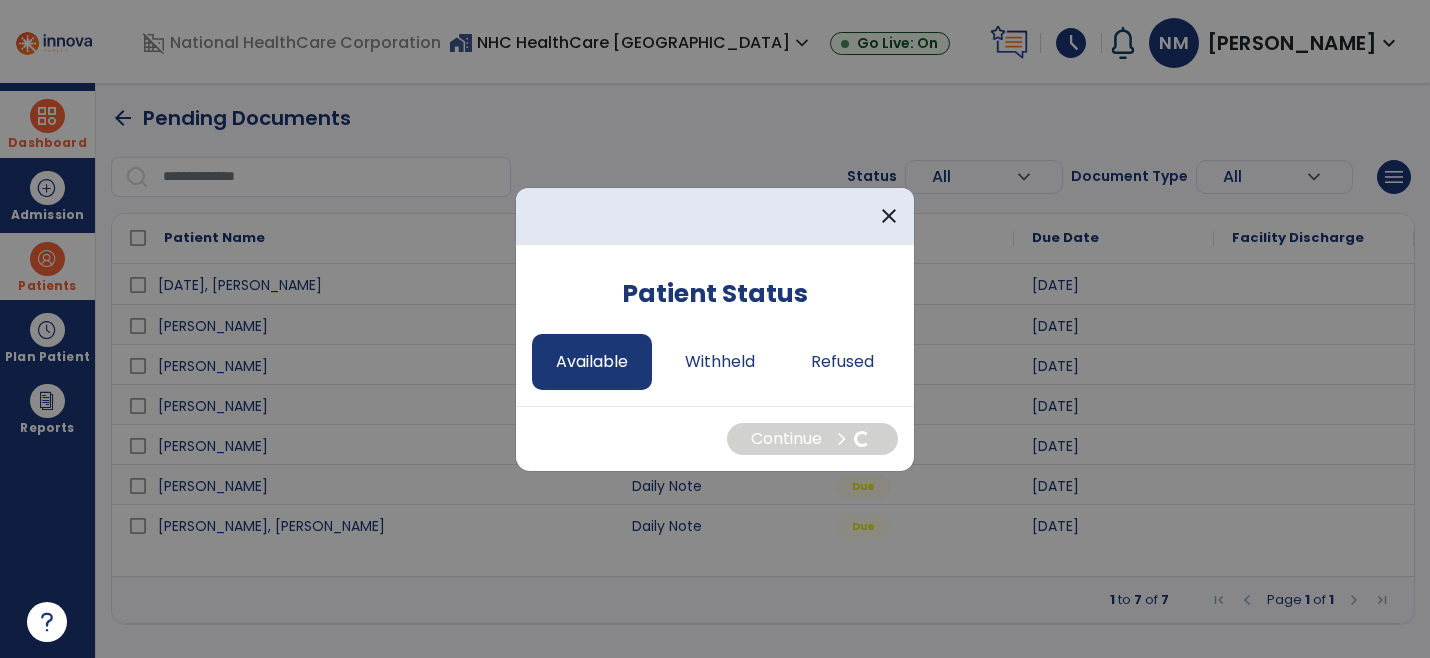 select on "*" 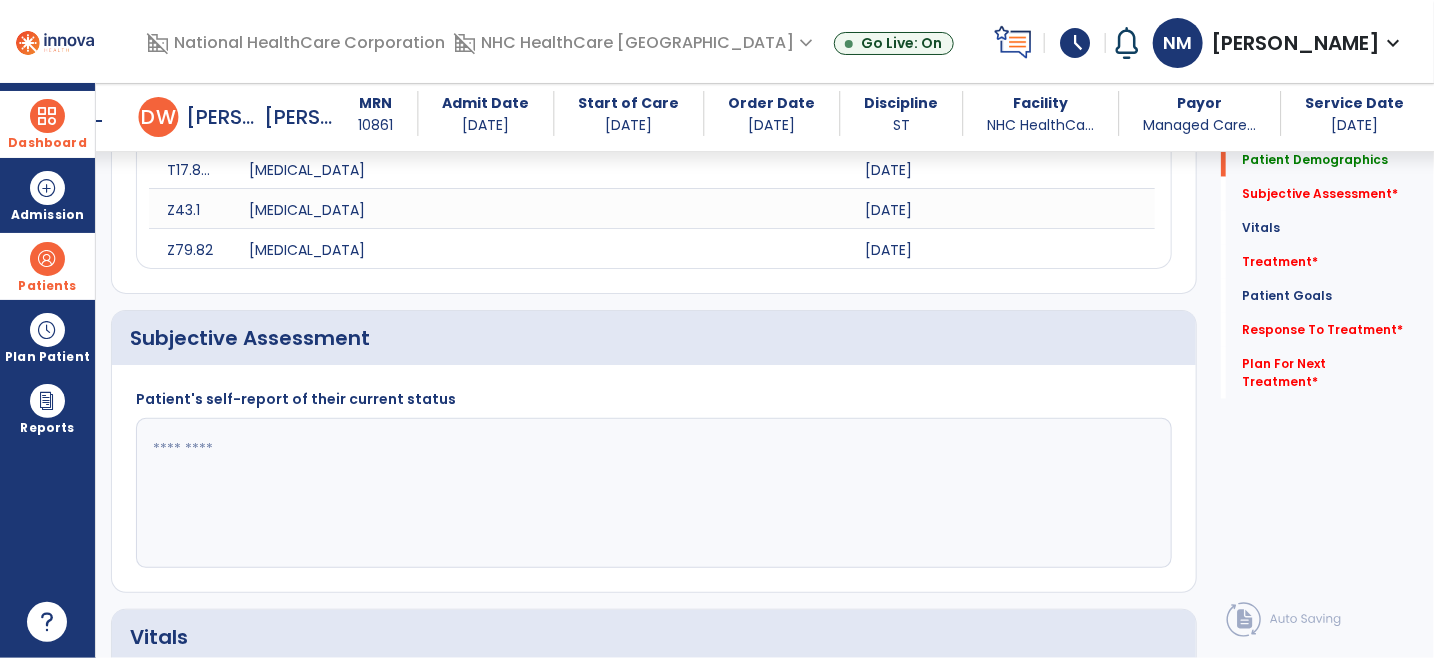 scroll, scrollTop: 1000, scrollLeft: 0, axis: vertical 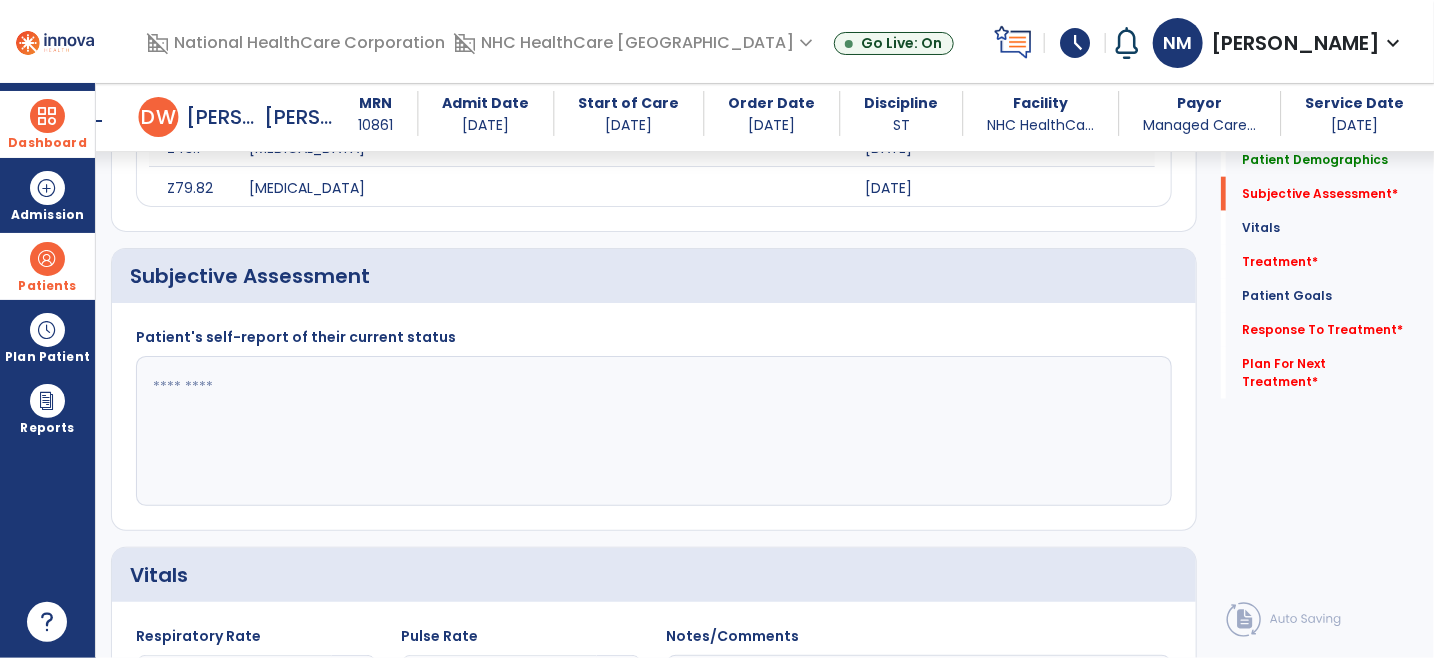 click 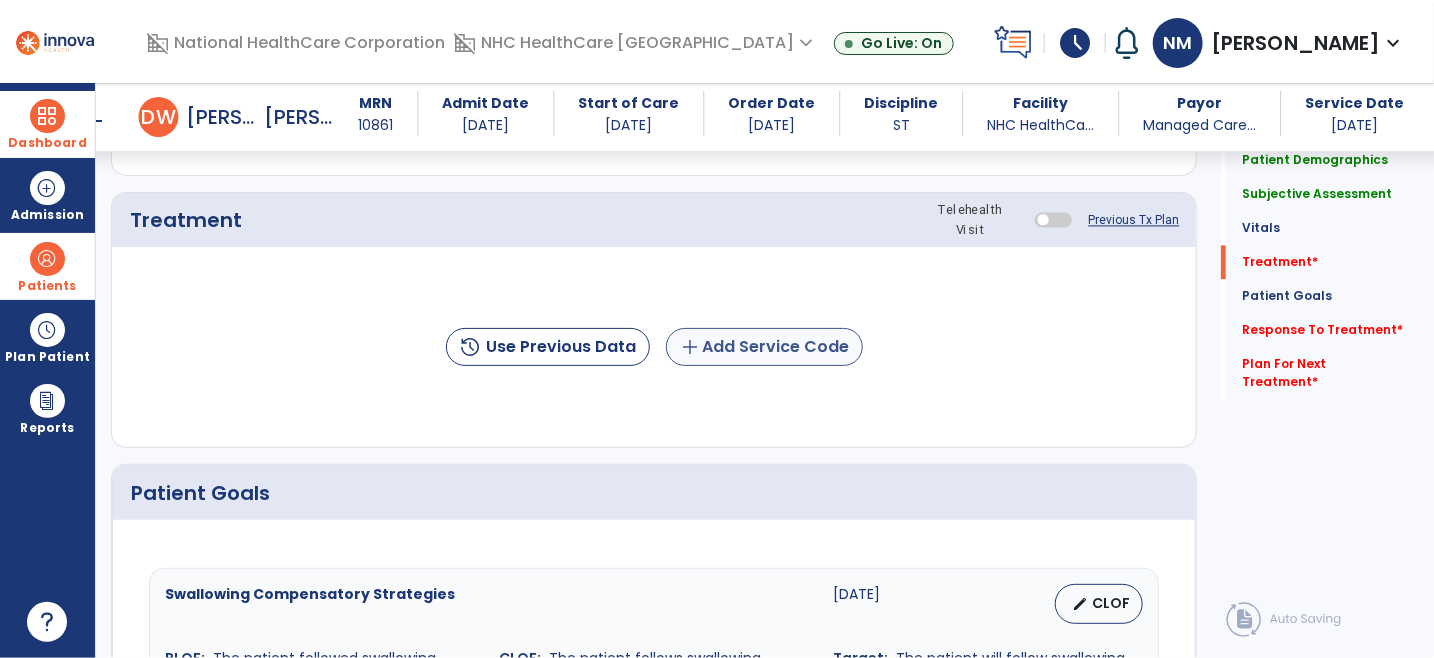 type on "**********" 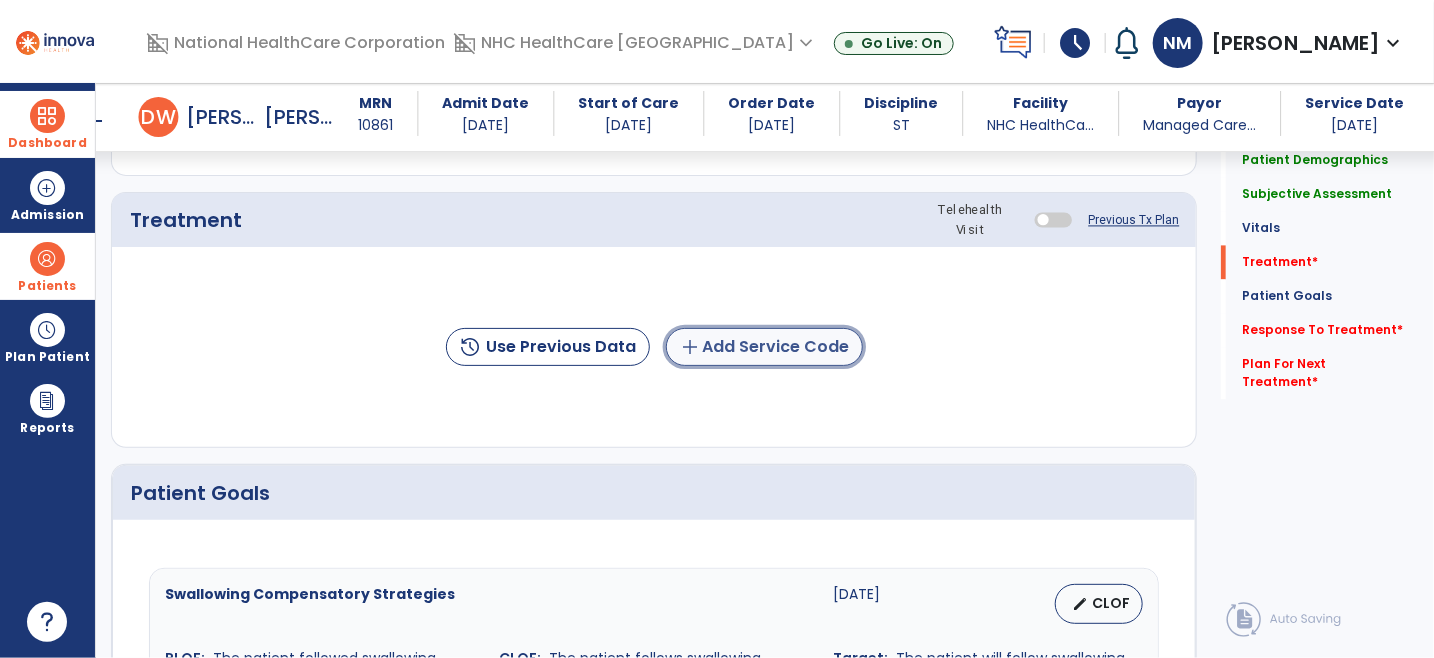 click on "add  Add Service Code" 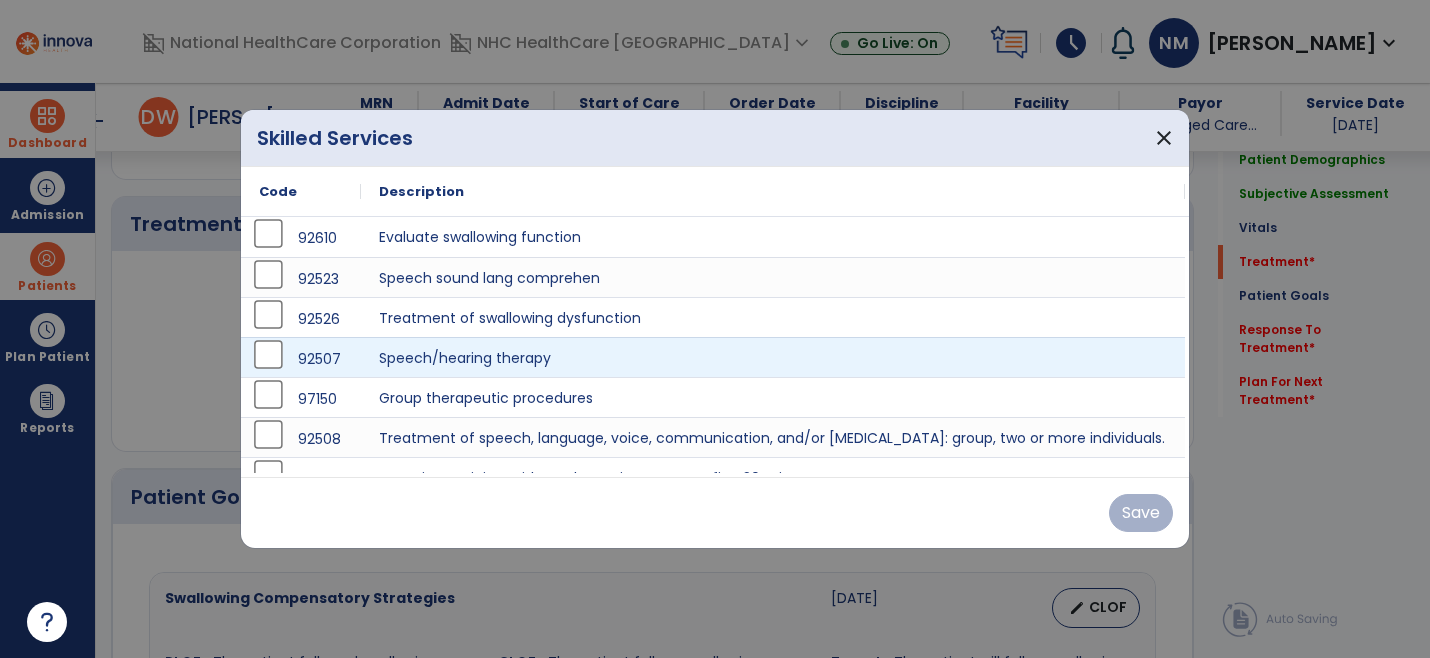 scroll, scrollTop: 1777, scrollLeft: 0, axis: vertical 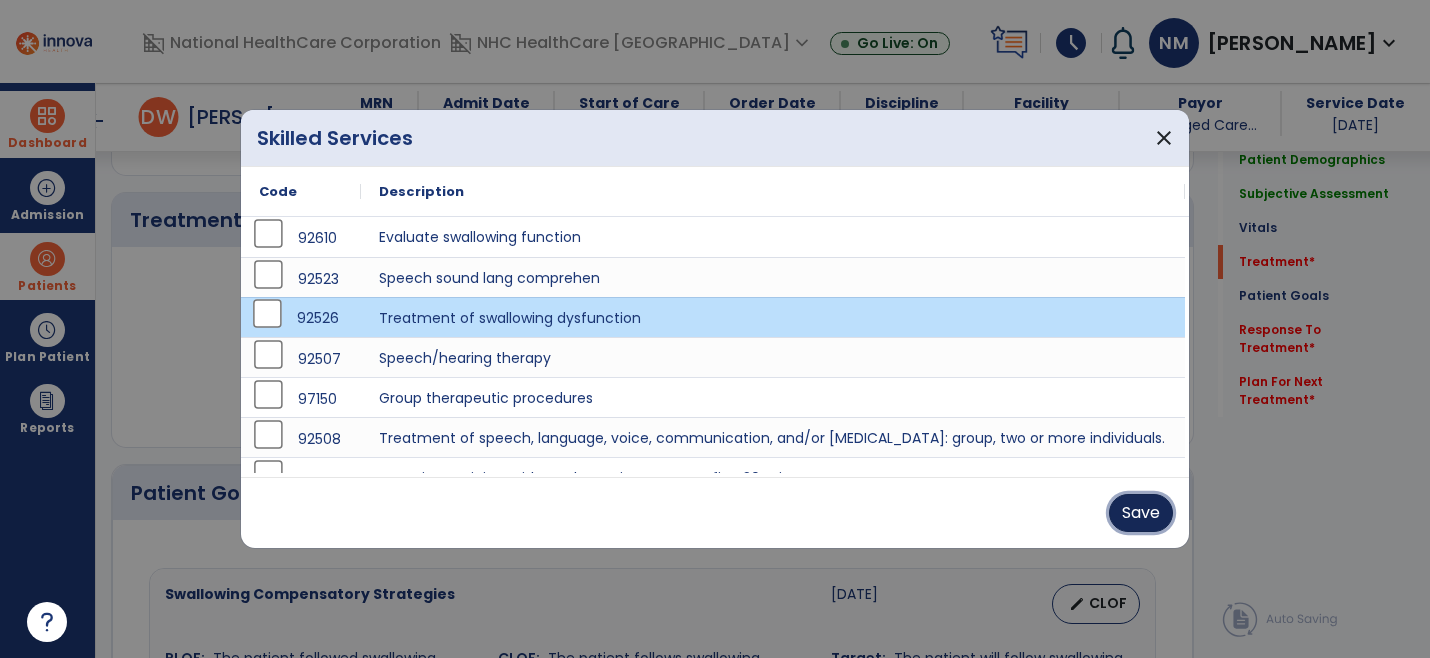 click on "Save" at bounding box center [1141, 513] 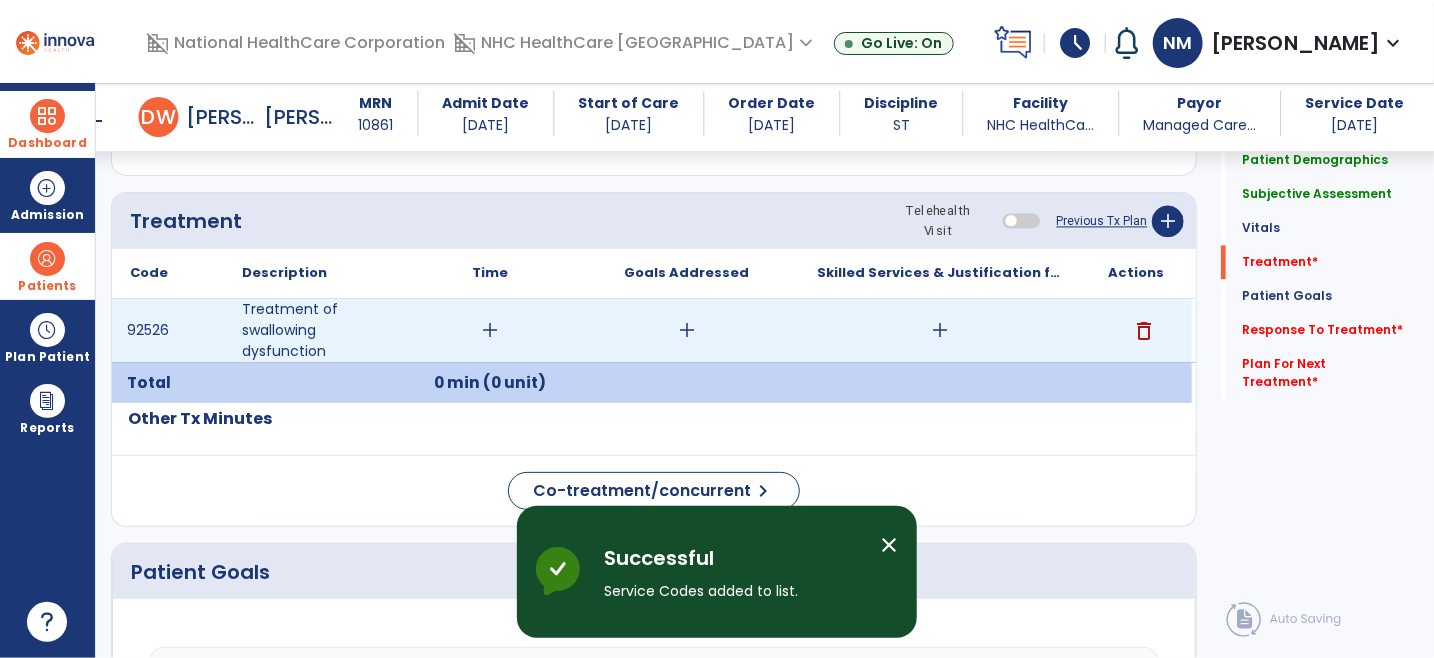 click on "add" at bounding box center (490, 330) 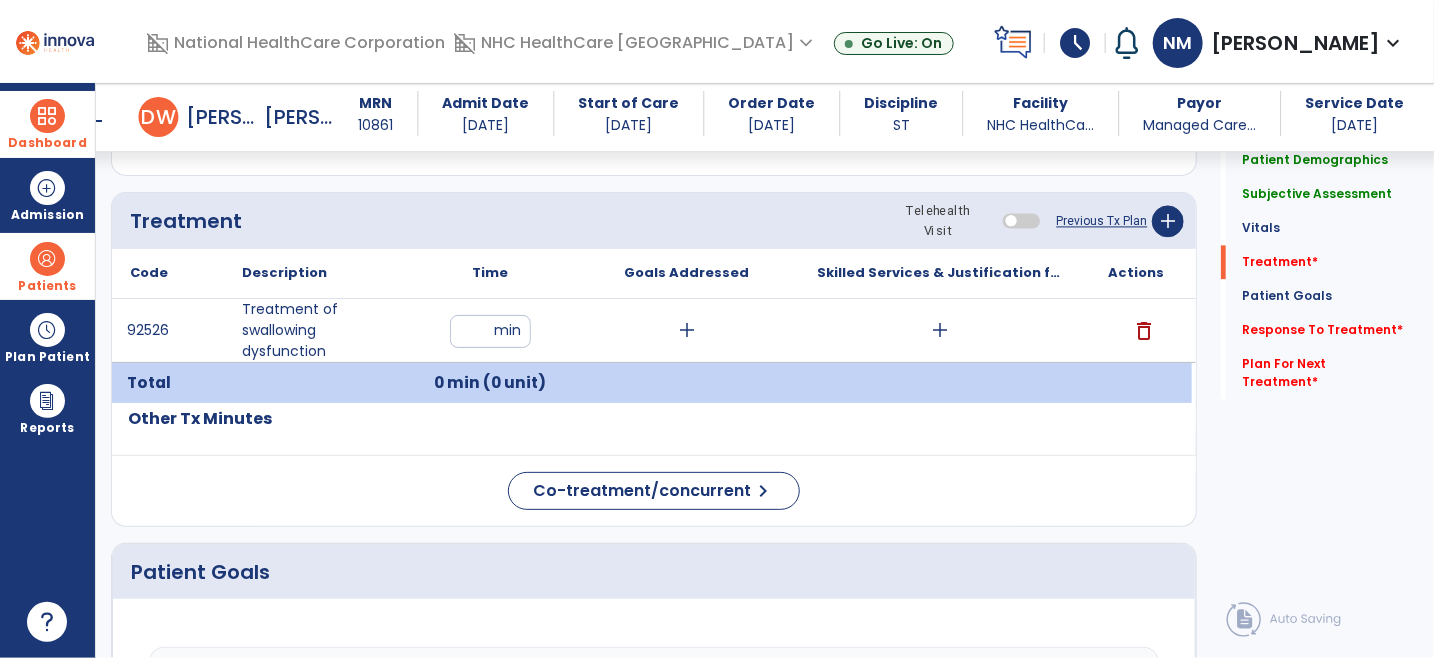 type on "**" 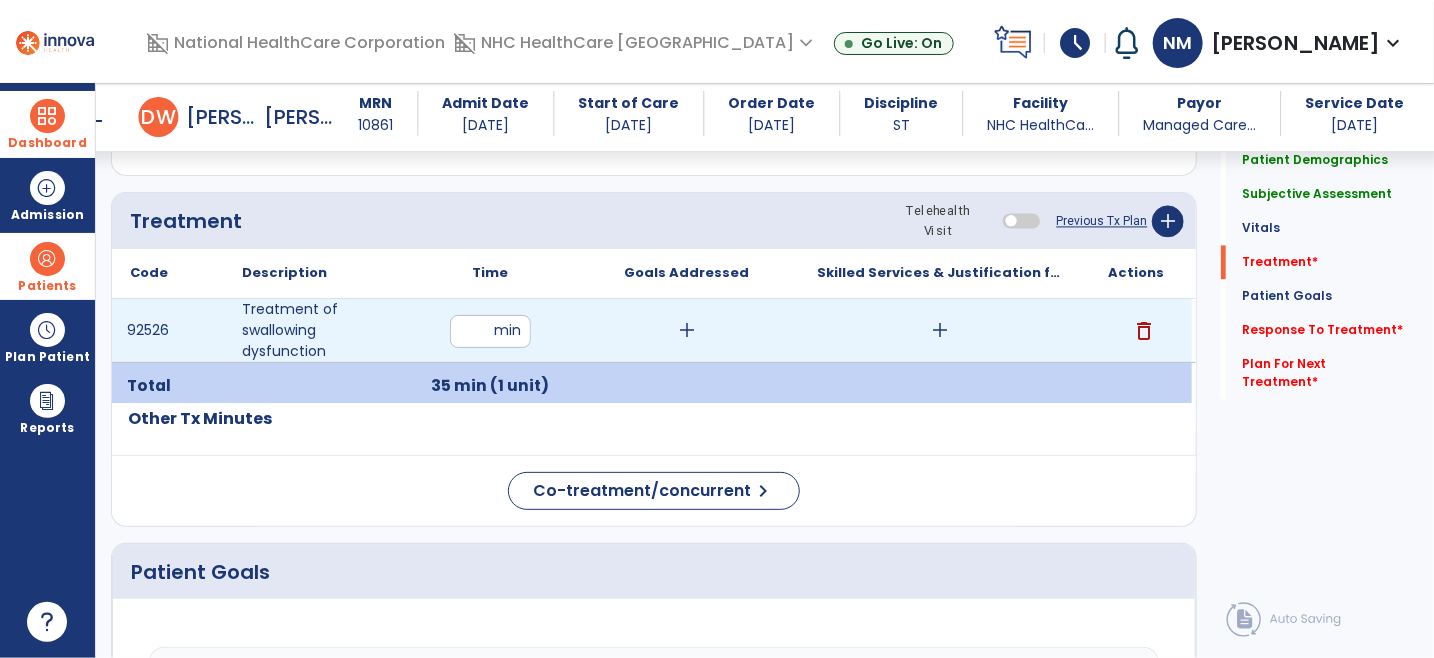 click on "add" at bounding box center [687, 330] 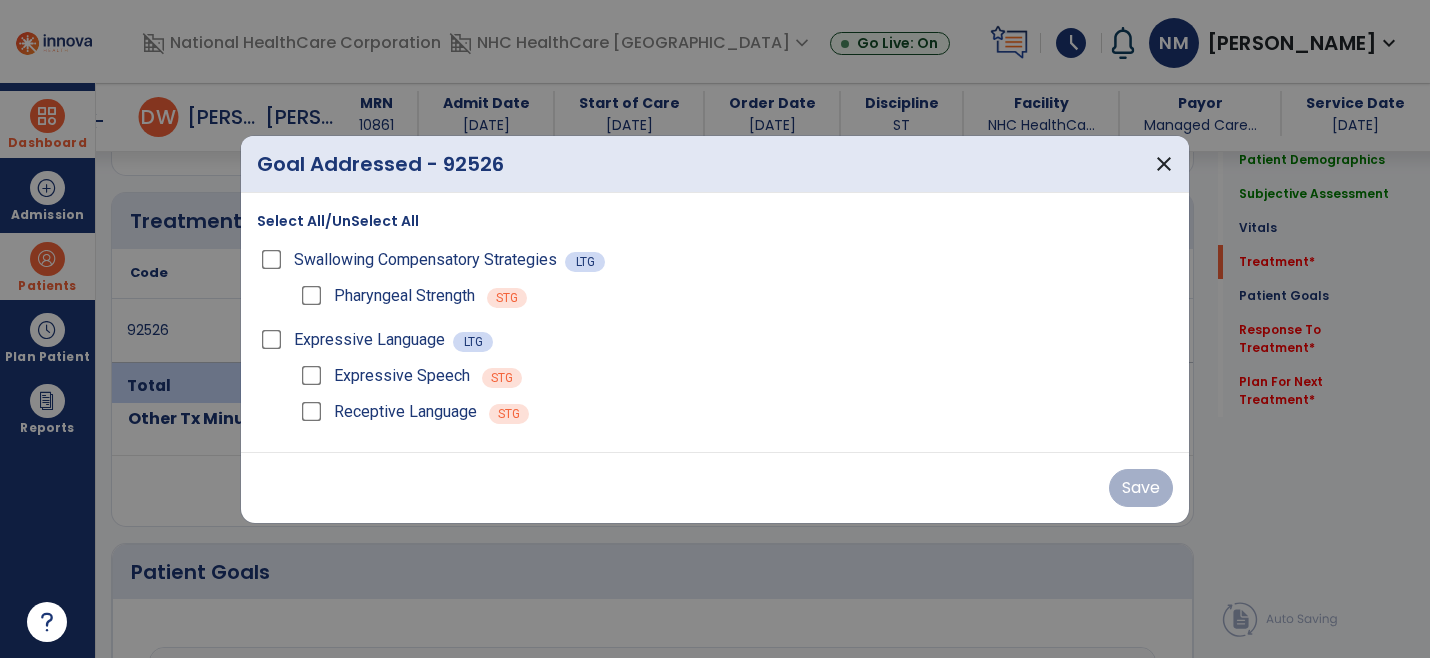 scroll, scrollTop: 1777, scrollLeft: 0, axis: vertical 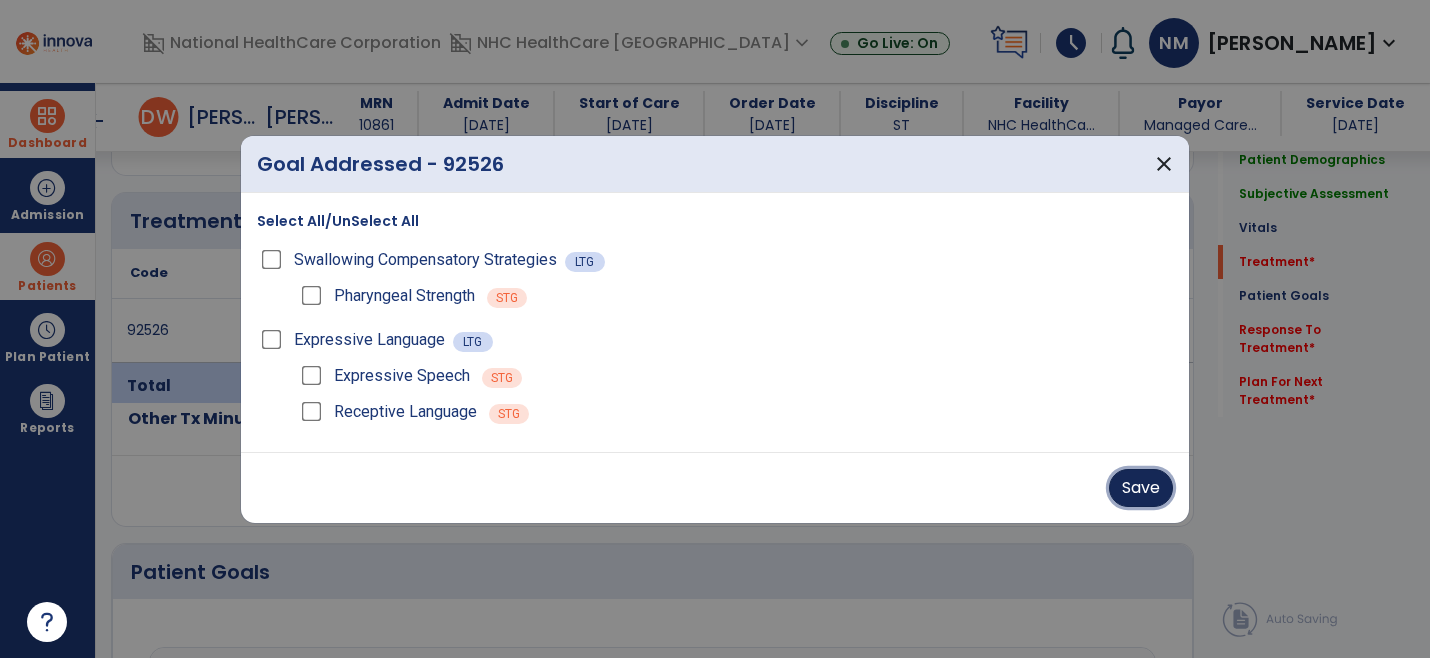 click on "Save" at bounding box center (1141, 488) 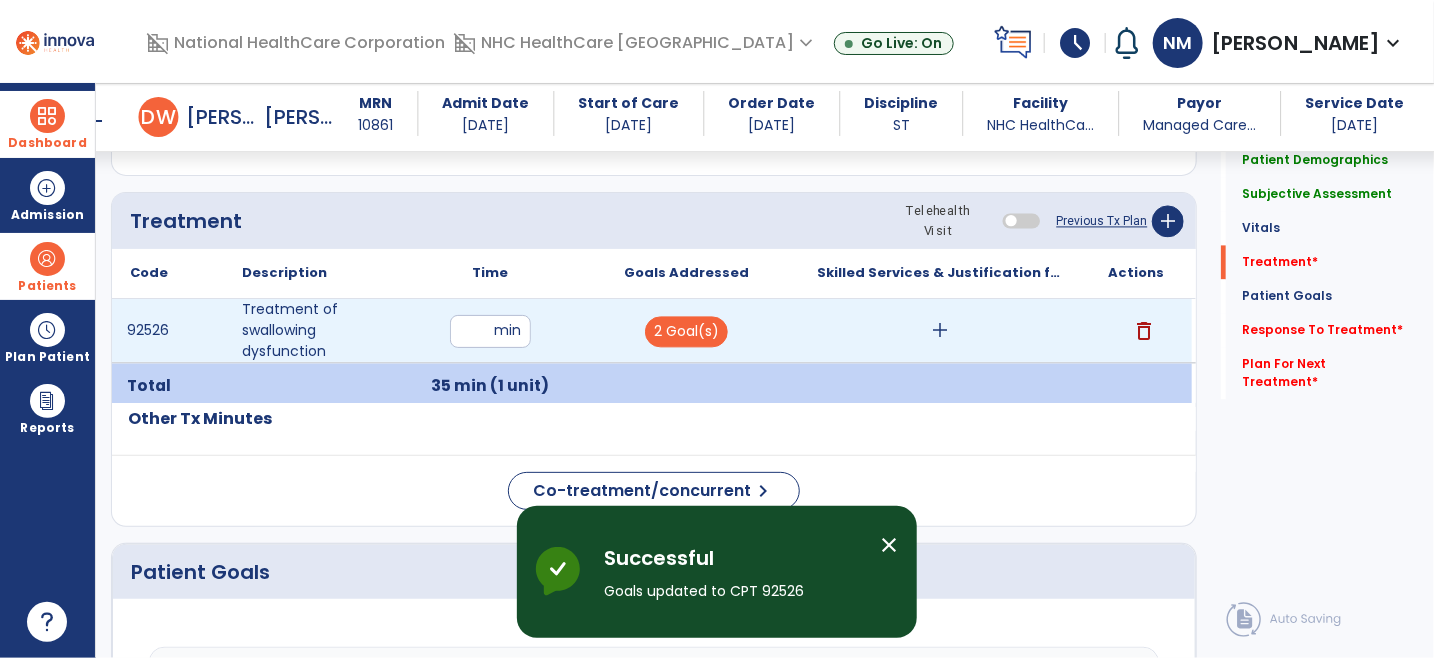 click on "add" at bounding box center [940, 330] 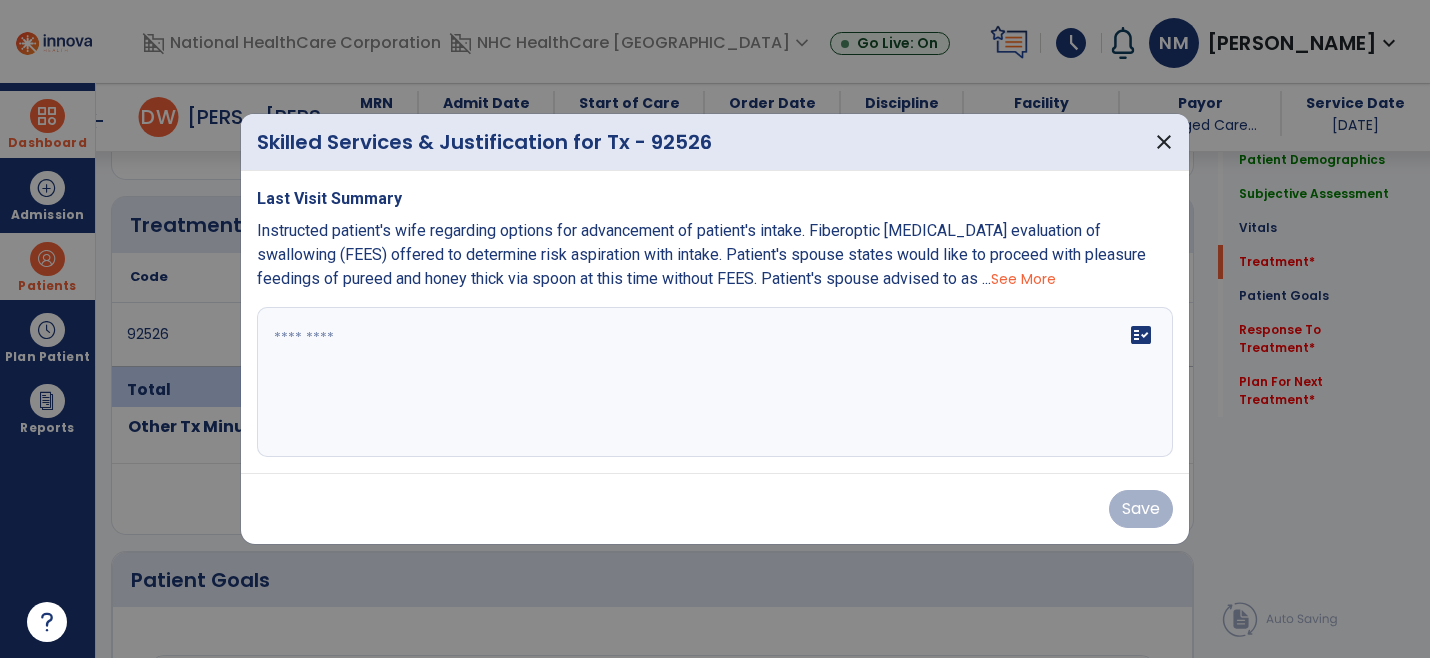 scroll, scrollTop: 1777, scrollLeft: 0, axis: vertical 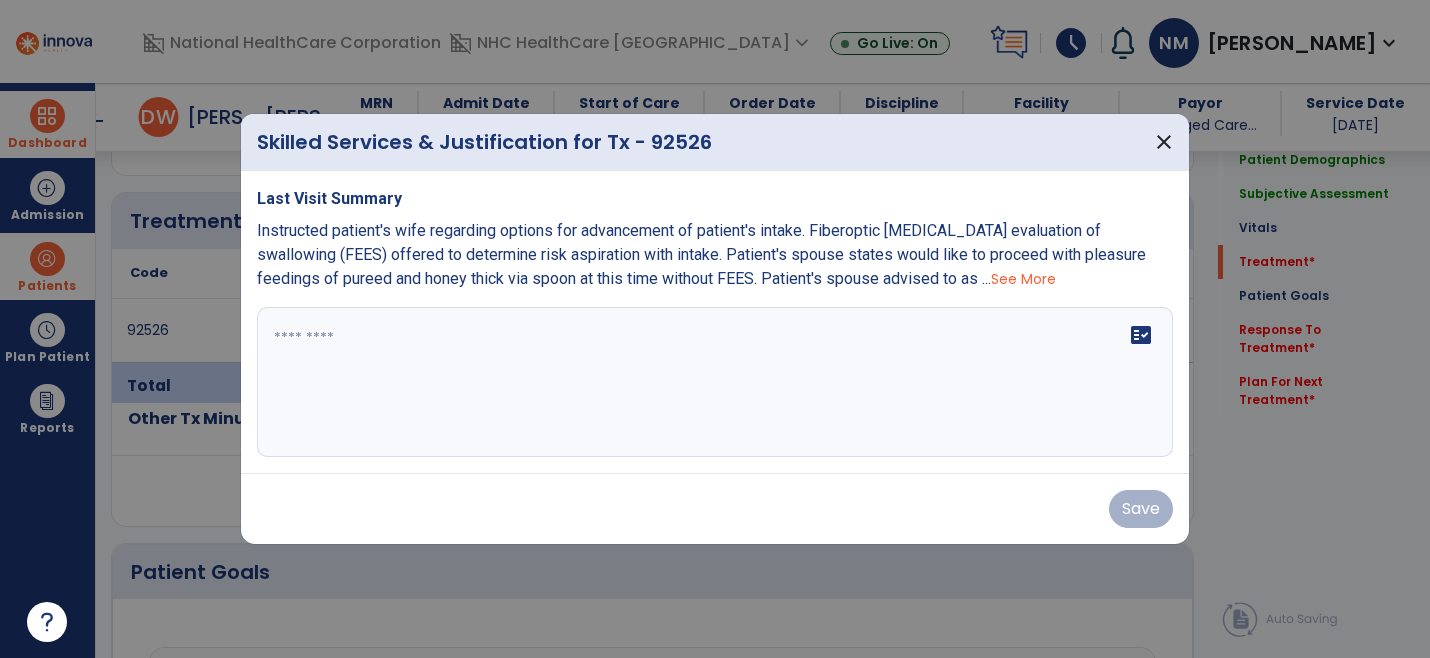 click on "fact_check" at bounding box center (715, 382) 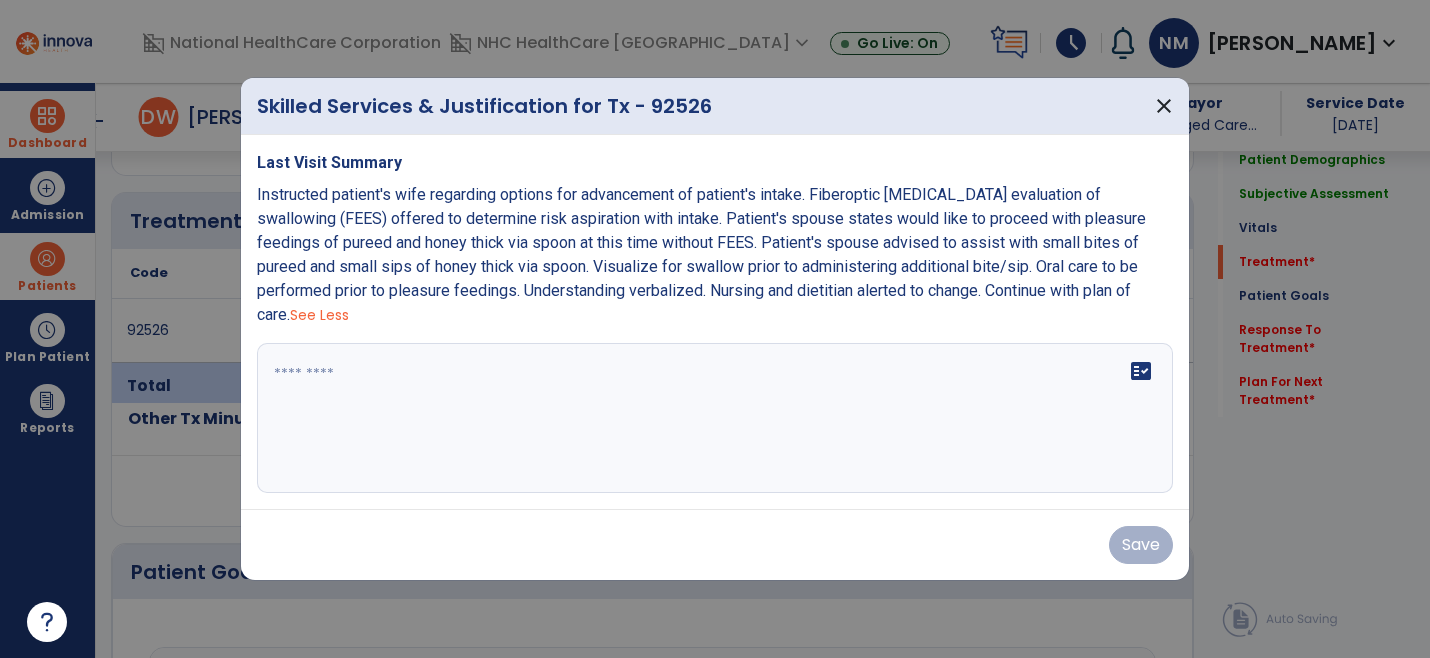 click on "Last Visit Summary Instructed patient's wife regarding options for advancement of patient's intake.  Fiberoptic [MEDICAL_DATA] evaluation of swallowing (FEES) offered to determine risk aspiration with intake.  Patient's spouse states would like to proceed with pleasure feedings of pureed and honey thick via spoon at this time without FEES.  Patient's spouse advised to assist with small bites of pureed and small sips of honey thick via spoon.  Visualize for swallow prior to administering additional bite/sip.  Oral care to be performed prior to pleasure feedings.  Understanding verbalized.  Nursing and dietitian alerted to change.  Continue with plan of care.  See Less   fact_check" at bounding box center [715, 322] 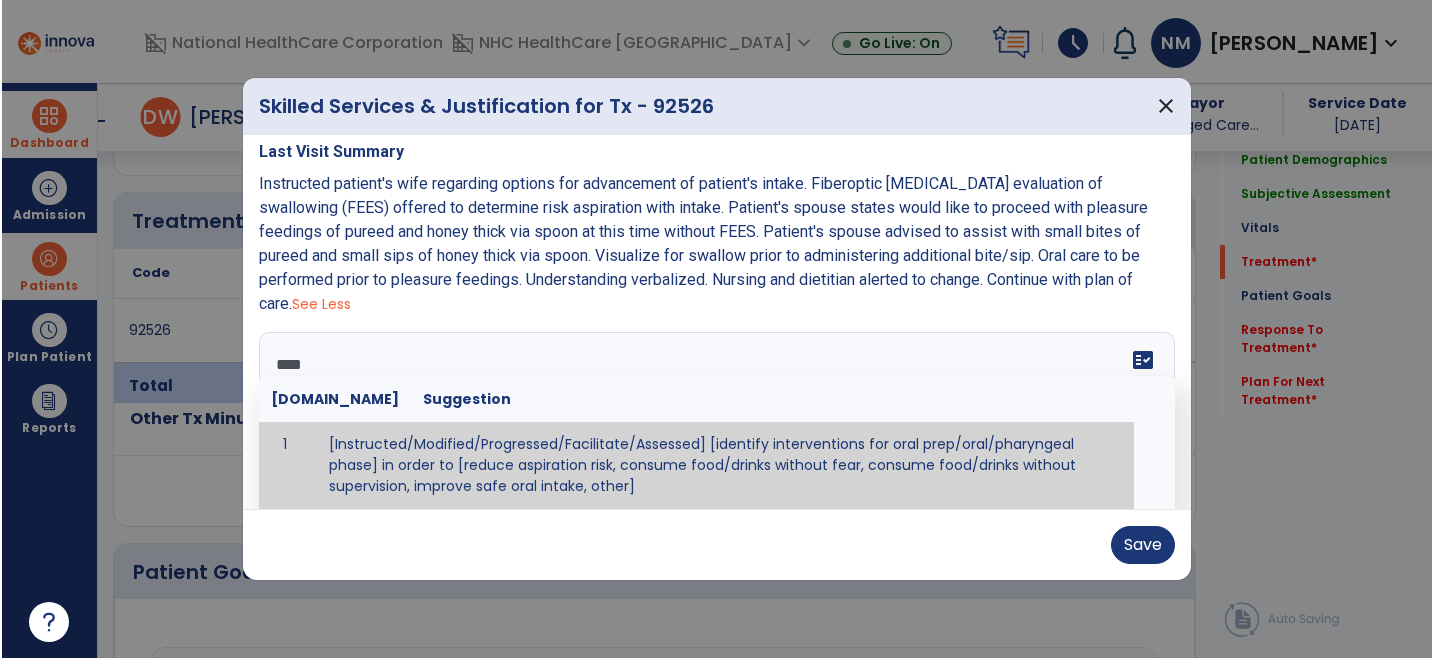 scroll, scrollTop: 0, scrollLeft: 0, axis: both 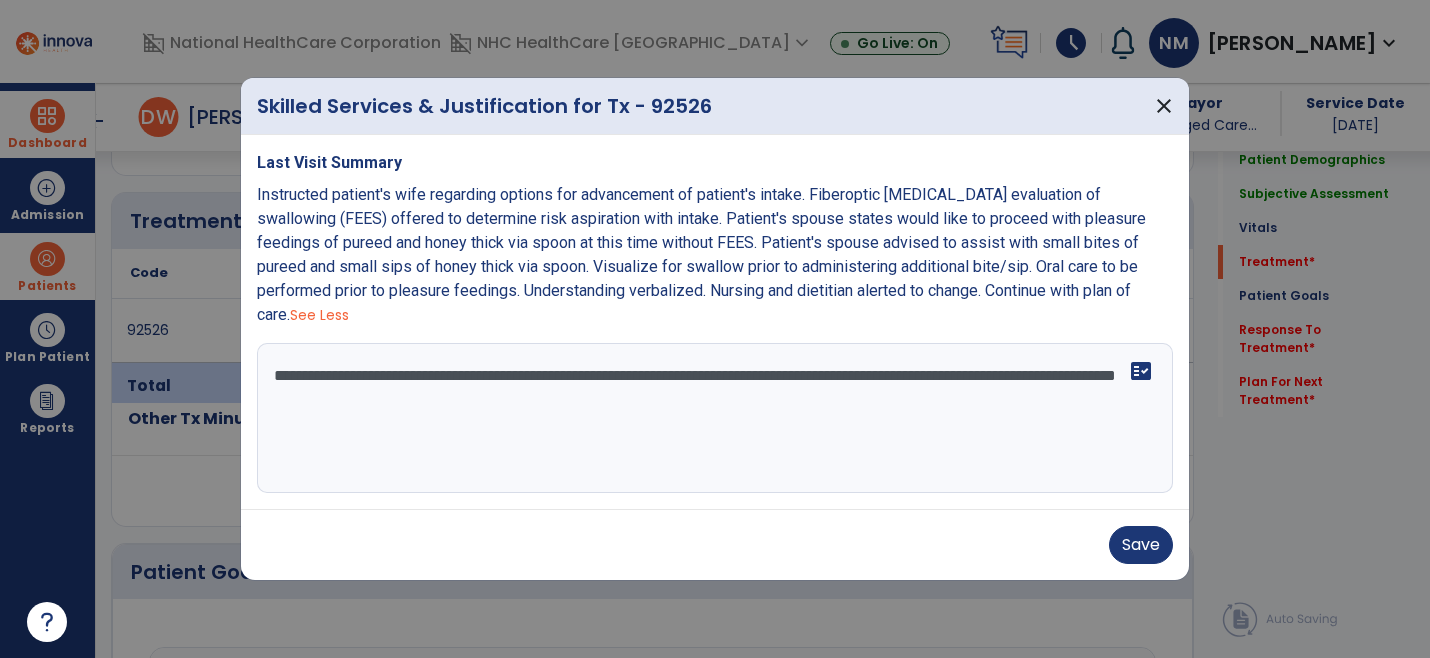 click on "**********" at bounding box center [715, 418] 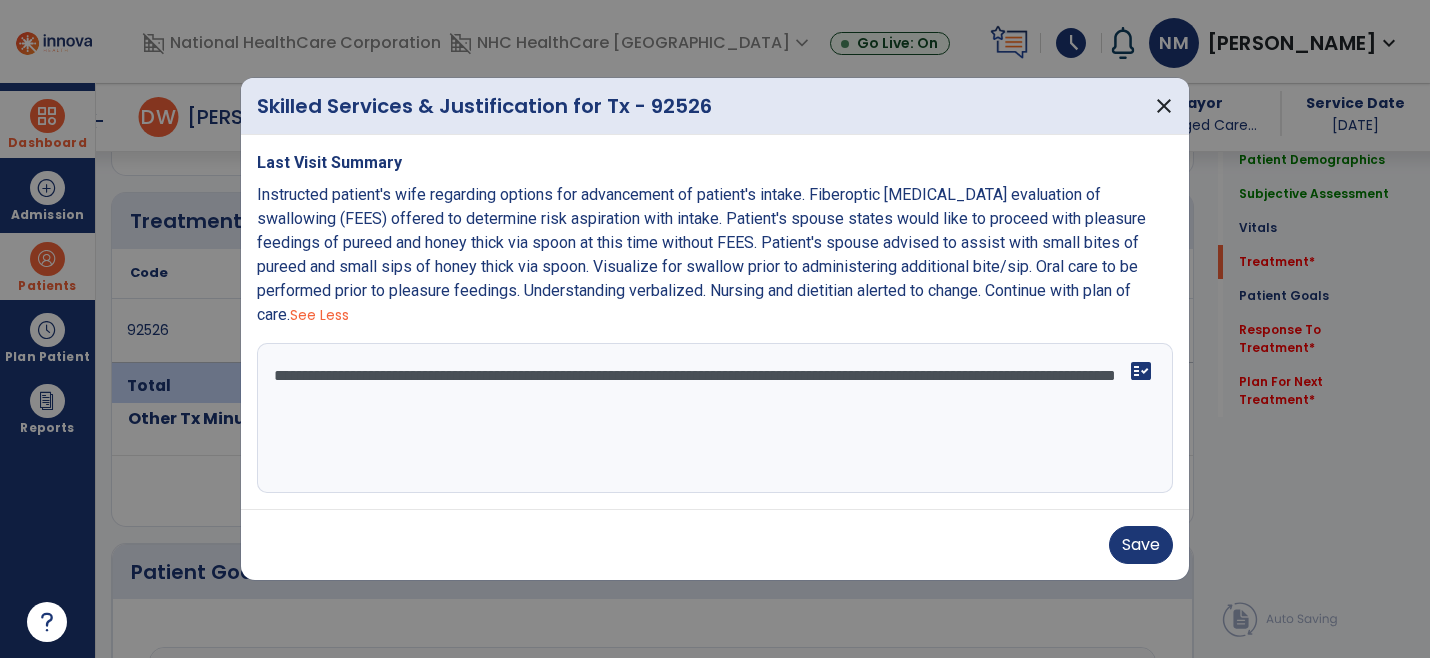 click on "**********" at bounding box center [715, 418] 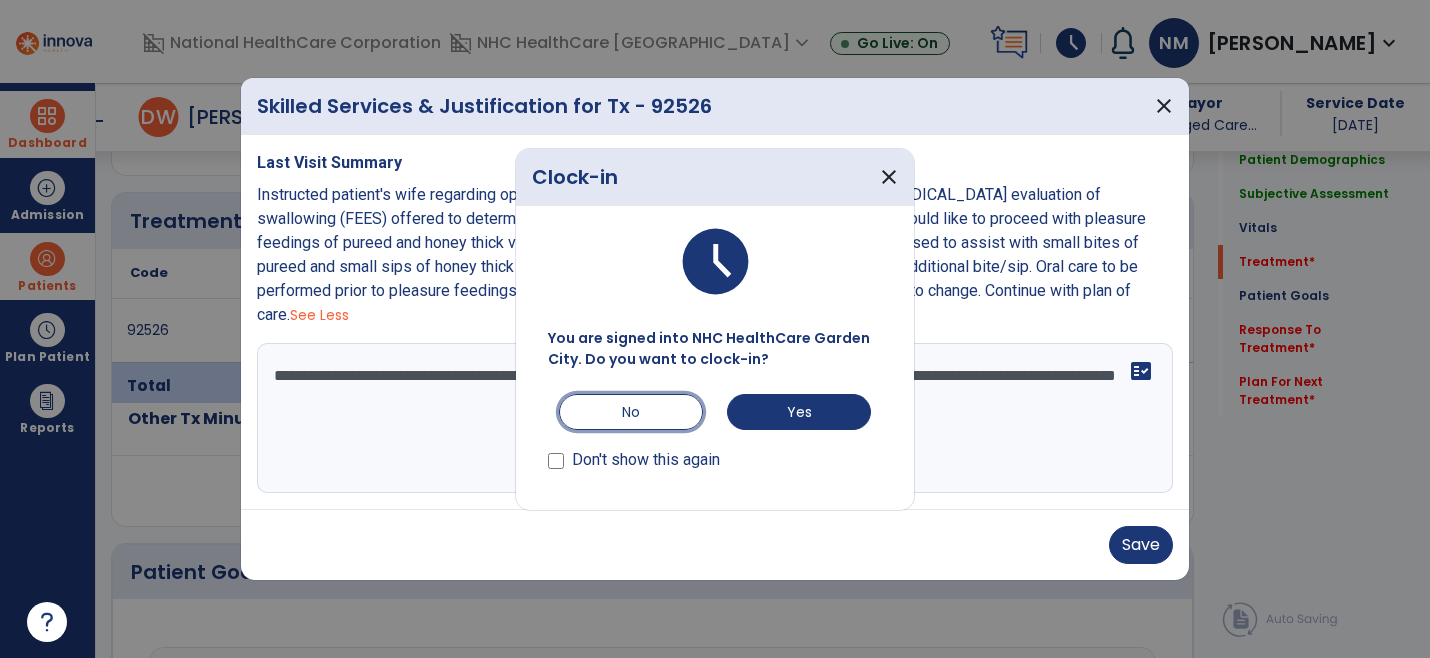 drag, startPoint x: 668, startPoint y: 411, endPoint x: 657, endPoint y: 416, distance: 12.083046 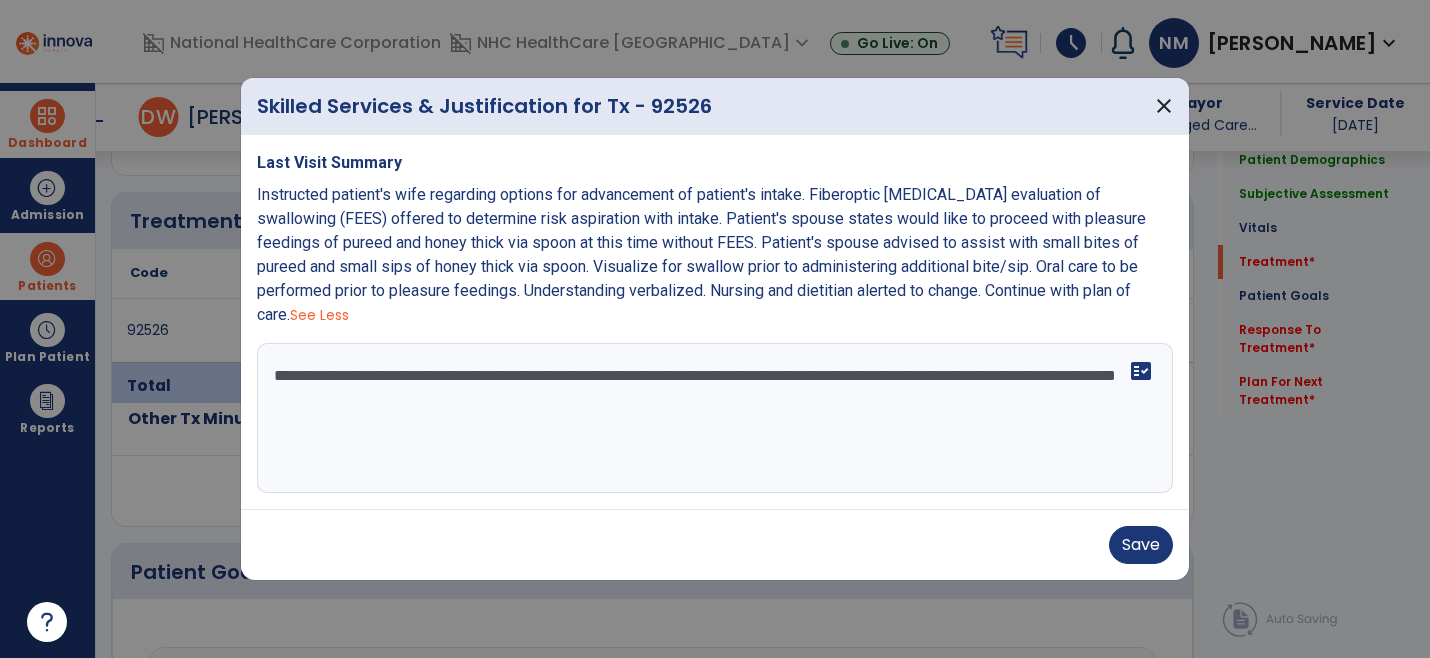 click on "**********" at bounding box center [715, 418] 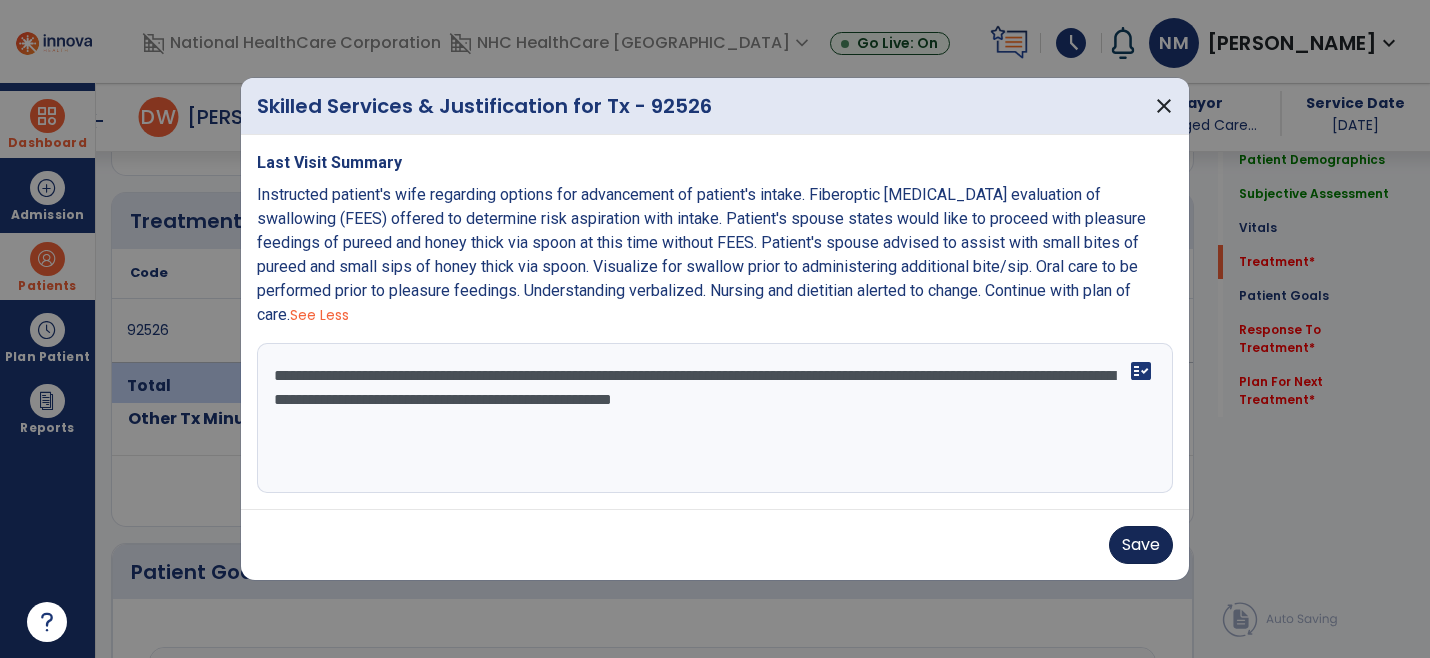 type on "**********" 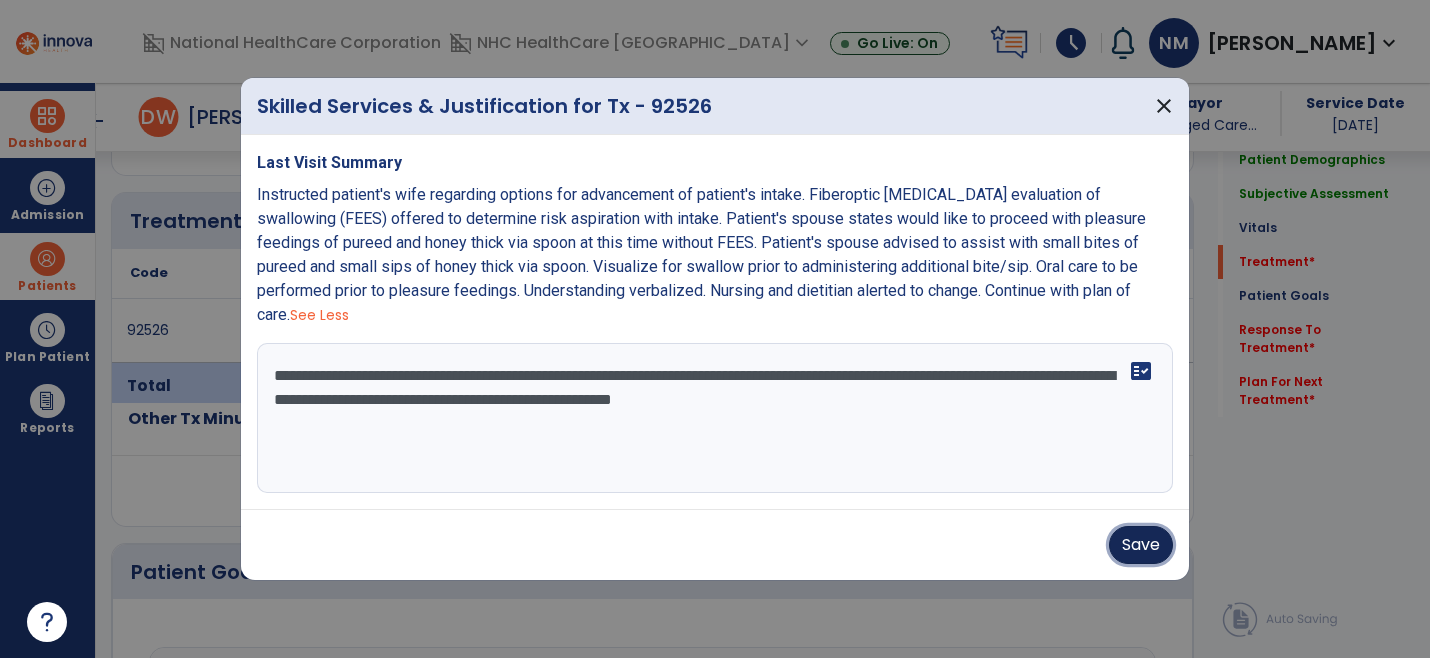 click on "Save" at bounding box center [1141, 545] 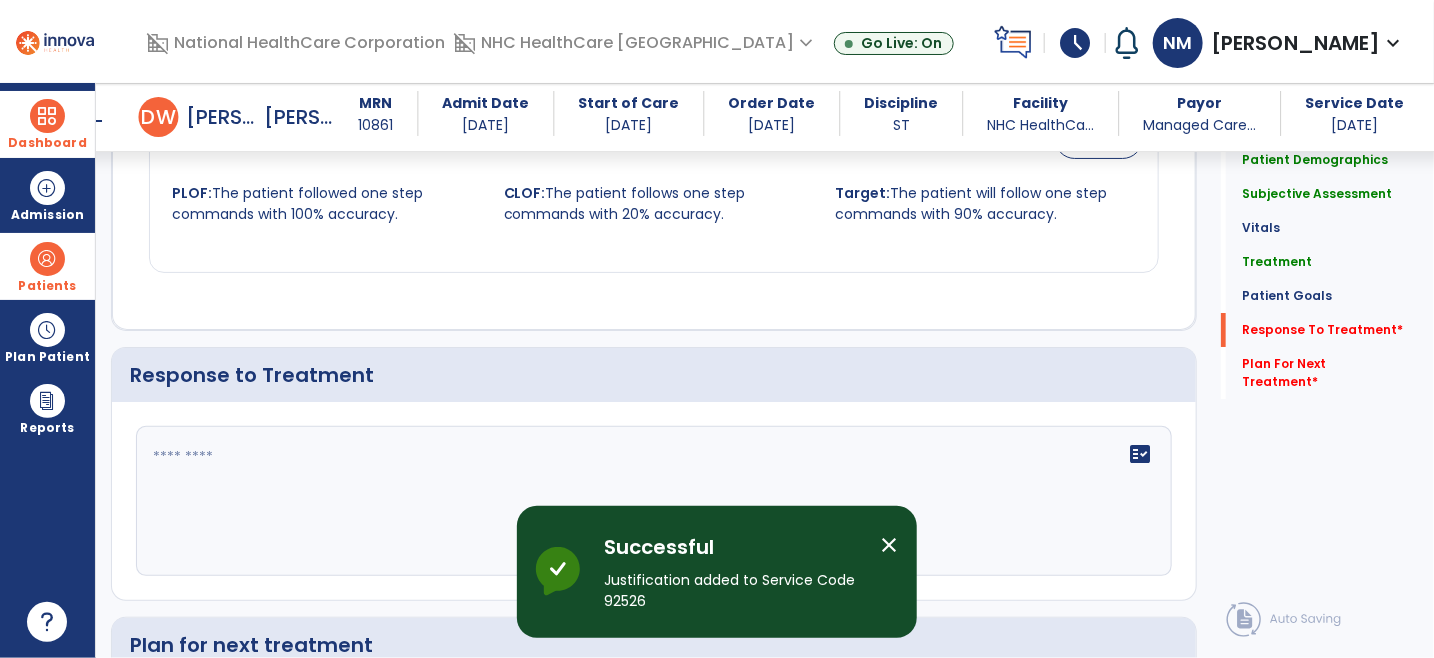 scroll, scrollTop: 3111, scrollLeft: 0, axis: vertical 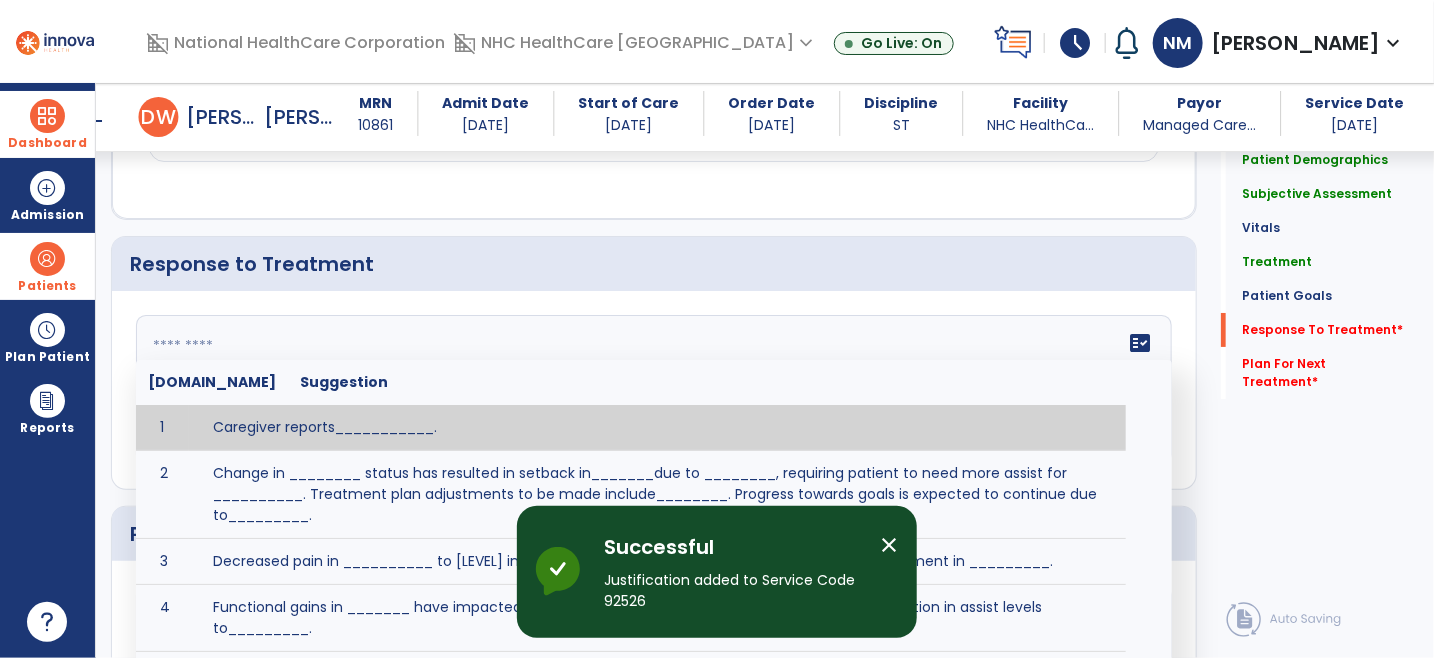 click on "fact_check  [DOMAIN_NAME] Suggestion 1 Caregiver reports___________. 2 Change in ________ status has resulted in setback in_______due to ________, requiring patient to need more assist for __________.   Treatment plan adjustments to be made include________.  Progress towards goals is expected to continue due to_________. 3 Decreased pain in __________ to [LEVEL] in response to [MODALITY/TREATMENT] allows for improvement in _________. 4 Functional gains in _______ have impacted the patient's ability to perform_________ with a reduction in assist levels to_________. 5 Functional progress this week has been significant due to__________. 6 Gains in ________ have improved the patient's ability to perform ______with decreased levels of assist to___________. 7 Improvement in ________allows patient to tolerate higher levels of challenges in_________. 8 Pain in [AREA] has decreased to [LEVEL] in response to [TREATMENT/MODALITY], allowing fore ease in completing__________. 9 10 11 12 13 14 15 16 17 18 19 20 21" 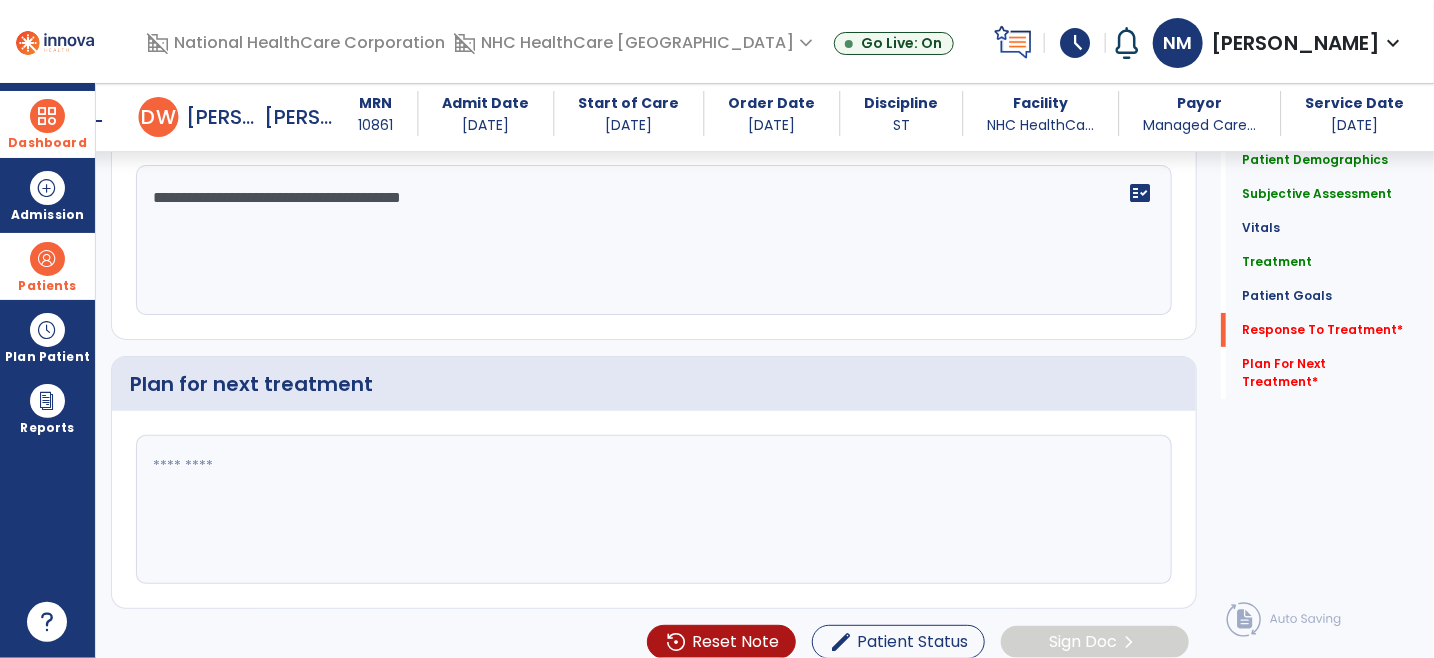 type on "**********" 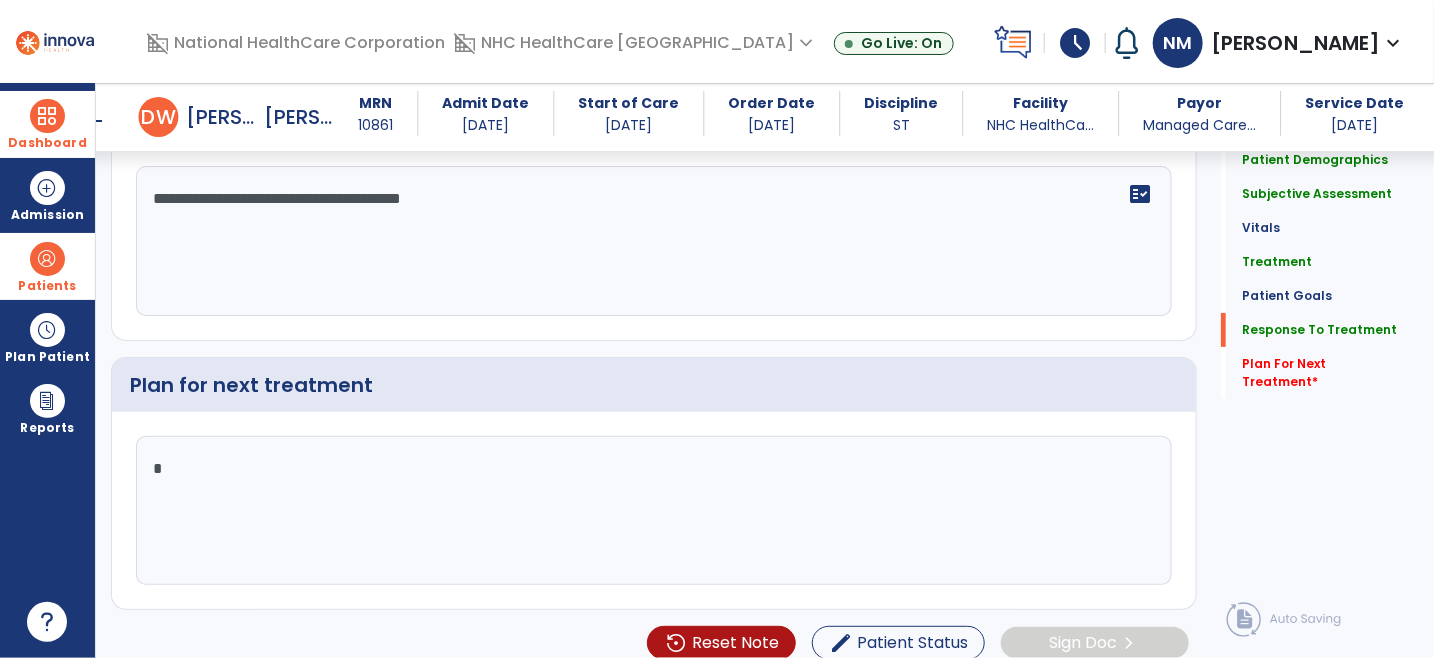 scroll, scrollTop: 3261, scrollLeft: 0, axis: vertical 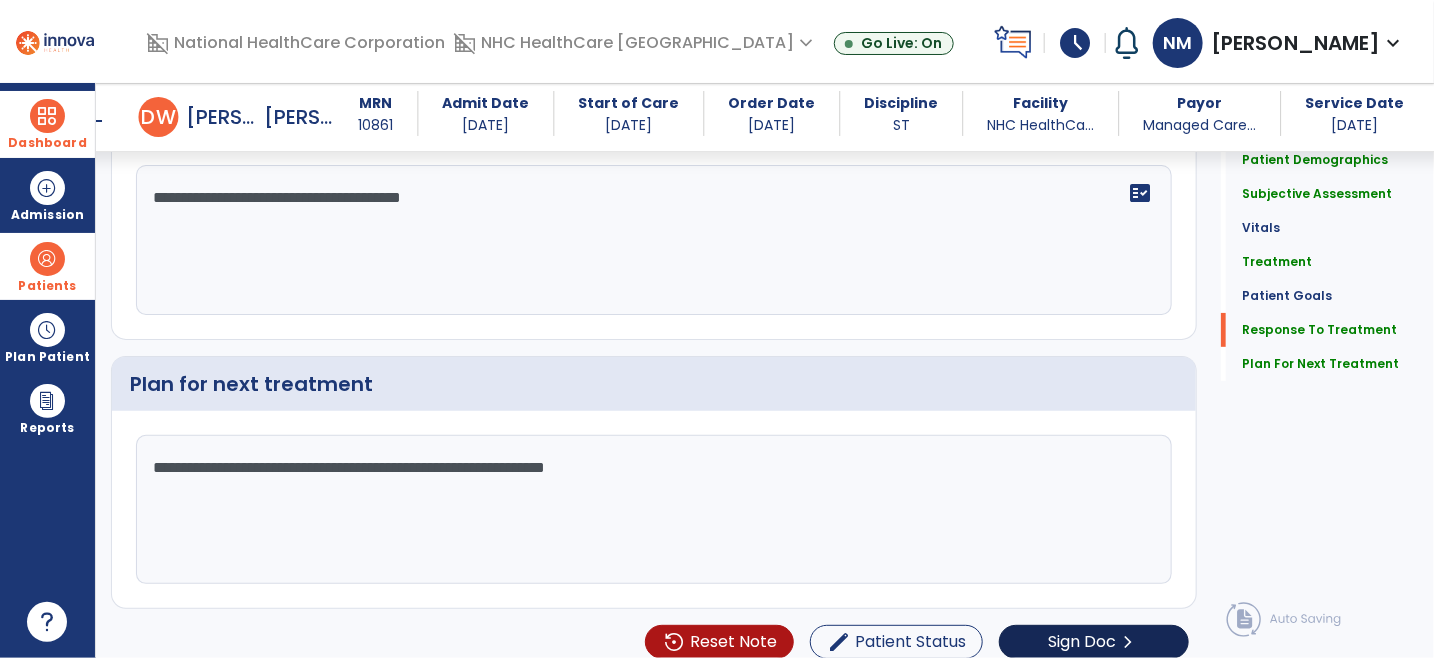 type on "**********" 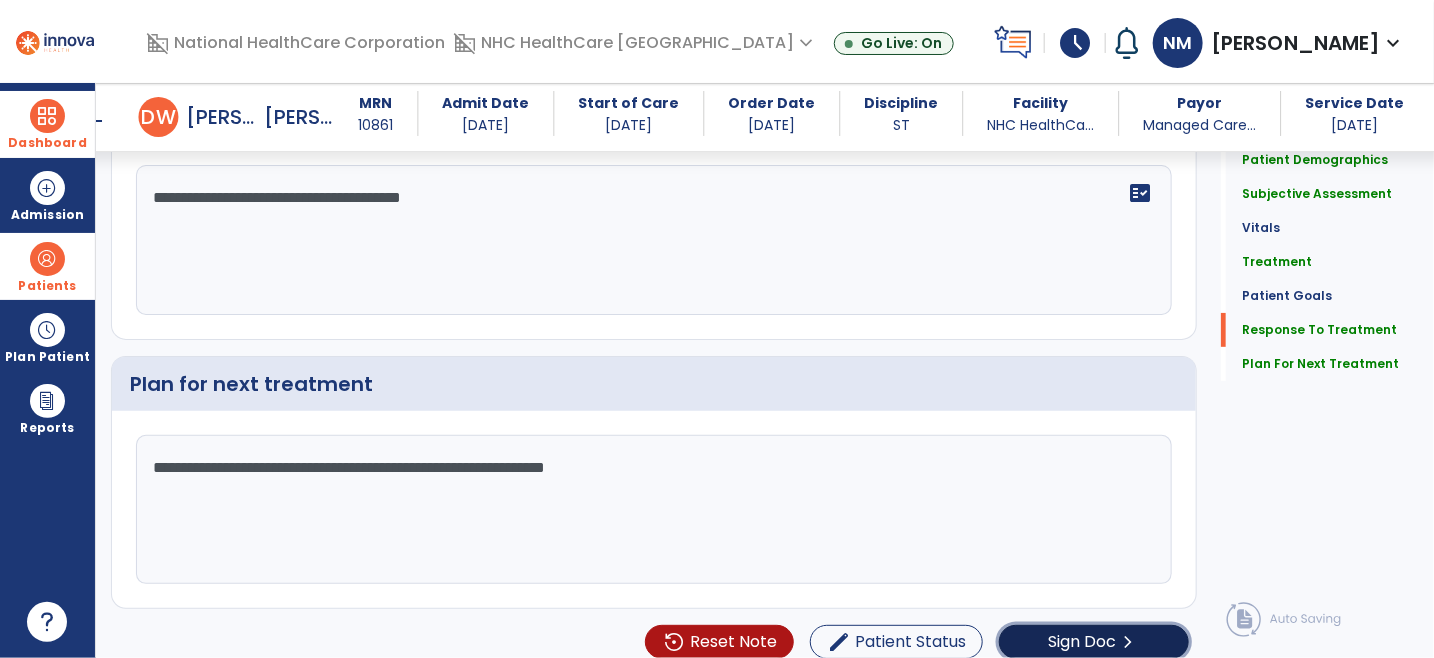 click on "Sign Doc" 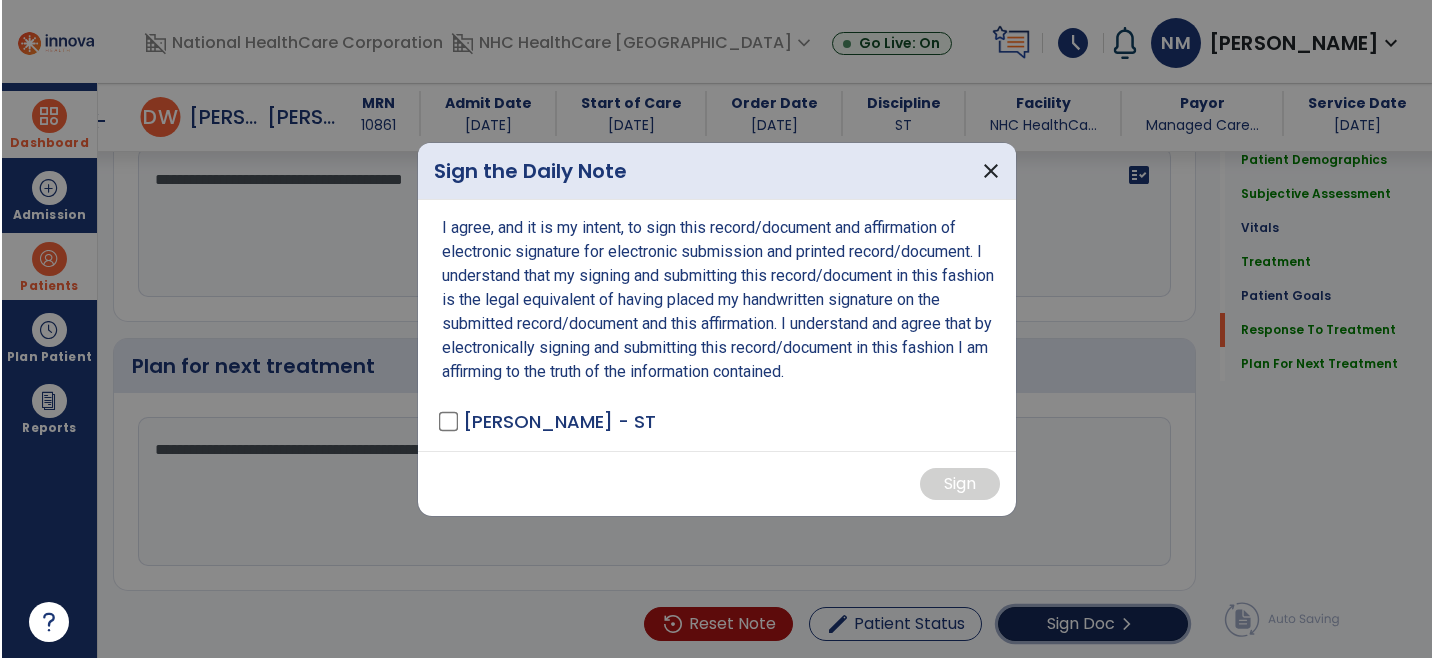 scroll, scrollTop: 3282, scrollLeft: 0, axis: vertical 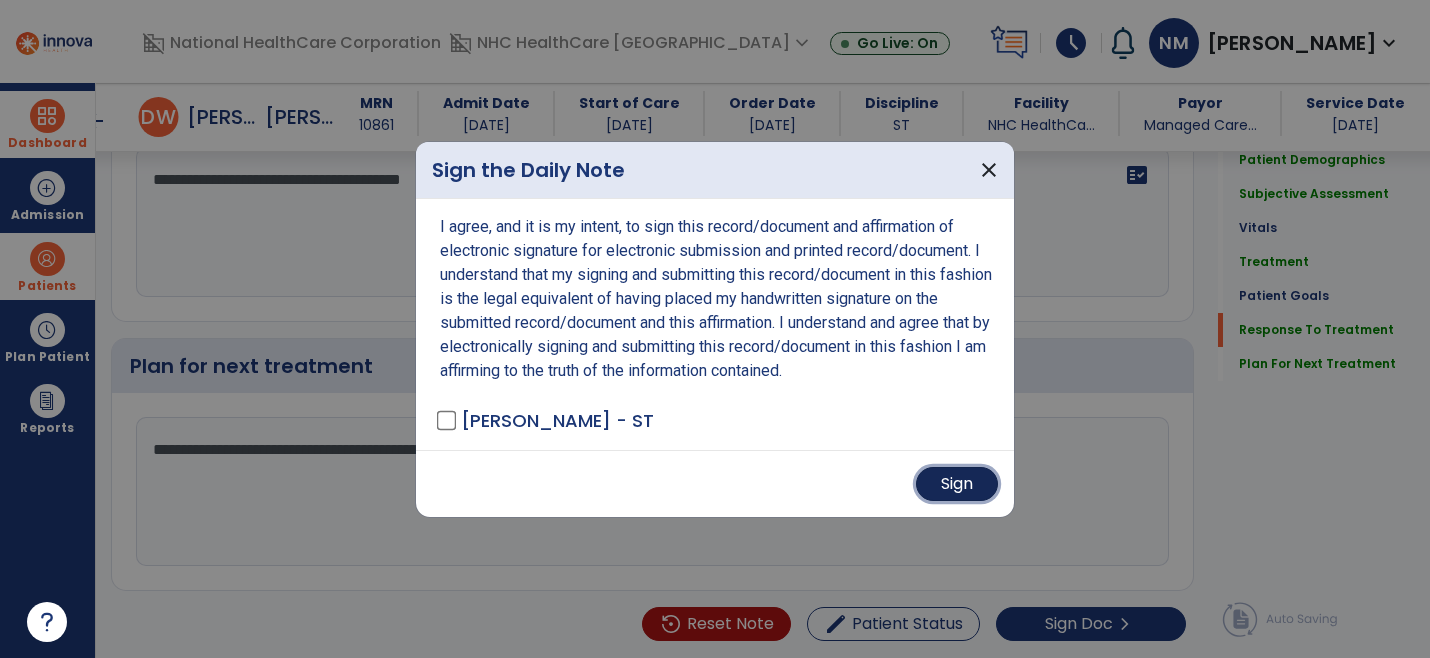 click on "Sign" at bounding box center [957, 484] 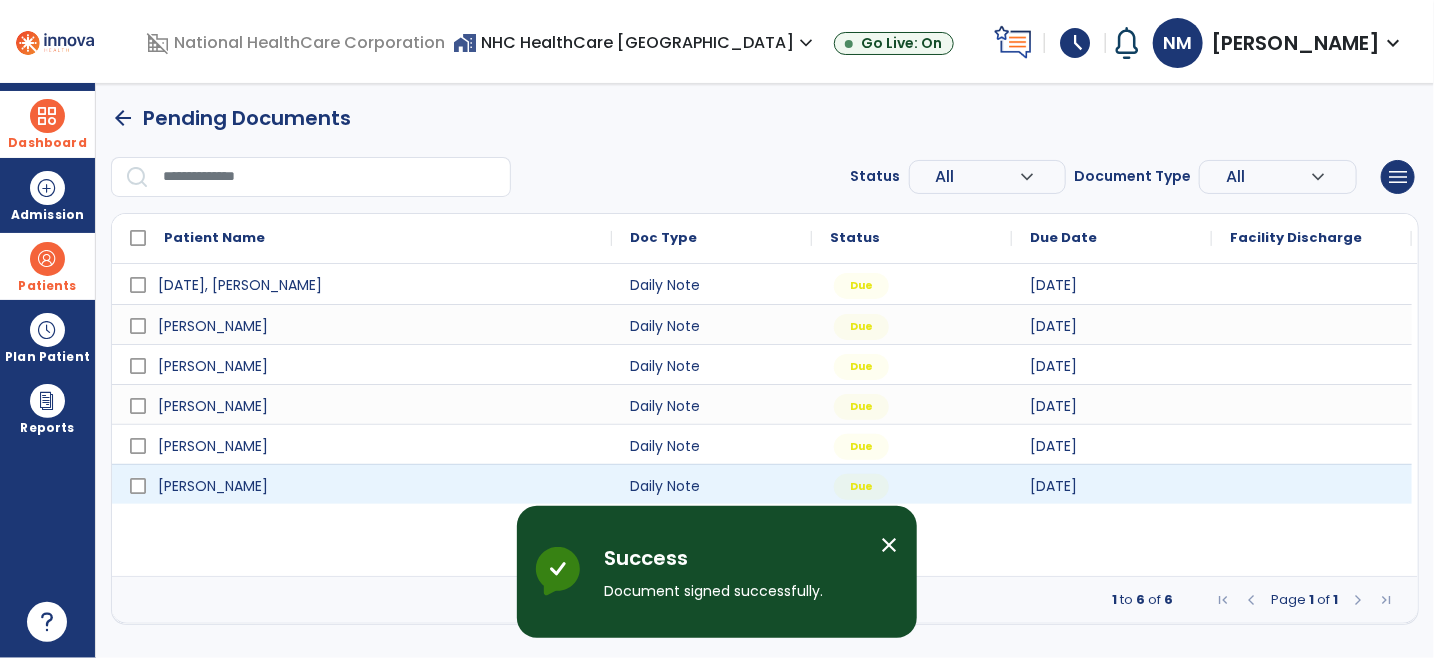 scroll, scrollTop: 0, scrollLeft: 0, axis: both 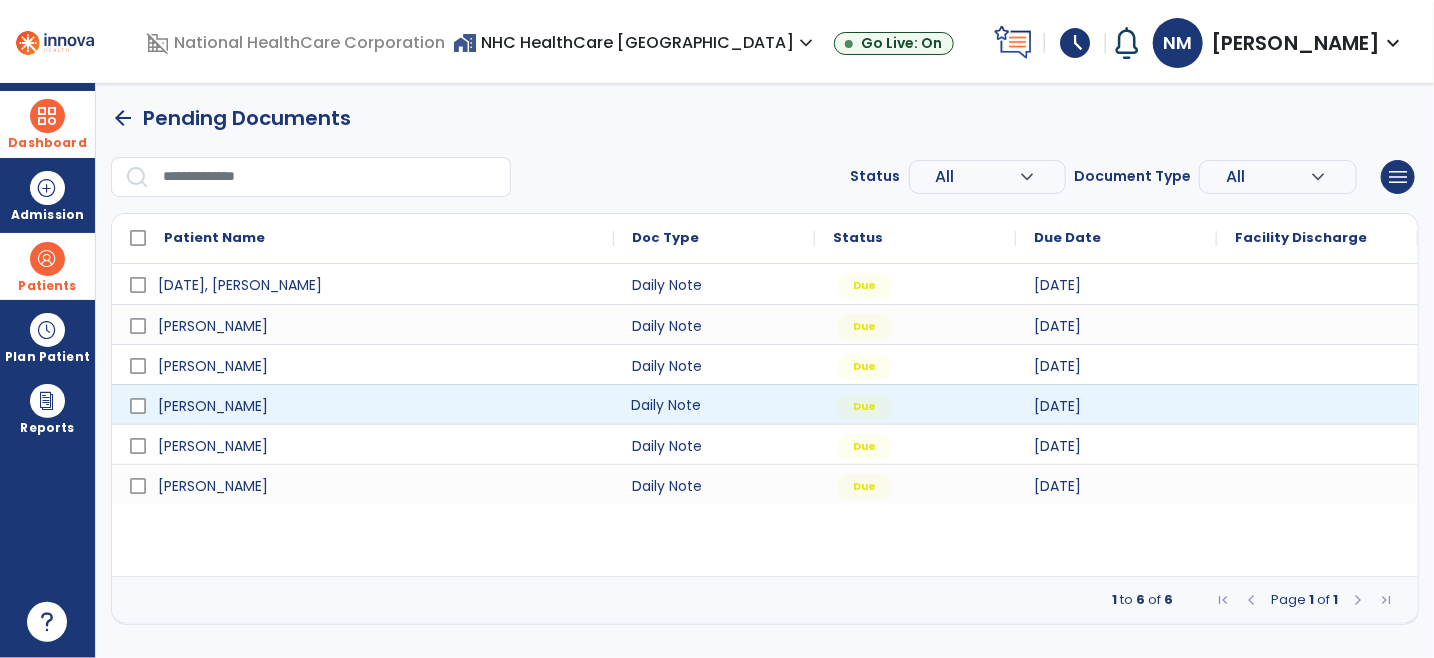 click on "Daily Note" at bounding box center (714, 404) 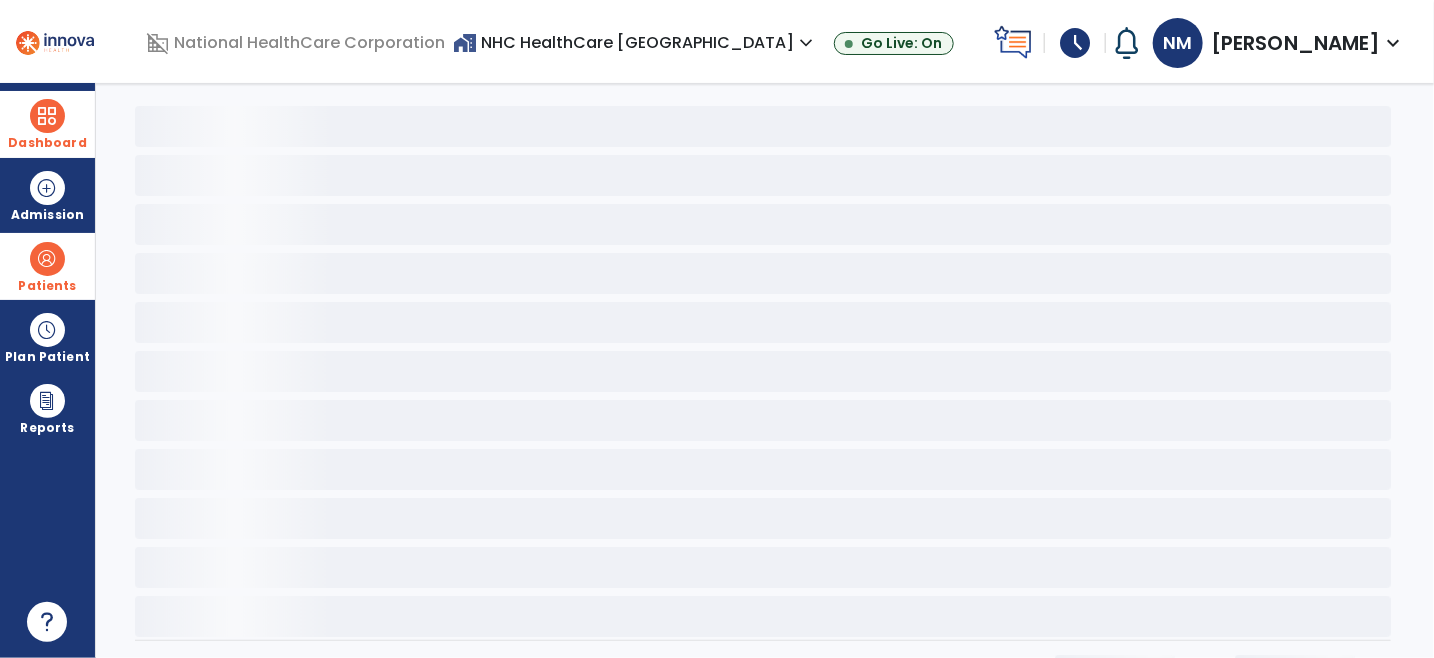scroll, scrollTop: 0, scrollLeft: 0, axis: both 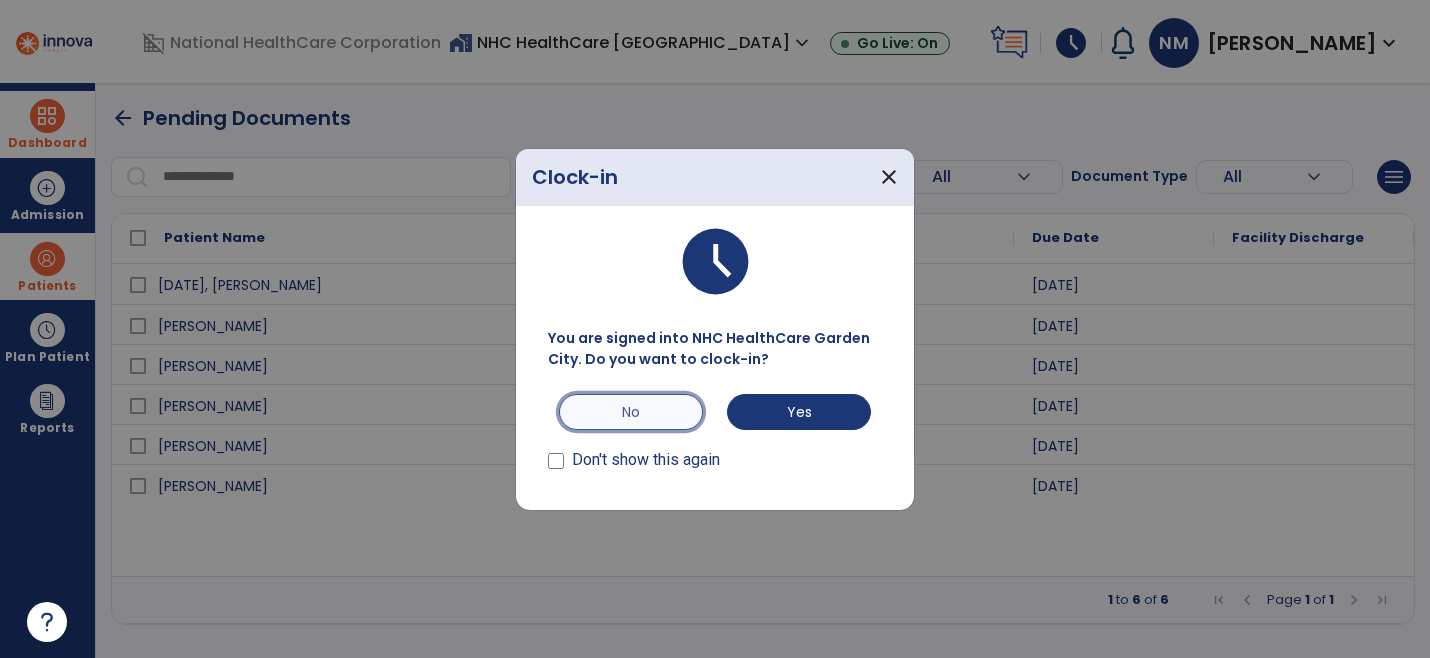 click on "No" at bounding box center (631, 412) 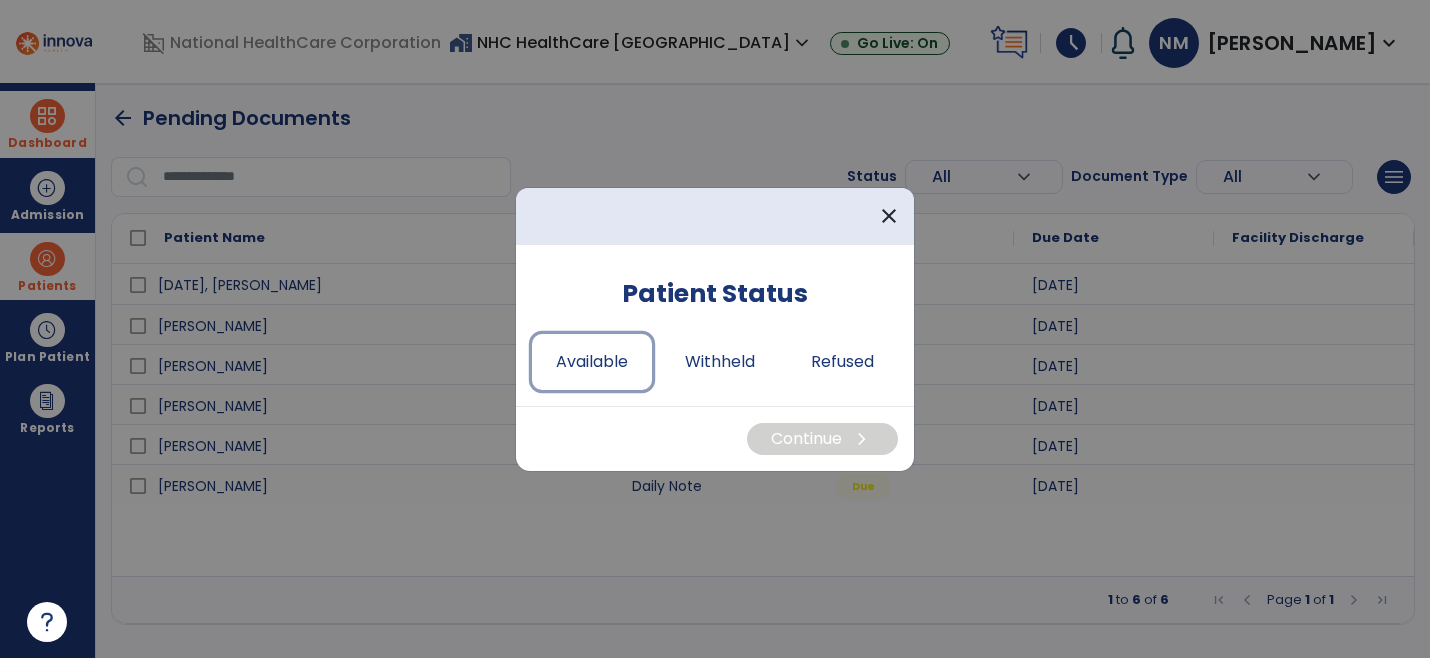 drag, startPoint x: 554, startPoint y: 354, endPoint x: 680, endPoint y: 392, distance: 131.60547 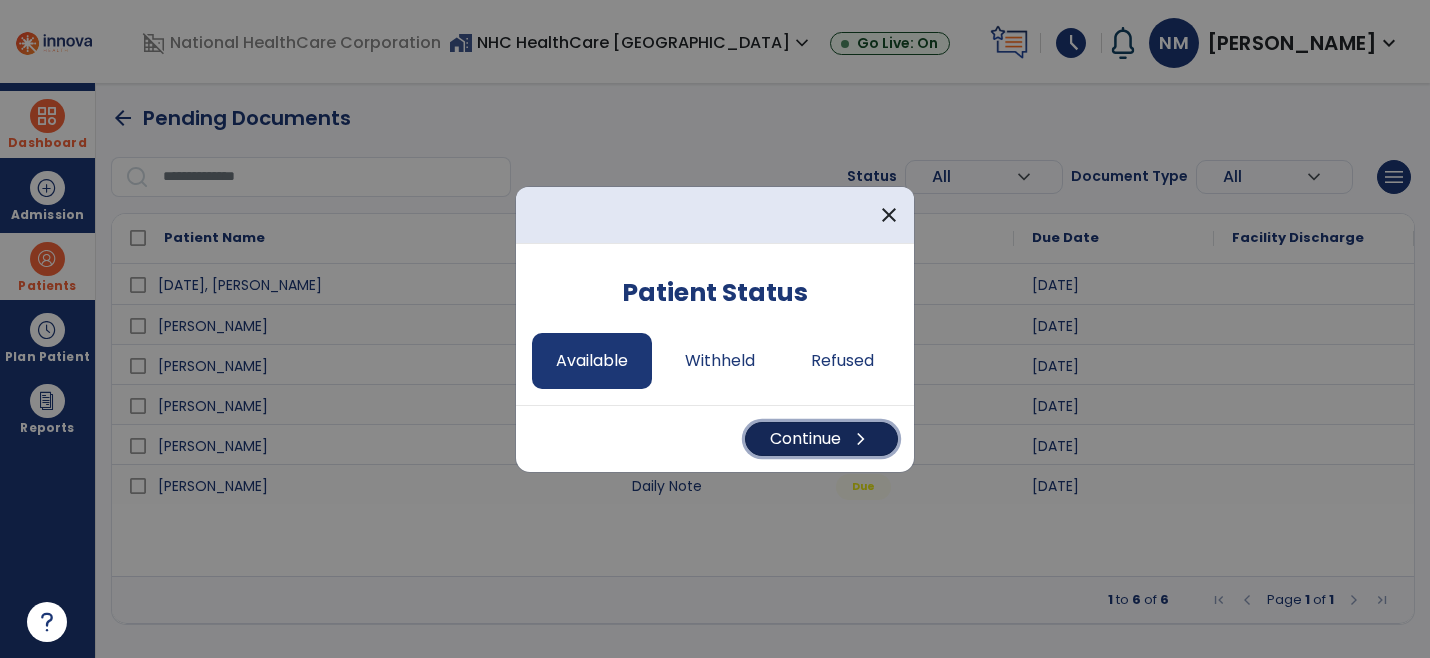 click on "Continue   chevron_right" at bounding box center [821, 439] 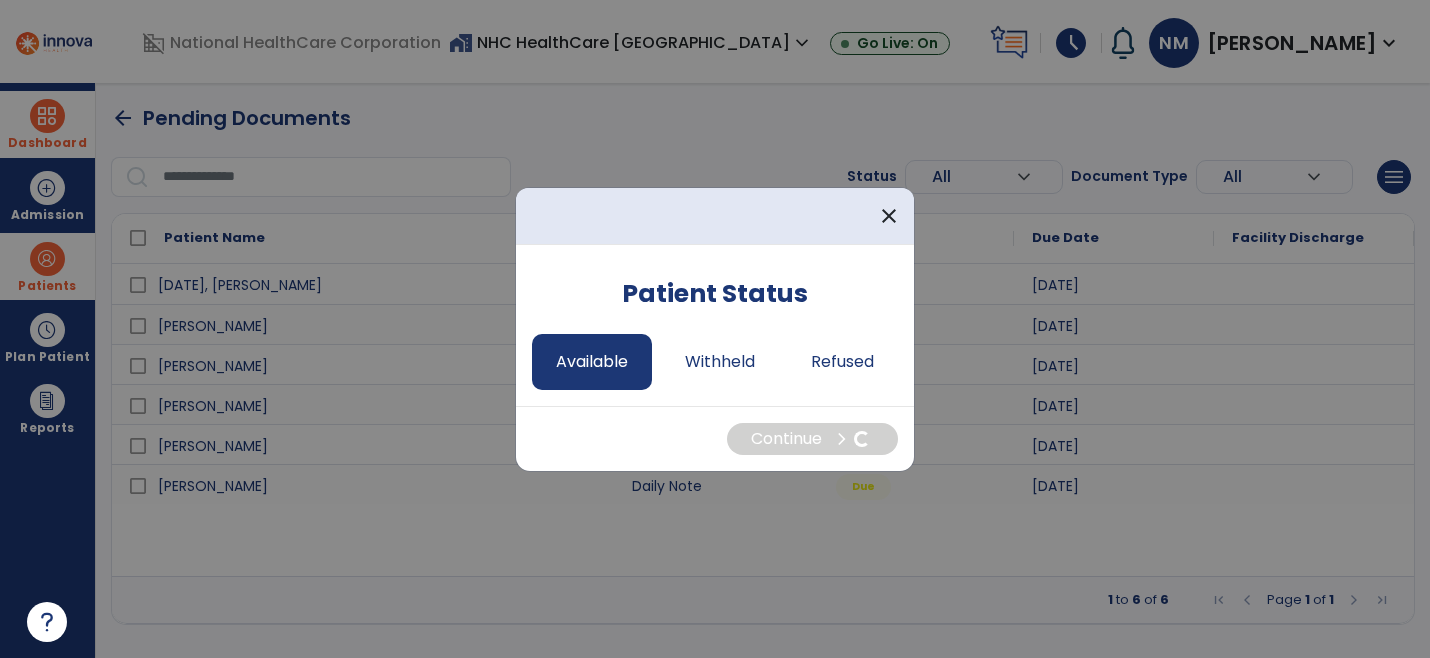 select on "*" 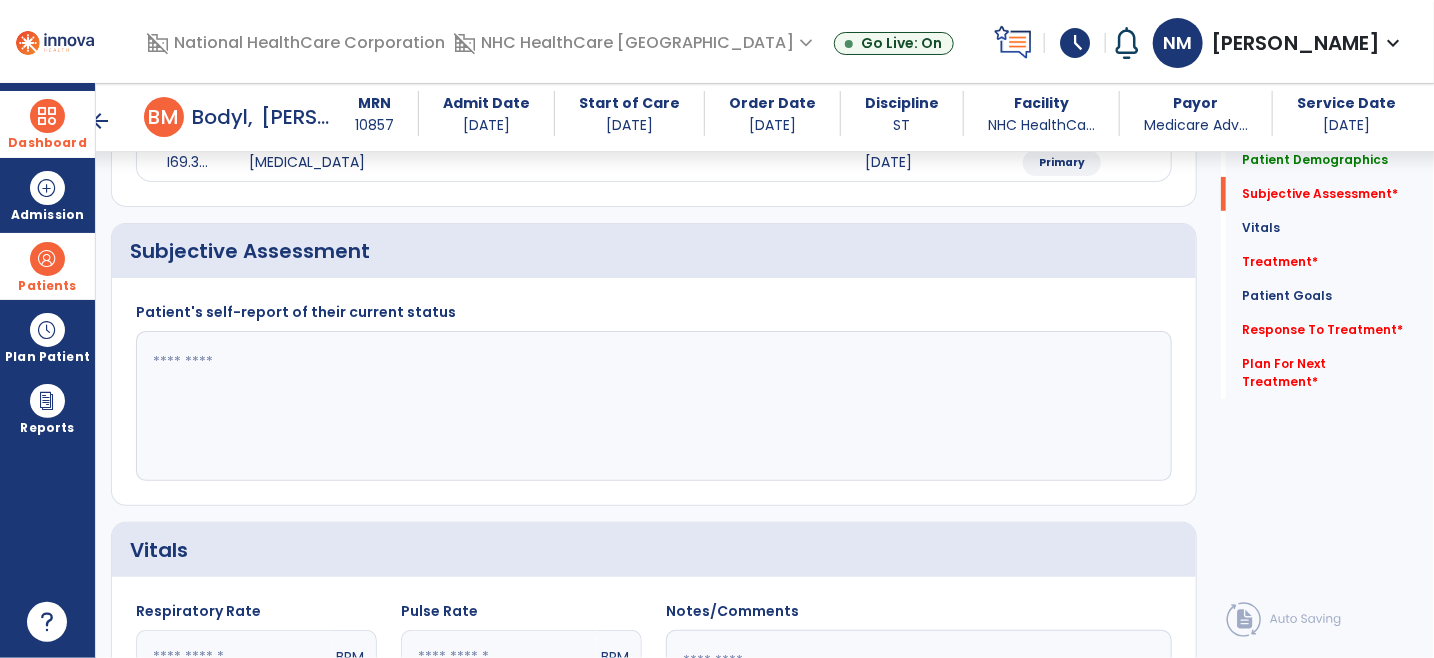 scroll, scrollTop: 444, scrollLeft: 0, axis: vertical 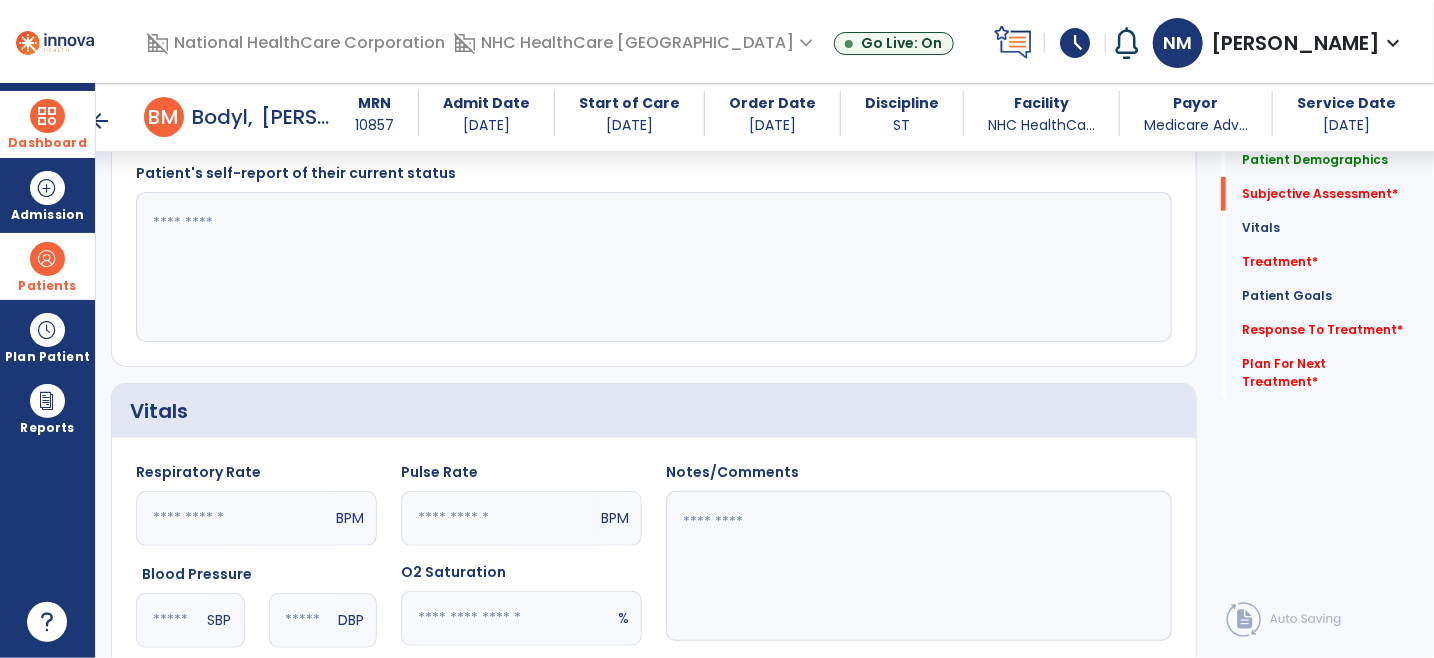 click 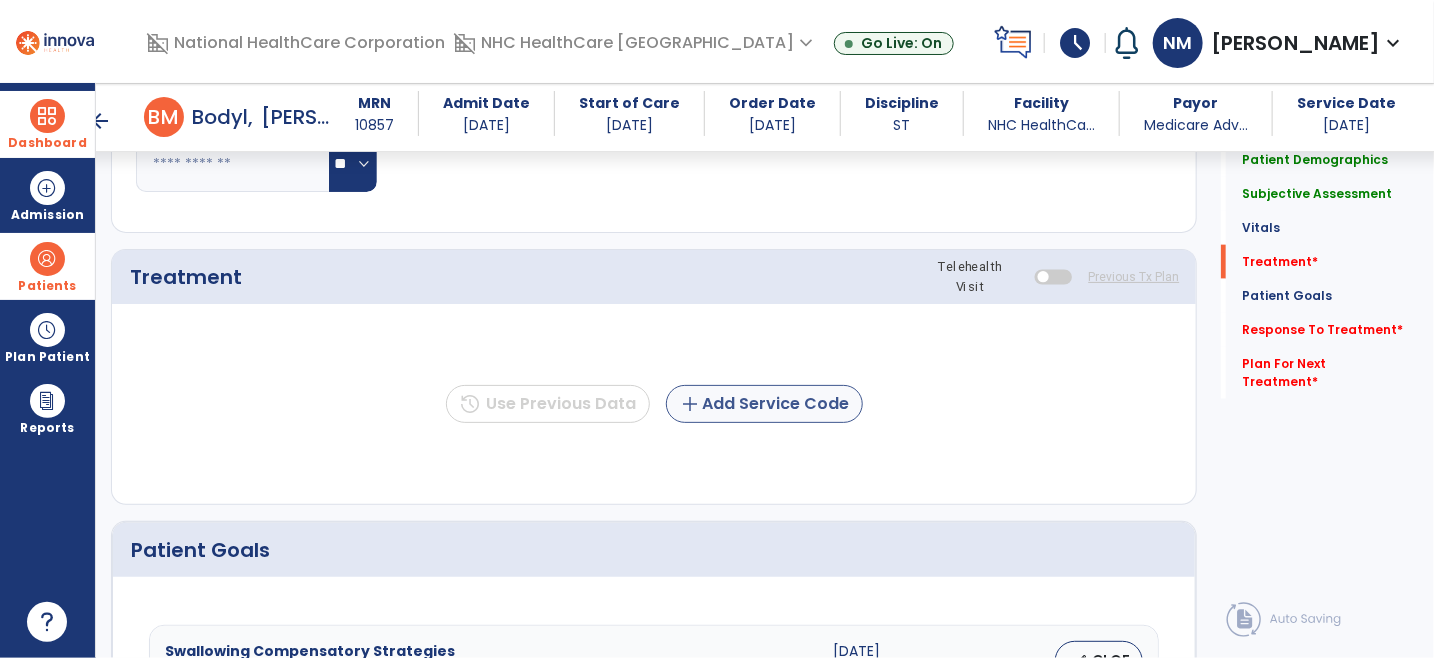 type on "**********" 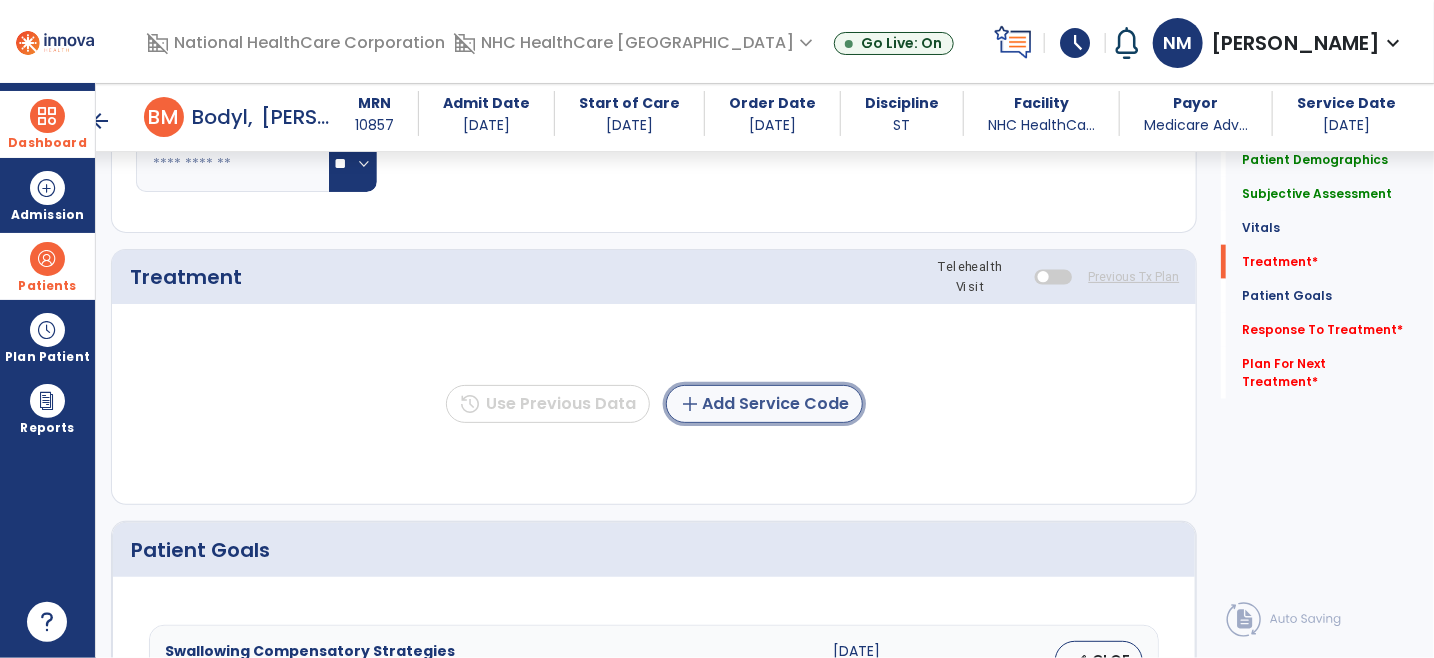 click on "add  Add Service Code" 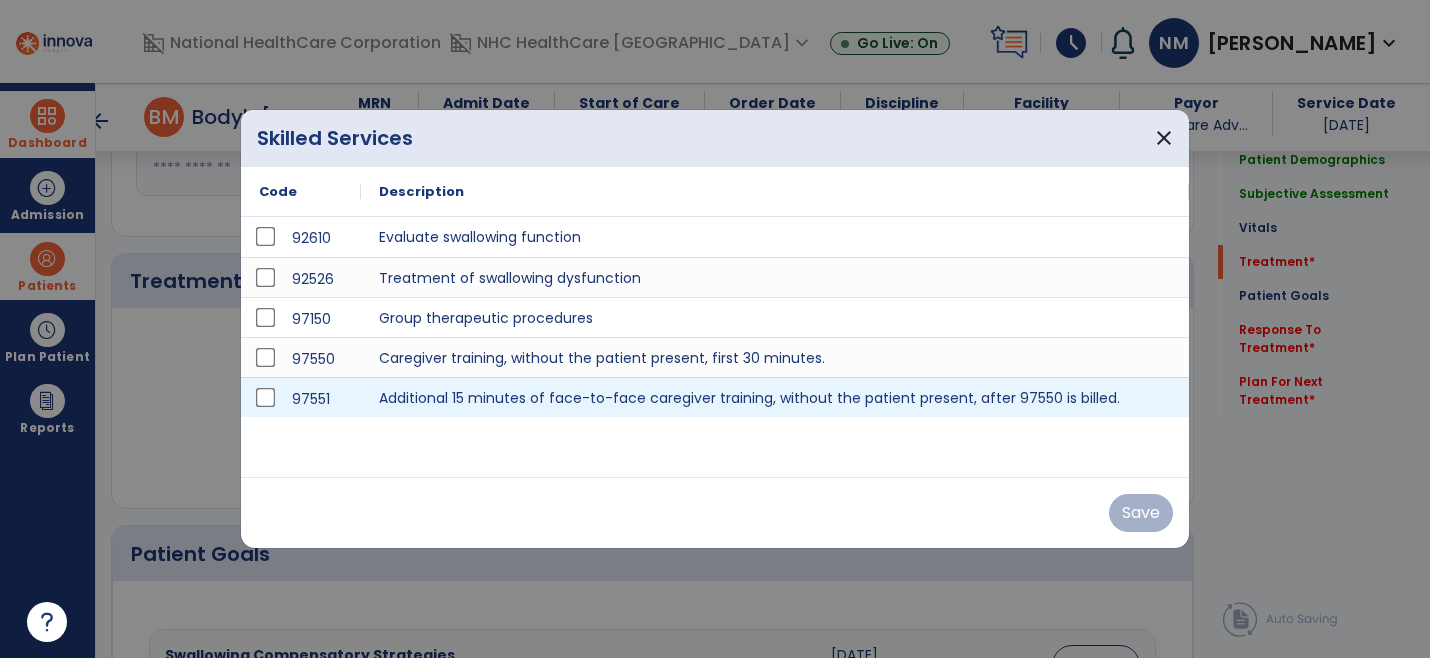 scroll, scrollTop: 1000, scrollLeft: 0, axis: vertical 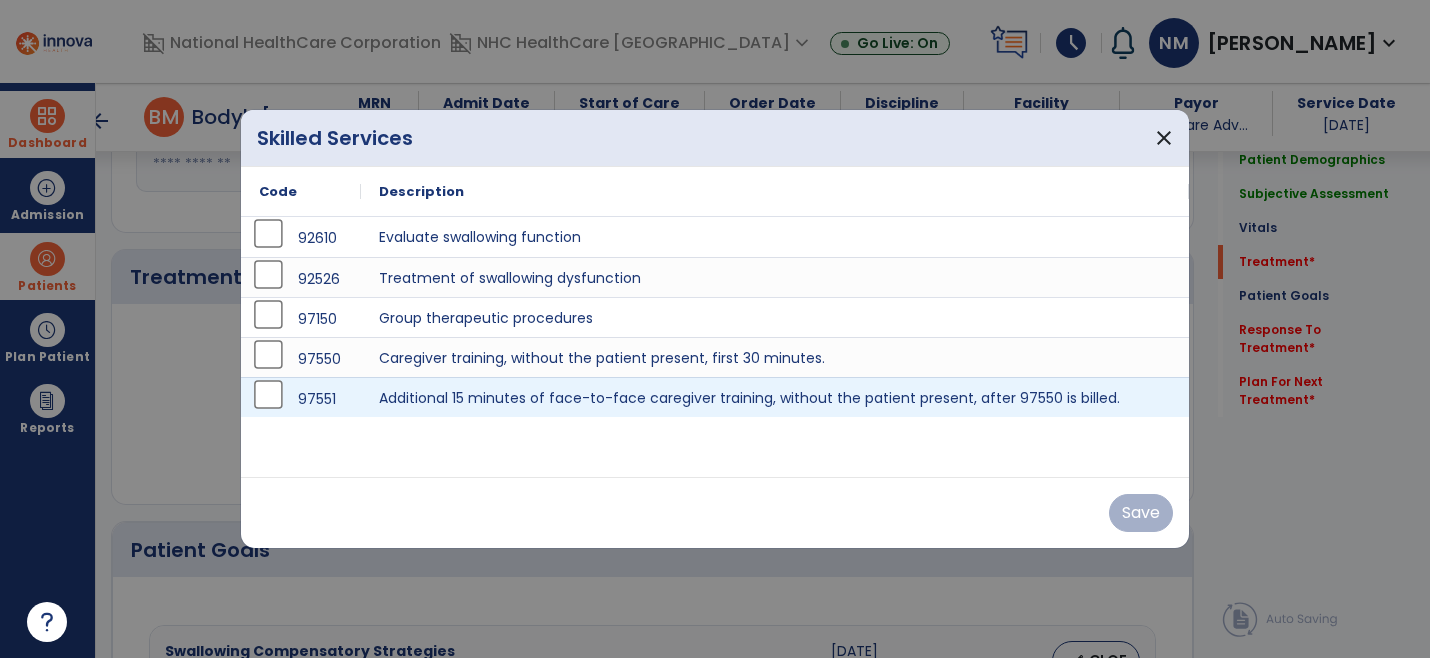 type 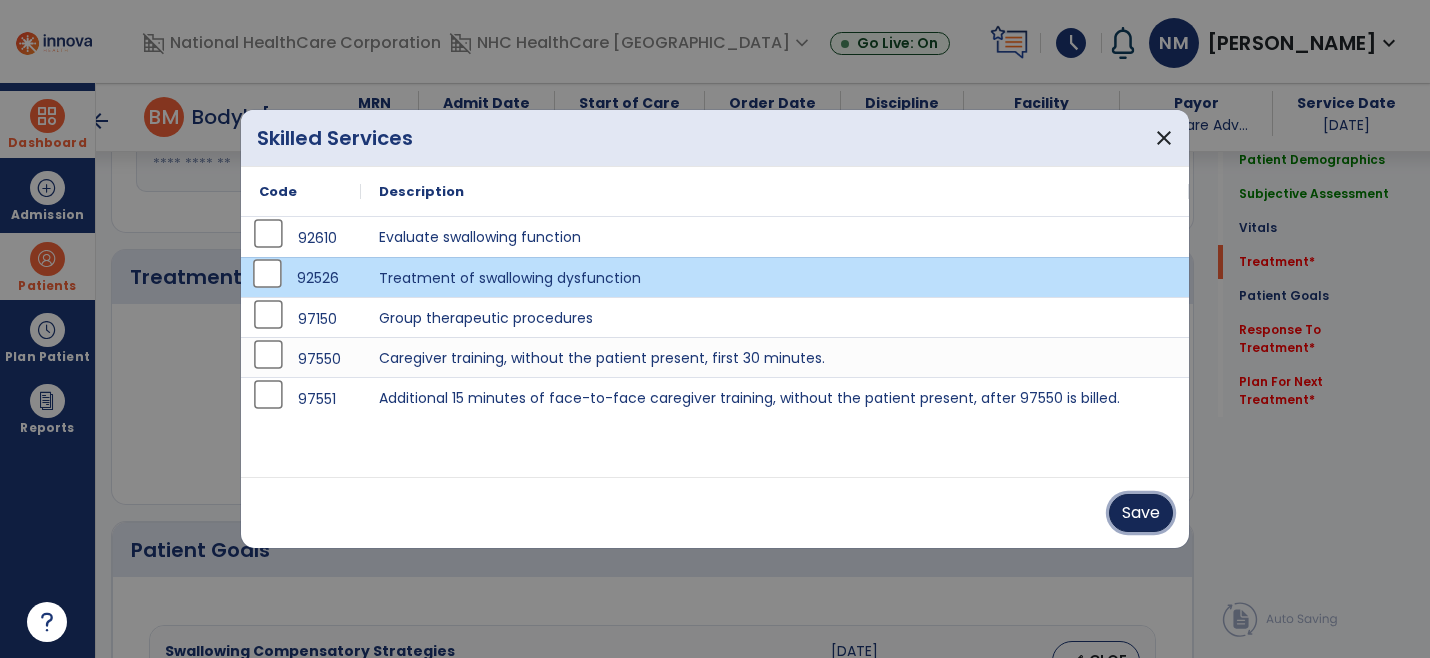 click on "Save" at bounding box center [1141, 513] 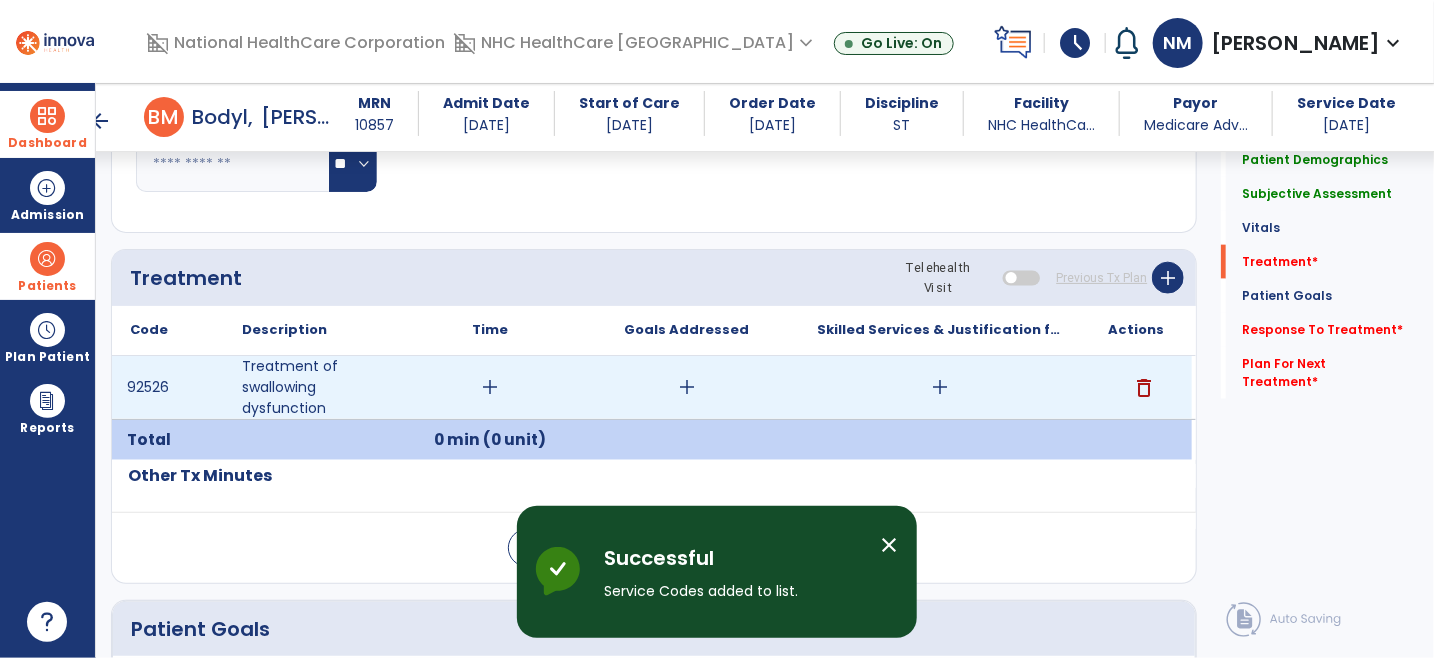click on "add" at bounding box center (490, 387) 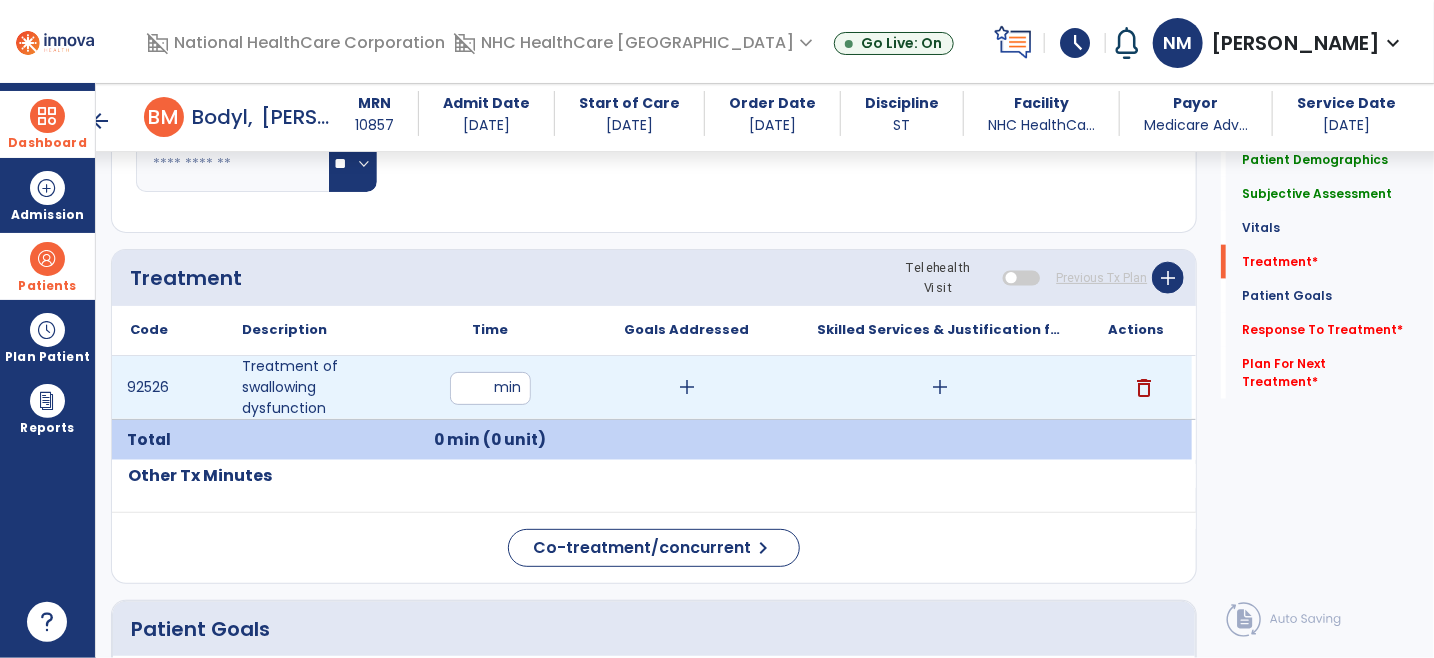 type on "**" 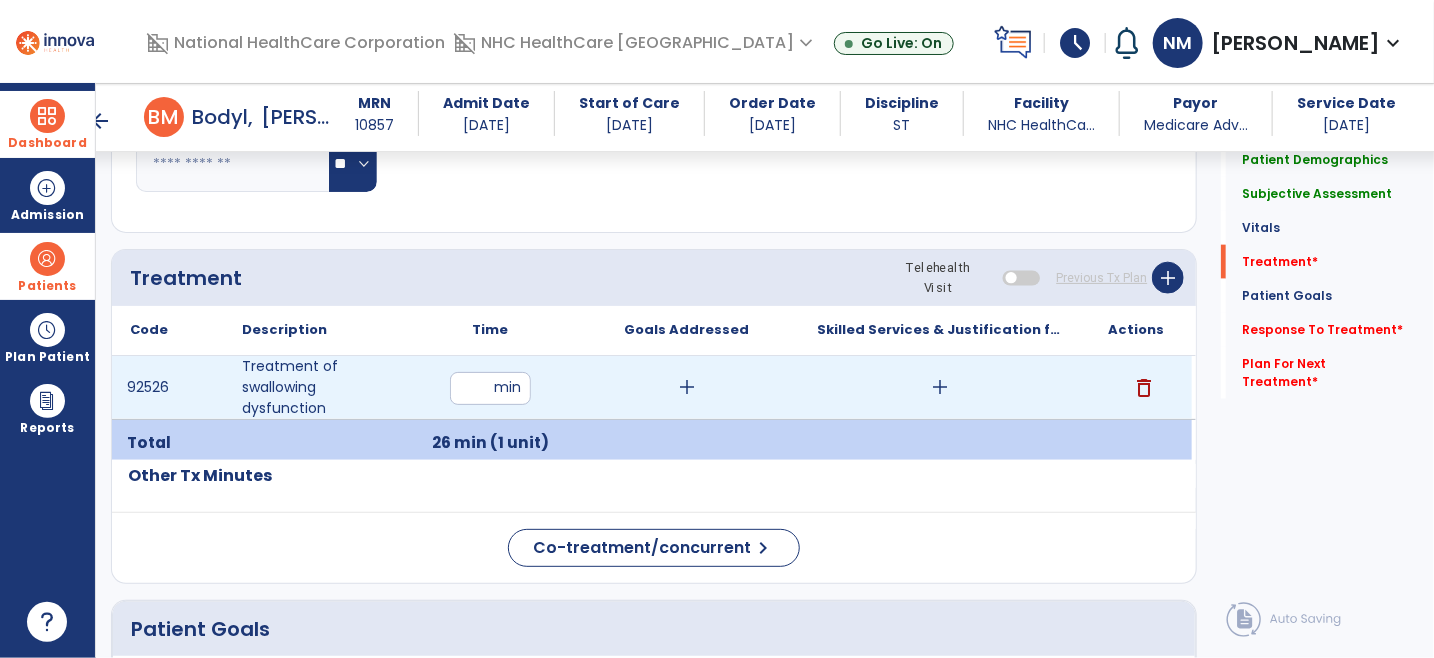 click on "add" at bounding box center [687, 387] 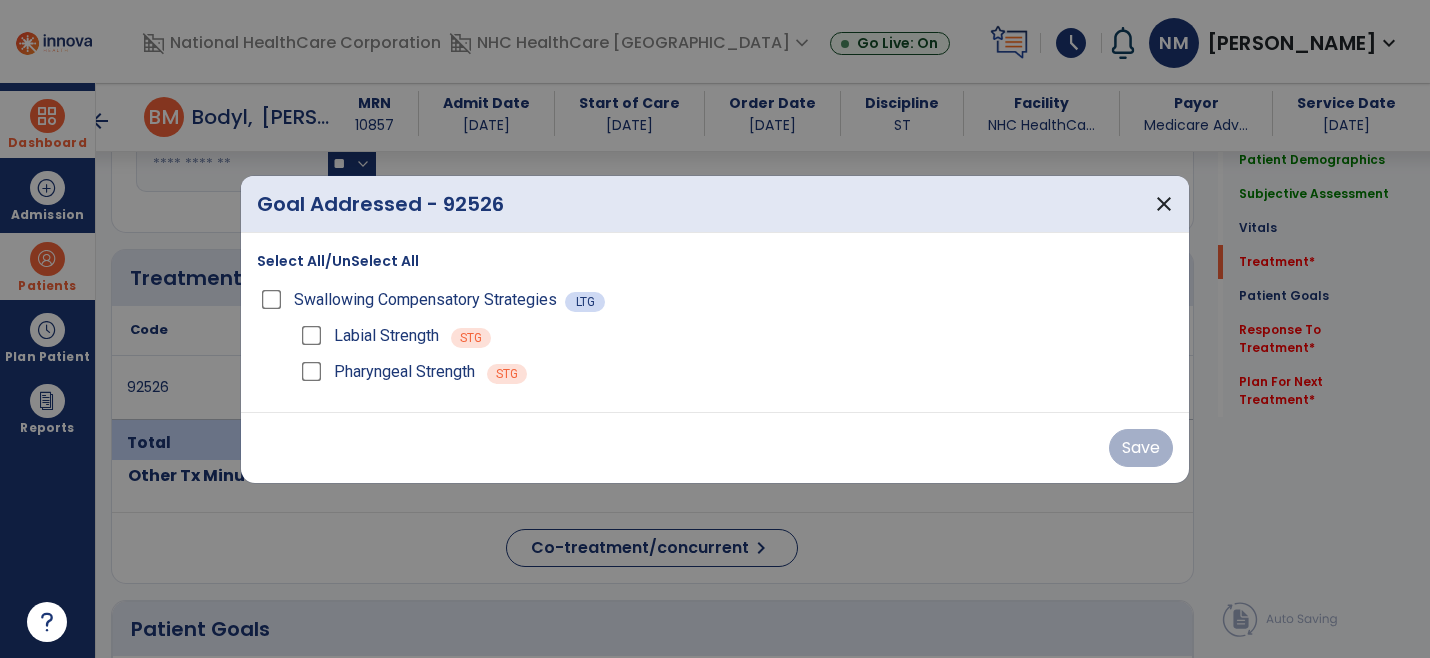 scroll, scrollTop: 1000, scrollLeft: 0, axis: vertical 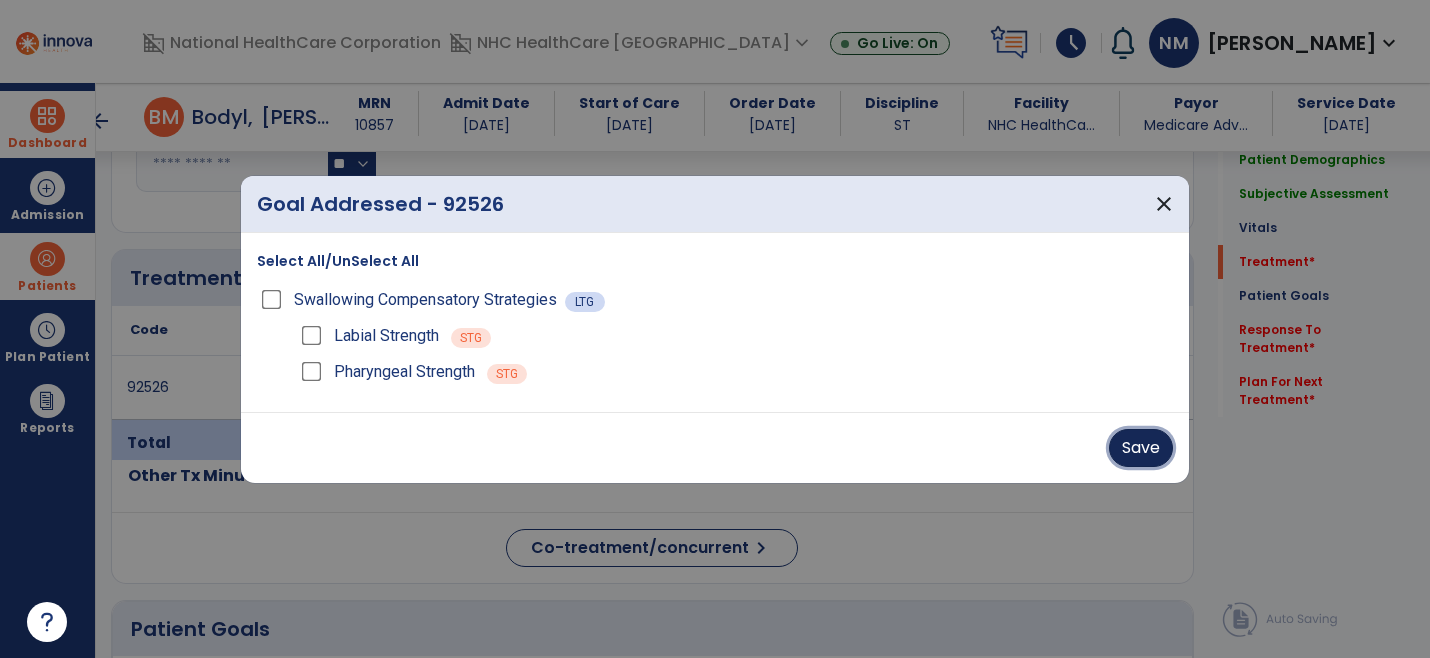 click on "Save" at bounding box center (1141, 448) 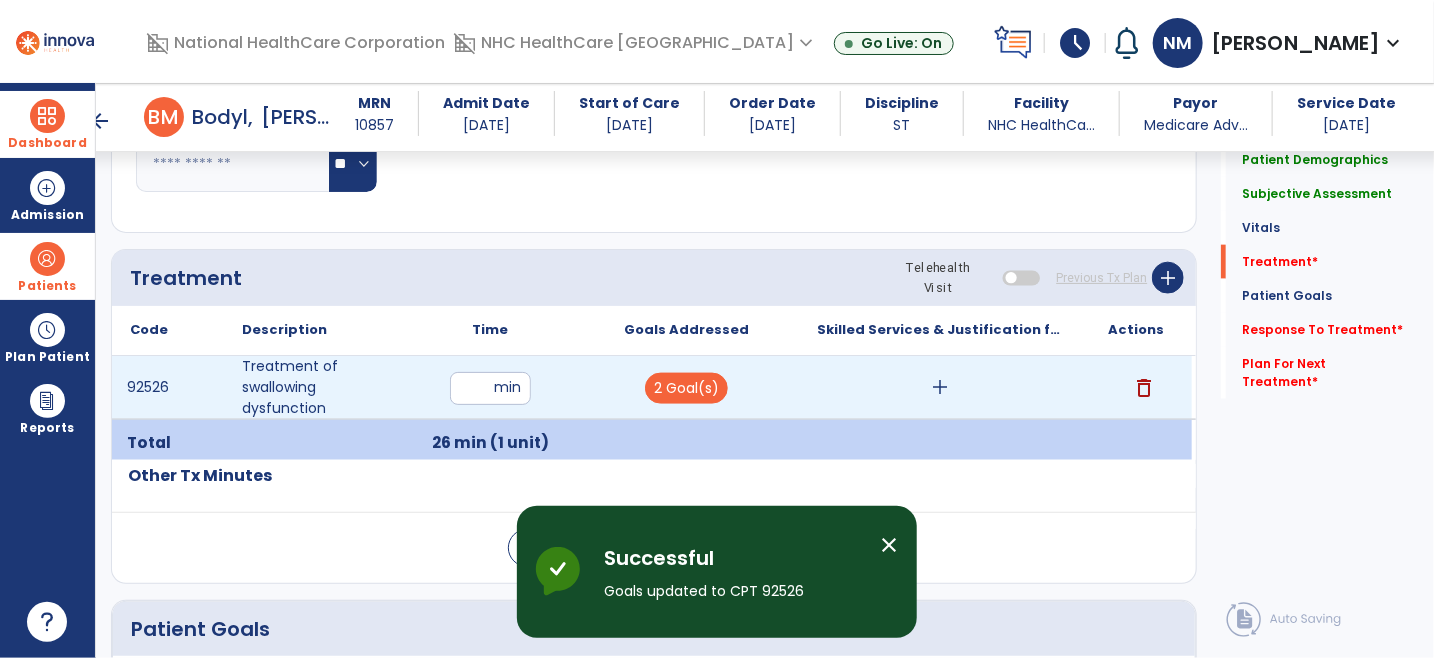 click on "add" at bounding box center [940, 387] 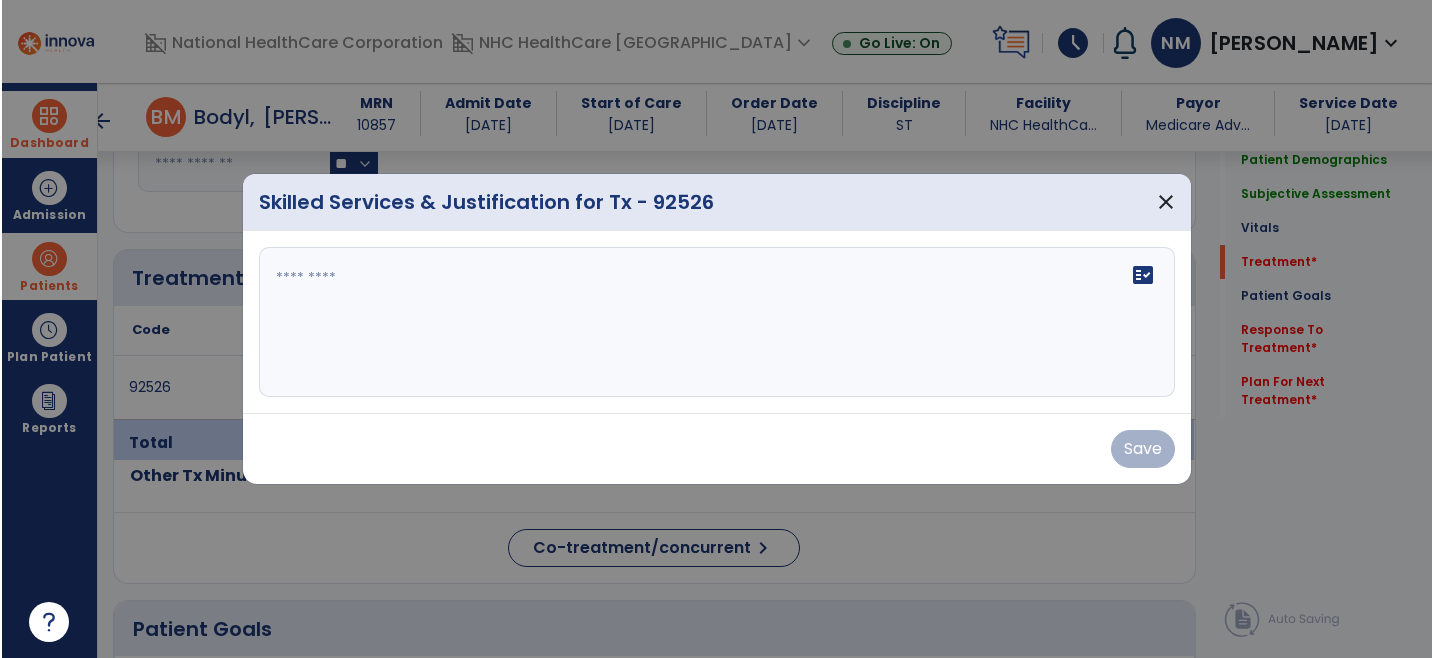 scroll, scrollTop: 1000, scrollLeft: 0, axis: vertical 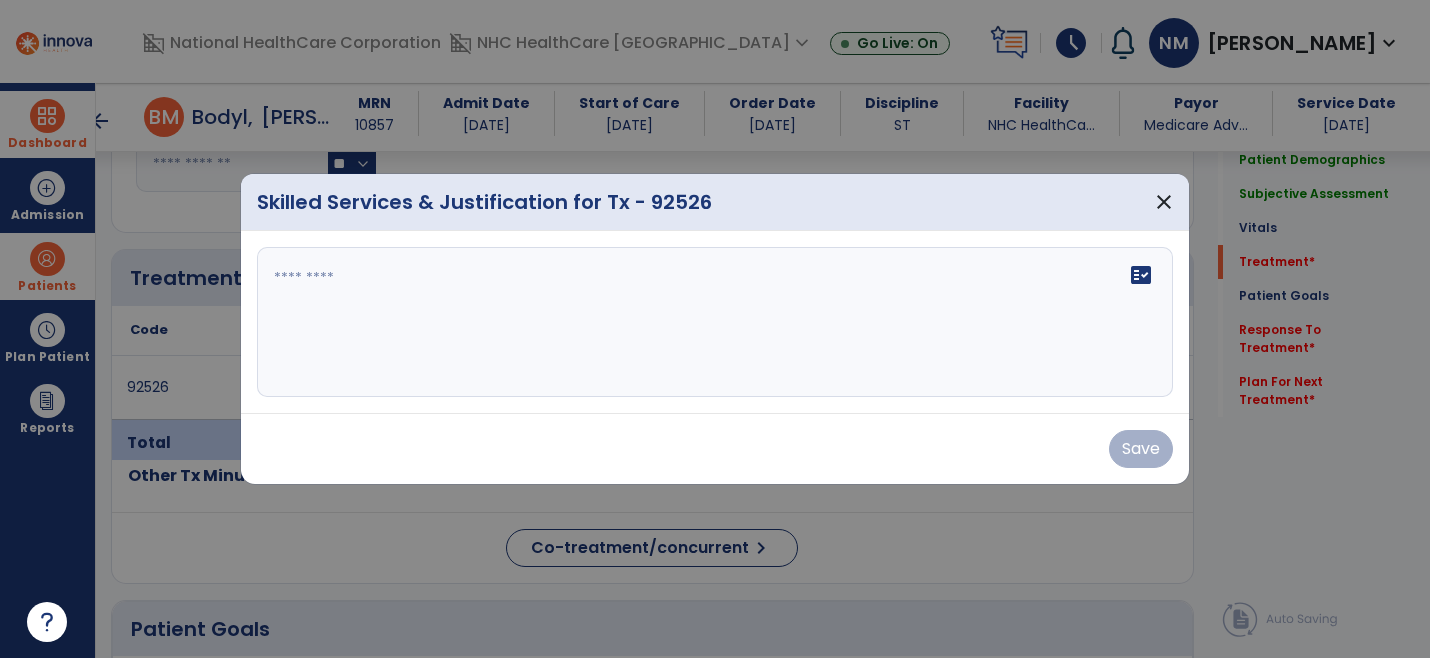 click on "fact_check" at bounding box center [715, 322] 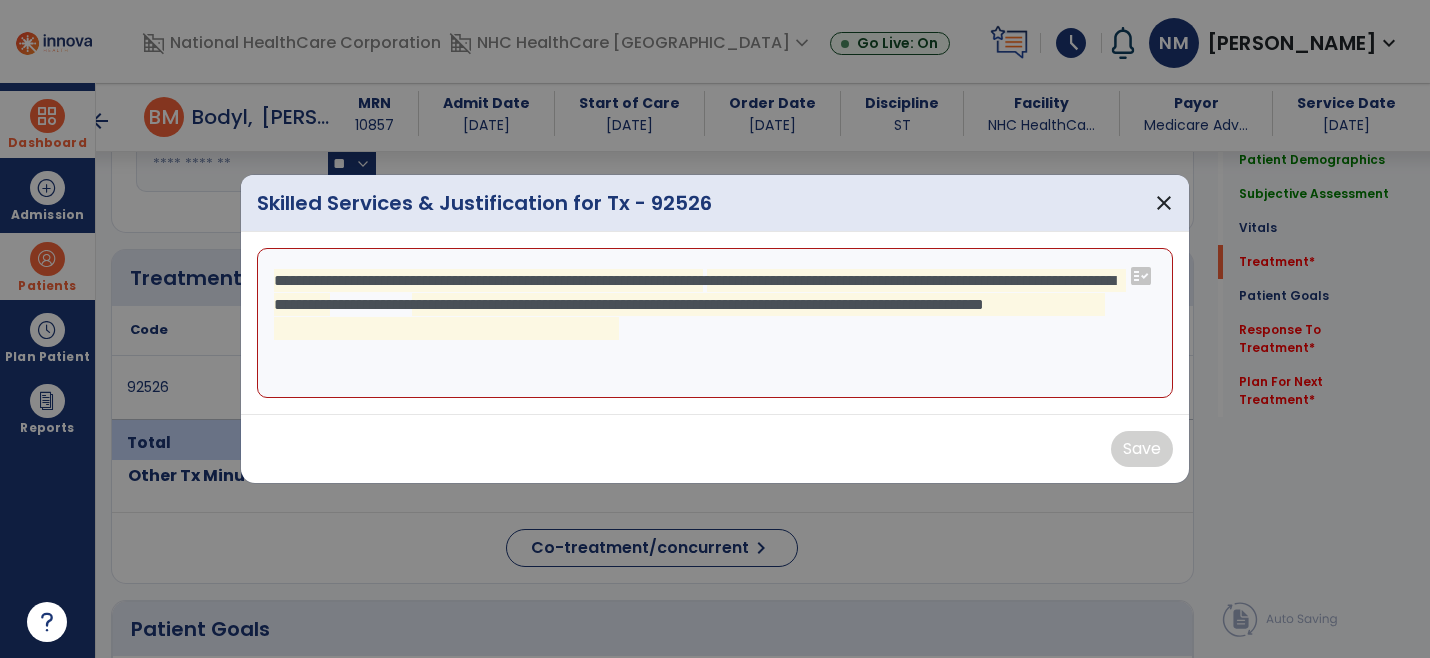 click on "**********" at bounding box center (715, 323) 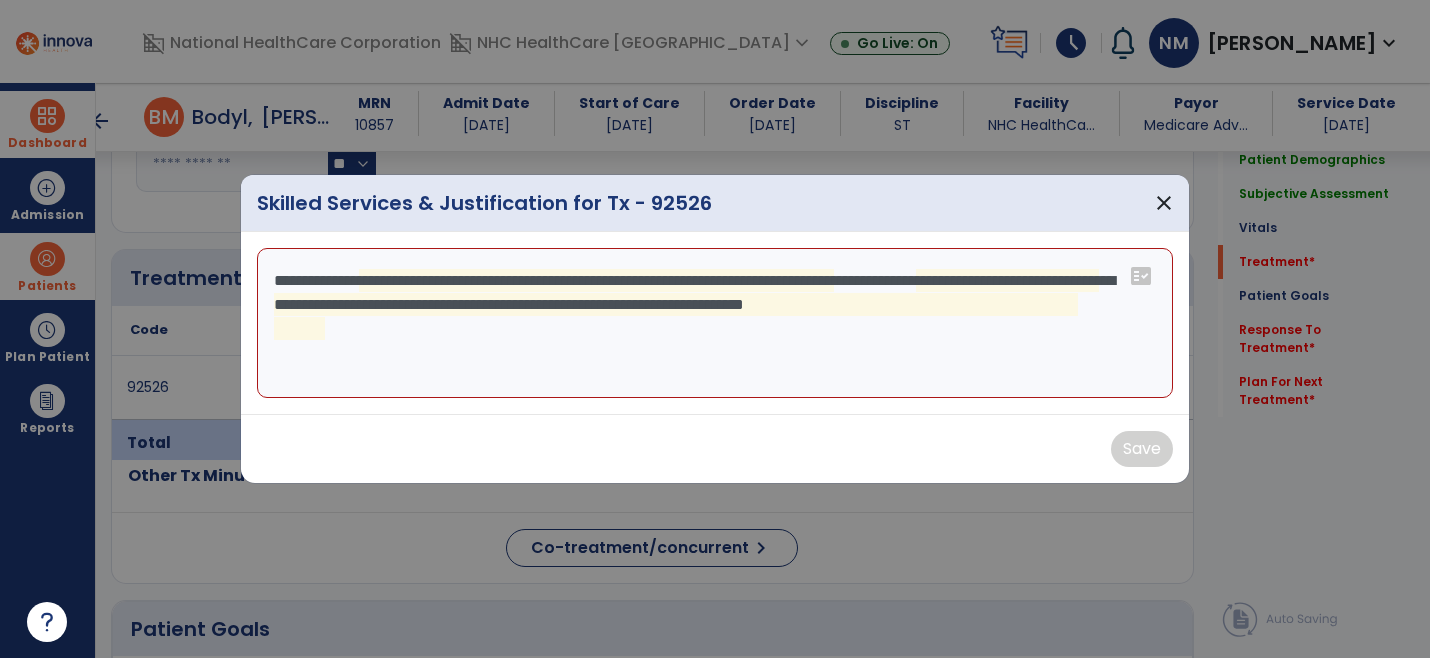 click on "**********" at bounding box center [715, 323] 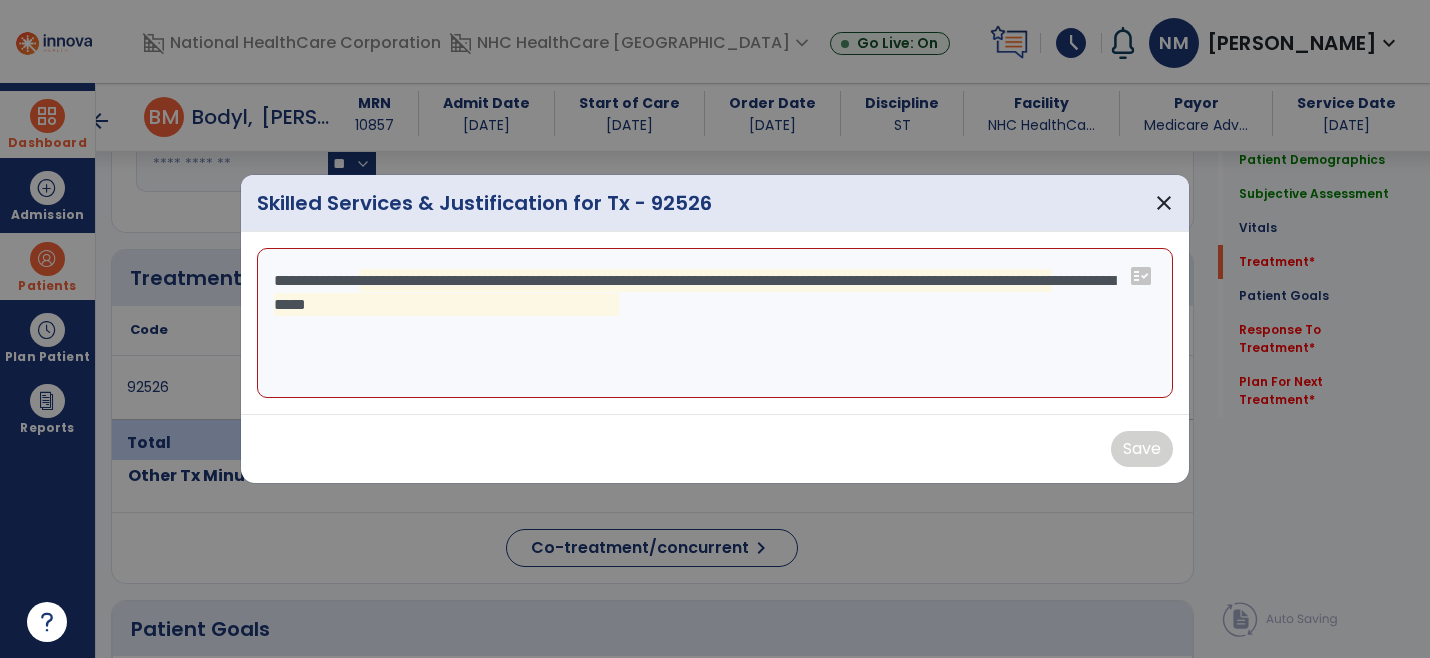 click on "**********" at bounding box center [715, 323] 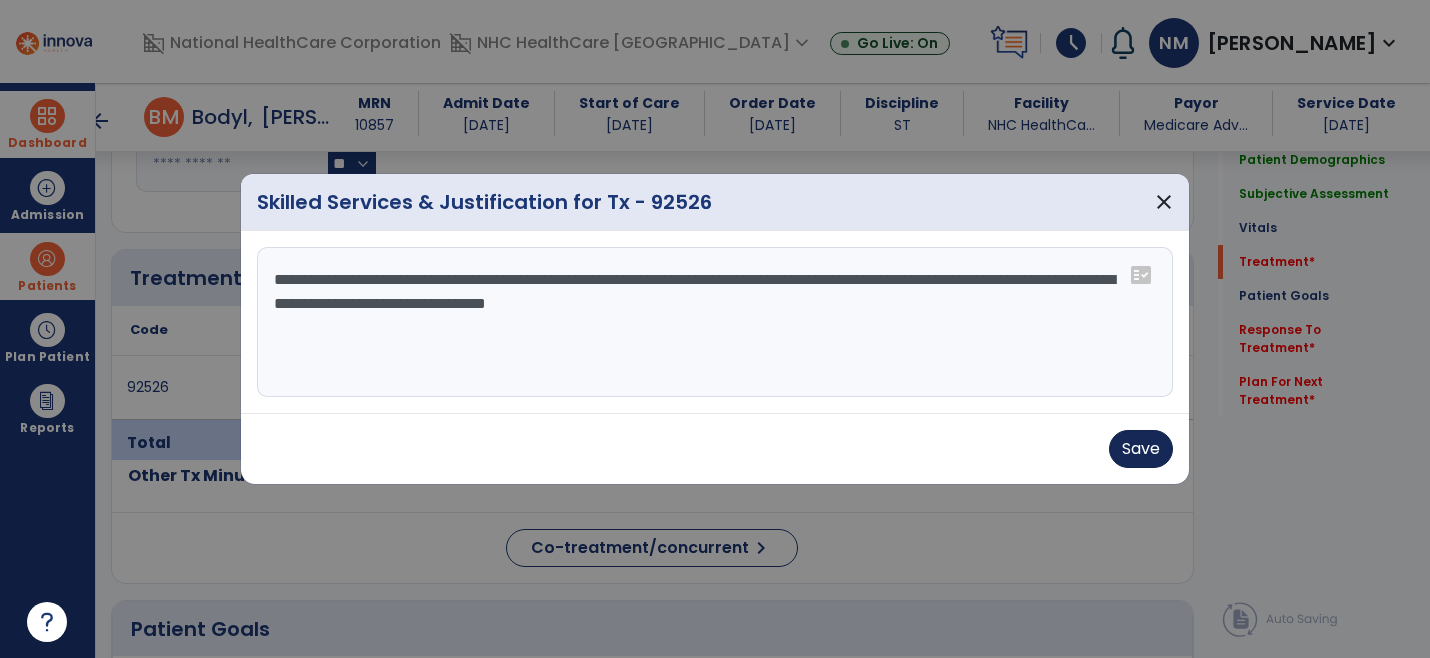 type on "**********" 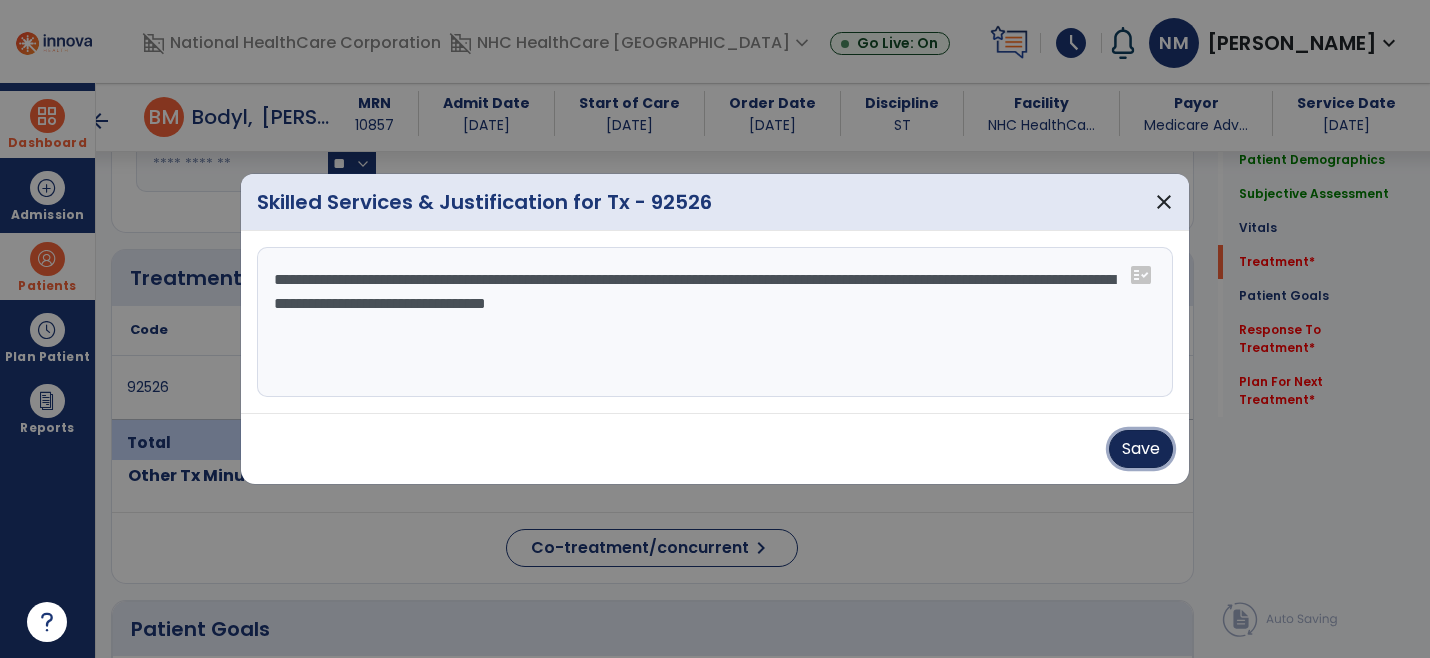 click on "Save" at bounding box center (1141, 449) 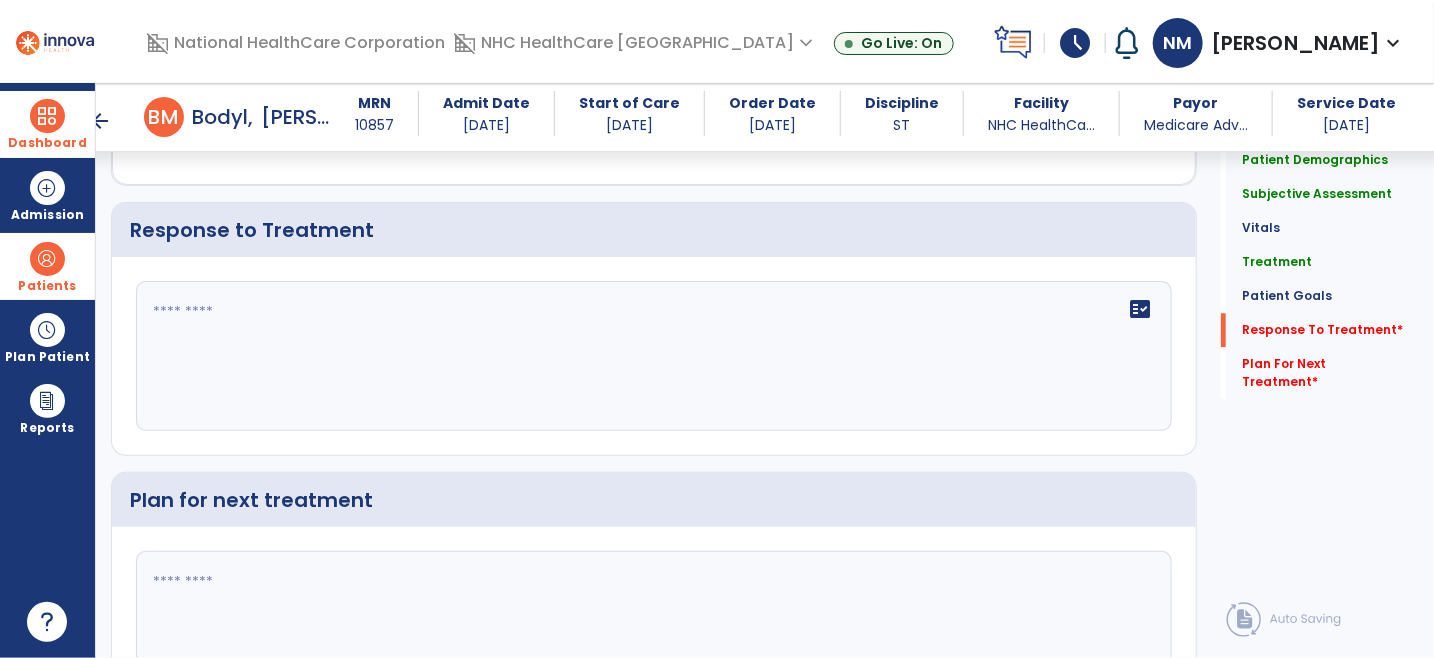 scroll, scrollTop: 2222, scrollLeft: 0, axis: vertical 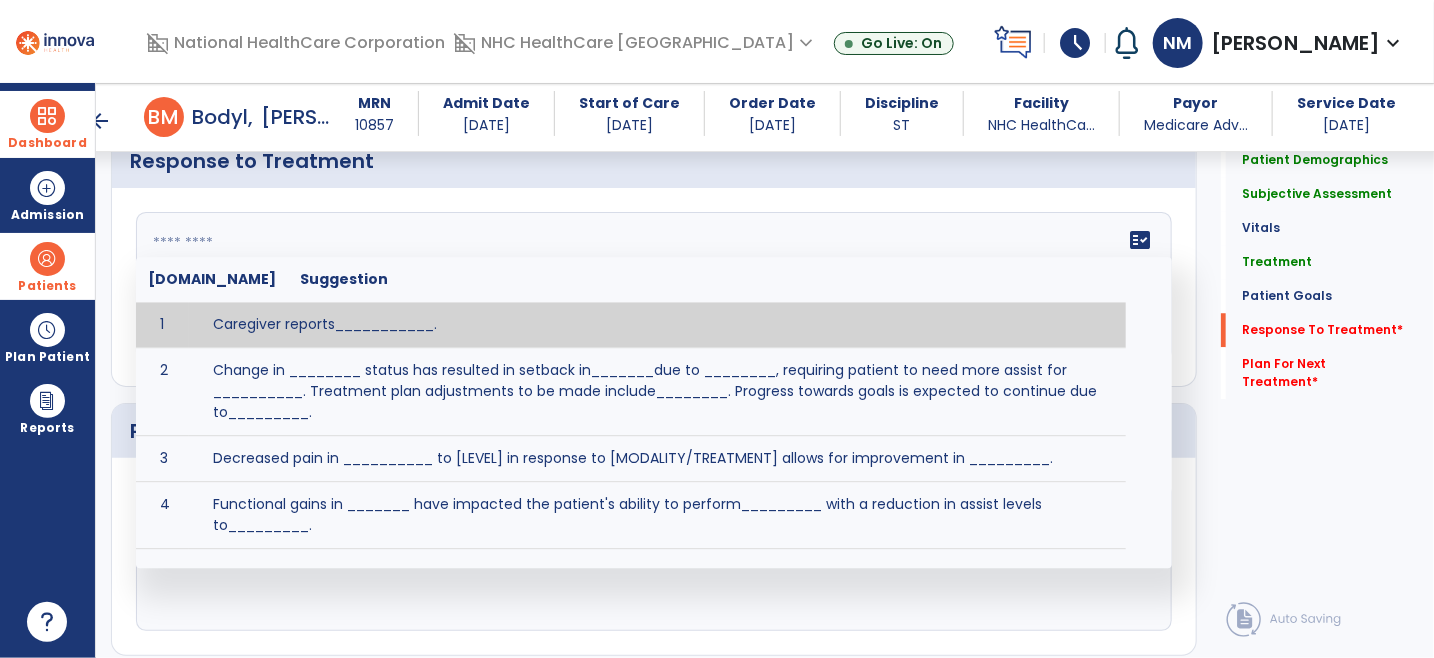 click on "fact_check  [DOMAIN_NAME] Suggestion 1 Caregiver reports___________. 2 Change in ________ status has resulted in setback in_______due to ________, requiring patient to need more assist for __________.   Treatment plan adjustments to be made include________.  Progress towards goals is expected to continue due to_________. 3 Decreased pain in __________ to [LEVEL] in response to [MODALITY/TREATMENT] allows for improvement in _________. 4 Functional gains in _______ have impacted the patient's ability to perform_________ with a reduction in assist levels to_________. 5 Functional progress this week has been significant due to__________. 6 Gains in ________ have improved the patient's ability to perform ______with decreased levels of assist to___________. 7 Improvement in ________allows patient to tolerate higher levels of challenges in_________. 8 Pain in [AREA] has decreased to [LEVEL] in response to [TREATMENT/MODALITY], allowing fore ease in completing__________. 9 10 11 12 13 14 15 16 17 18 19 20 21" 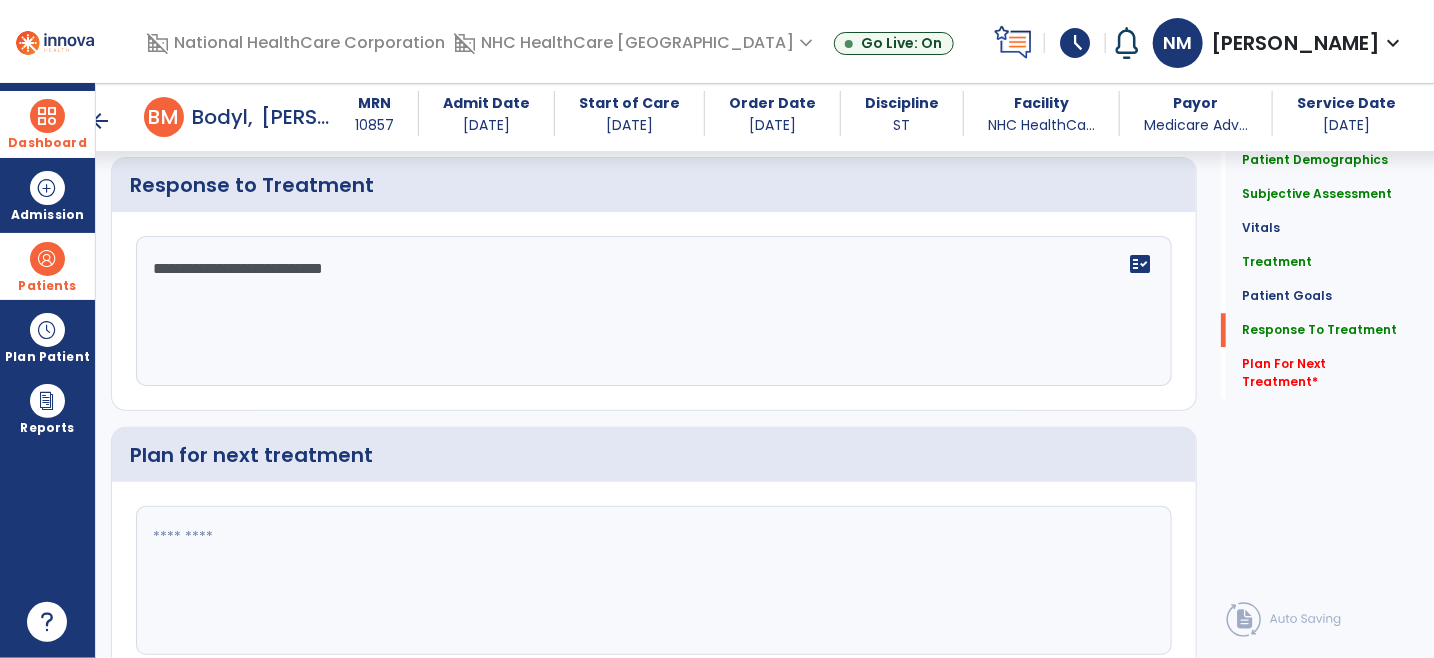 scroll, scrollTop: 2222, scrollLeft: 0, axis: vertical 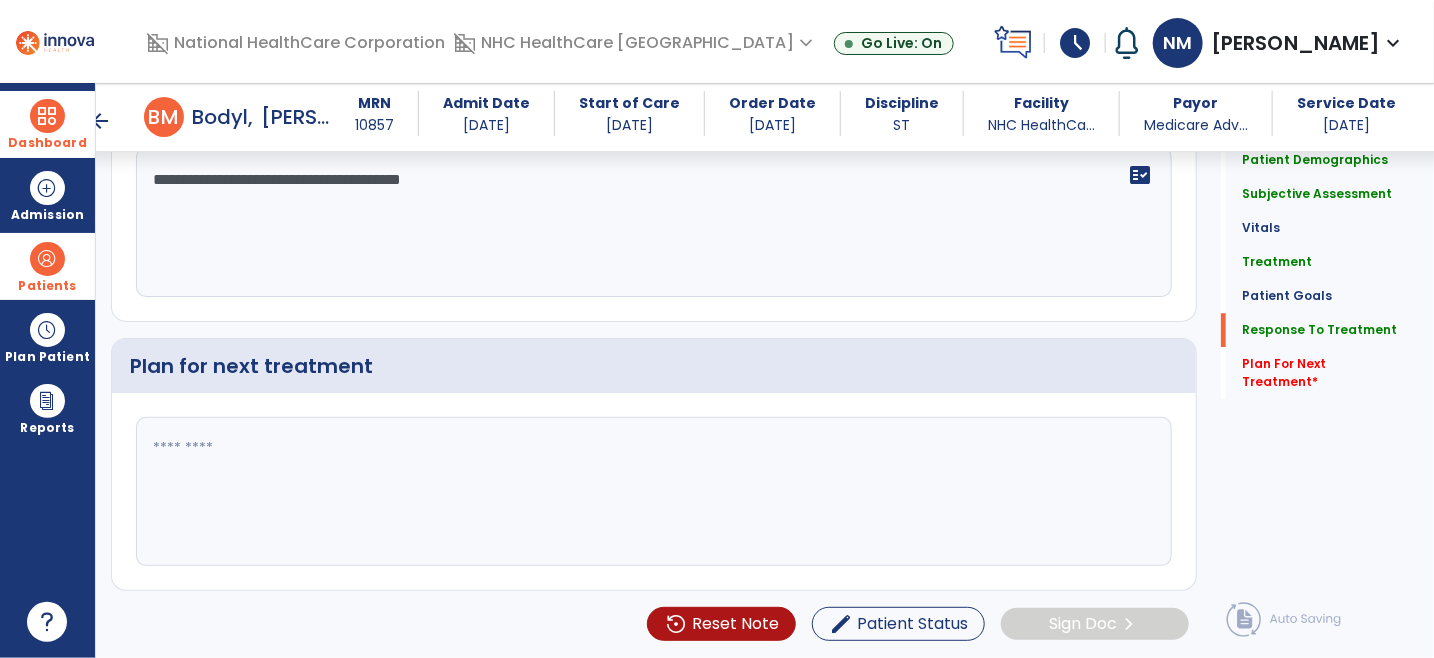 type on "**********" 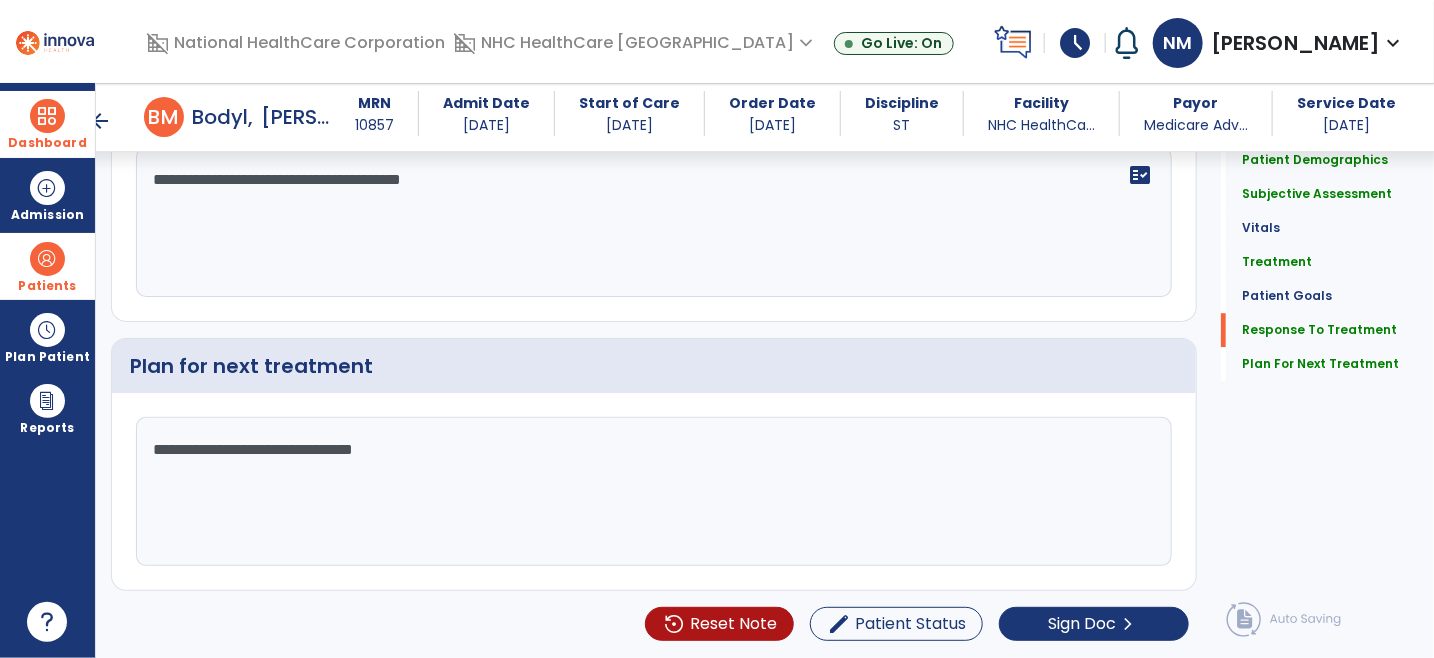 scroll, scrollTop: 2290, scrollLeft: 0, axis: vertical 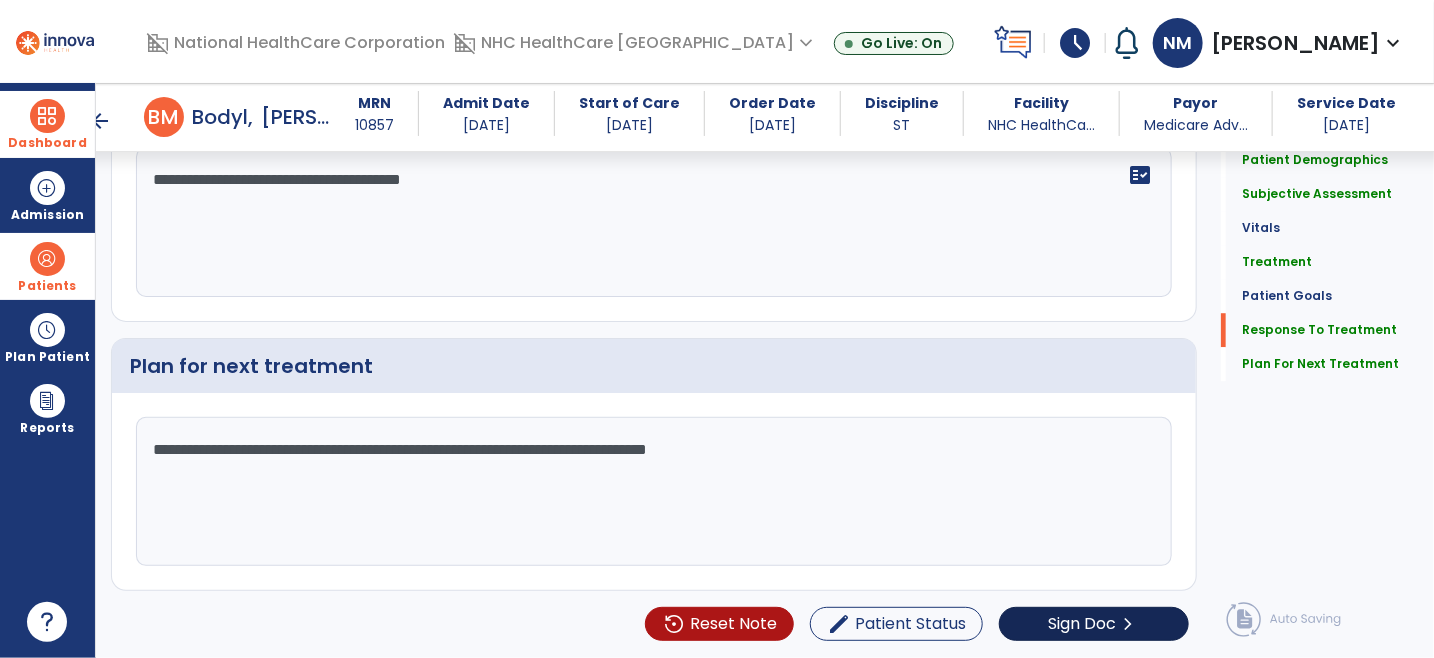 type on "**********" 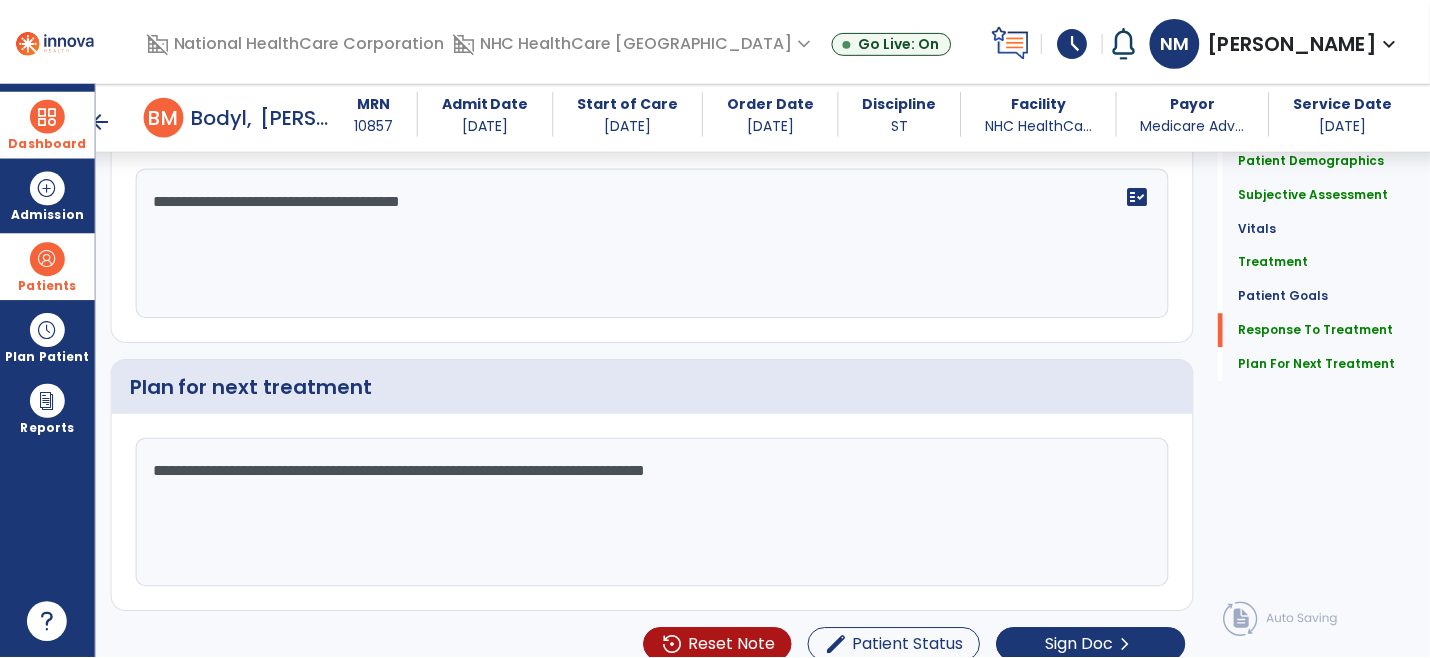 scroll, scrollTop: 2290, scrollLeft: 0, axis: vertical 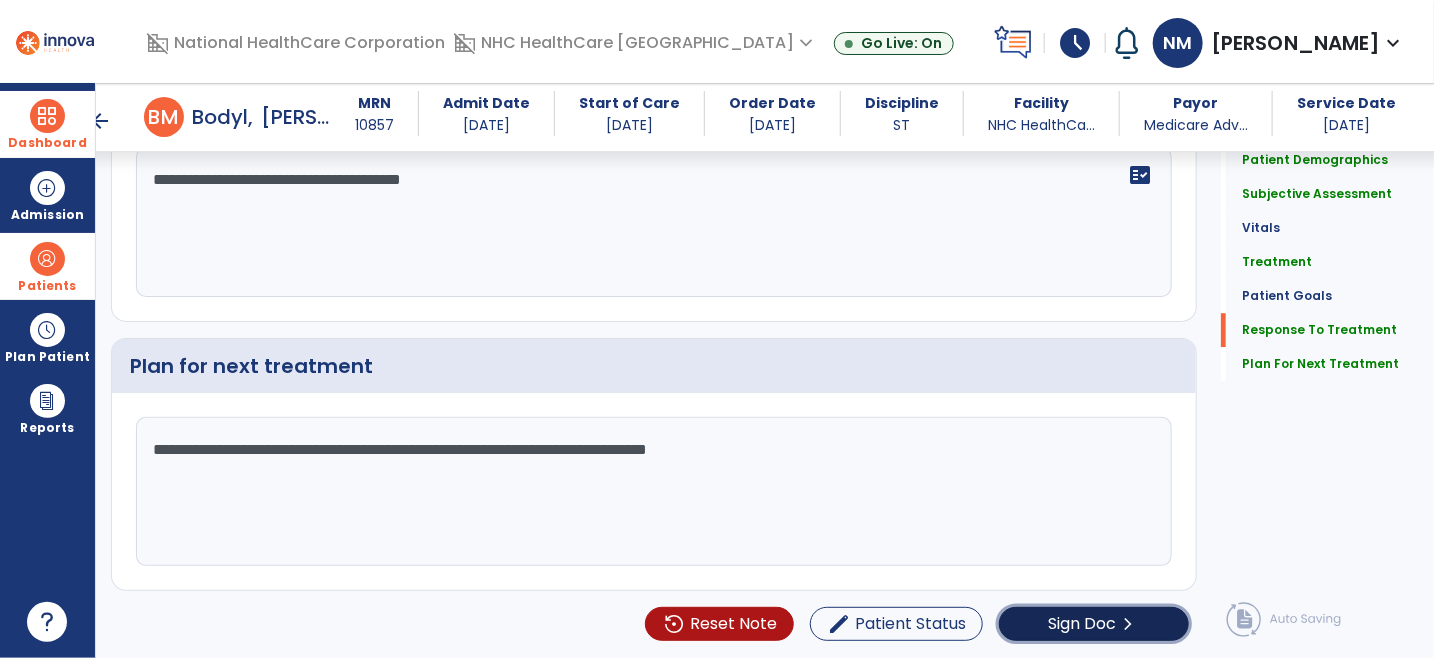 click on "Sign Doc  chevron_right" 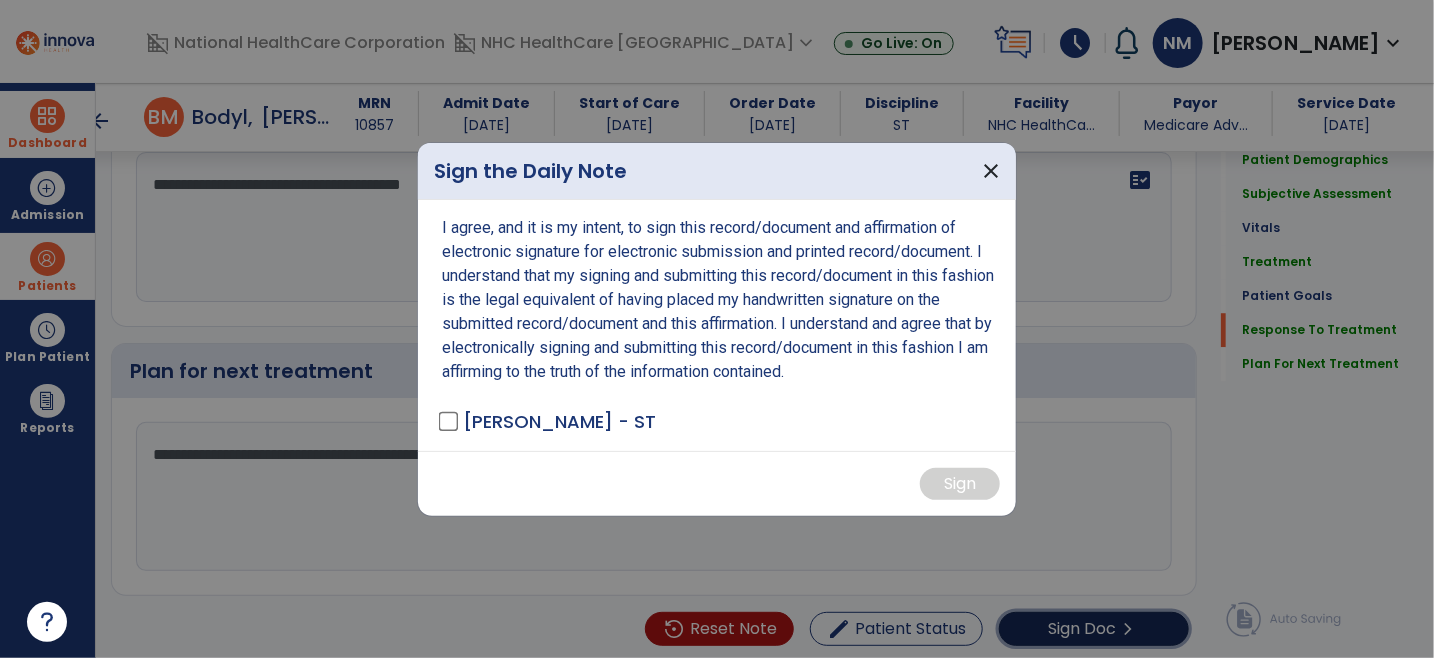 scroll, scrollTop: 2290, scrollLeft: 0, axis: vertical 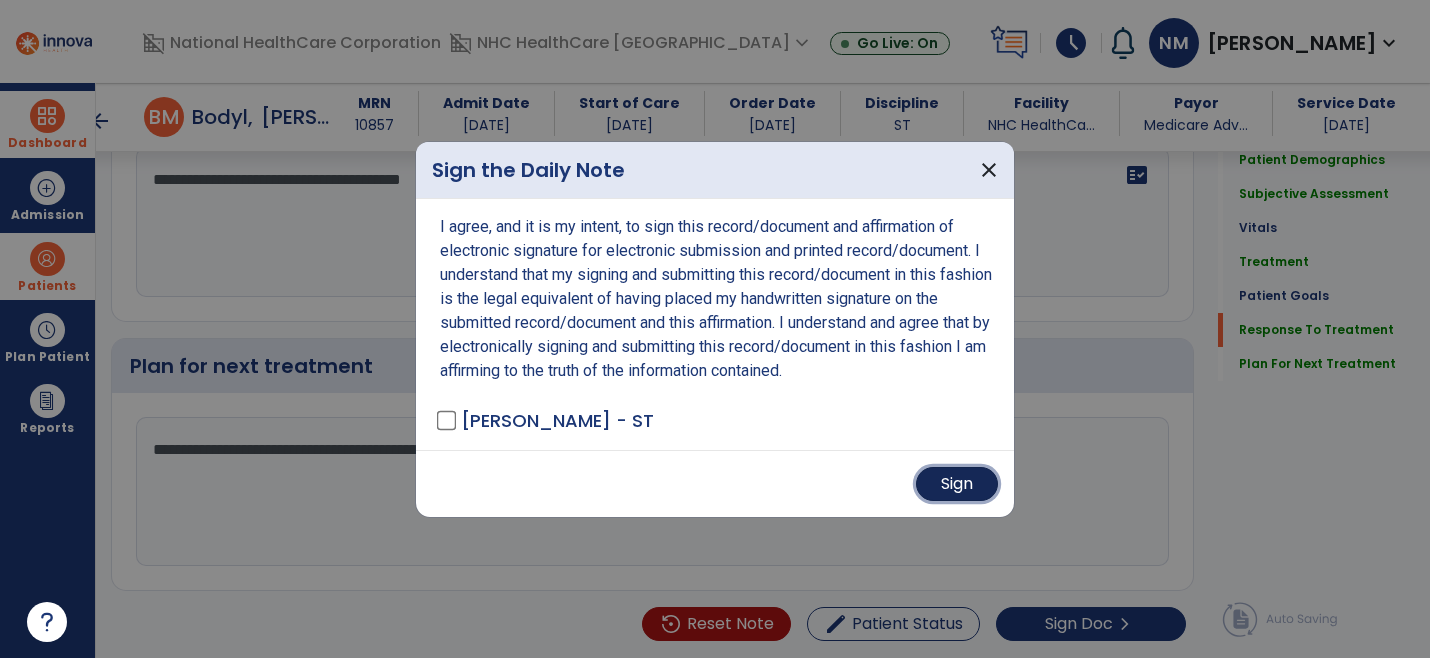 click on "Sign" at bounding box center [957, 484] 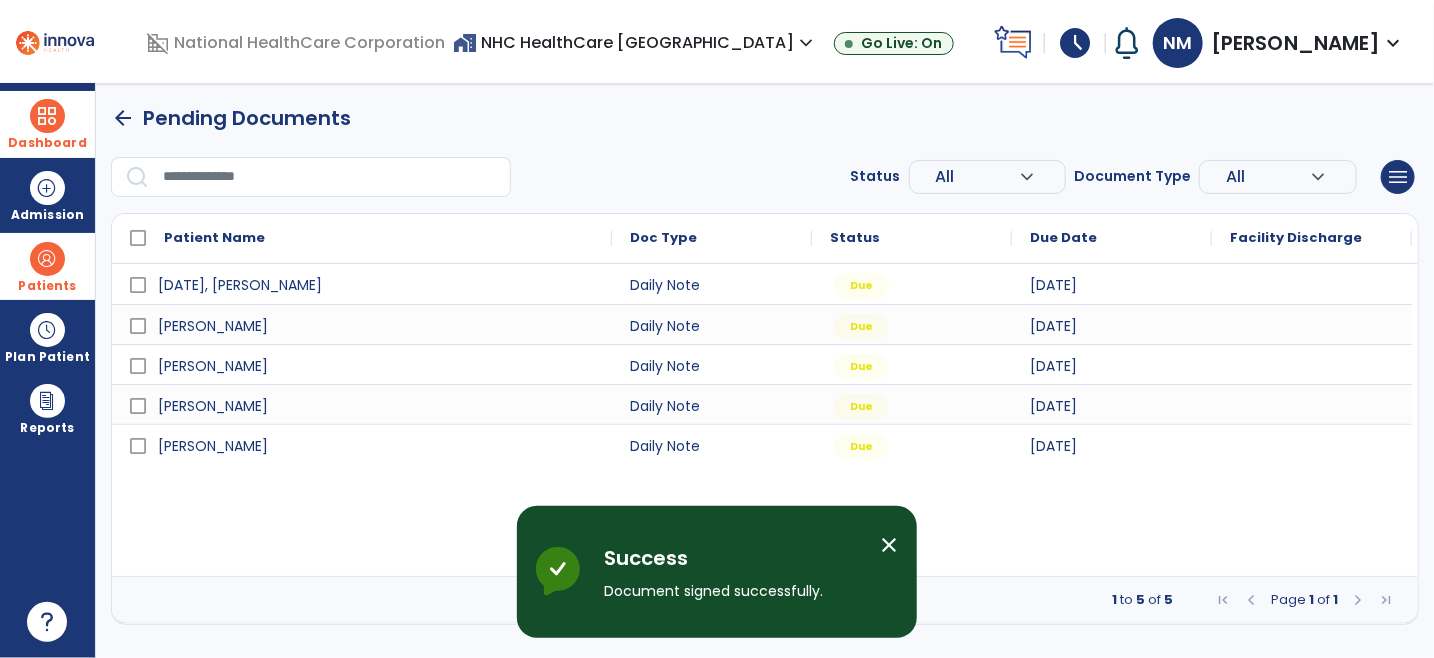 scroll, scrollTop: 0, scrollLeft: 0, axis: both 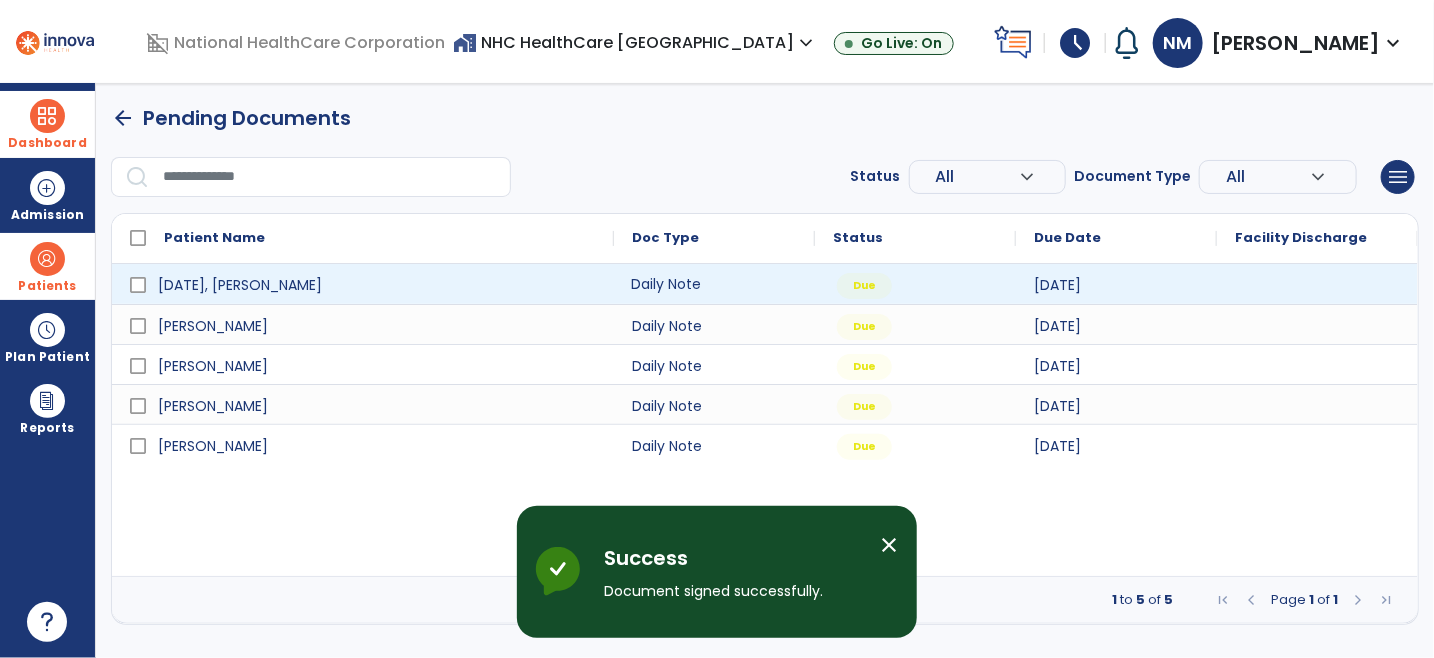 click on "Daily Note" at bounding box center (714, 284) 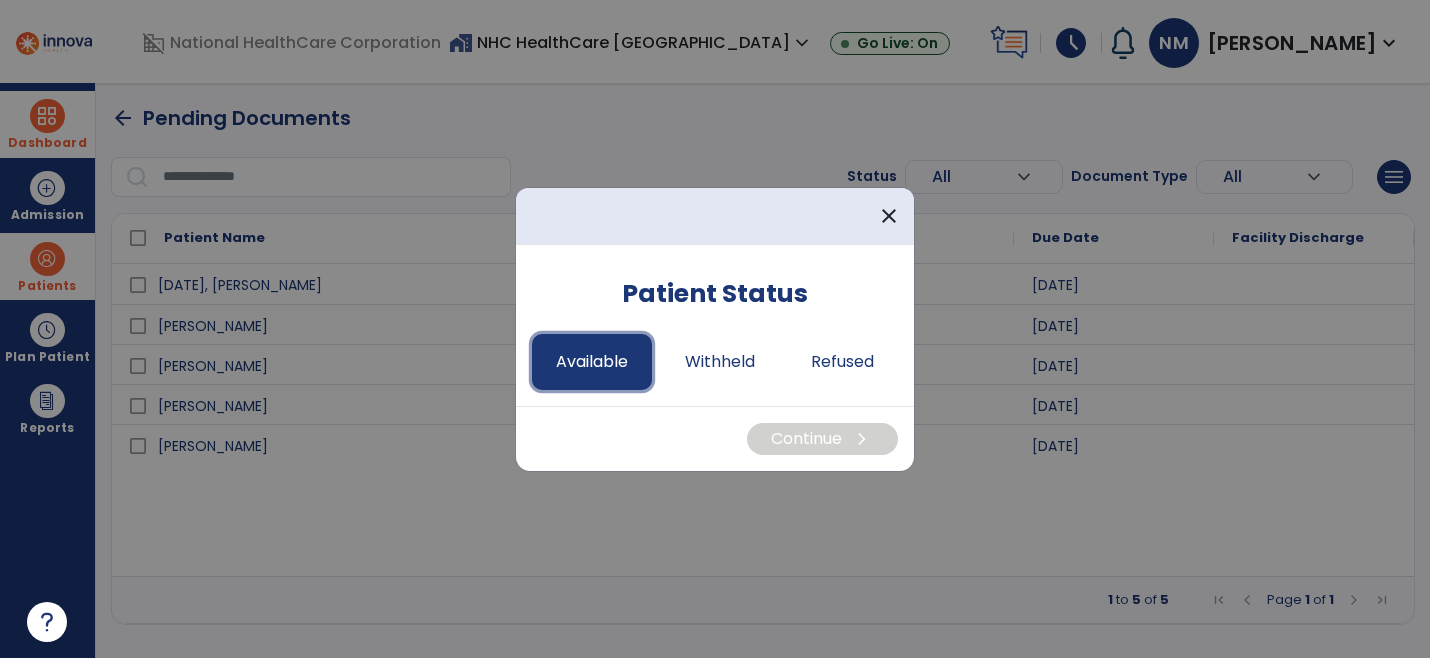 click on "Available" at bounding box center [592, 362] 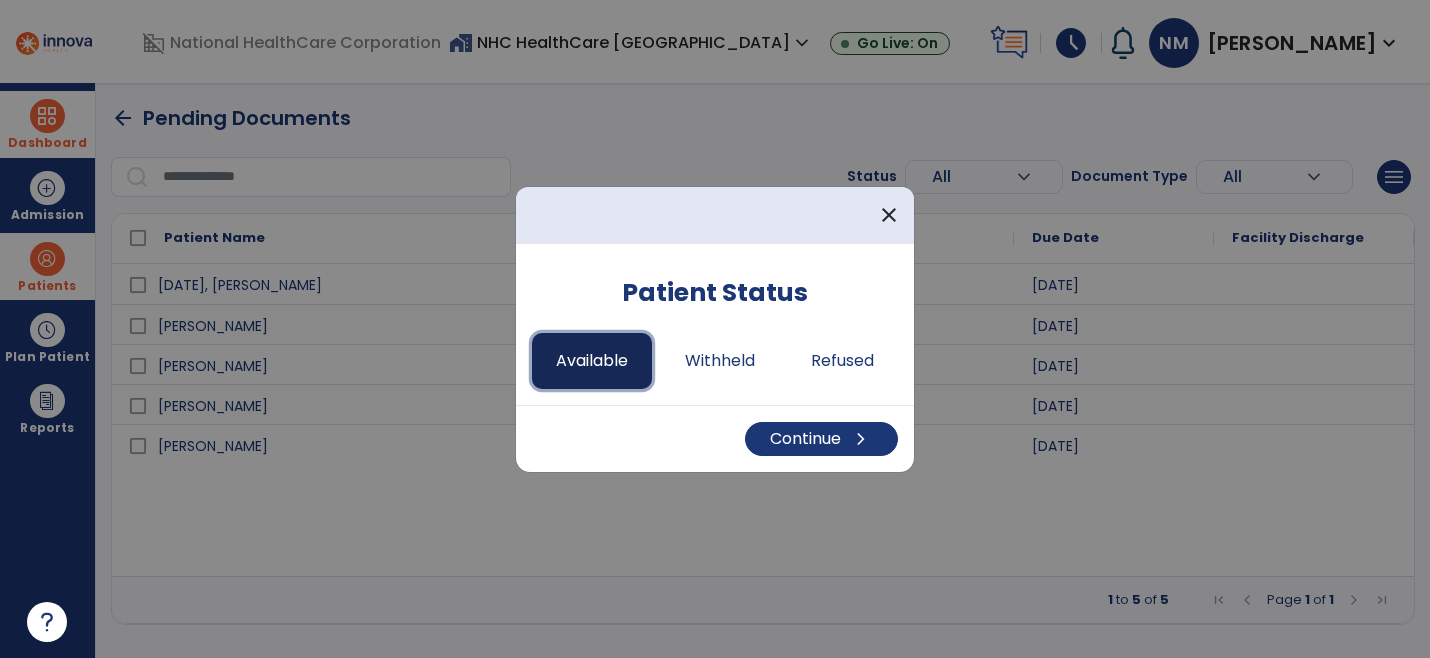 click on "Available" at bounding box center (592, 361) 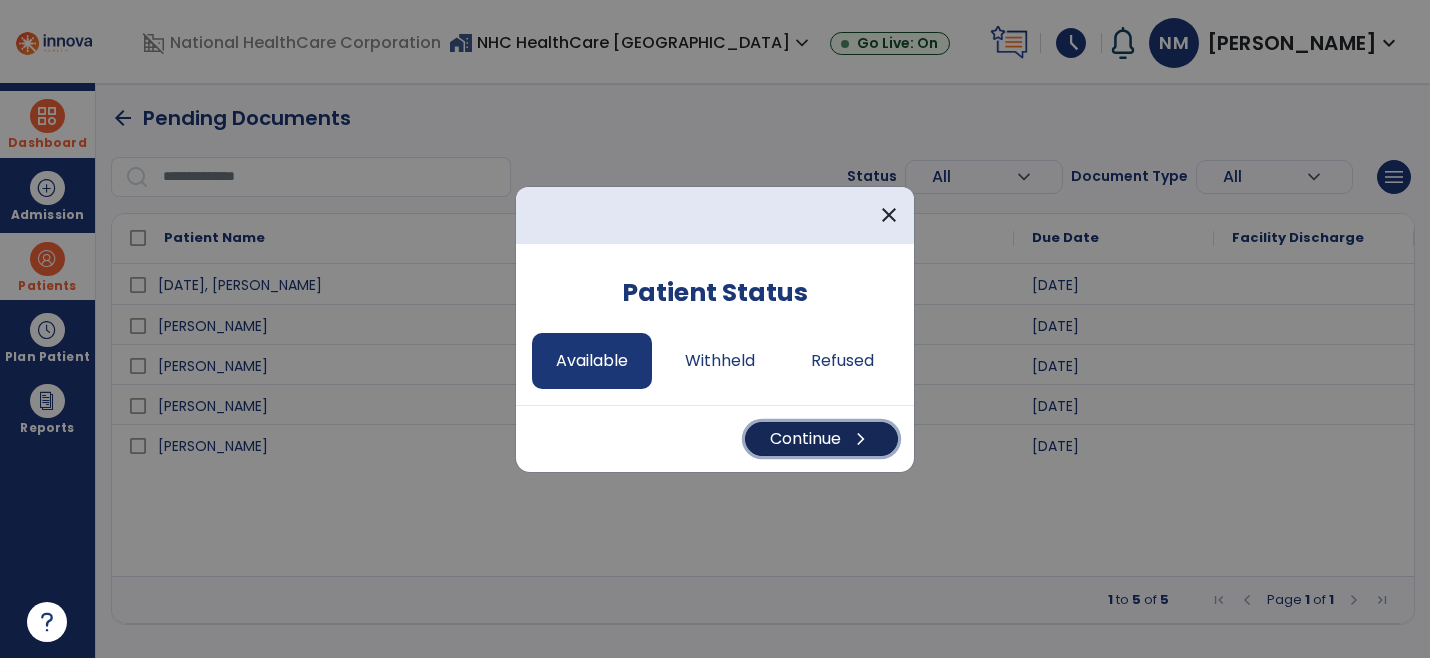 click on "Continue   chevron_right" at bounding box center (821, 439) 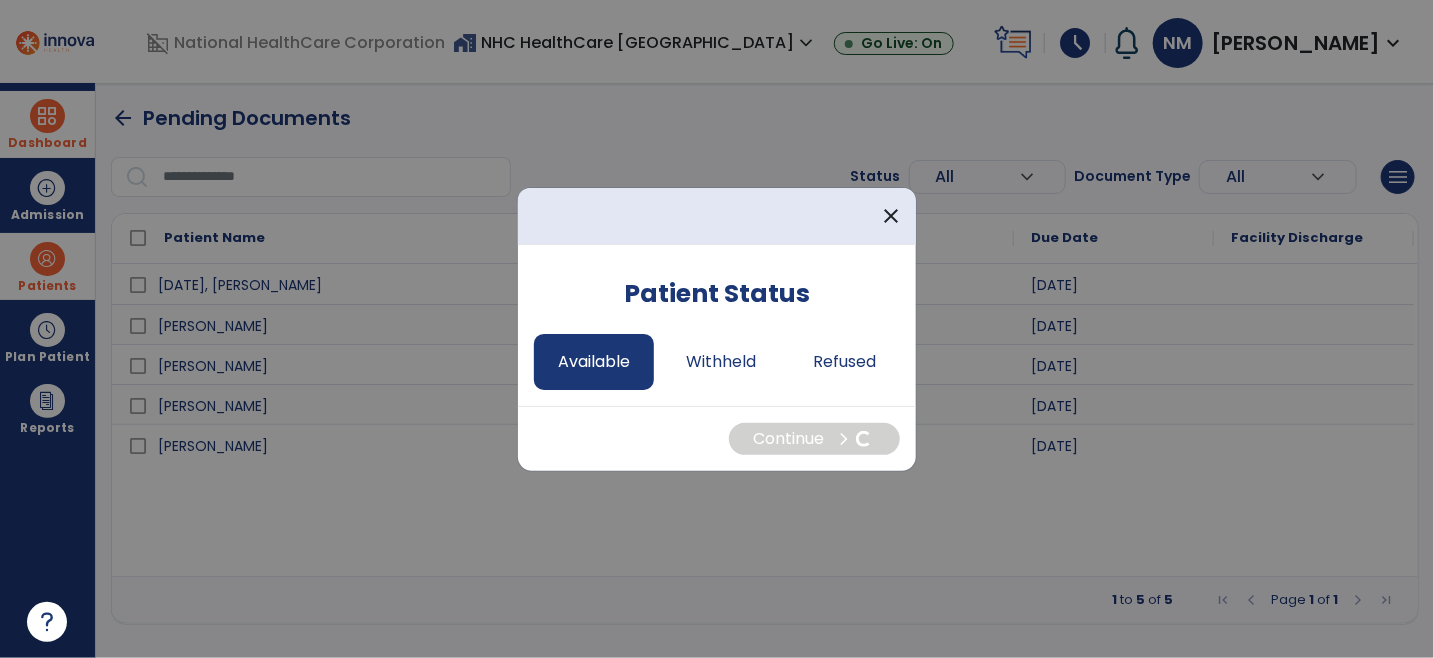 select on "*" 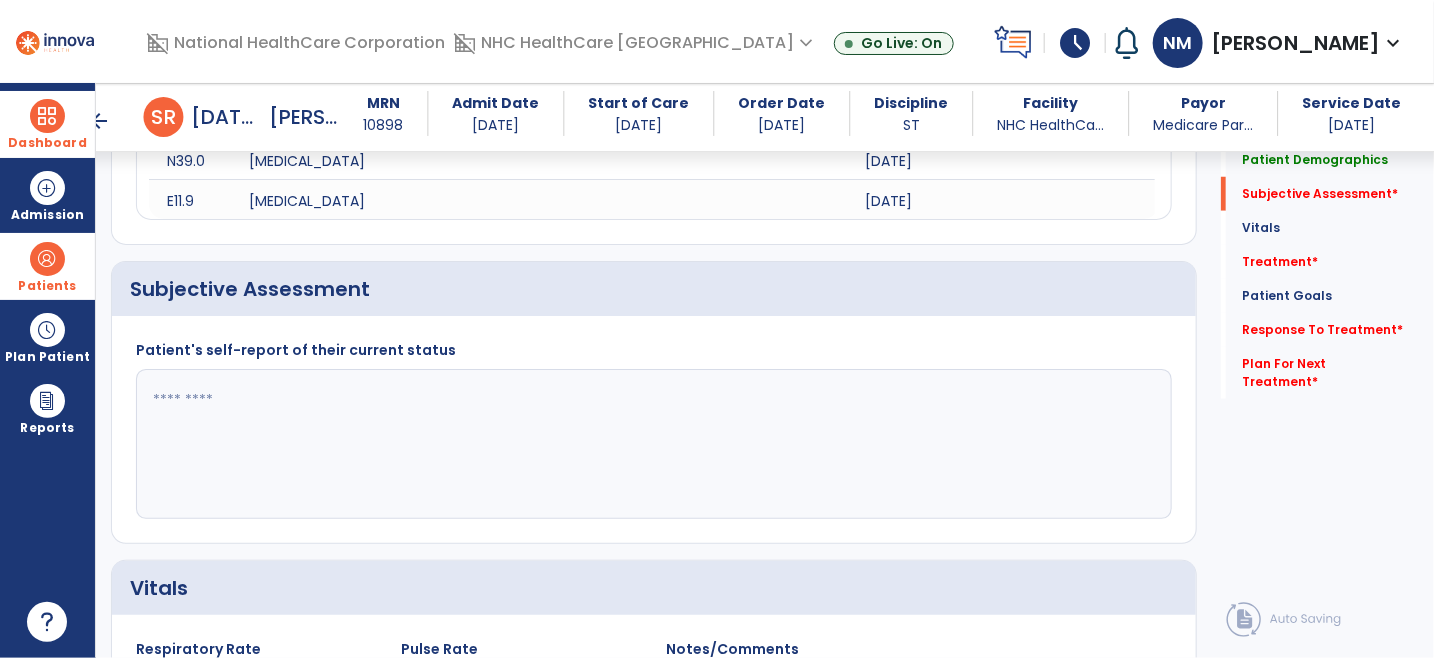 scroll, scrollTop: 777, scrollLeft: 0, axis: vertical 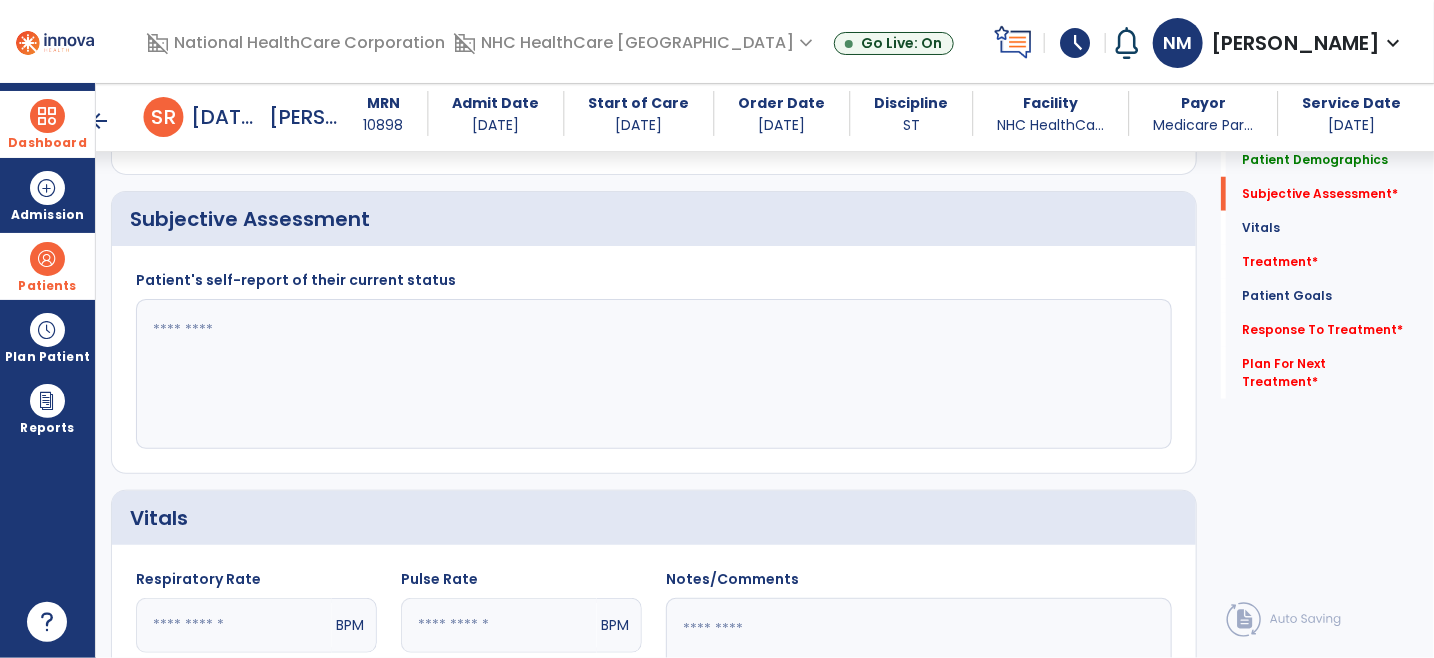 click 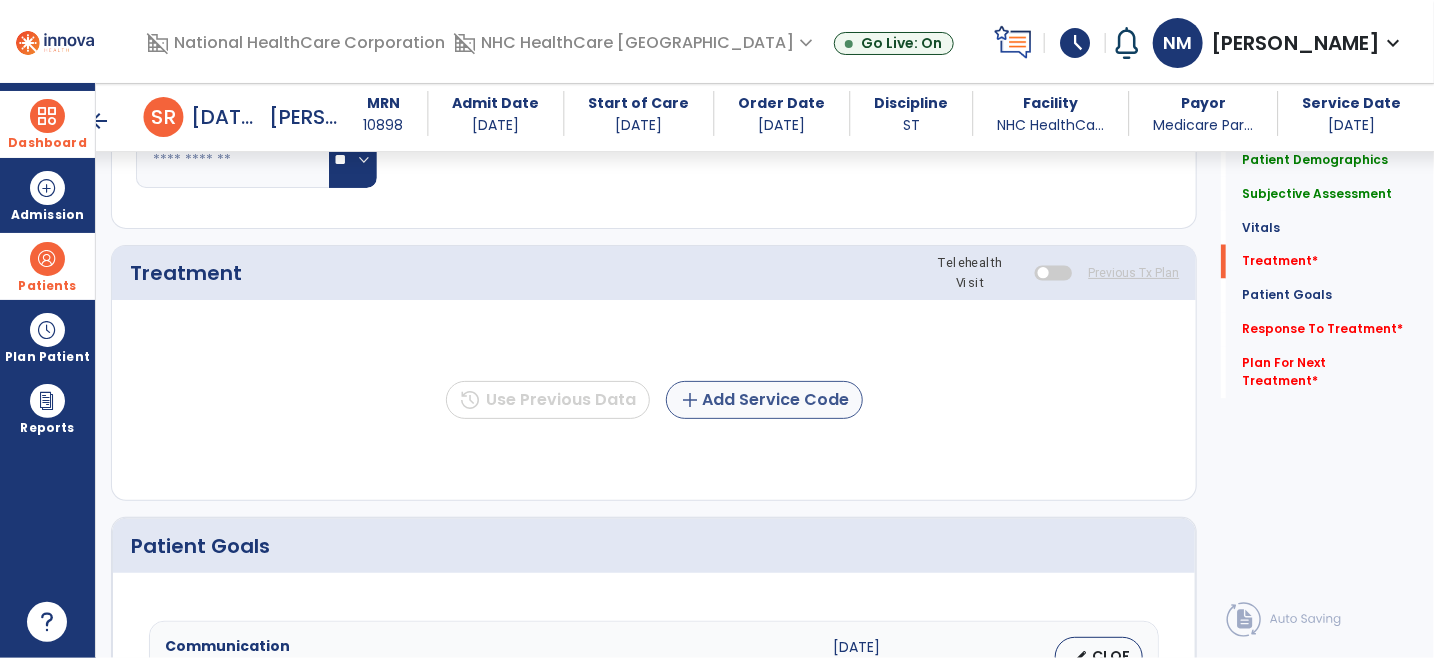 type on "**********" 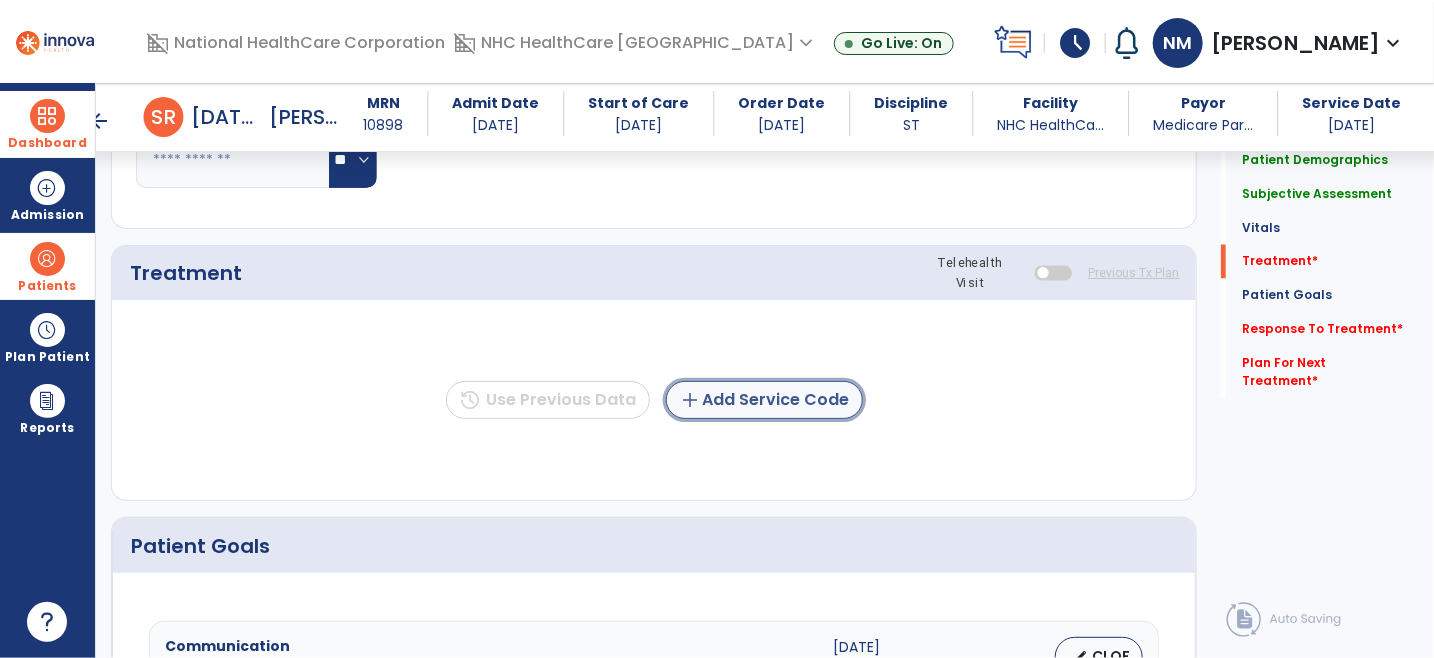 click on "add  Add Service Code" 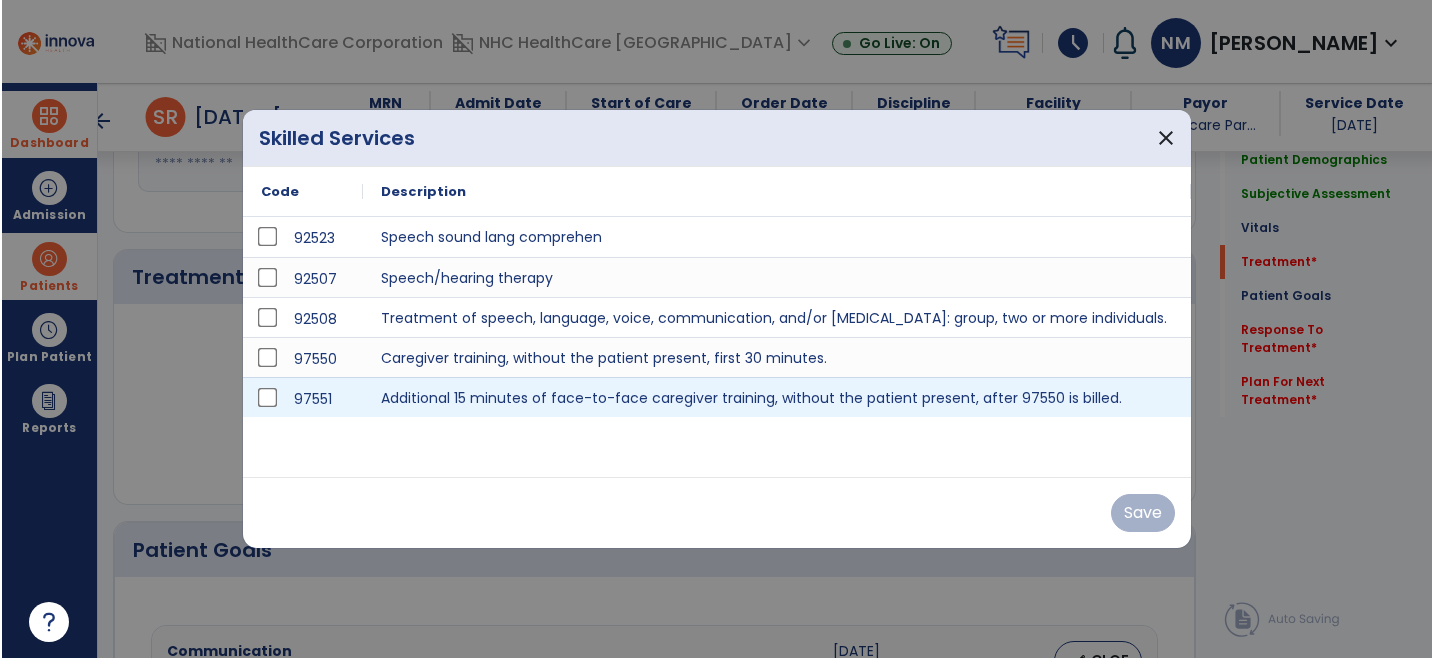 scroll, scrollTop: 1444, scrollLeft: 0, axis: vertical 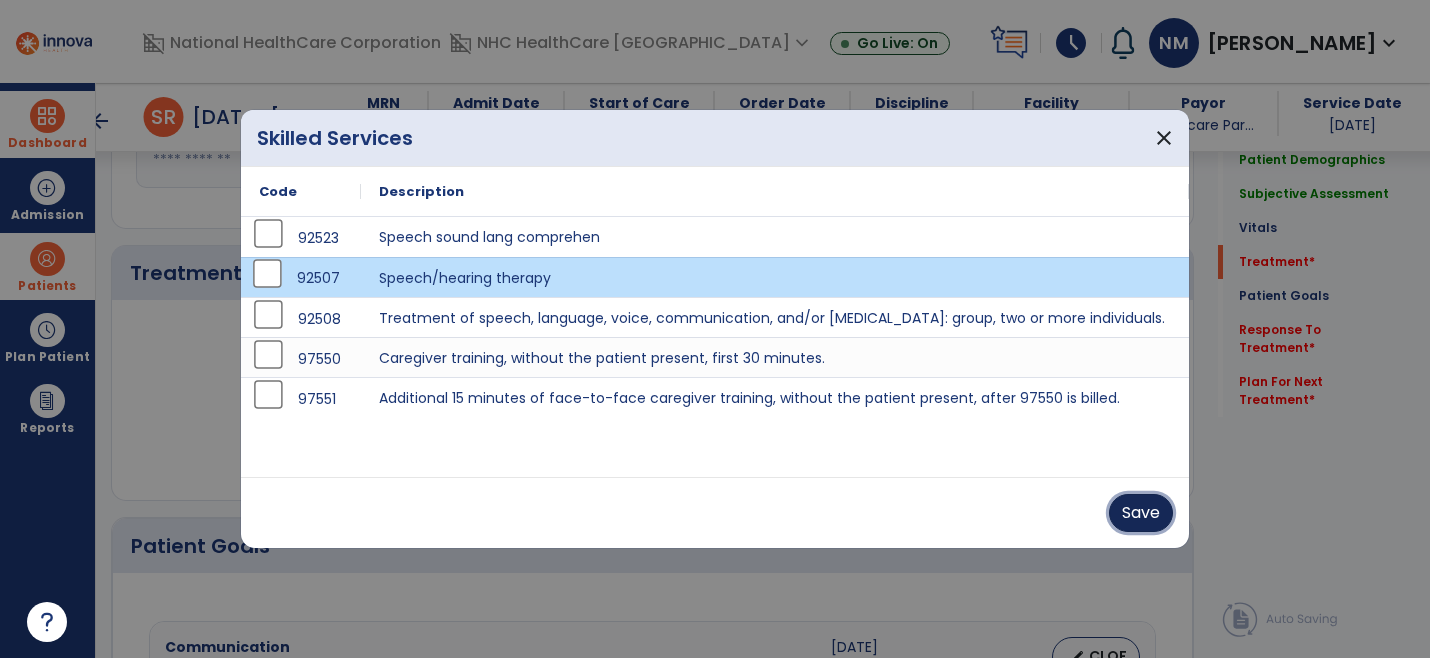 click on "Save" at bounding box center [1141, 513] 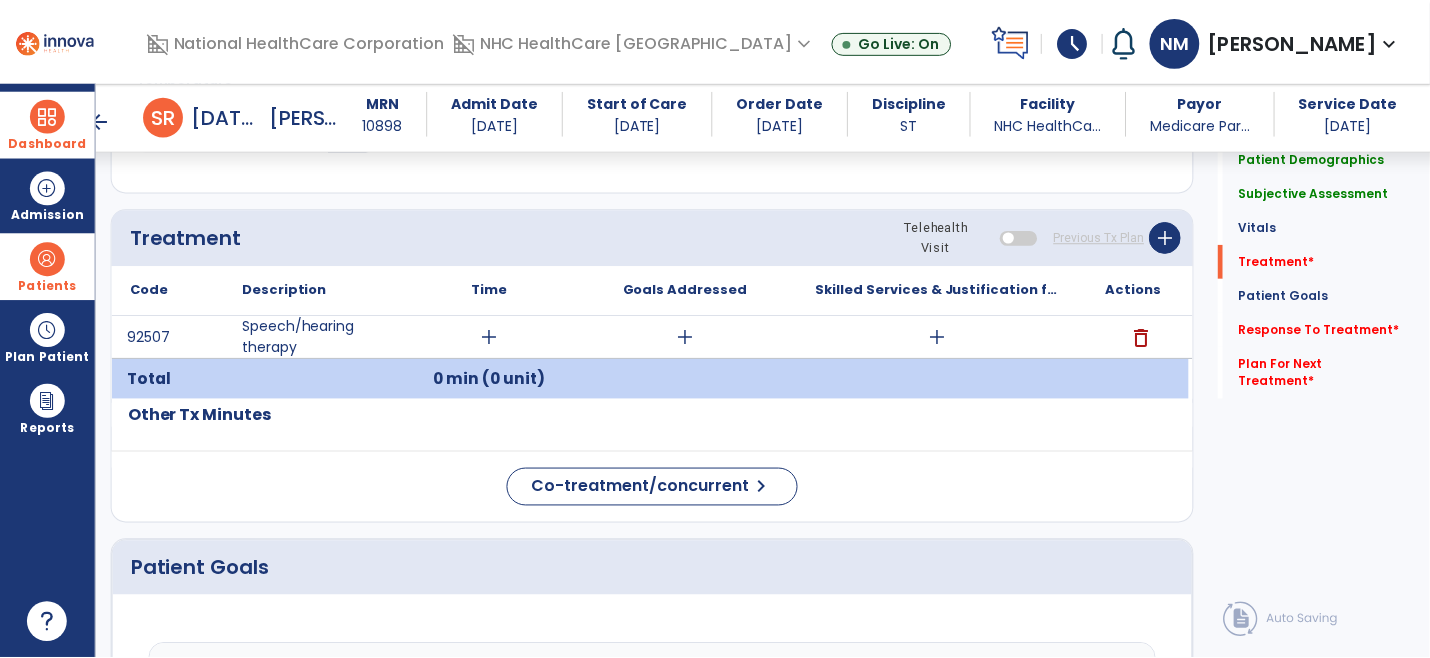 scroll, scrollTop: 1444, scrollLeft: 0, axis: vertical 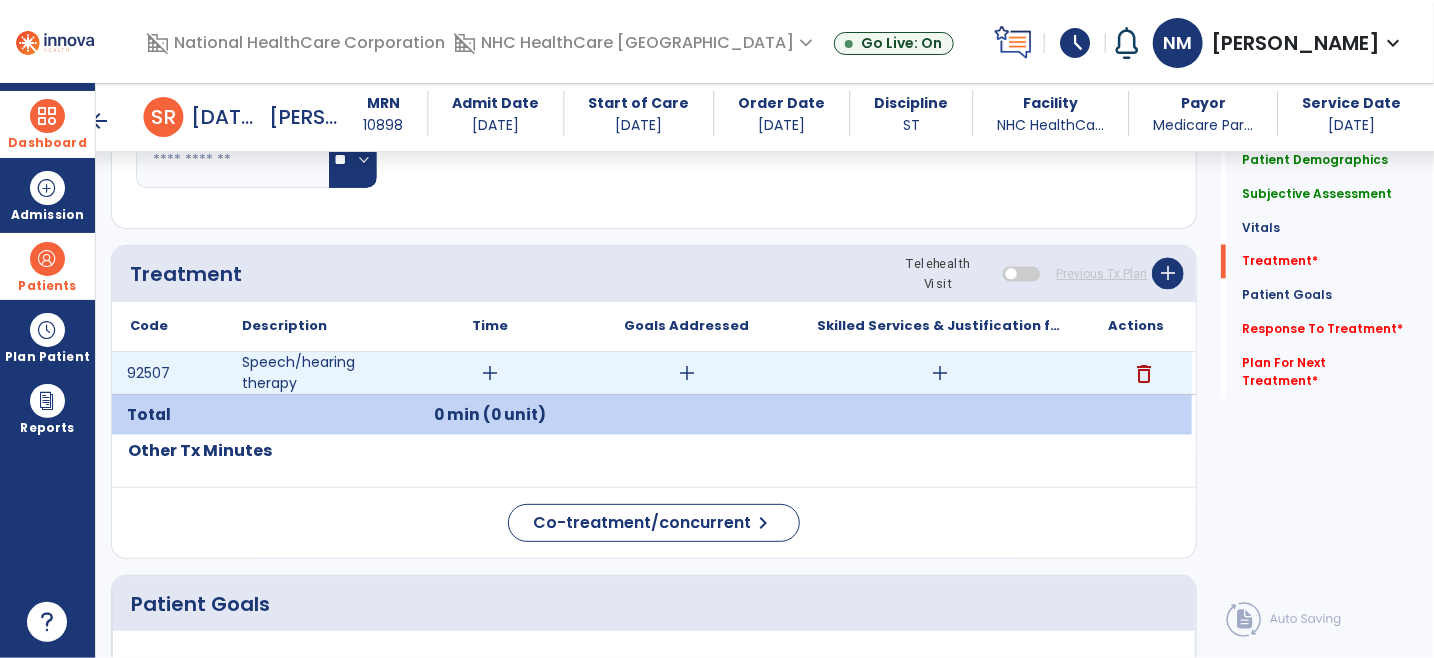 click on "add" at bounding box center [490, 373] 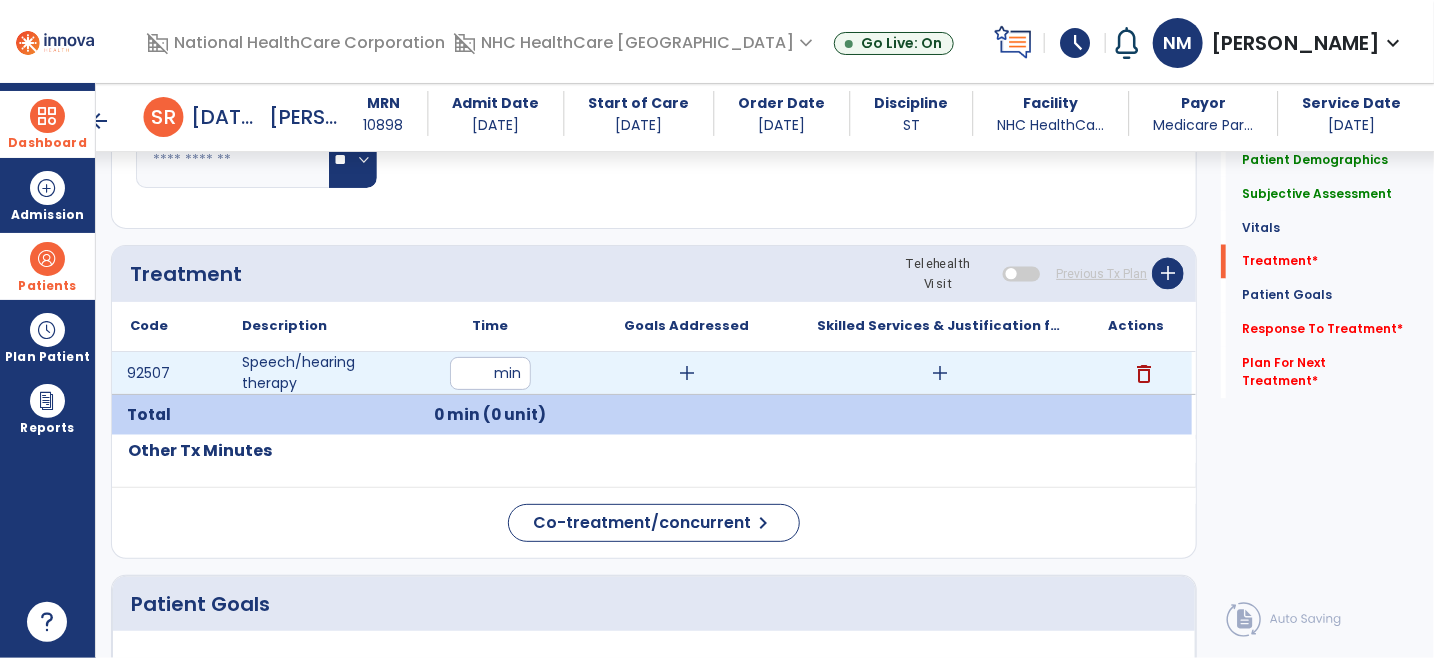 type on "**" 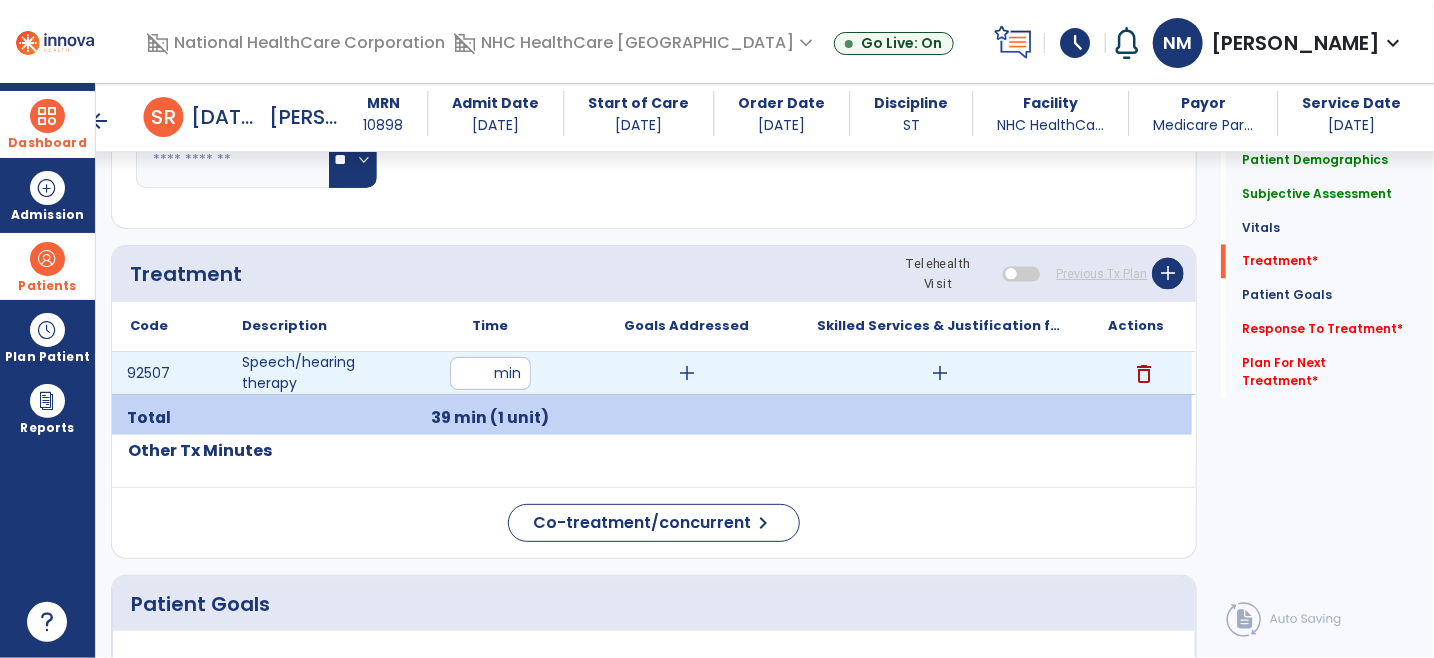 click on "add" at bounding box center (687, 373) 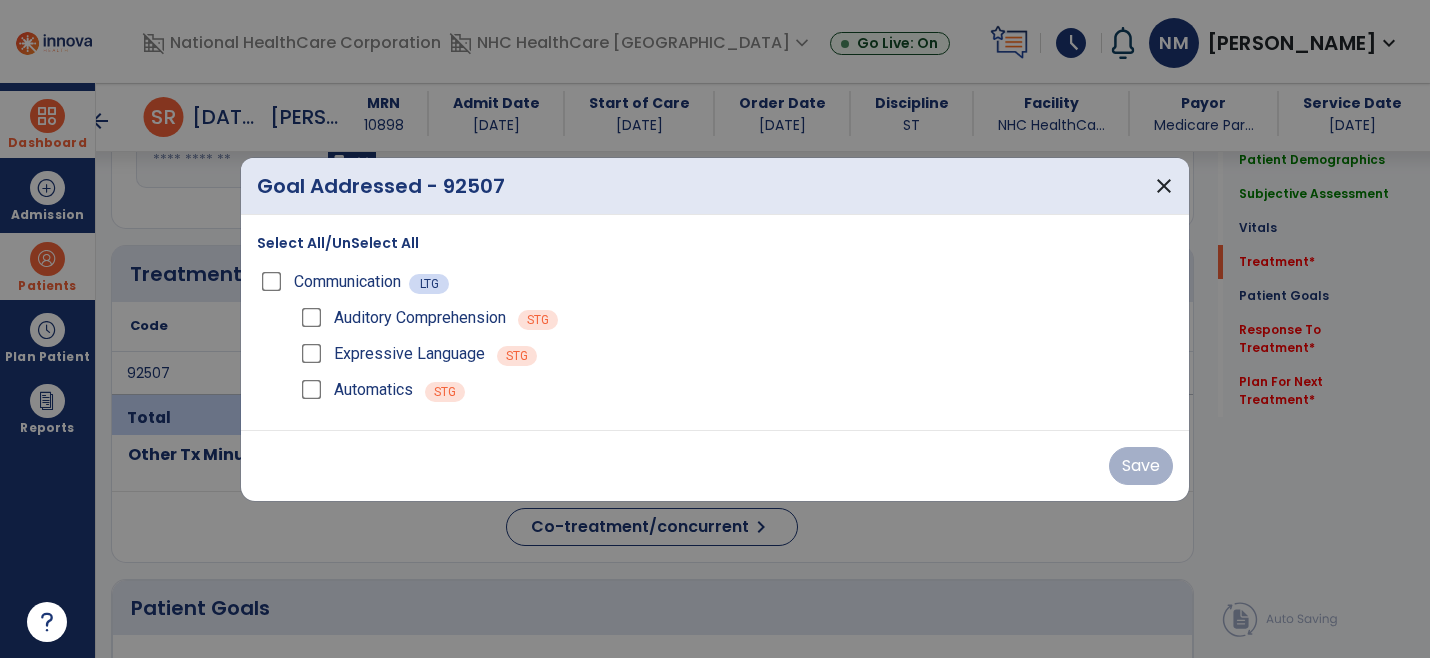 scroll, scrollTop: 1444, scrollLeft: 0, axis: vertical 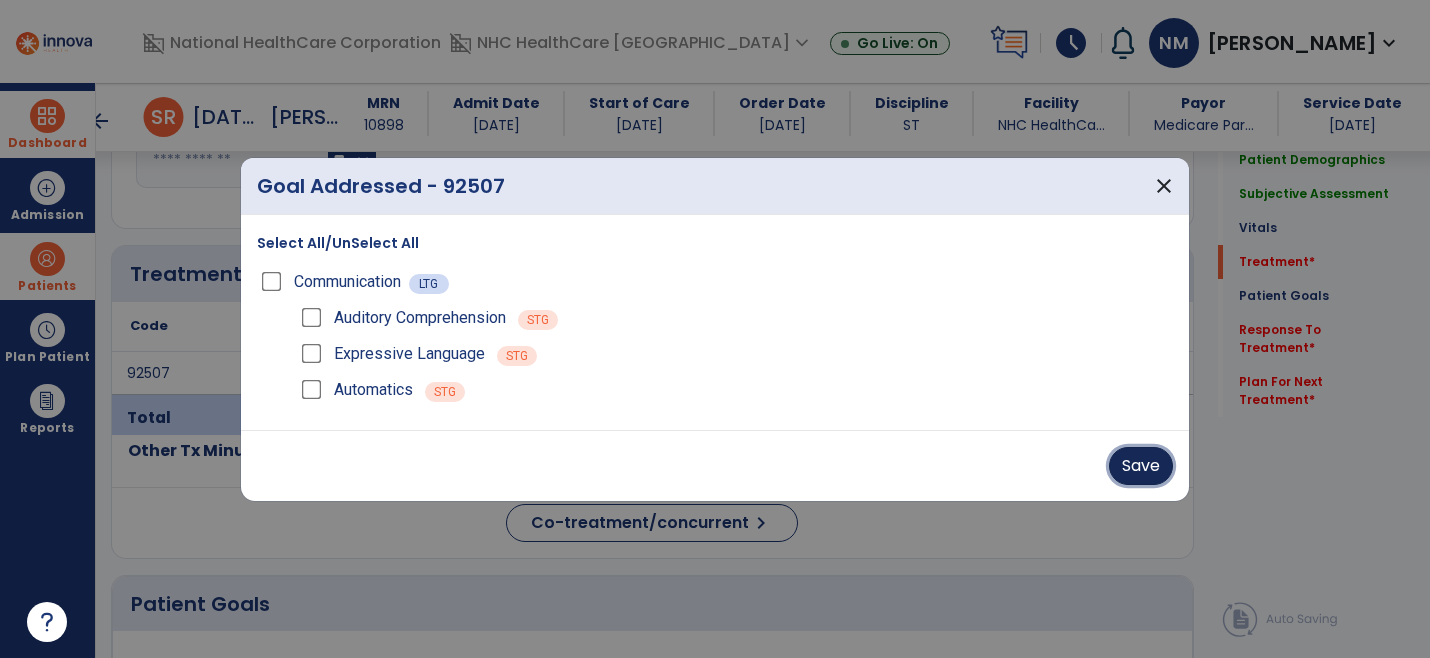 click on "Save" at bounding box center [1141, 466] 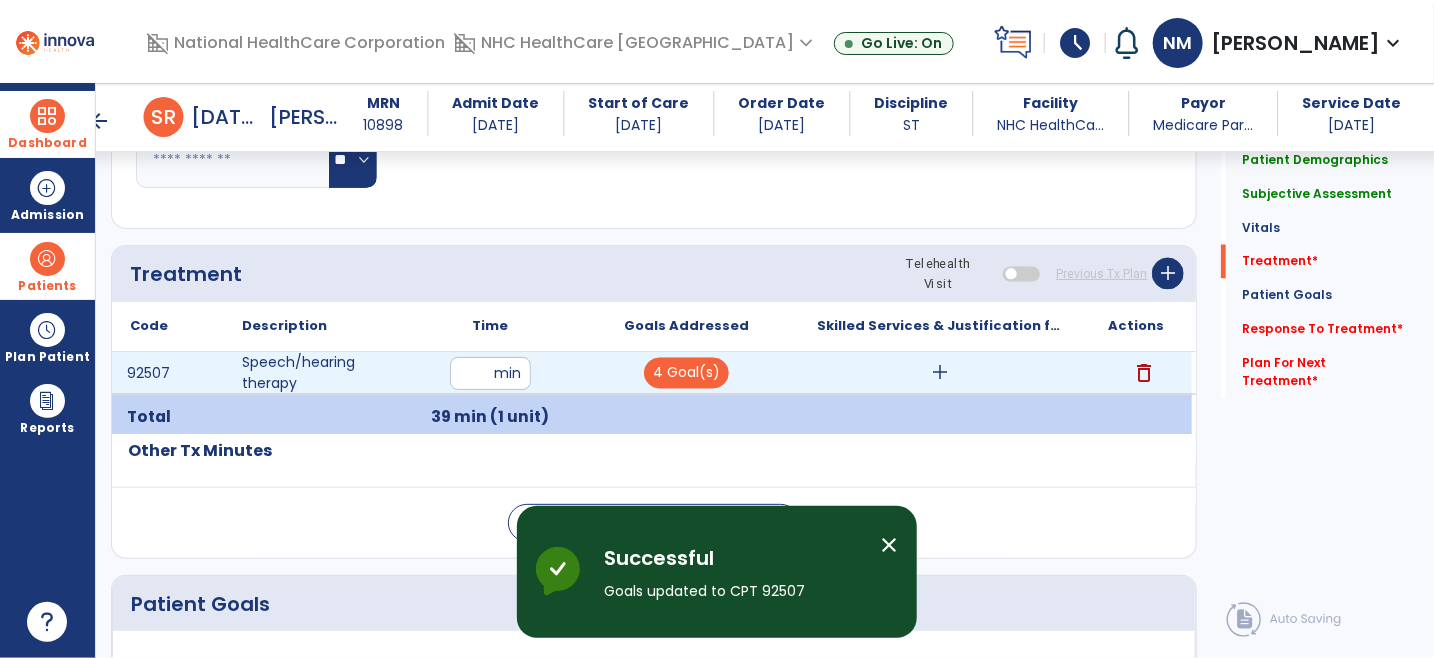 click on "add" at bounding box center [940, 373] 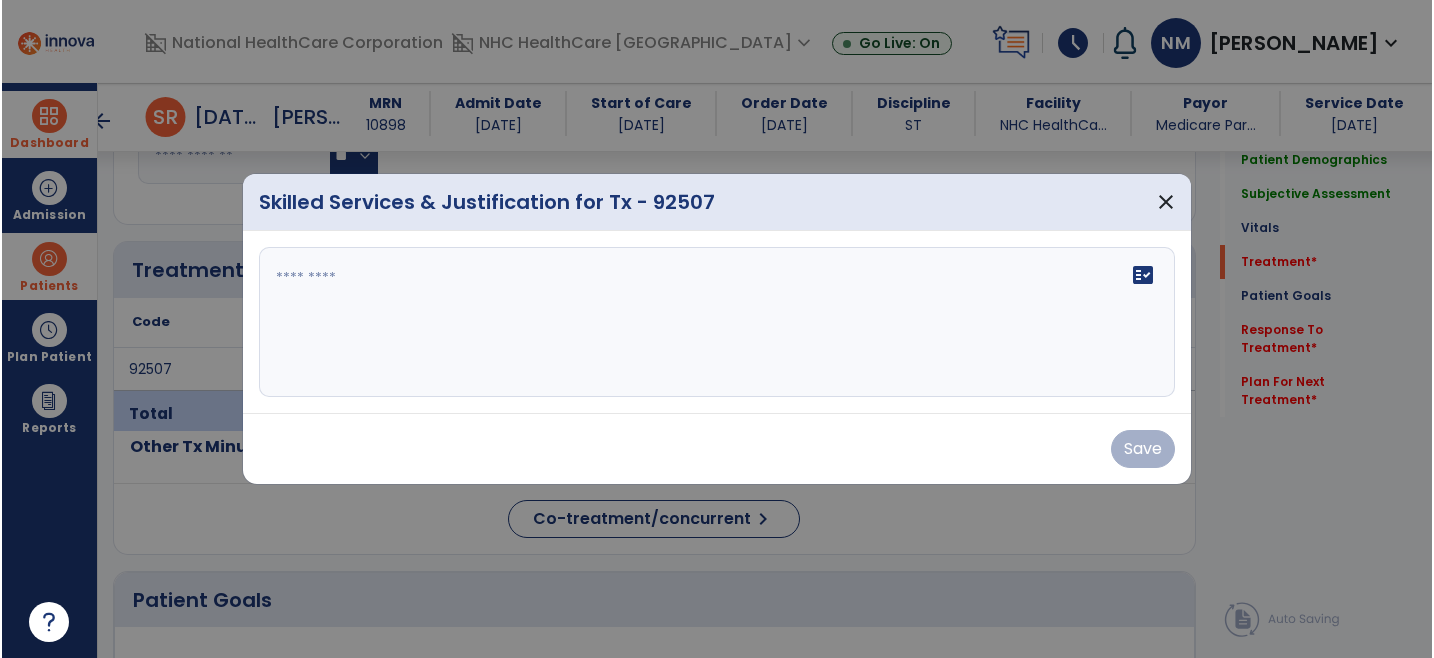 scroll, scrollTop: 1444, scrollLeft: 0, axis: vertical 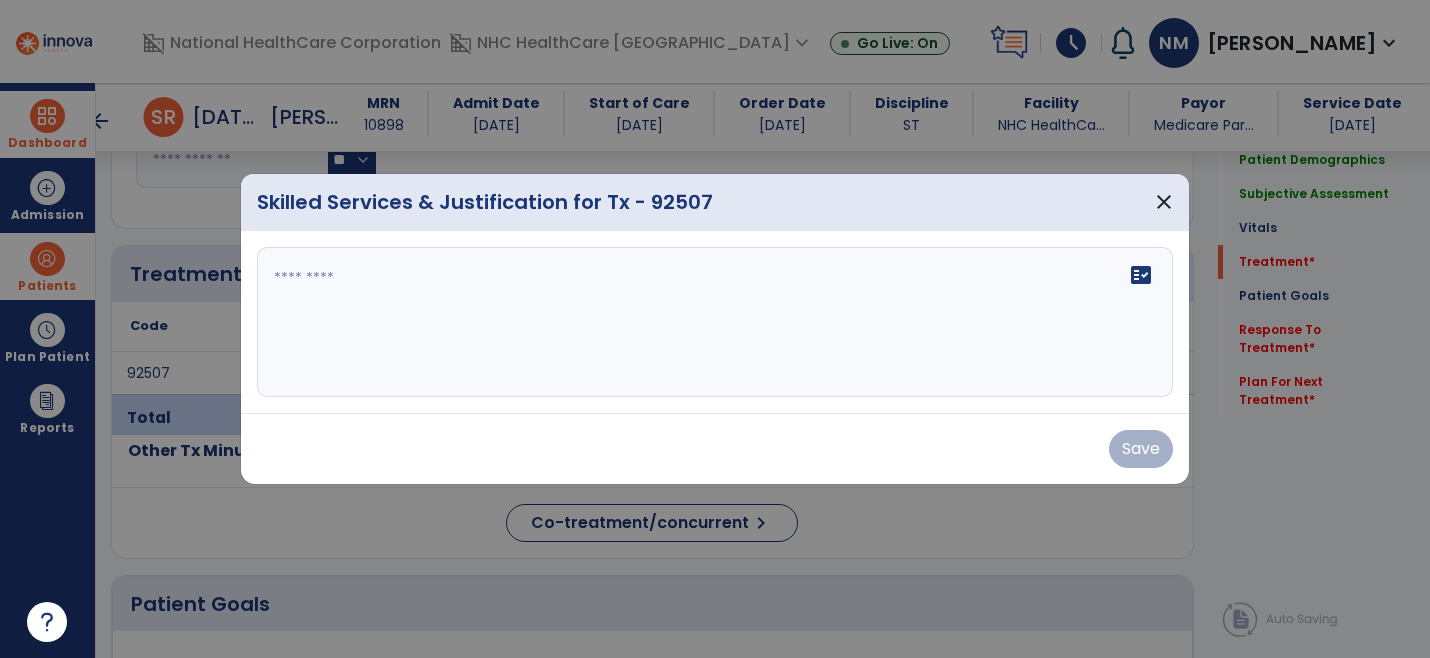 click on "fact_check" at bounding box center (715, 322) 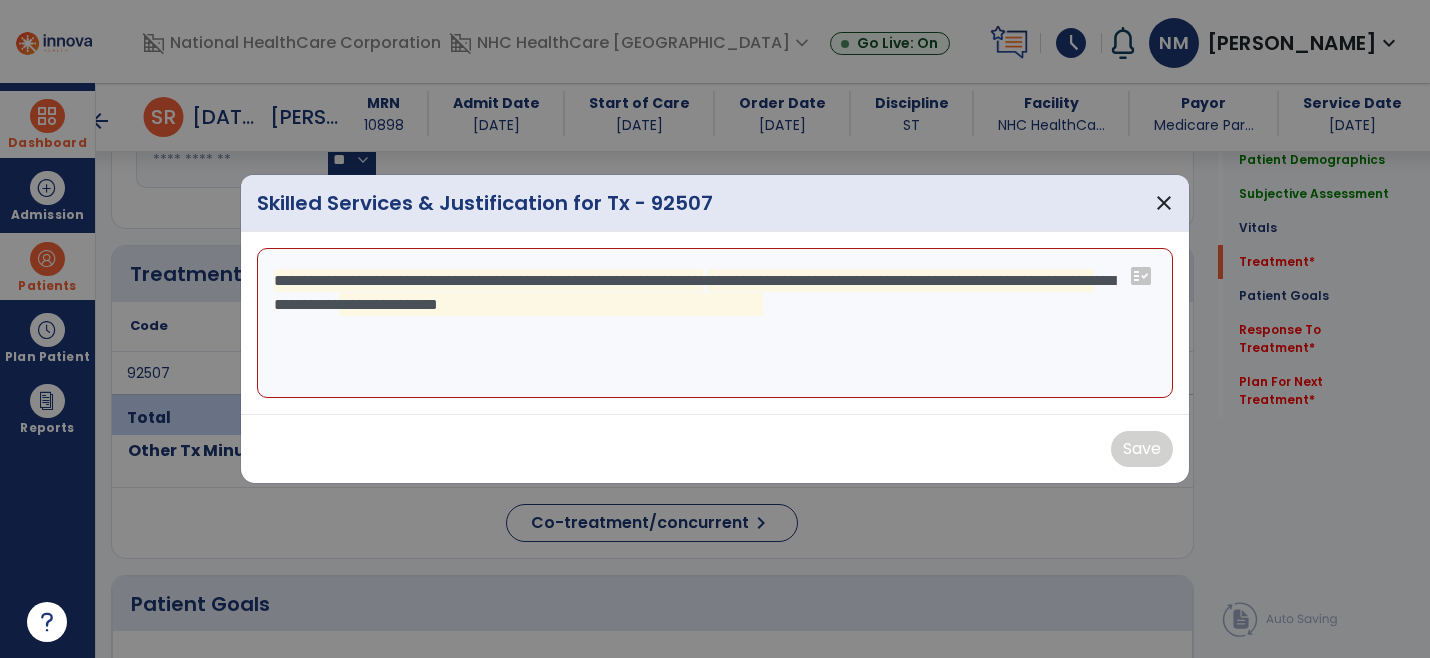 click on "**********" at bounding box center [715, 323] 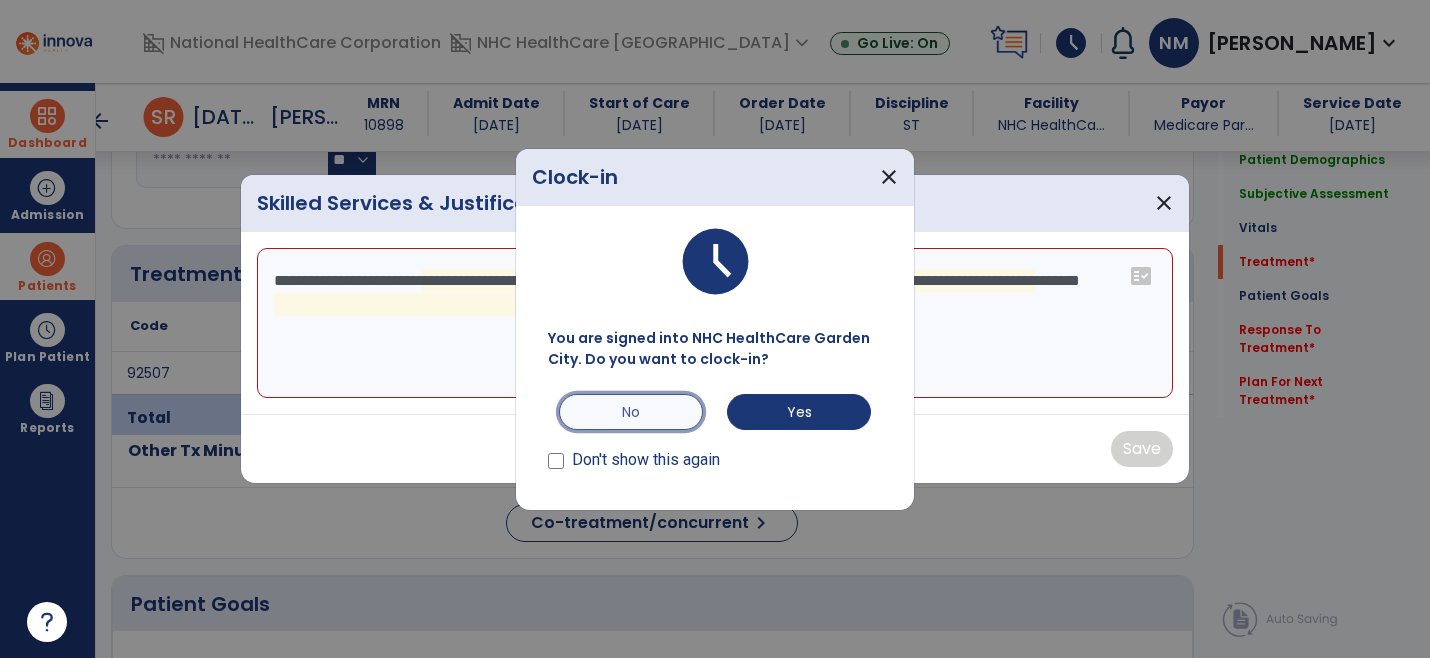 click on "No" at bounding box center (631, 412) 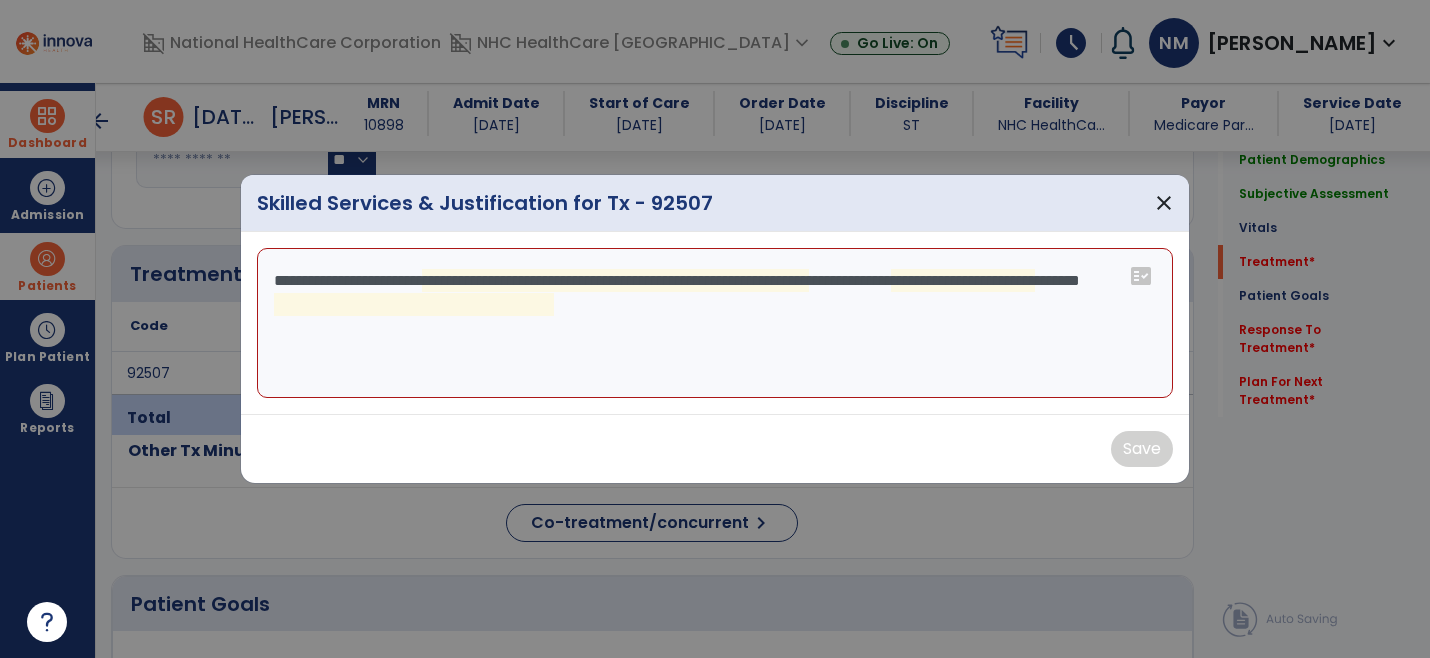 click on "**********" at bounding box center [715, 323] 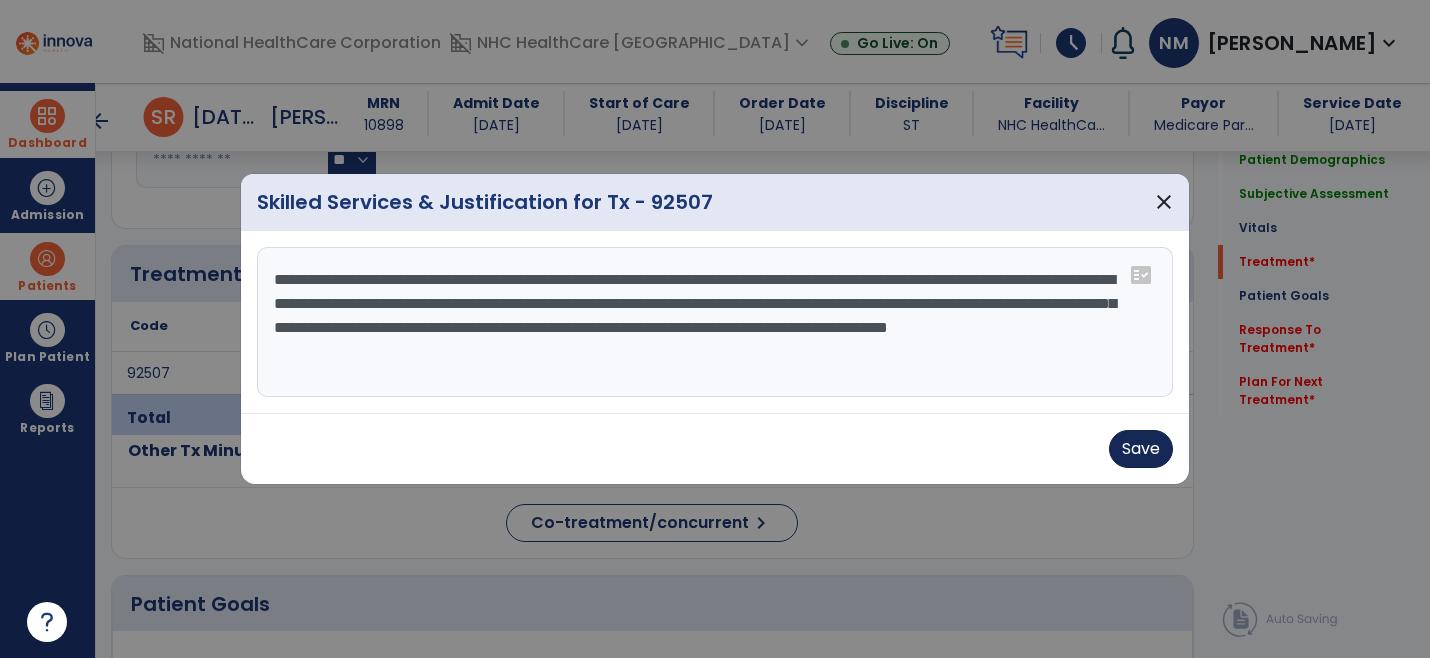 type on "**********" 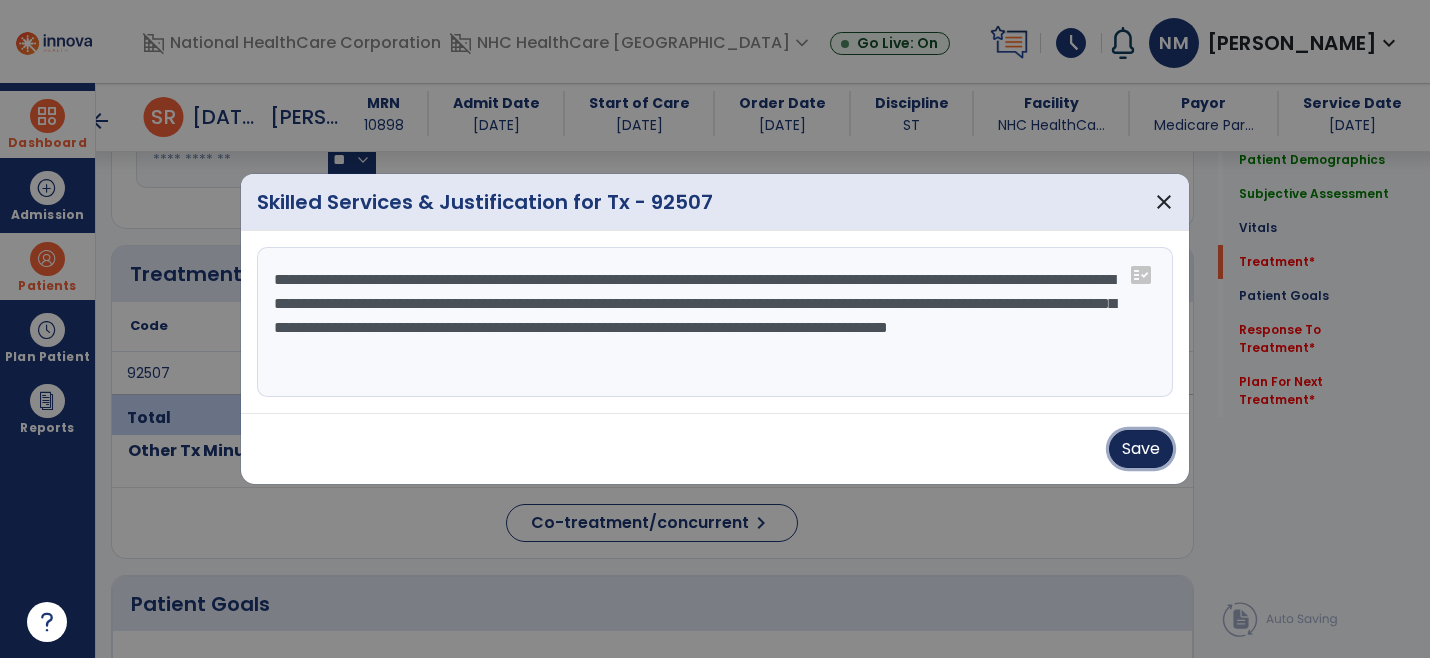 click on "Save" at bounding box center (1141, 449) 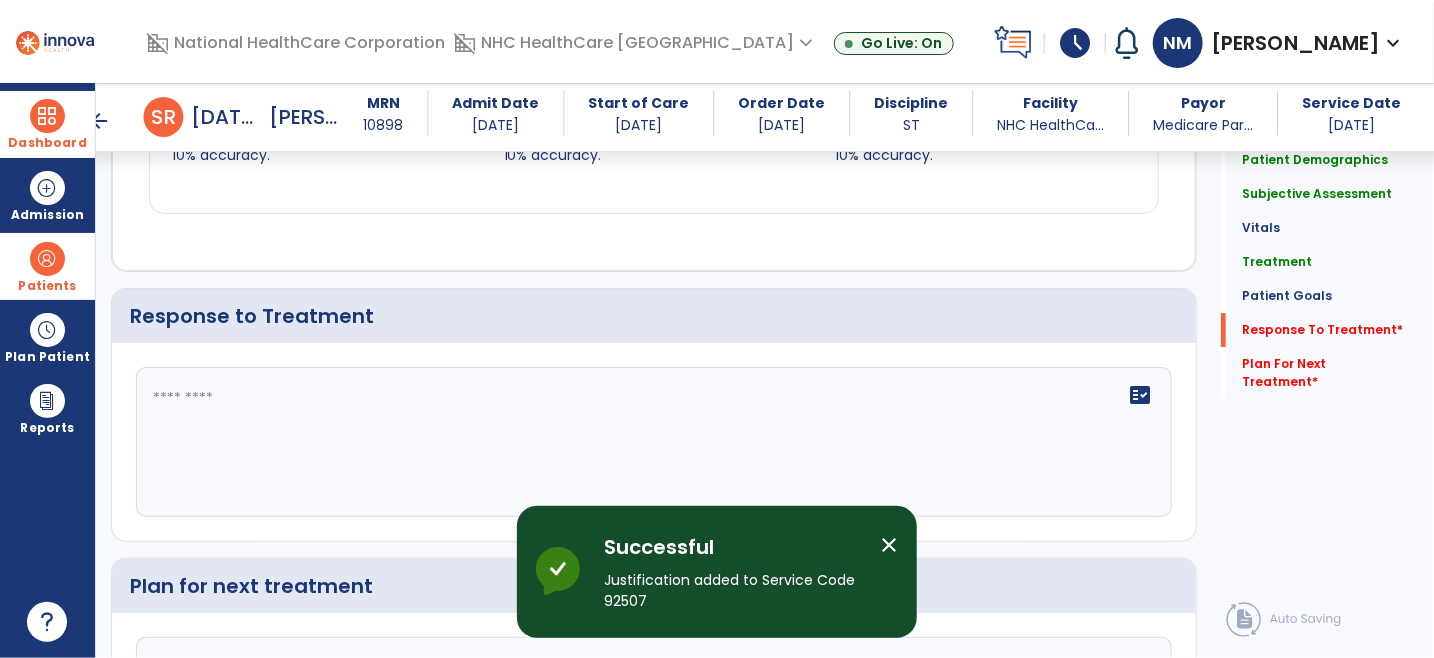 scroll, scrollTop: 2555, scrollLeft: 0, axis: vertical 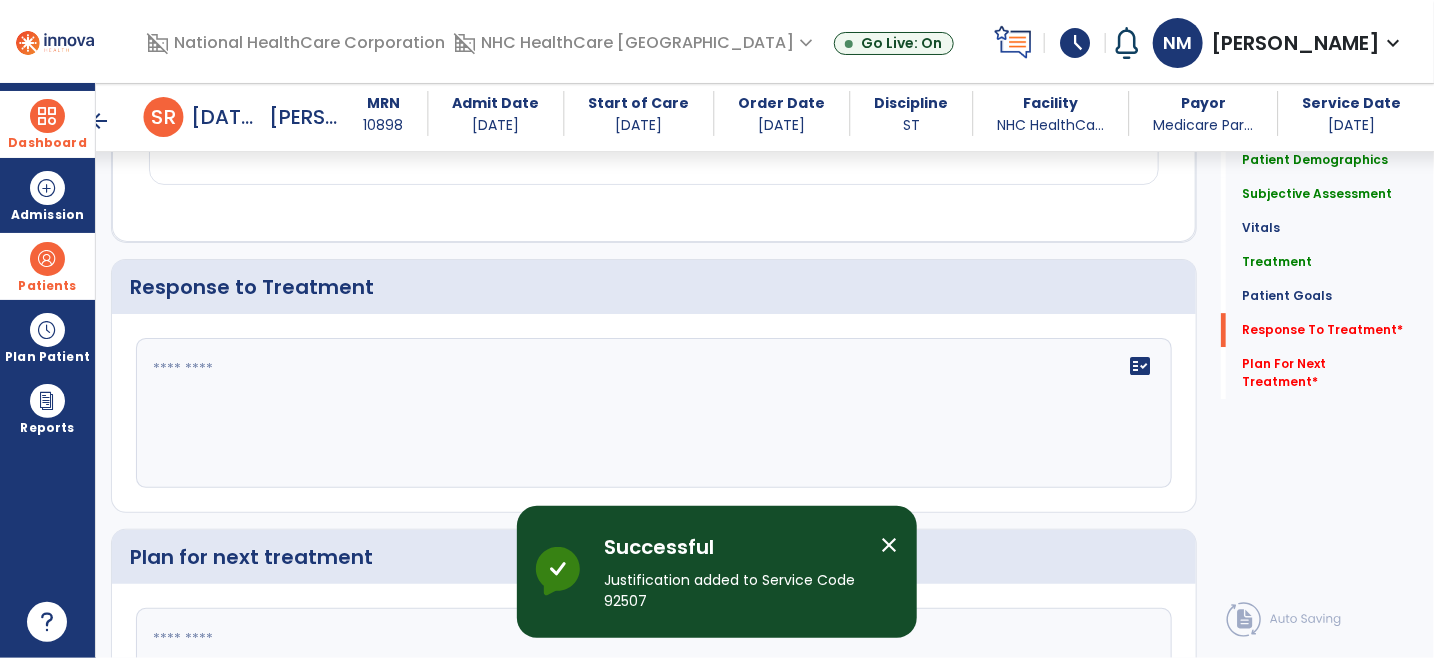 click 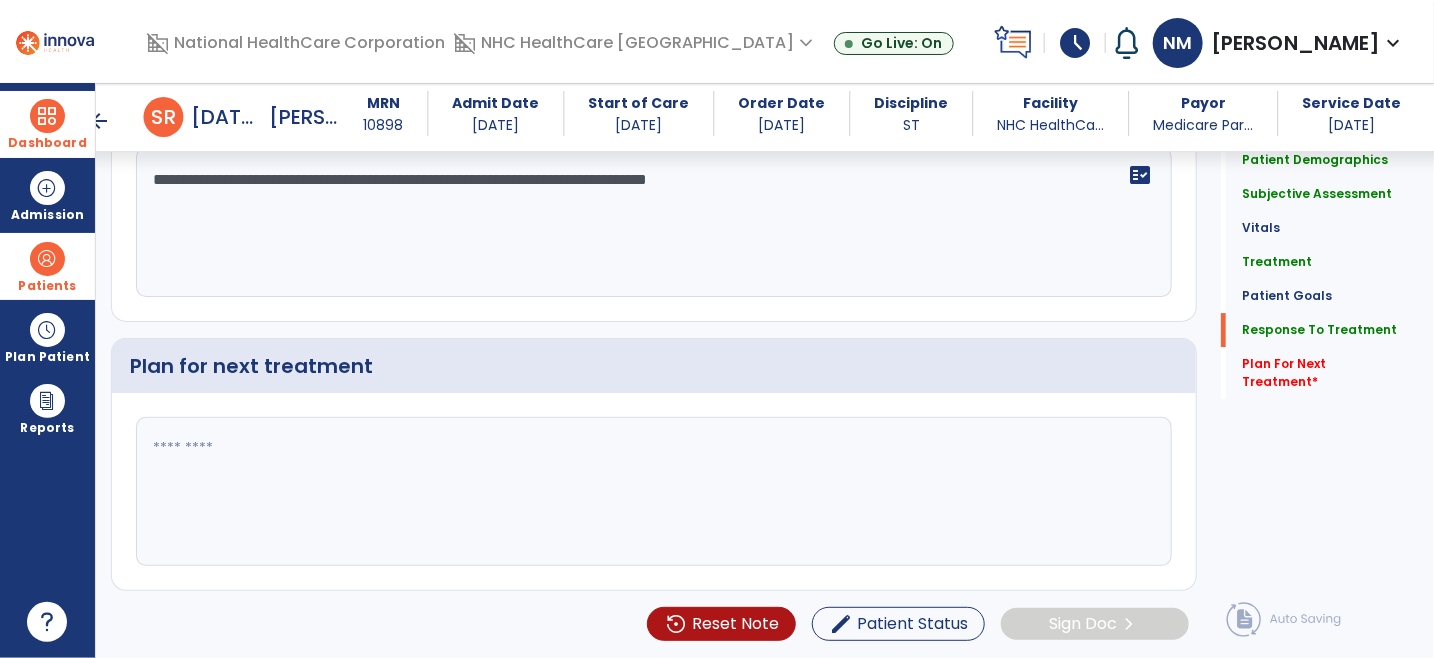 type on "**********" 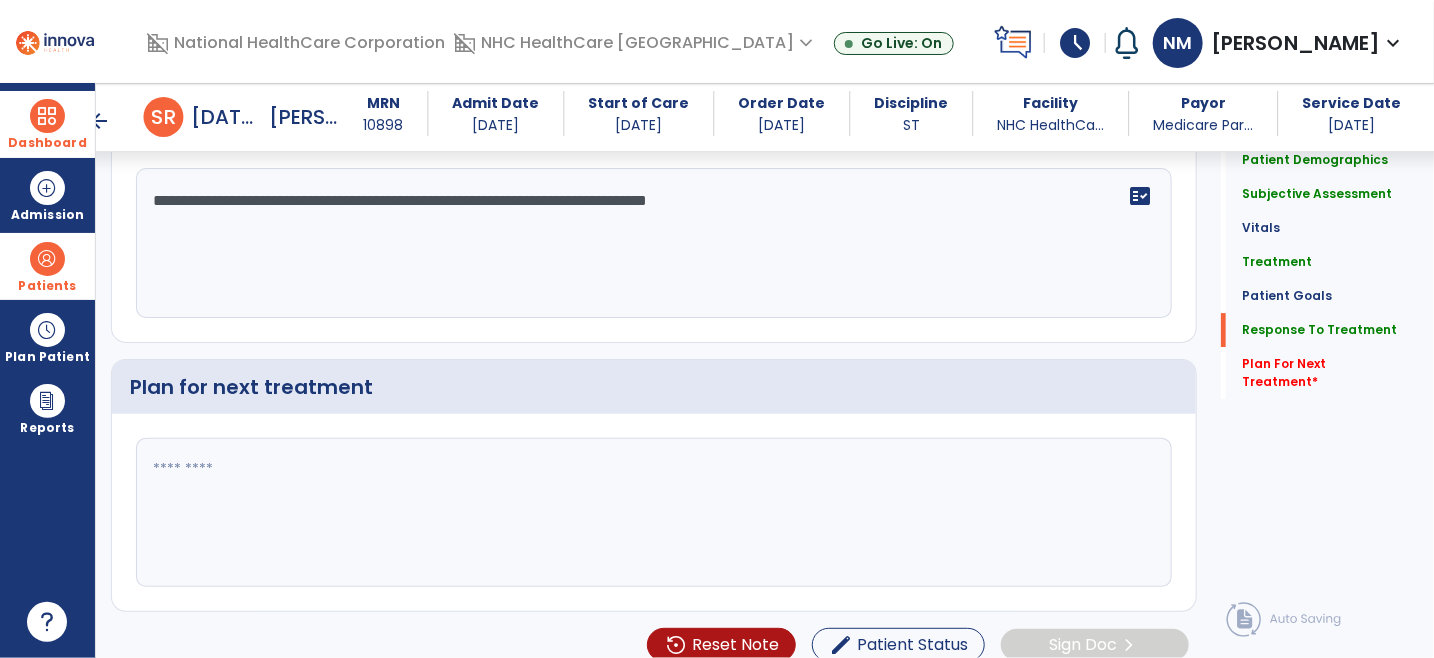 scroll, scrollTop: 2748, scrollLeft: 0, axis: vertical 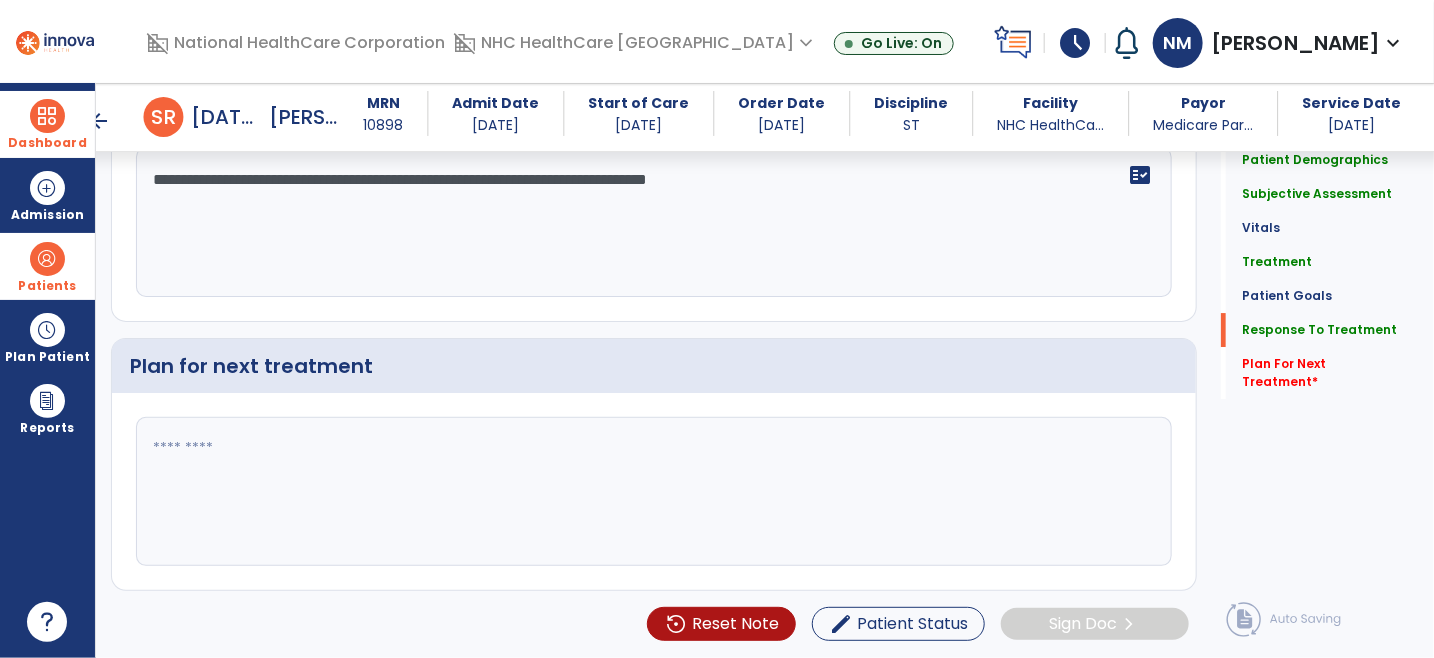 click 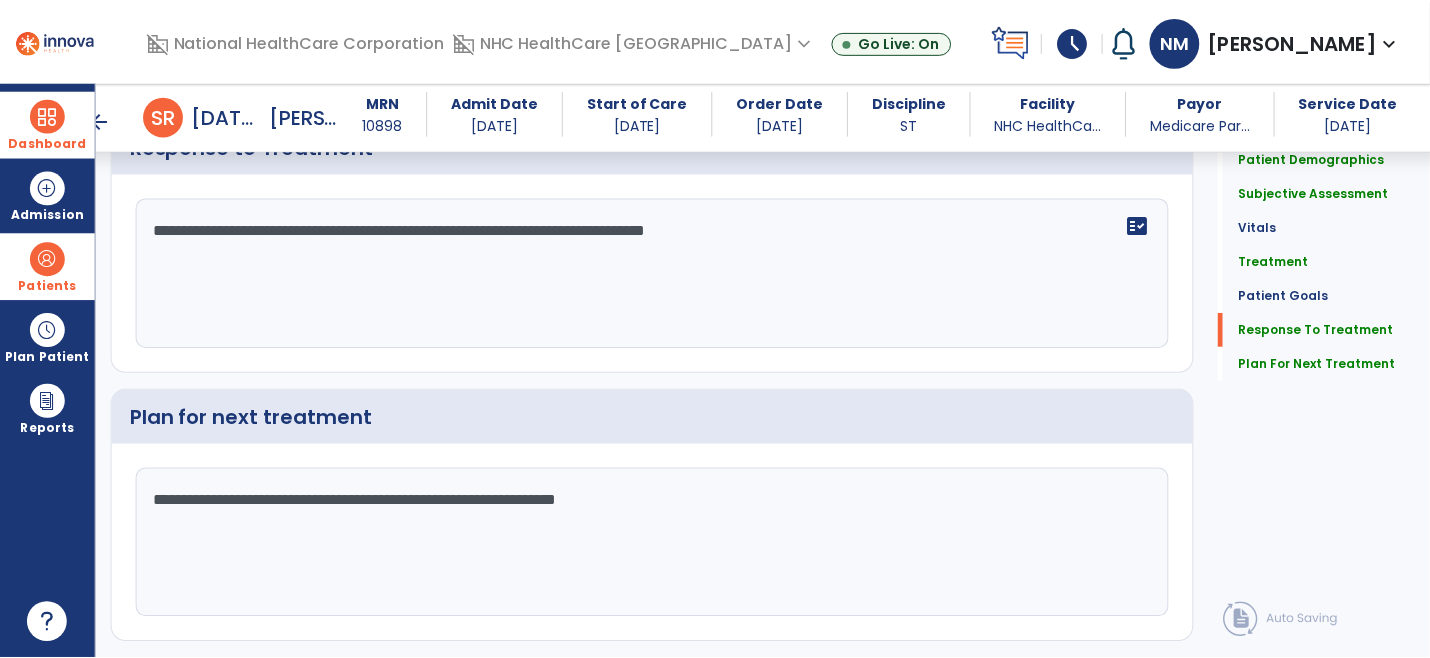scroll, scrollTop: 2748, scrollLeft: 0, axis: vertical 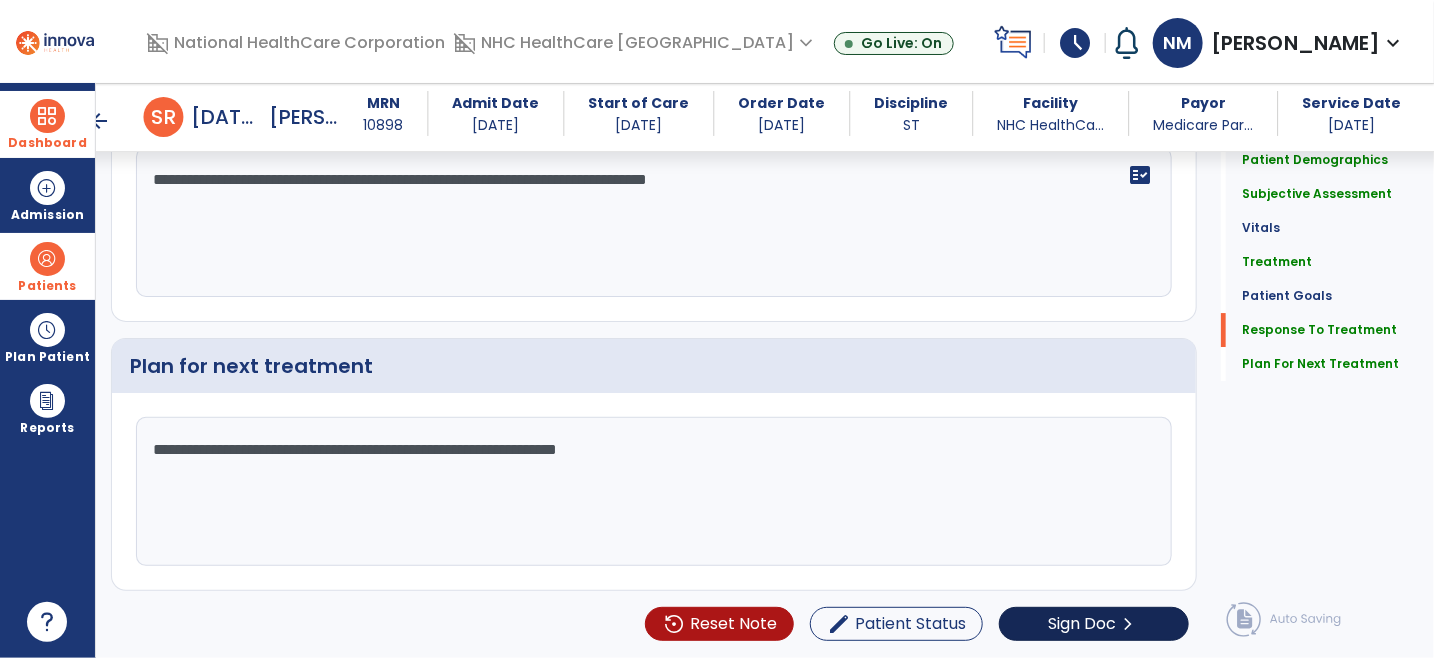 type on "**********" 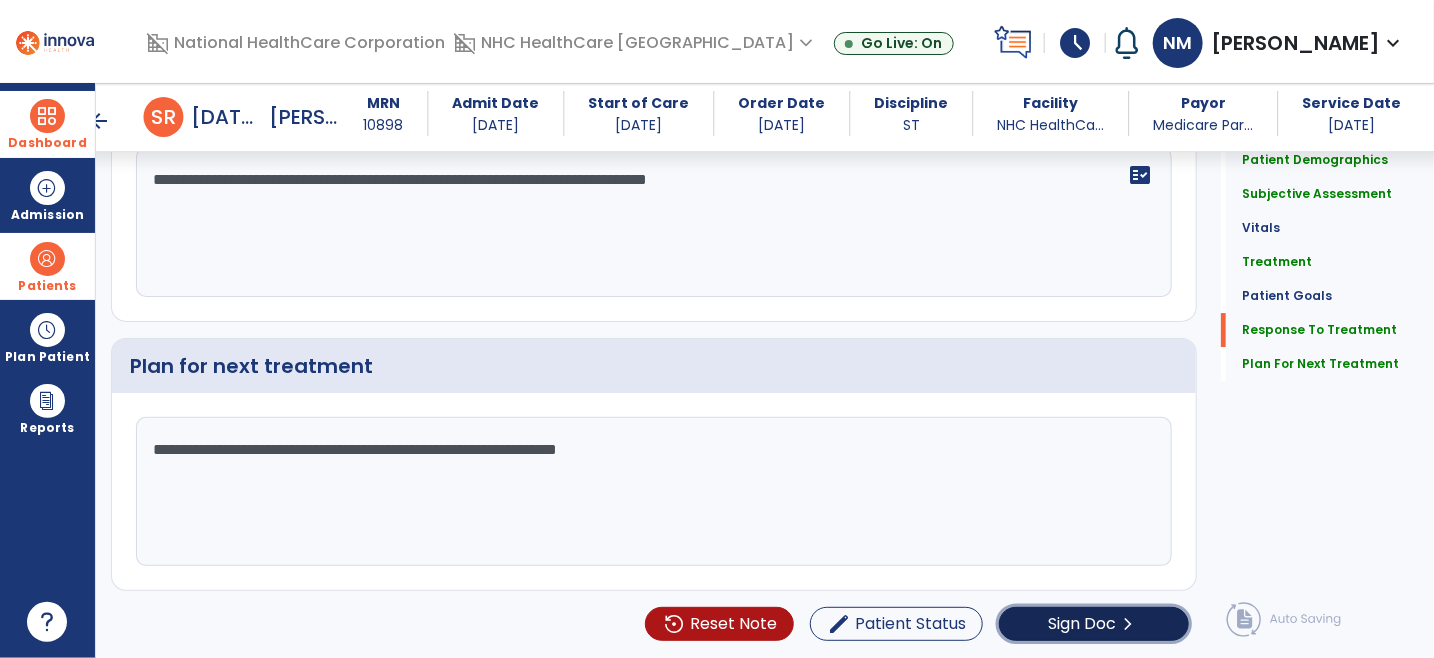 click on "chevron_right" 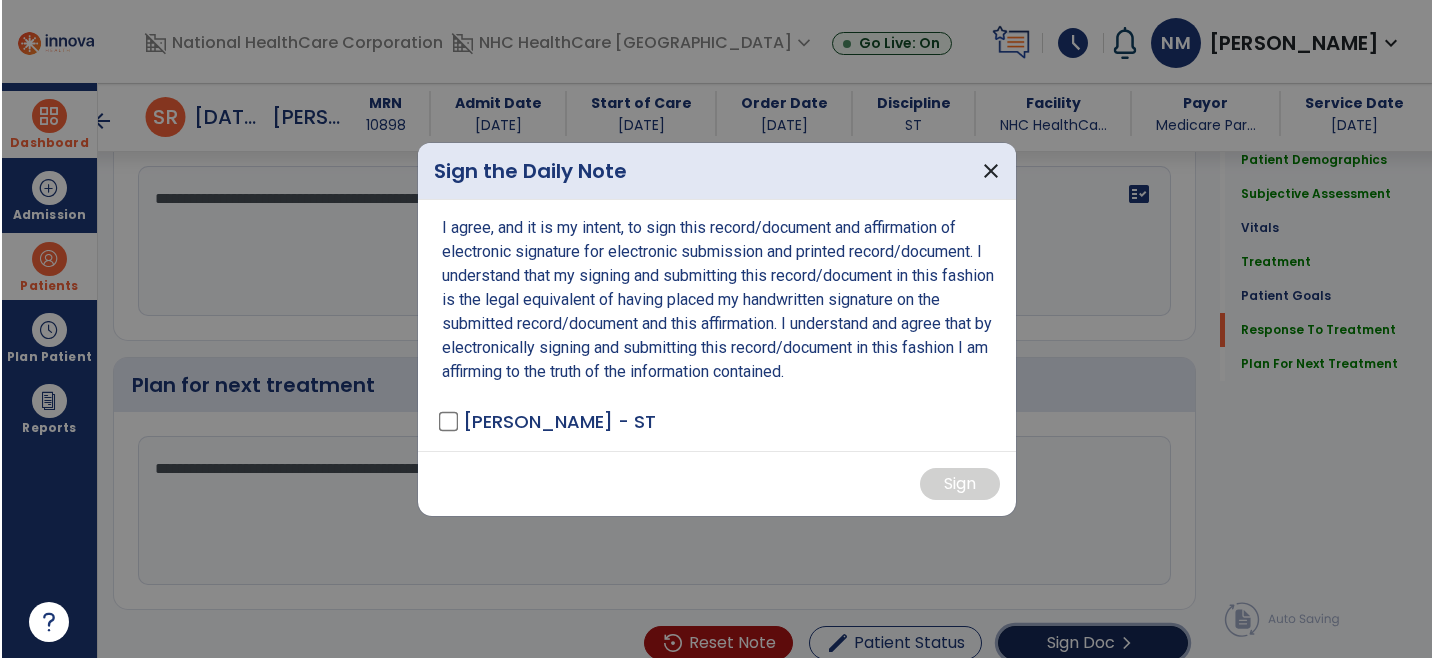 scroll, scrollTop: 2748, scrollLeft: 0, axis: vertical 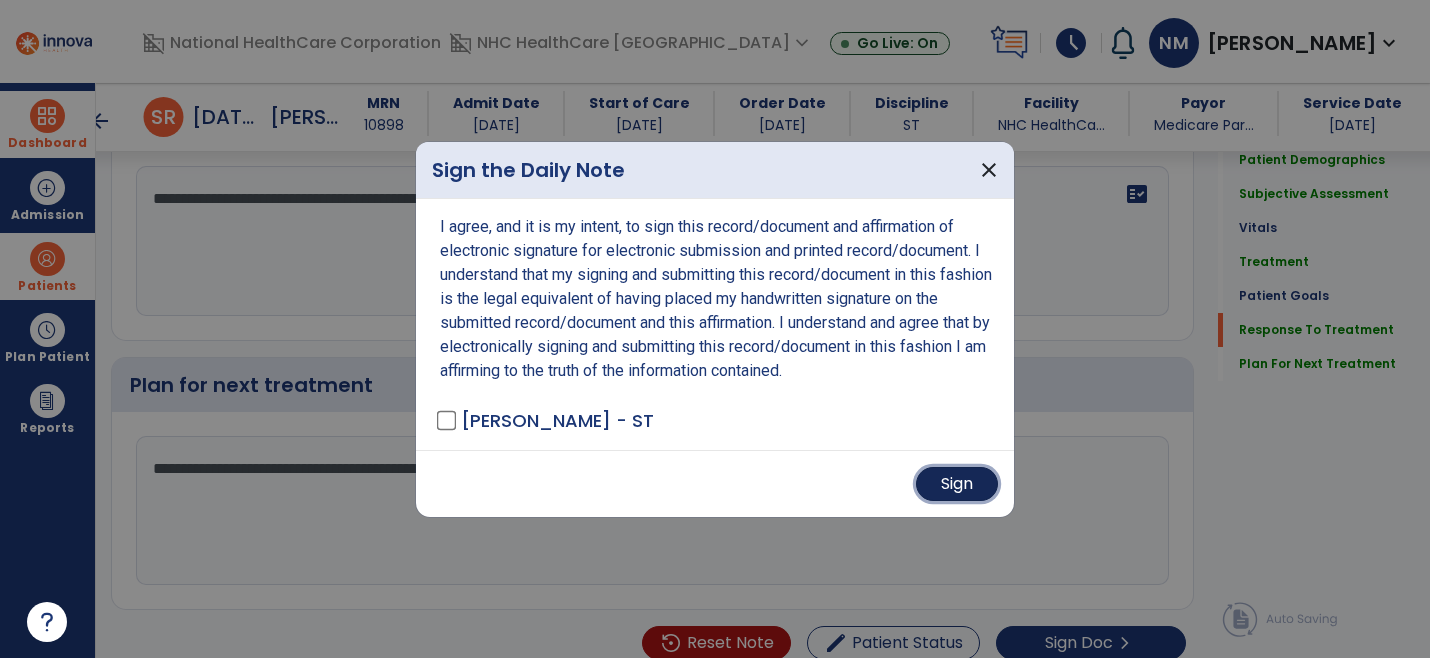 click on "Sign" at bounding box center [957, 484] 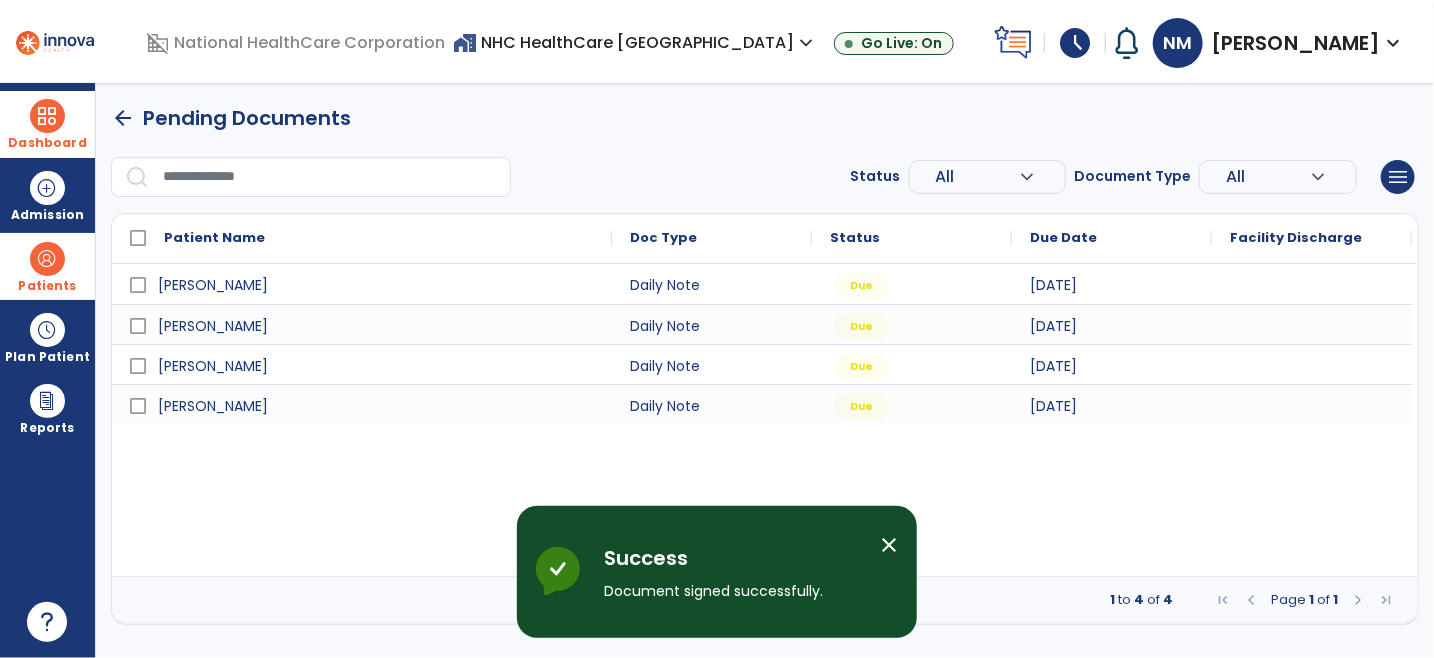 scroll, scrollTop: 0, scrollLeft: 0, axis: both 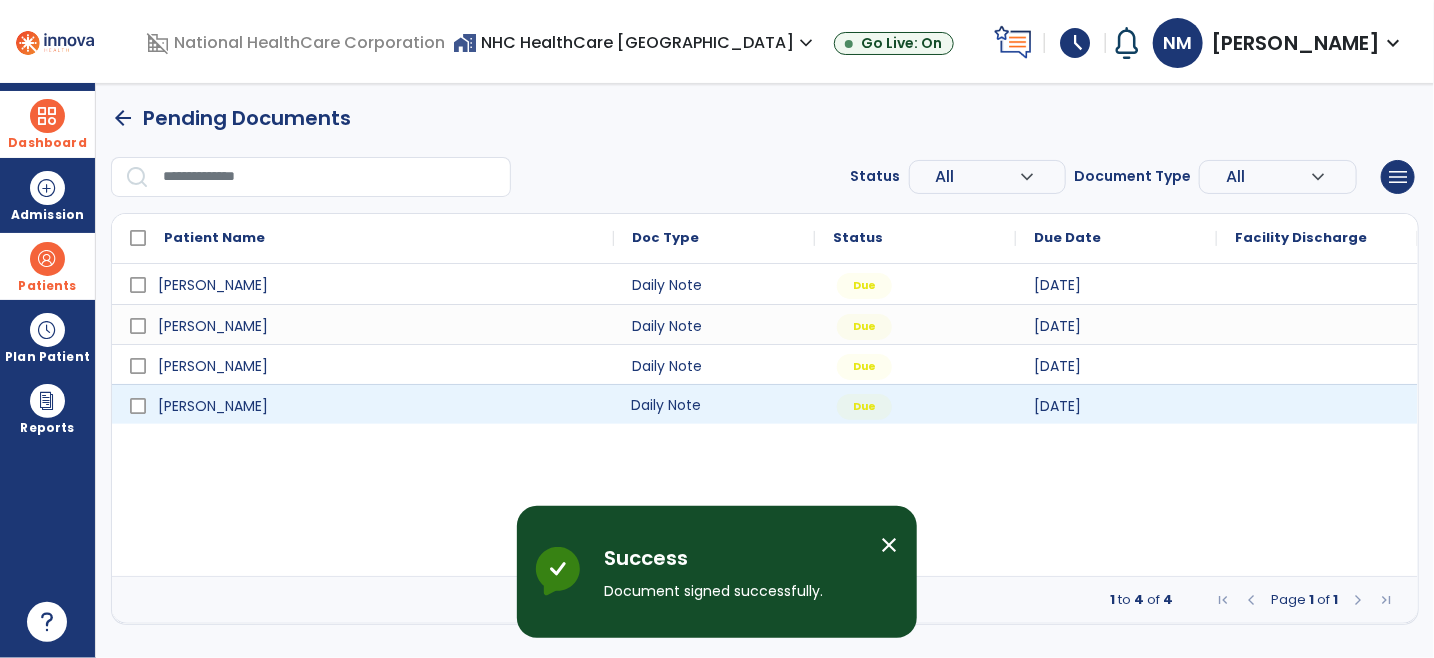 click on "Daily Note" at bounding box center [714, 404] 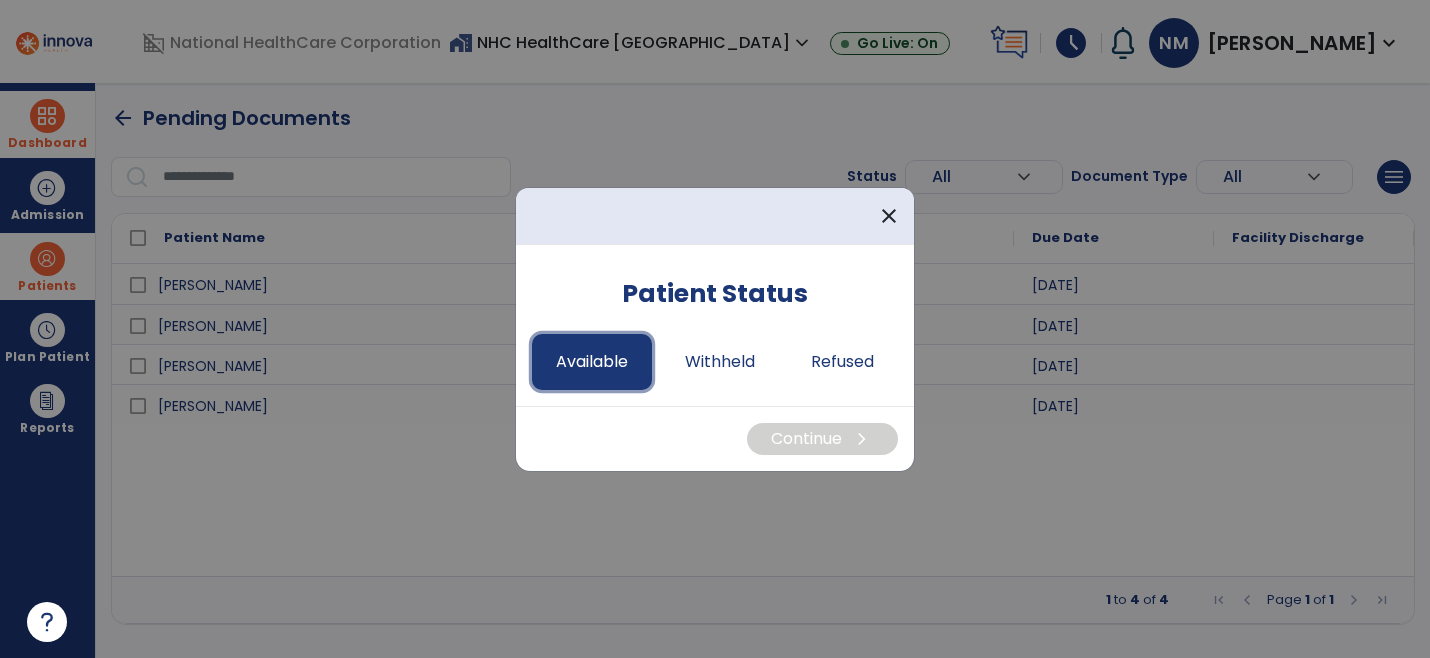 click on "Available" at bounding box center (592, 362) 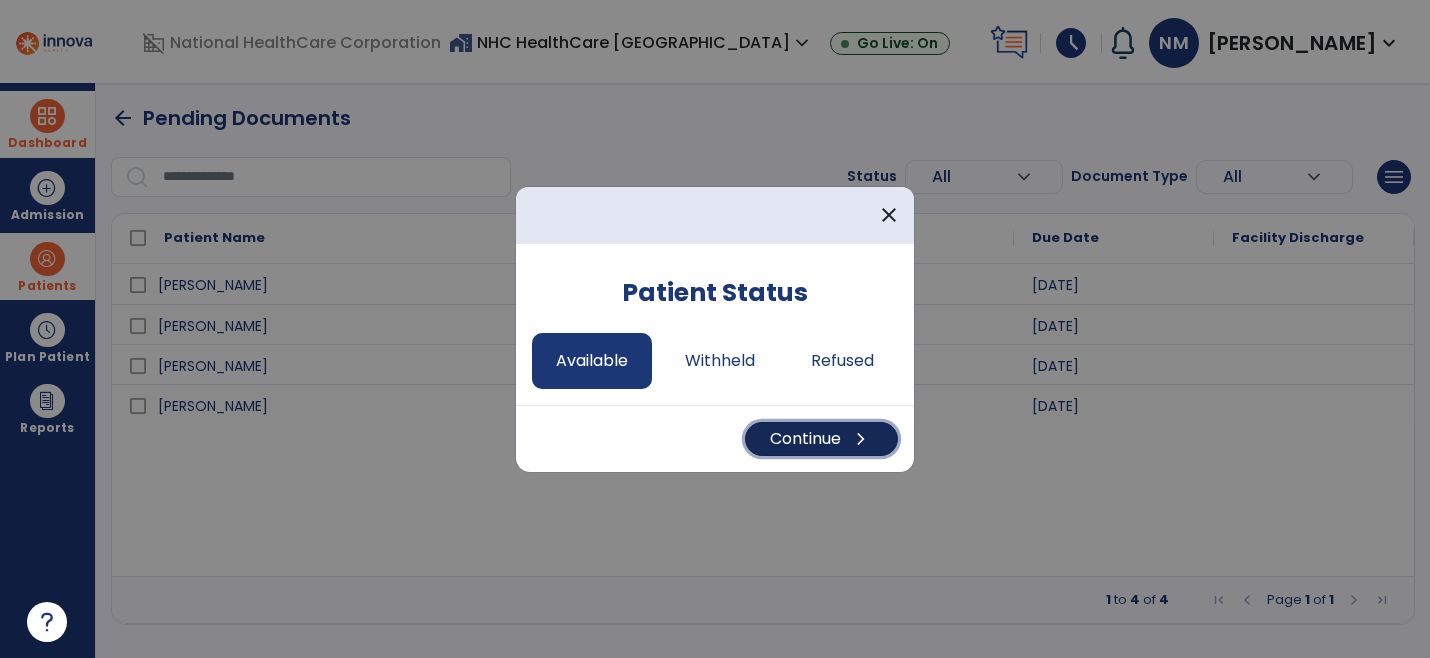 click on "Continue   chevron_right" at bounding box center [821, 439] 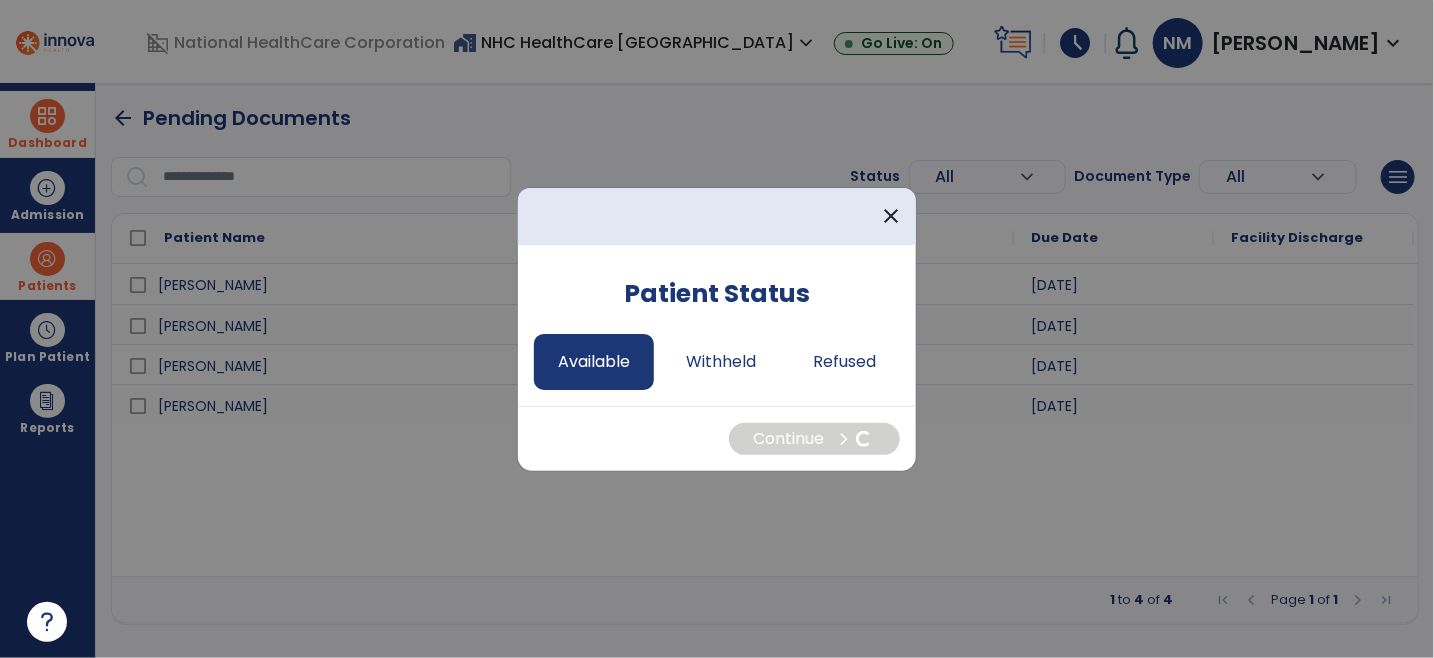 select on "*" 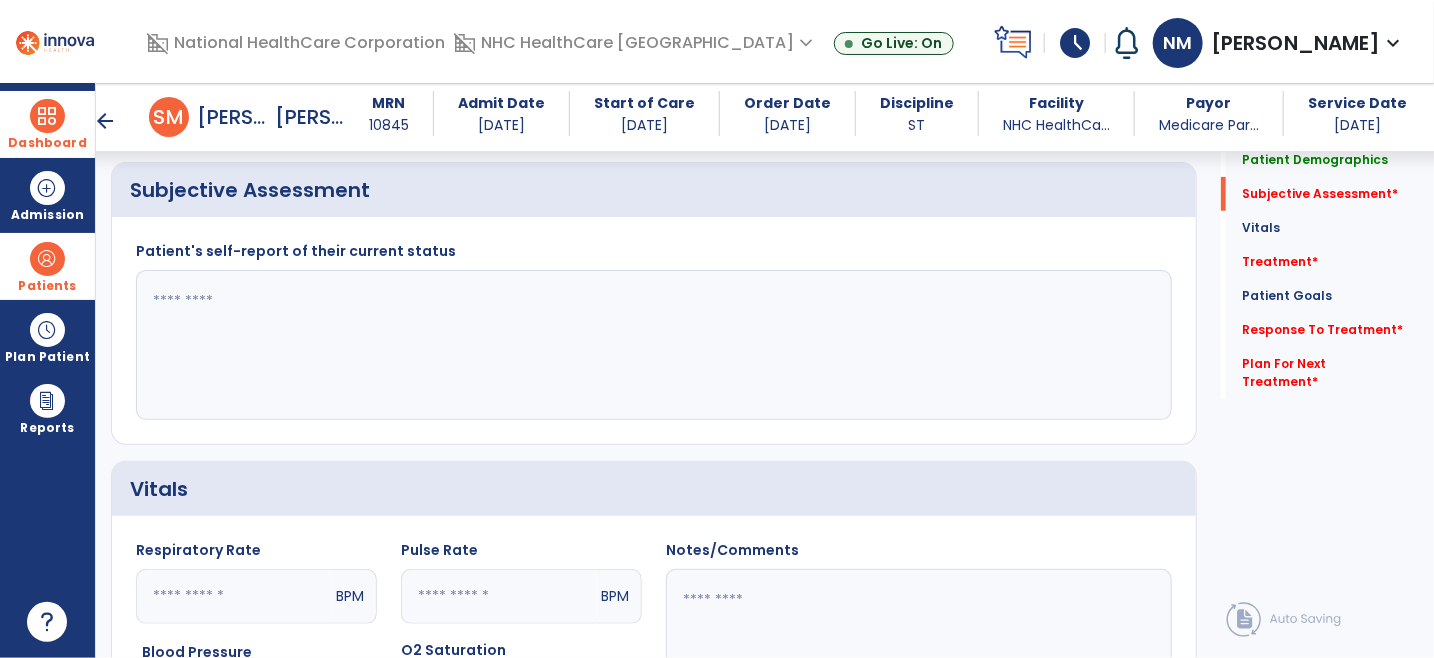 scroll, scrollTop: 333, scrollLeft: 0, axis: vertical 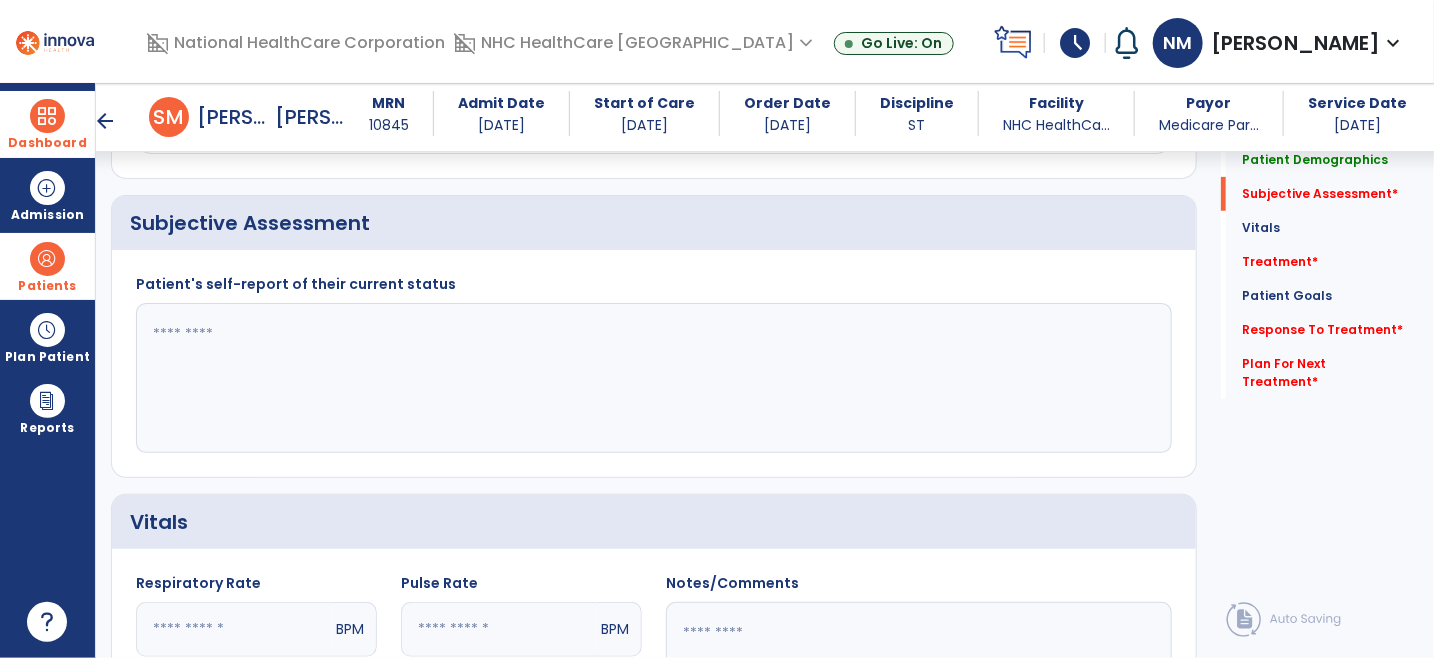 click 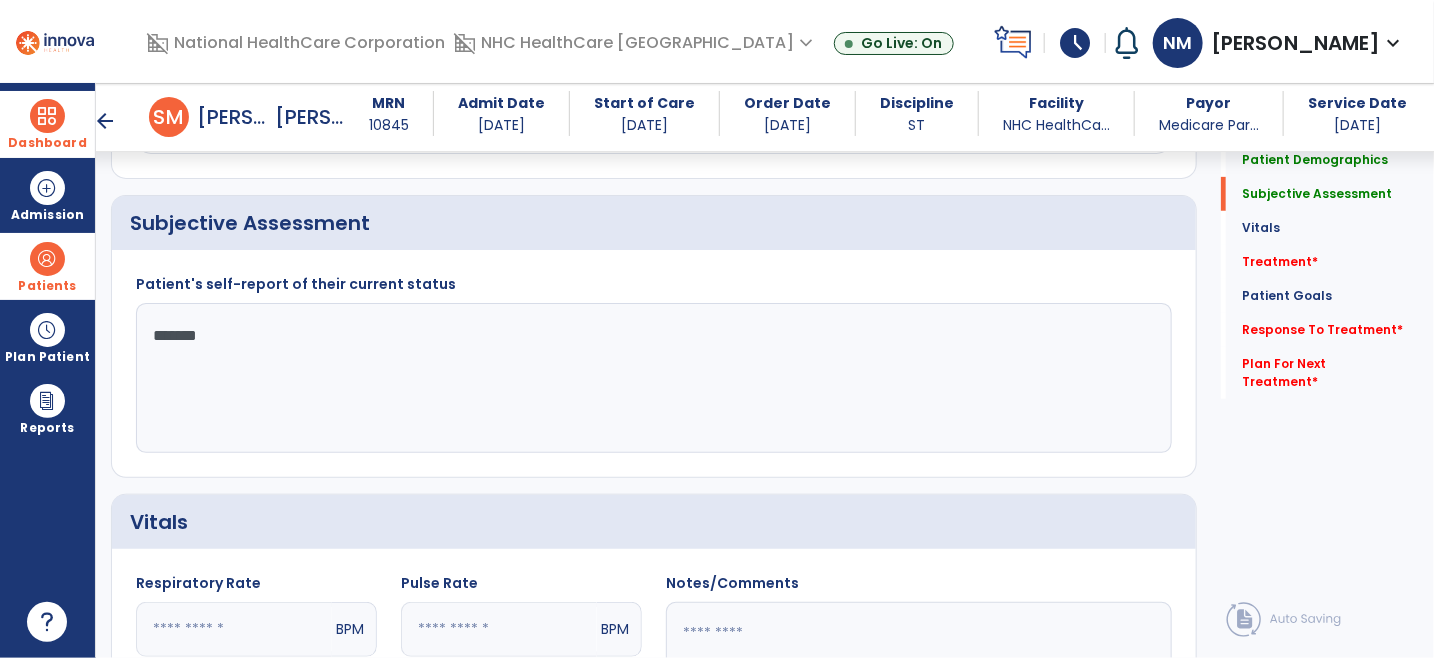 type on "*******" 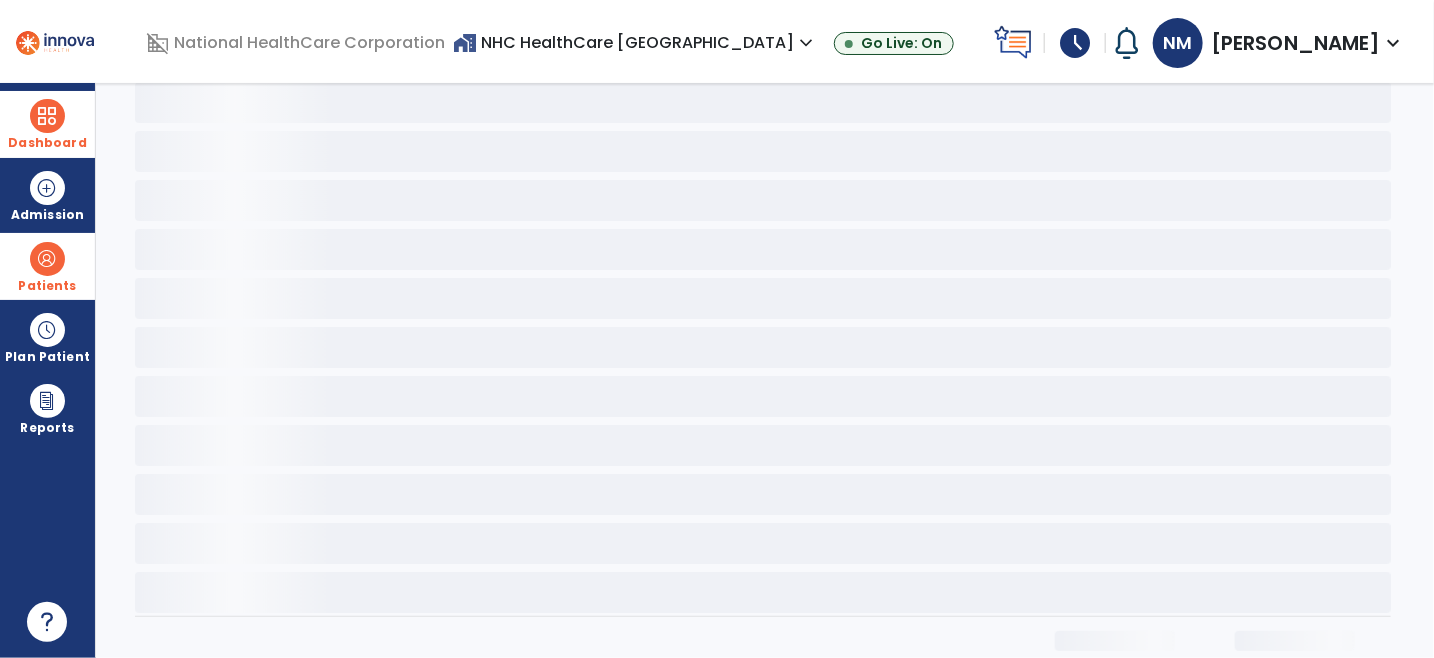 scroll, scrollTop: 0, scrollLeft: 0, axis: both 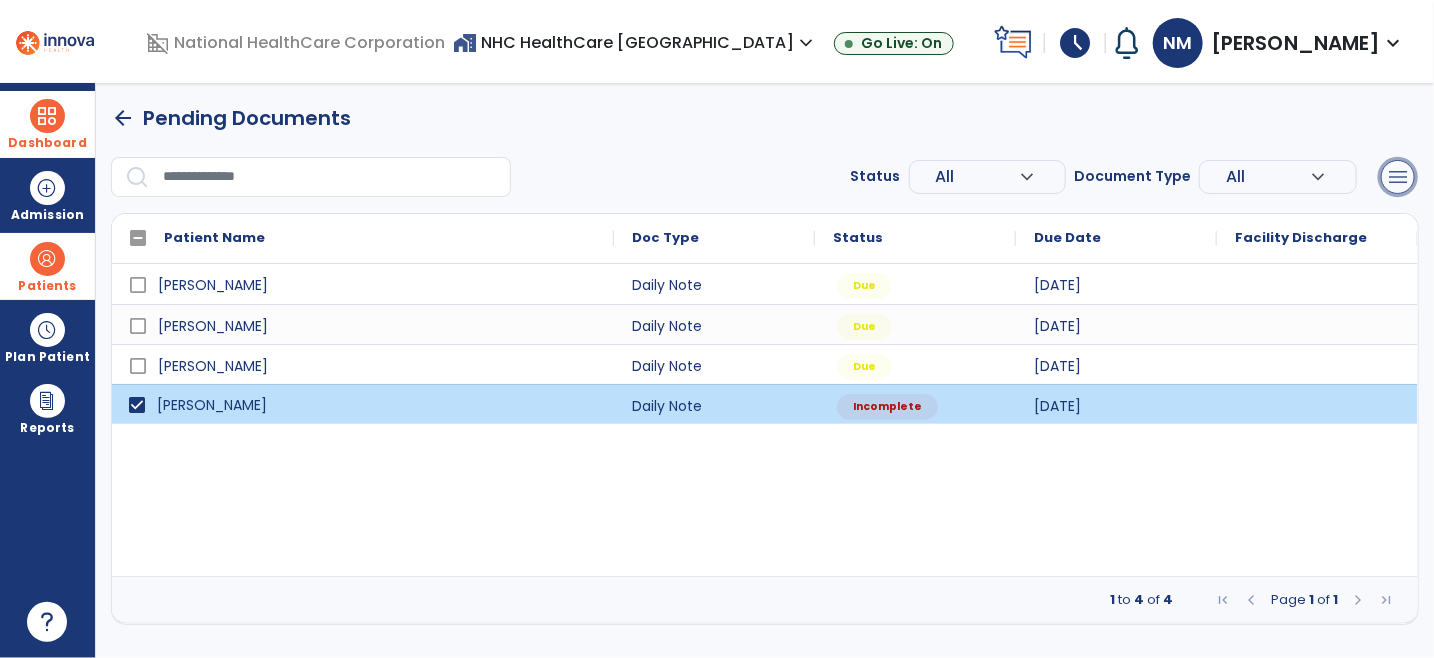 click on "menu" at bounding box center (1398, 177) 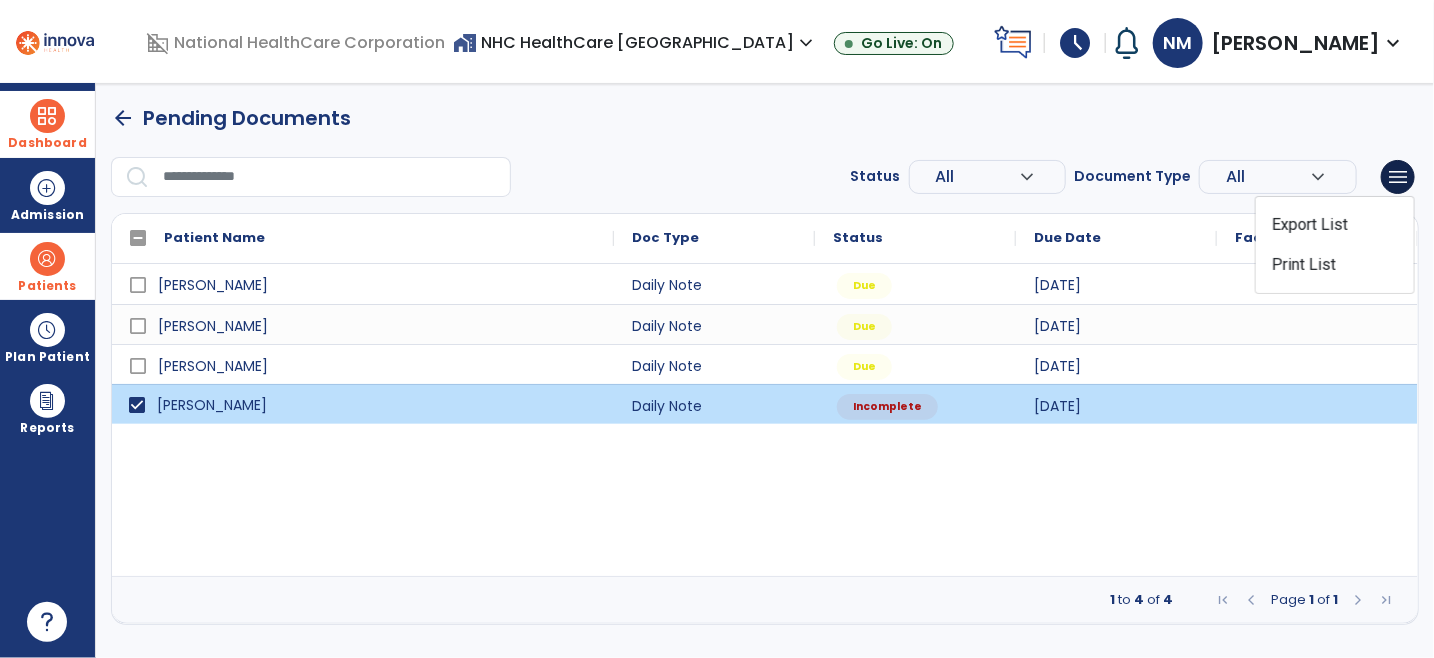 drag, startPoint x: 1037, startPoint y: 132, endPoint x: 1024, endPoint y: 161, distance: 31.780497 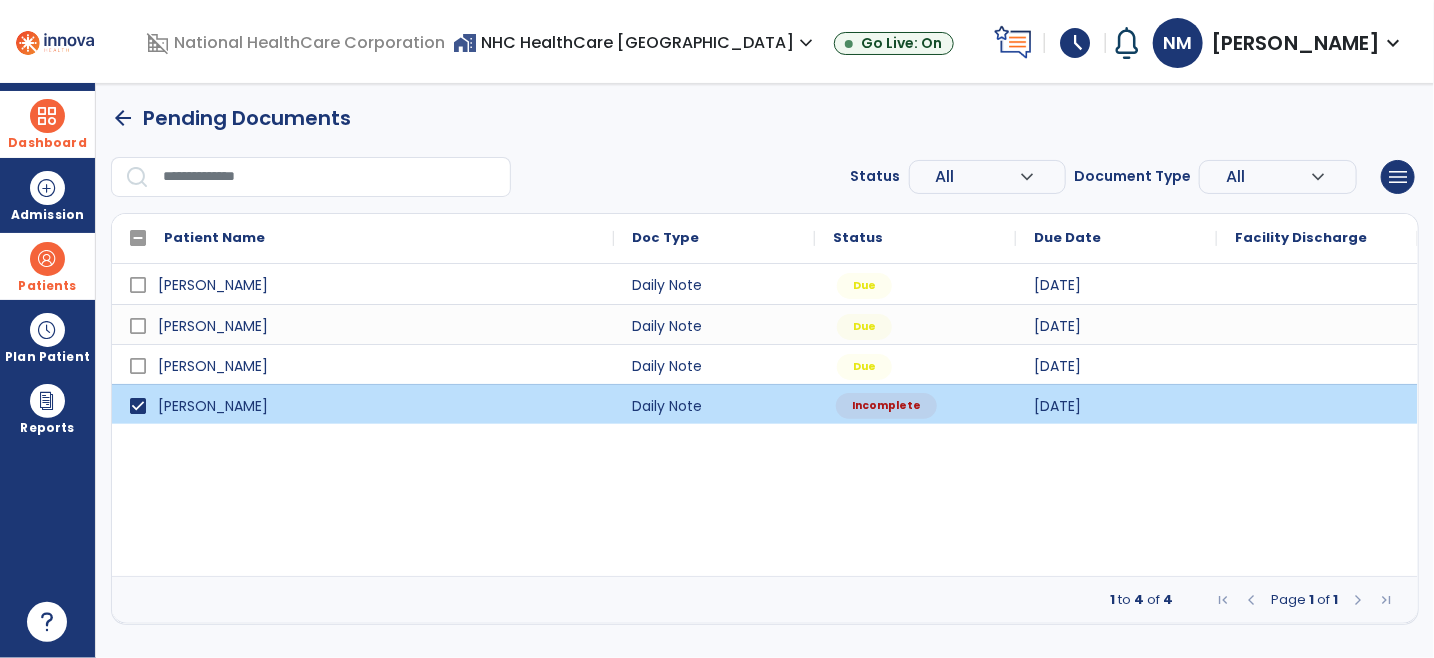 click on "Incomplete" at bounding box center (886, 406) 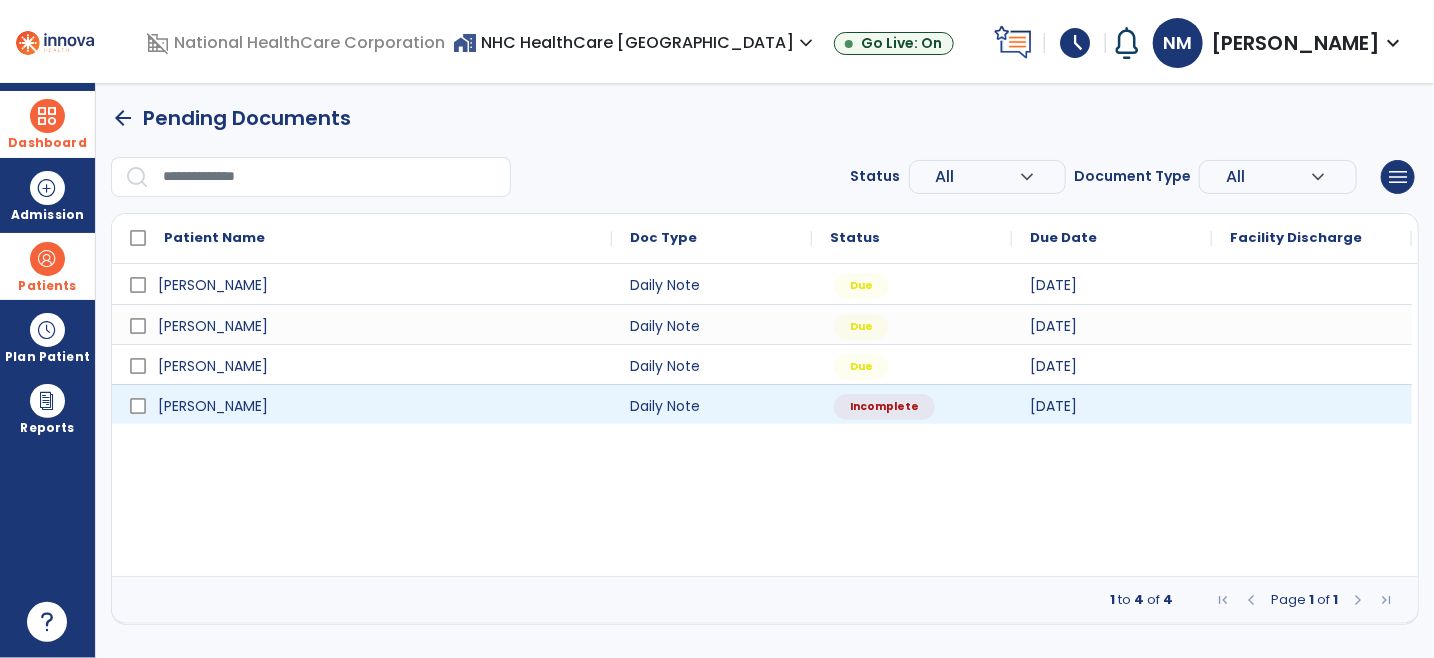 select on "*" 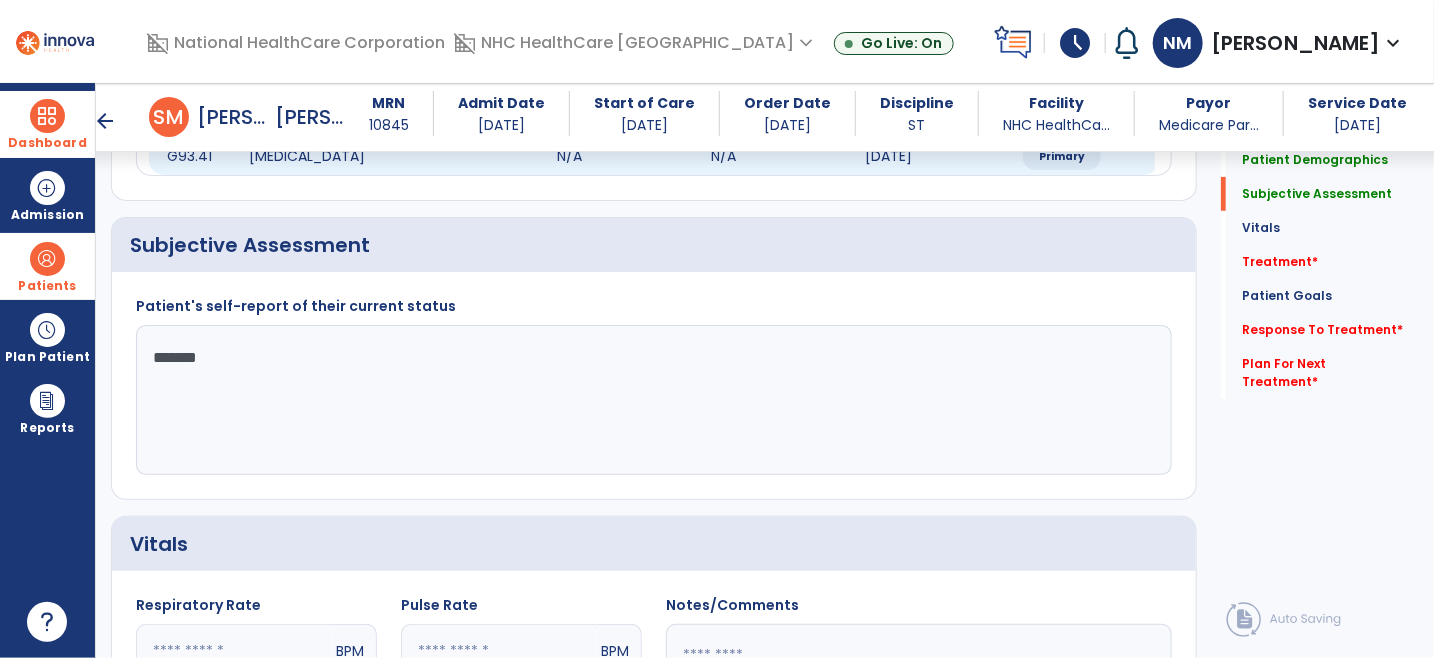 scroll, scrollTop: 333, scrollLeft: 0, axis: vertical 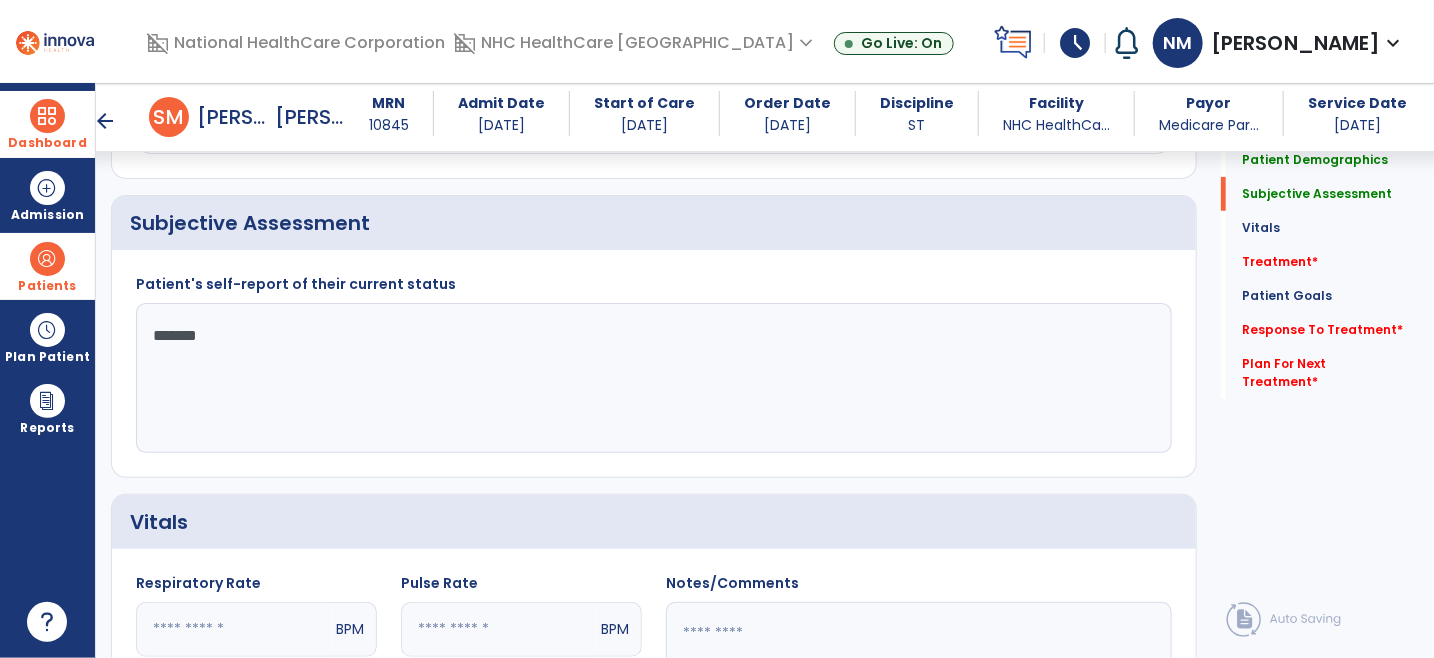 click on "*******" 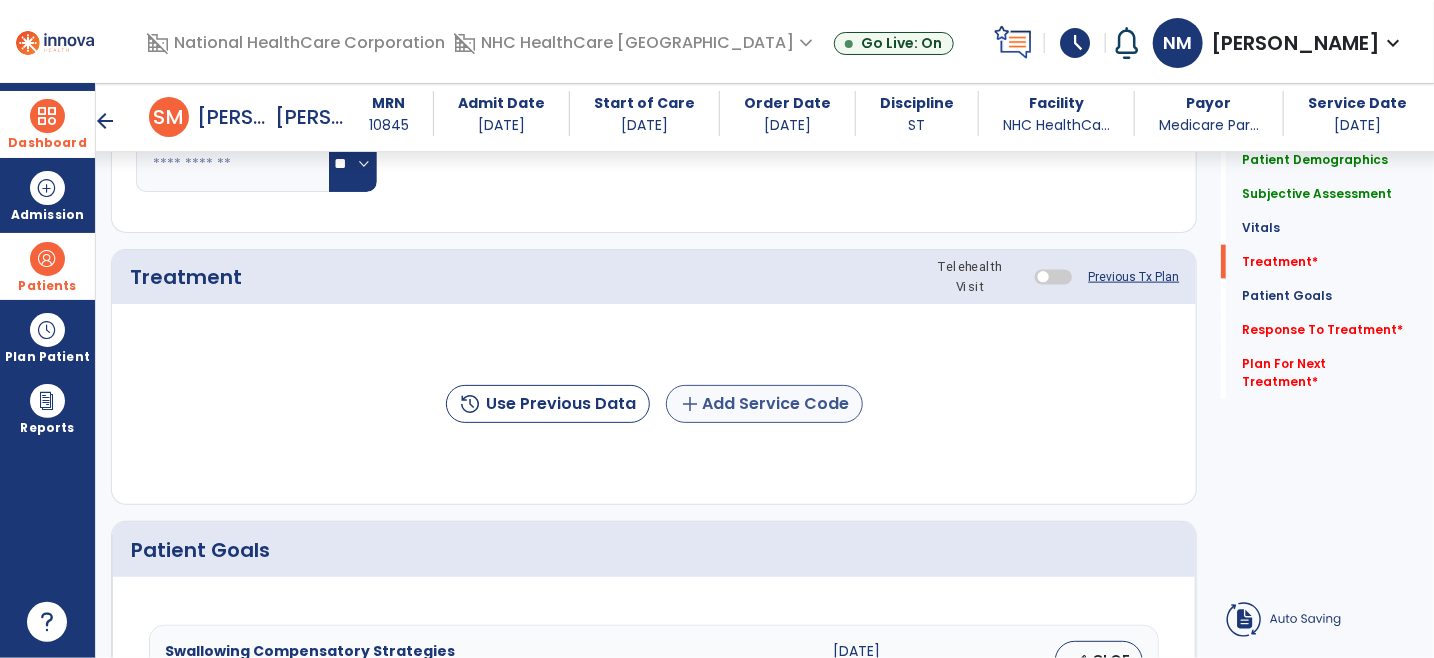 type on "**********" 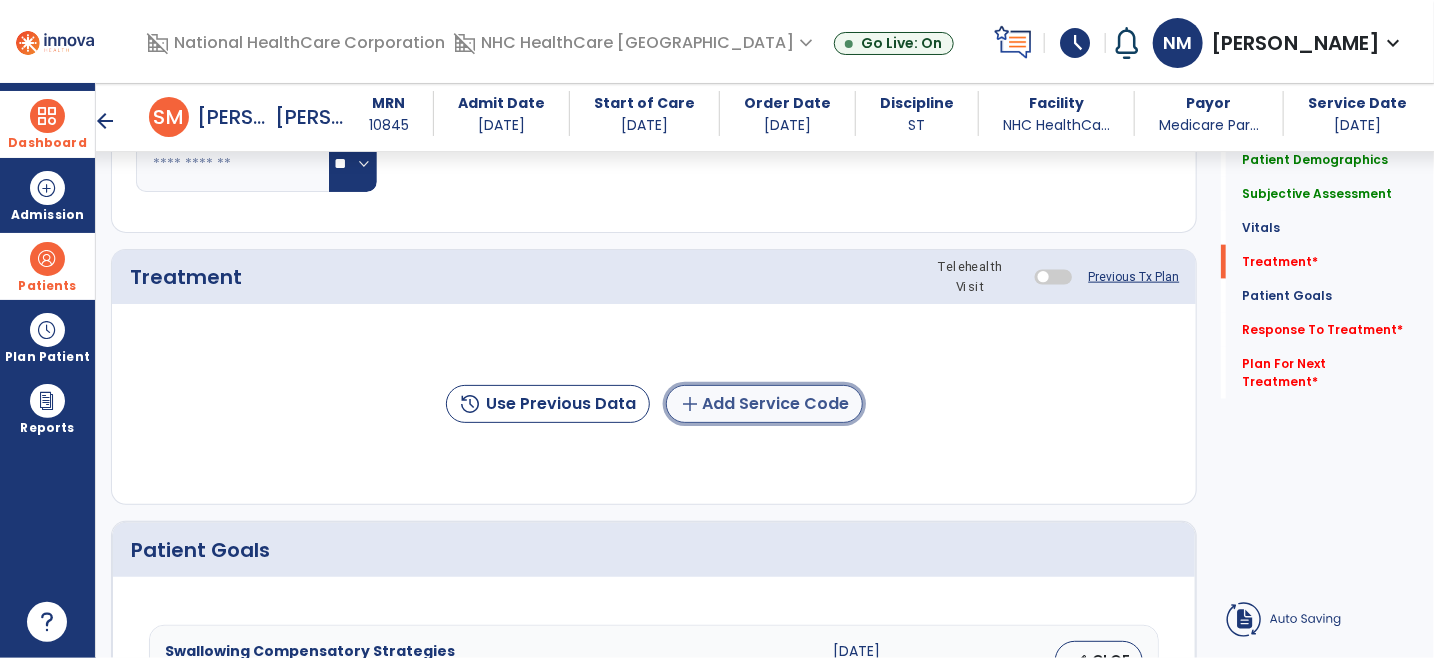 click on "add  Add Service Code" 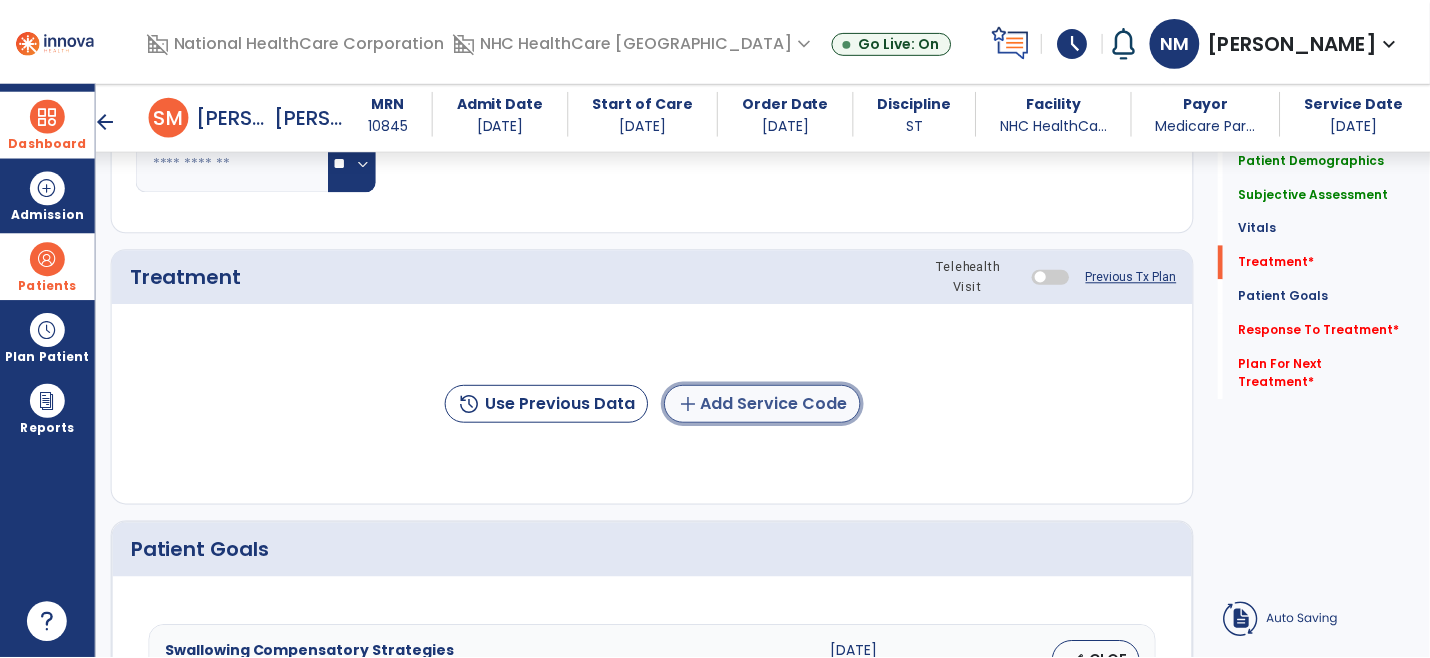 scroll, scrollTop: 1000, scrollLeft: 0, axis: vertical 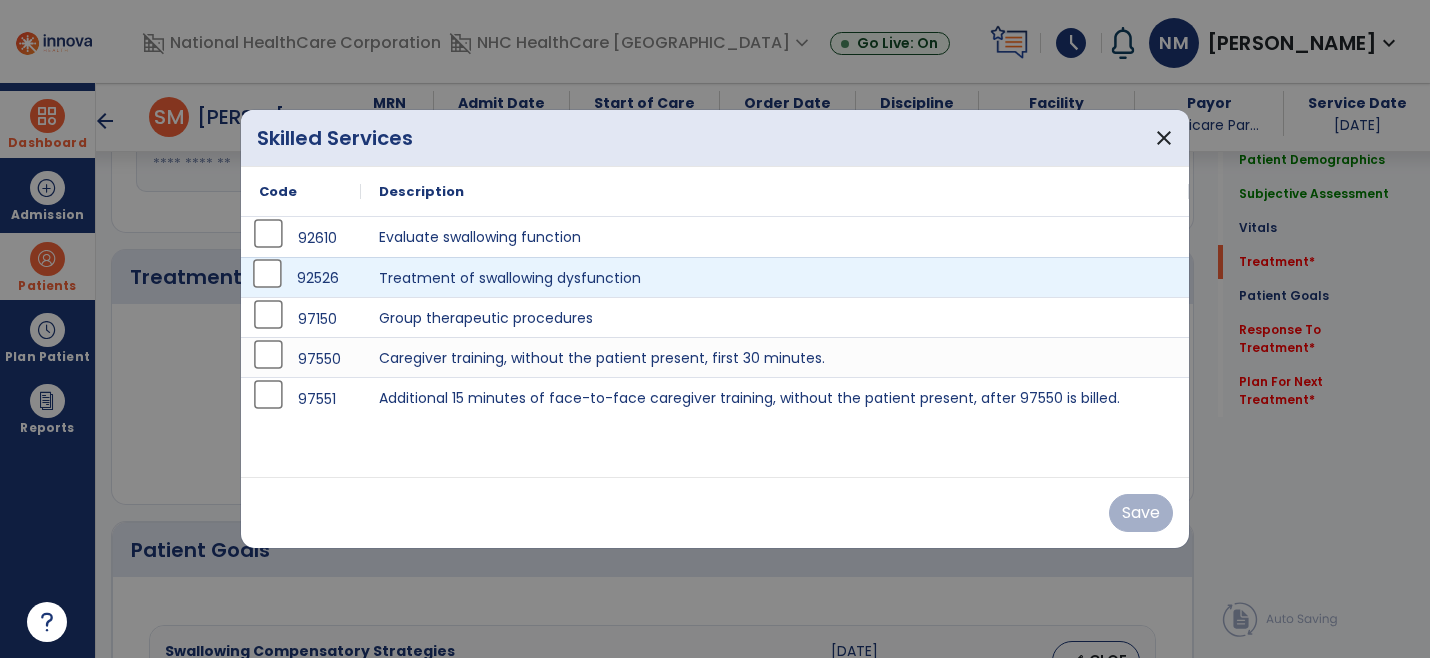 click on "92526" at bounding box center [301, 277] 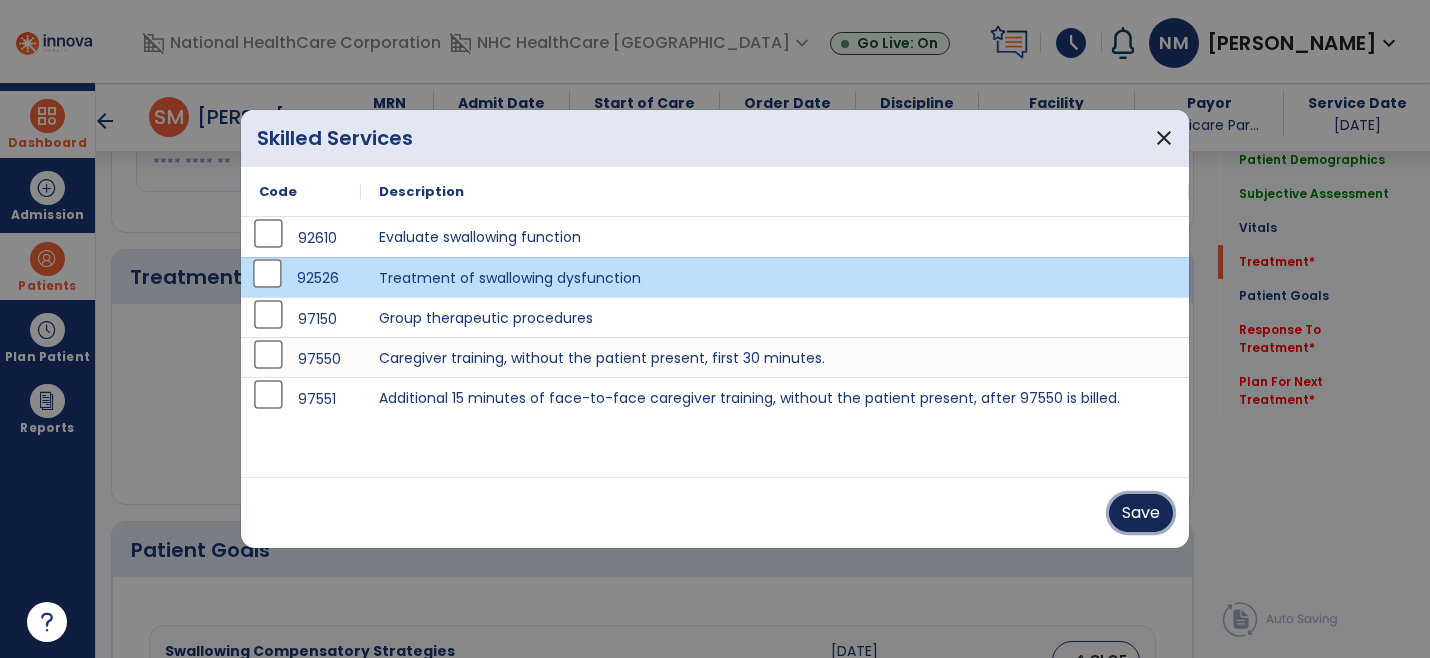 click on "Save" at bounding box center [1141, 513] 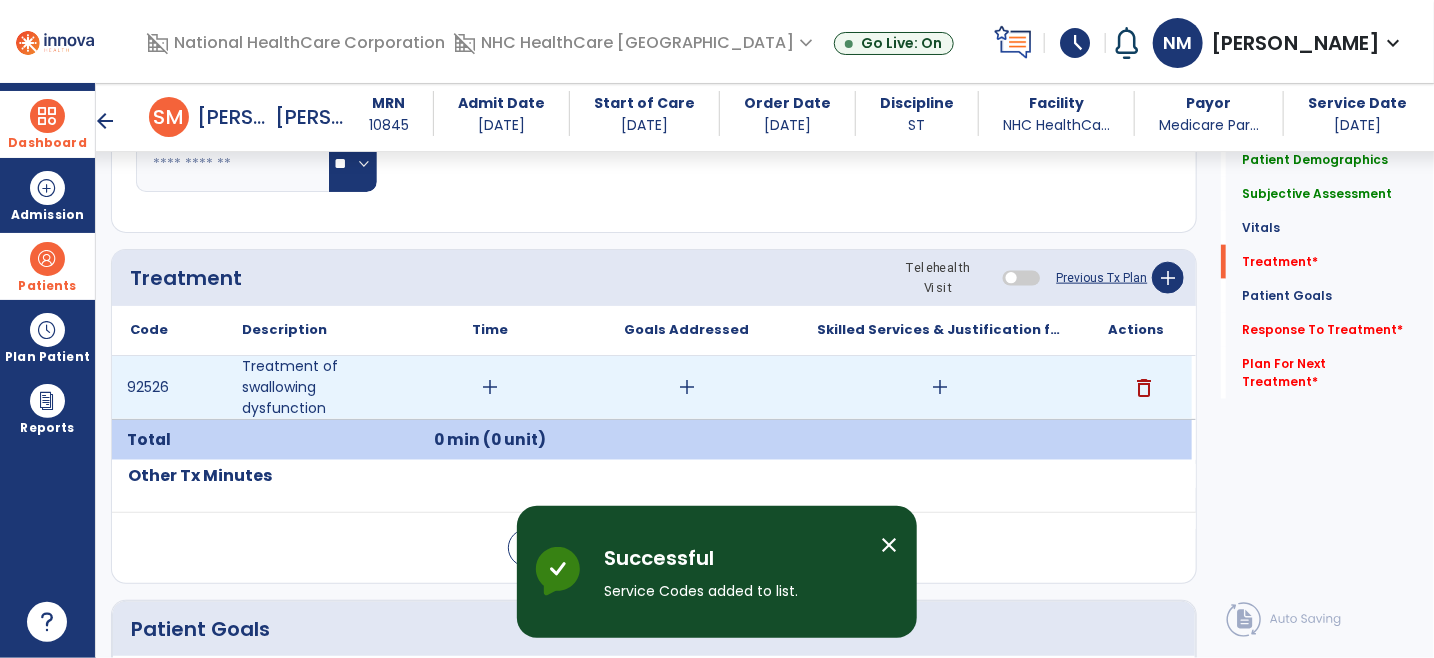 click on "add" at bounding box center (490, 387) 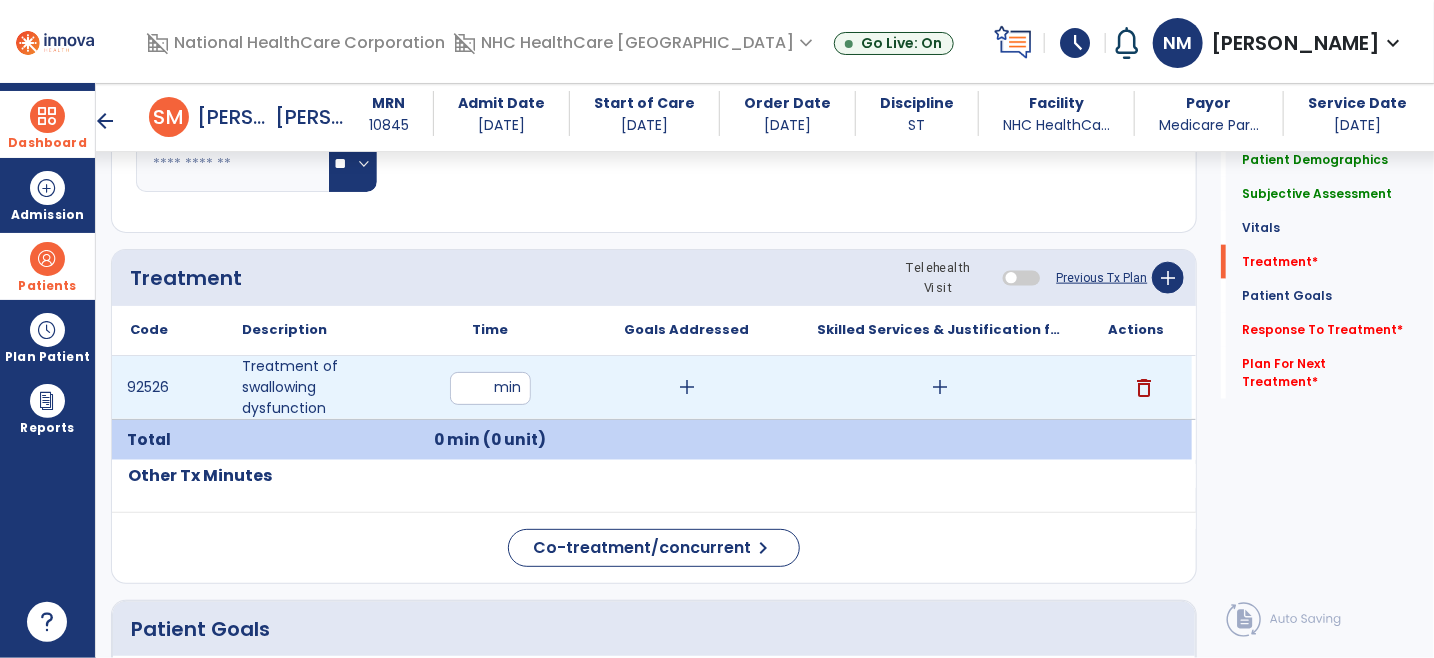 type on "**" 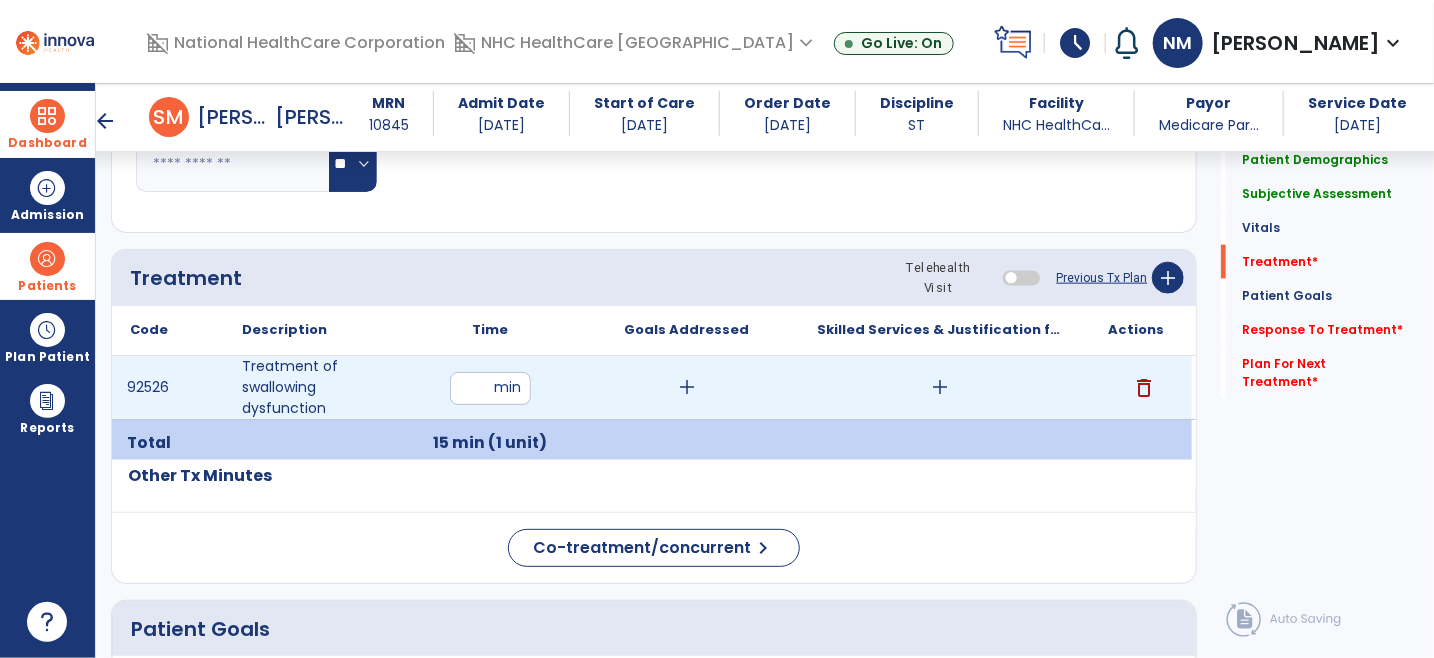 click on "add" at bounding box center [687, 387] 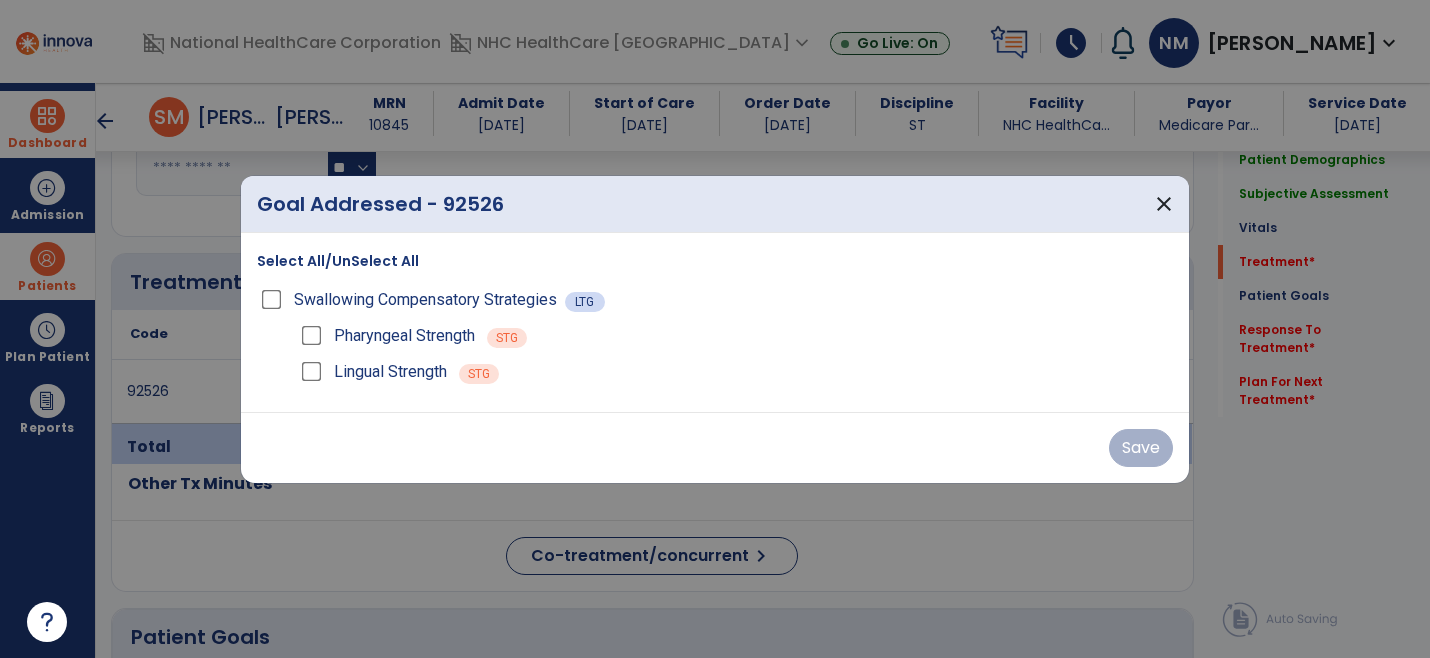 scroll, scrollTop: 1000, scrollLeft: 0, axis: vertical 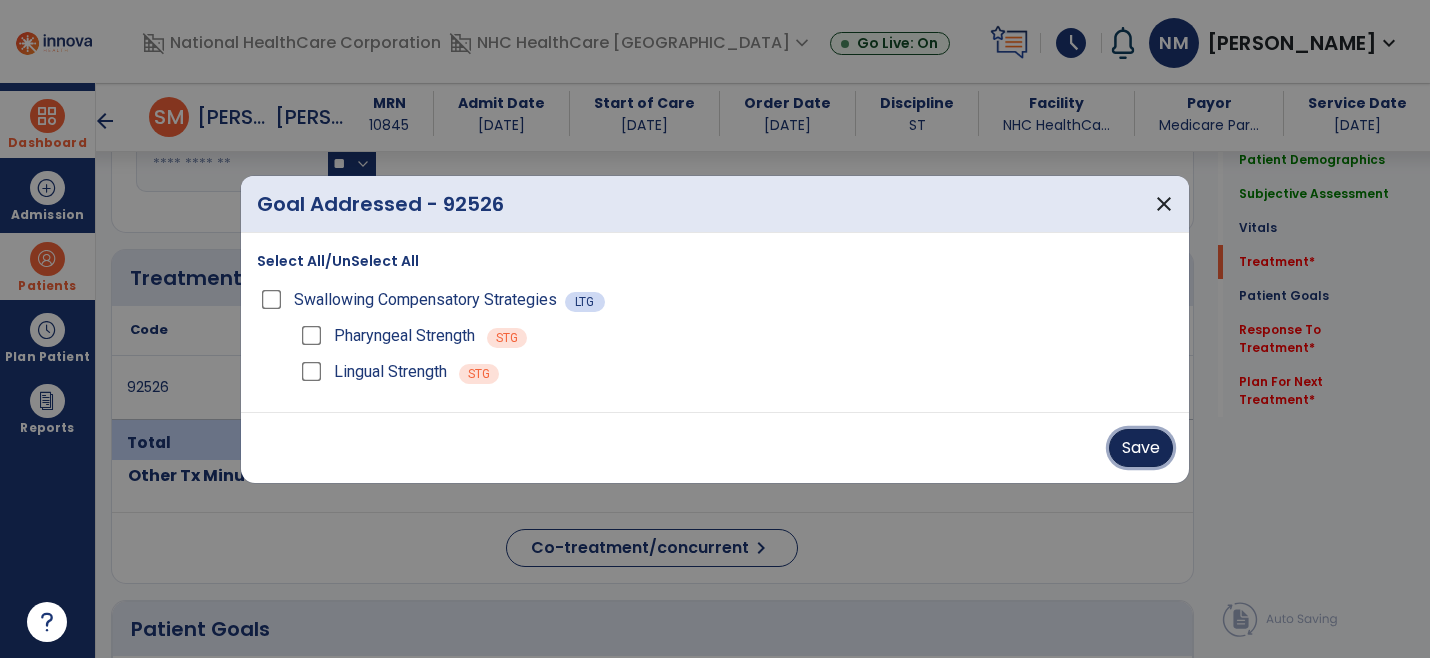 click on "Save" at bounding box center [1141, 448] 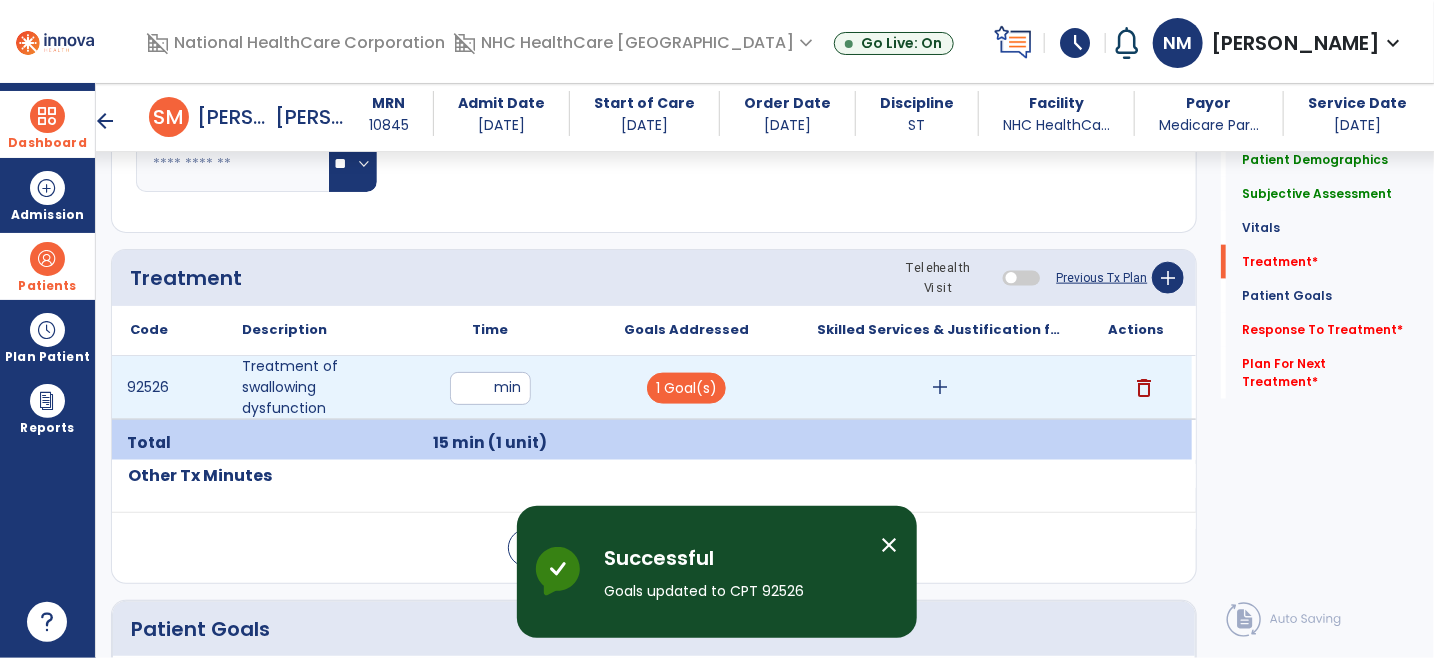 click on "add" at bounding box center (940, 387) 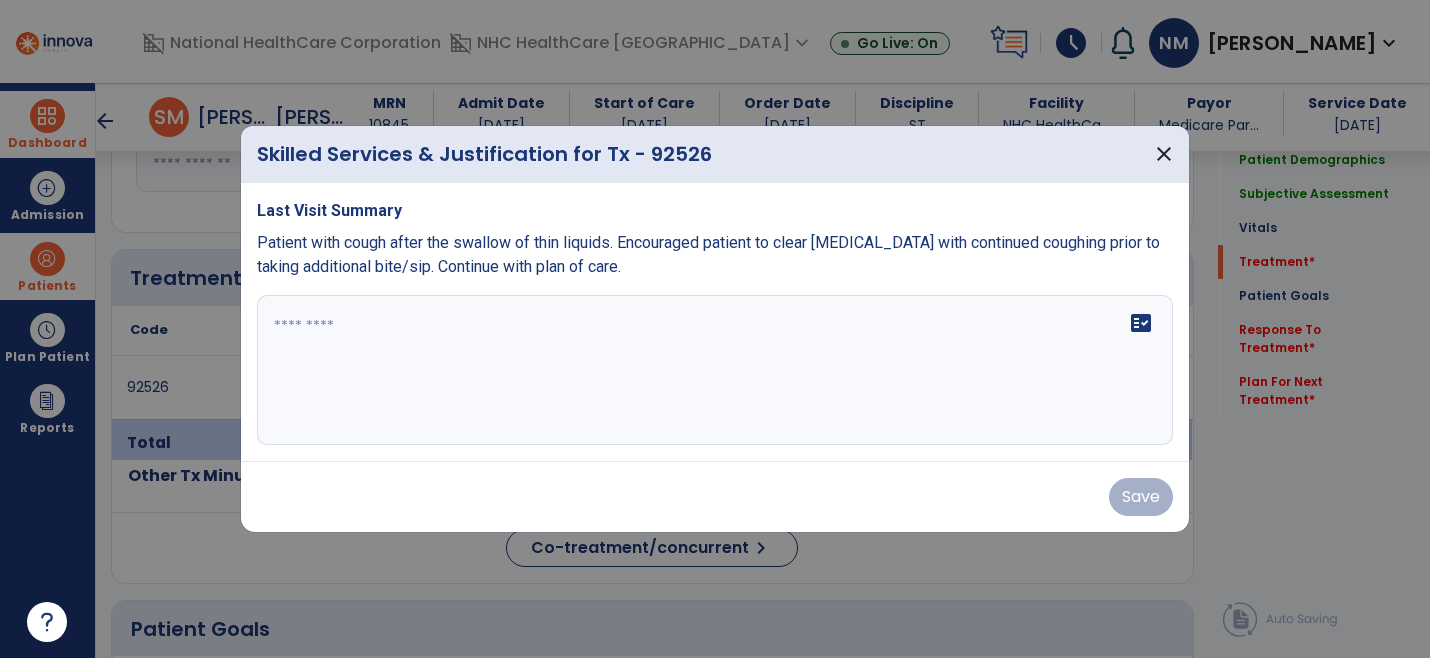 scroll, scrollTop: 1000, scrollLeft: 0, axis: vertical 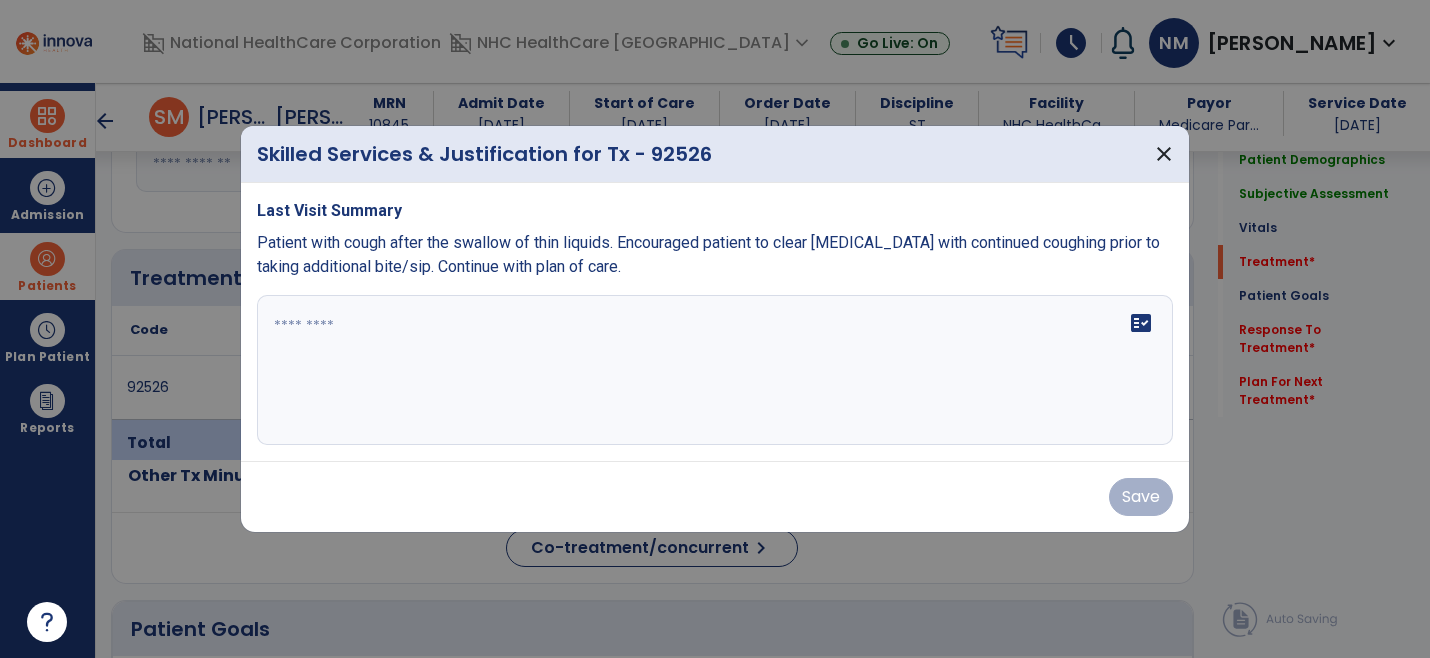 click on "fact_check" at bounding box center [715, 370] 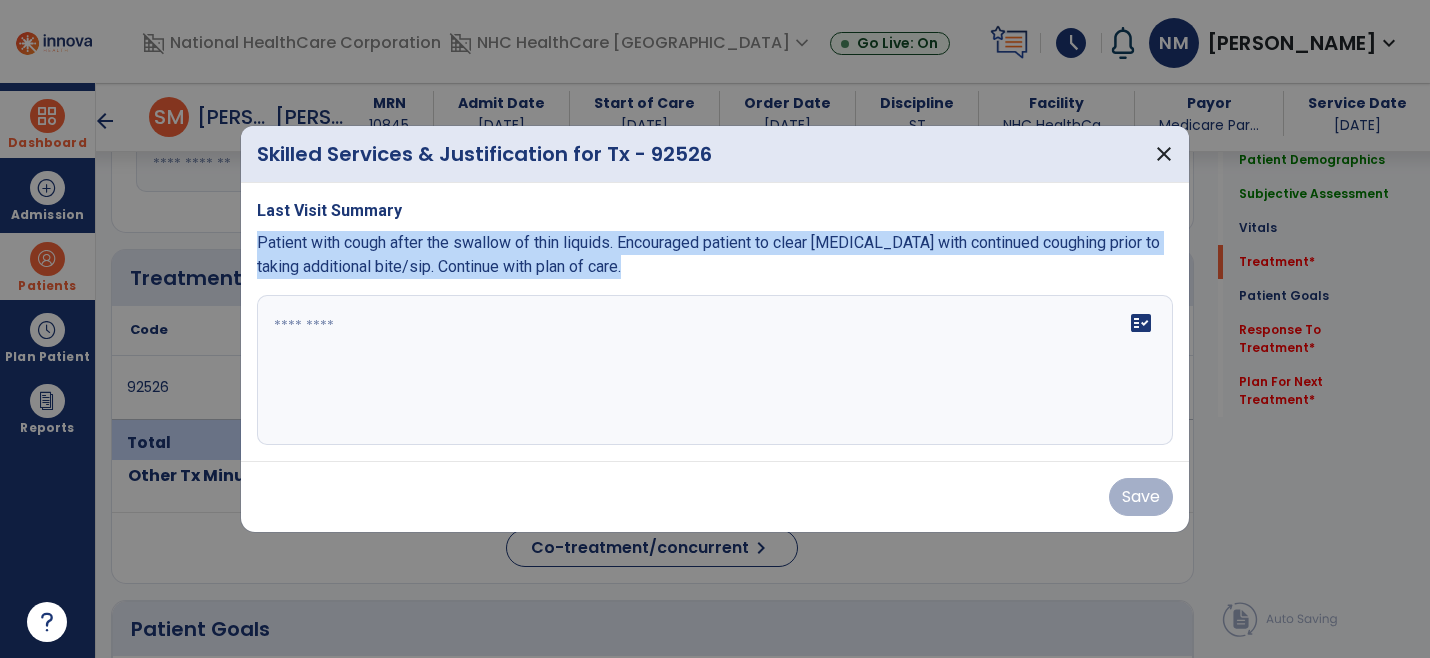 drag, startPoint x: 251, startPoint y: 240, endPoint x: 596, endPoint y: 306, distance: 351.25632 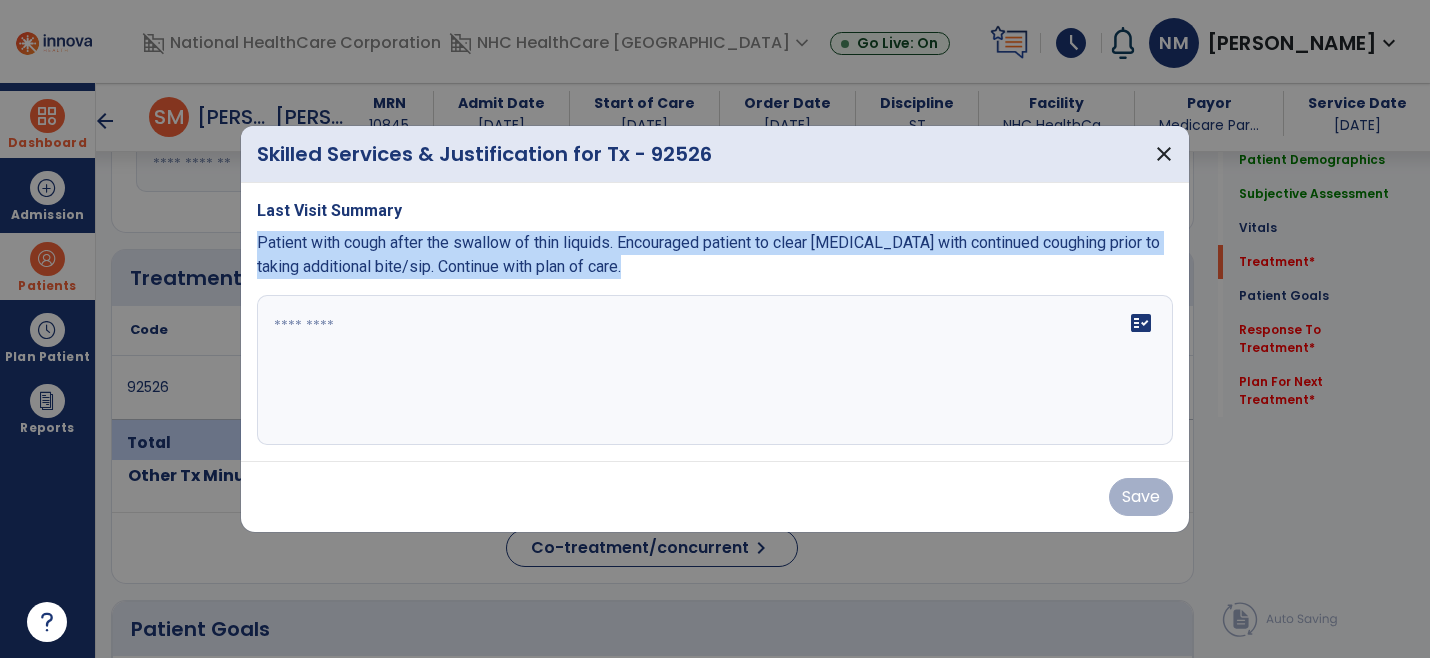 click on "Last Visit Summary Patient with cough after the swallow of thin liquids.  Encouraged patient to clear [MEDICAL_DATA] with continued coughing prior to taking additional bite/sip.  Continue with plan of care.
fact_check" at bounding box center [715, 322] 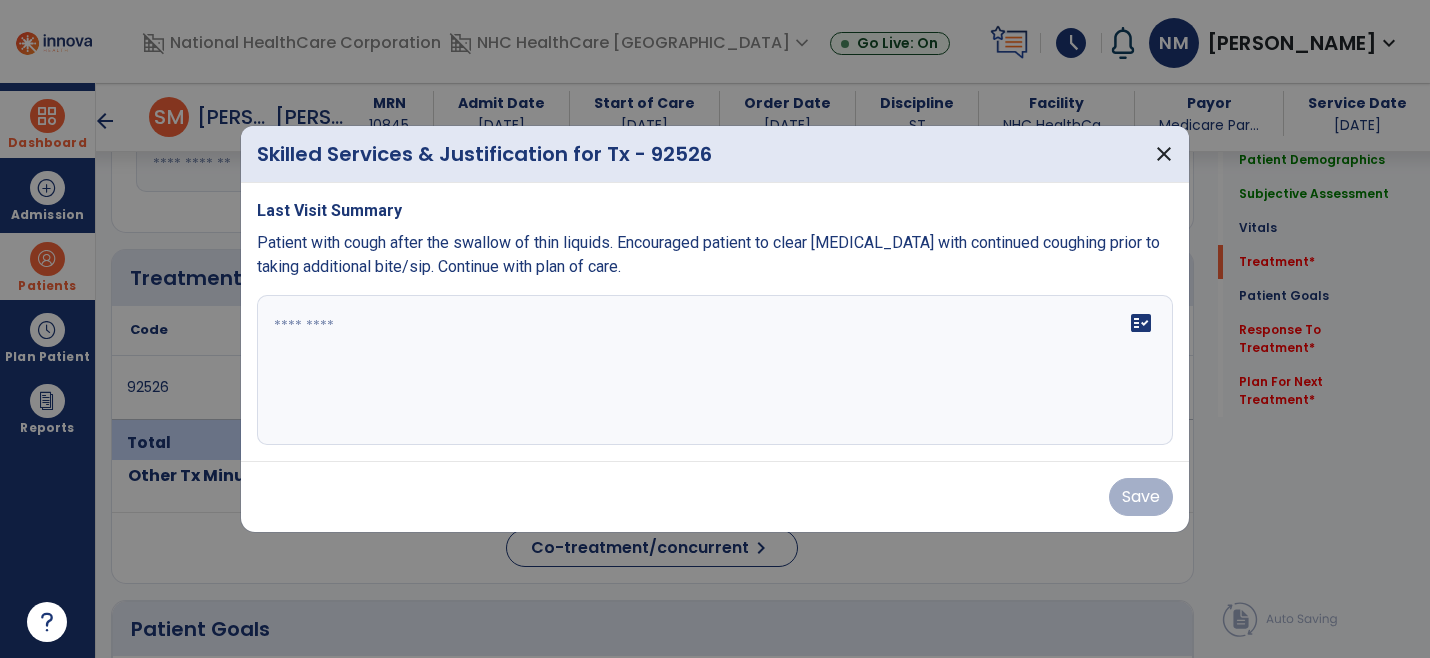 click on "fact_check" at bounding box center (715, 370) 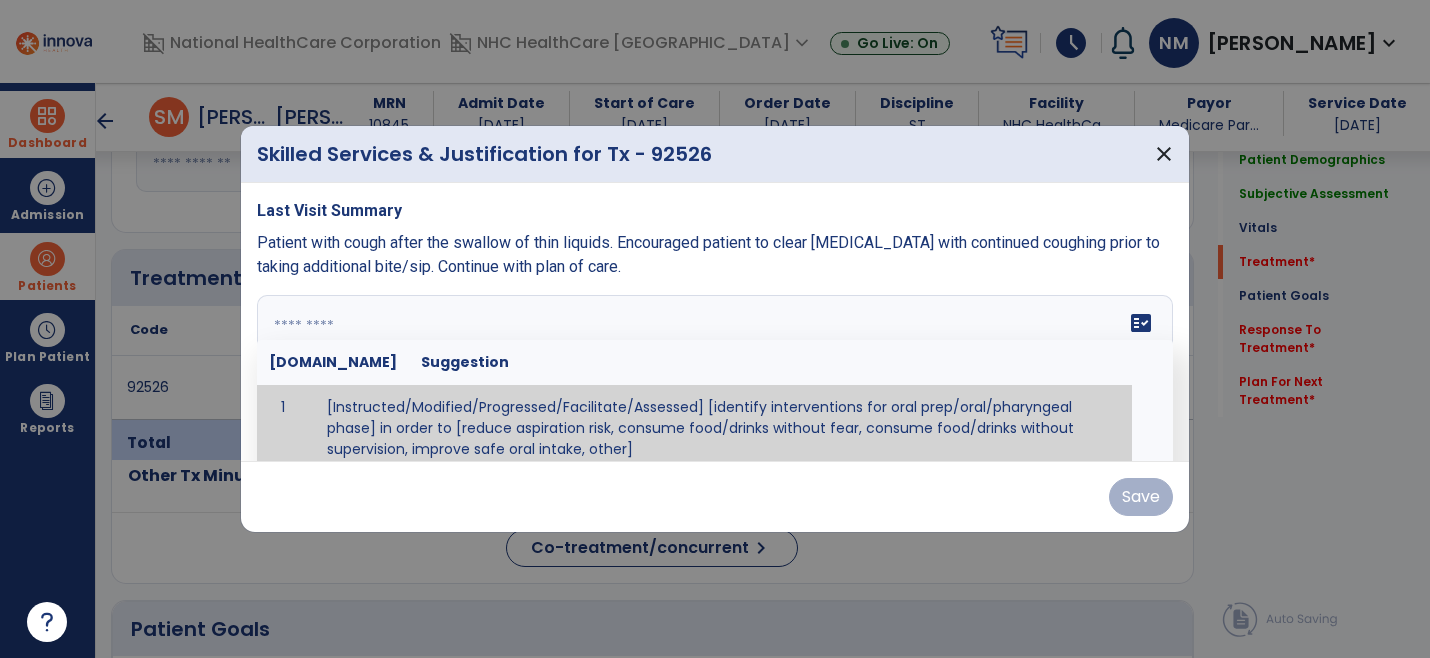 scroll, scrollTop: 11, scrollLeft: 0, axis: vertical 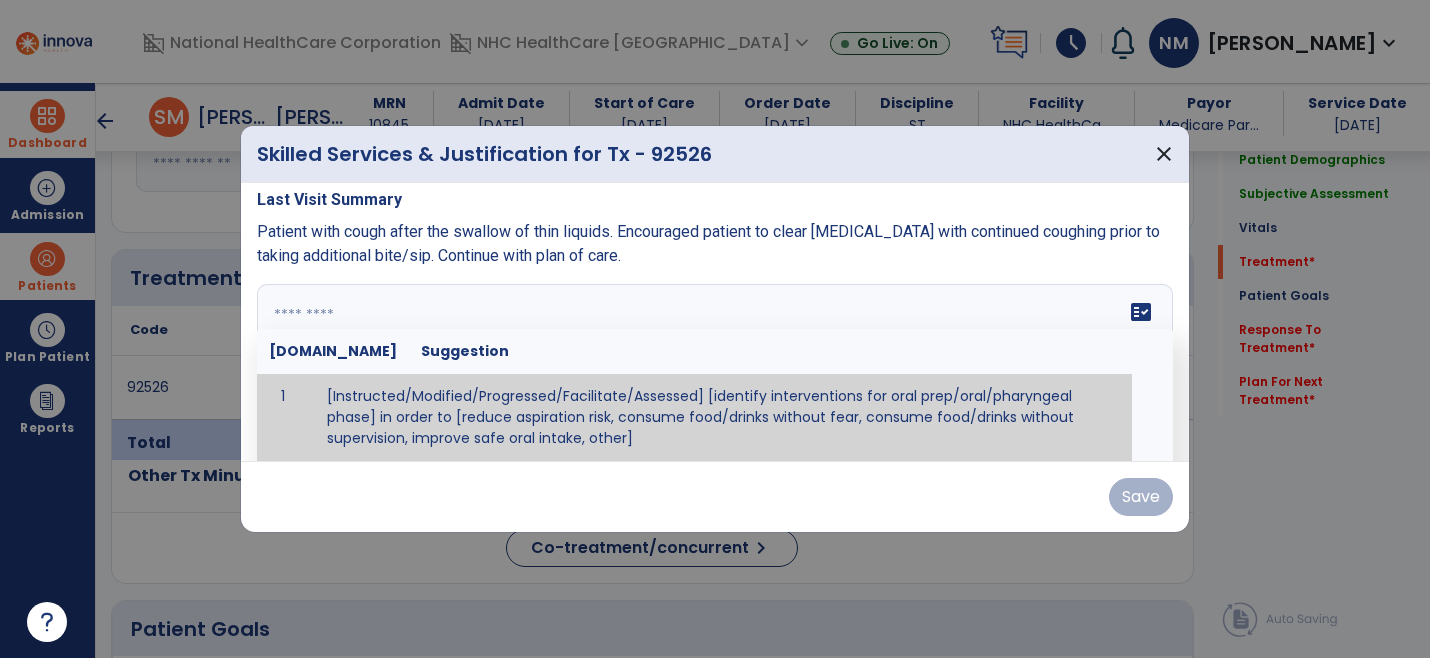 paste on "**********" 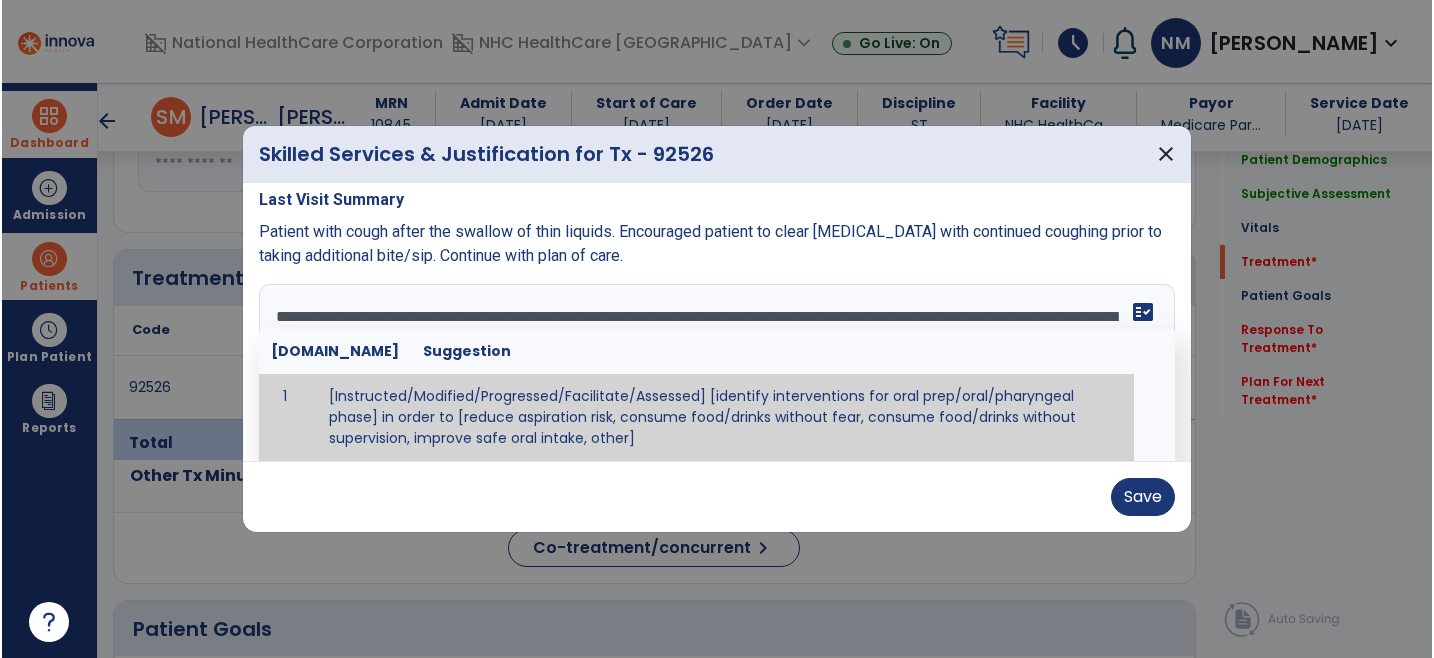 scroll, scrollTop: 0, scrollLeft: 0, axis: both 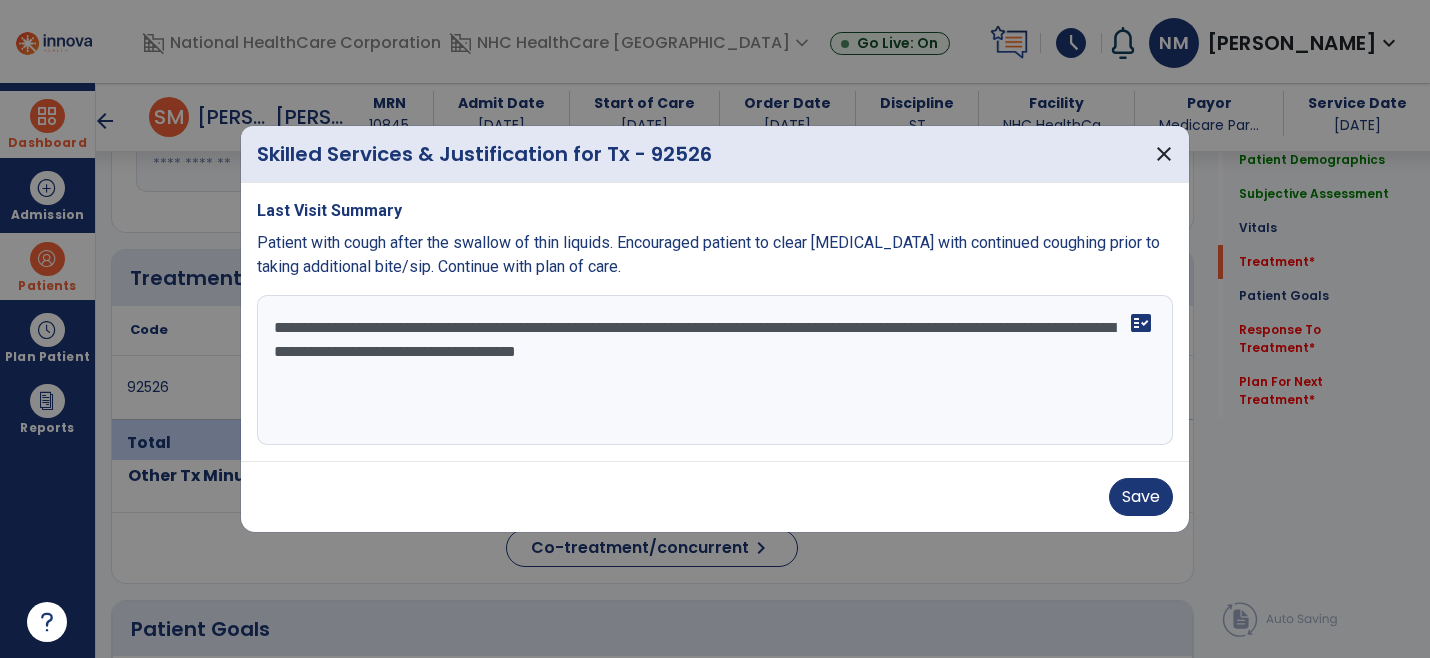 click on "**********" at bounding box center [715, 370] 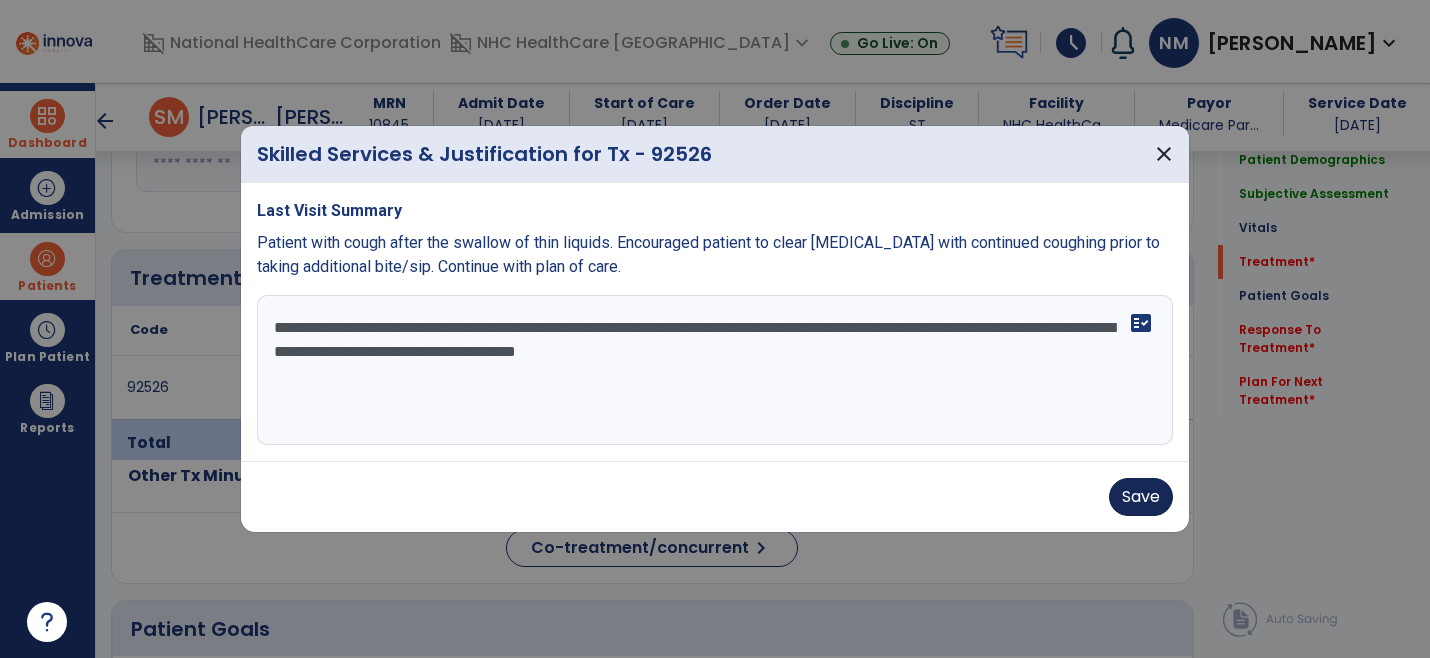 type on "**********" 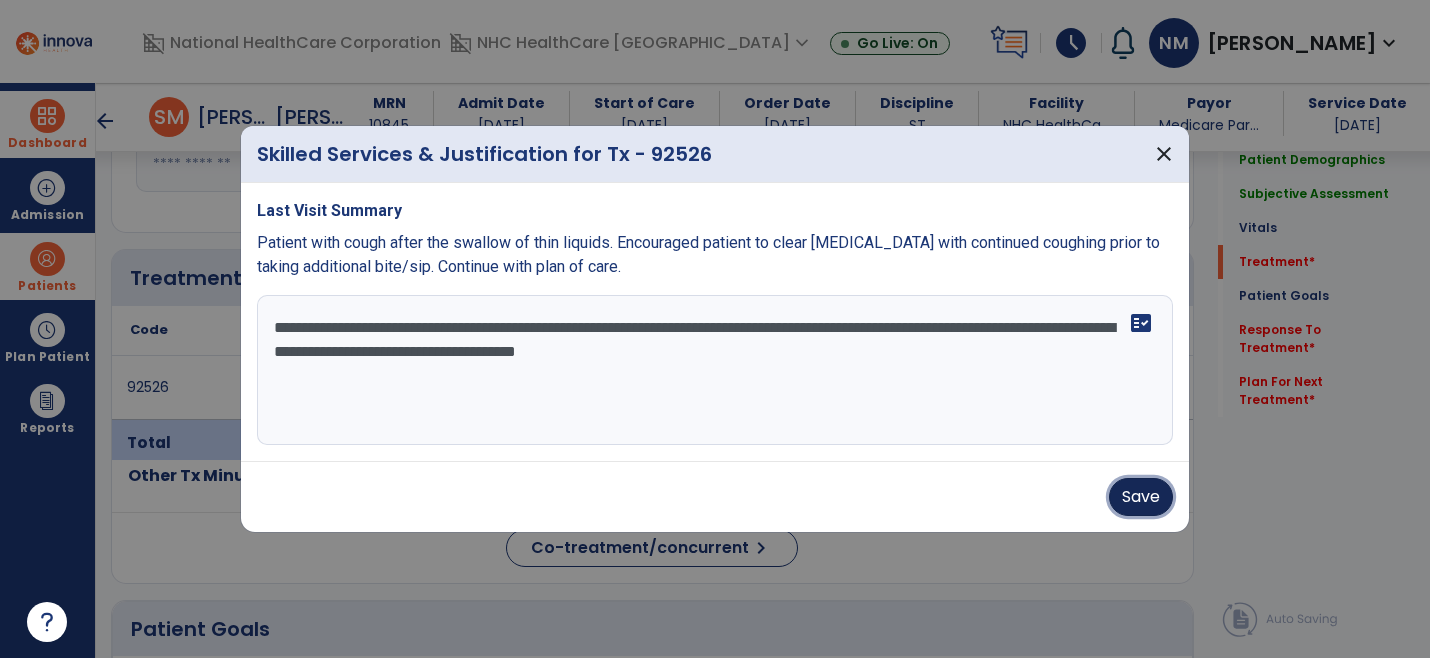 click on "Save" at bounding box center (1141, 497) 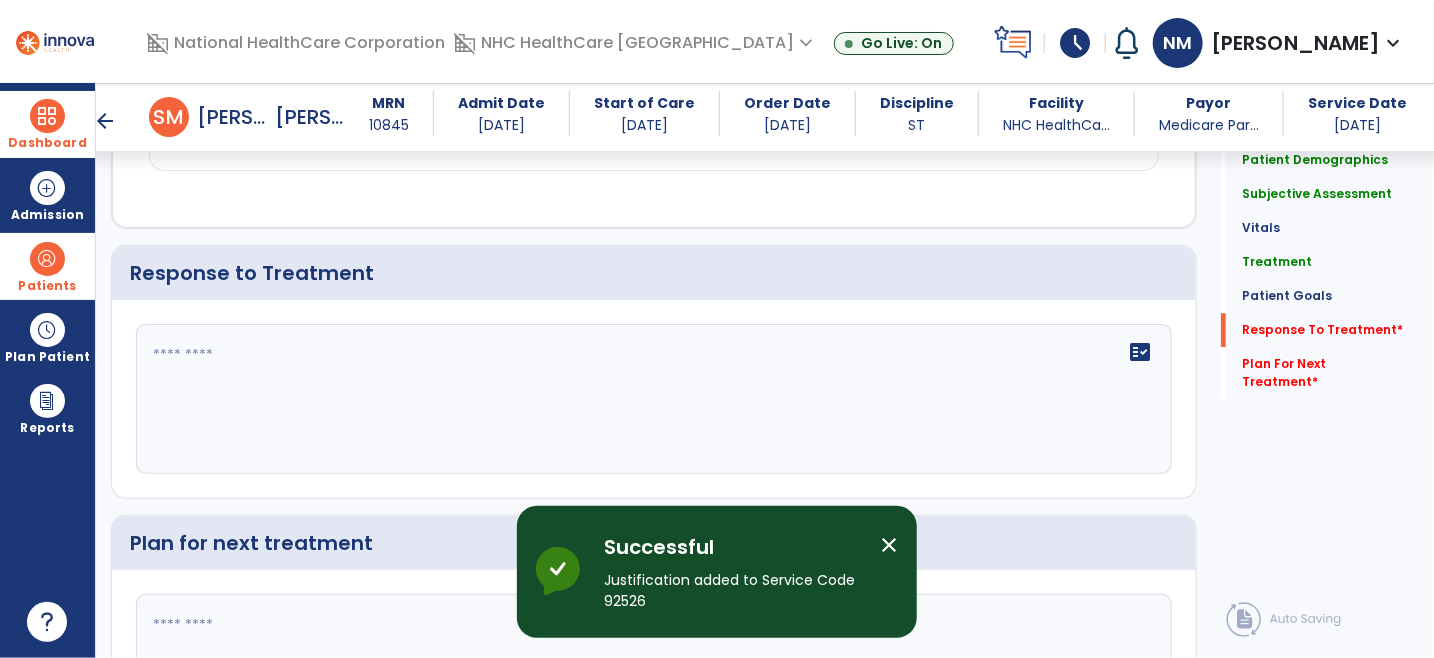 scroll, scrollTop: 2111, scrollLeft: 0, axis: vertical 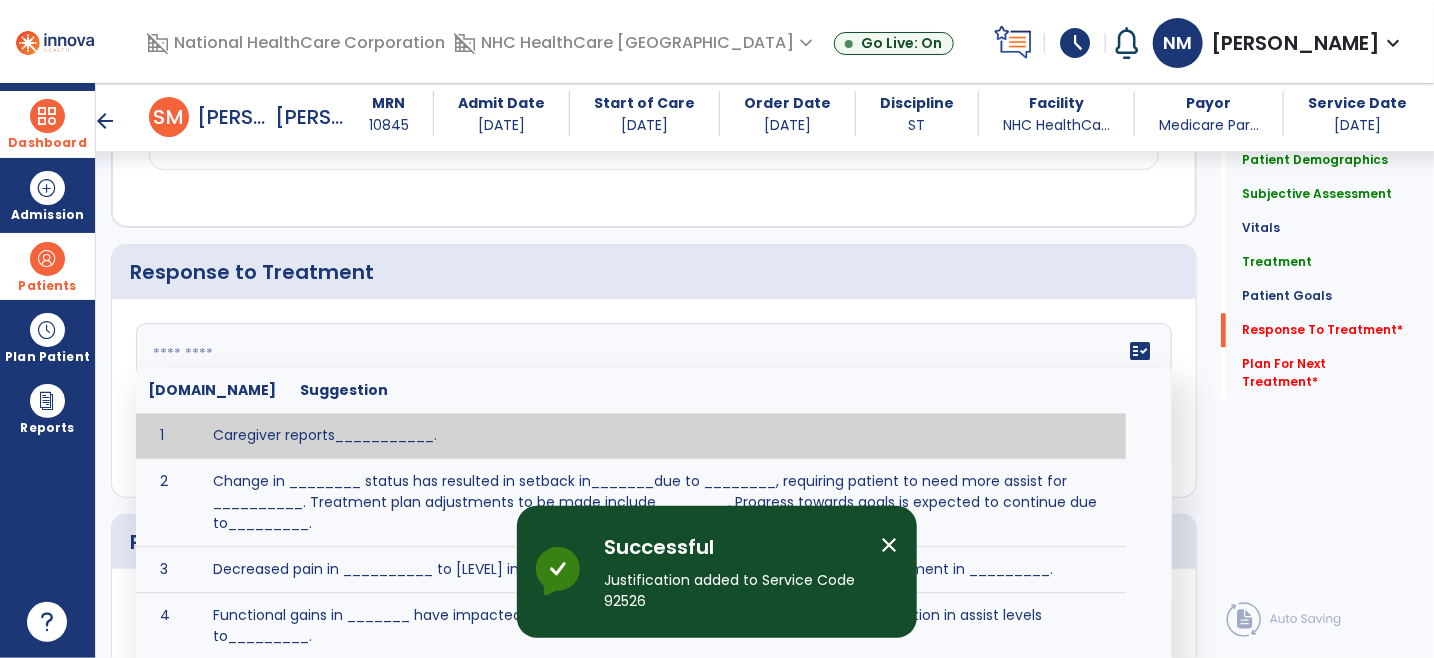 click 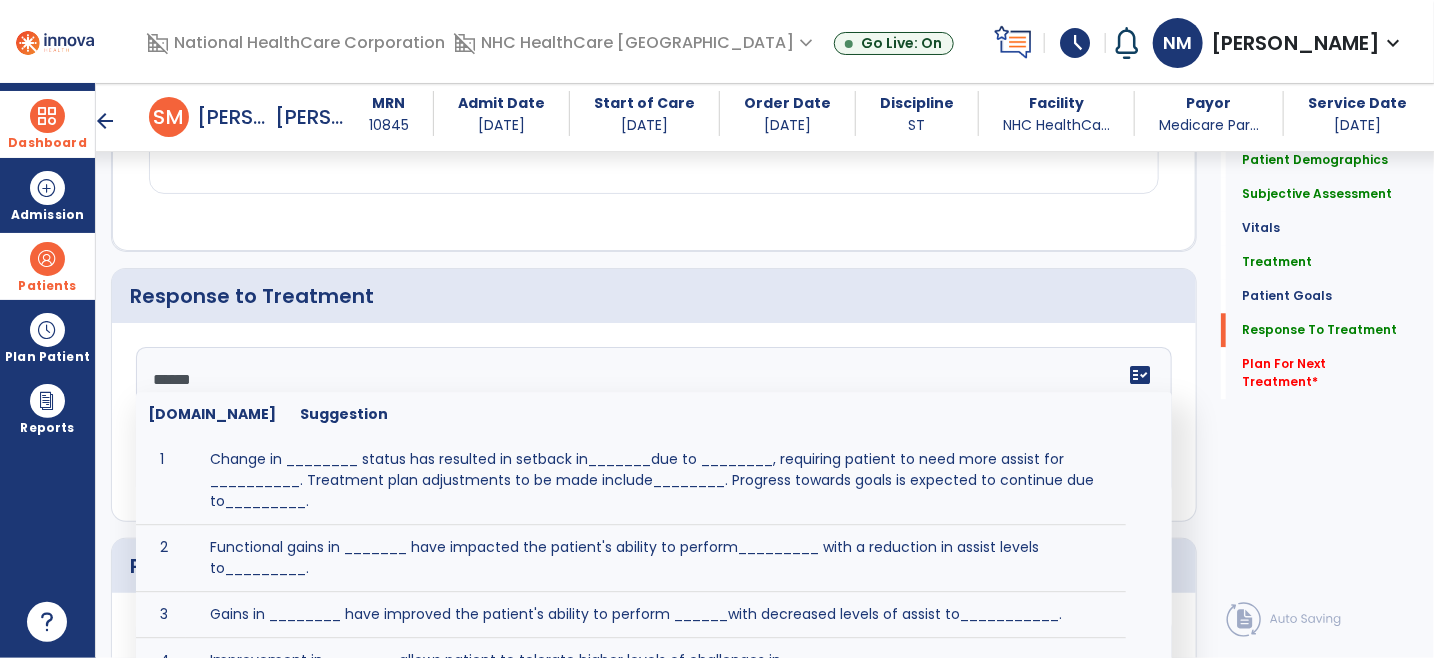 scroll, scrollTop: 2111, scrollLeft: 0, axis: vertical 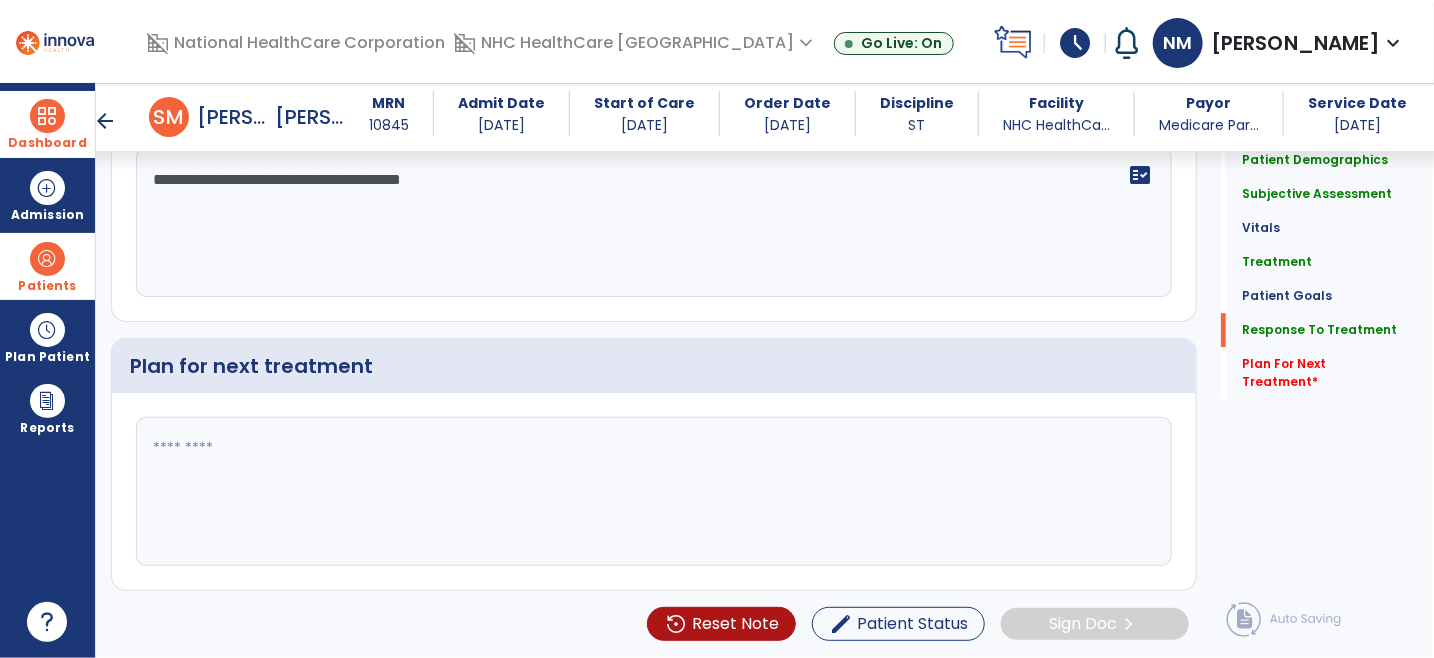 type on "**********" 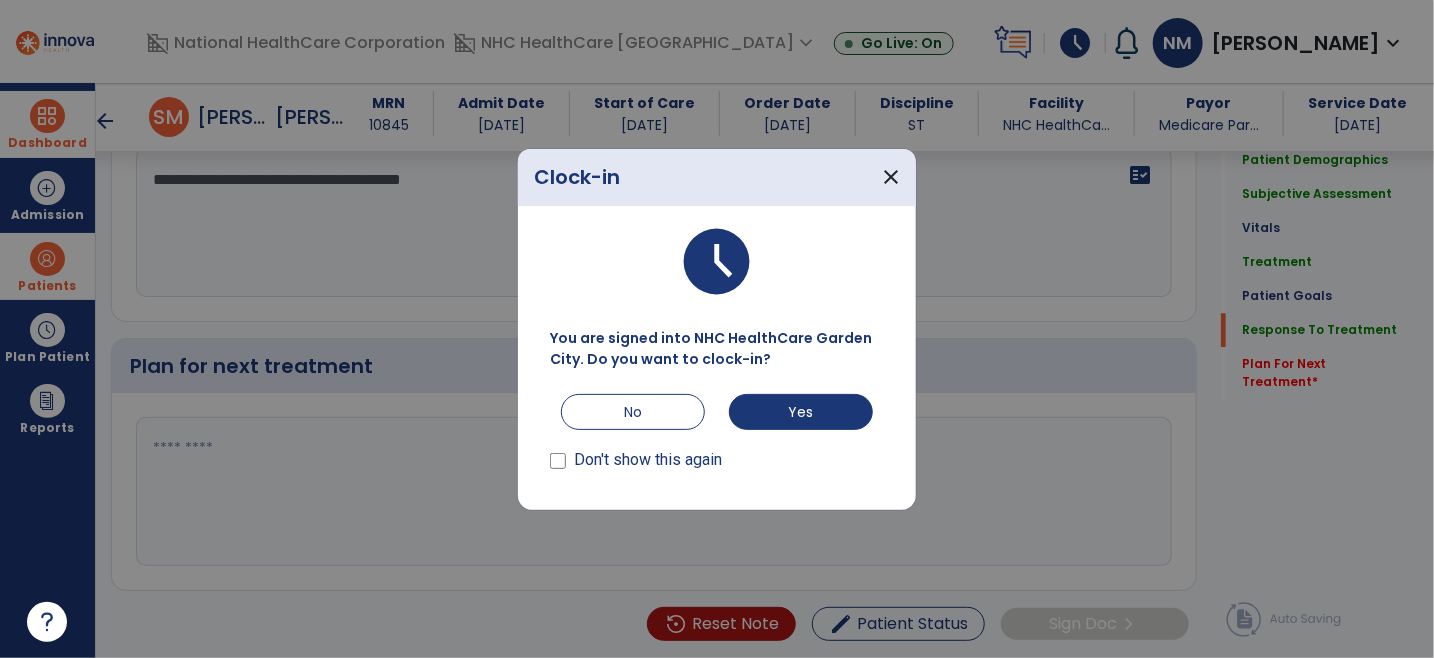 scroll, scrollTop: 2290, scrollLeft: 0, axis: vertical 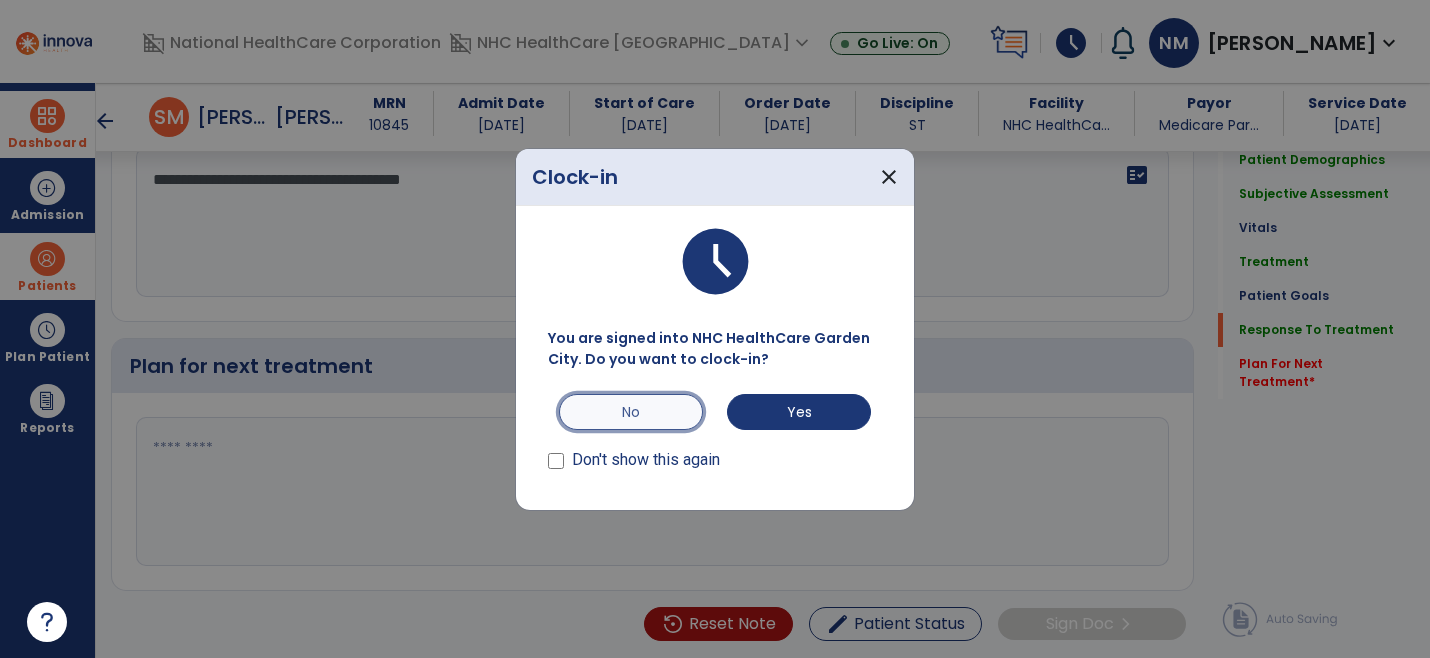 click on "No" at bounding box center [631, 412] 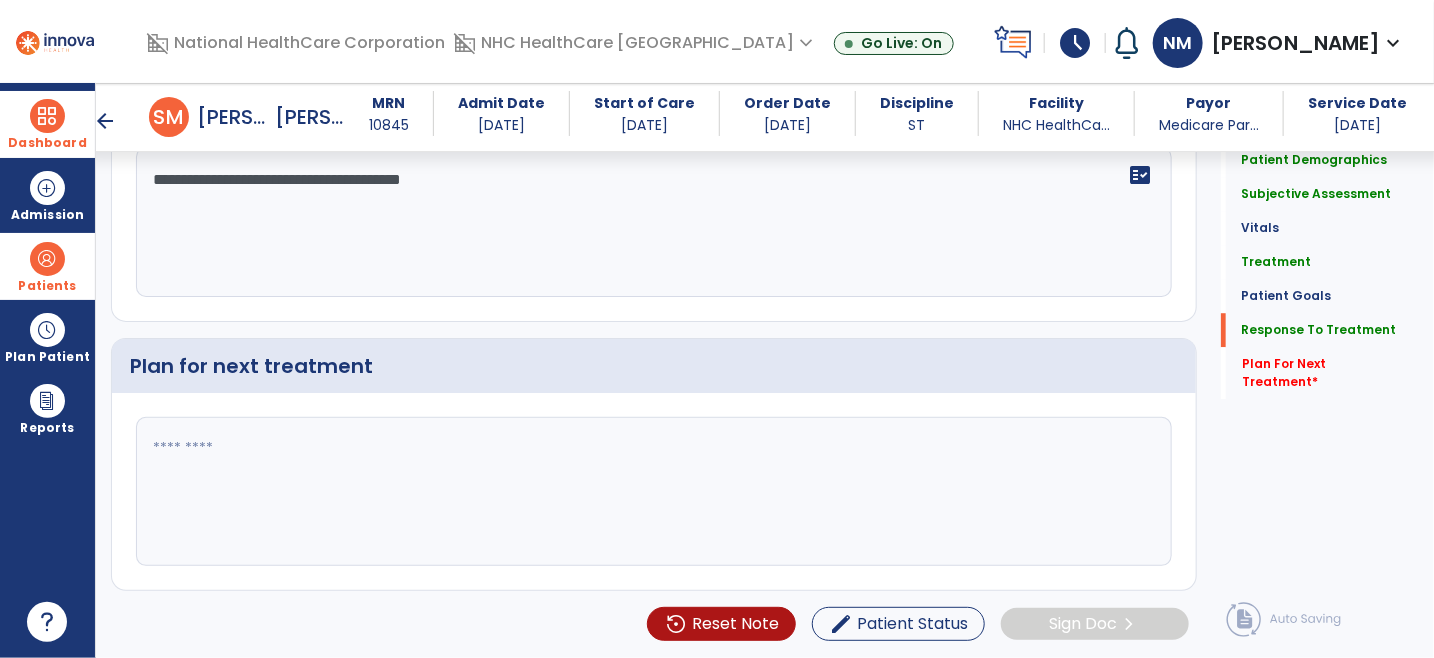 click 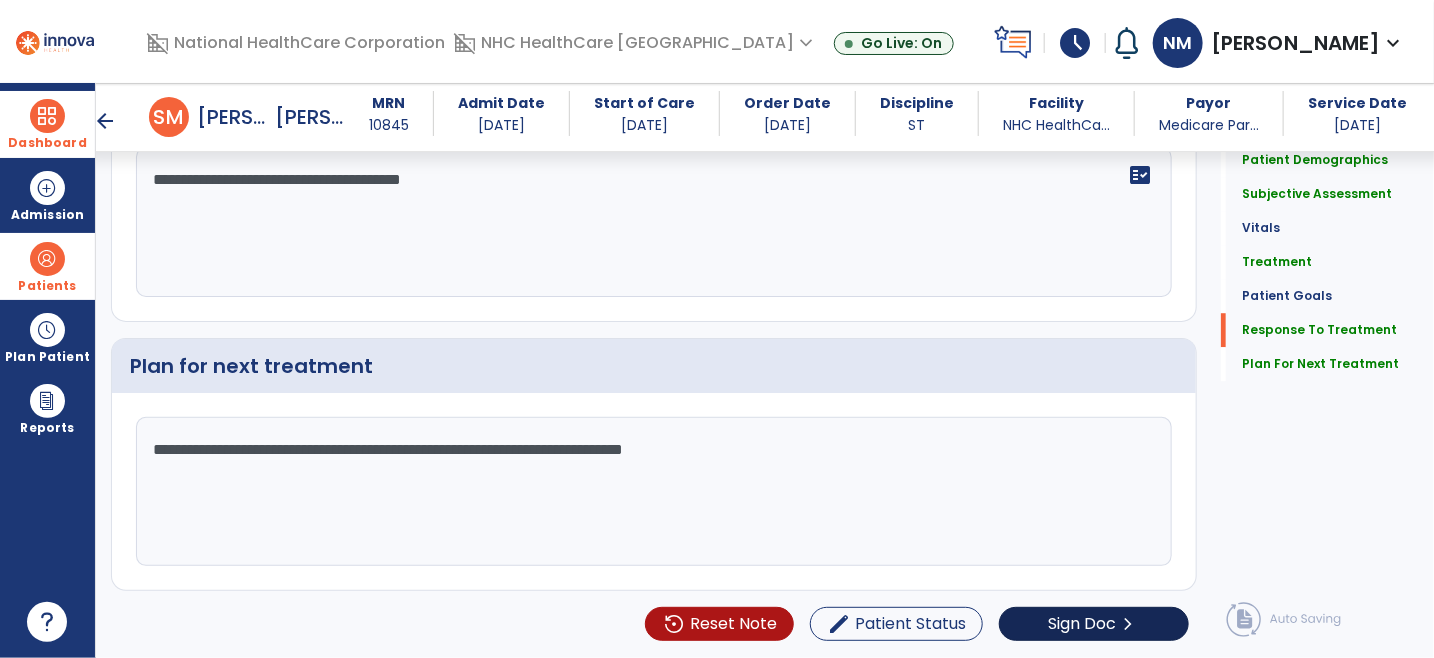 type on "**********" 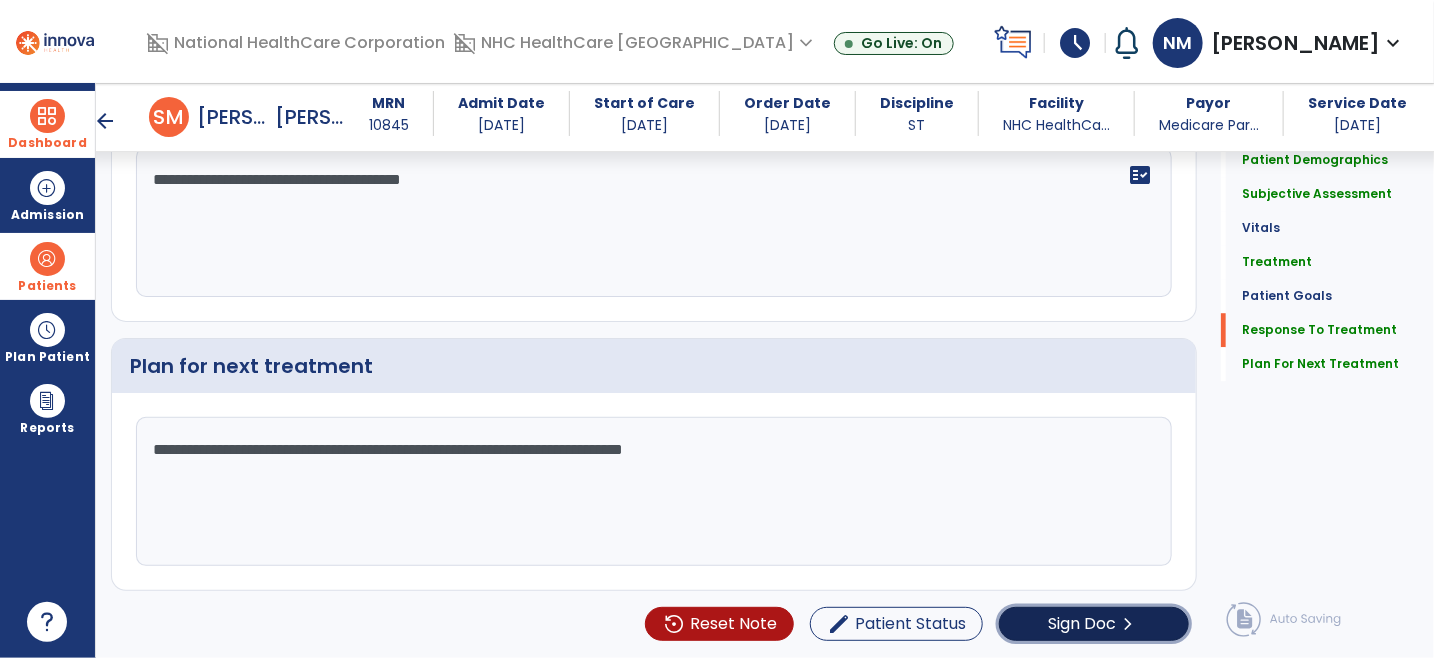 click on "chevron_right" 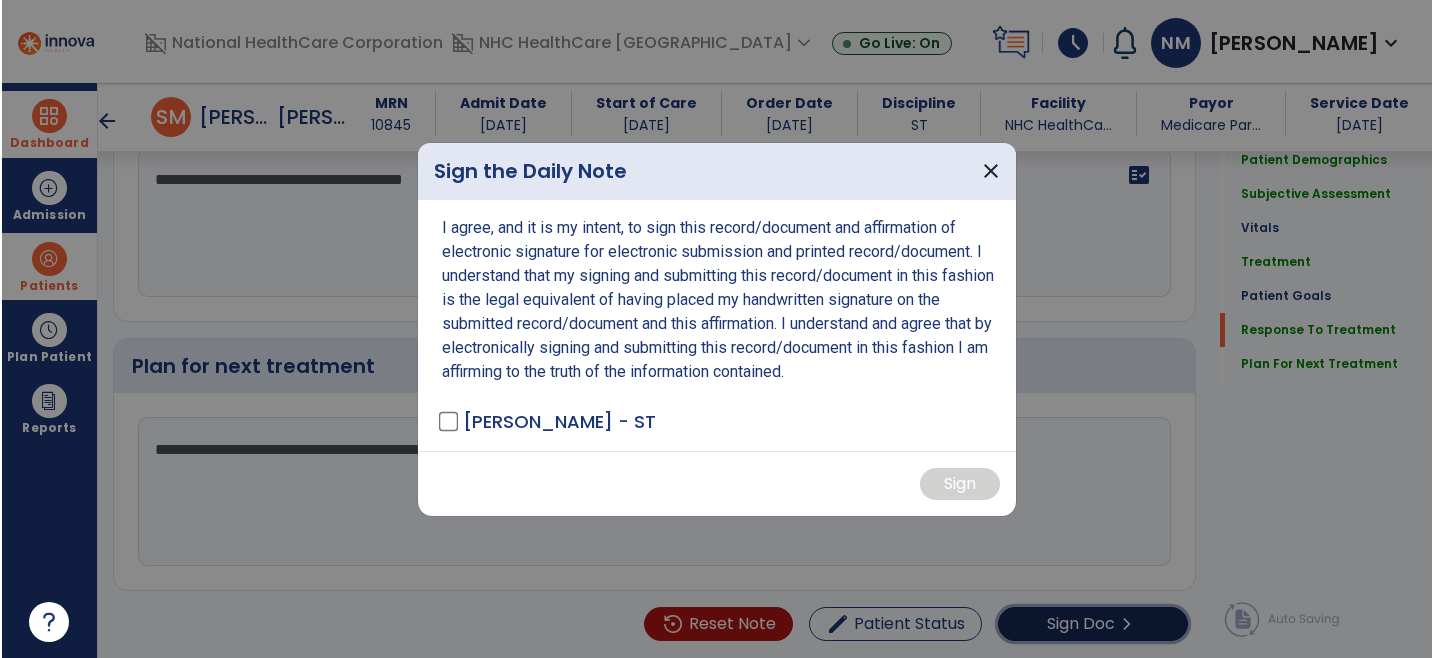 scroll, scrollTop: 2290, scrollLeft: 0, axis: vertical 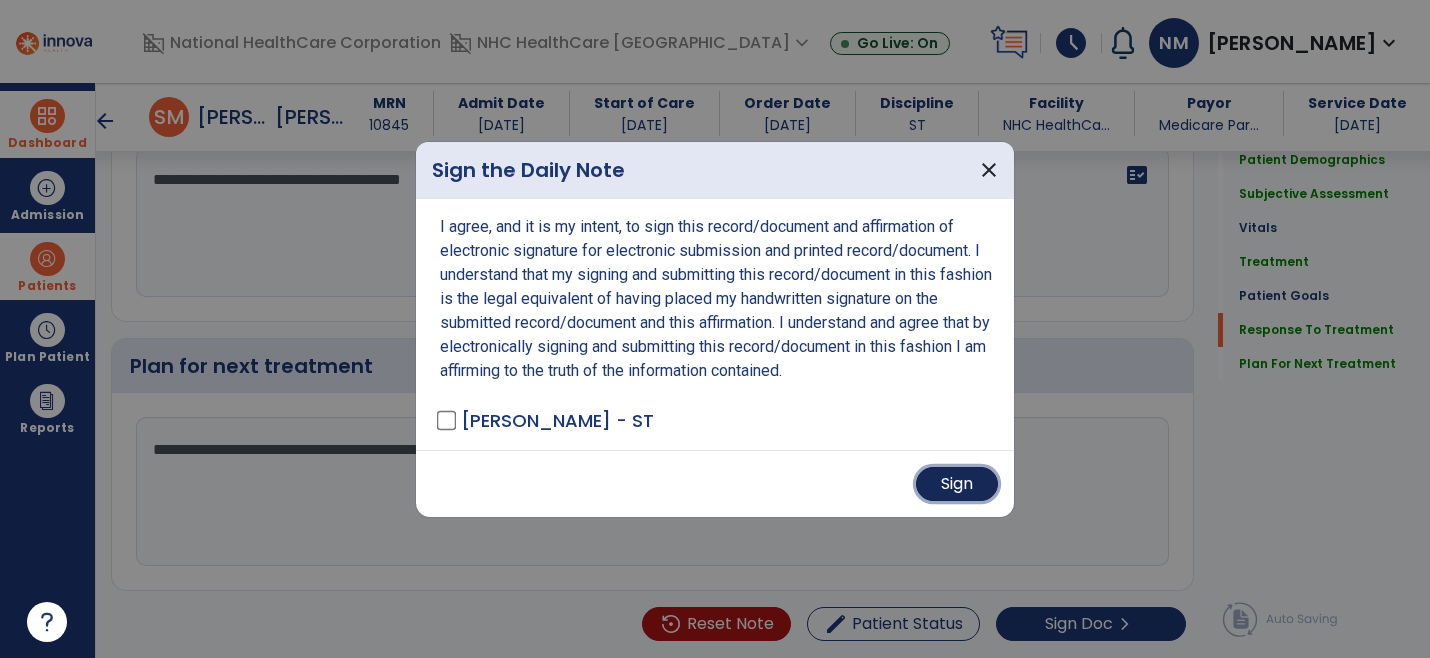 click on "Sign" at bounding box center [957, 484] 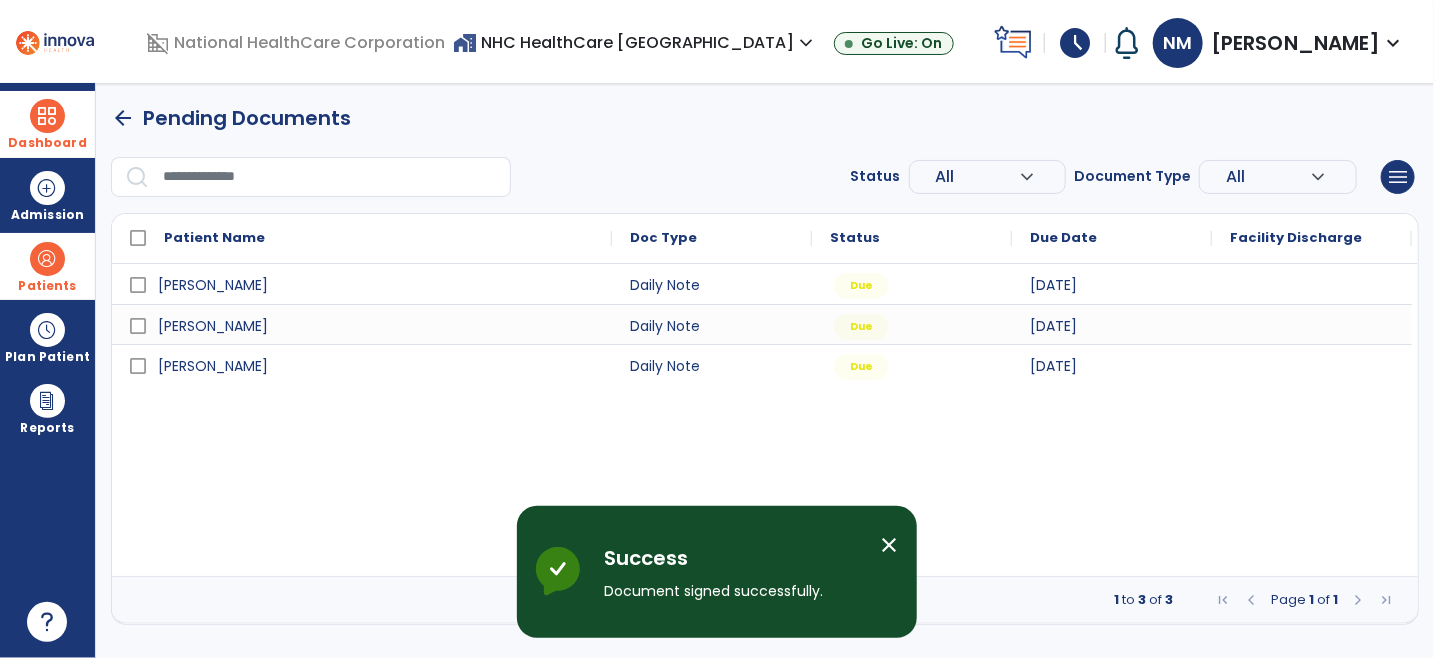 scroll, scrollTop: 0, scrollLeft: 0, axis: both 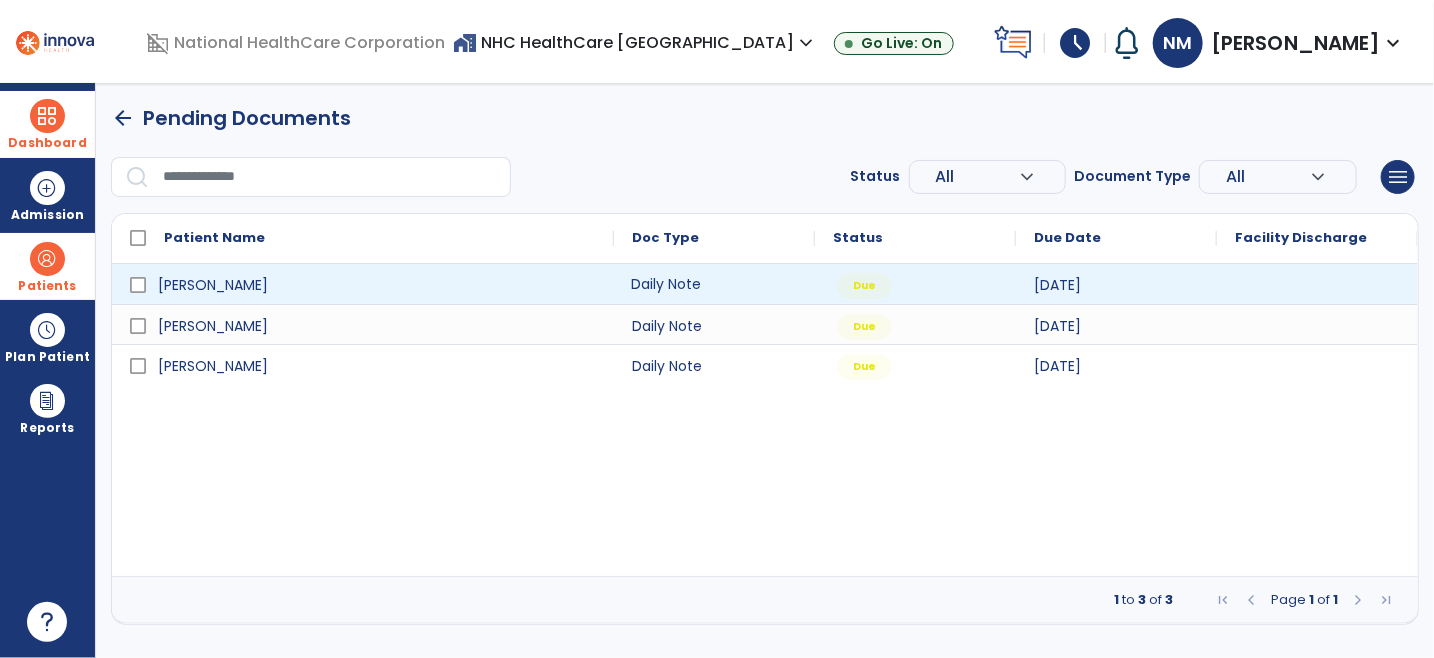 click on "Daily Note" at bounding box center (714, 284) 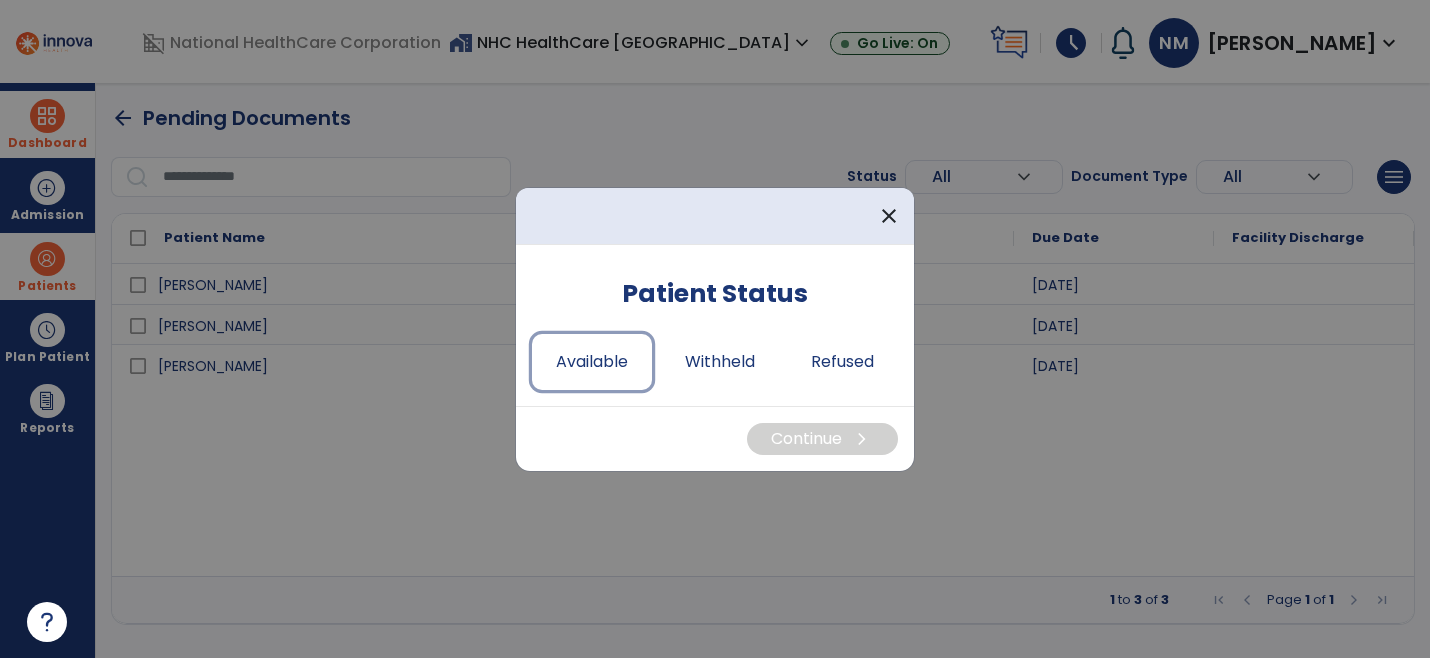 drag, startPoint x: 628, startPoint y: 361, endPoint x: 676, endPoint y: 390, distance: 56.0803 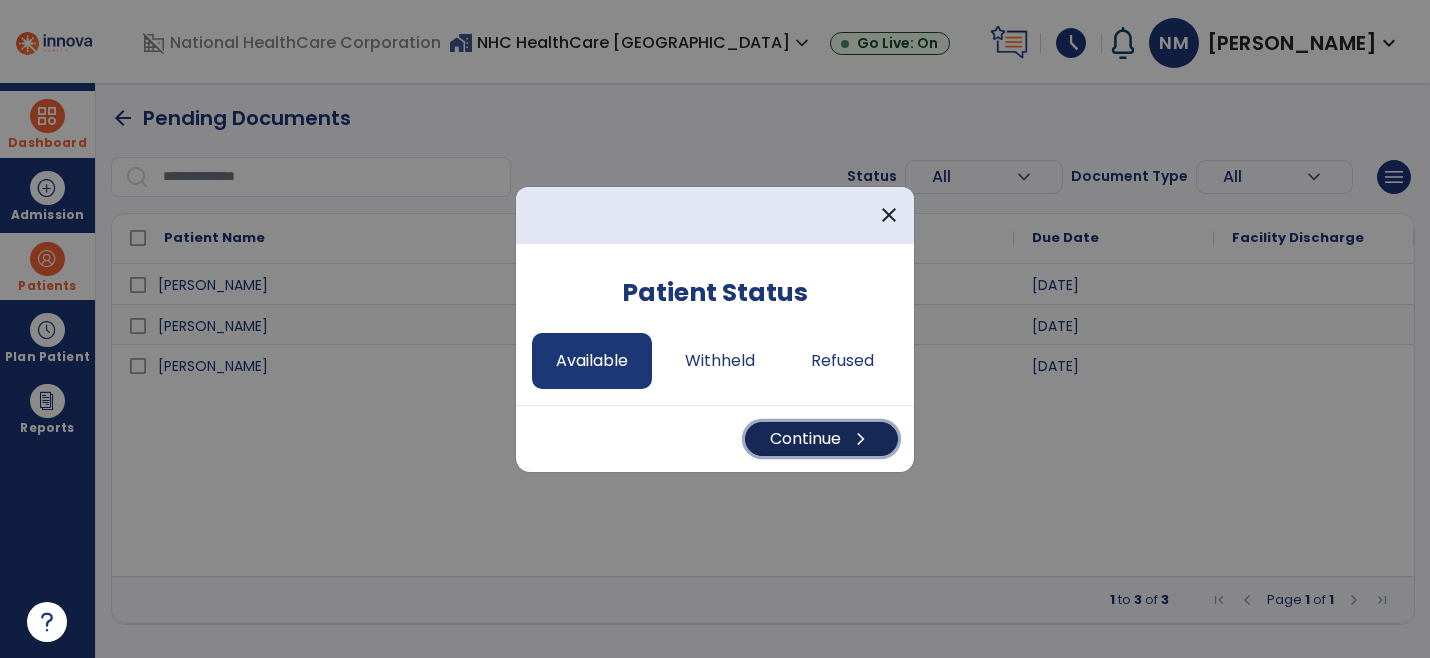 click on "Continue   chevron_right" at bounding box center [821, 439] 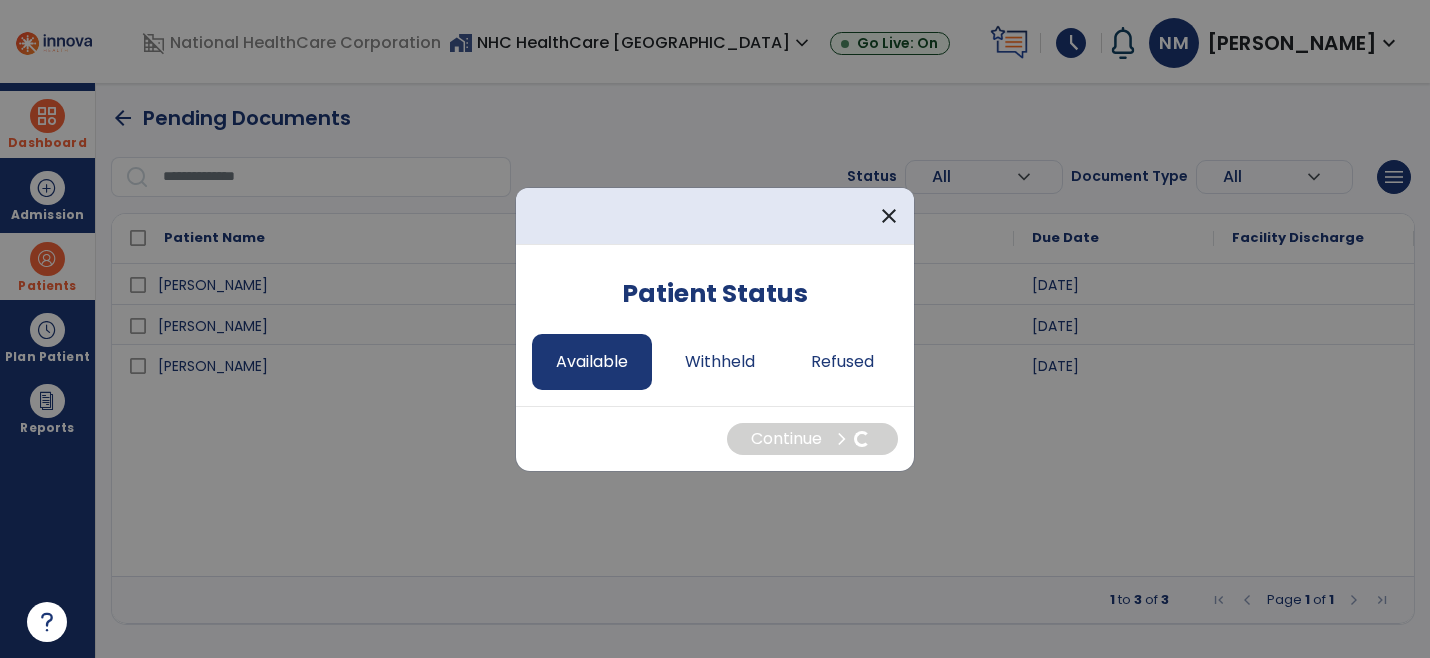 select on "*" 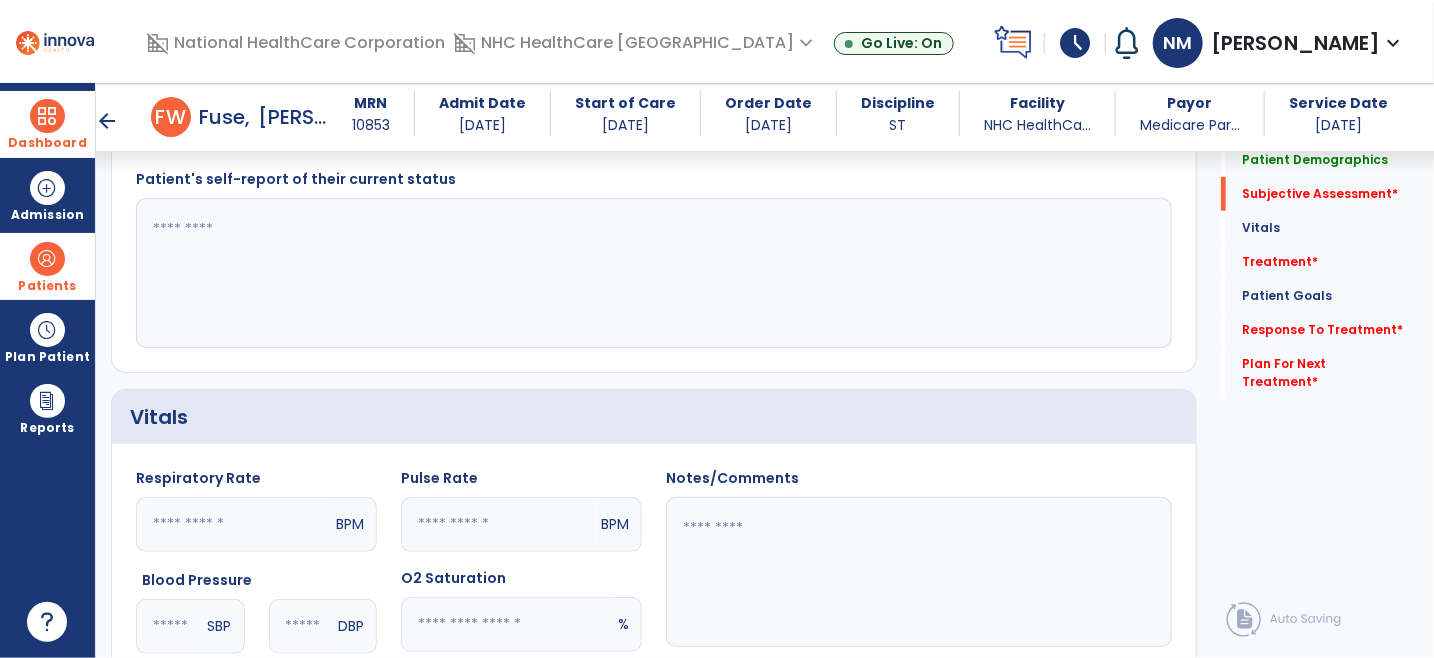 scroll, scrollTop: 444, scrollLeft: 0, axis: vertical 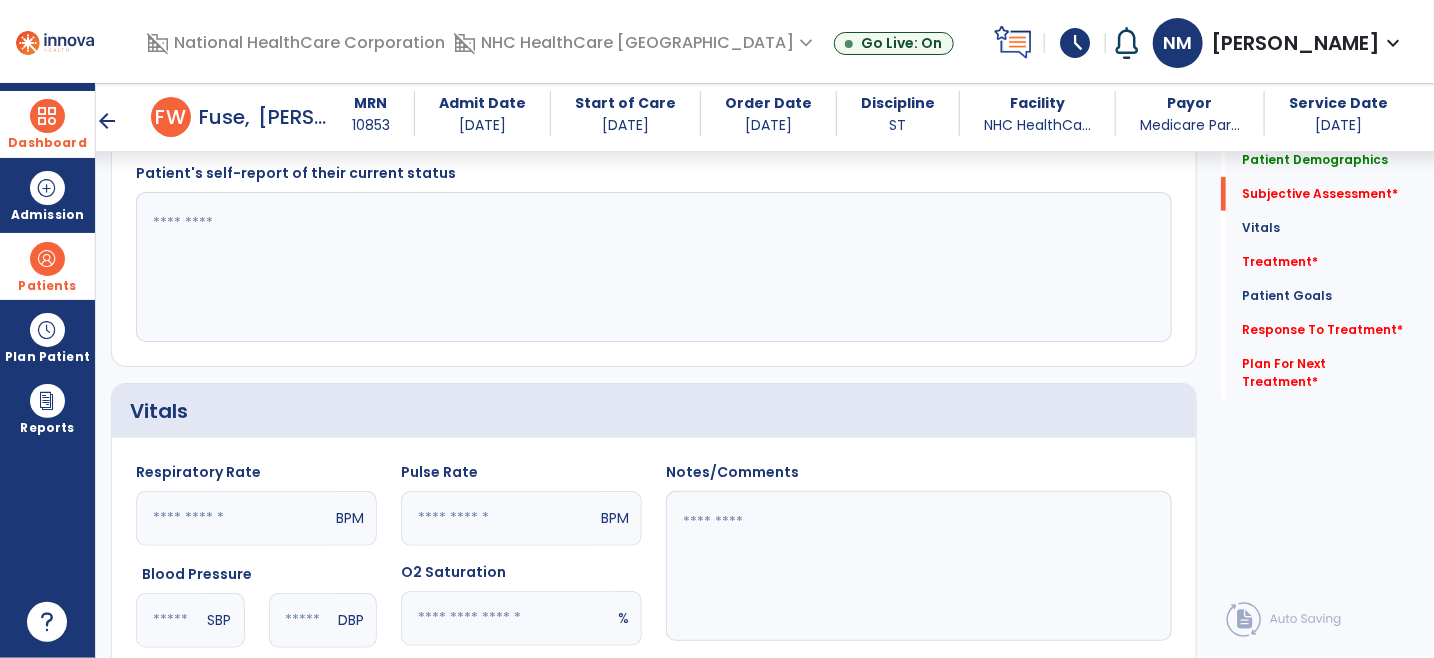 click 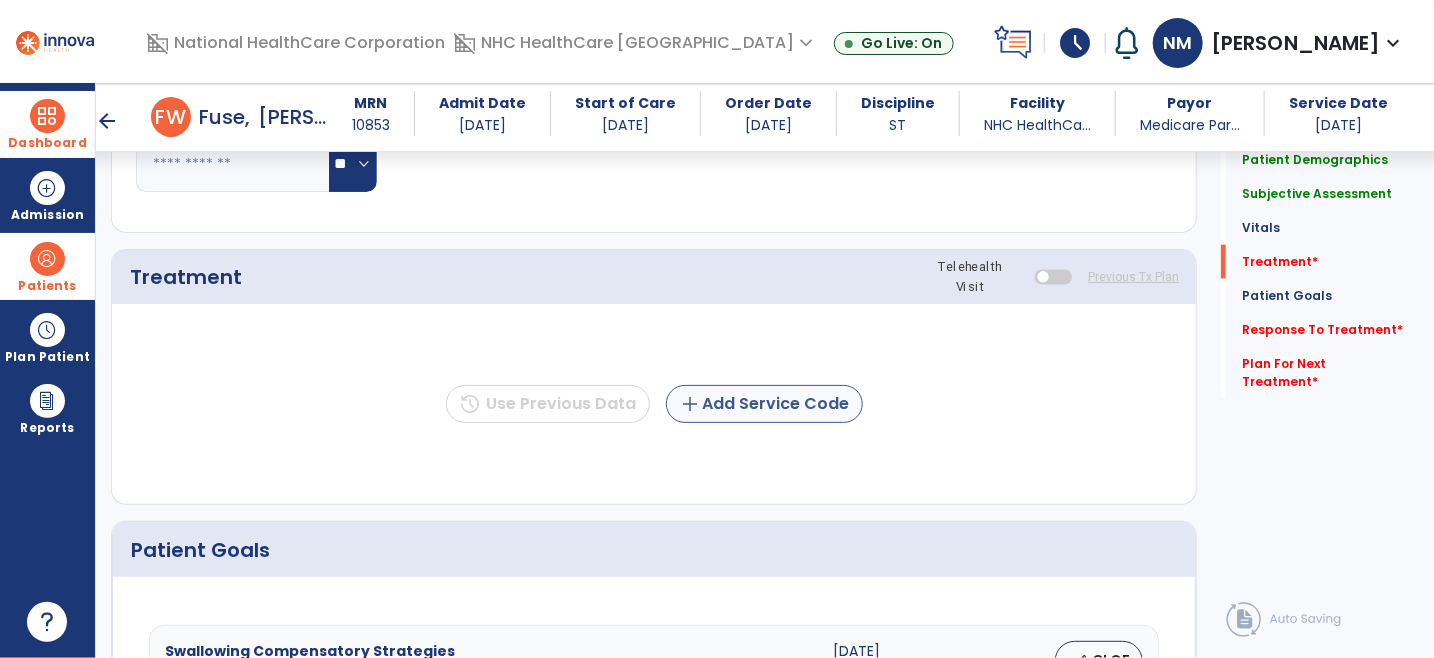 type on "**********" 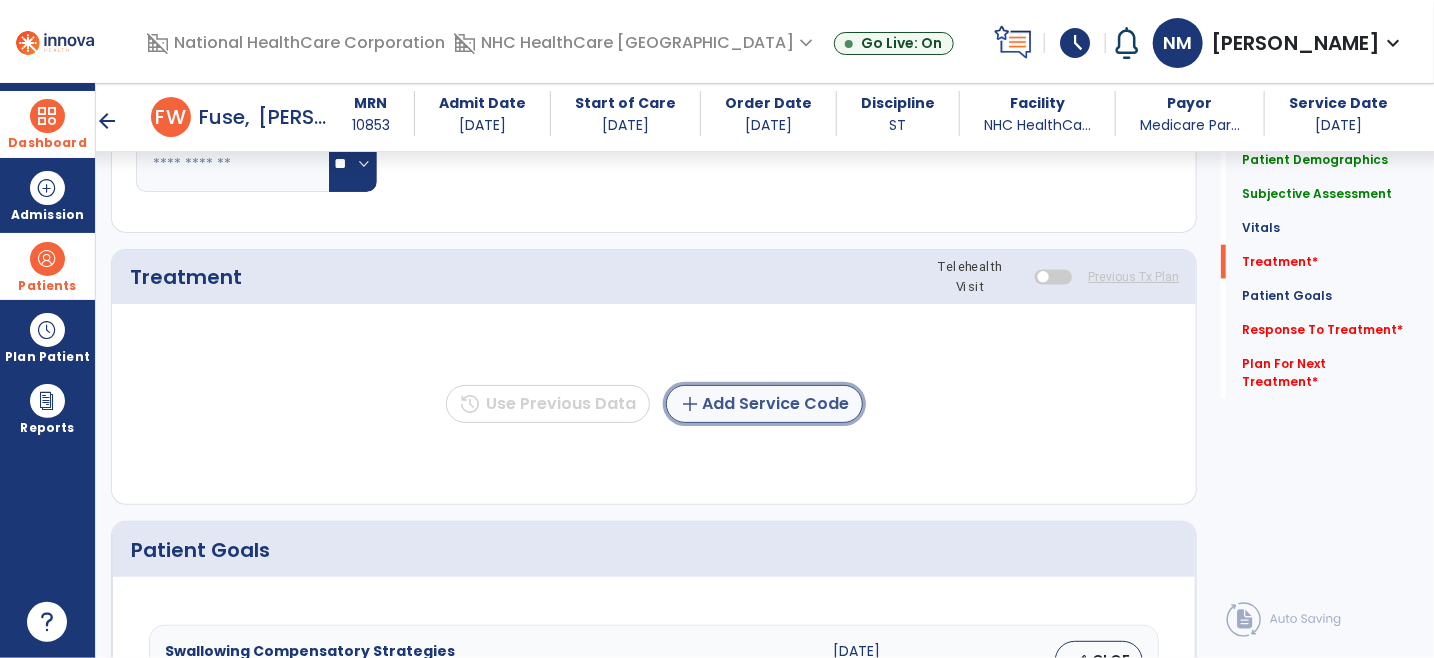 click on "add  Add Service Code" 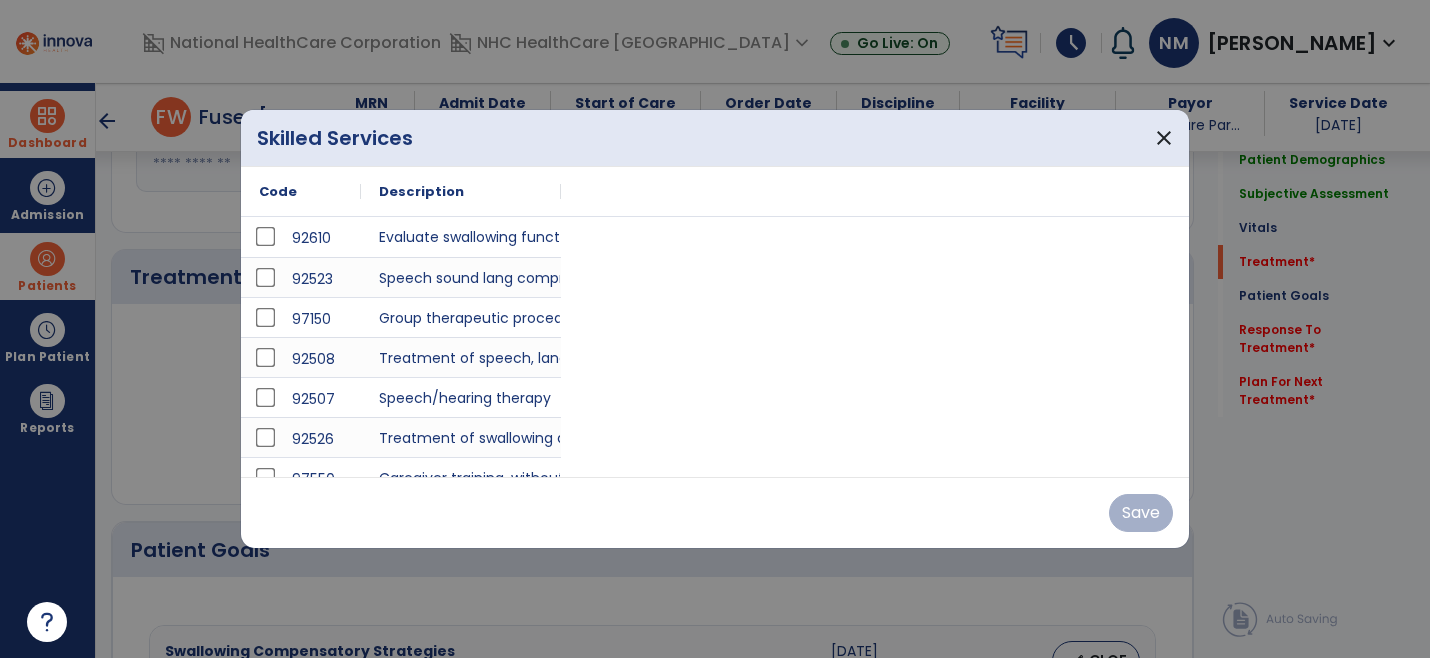 scroll, scrollTop: 1000, scrollLeft: 0, axis: vertical 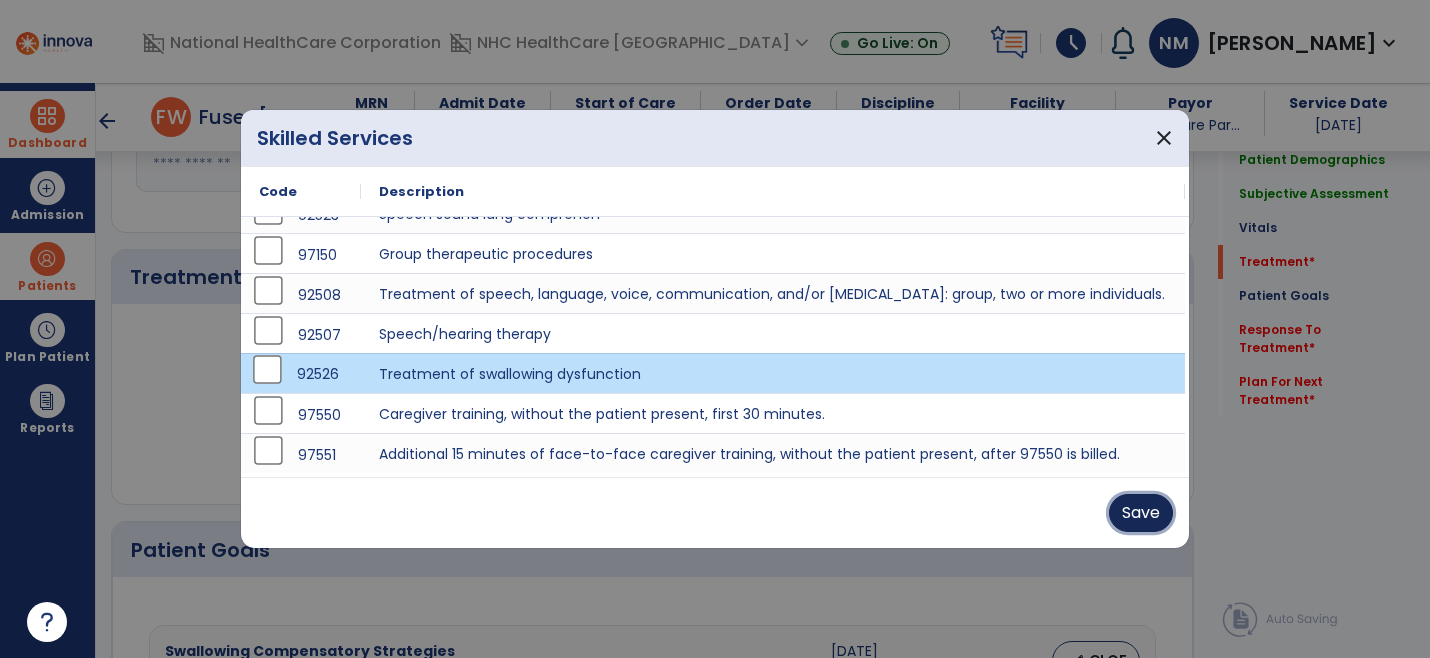 click on "Save" at bounding box center [1141, 513] 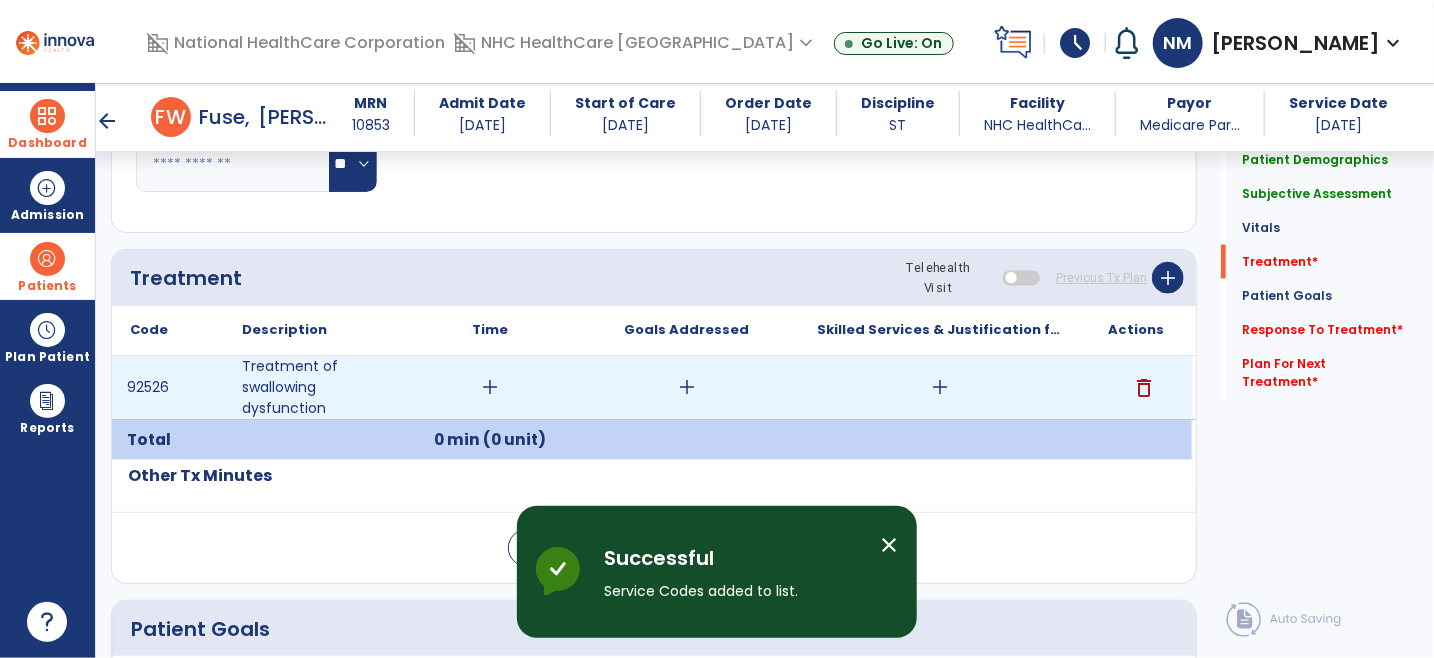 click on "add" at bounding box center [490, 387] 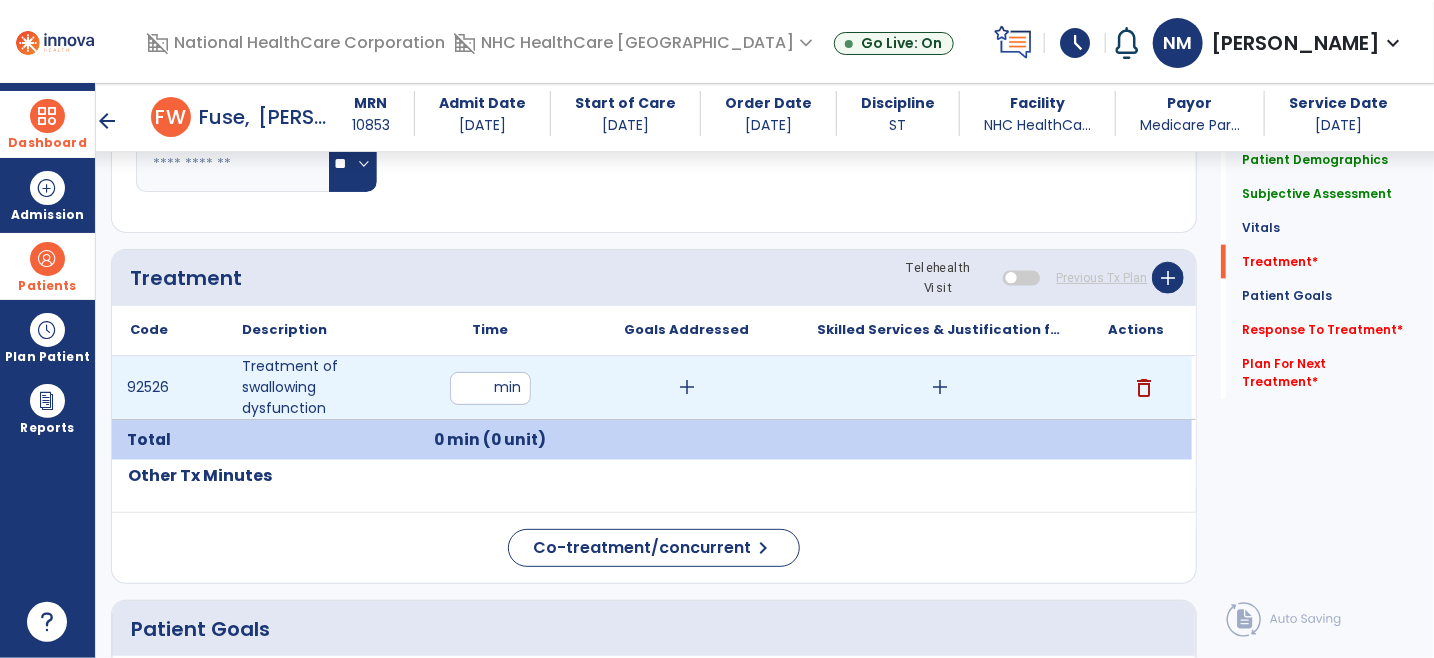 type on "**" 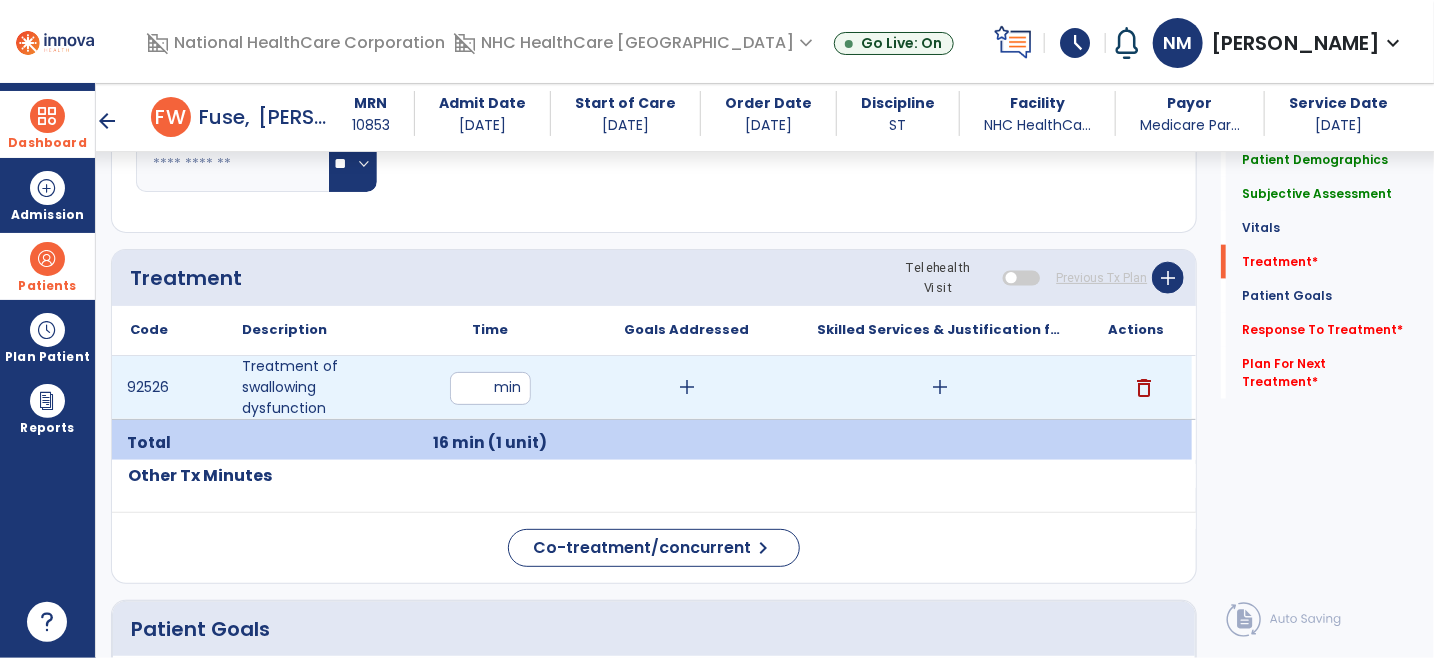 click on "add" at bounding box center (687, 387) 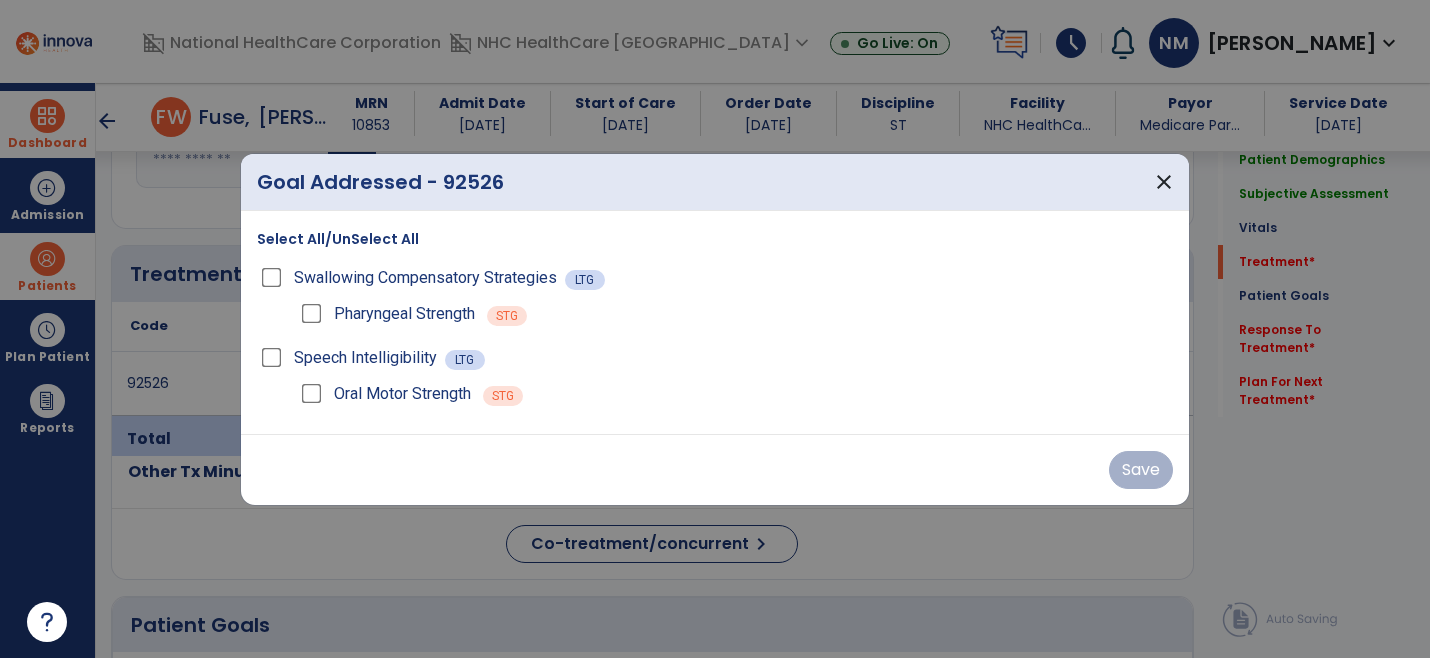 scroll, scrollTop: 1000, scrollLeft: 0, axis: vertical 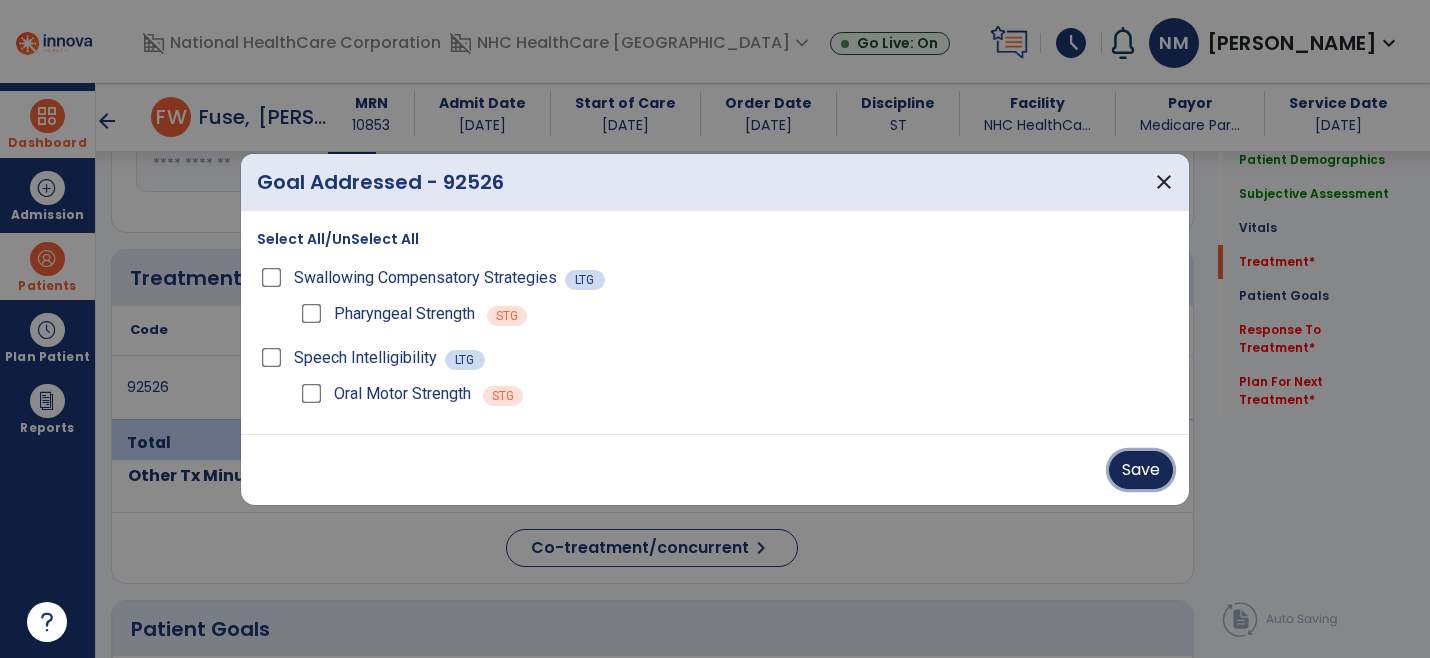 click on "Save" at bounding box center [1141, 470] 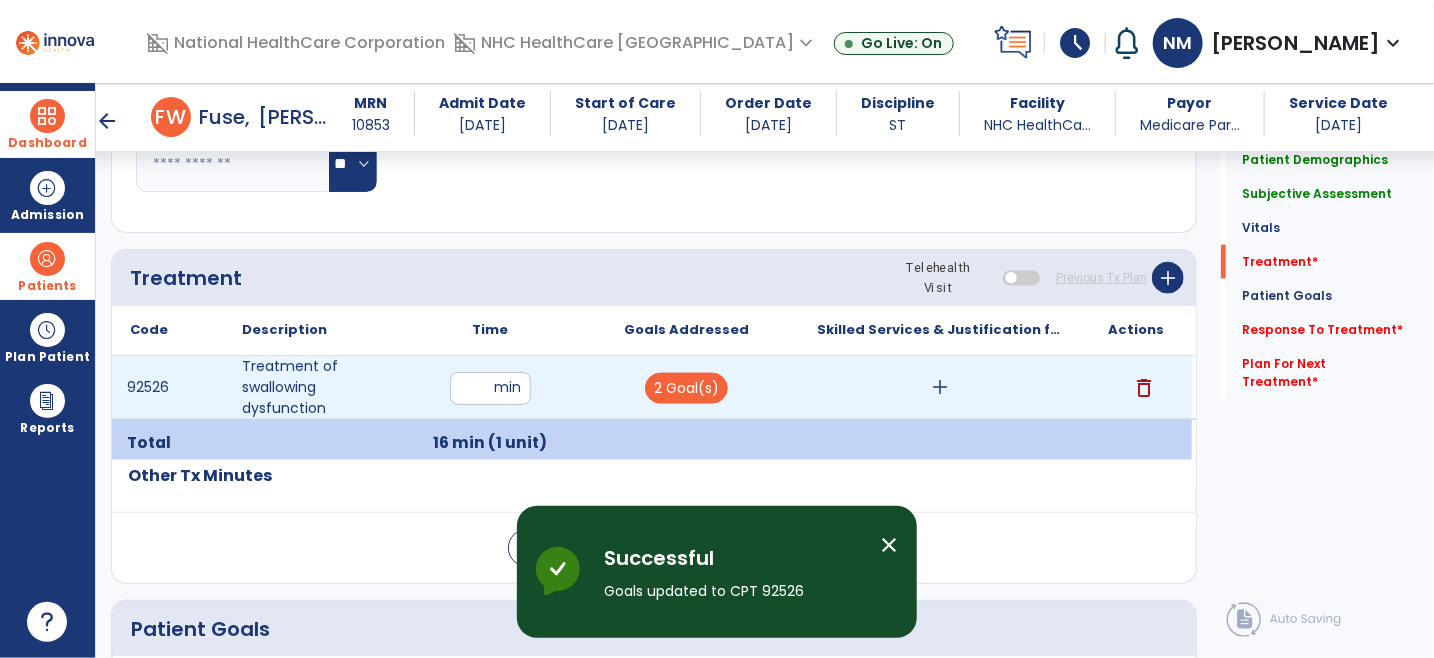 click on "add" at bounding box center (940, 387) 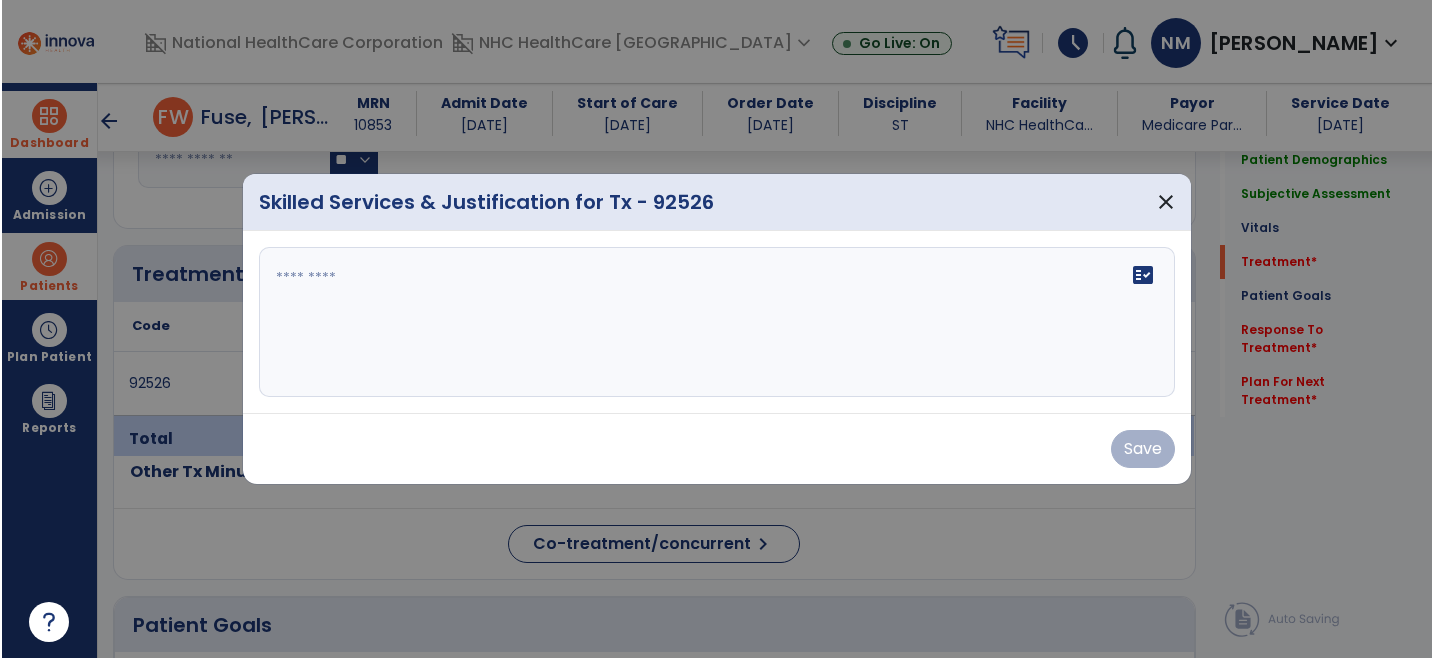 scroll, scrollTop: 1000, scrollLeft: 0, axis: vertical 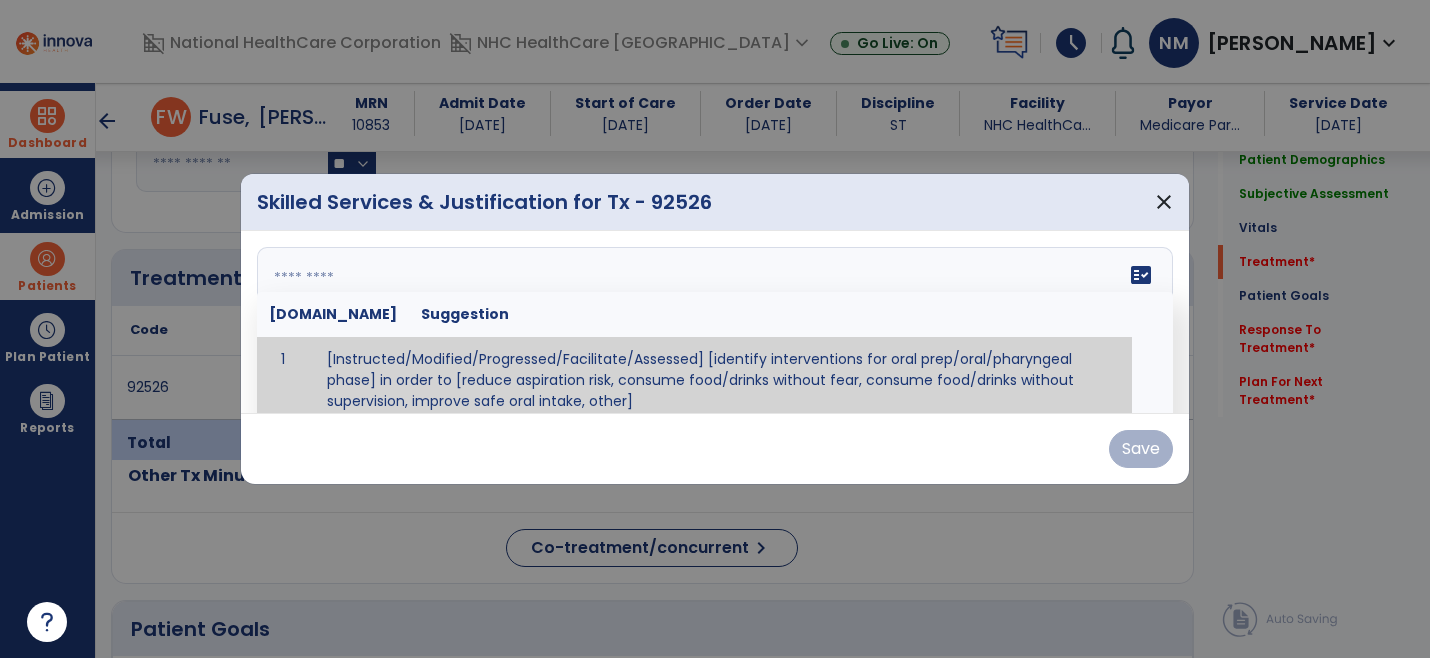 click on "fact_check  [DOMAIN_NAME] Suggestion 1 [Instructed/Modified/Progressed/Facilitate/Assessed] [identify interventions for oral prep/oral/pharyngeal phase] in order to [reduce aspiration risk, consume food/drinks without fear, consume food/drinks without supervision, improve safe oral intake, other] 2 [Instructed/Modified/Progressed/Facilitate/Assessed] [identify compensatory methods such as alternating bites/sips, effortful swallow, other] in order to [reduce aspiration risk, consume food/drinks without fear, consume food/drinks without supervision, improve safe oral intake, other] 3 [Instructed/Modified/Progressed/Assessed] trials of [identify IDDSI Food/Drink Level or NDD Solid/Liquid Level] in order to [reduce aspiration risk, consume food/drinks without fear, consume food/drinks without supervision, improve safe oral intake, other] 4 5 Assessed swallow with administration of [identify test]" at bounding box center [715, 322] 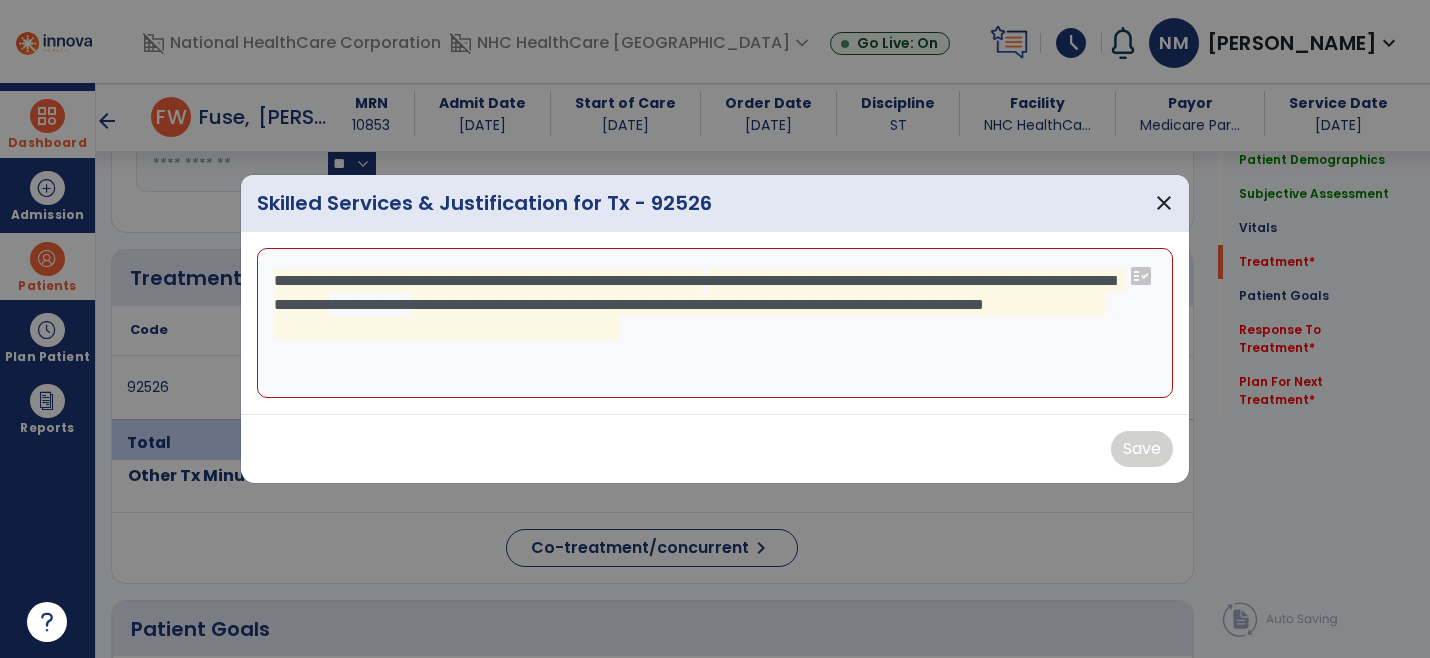 click on "**********" at bounding box center (715, 323) 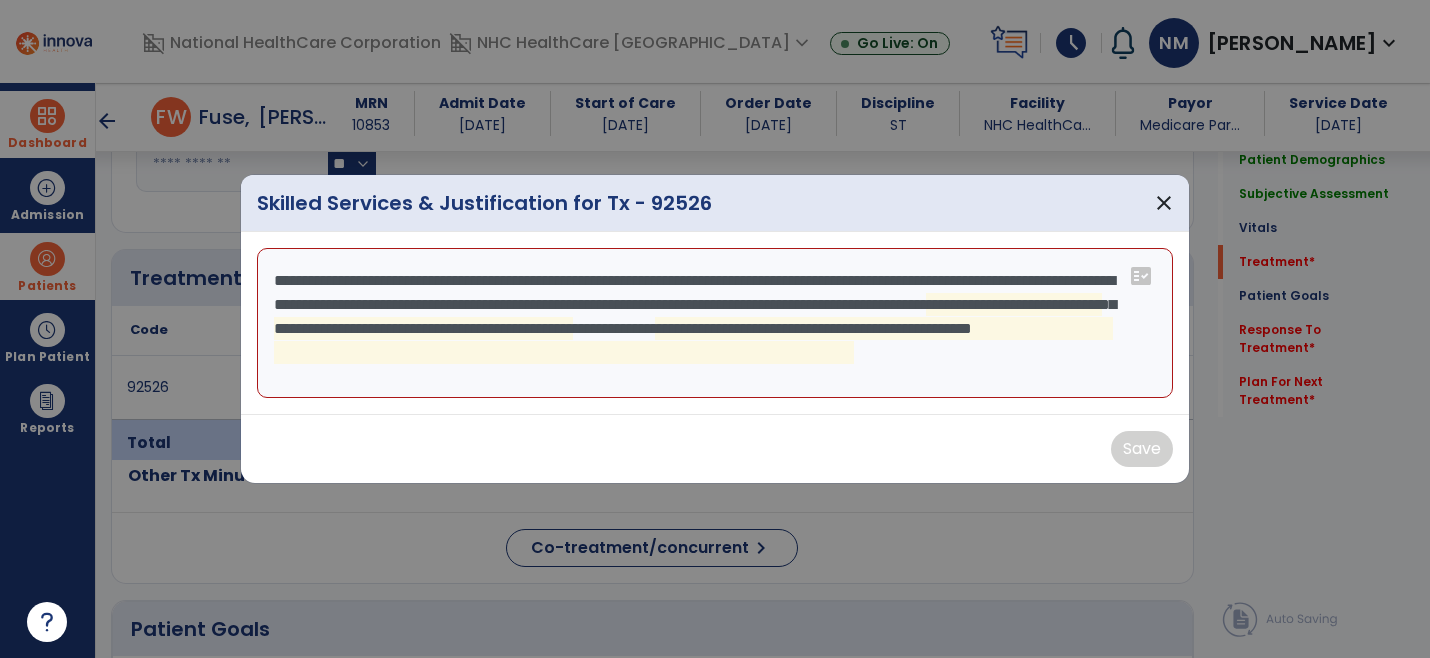 click on "**********" at bounding box center (715, 323) 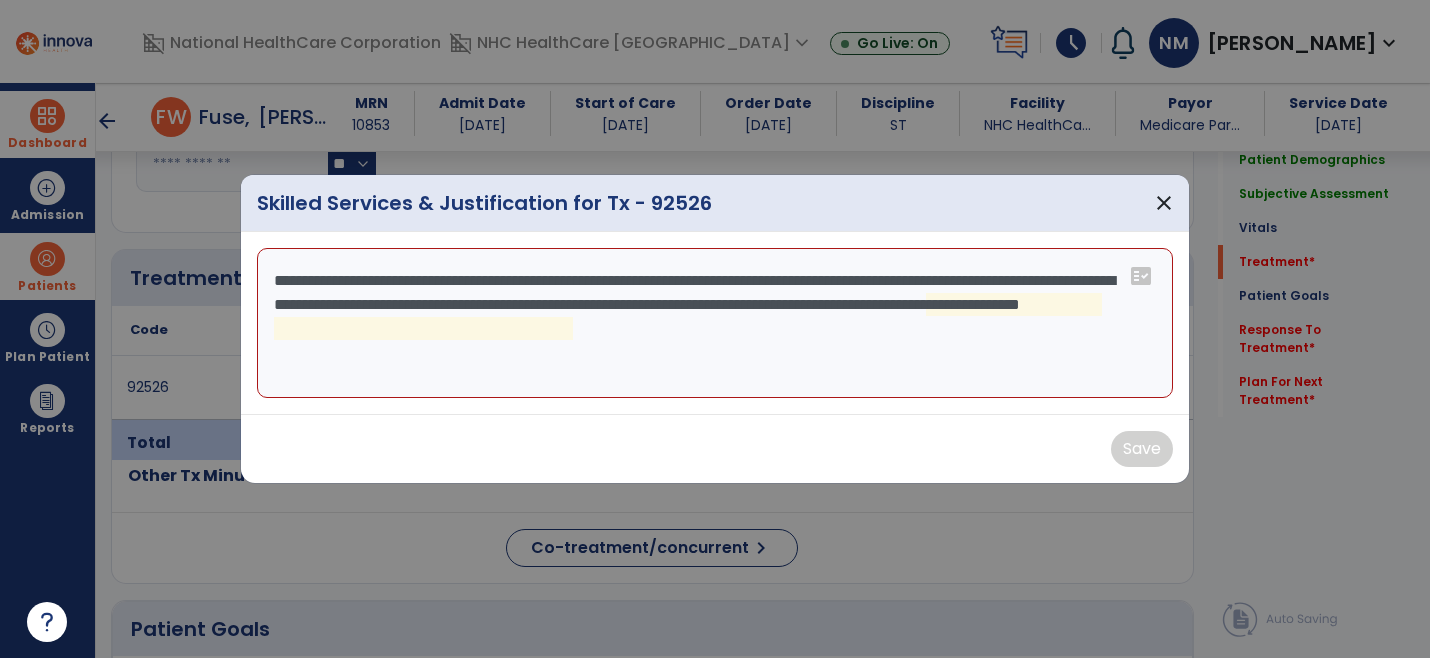 click on "**********" at bounding box center (715, 323) 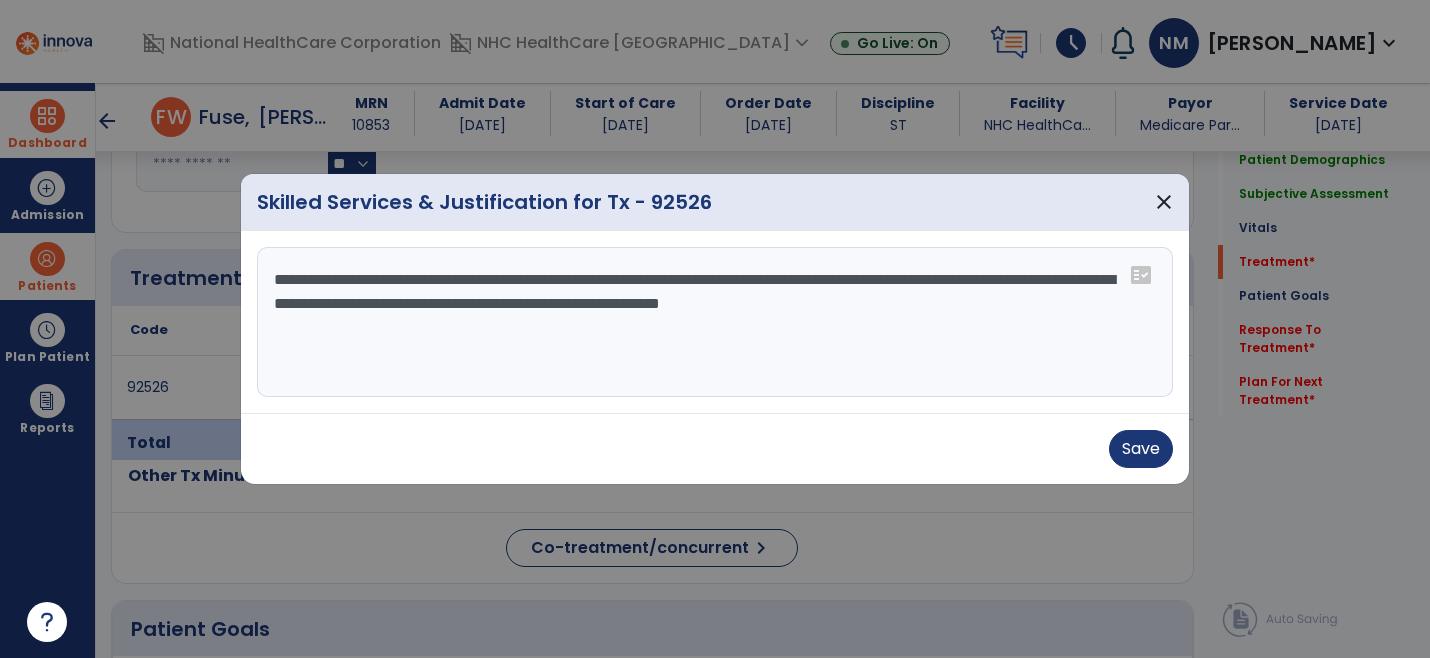 click on "**********" at bounding box center (715, 322) 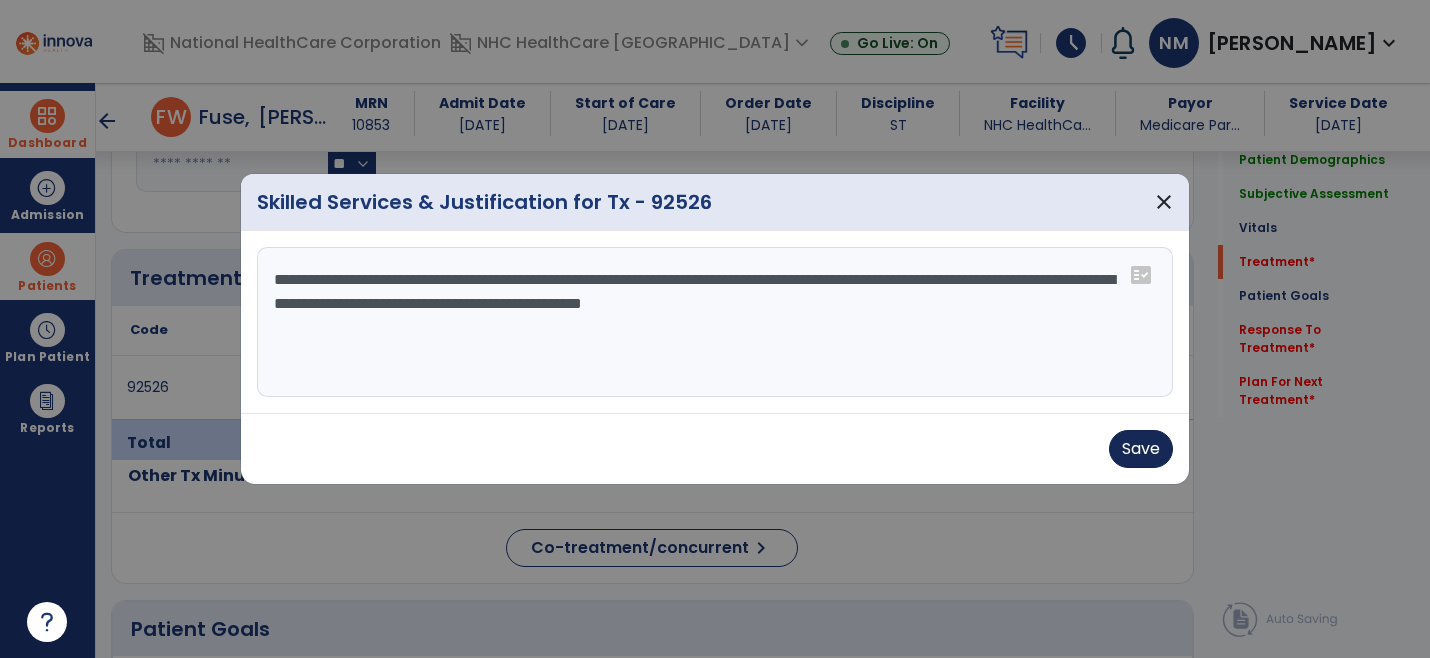 type on "**********" 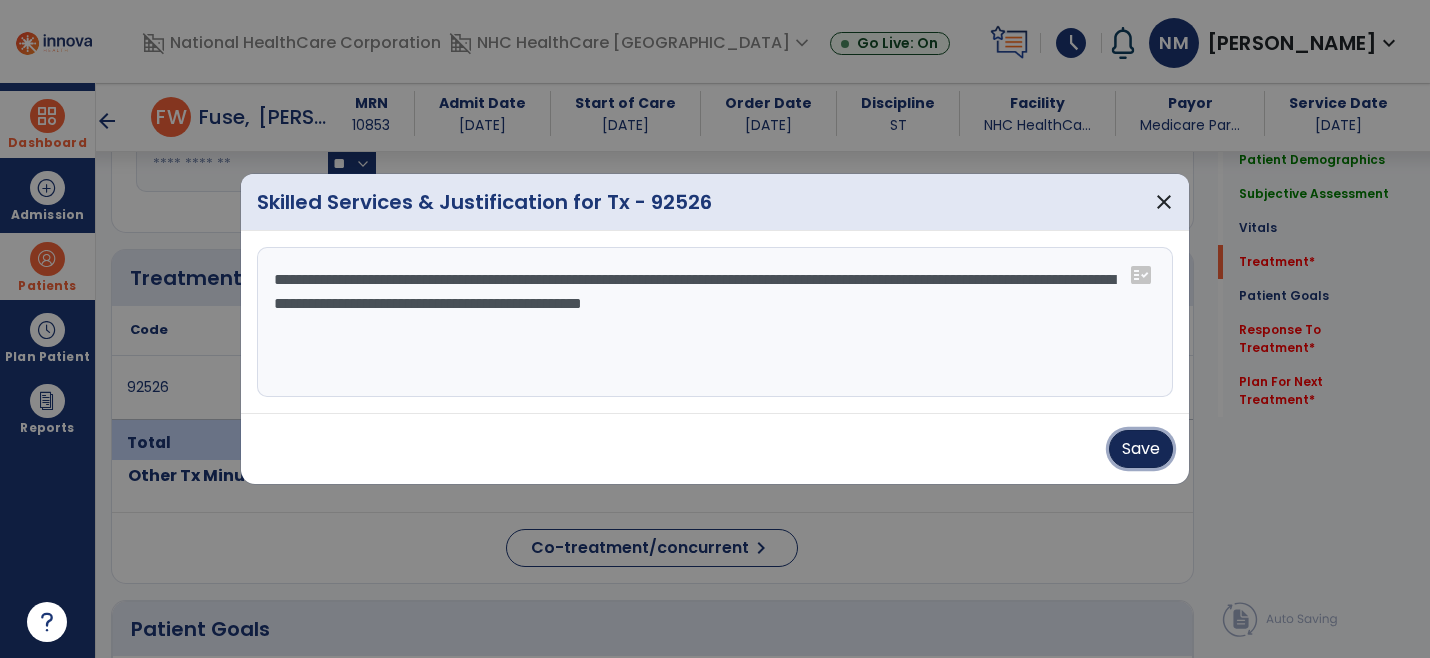 click on "Save" at bounding box center [1141, 449] 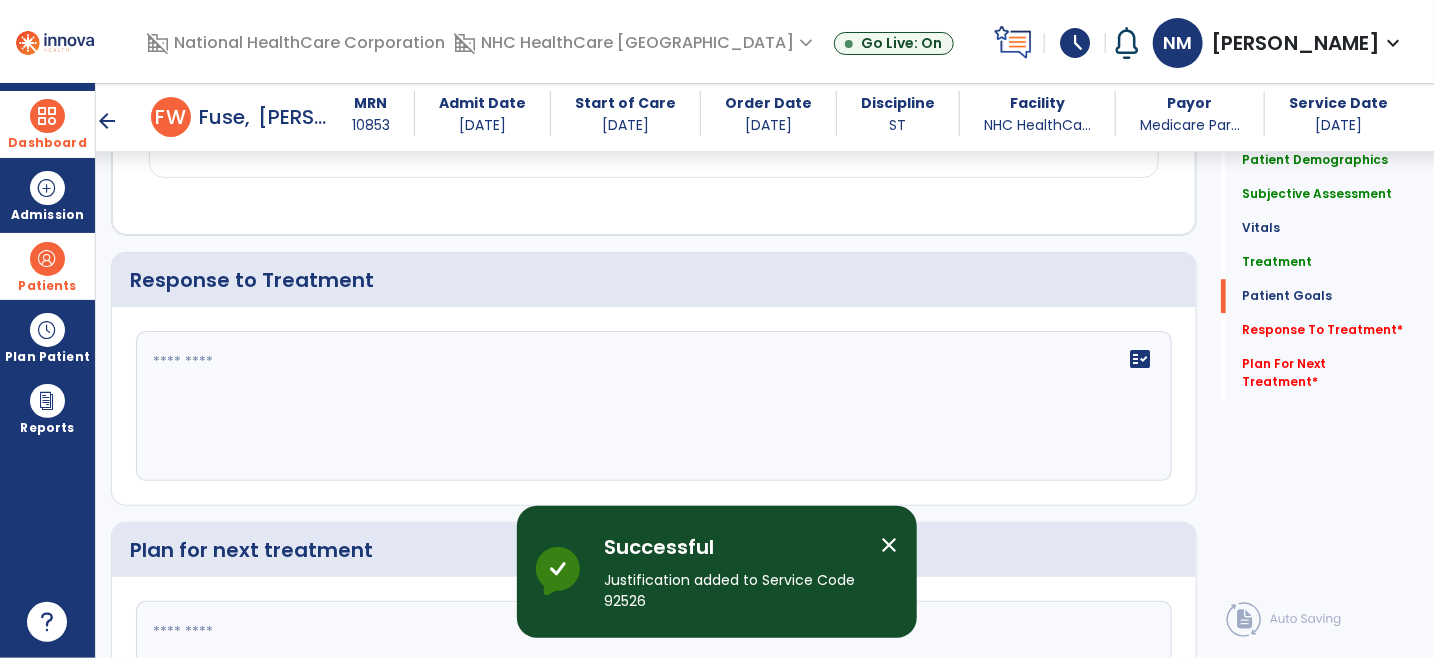 scroll, scrollTop: 2333, scrollLeft: 0, axis: vertical 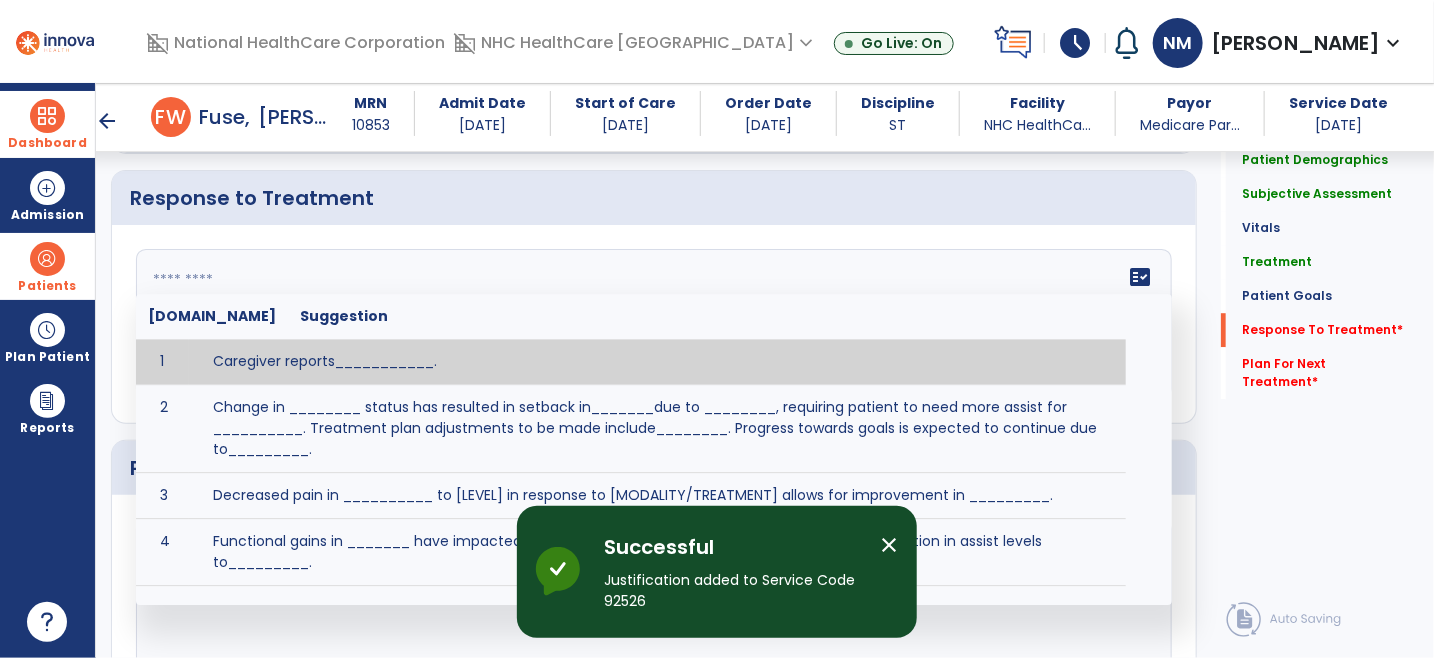 click on "fact_check  [DOMAIN_NAME] Suggestion 1 Caregiver reports___________. 2 Change in ________ status has resulted in setback in_______due to ________, requiring patient to need more assist for __________.   Treatment plan adjustments to be made include________.  Progress towards goals is expected to continue due to_________. 3 Decreased pain in __________ to [LEVEL] in response to [MODALITY/TREATMENT] allows for improvement in _________. 4 Functional gains in _______ have impacted the patient's ability to perform_________ with a reduction in assist levels to_________. 5 Functional progress this week has been significant due to__________. 6 Gains in ________ have improved the patient's ability to perform ______with decreased levels of assist to___________. 7 Improvement in ________allows patient to tolerate higher levels of challenges in_________. 8 Pain in [AREA] has decreased to [LEVEL] in response to [TREATMENT/MODALITY], allowing fore ease in completing__________. 9 10 11 12 13 14 15 16 17 18 19 20 21" 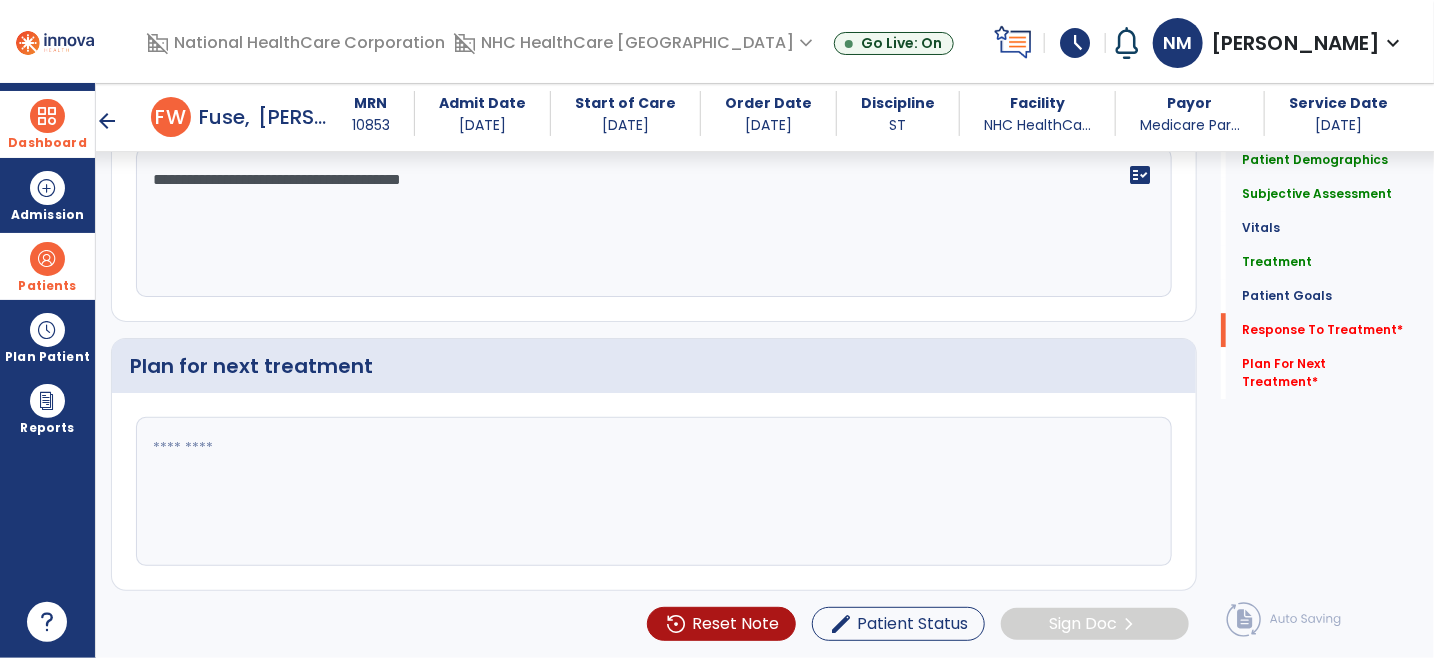 type on "**********" 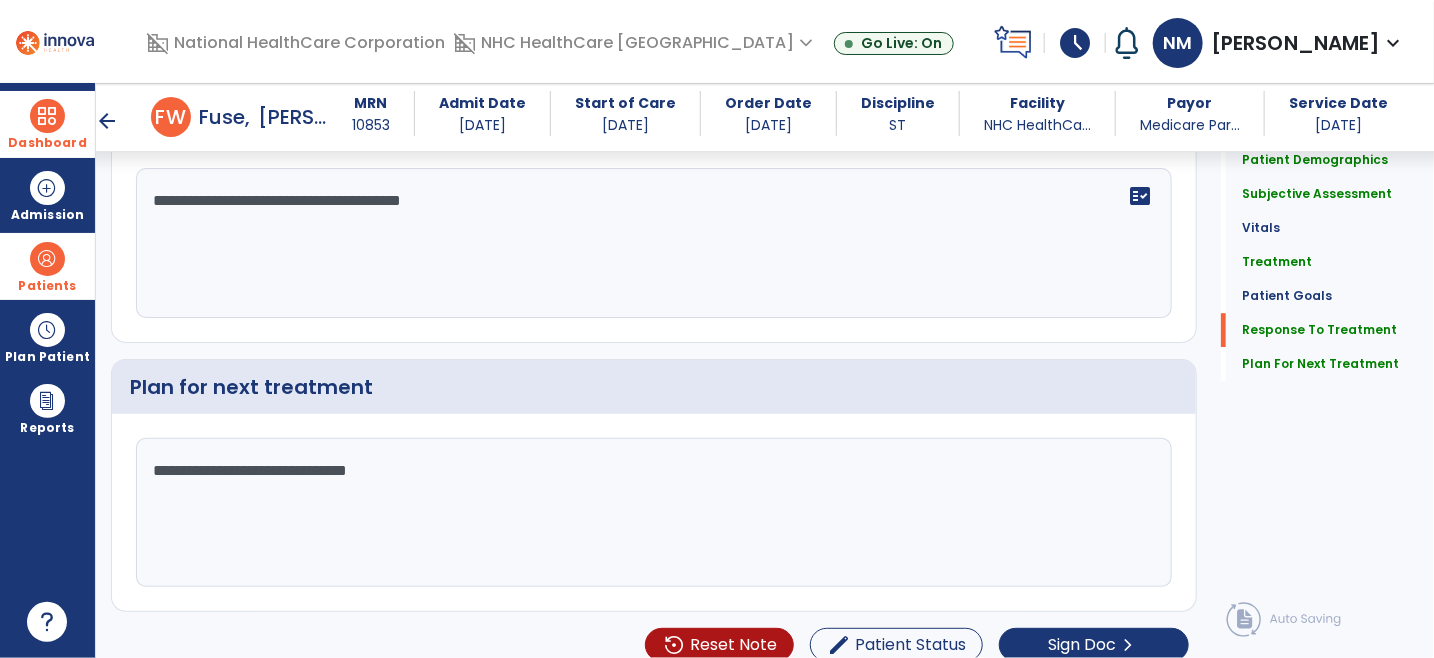 scroll, scrollTop: 2437, scrollLeft: 0, axis: vertical 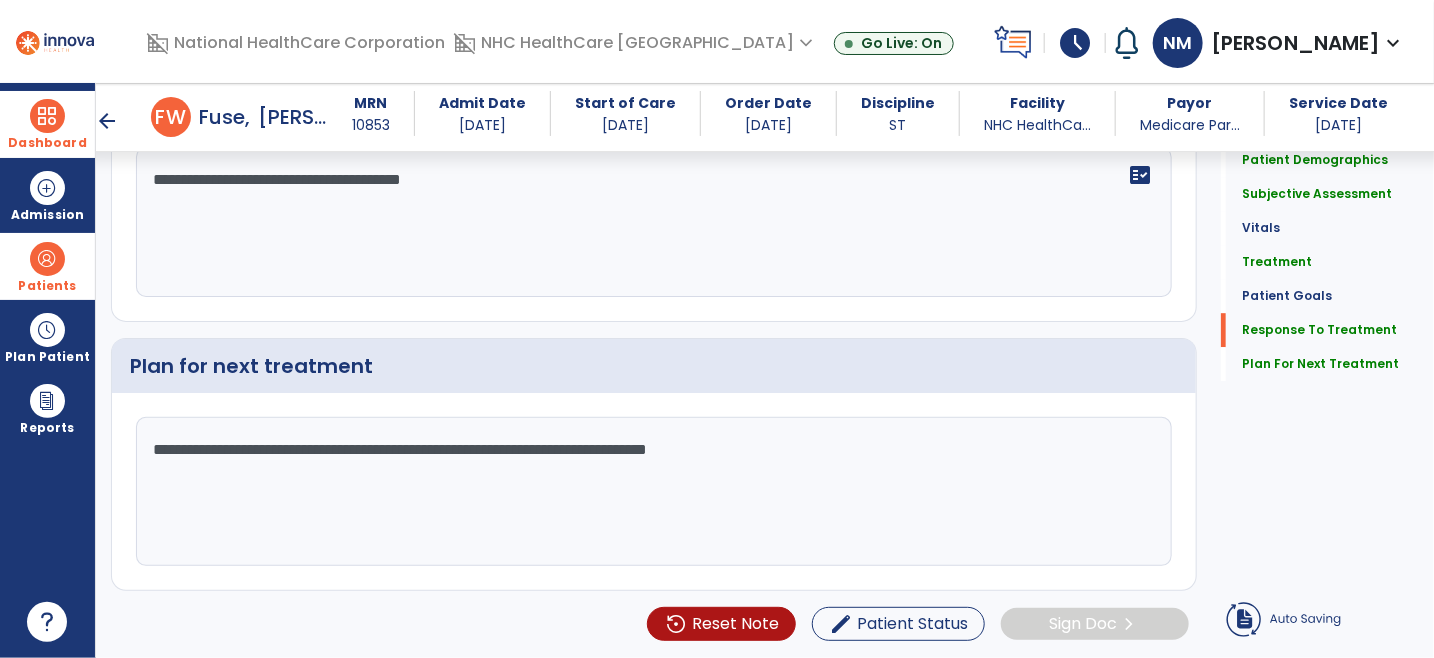 type on "**********" 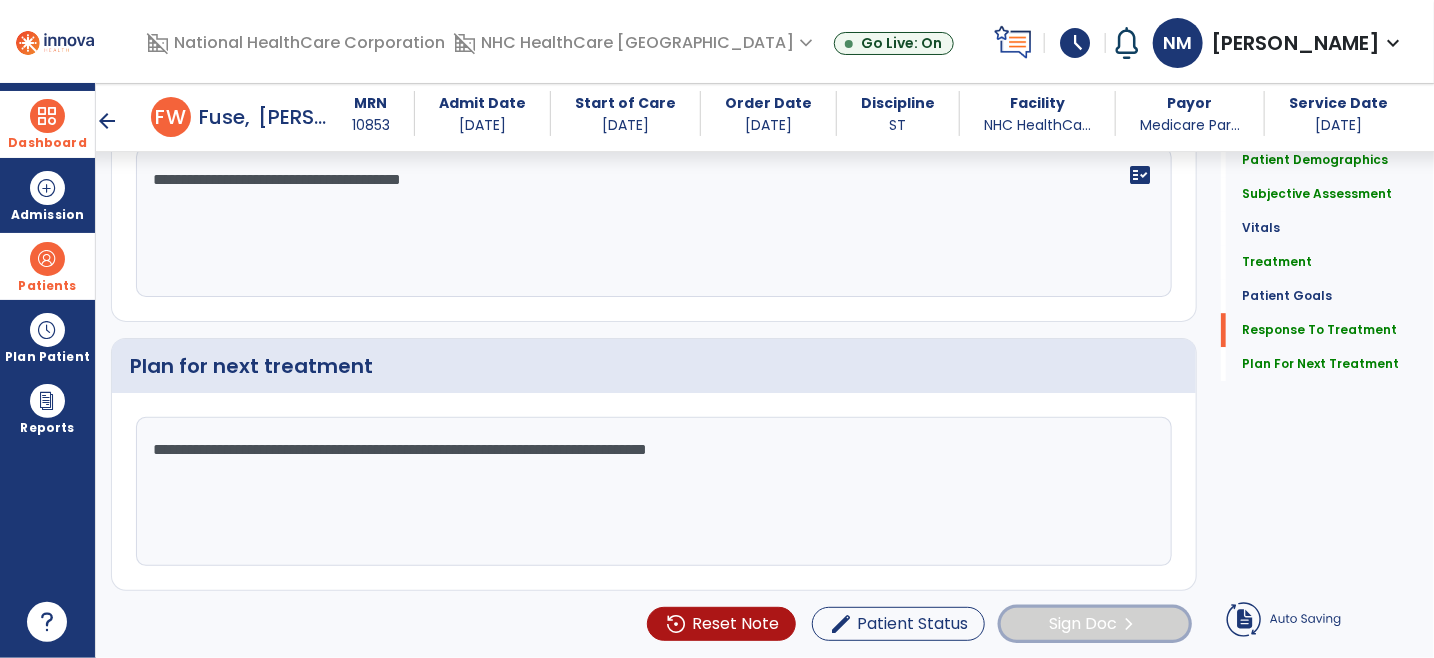 click on "Sign Doc  chevron_right" 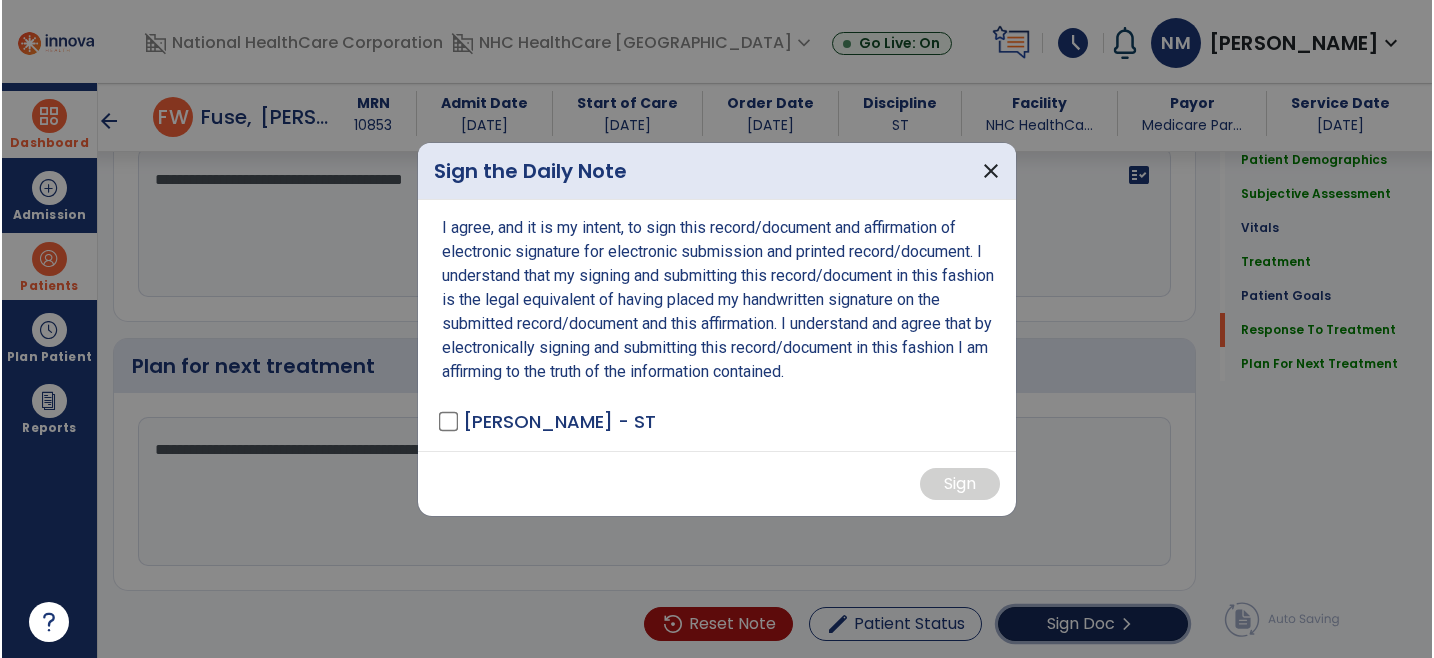scroll, scrollTop: 2437, scrollLeft: 0, axis: vertical 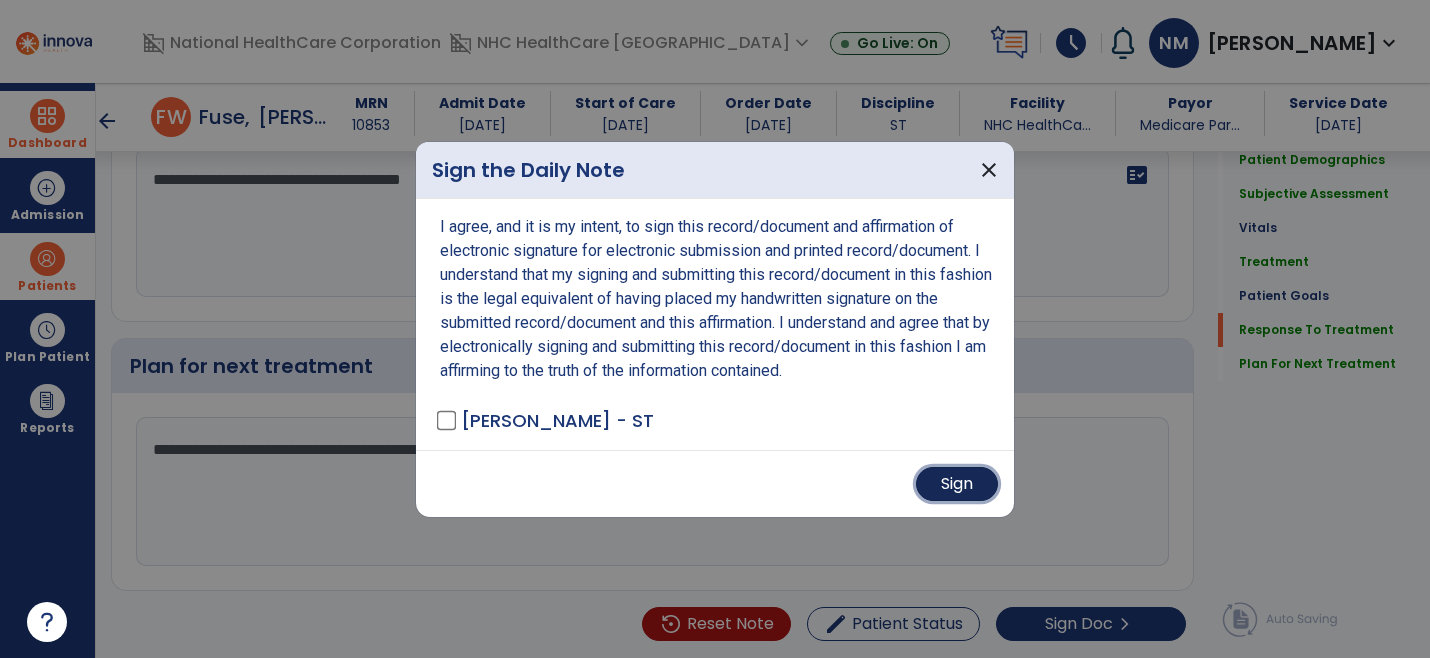 click on "Sign" at bounding box center [957, 484] 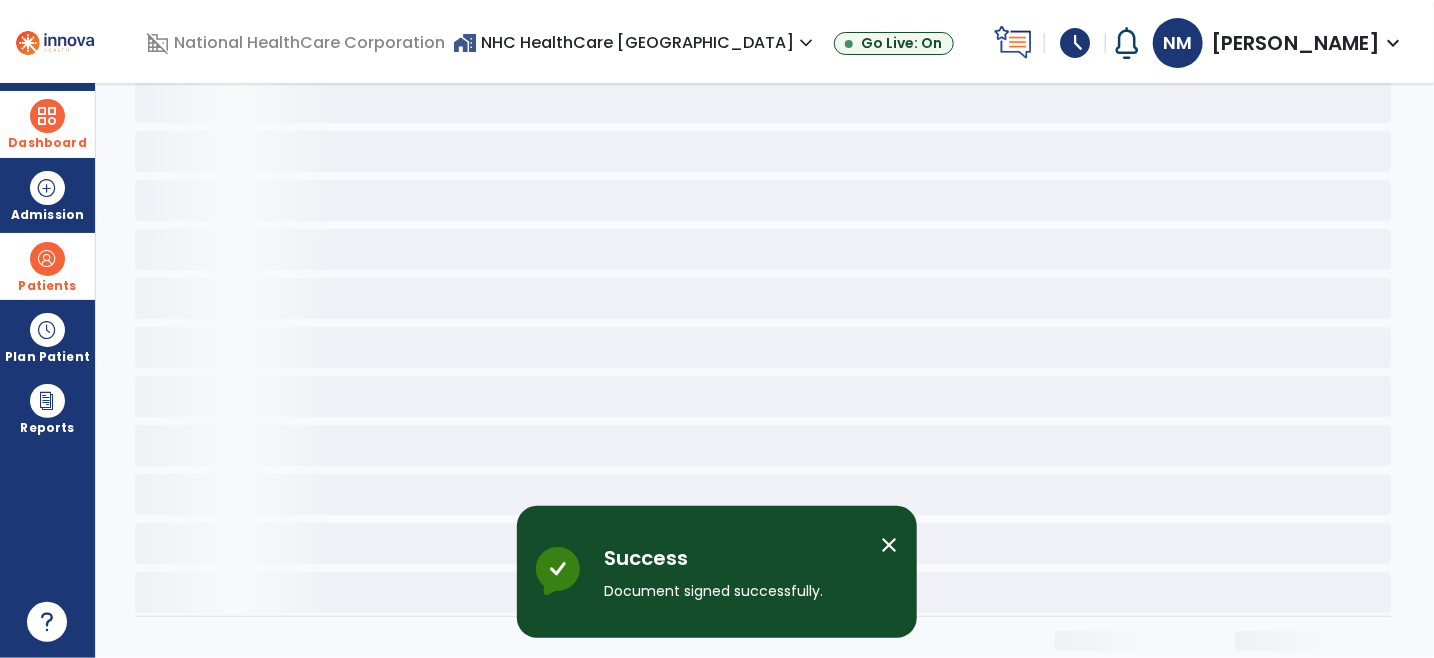 scroll, scrollTop: 0, scrollLeft: 0, axis: both 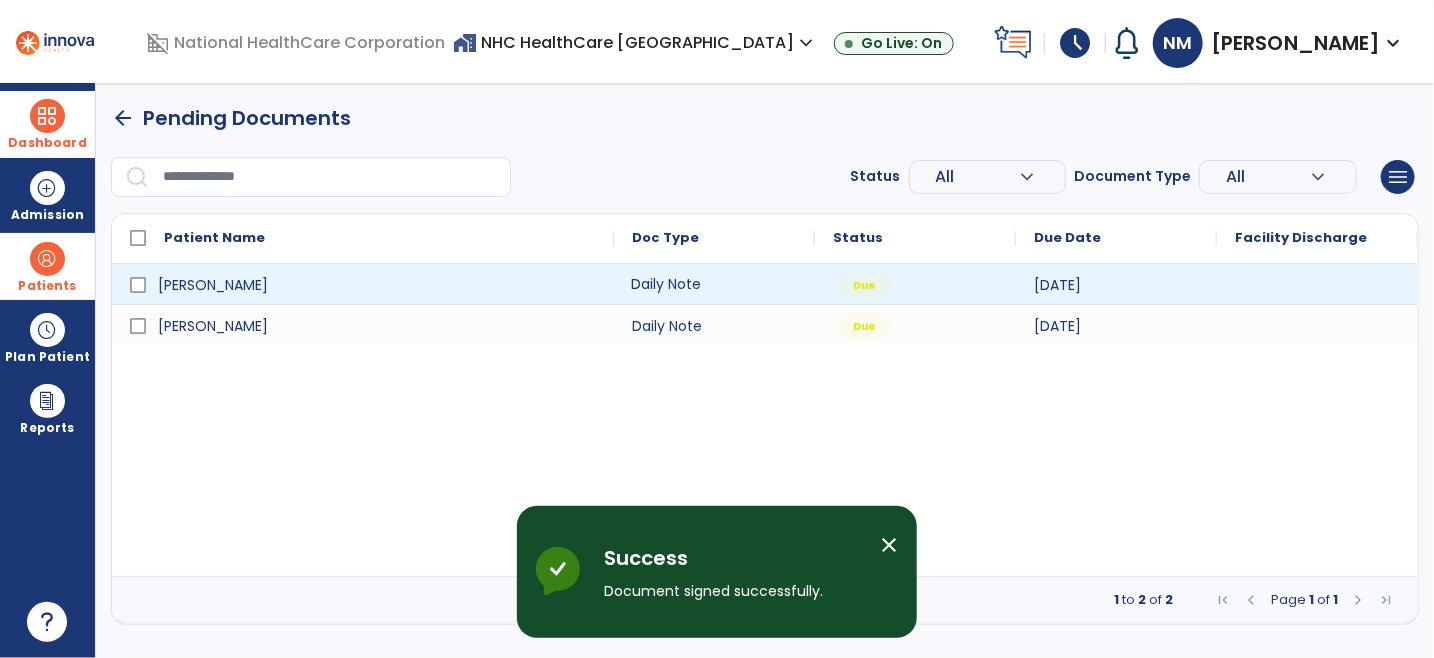 click on "Daily Note" at bounding box center [714, 284] 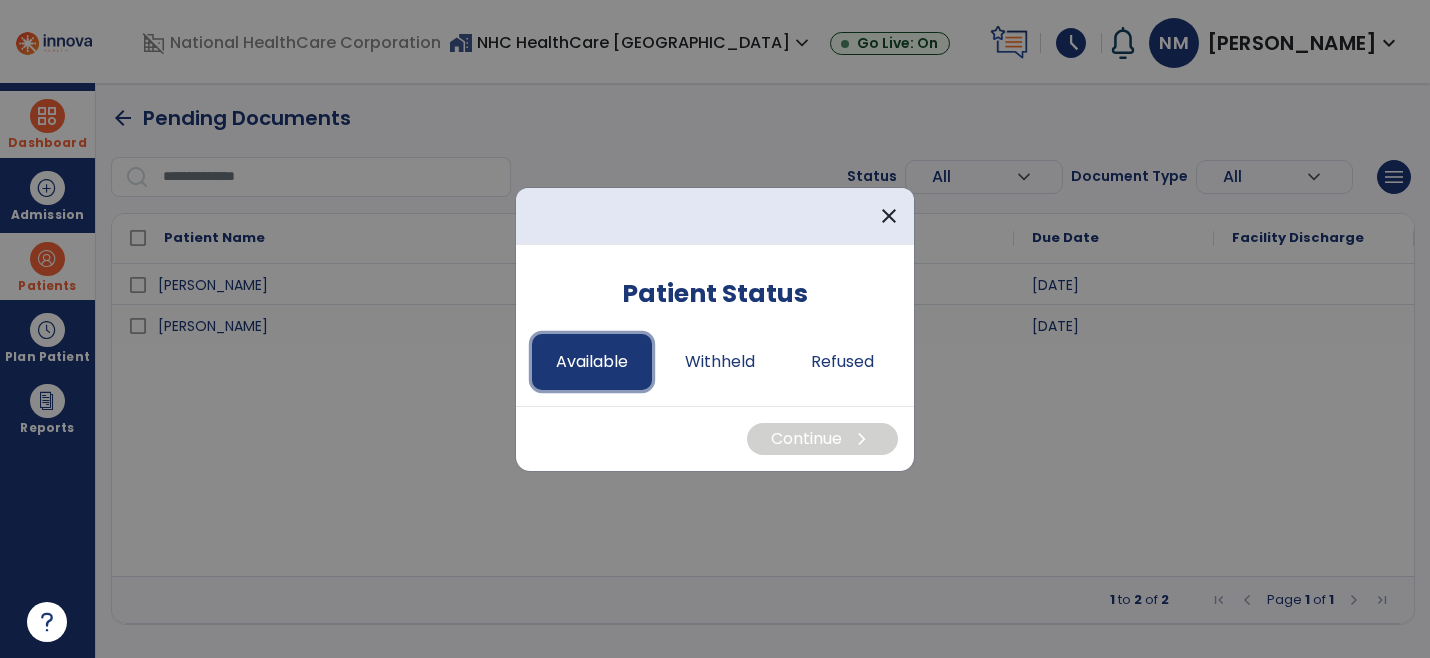 click on "Available" at bounding box center [592, 362] 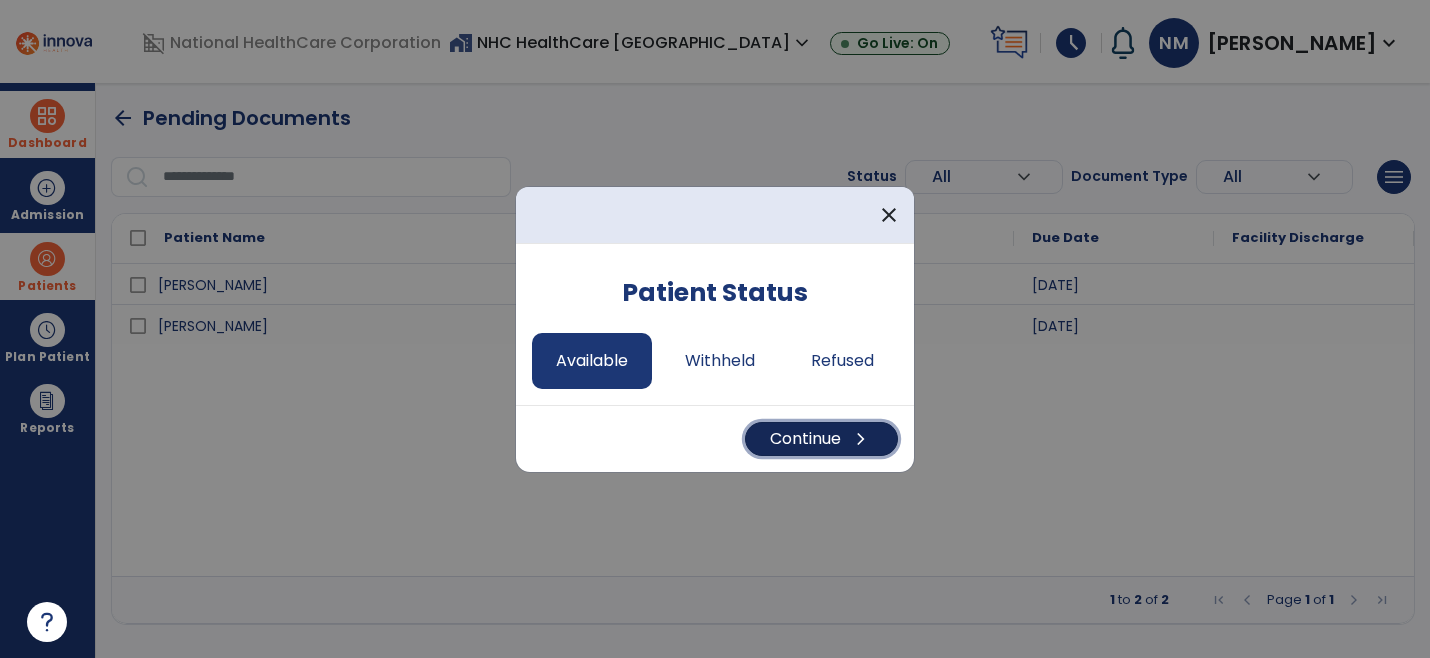click on "Continue   chevron_right" at bounding box center (821, 439) 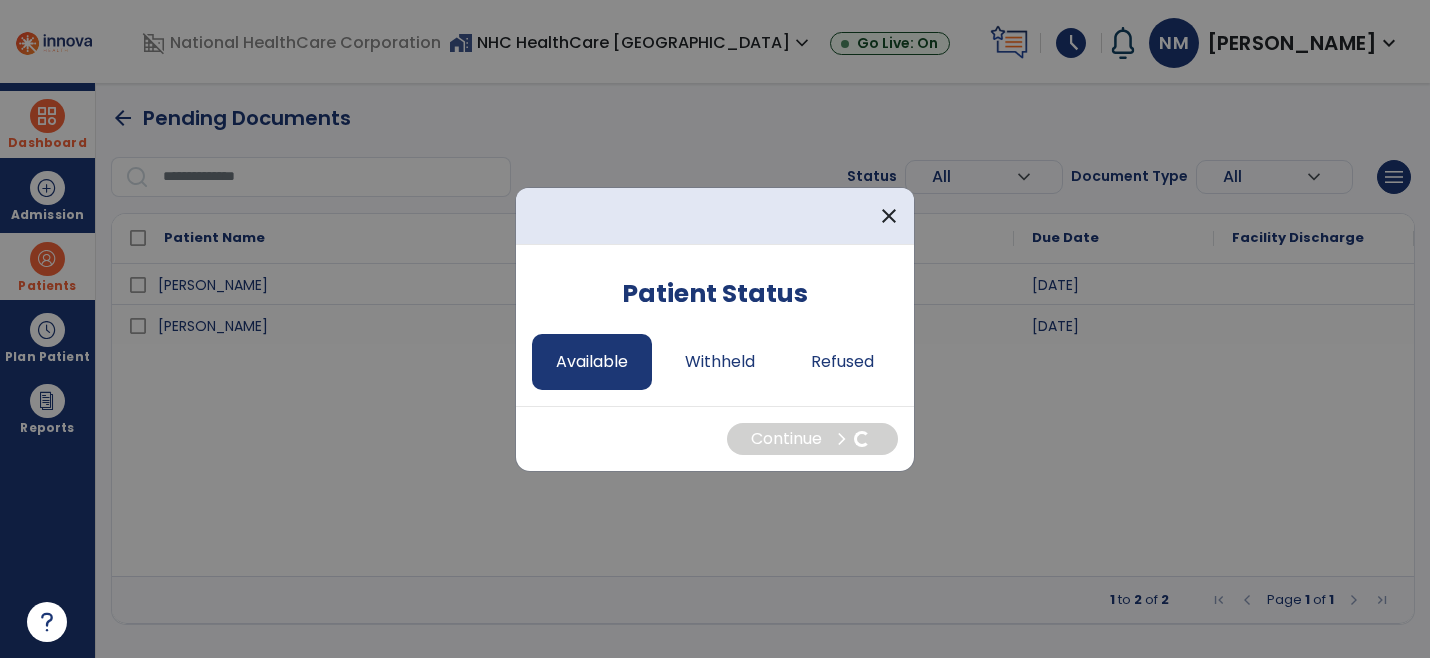 select on "*" 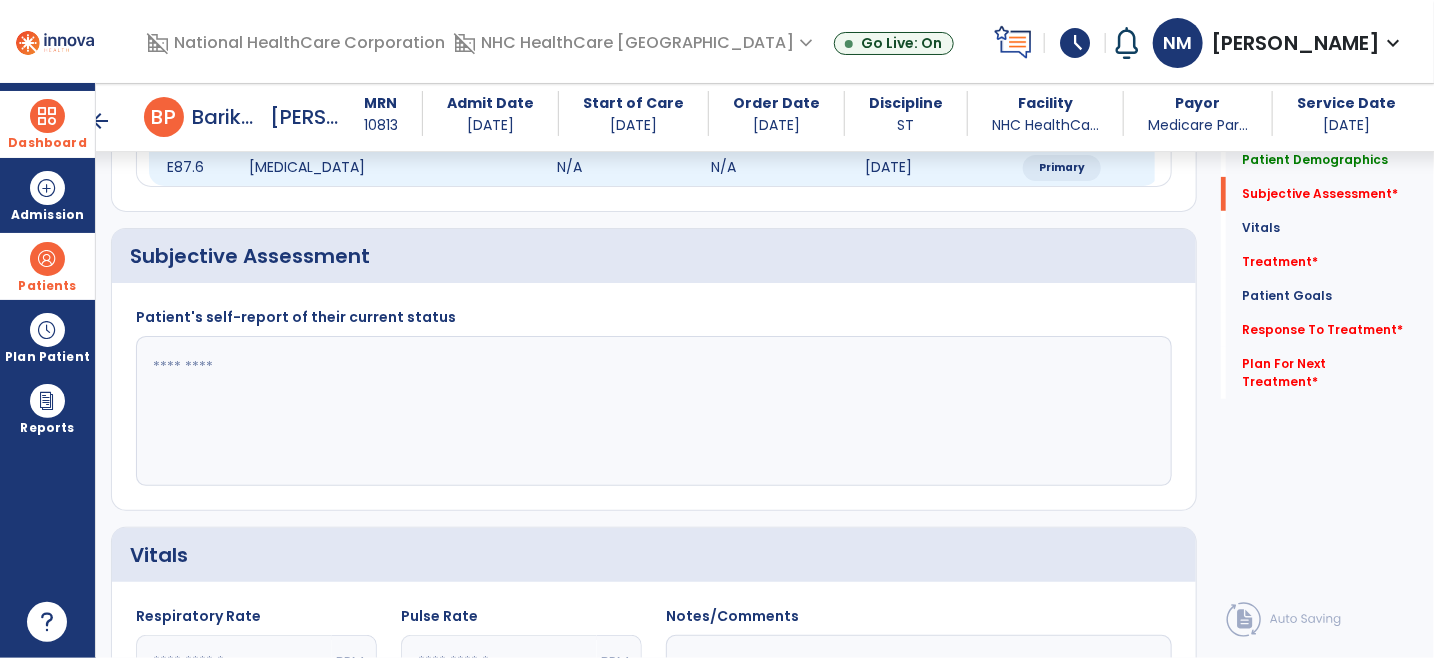 scroll, scrollTop: 333, scrollLeft: 0, axis: vertical 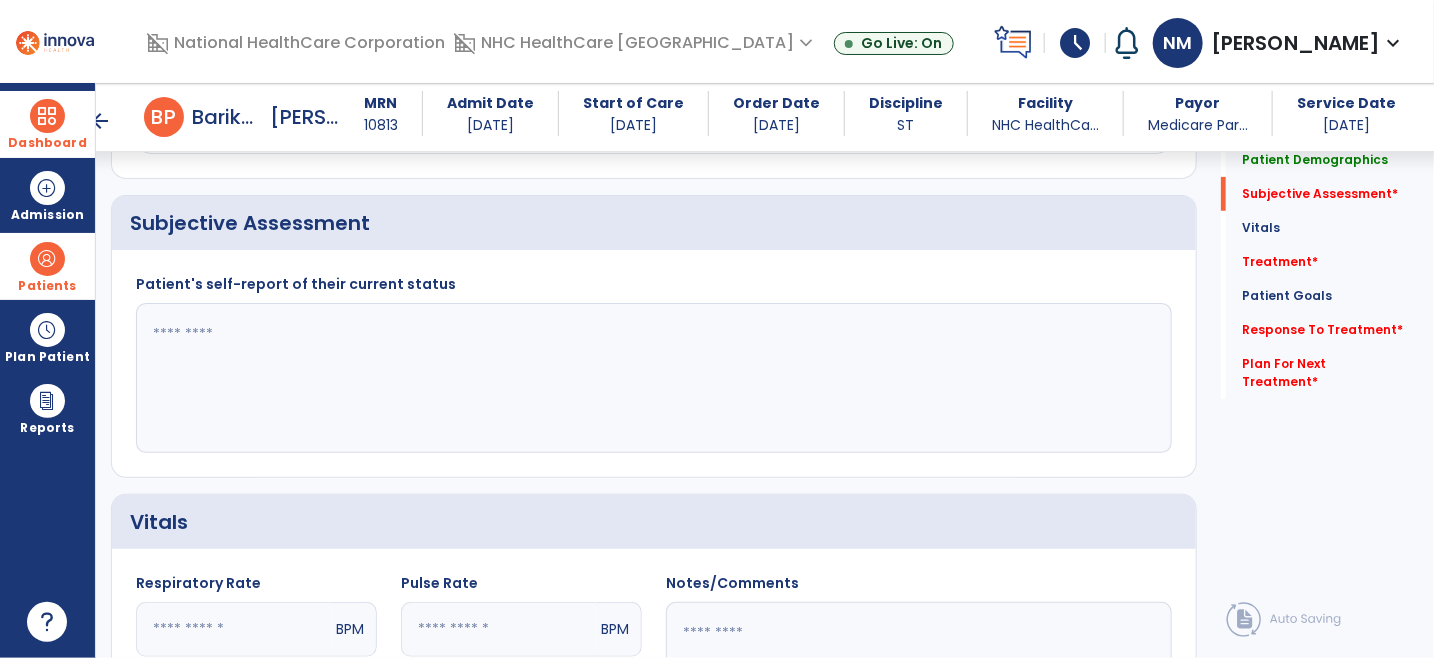 click 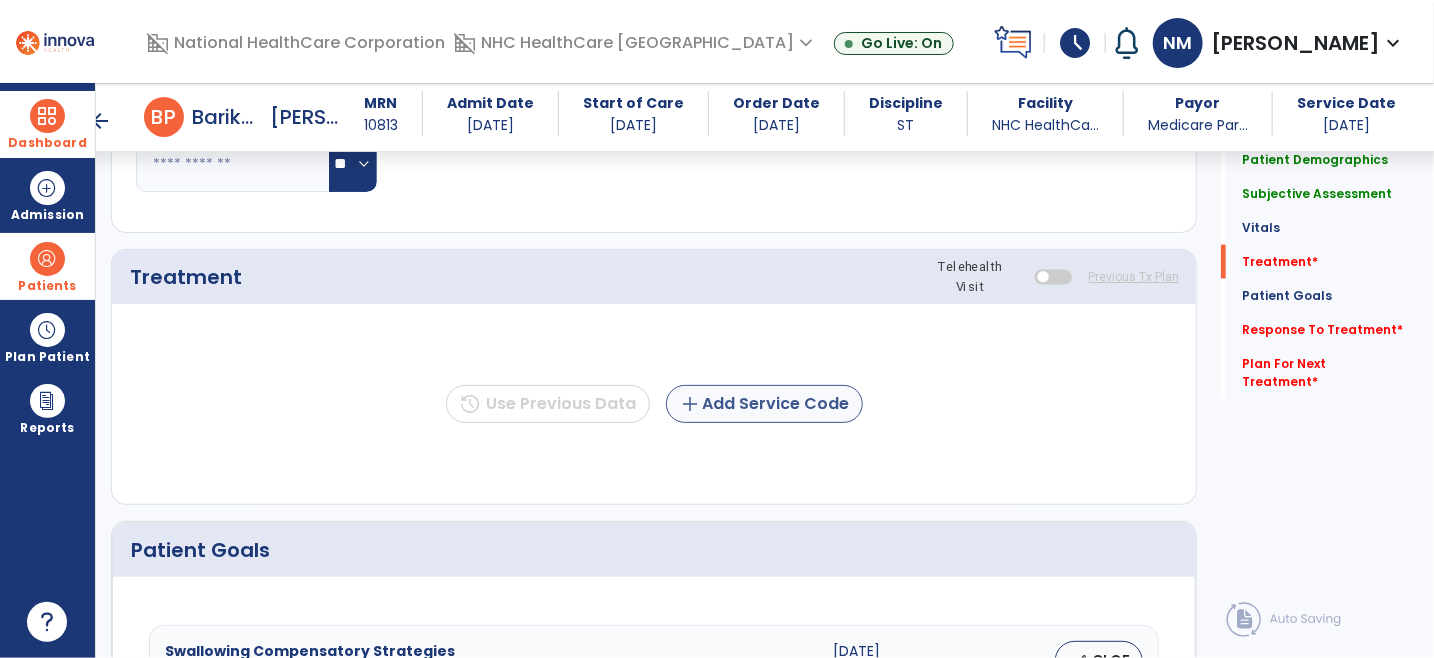 type on "**********" 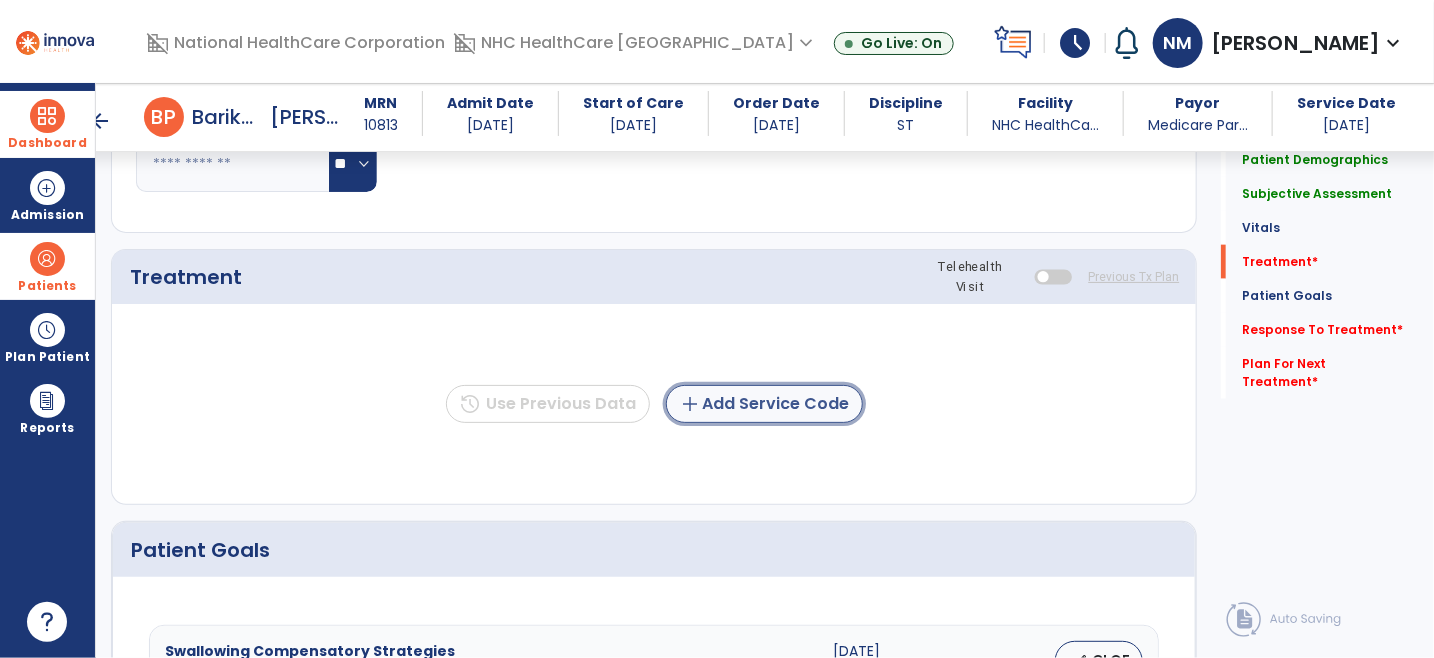 click on "add  Add Service Code" 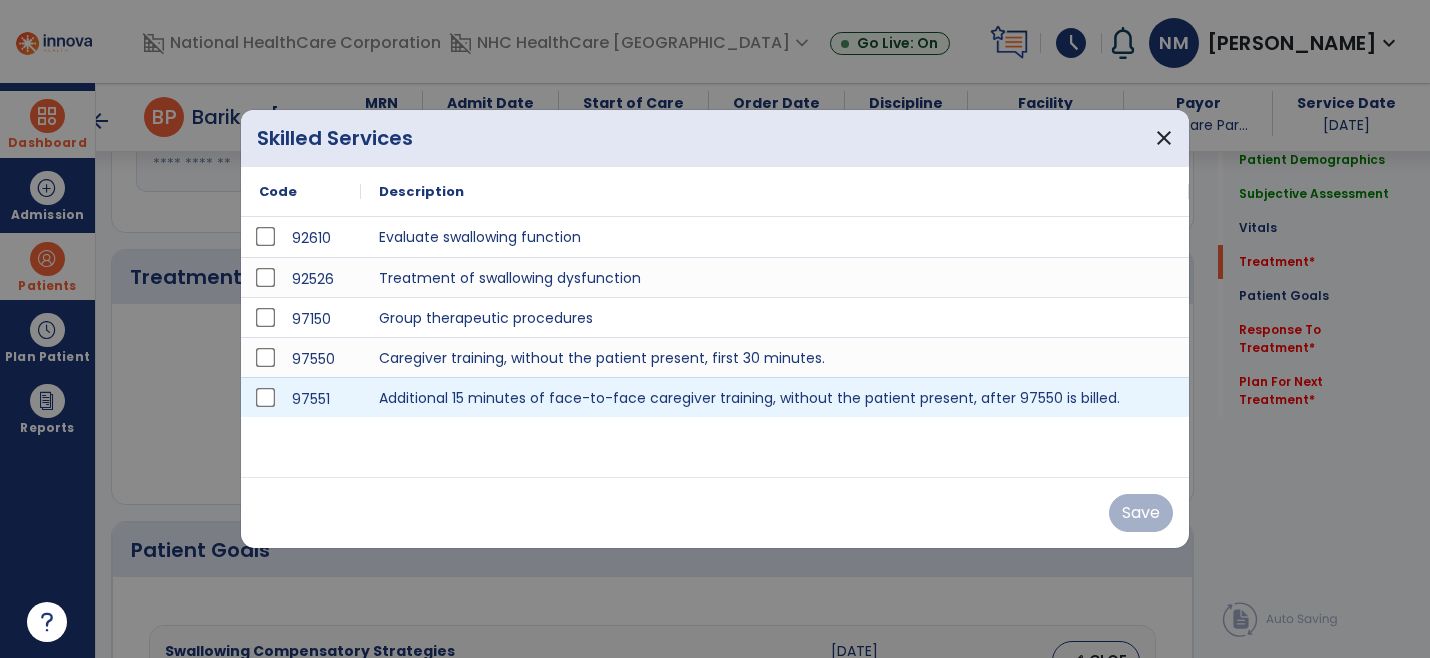 scroll, scrollTop: 1000, scrollLeft: 0, axis: vertical 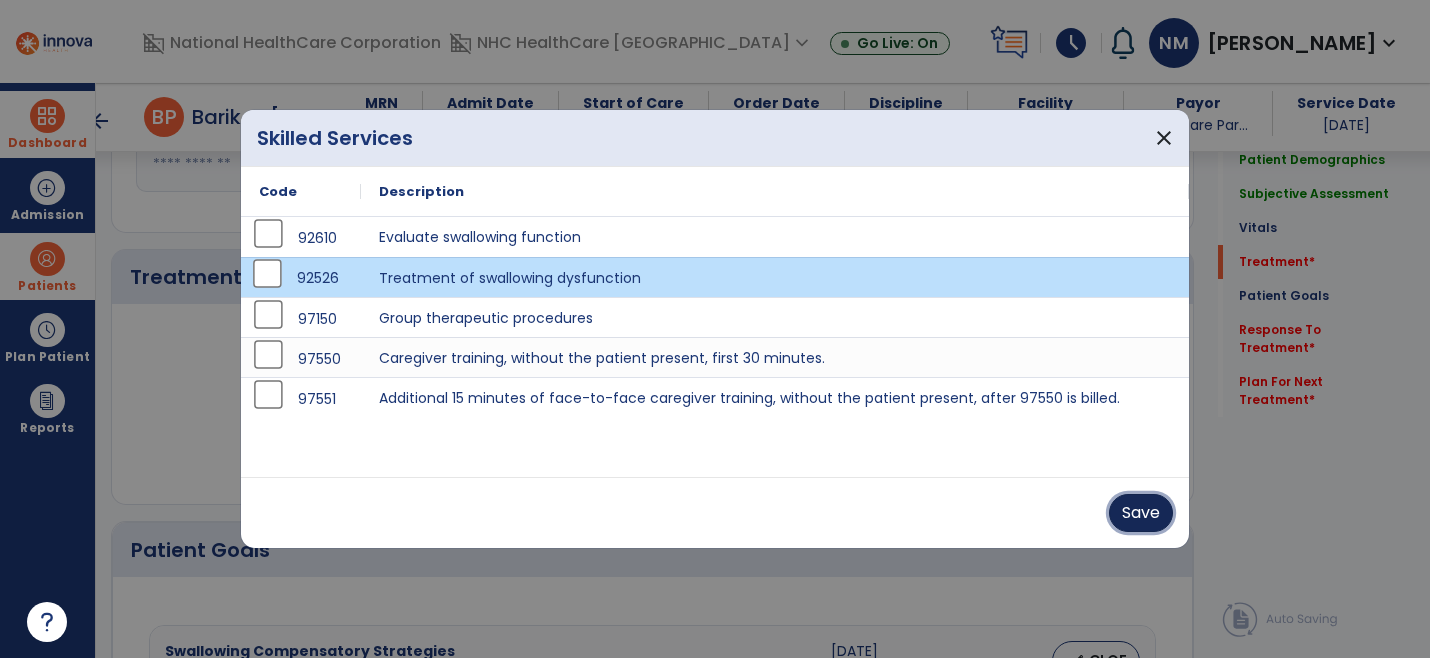 click on "Save" at bounding box center (1141, 513) 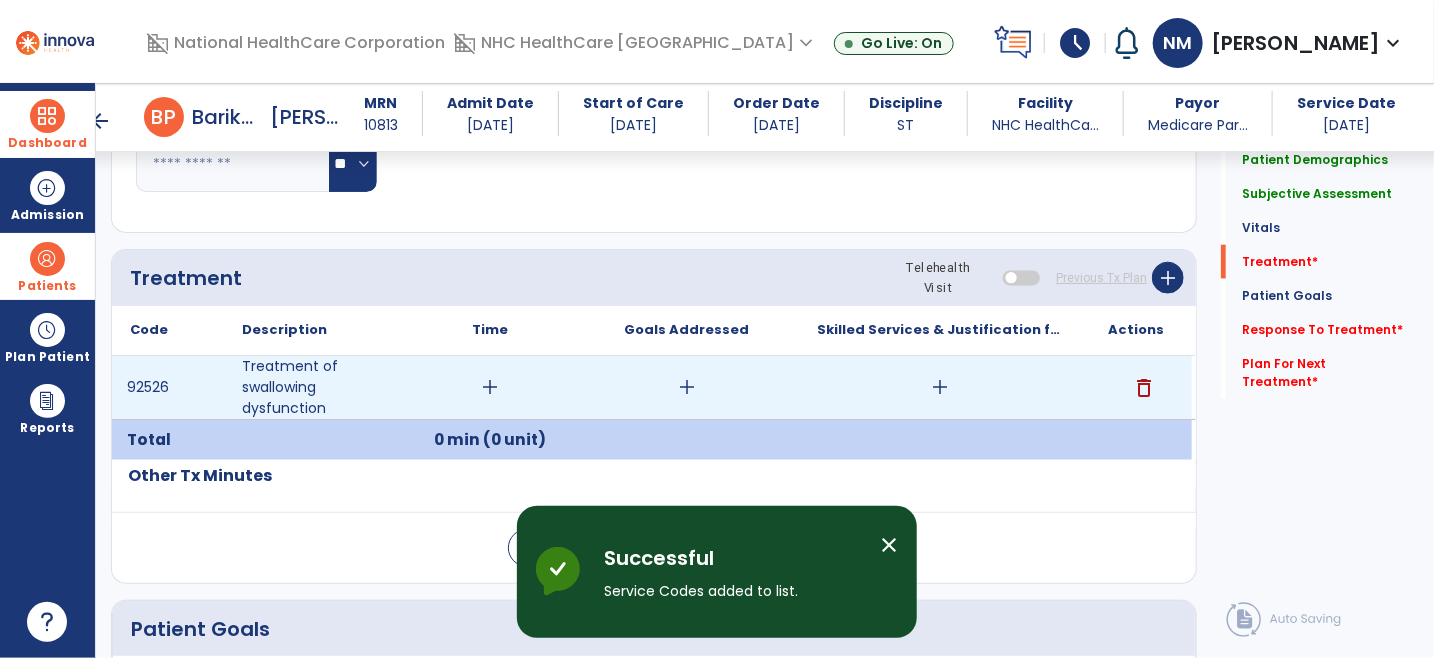 click on "add" at bounding box center [490, 387] 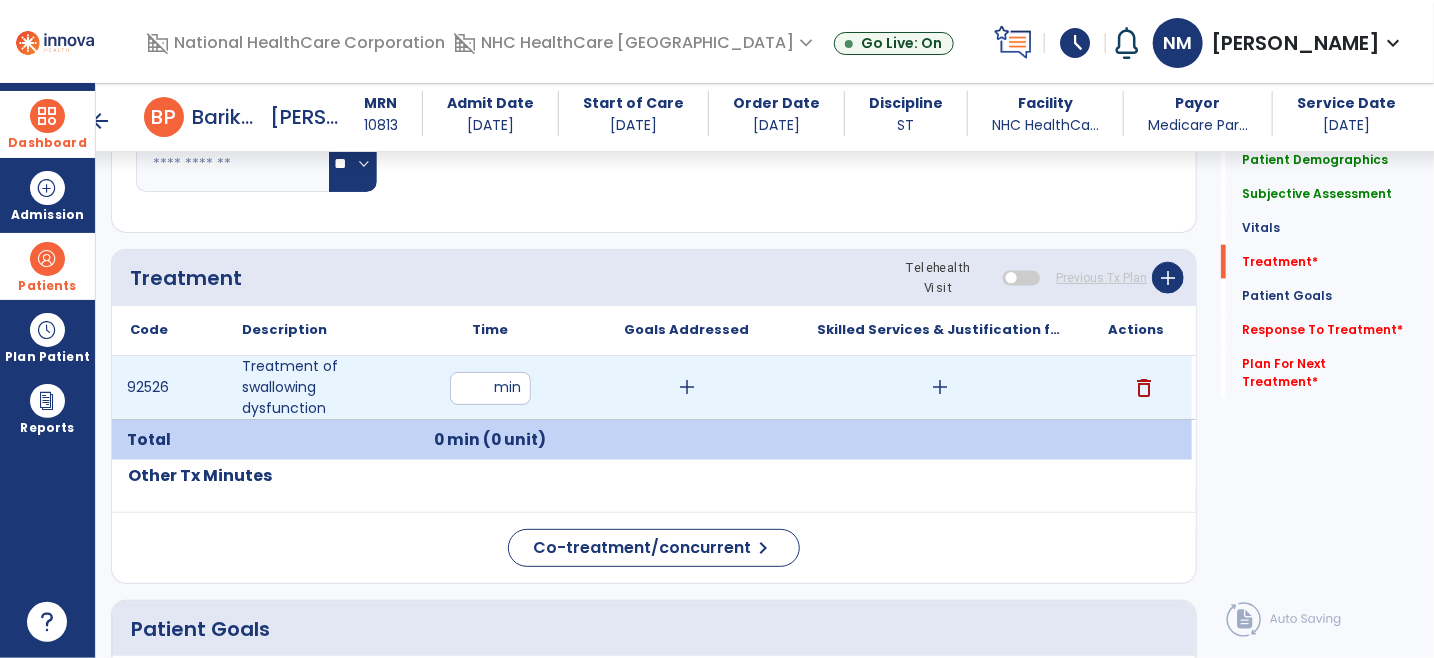 type on "**" 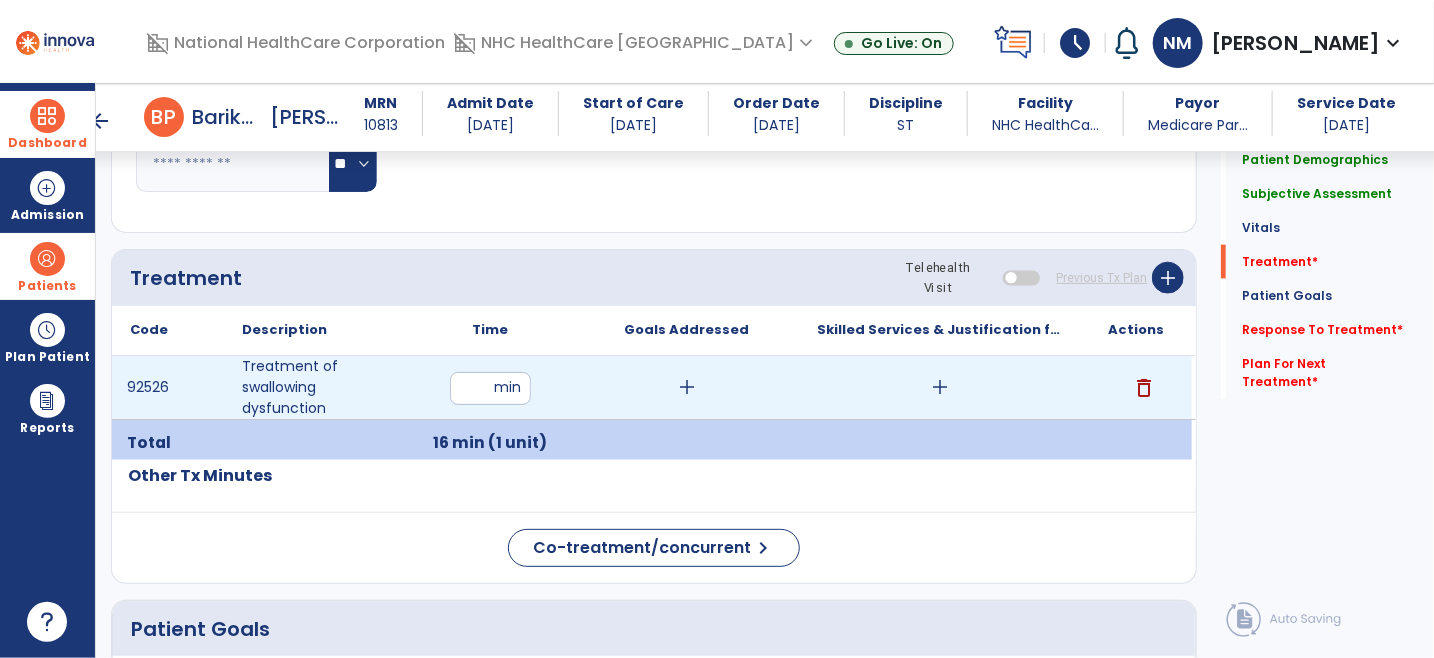 click on "add" at bounding box center [687, 387] 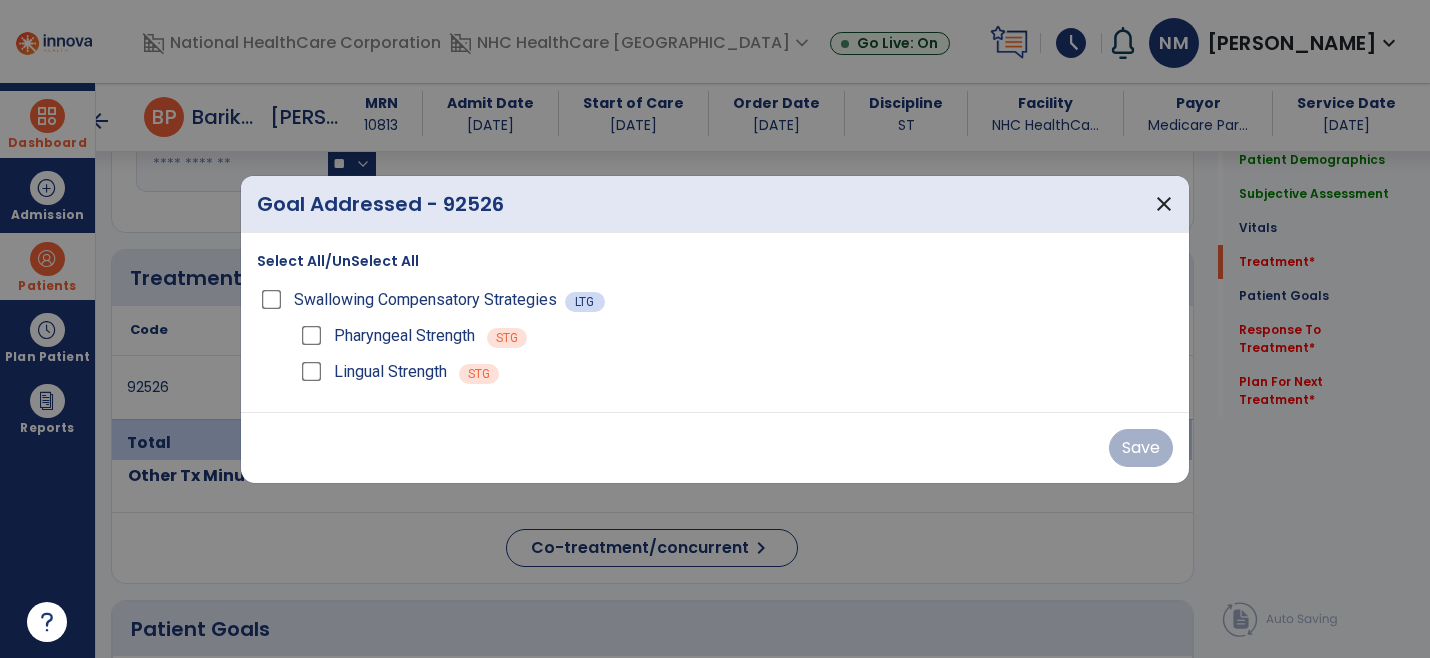 scroll, scrollTop: 1000, scrollLeft: 0, axis: vertical 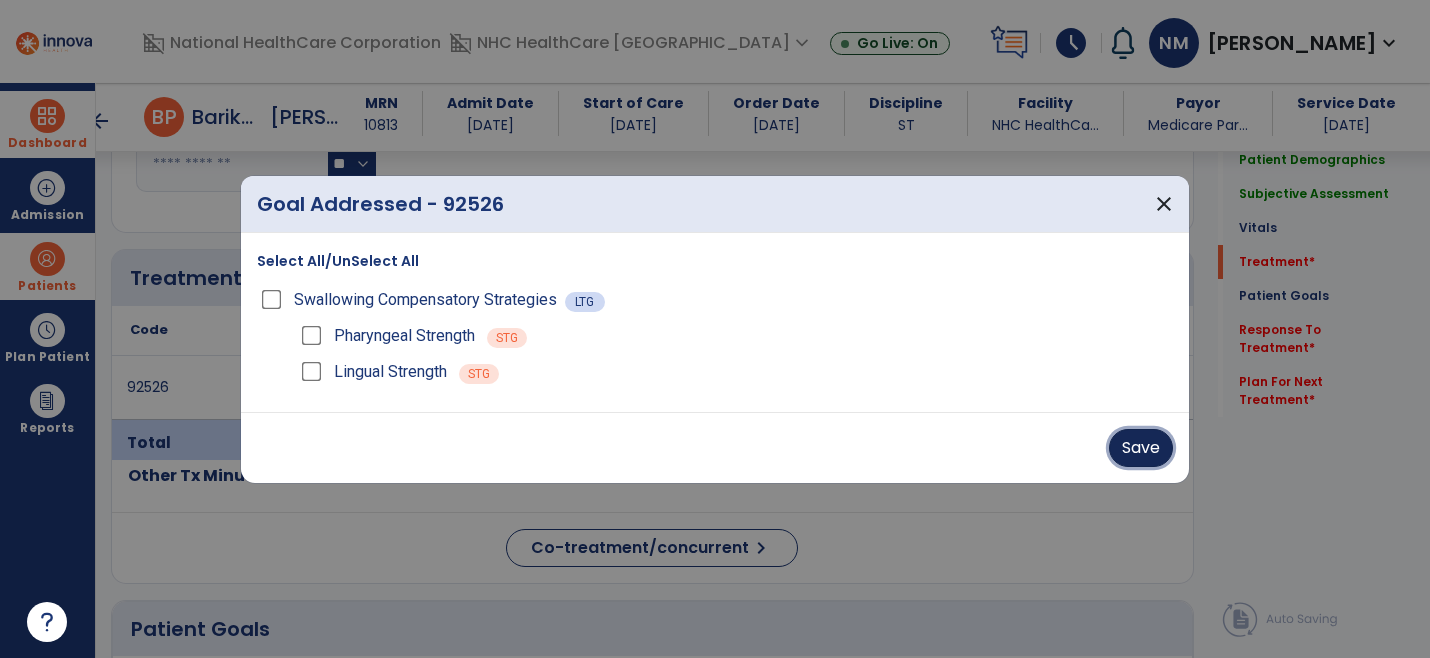 click on "Save" at bounding box center [1141, 448] 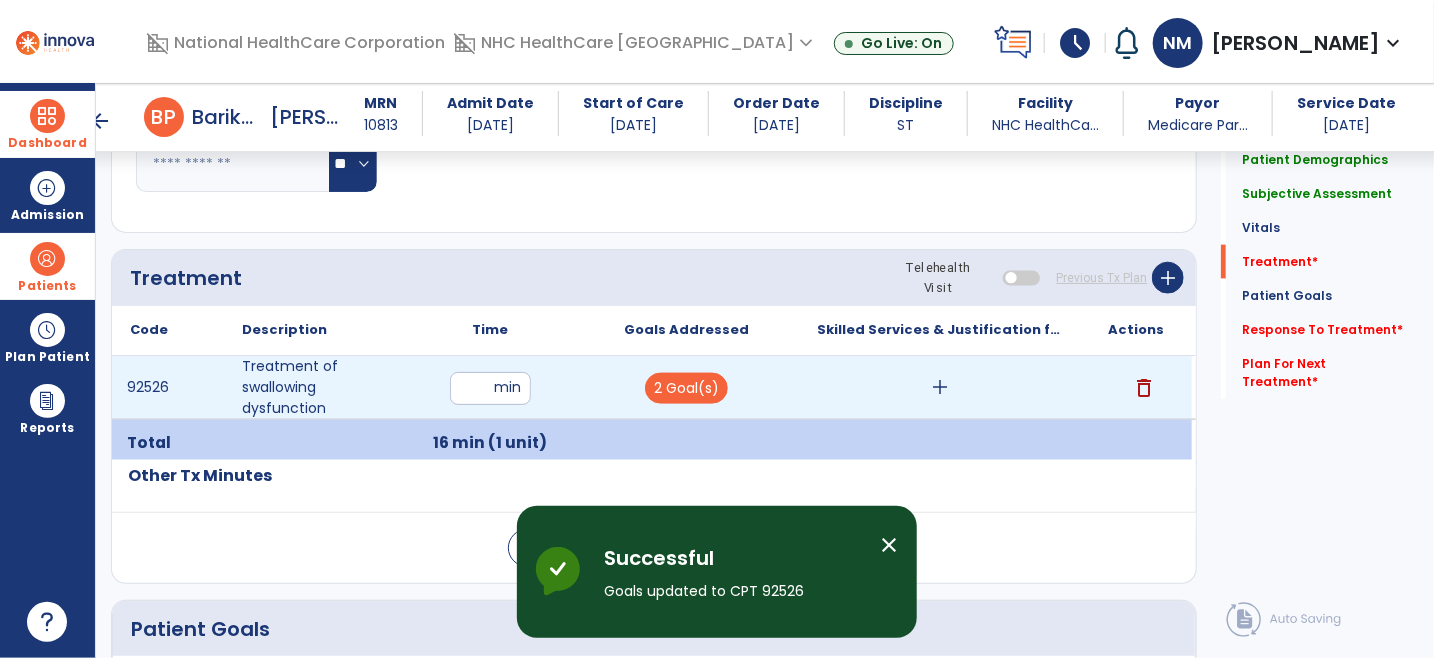 click on "add" at bounding box center [940, 387] 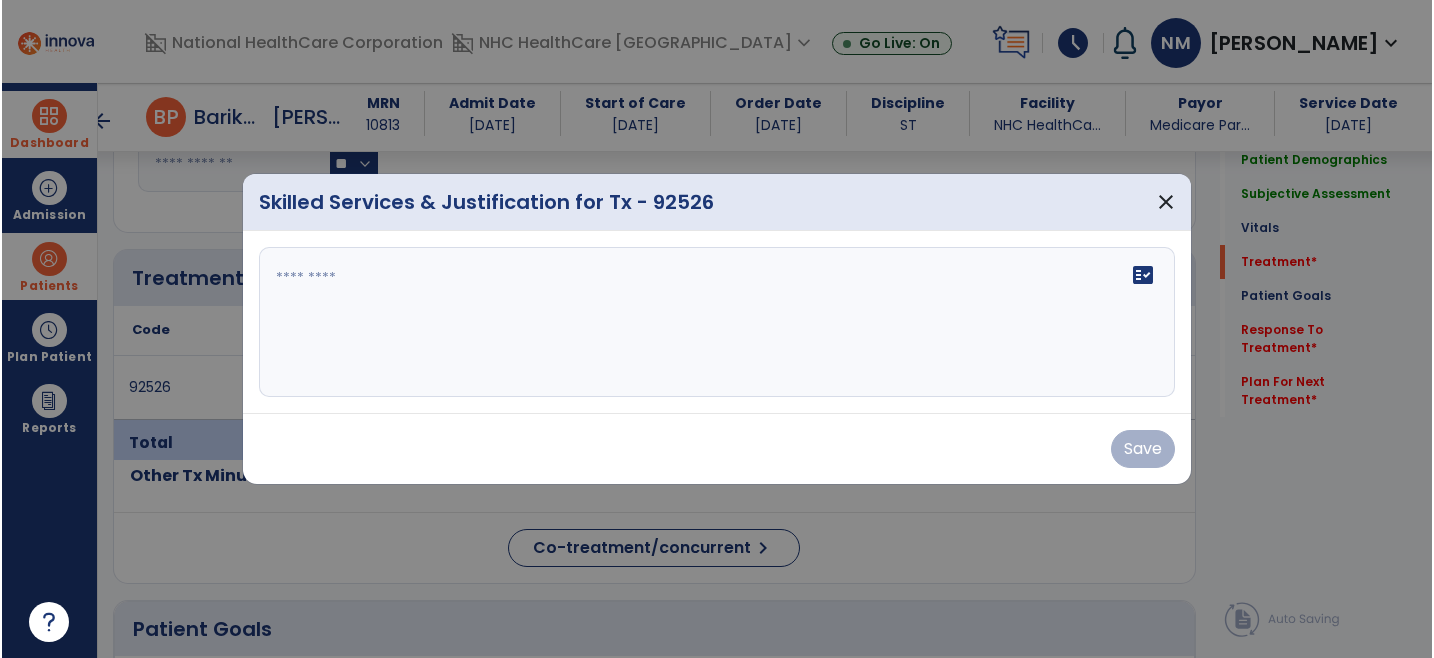 scroll, scrollTop: 1000, scrollLeft: 0, axis: vertical 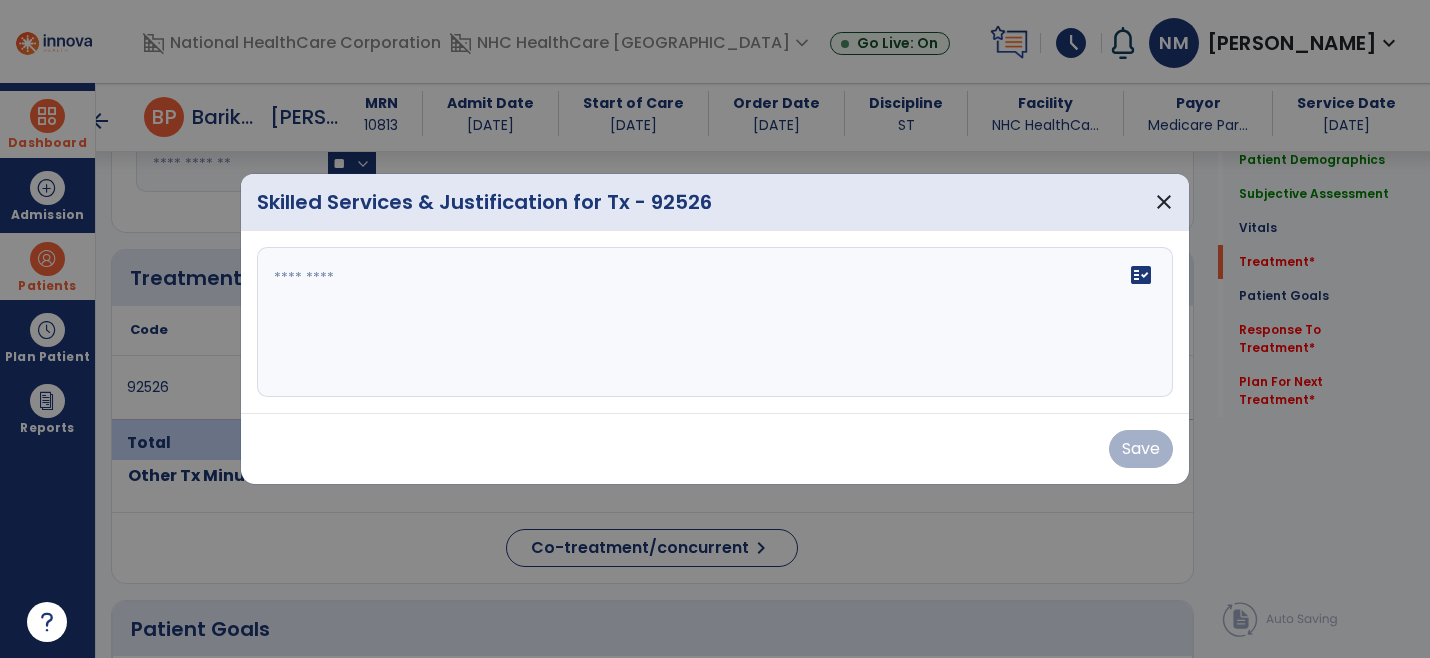 click on "fact_check" at bounding box center [715, 322] 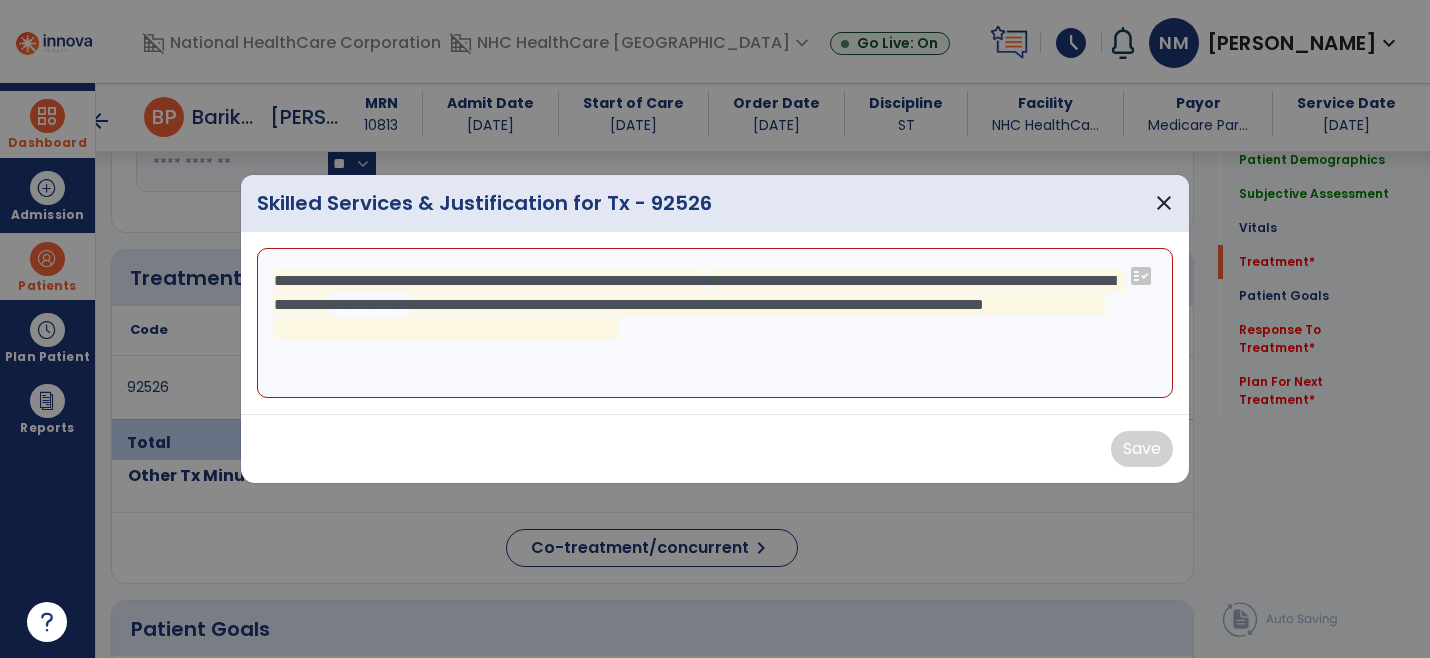 click on "**********" at bounding box center [715, 323] 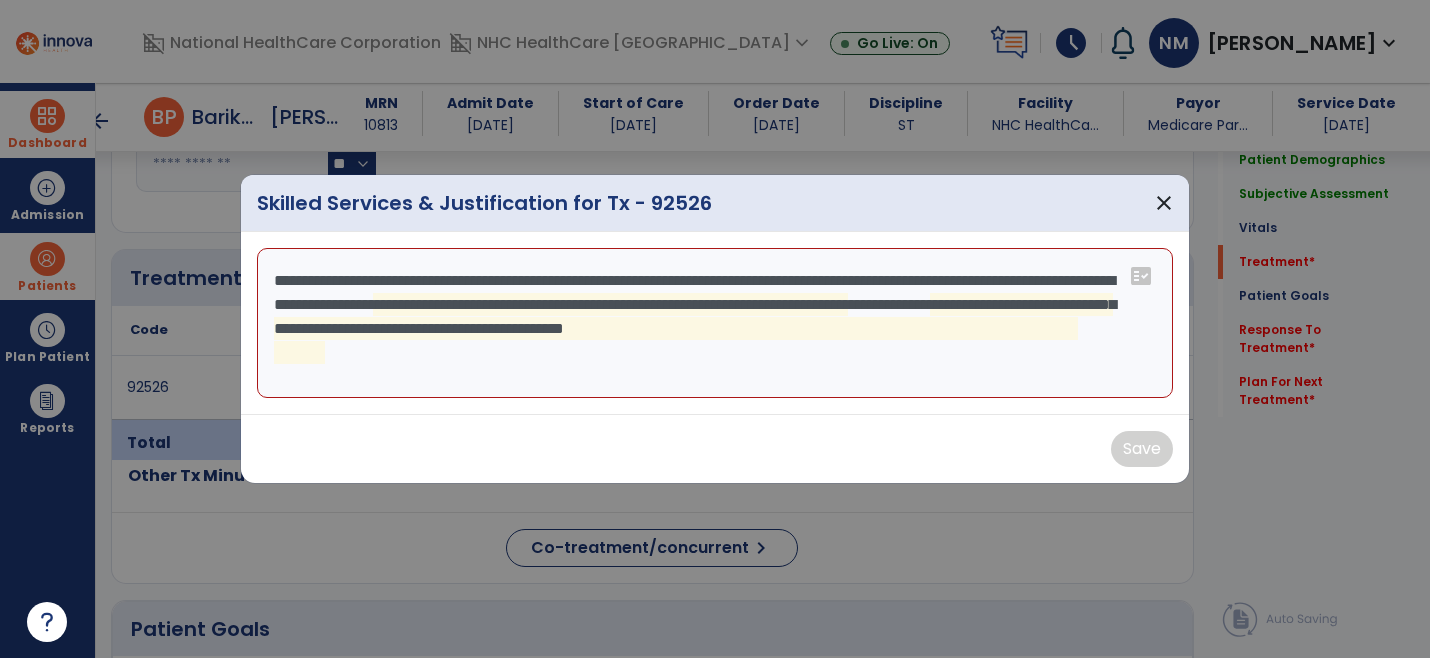 click on "**********" at bounding box center (715, 323) 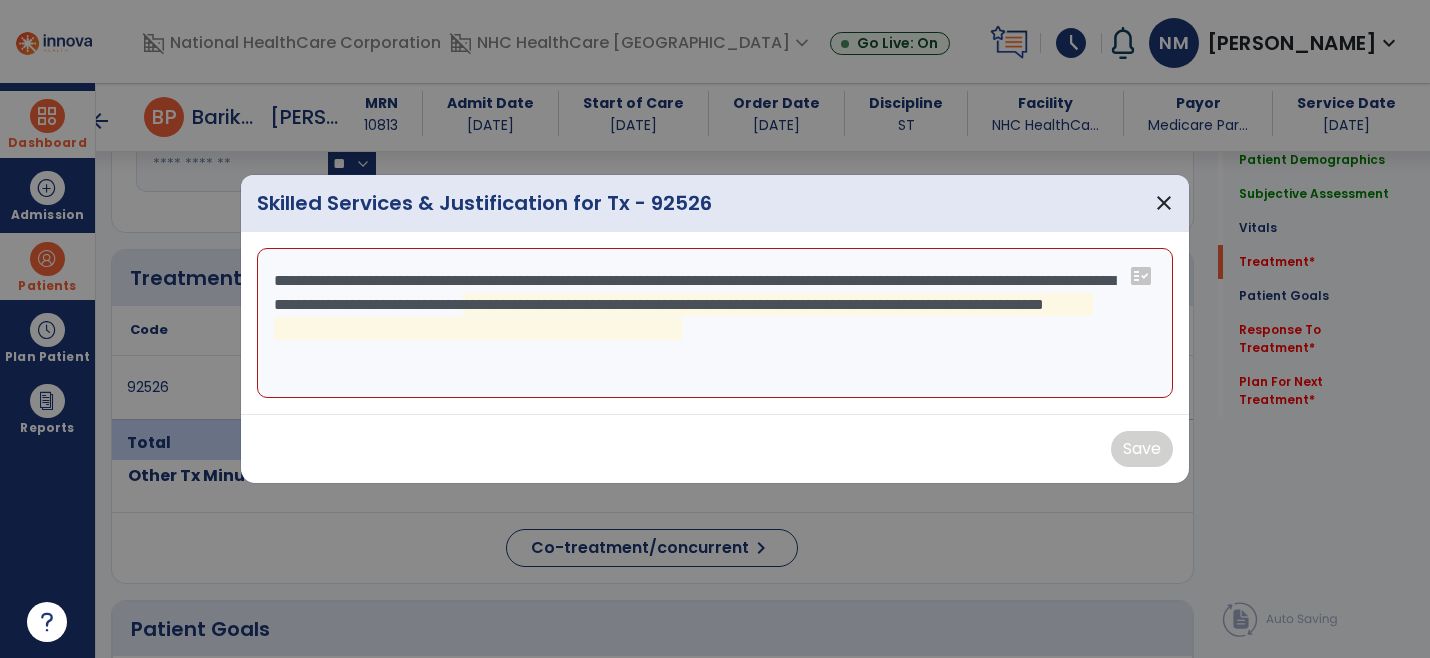 click on "**********" at bounding box center [715, 323] 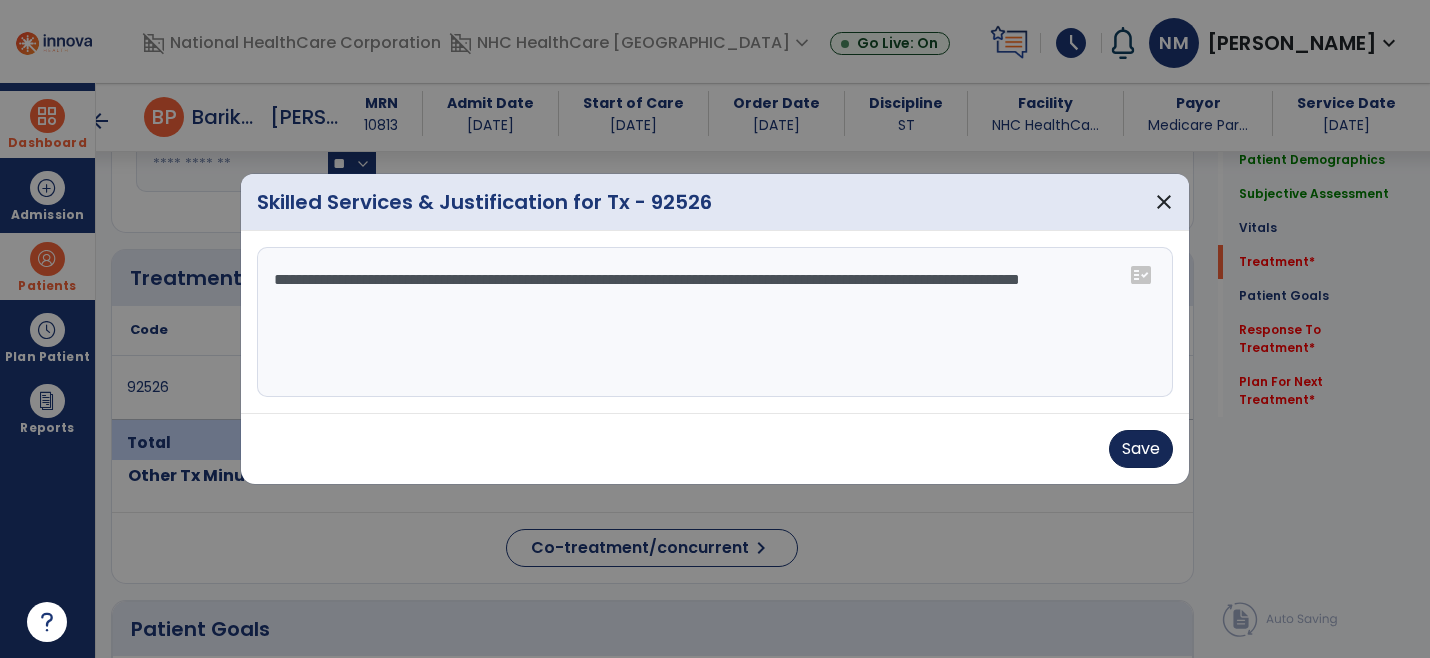 type on "**********" 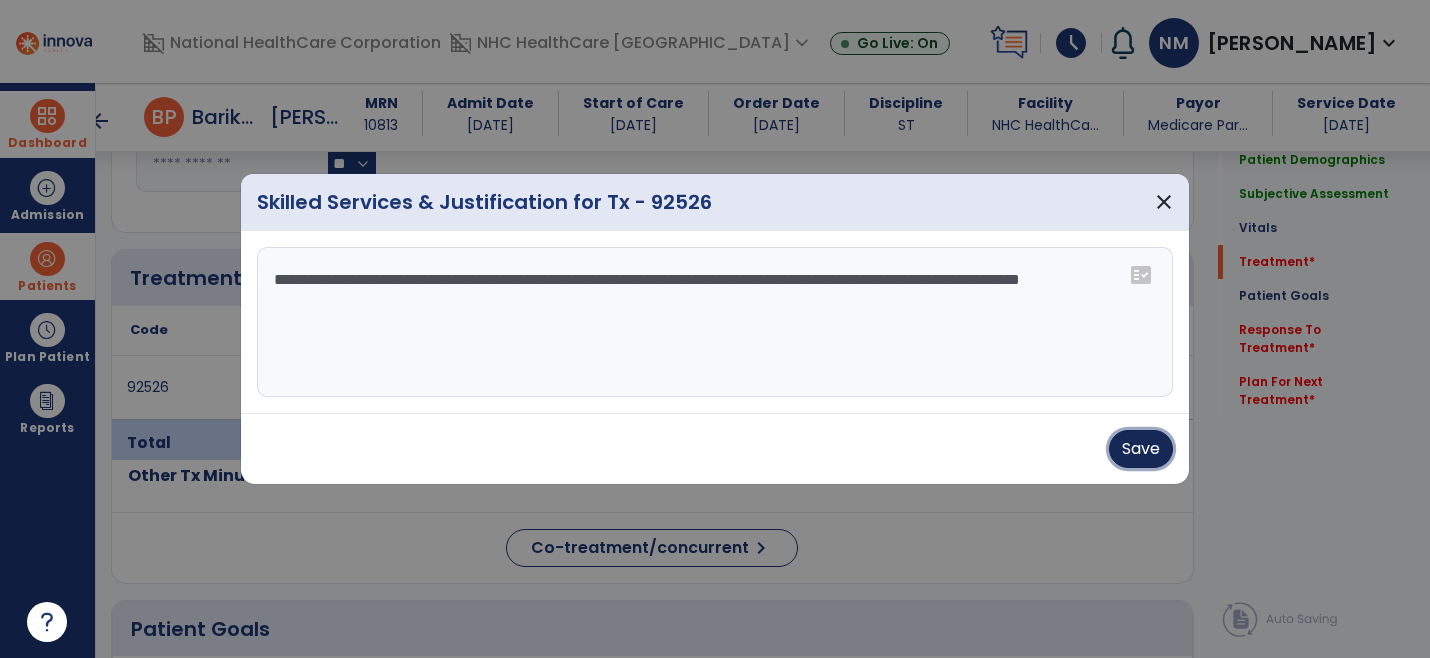click on "Save" at bounding box center (1141, 449) 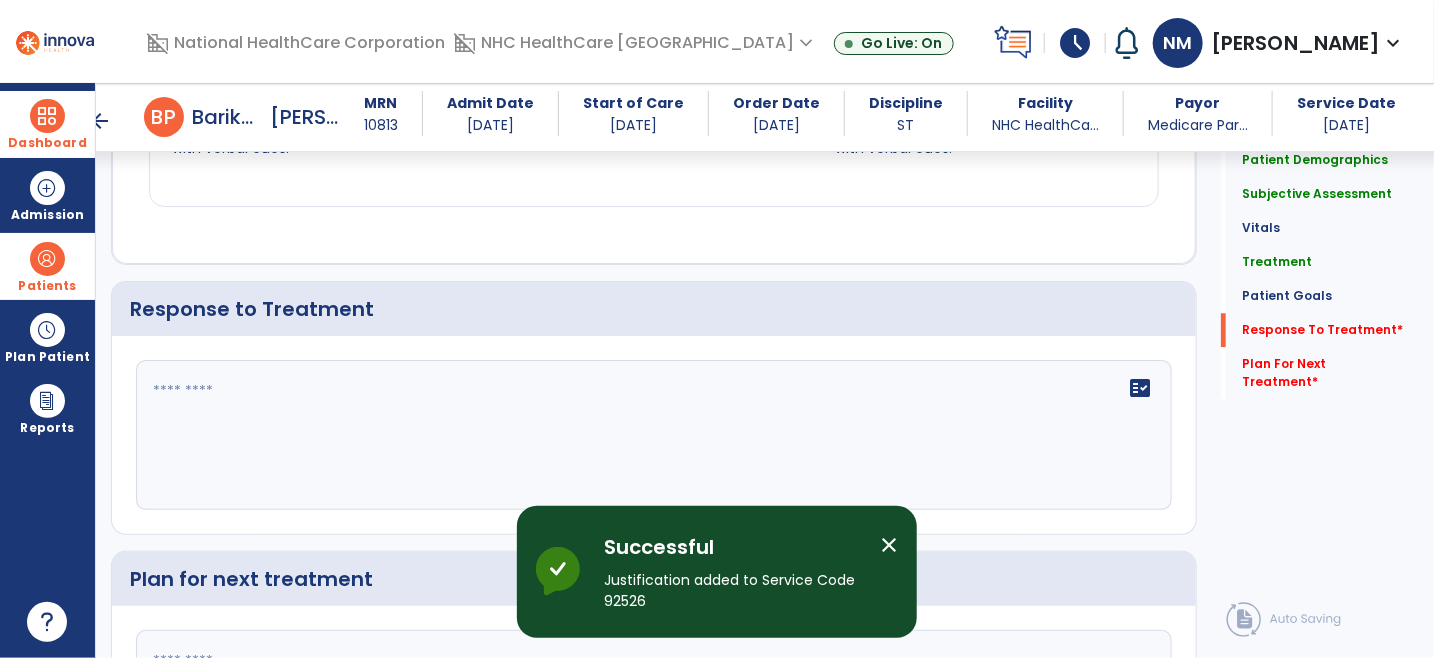 scroll, scrollTop: 2111, scrollLeft: 0, axis: vertical 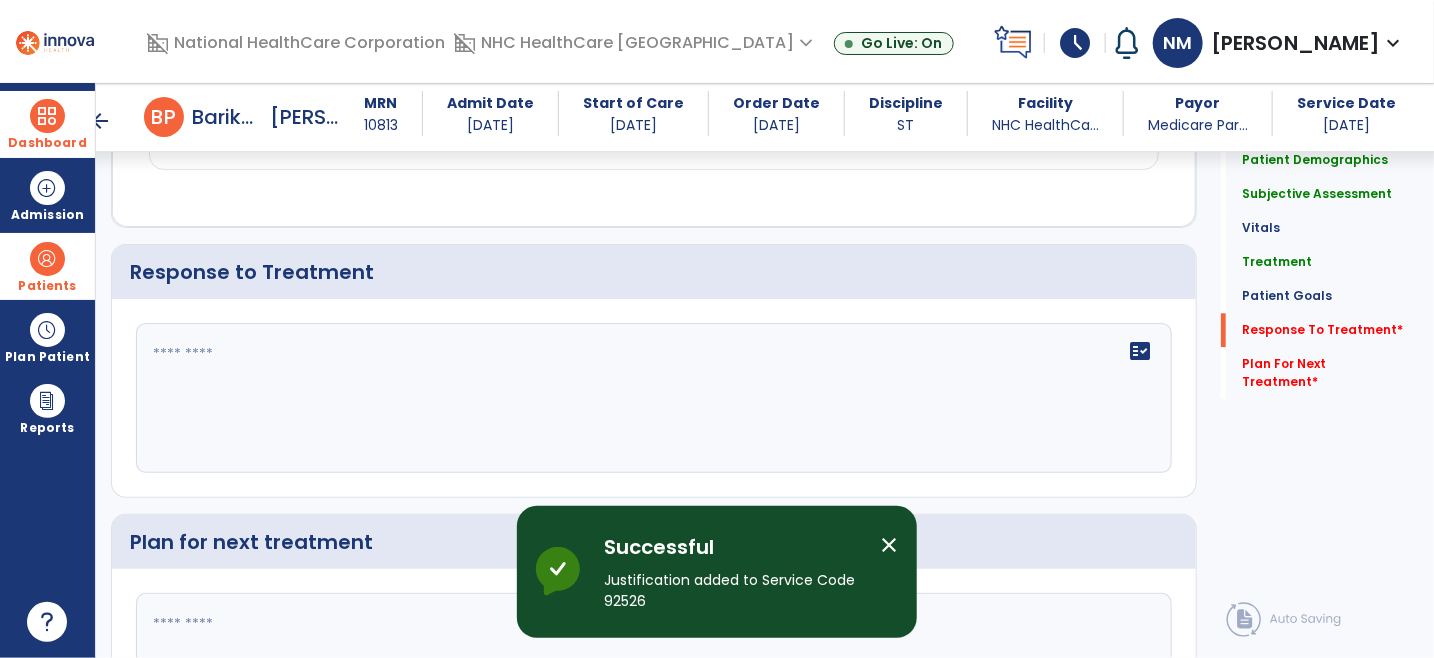 click 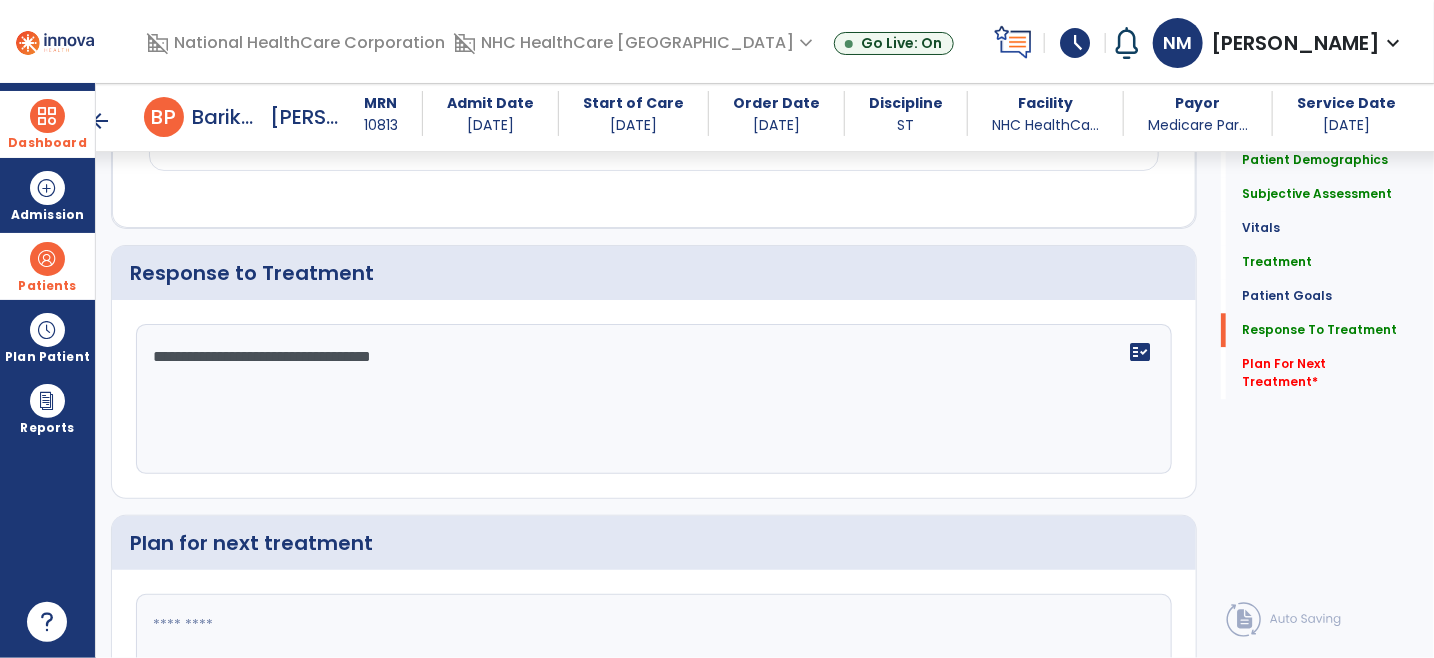 scroll, scrollTop: 2111, scrollLeft: 0, axis: vertical 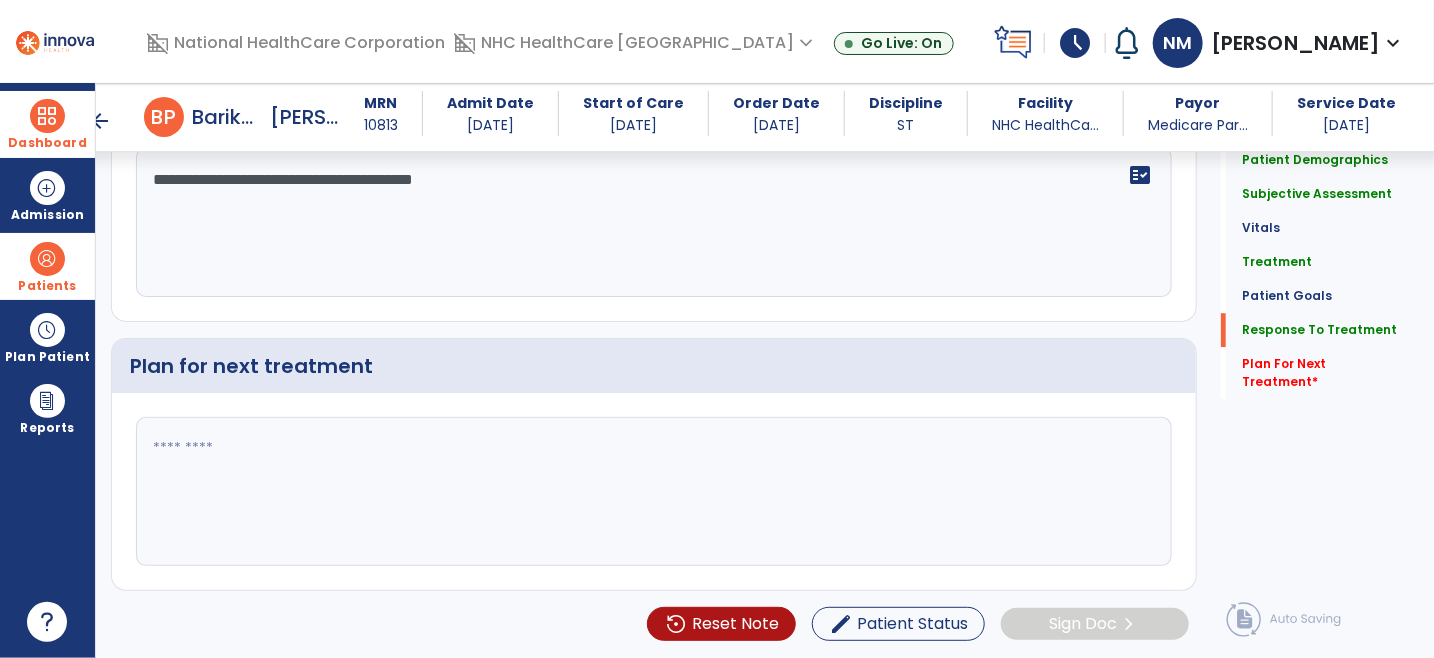 type on "**********" 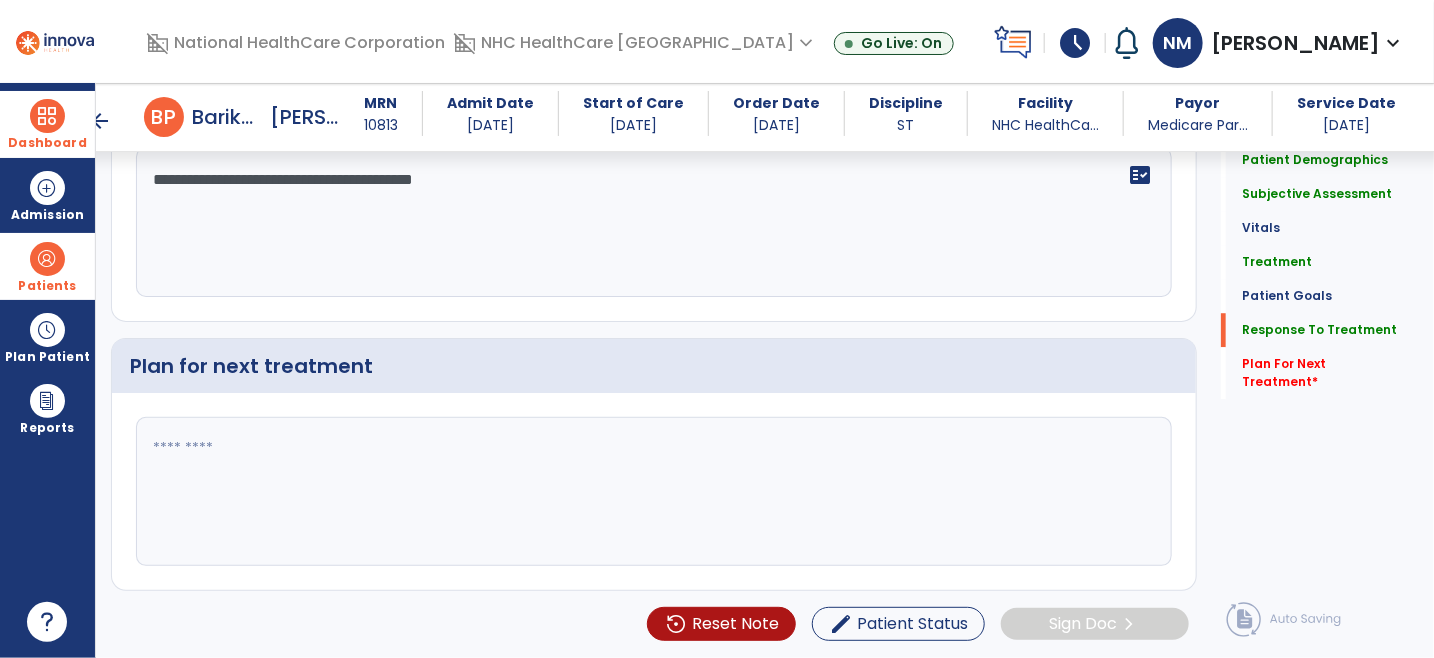 scroll, scrollTop: 2290, scrollLeft: 0, axis: vertical 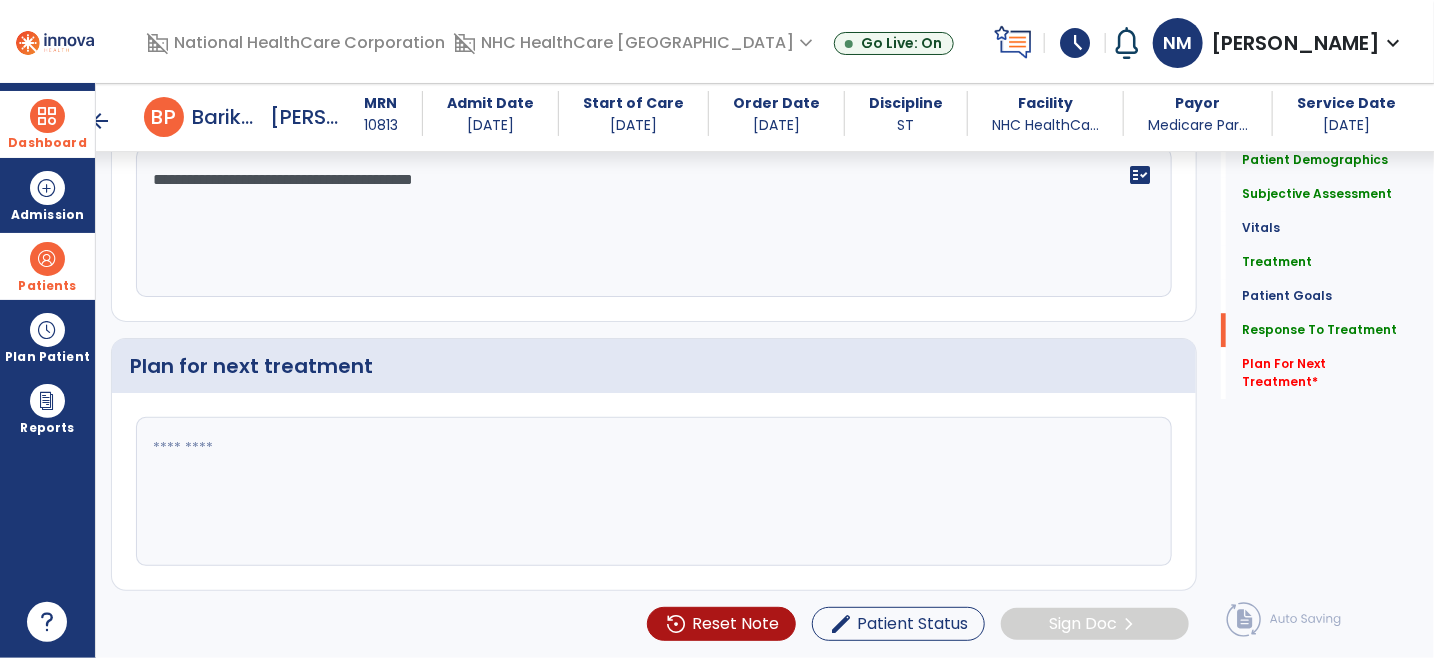 click 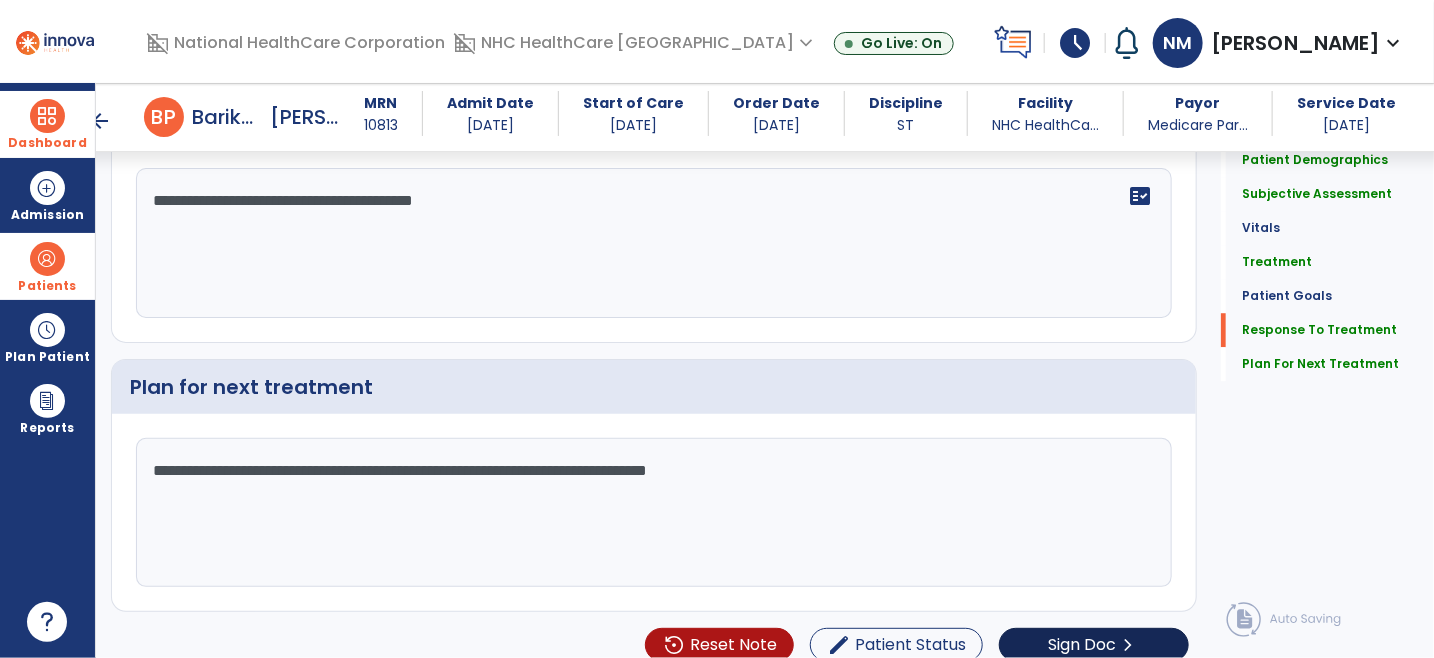 type on "**********" 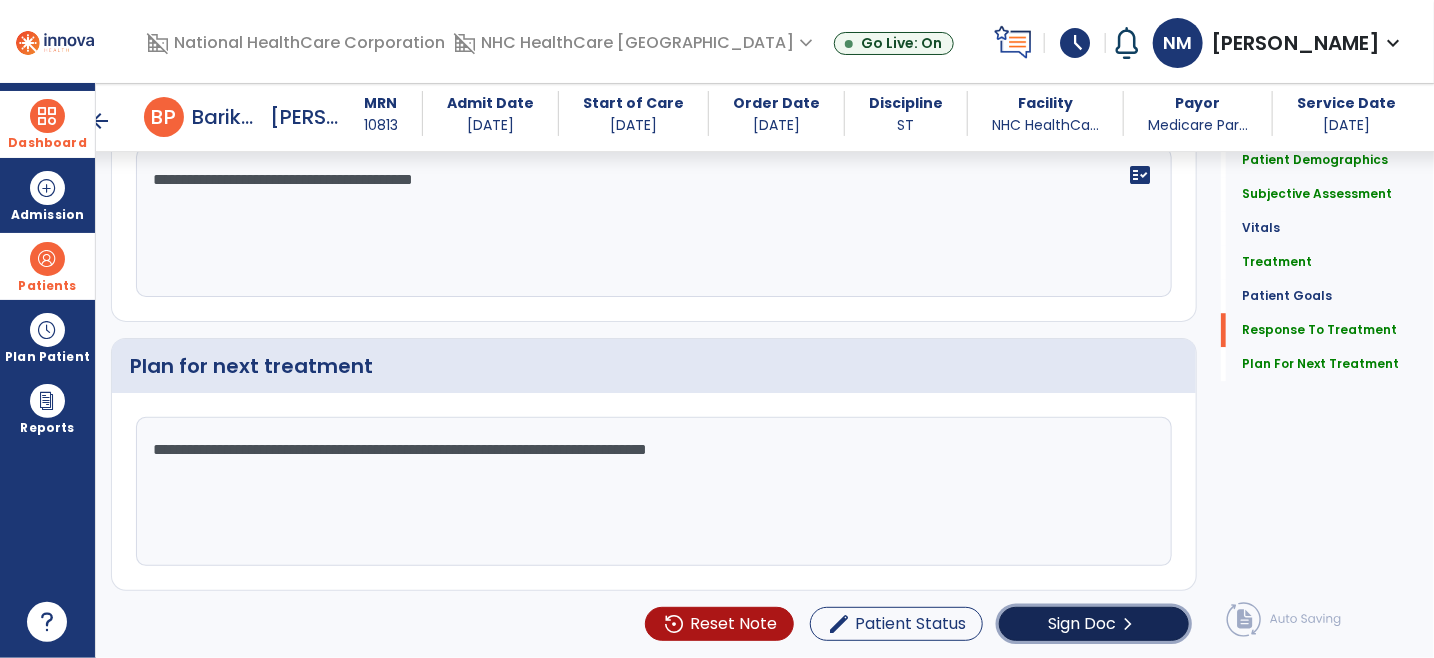 click on "Sign Doc  chevron_right" 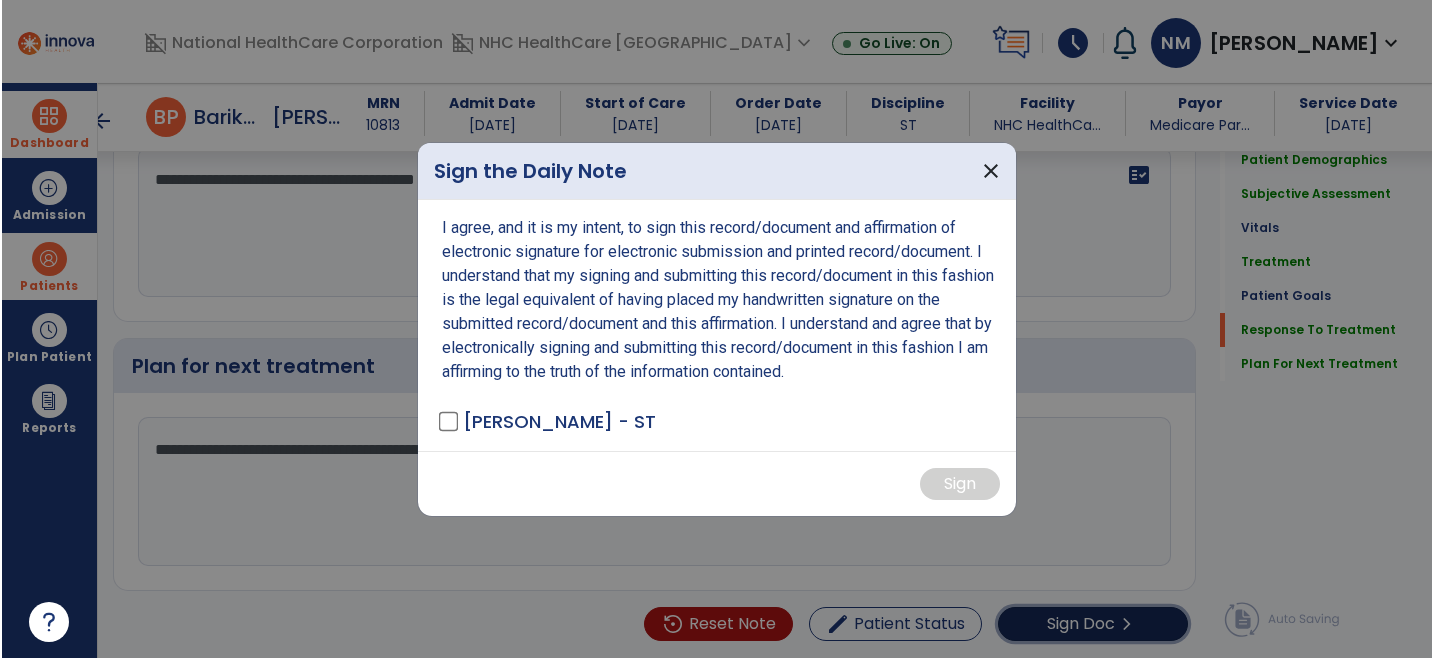 scroll, scrollTop: 2290, scrollLeft: 0, axis: vertical 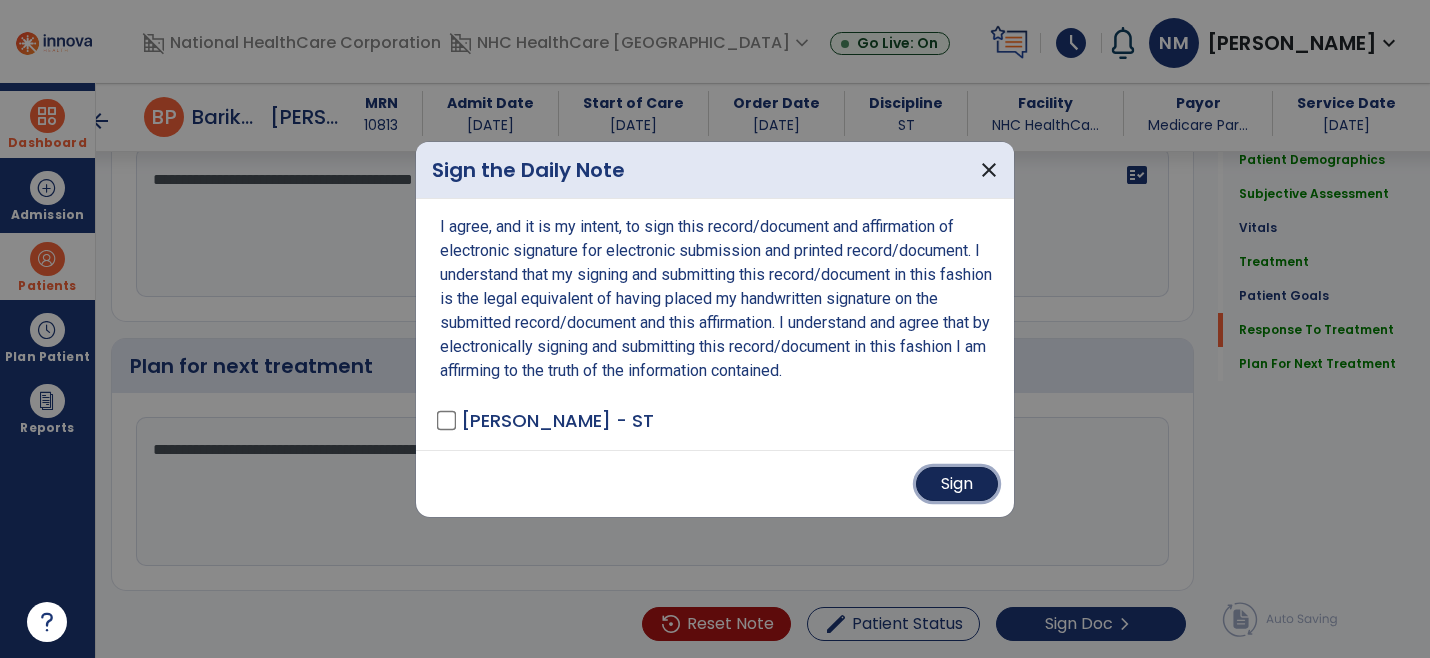 click on "Sign" at bounding box center [957, 484] 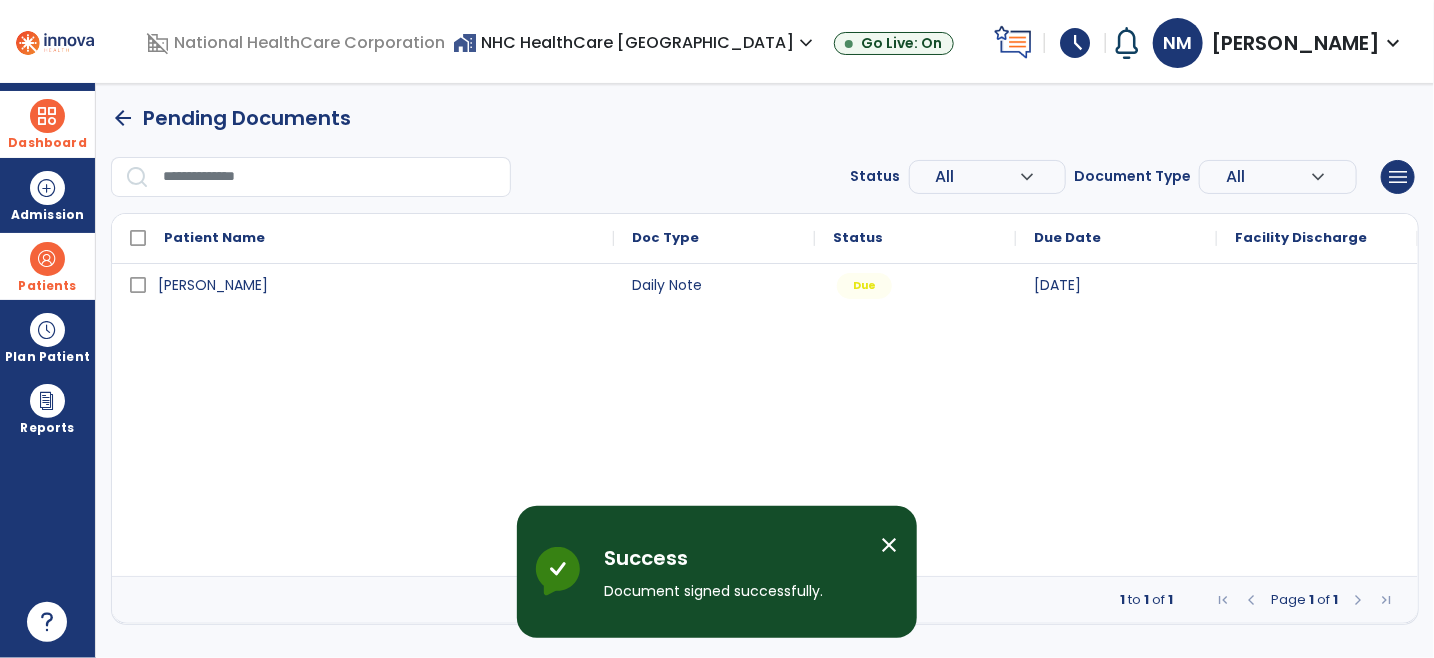 scroll, scrollTop: 0, scrollLeft: 0, axis: both 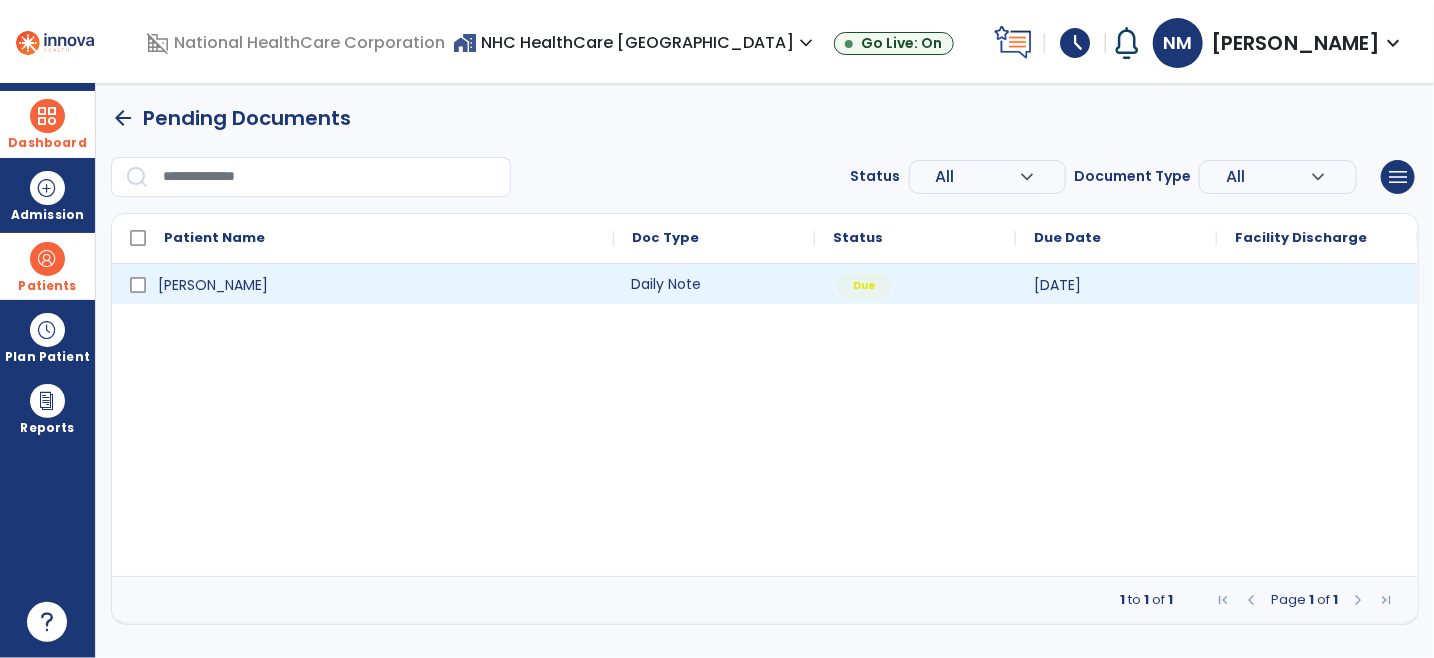 click on "Daily Note" at bounding box center [714, 284] 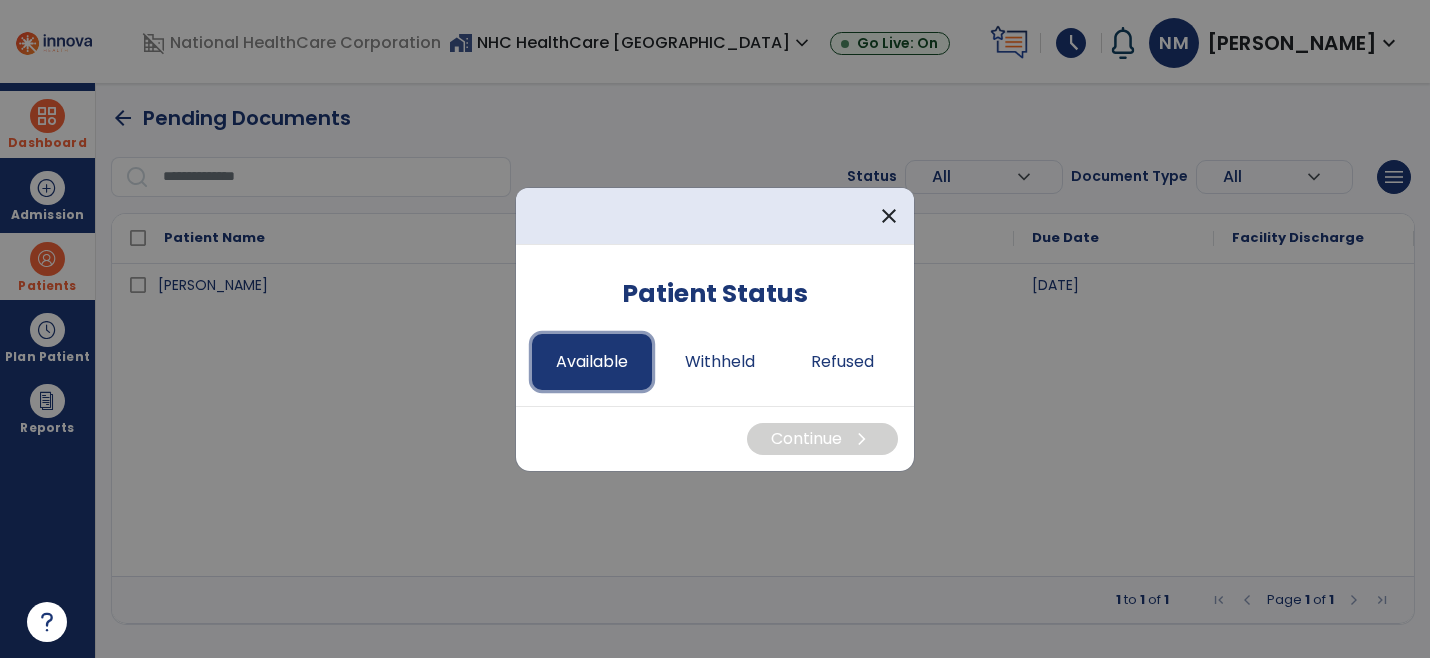 click on "Available" at bounding box center [592, 362] 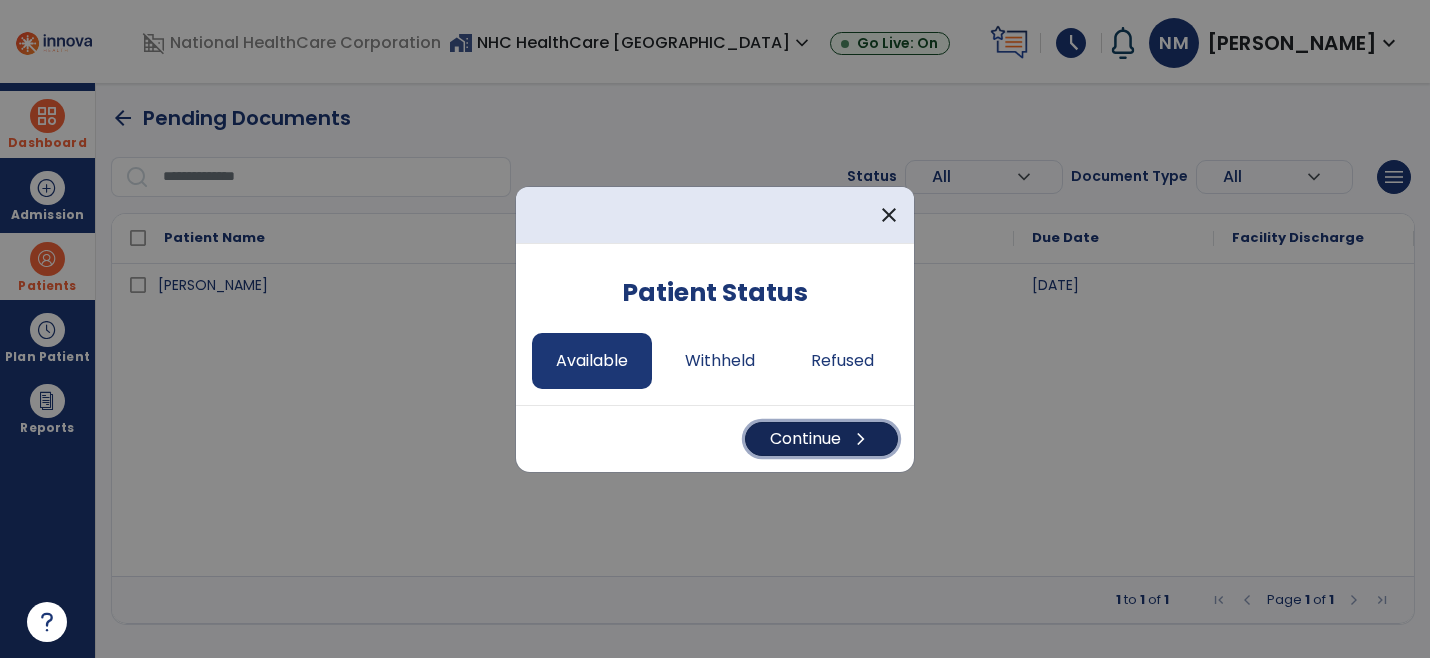 click on "Continue   chevron_right" at bounding box center (821, 439) 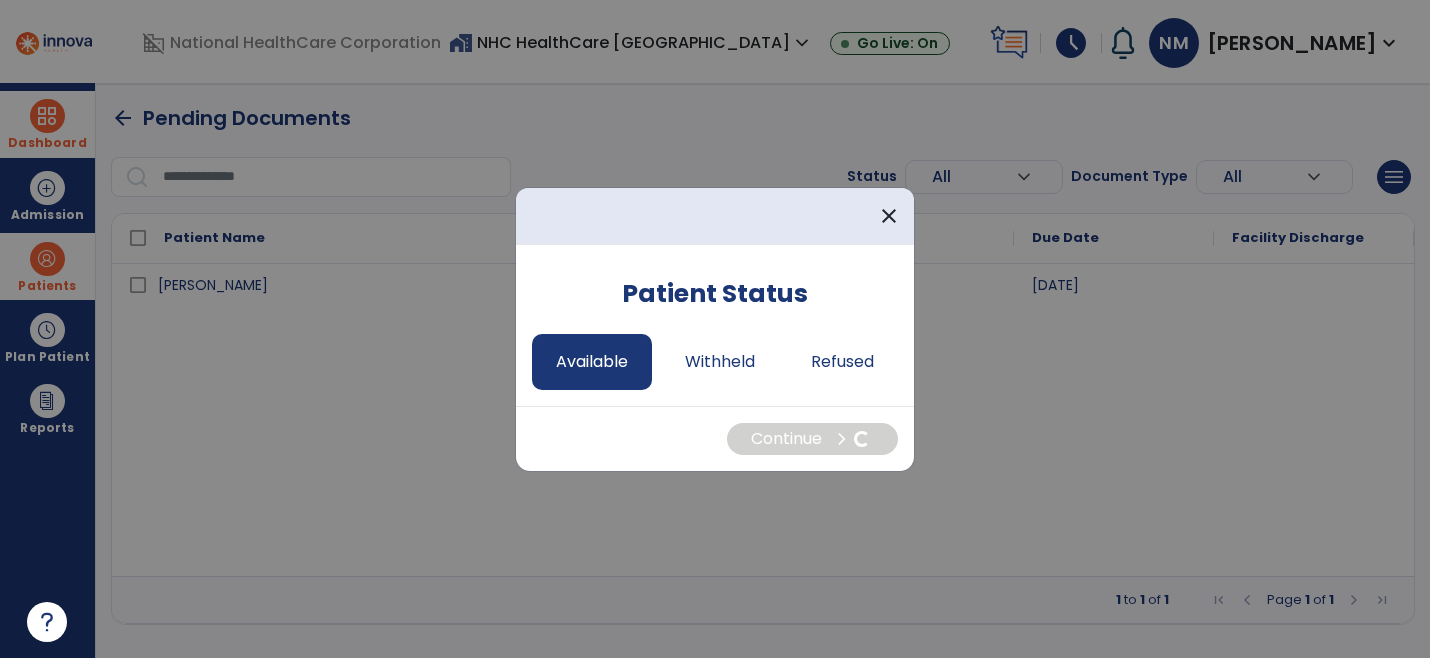 select on "*" 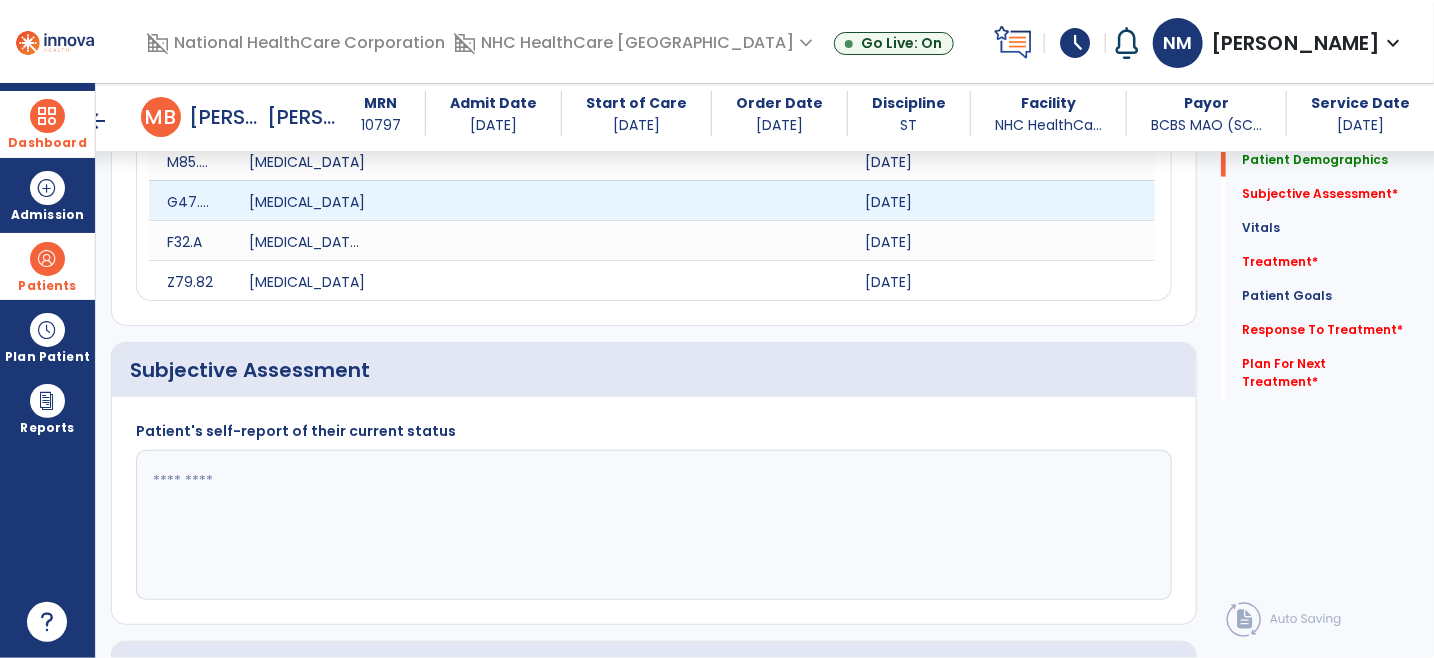 scroll, scrollTop: 777, scrollLeft: 0, axis: vertical 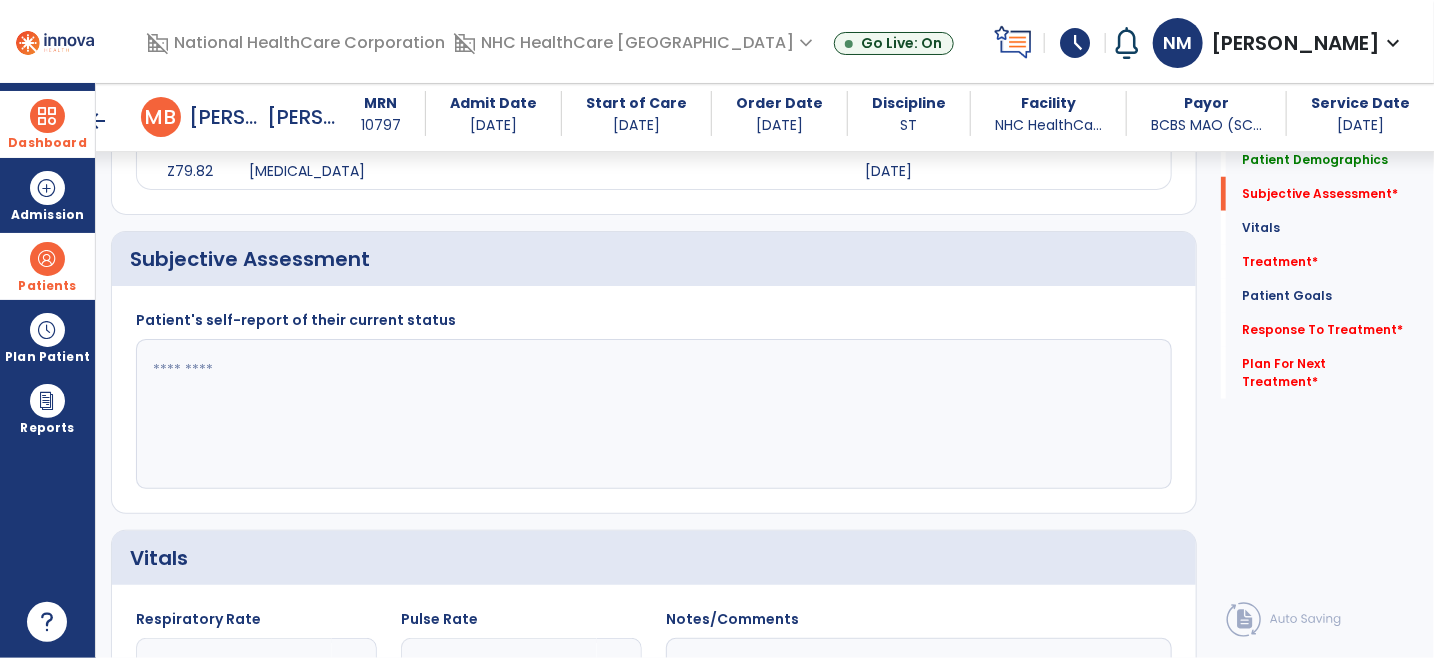 click 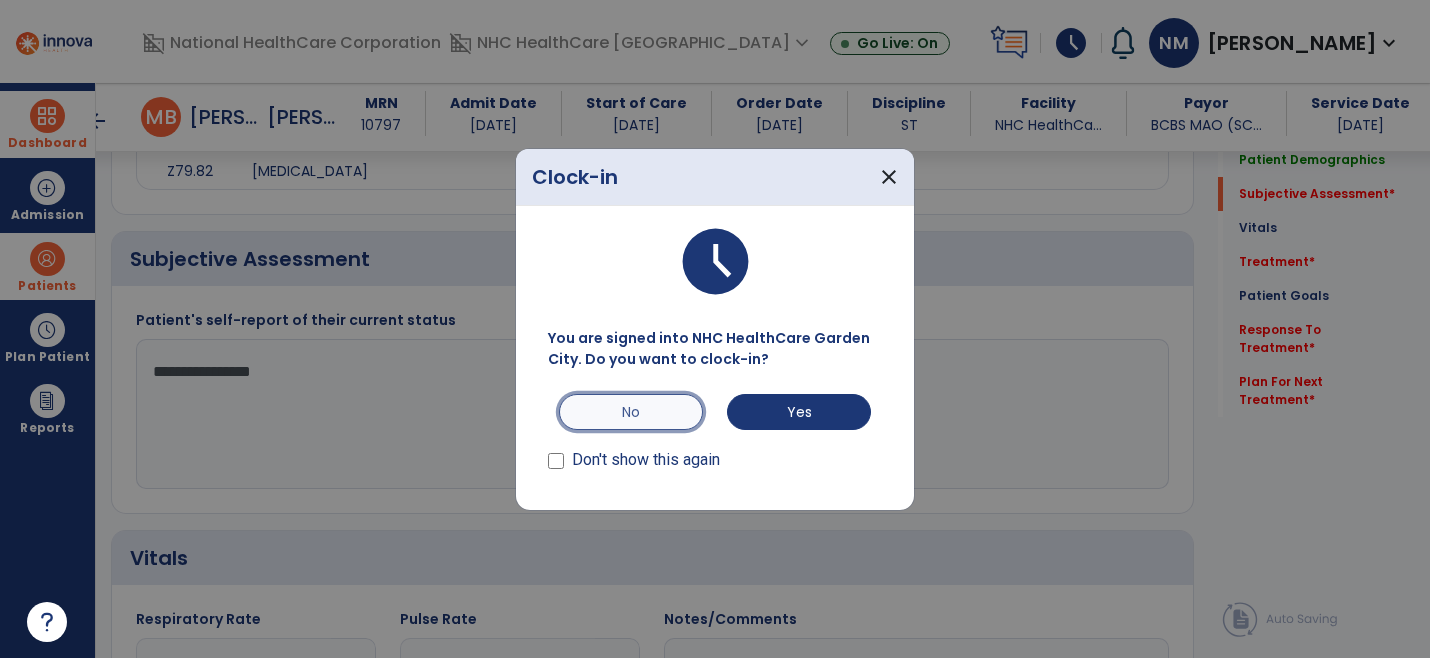 click on "No" at bounding box center (631, 412) 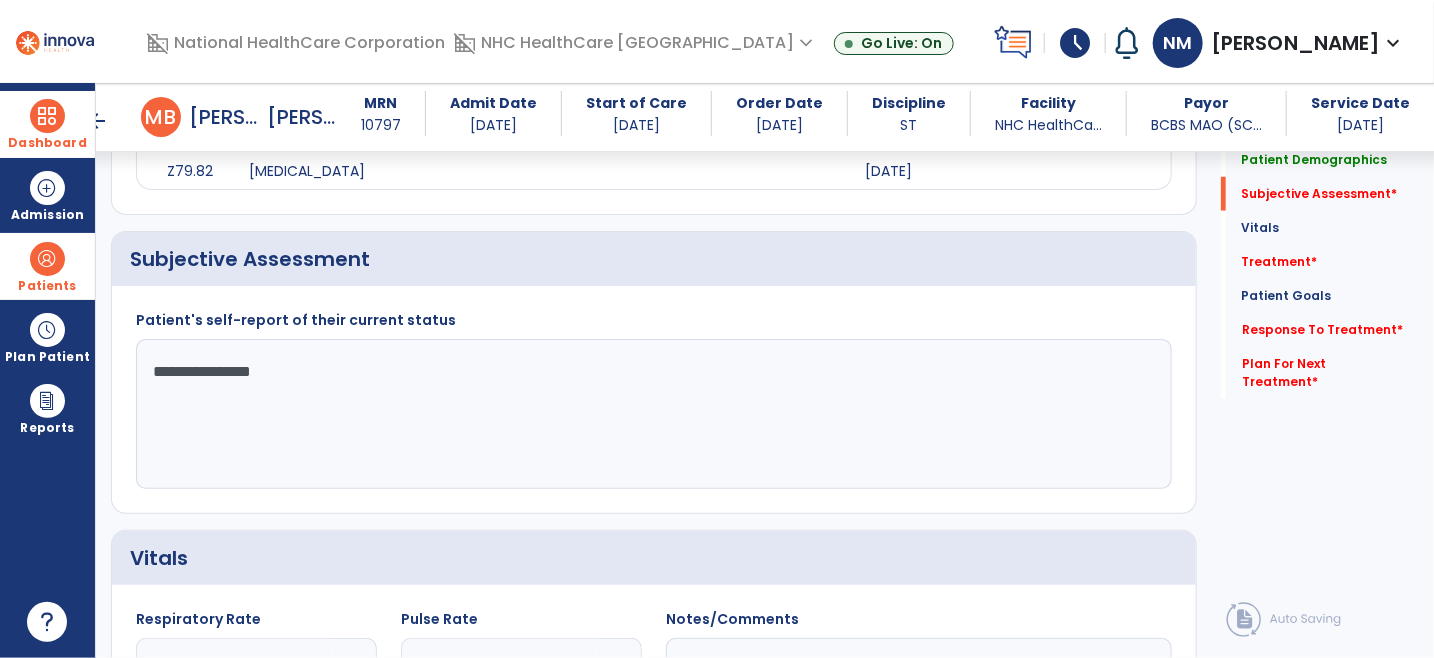 click on "**********" 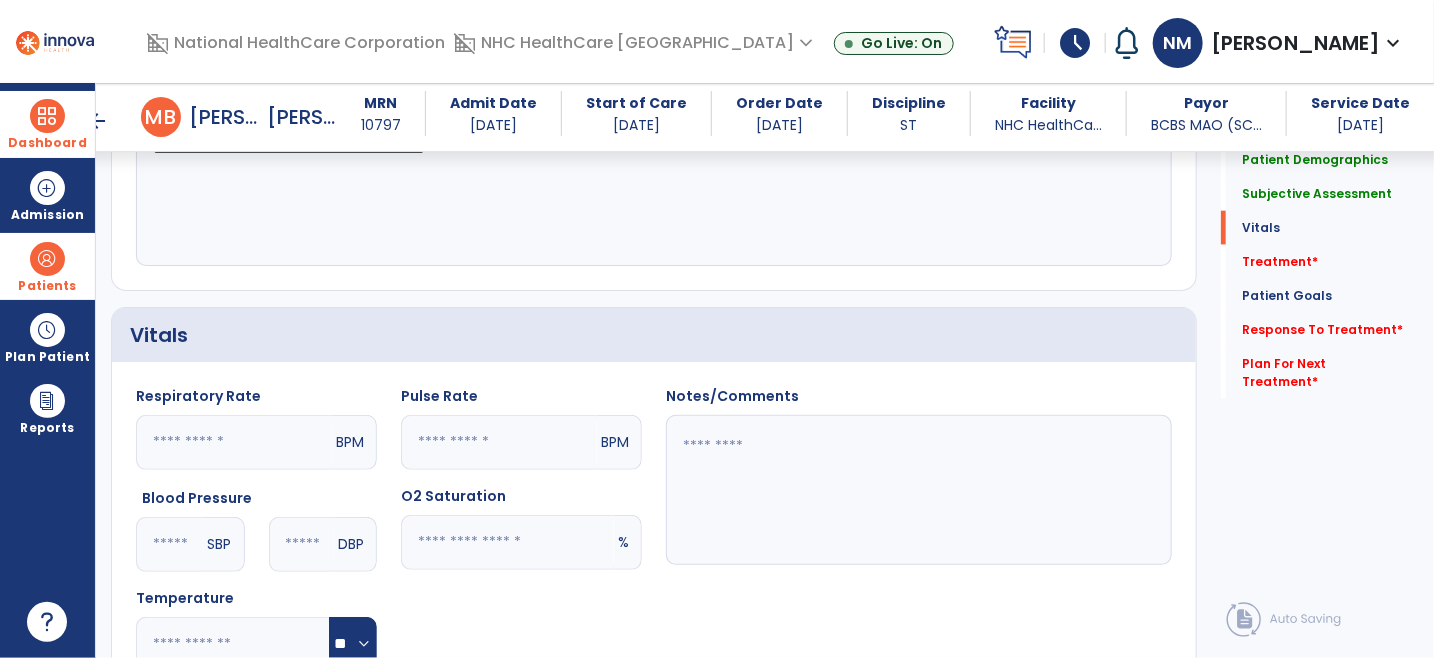 scroll, scrollTop: 888, scrollLeft: 0, axis: vertical 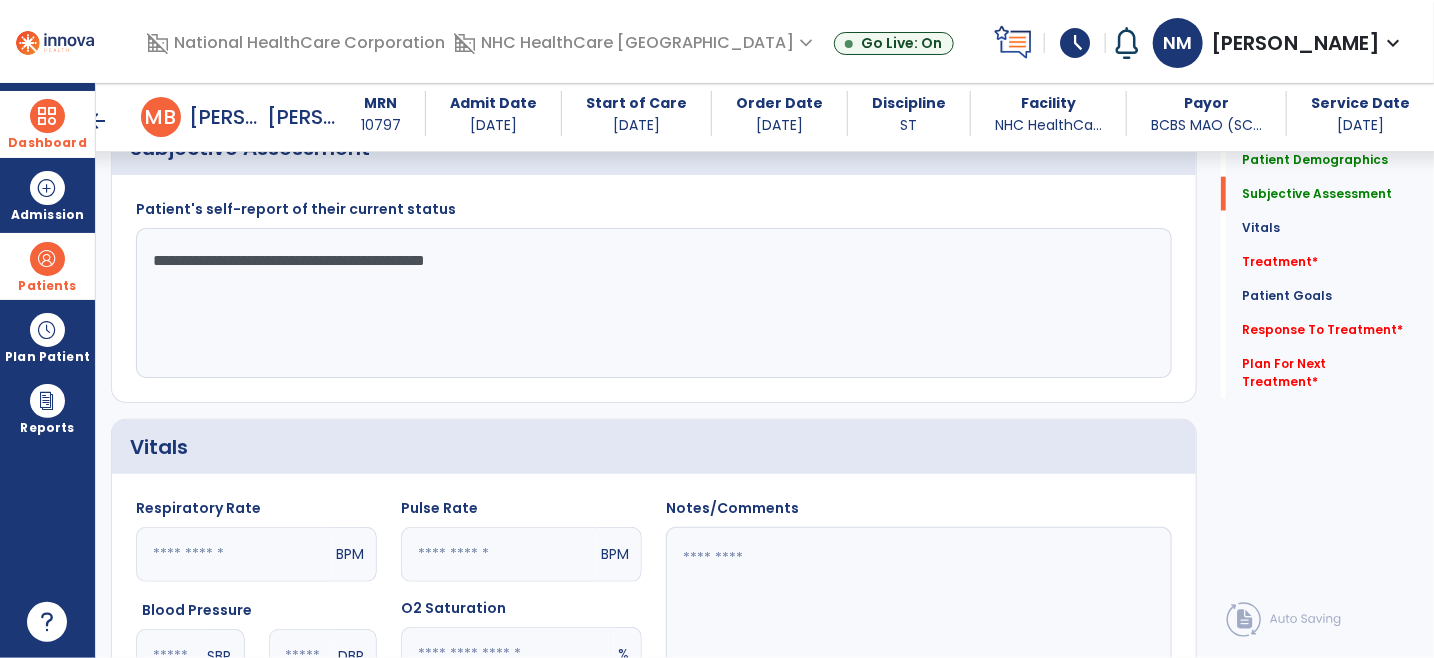 click on "**********" 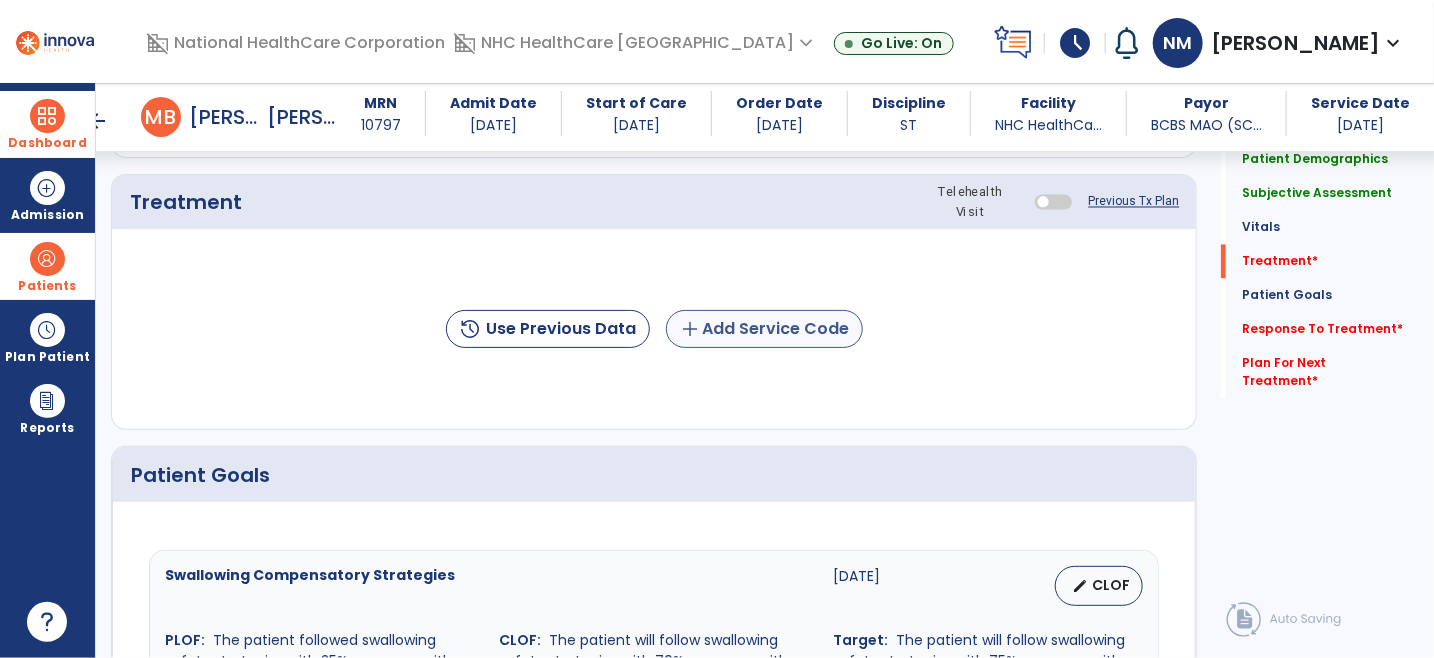 type on "**********" 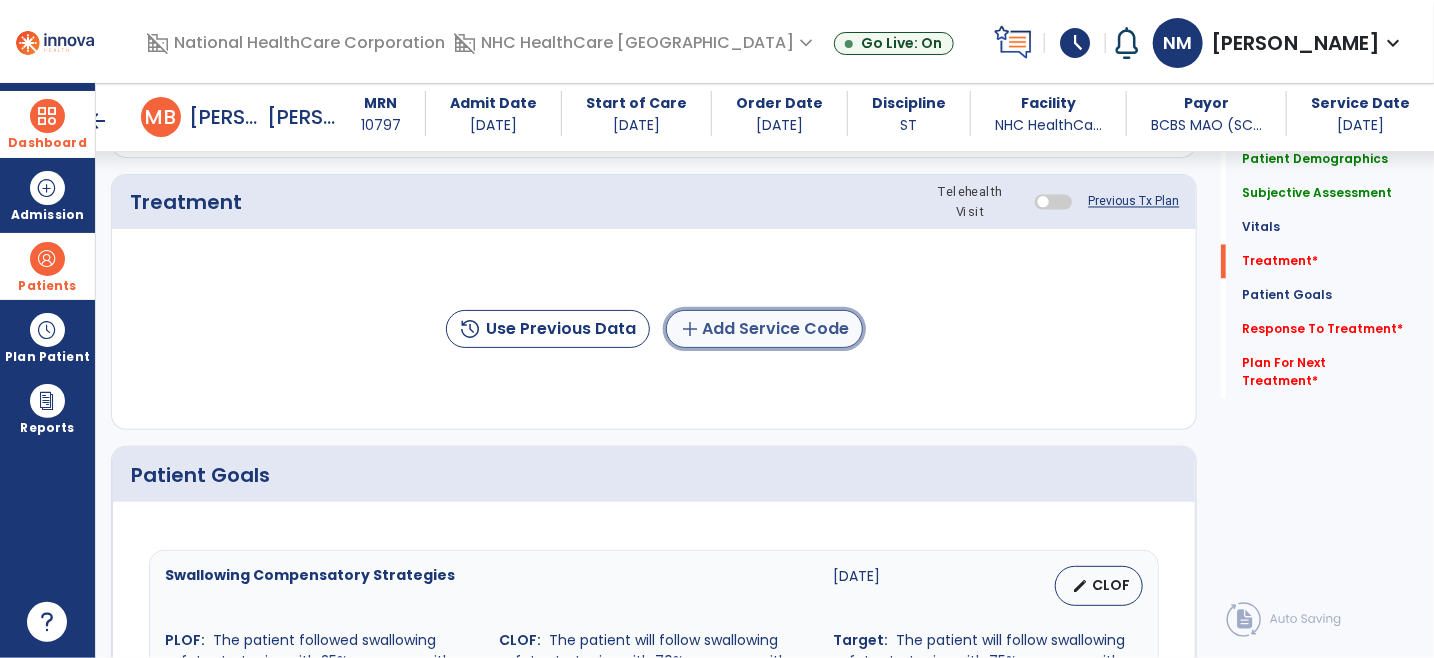 click on "add  Add Service Code" 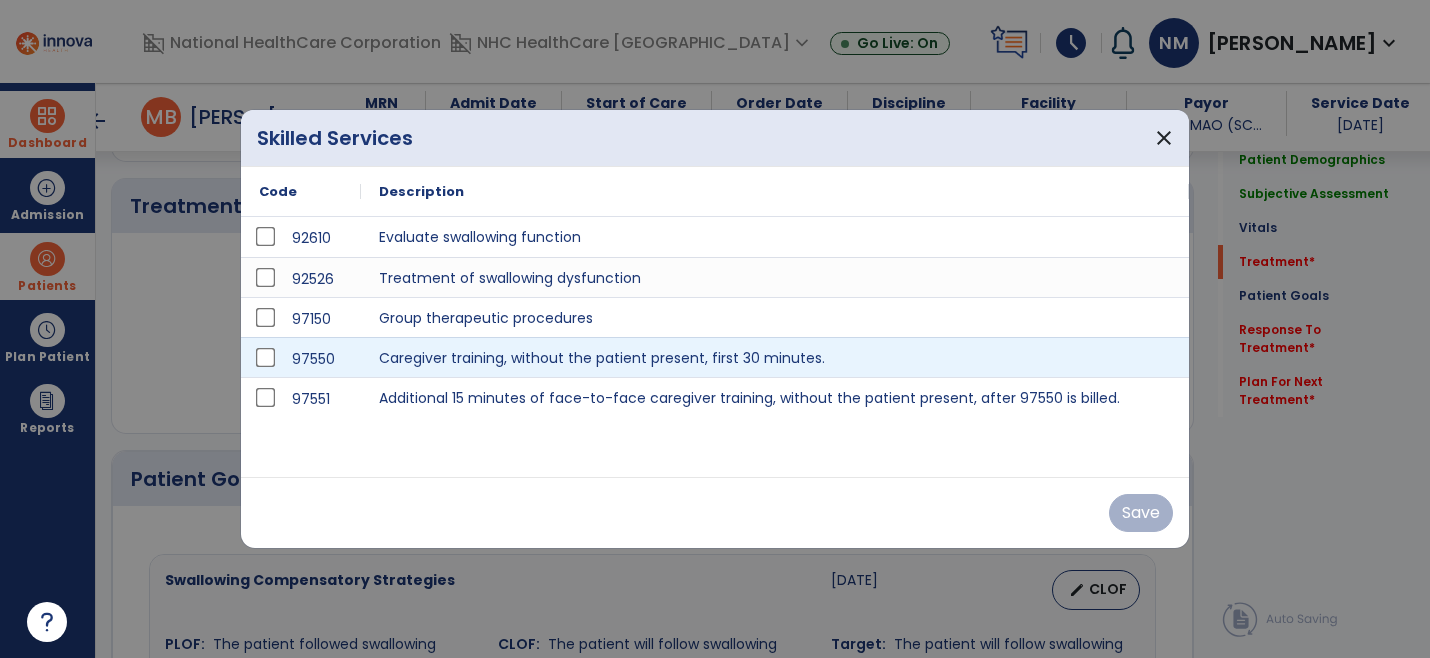 scroll, scrollTop: 1555, scrollLeft: 0, axis: vertical 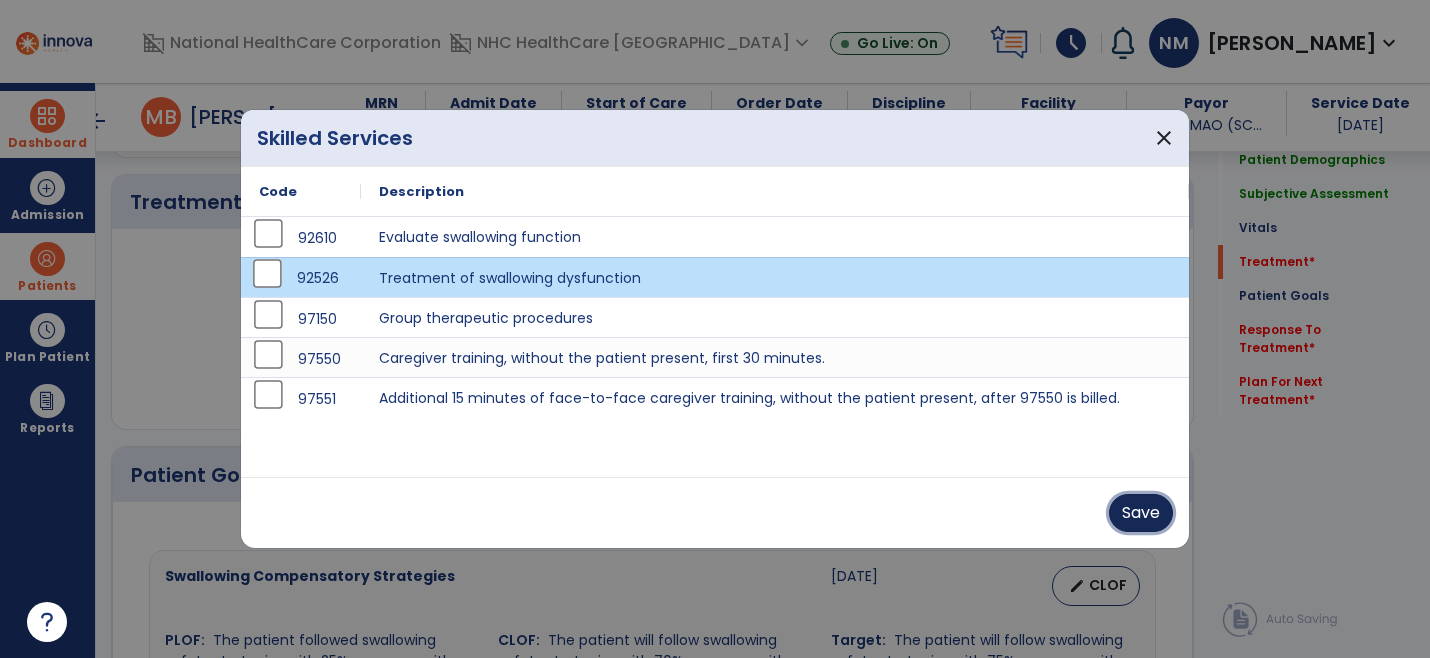 click on "Save" at bounding box center [1141, 513] 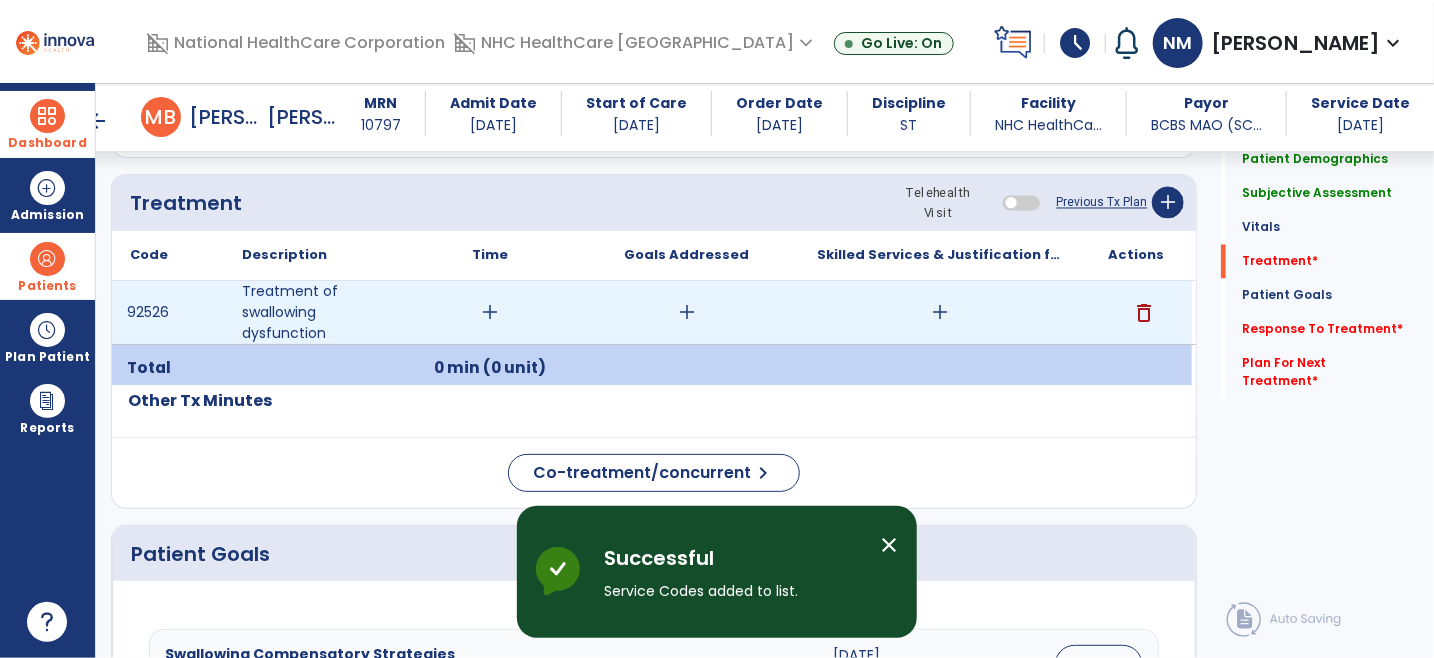 click on "add" at bounding box center [490, 312] 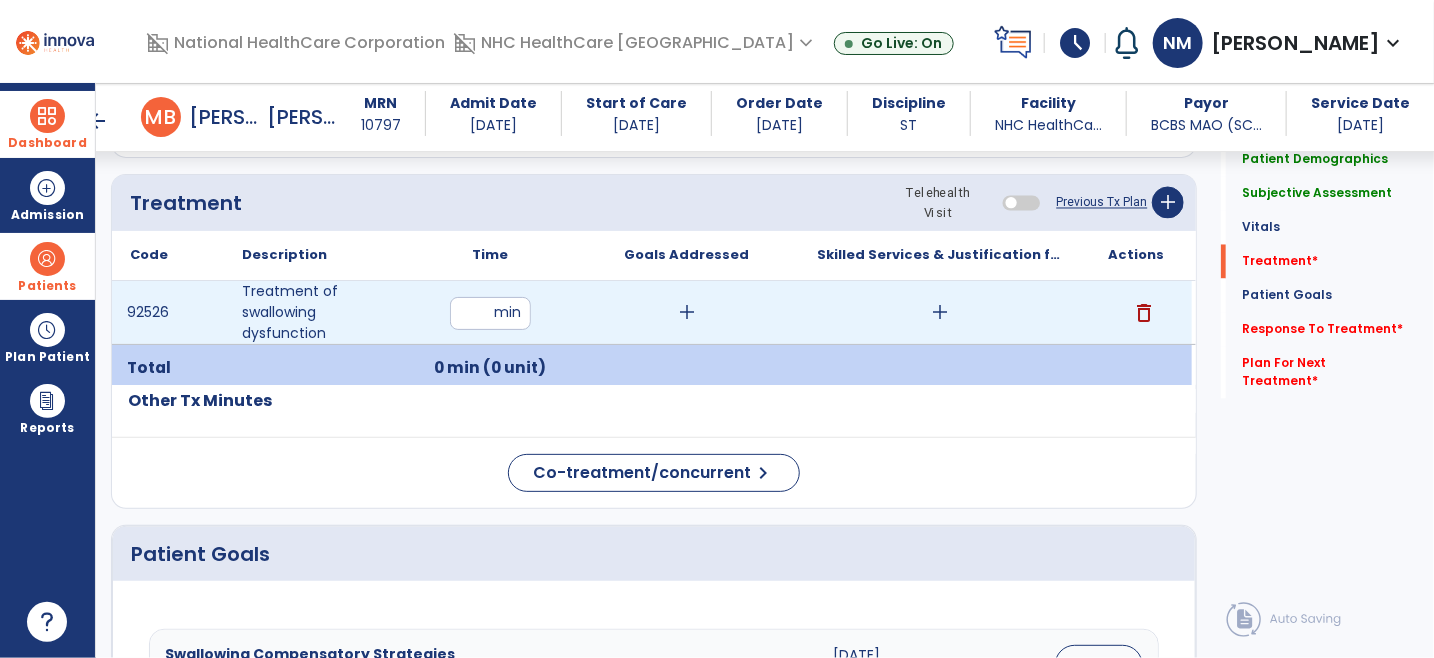 type on "**" 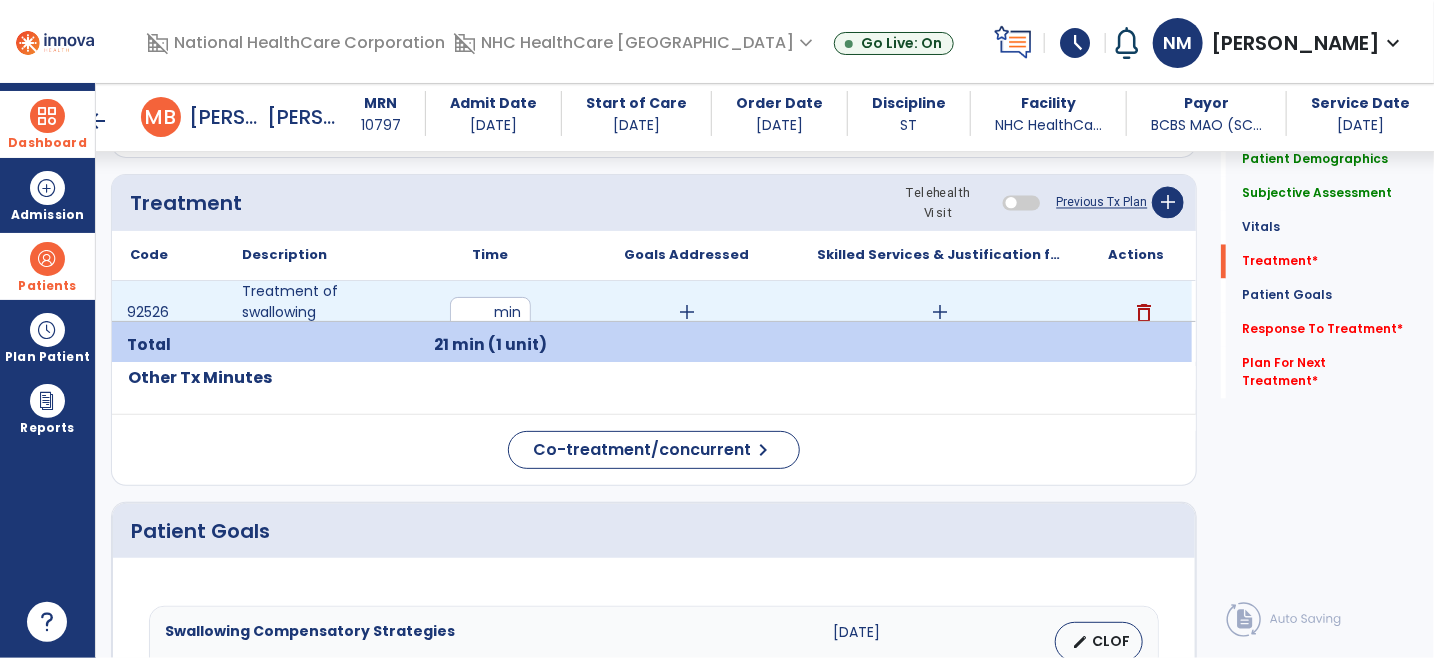 click on "add" at bounding box center [687, 312] 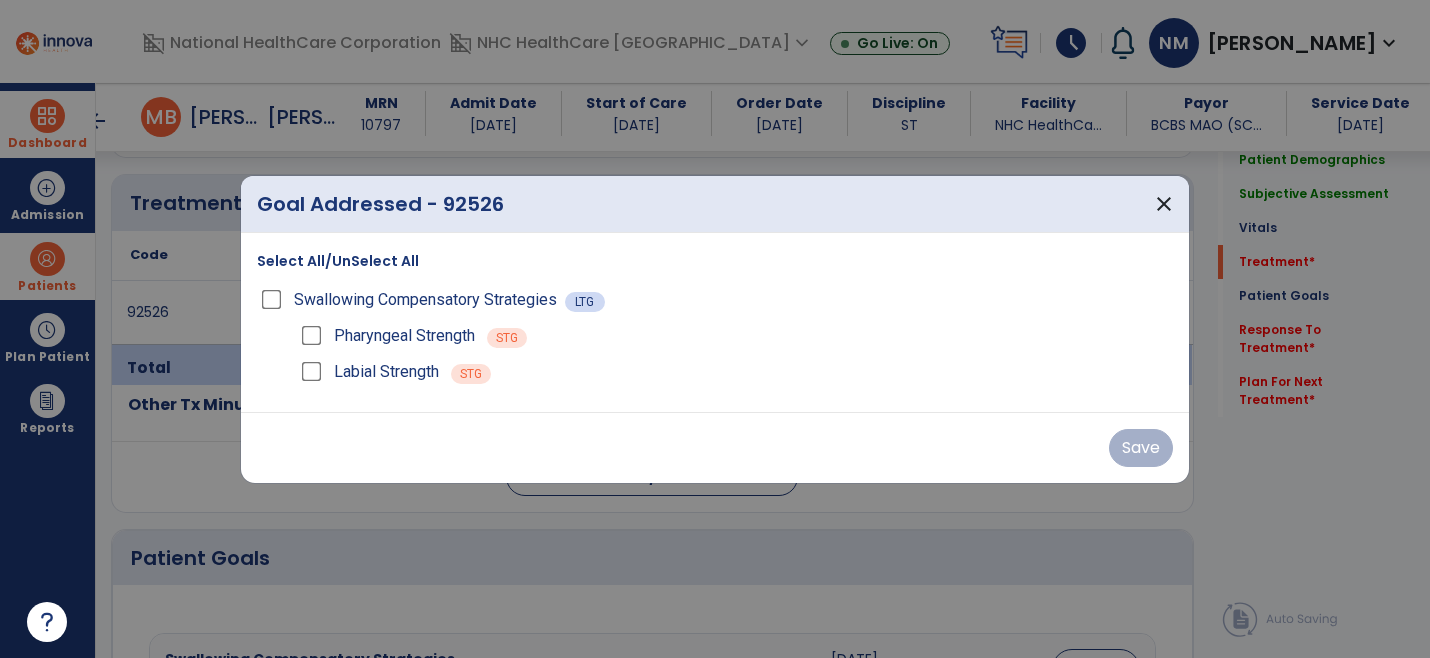 scroll, scrollTop: 1555, scrollLeft: 0, axis: vertical 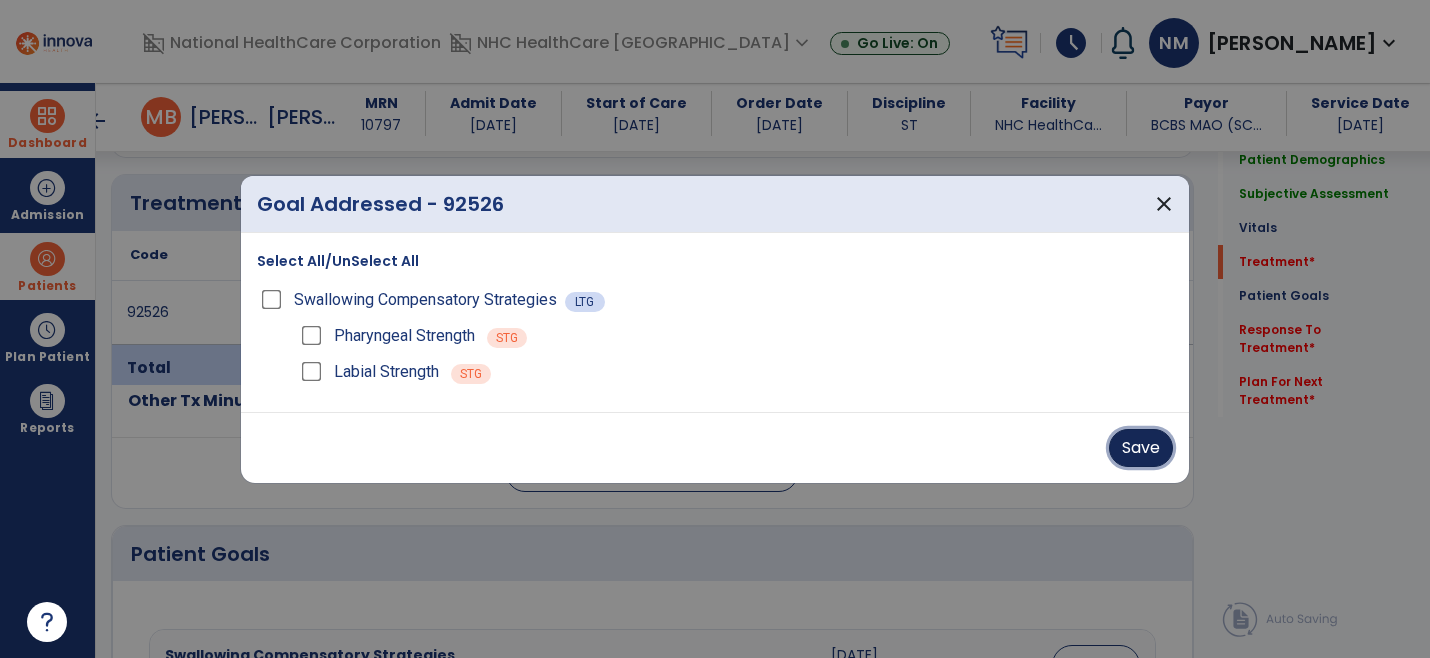click on "Save" at bounding box center (1141, 448) 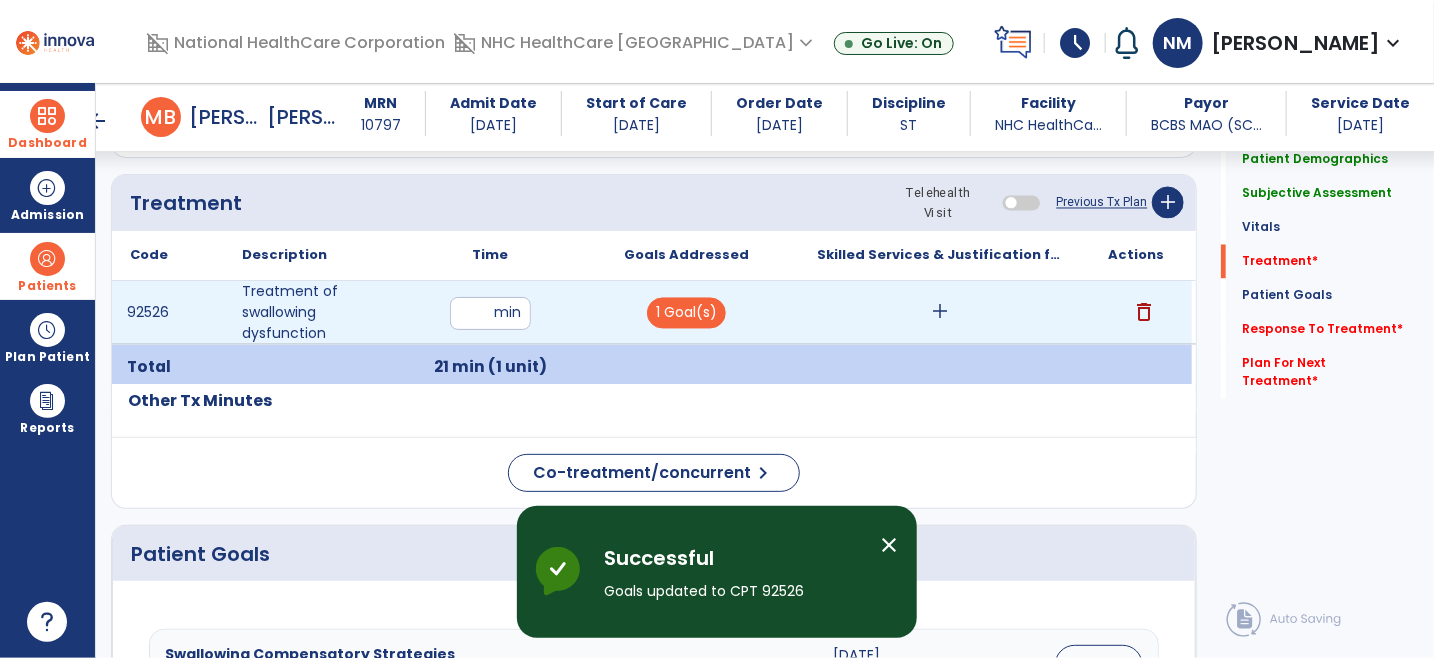 click on "add" at bounding box center [940, 312] 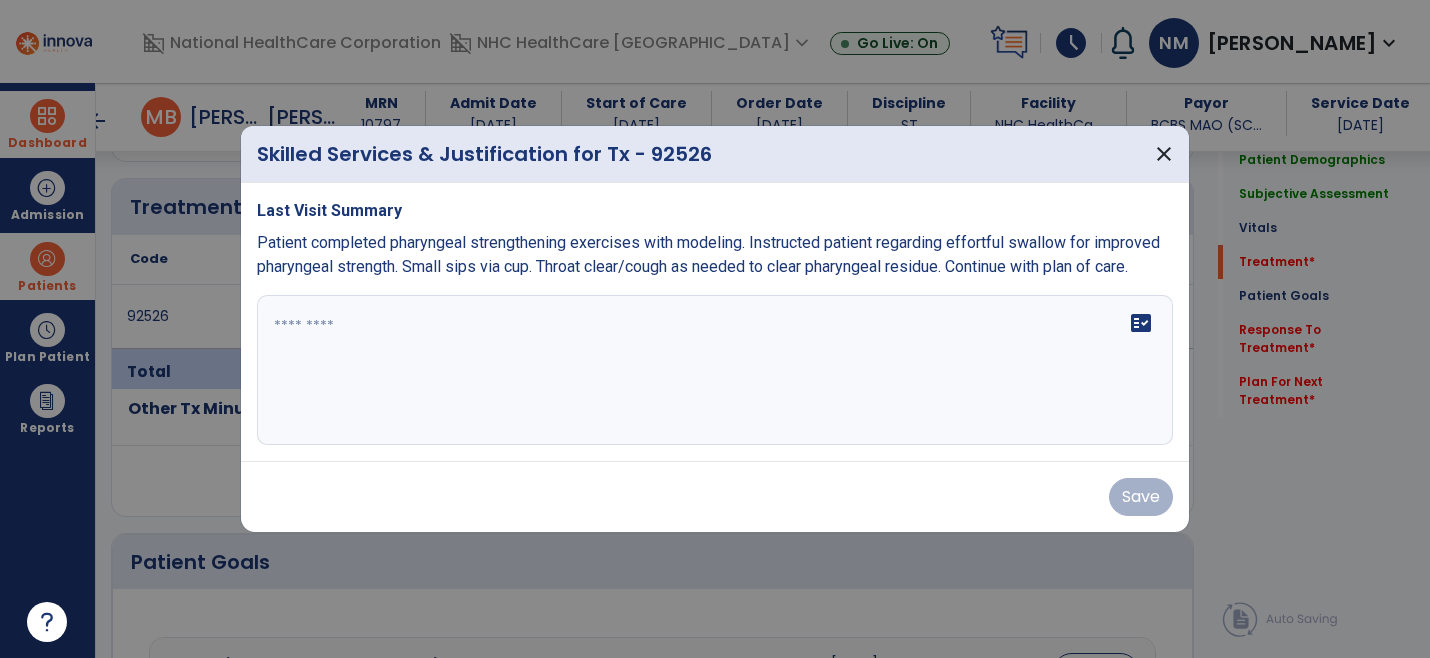 scroll, scrollTop: 1555, scrollLeft: 0, axis: vertical 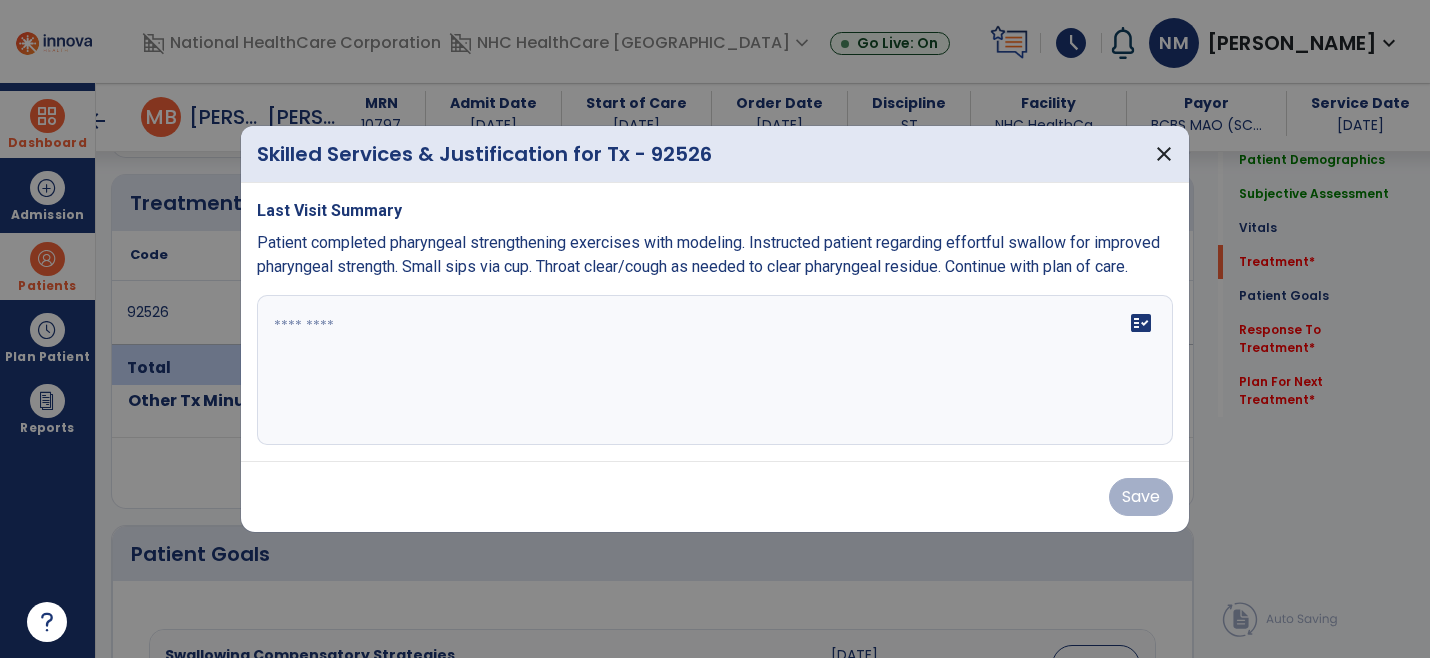 click on "fact_check" at bounding box center (715, 370) 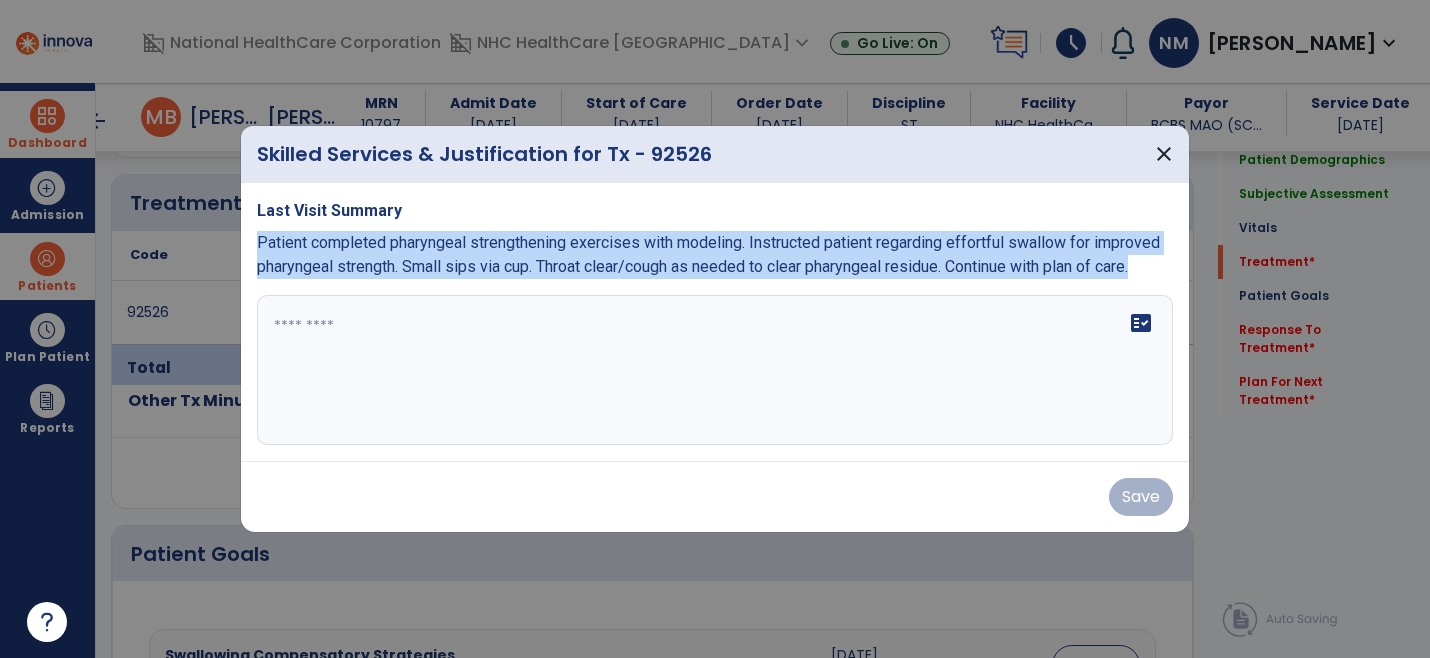 drag, startPoint x: 248, startPoint y: 238, endPoint x: 911, endPoint y: 284, distance: 664.5939 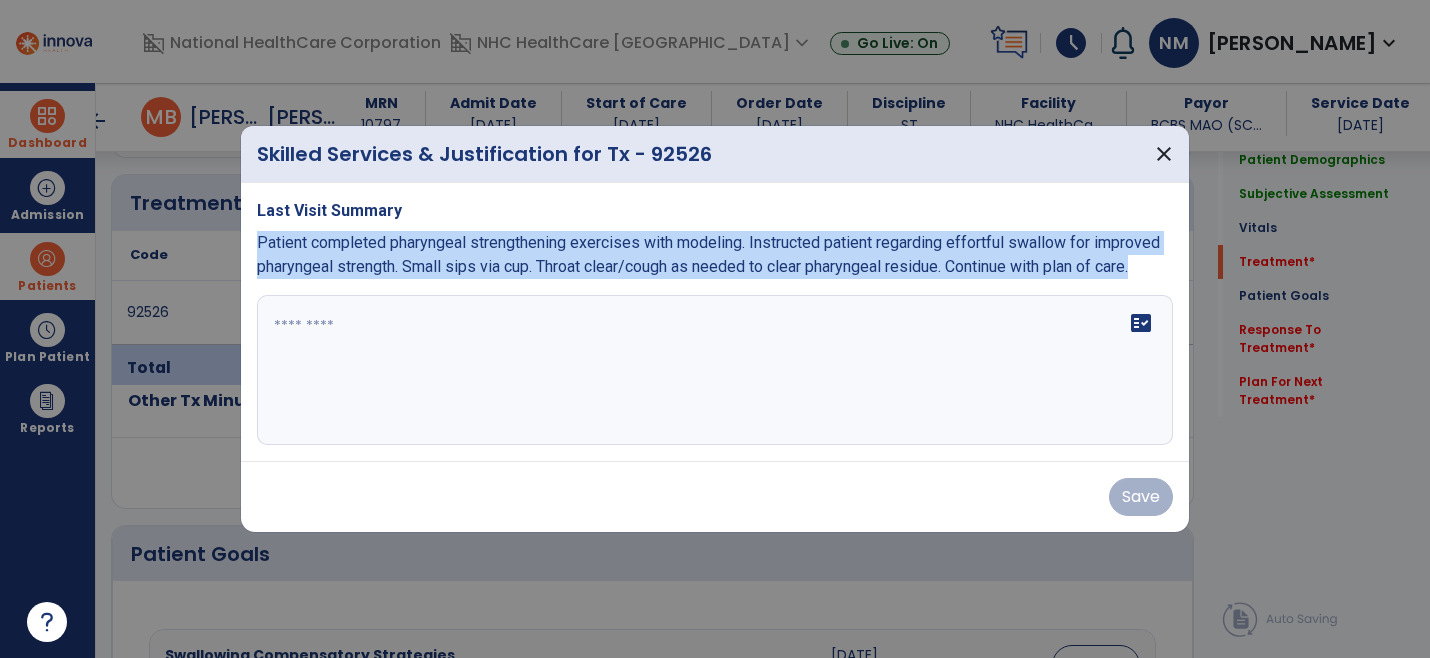 click on "Last Visit Summary Patient completed pharyngeal strengthening exercises with modeling.  Instructed patient regarding effortful swallow for improved pharyngeal strength.  Small sips via cup.  Throat clear/cough as needed to clear pharyngeal residue.  Continue with plan of care.
fact_check" at bounding box center (715, 322) 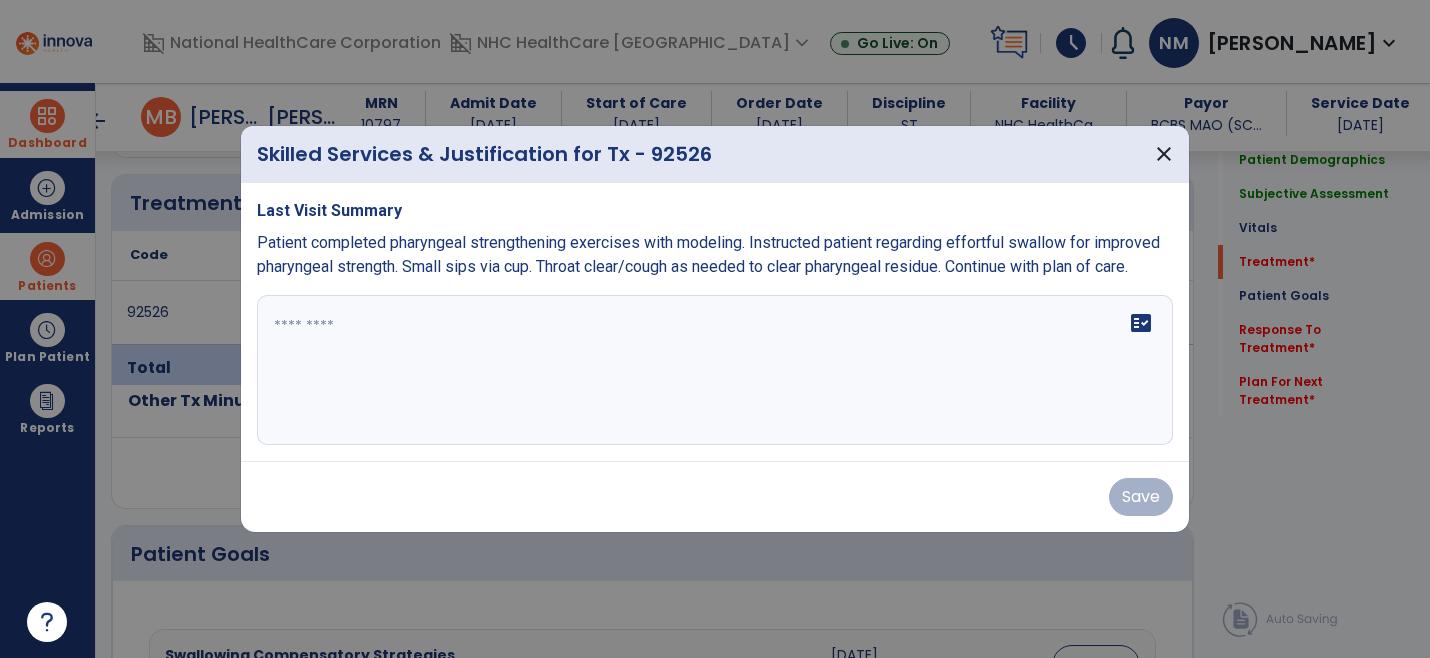 click at bounding box center [715, 370] 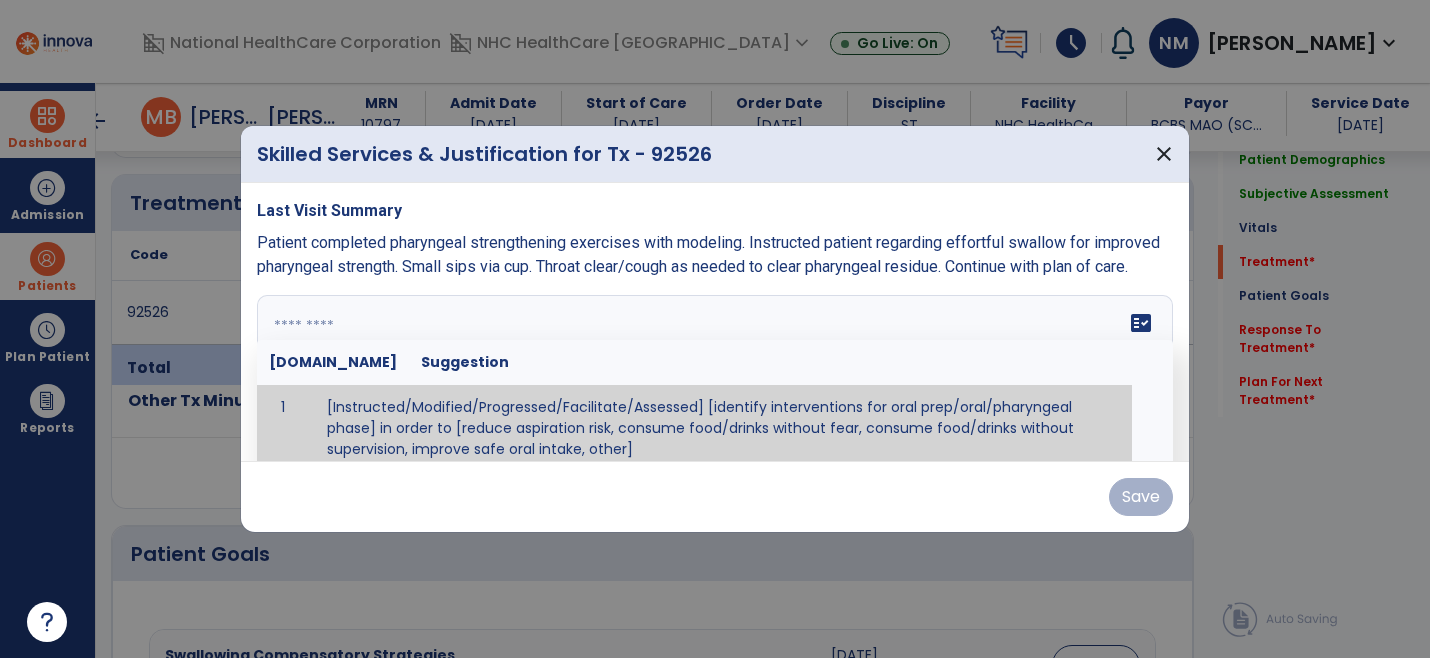 scroll, scrollTop: 11, scrollLeft: 0, axis: vertical 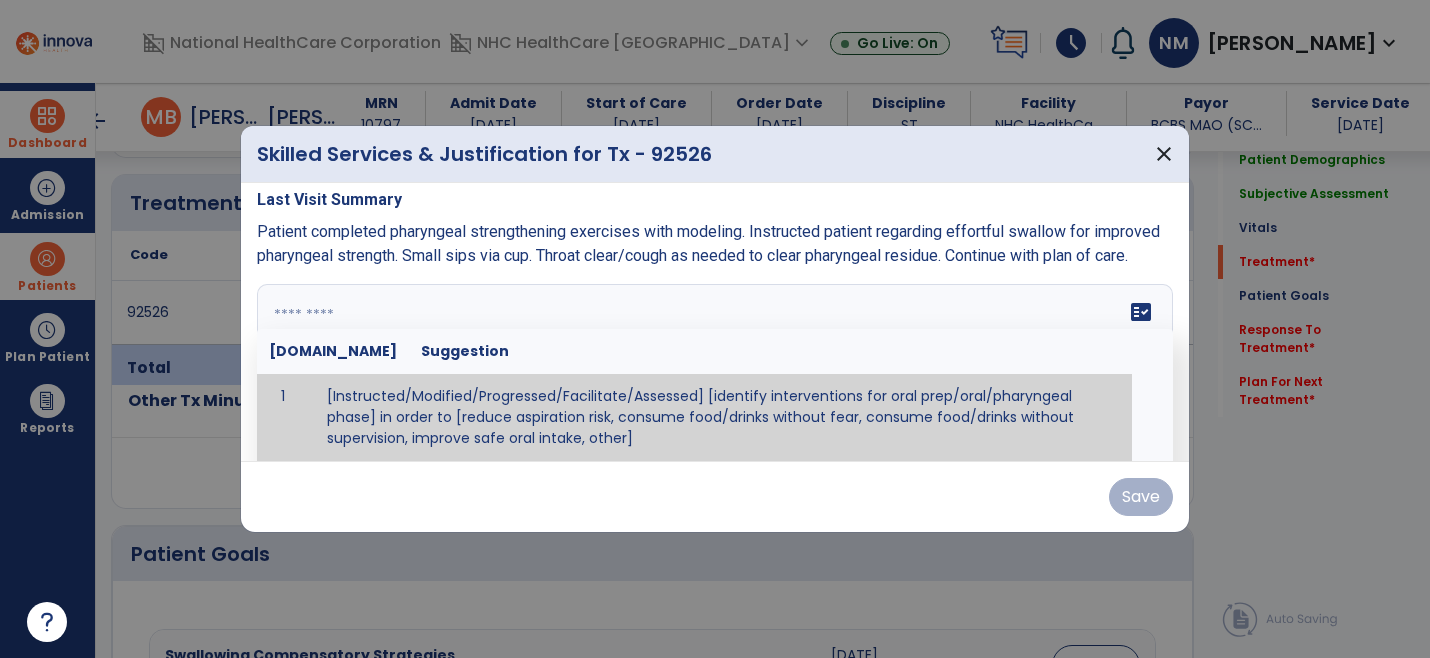 paste on "**********" 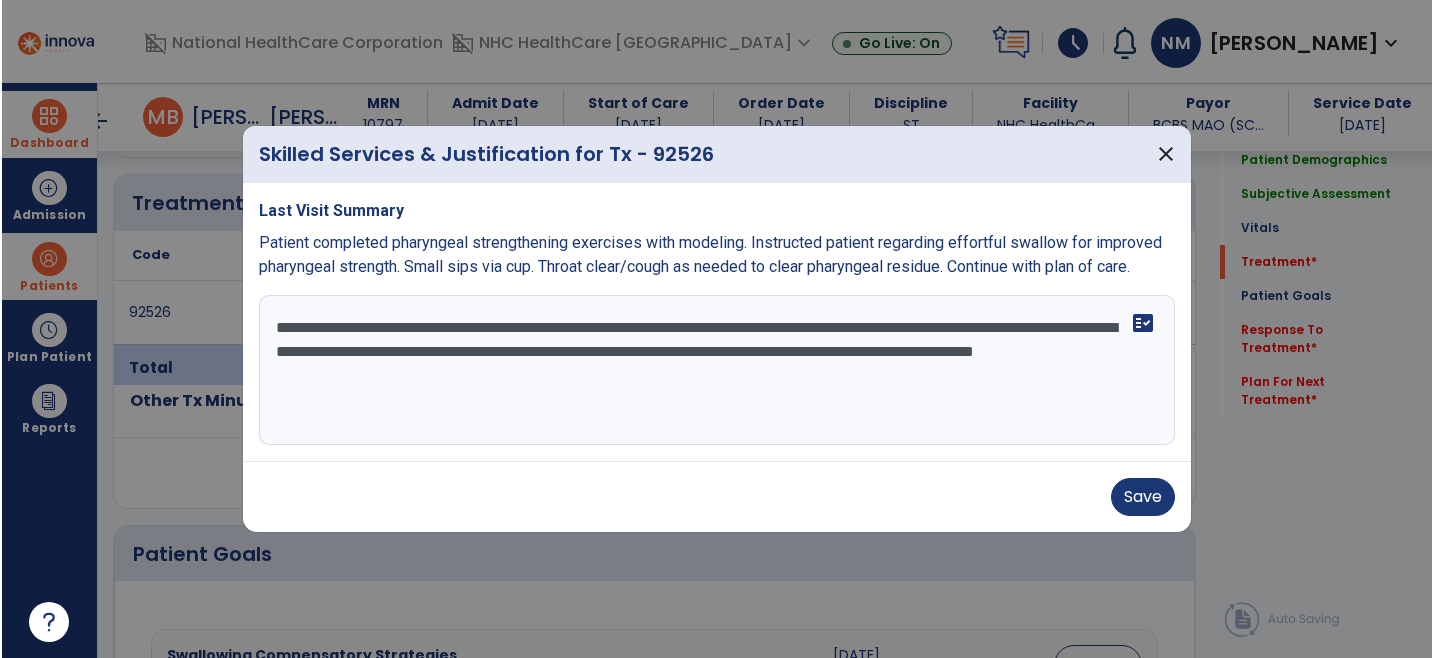 scroll, scrollTop: 0, scrollLeft: 0, axis: both 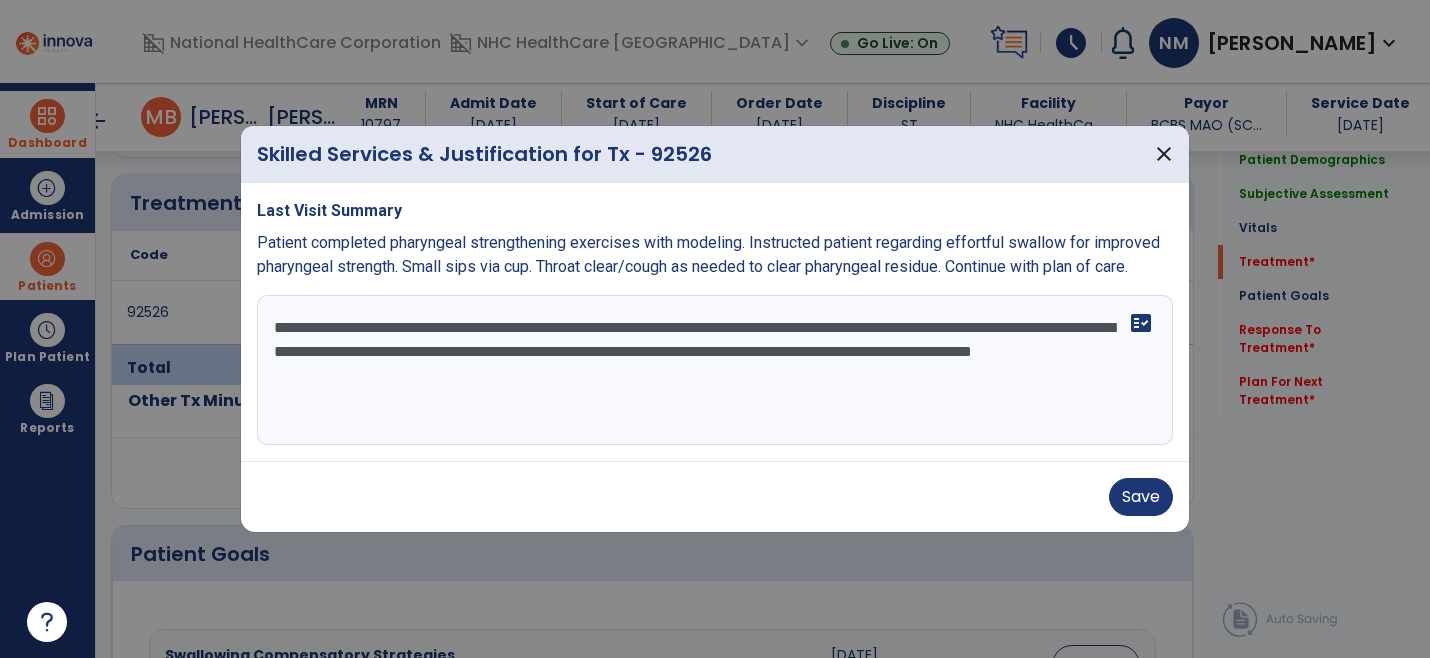 click on "**********" at bounding box center [715, 370] 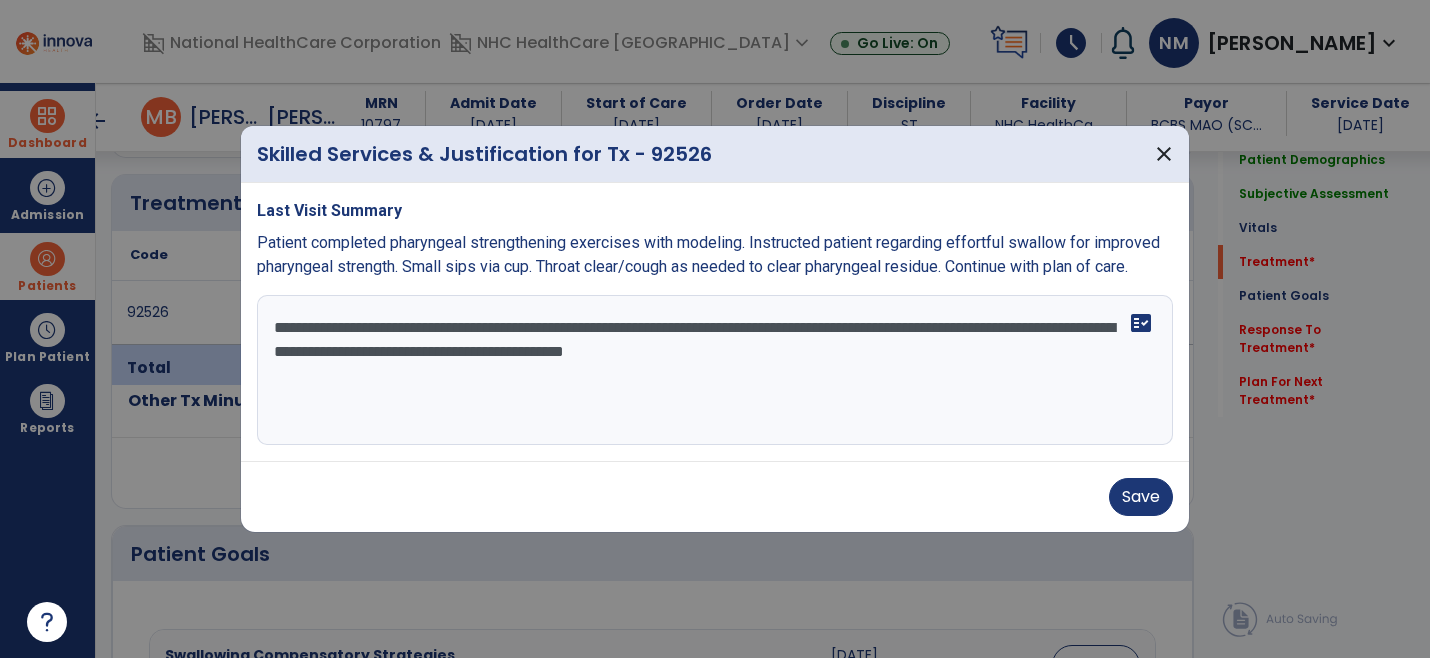 click on "**********" at bounding box center [715, 370] 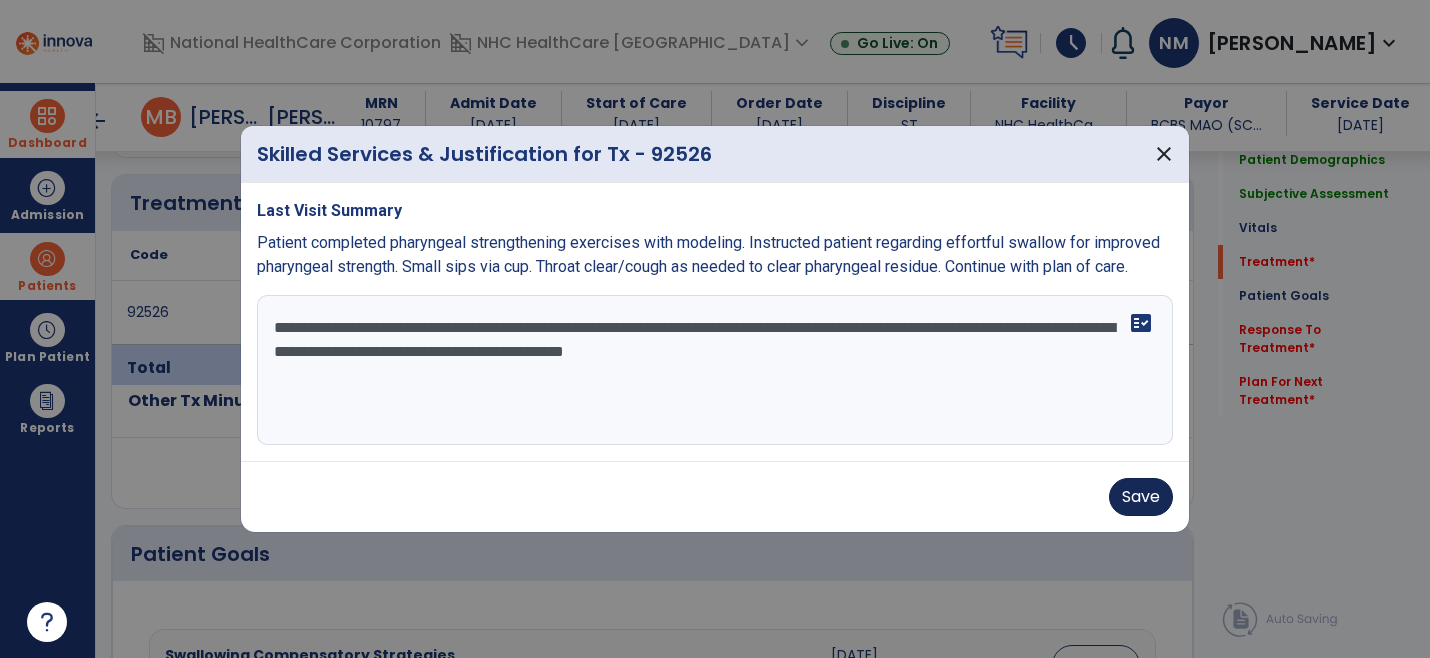 type on "**********" 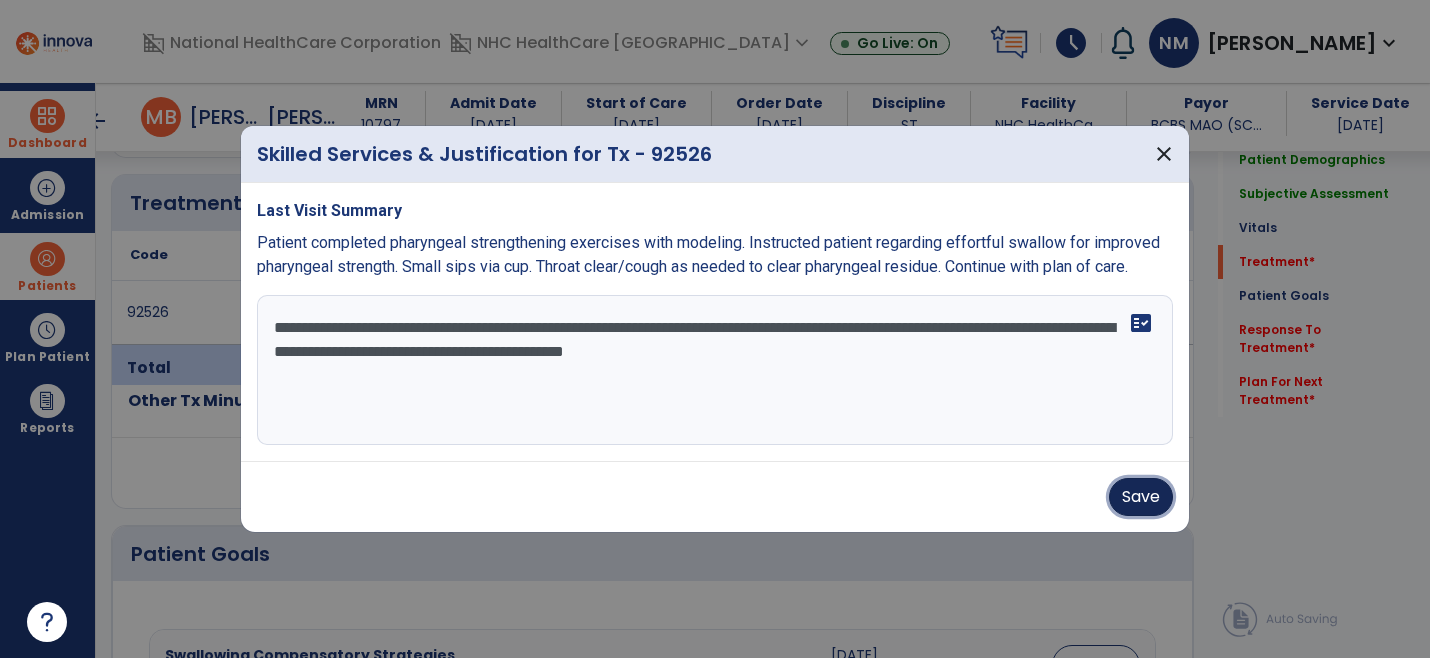 click on "Save" at bounding box center (1141, 497) 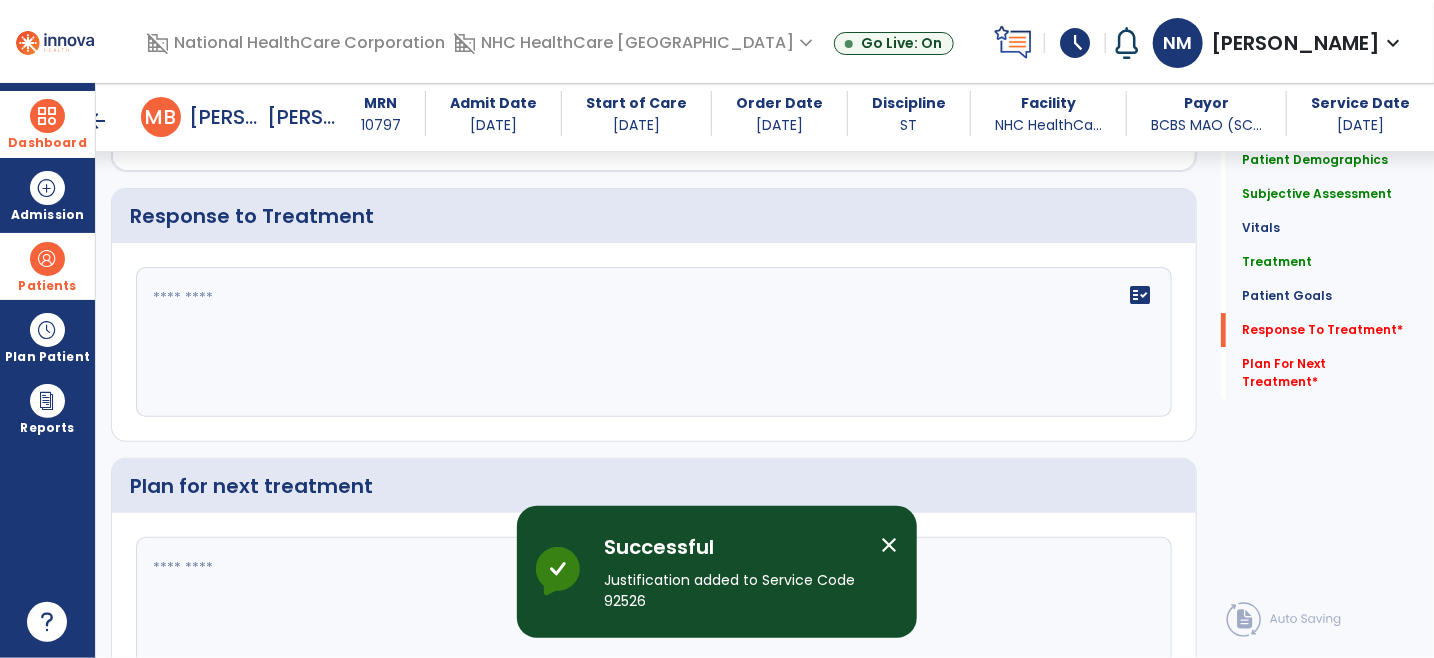 scroll, scrollTop: 2666, scrollLeft: 0, axis: vertical 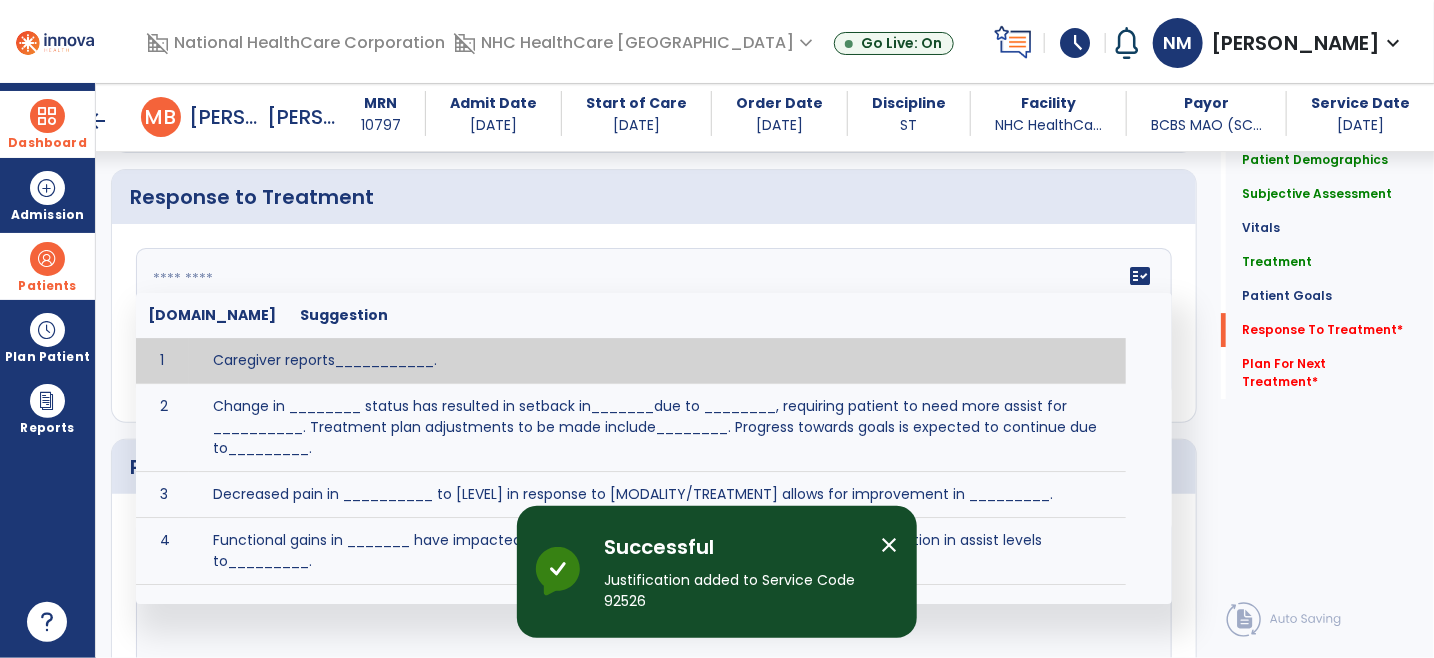 click on "fact_check  [DOMAIN_NAME] Suggestion 1 Caregiver reports___________. 2 Change in ________ status has resulted in setback in_______due to ________, requiring patient to need more assist for __________.   Treatment plan adjustments to be made include________.  Progress towards goals is expected to continue due to_________. 3 Decreased pain in __________ to [LEVEL] in response to [MODALITY/TREATMENT] allows for improvement in _________. 4 Functional gains in _______ have impacted the patient's ability to perform_________ with a reduction in assist levels to_________. 5 Functional progress this week has been significant due to__________. 6 Gains in ________ have improved the patient's ability to perform ______with decreased levels of assist to___________. 7 Improvement in ________allows patient to tolerate higher levels of challenges in_________. 8 Pain in [AREA] has decreased to [LEVEL] in response to [TREATMENT/MODALITY], allowing fore ease in completing__________. 9 10 11 12 13 14 15 16 17 18 19 20 21" 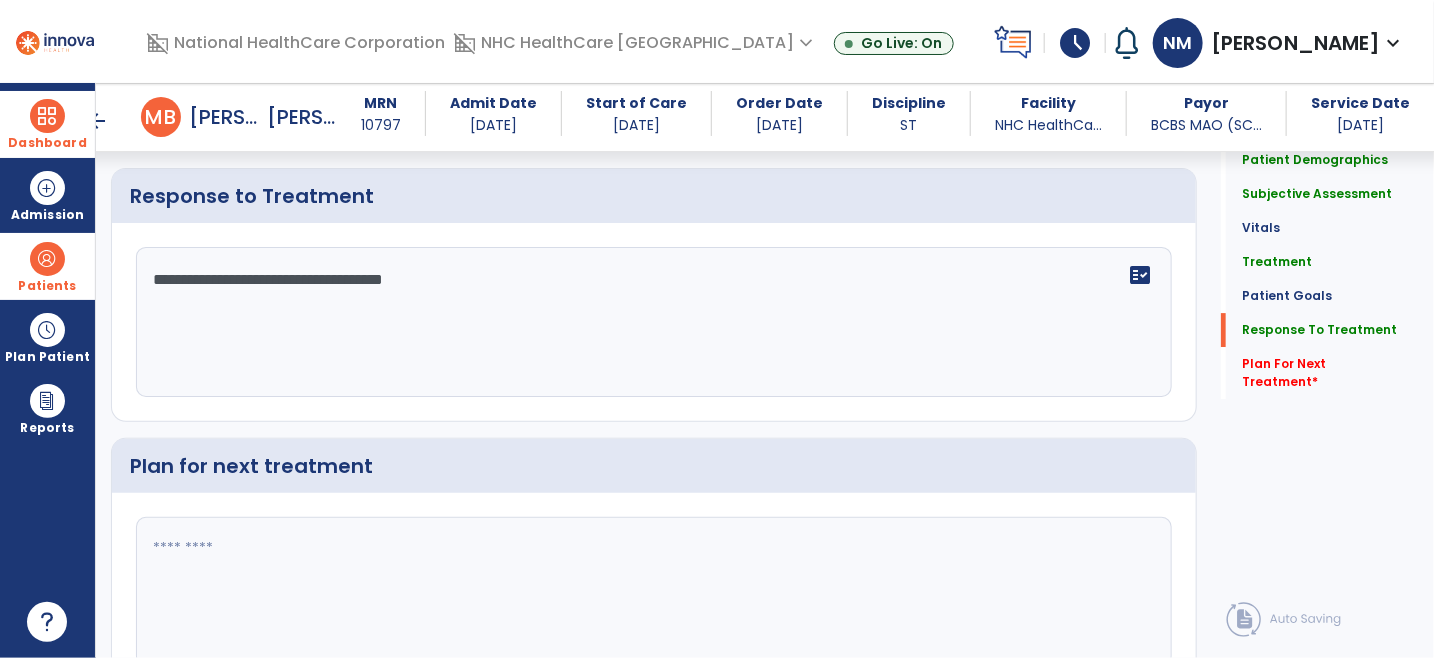 scroll, scrollTop: 2770, scrollLeft: 0, axis: vertical 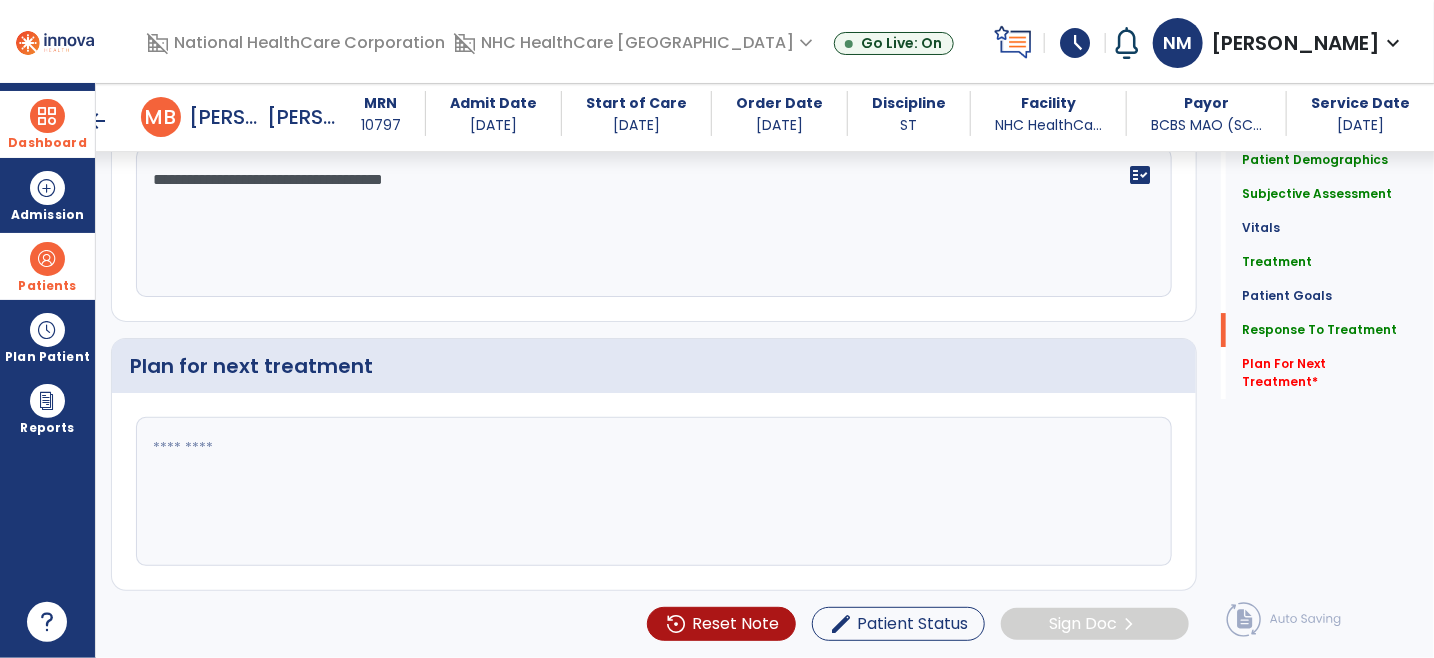 type on "**********" 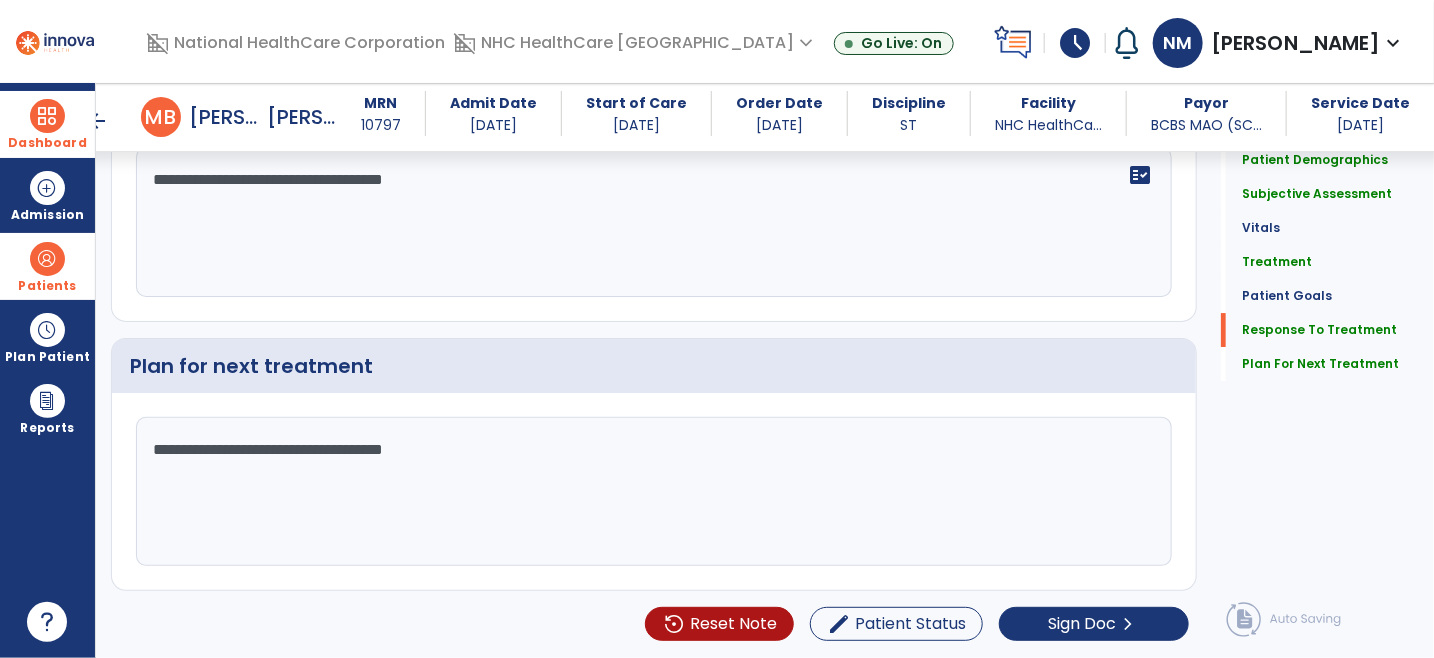 scroll, scrollTop: 2770, scrollLeft: 0, axis: vertical 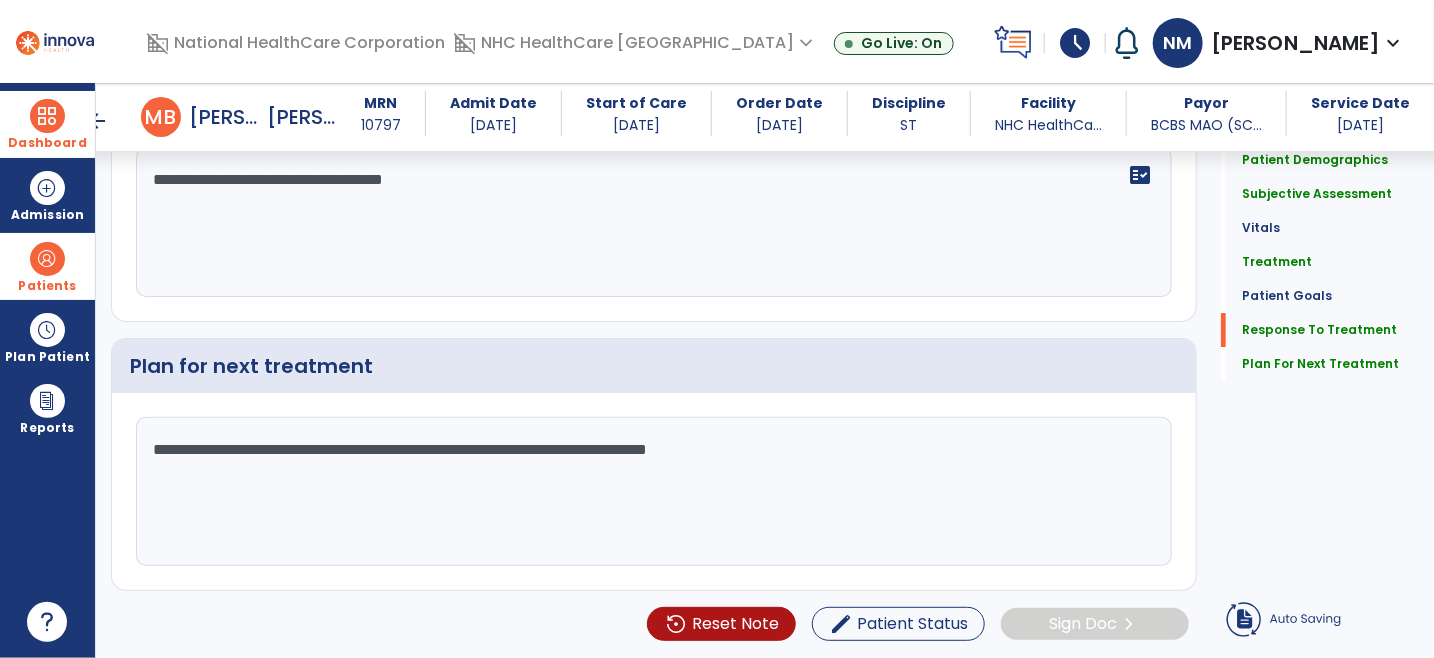 type on "**********" 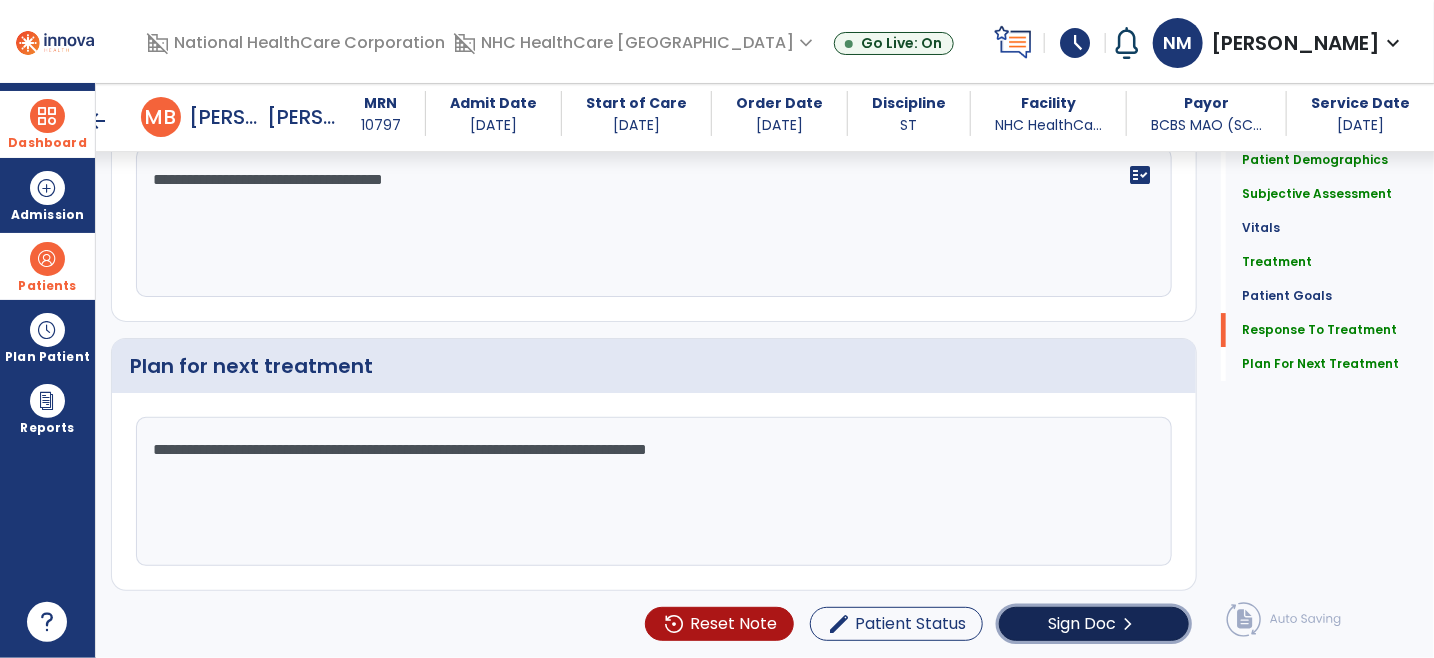 click on "Sign Doc" 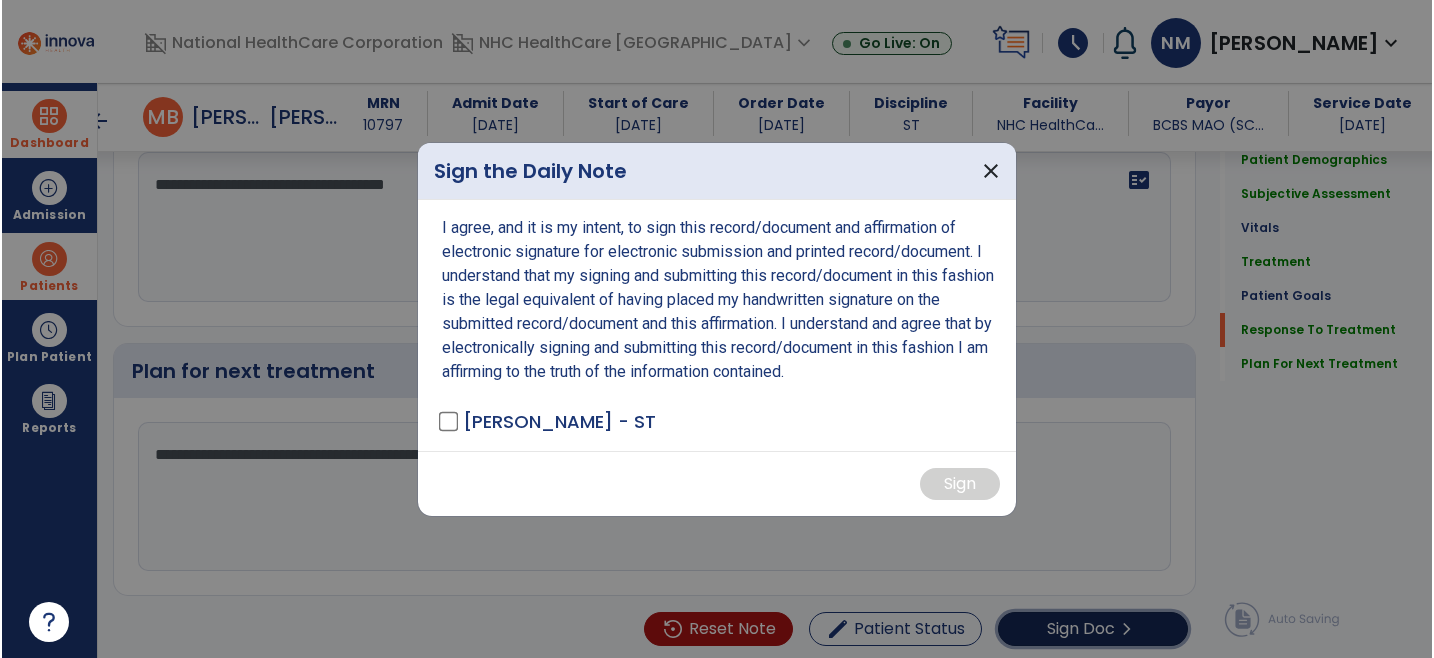 scroll, scrollTop: 2770, scrollLeft: 0, axis: vertical 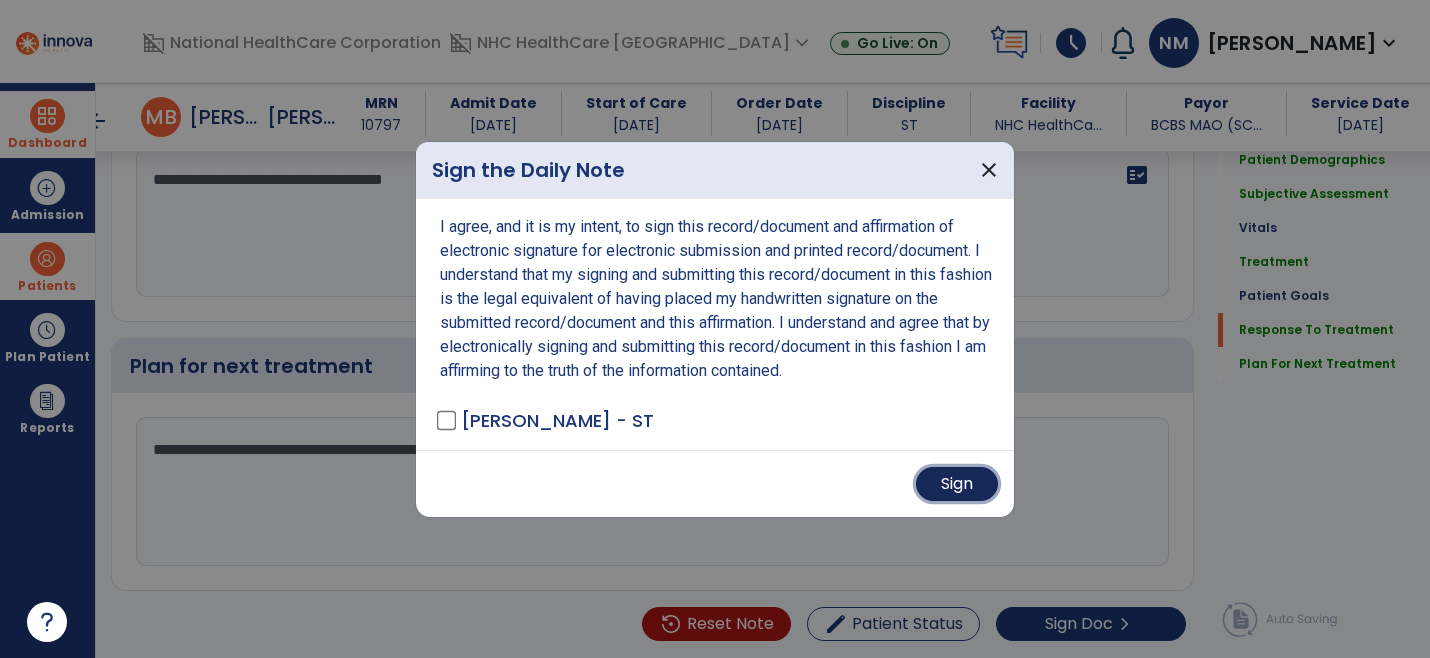 click on "Sign" at bounding box center (957, 484) 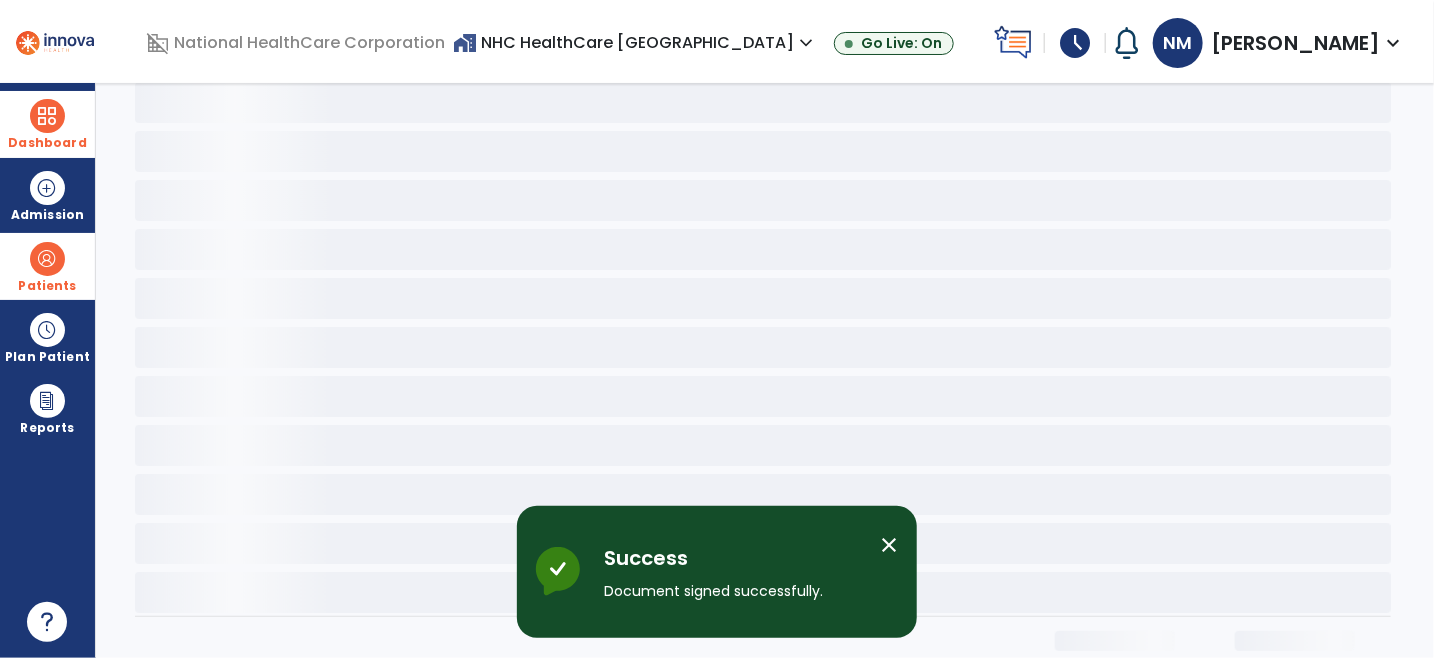 scroll, scrollTop: 0, scrollLeft: 0, axis: both 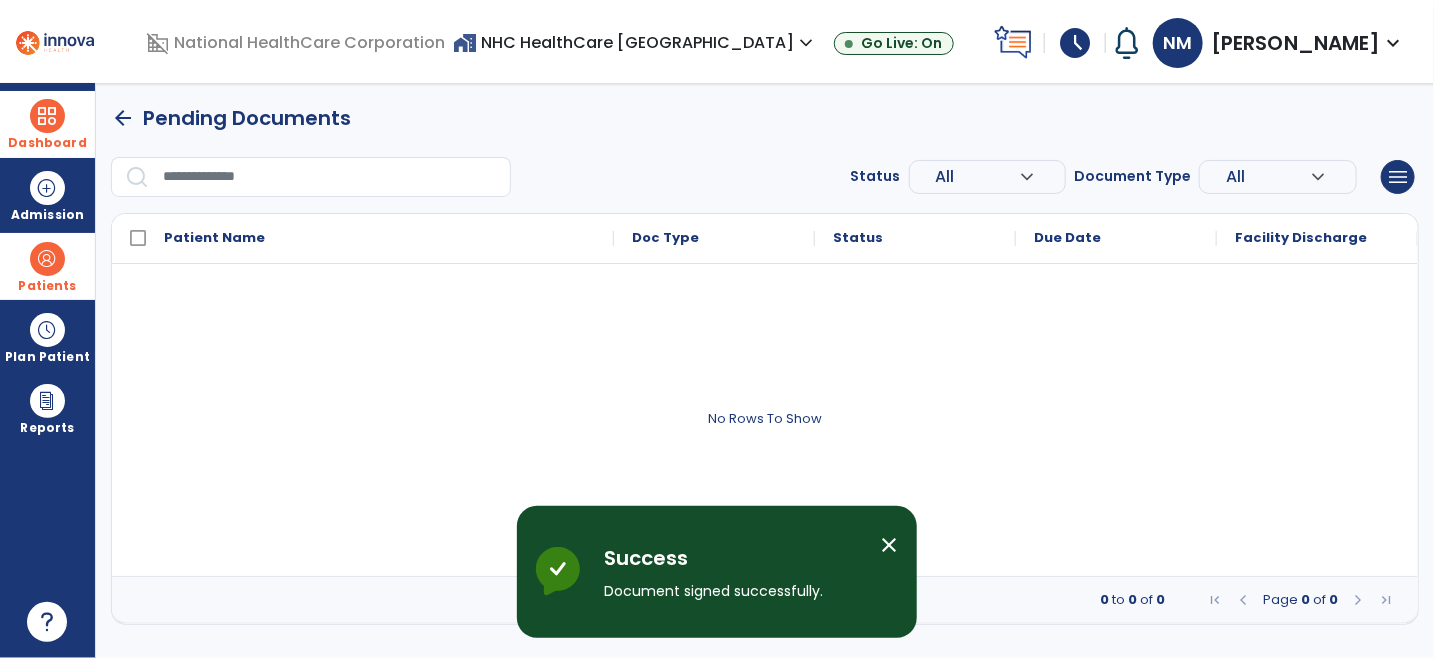 click on "Dashboard" at bounding box center [47, 143] 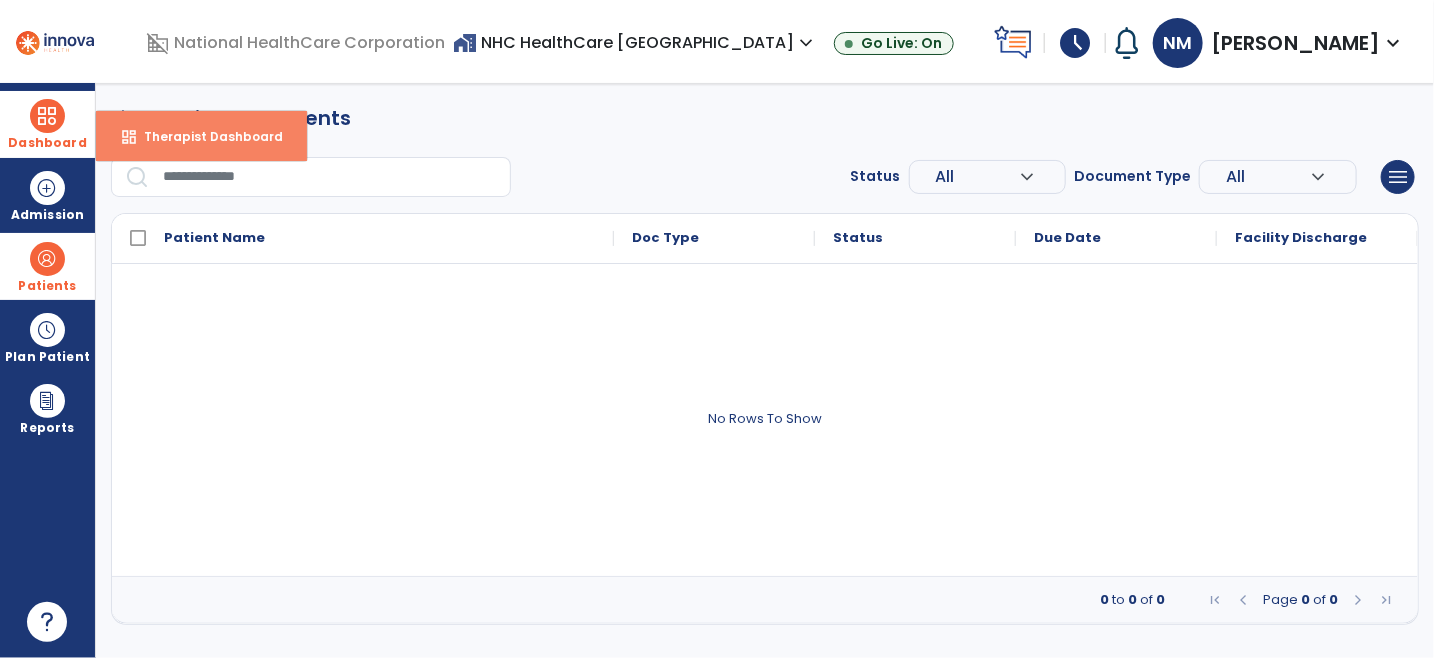 click on "Therapist Dashboard" at bounding box center (205, 136) 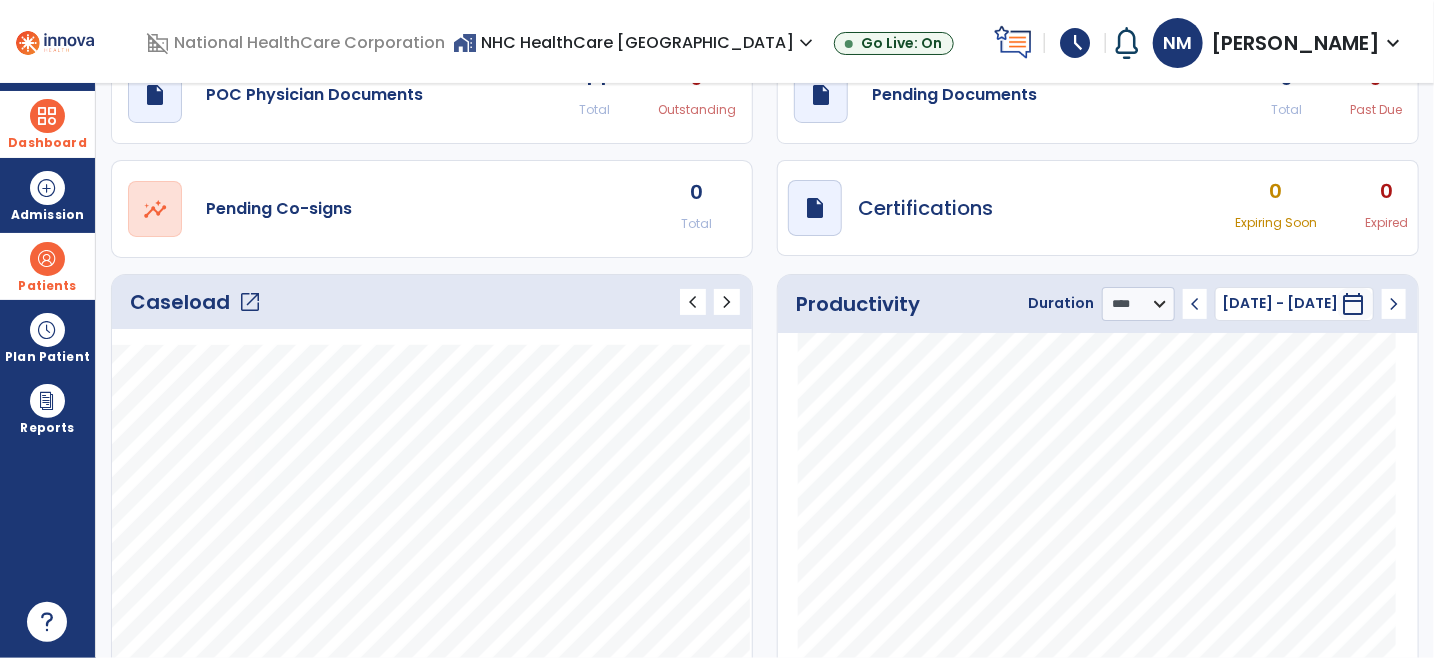 scroll, scrollTop: 222, scrollLeft: 0, axis: vertical 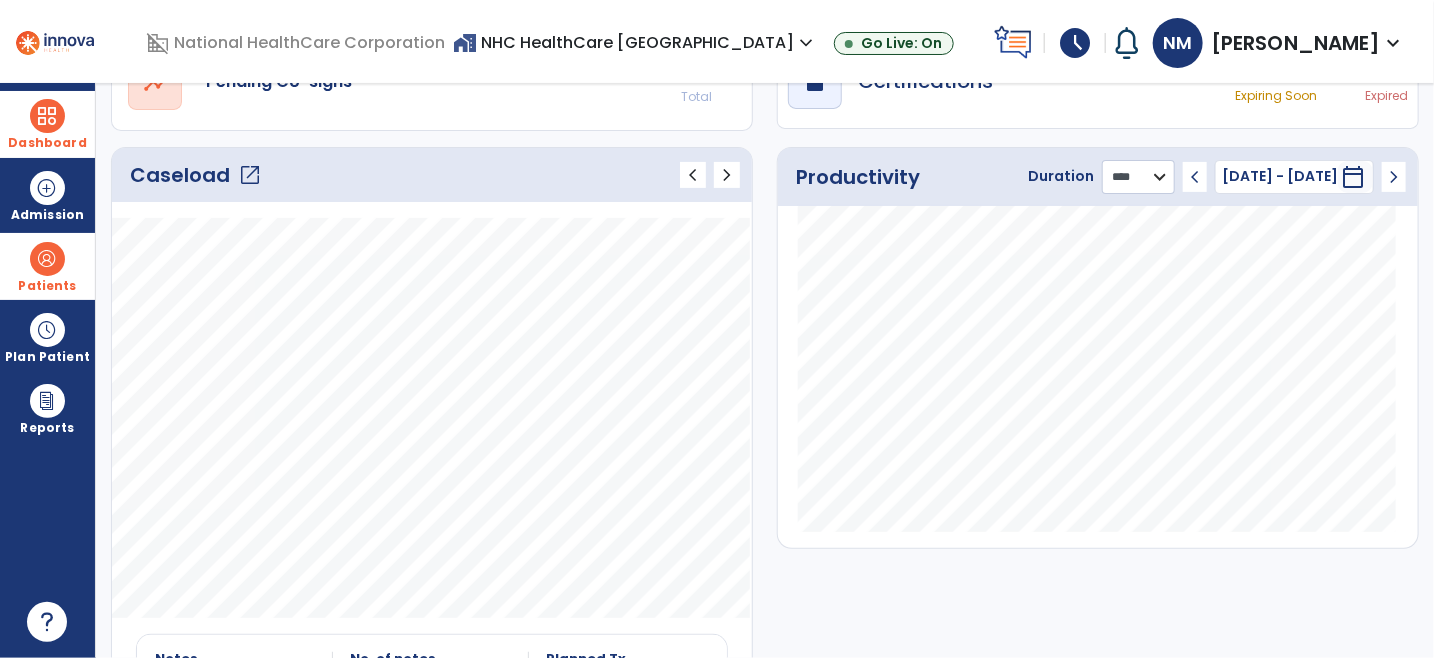 drag, startPoint x: 1097, startPoint y: 174, endPoint x: 1102, endPoint y: 190, distance: 16.763054 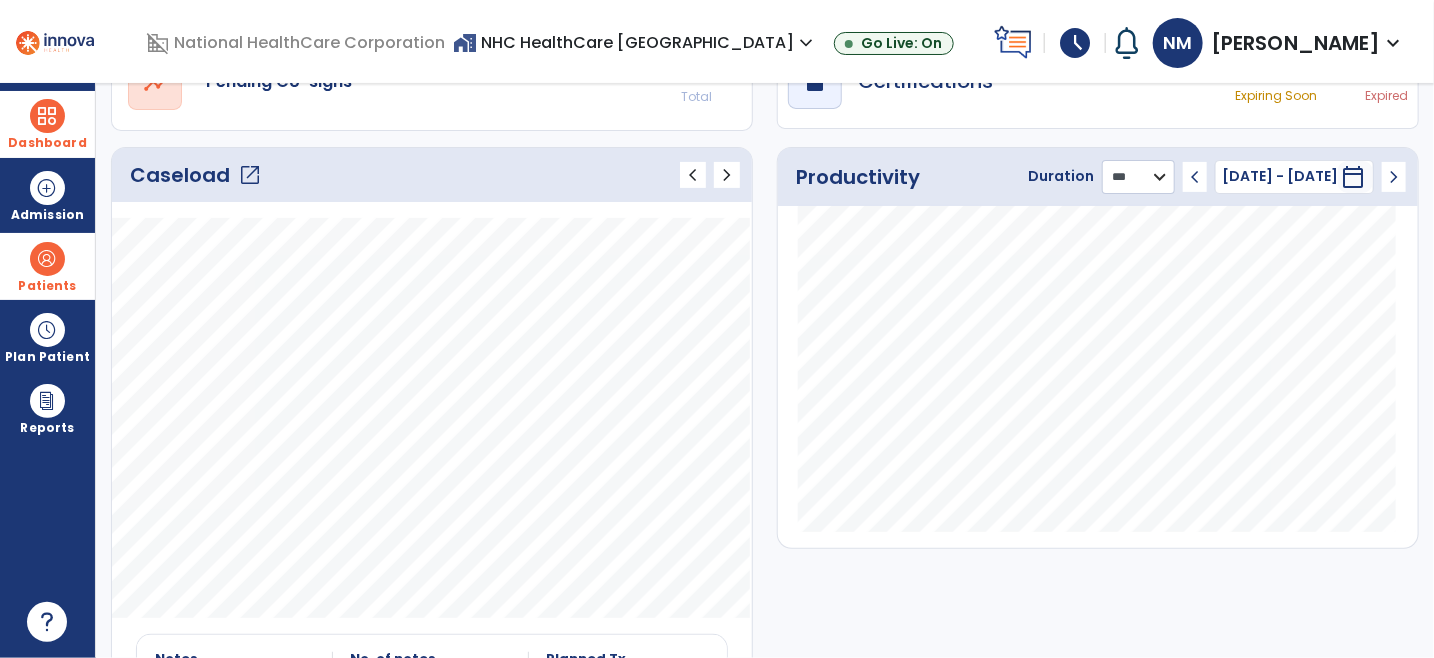 click on "******** **** ***" 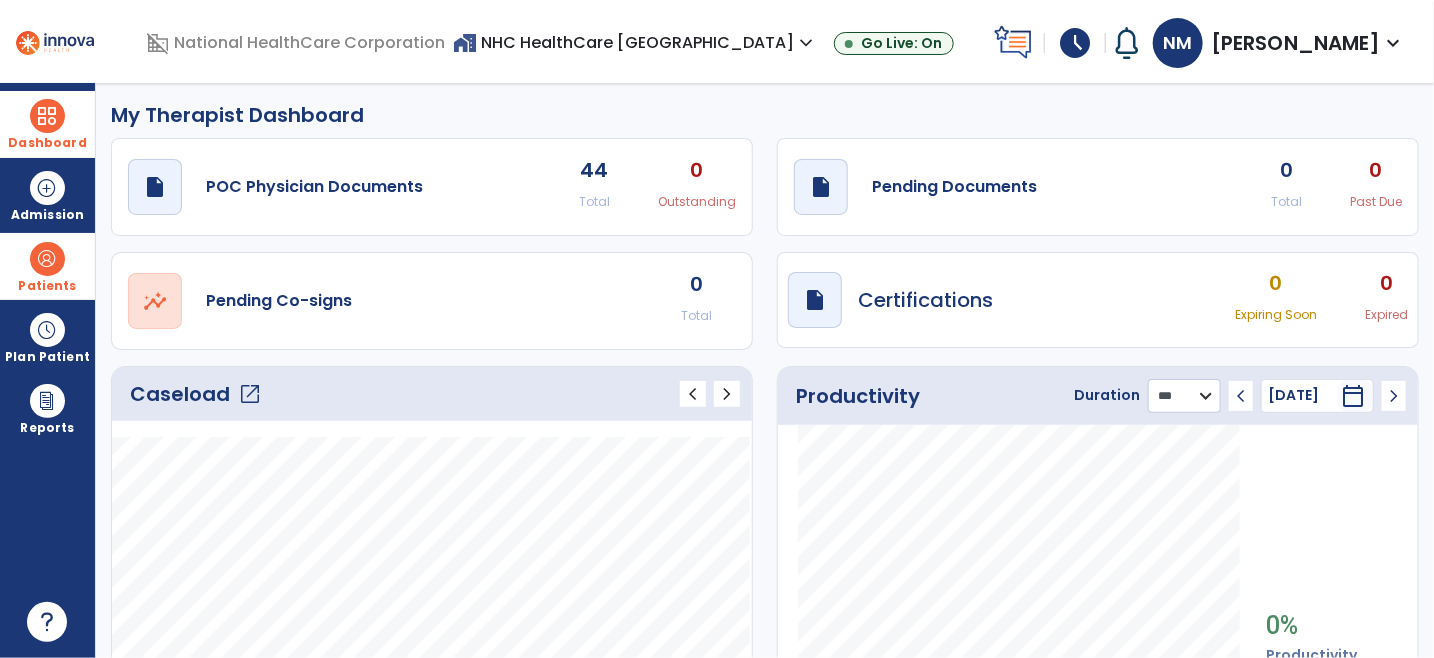 scroll, scrollTop: 0, scrollLeft: 0, axis: both 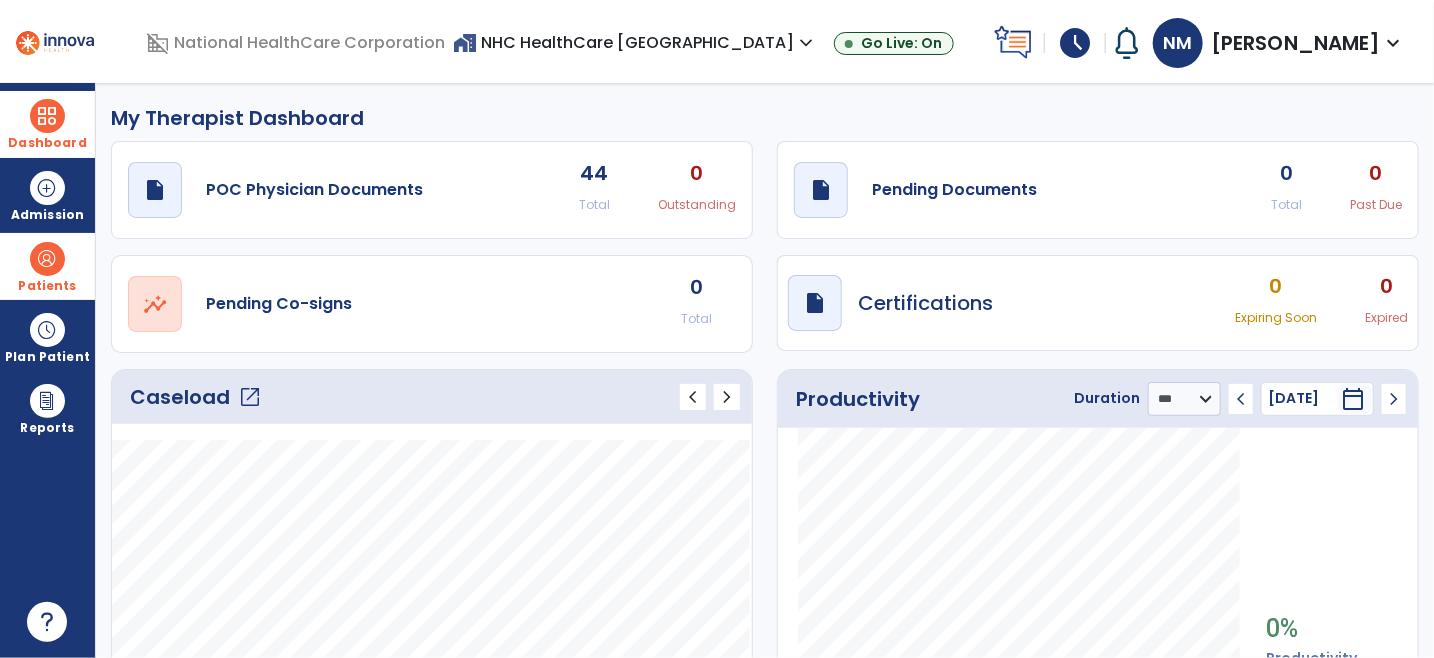 click on "schedule" at bounding box center (1075, 43) 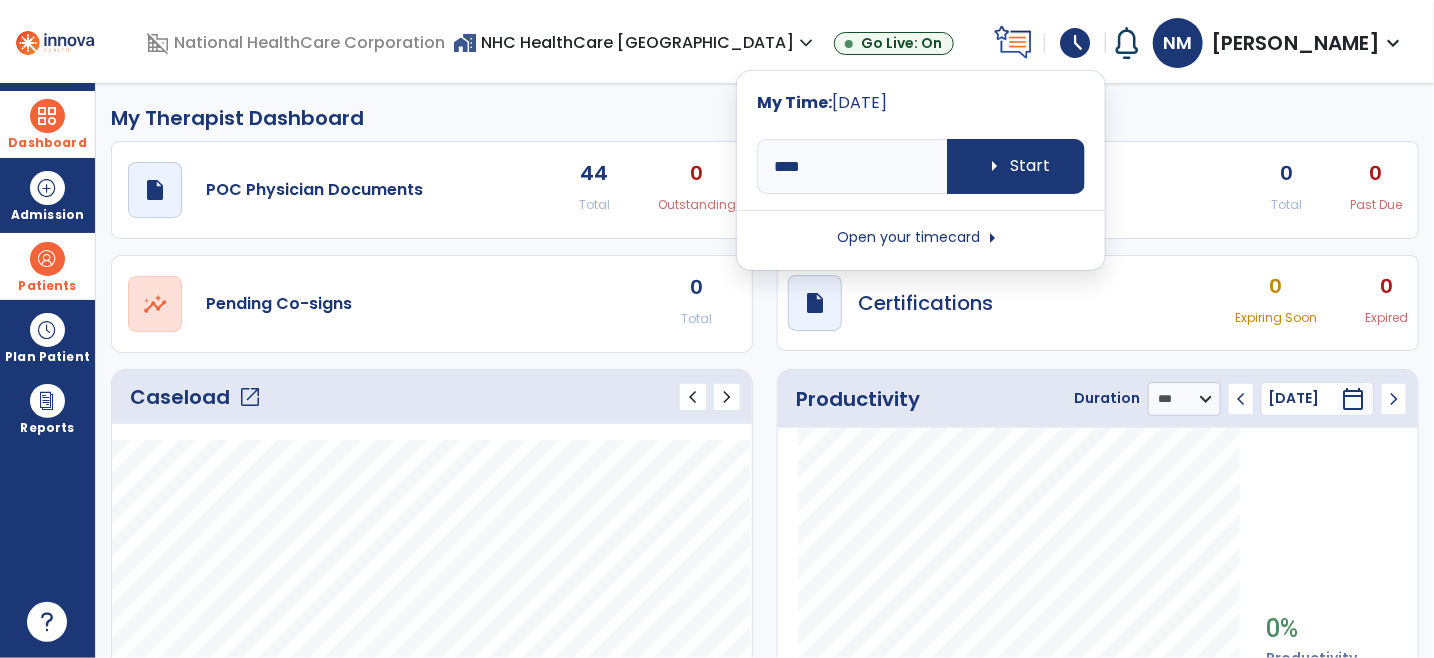 click on "Open your timecard  arrow_right" at bounding box center [921, 238] 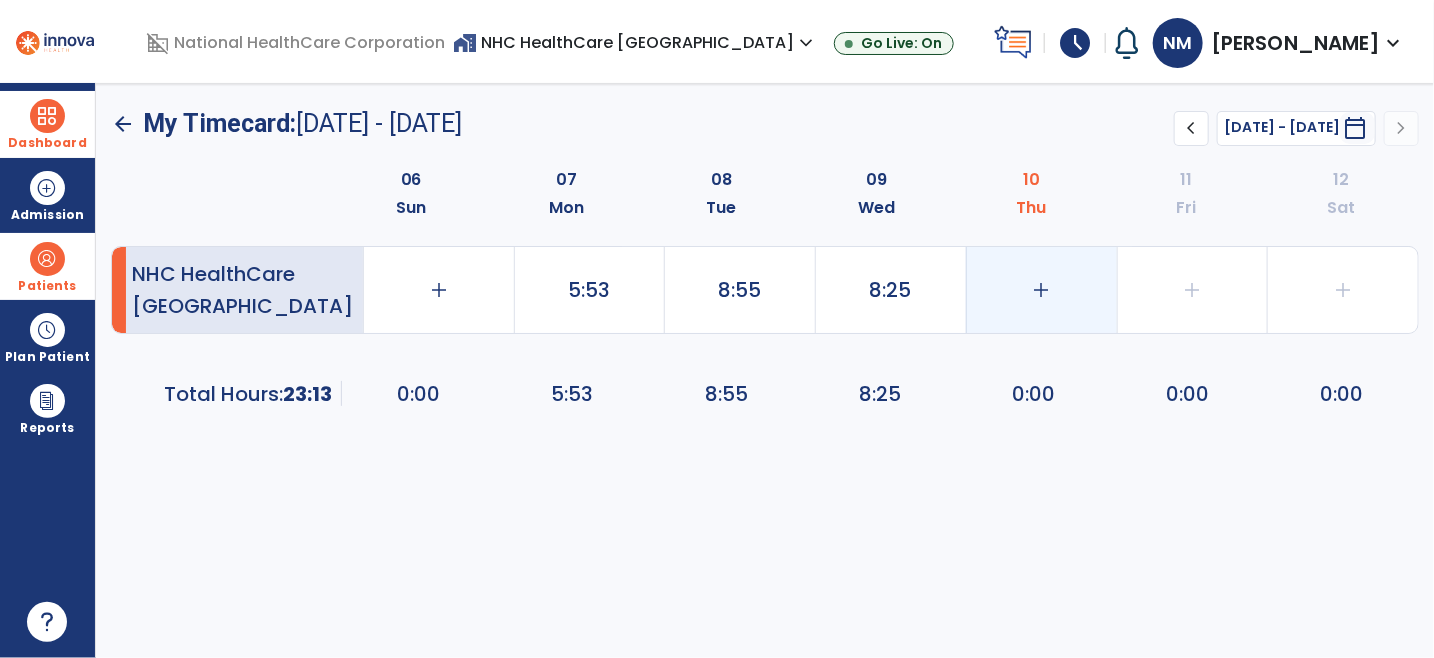 click on "add" 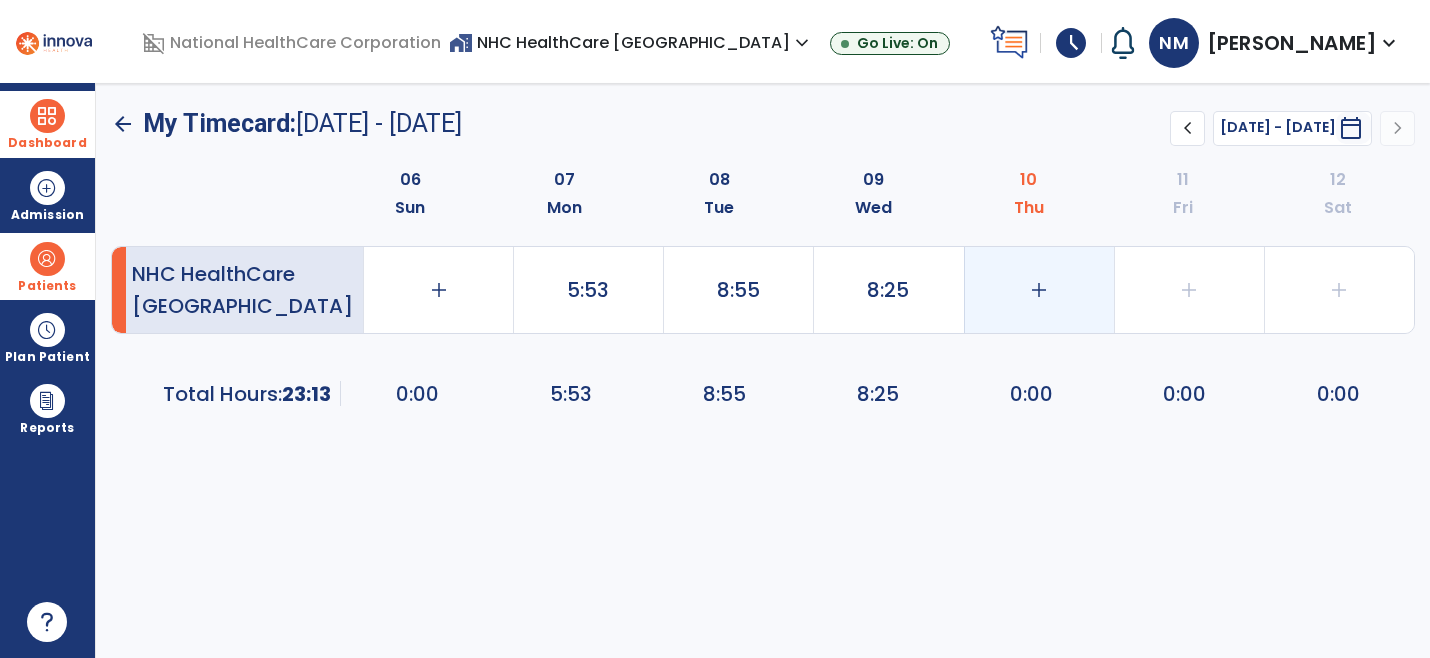 select on "**********" 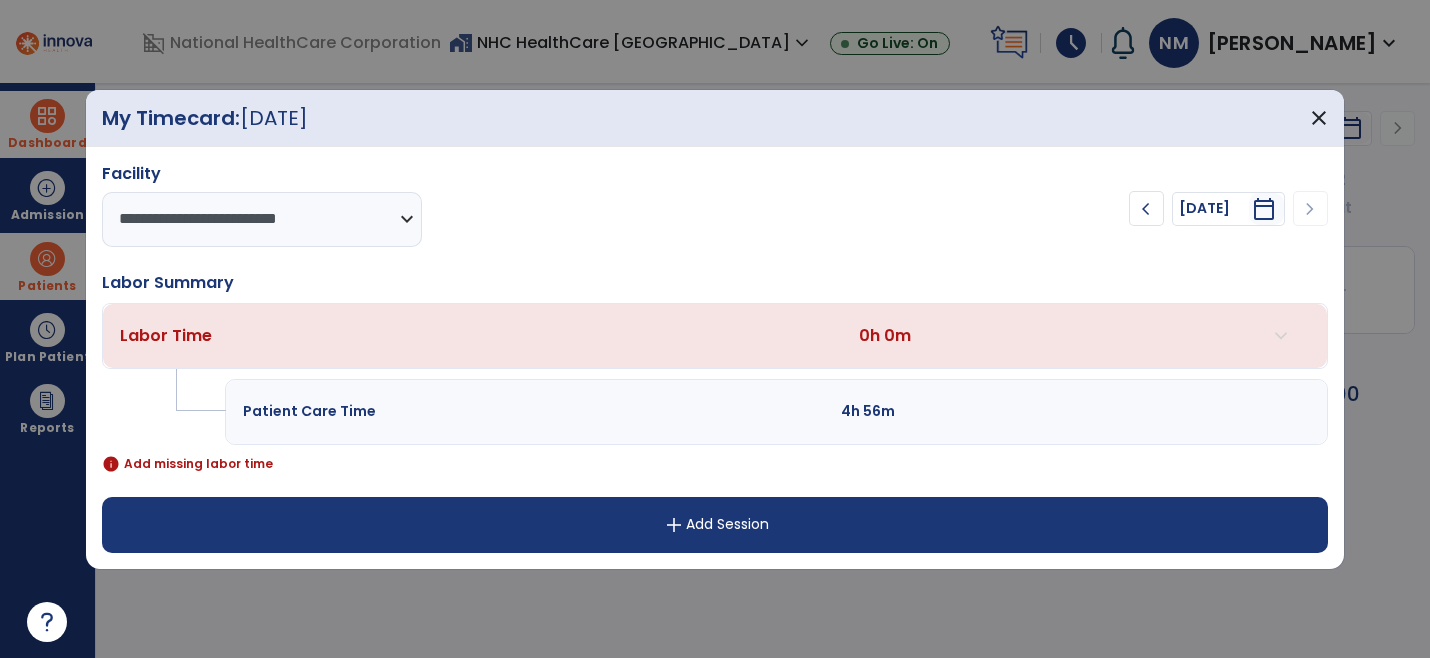 click on "add  Add Session" at bounding box center [715, 525] 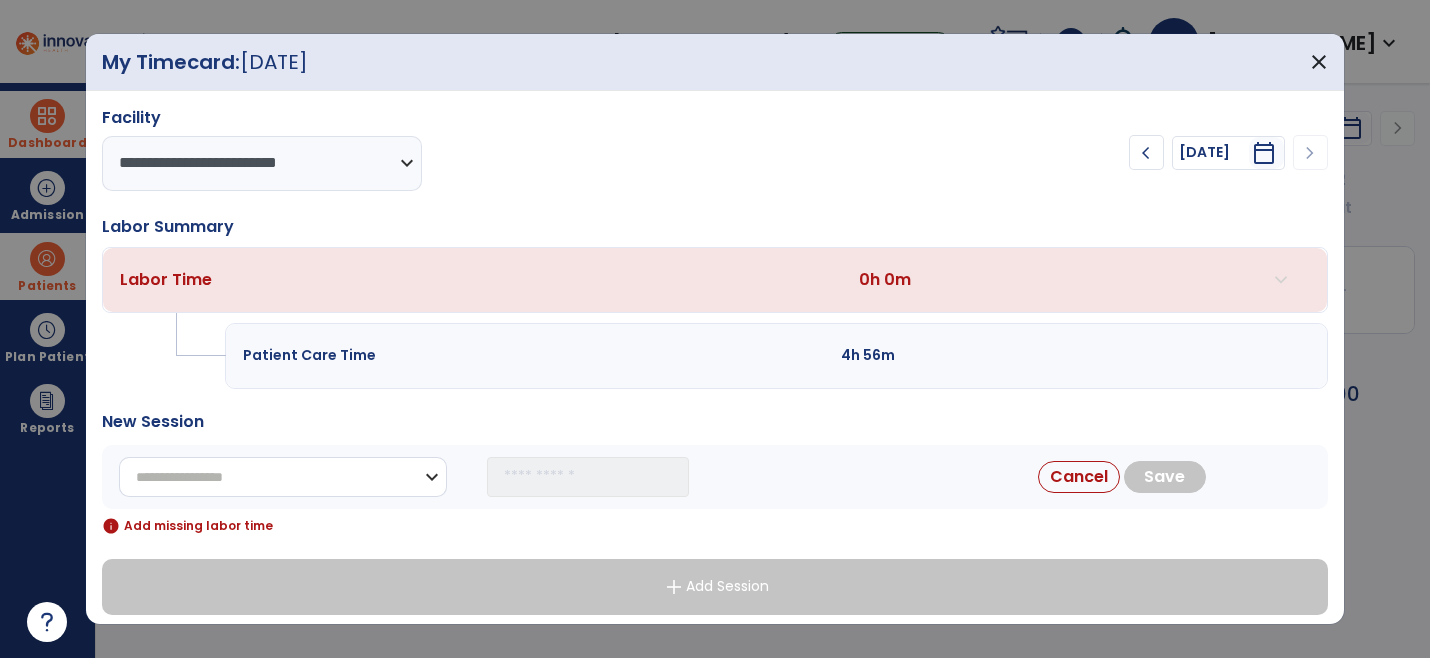 click on "**********" at bounding box center (283, 477) 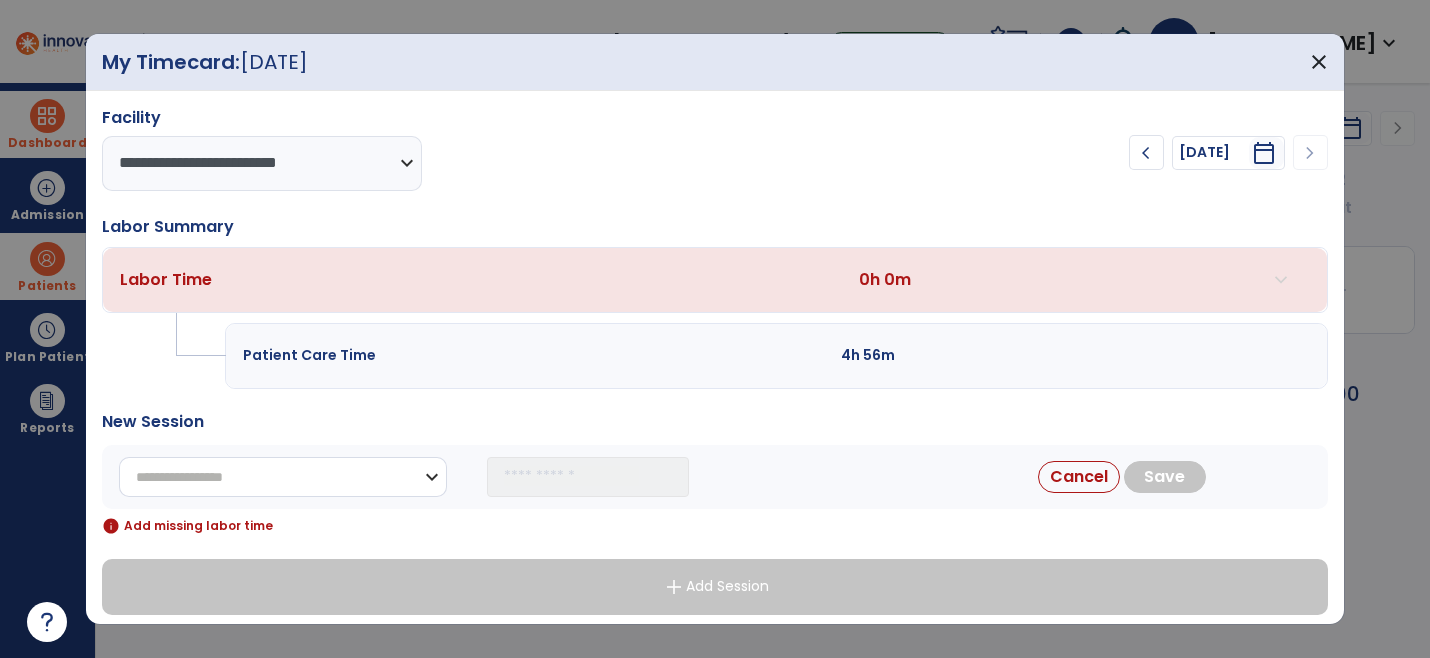 select on "**********" 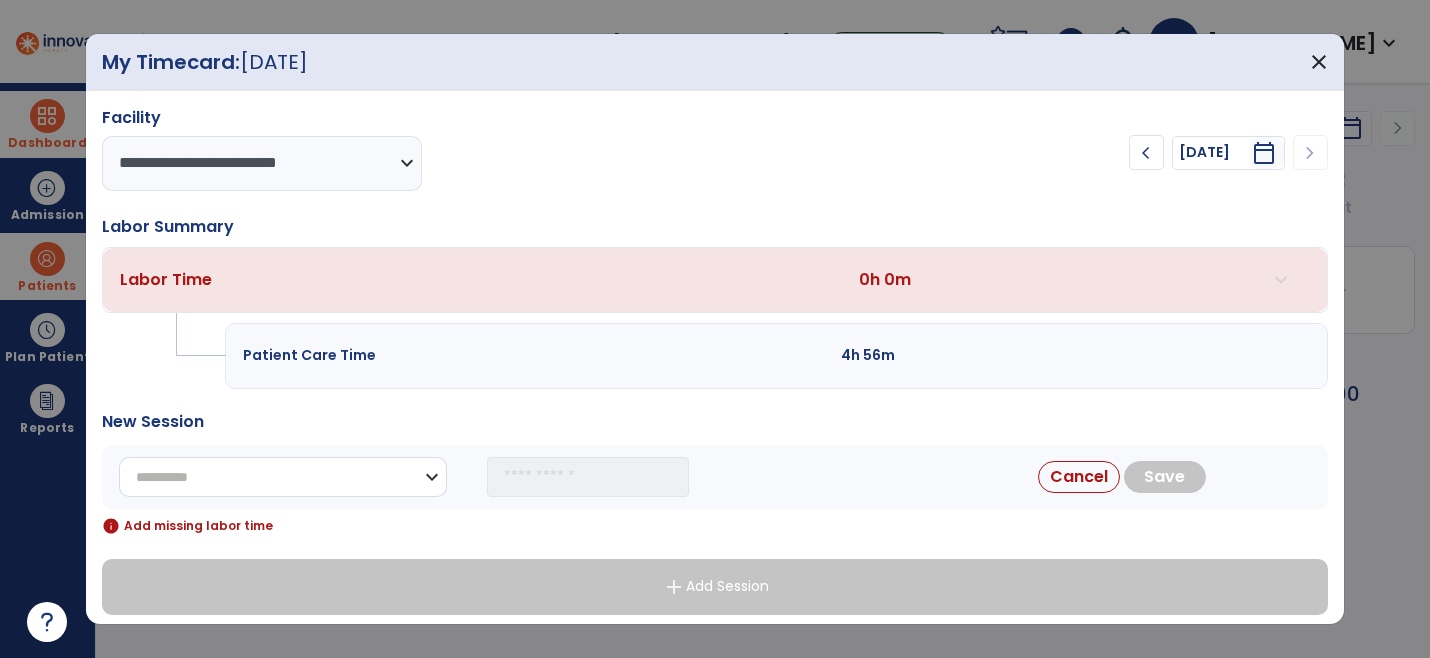 click on "**********" at bounding box center (283, 477) 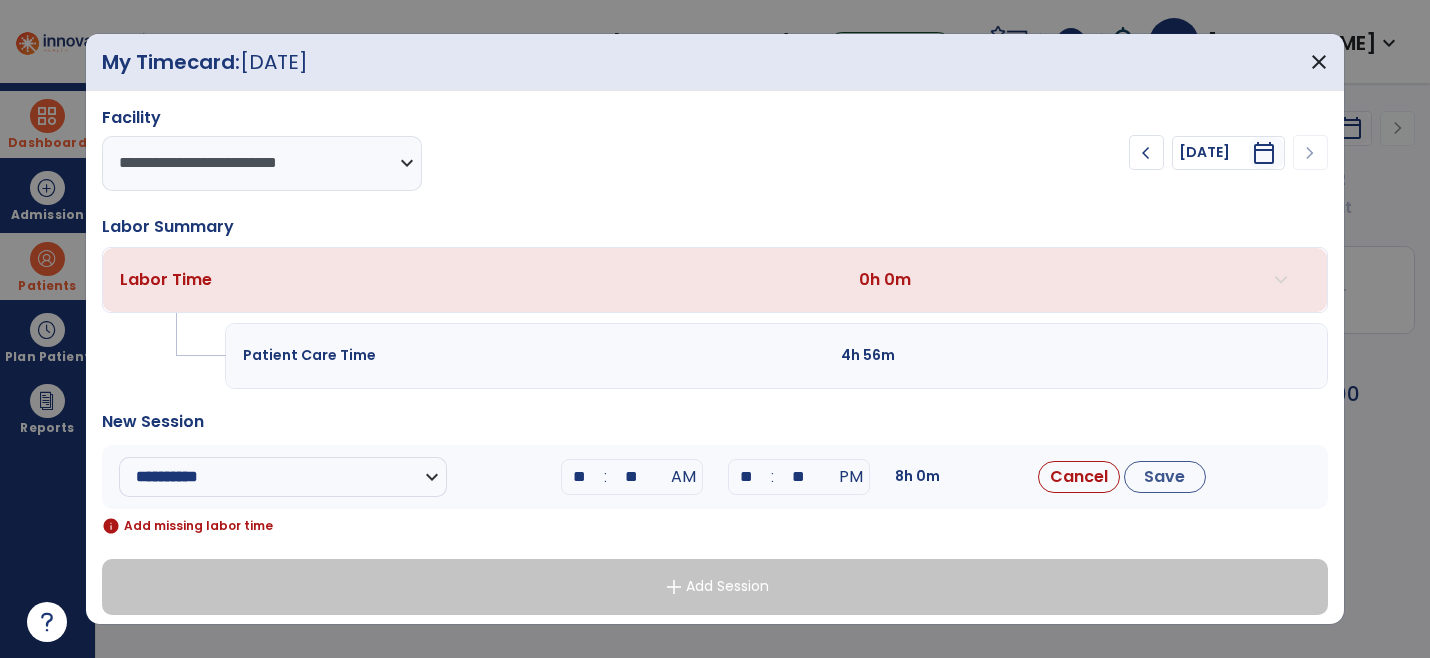 click on "**" at bounding box center (580, 477) 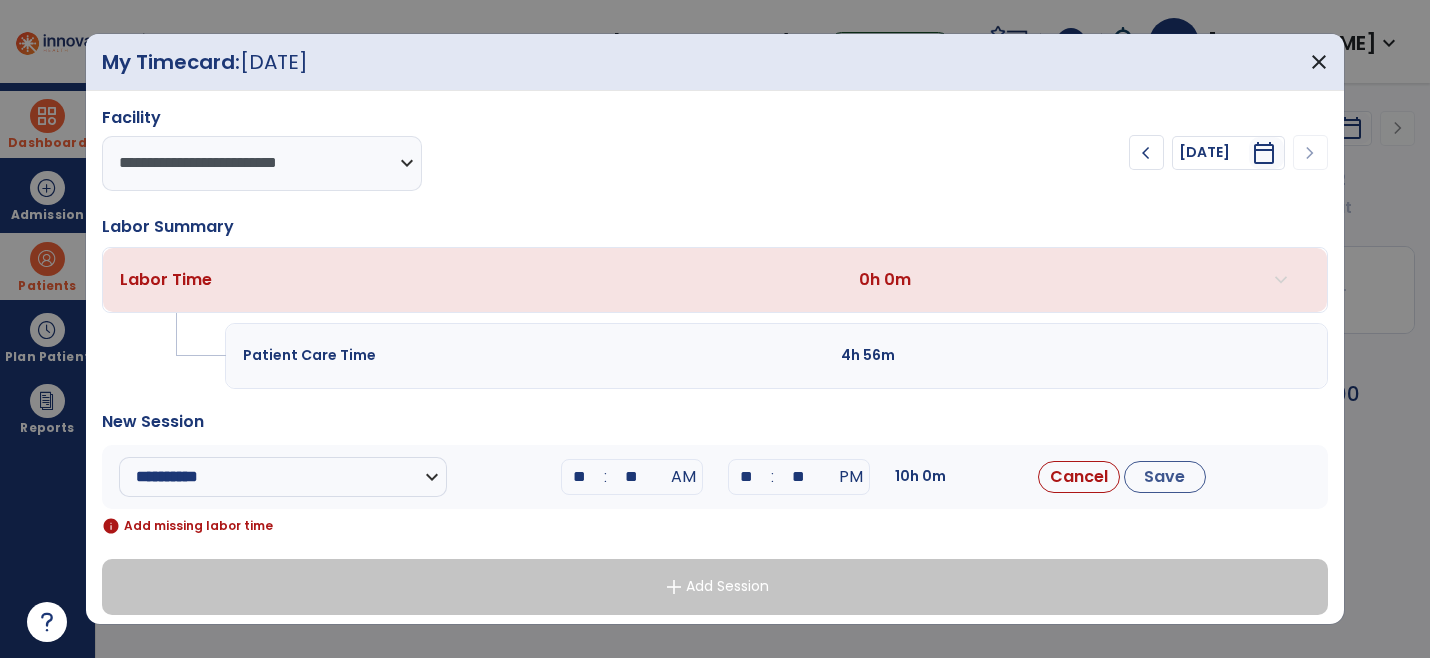 type on "*" 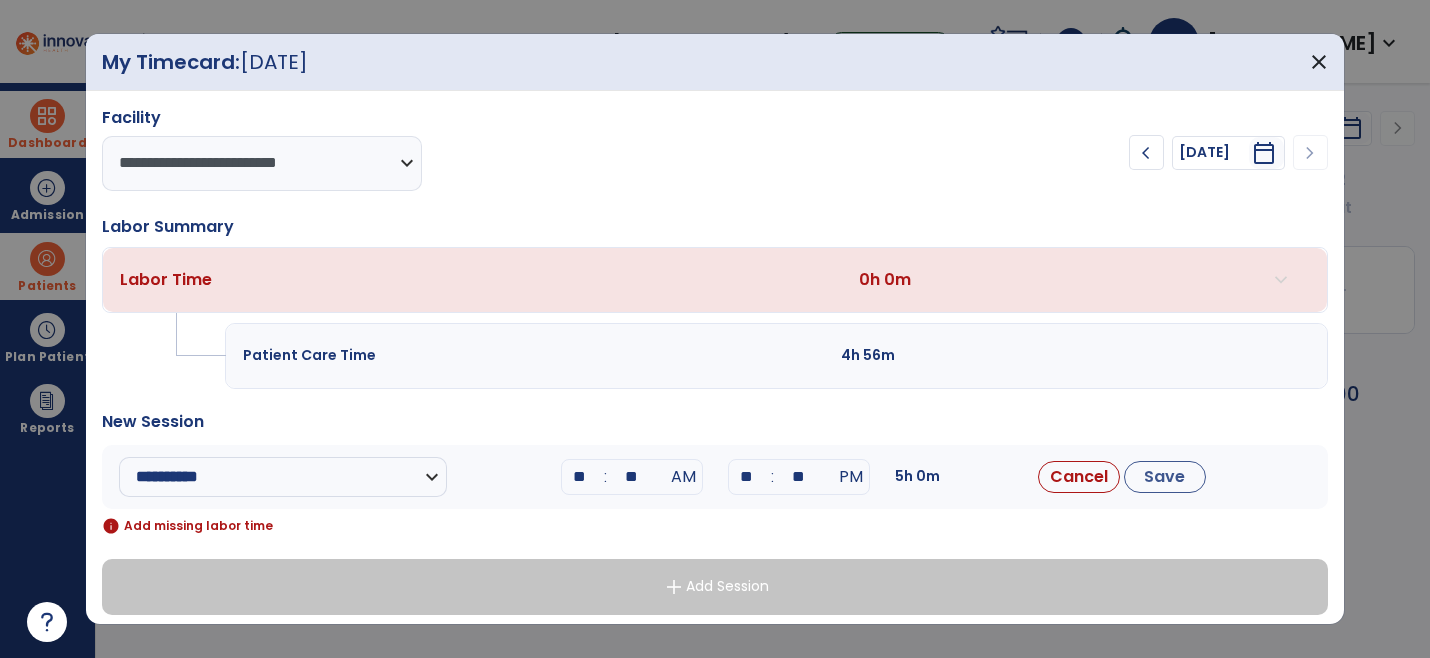 type on "*" 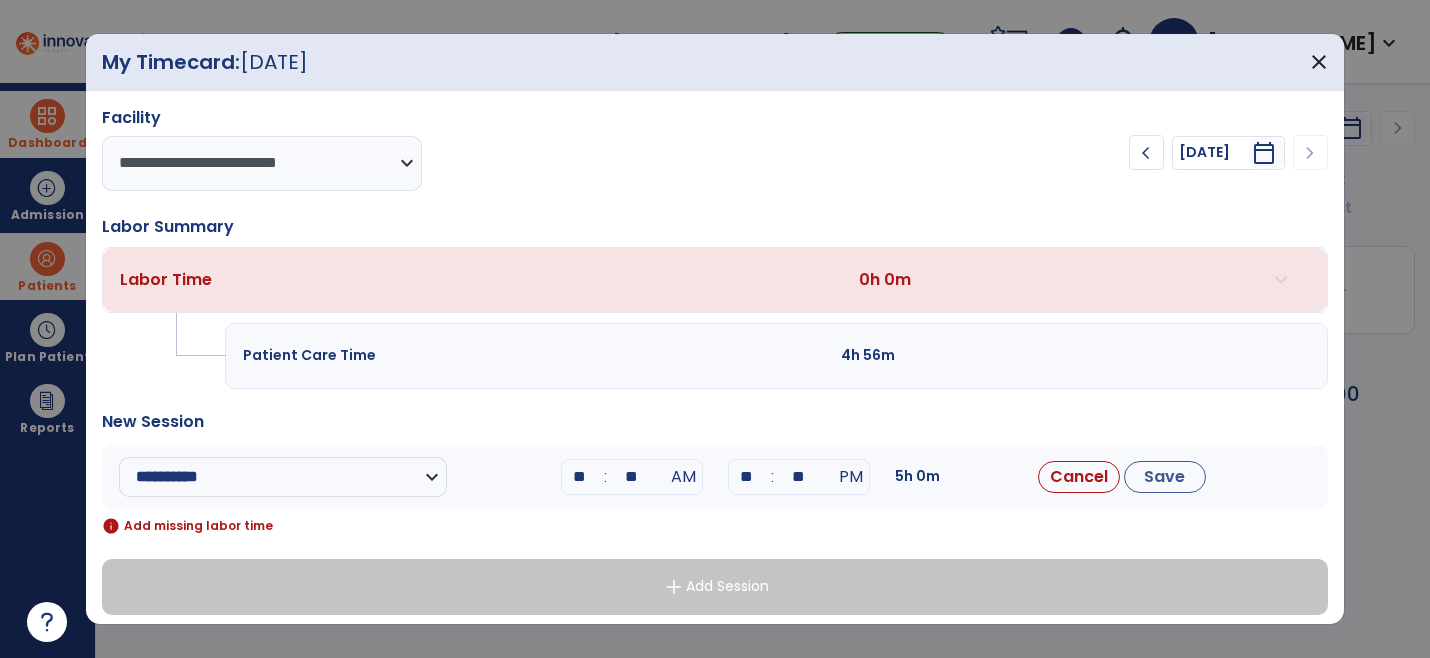 type on "**" 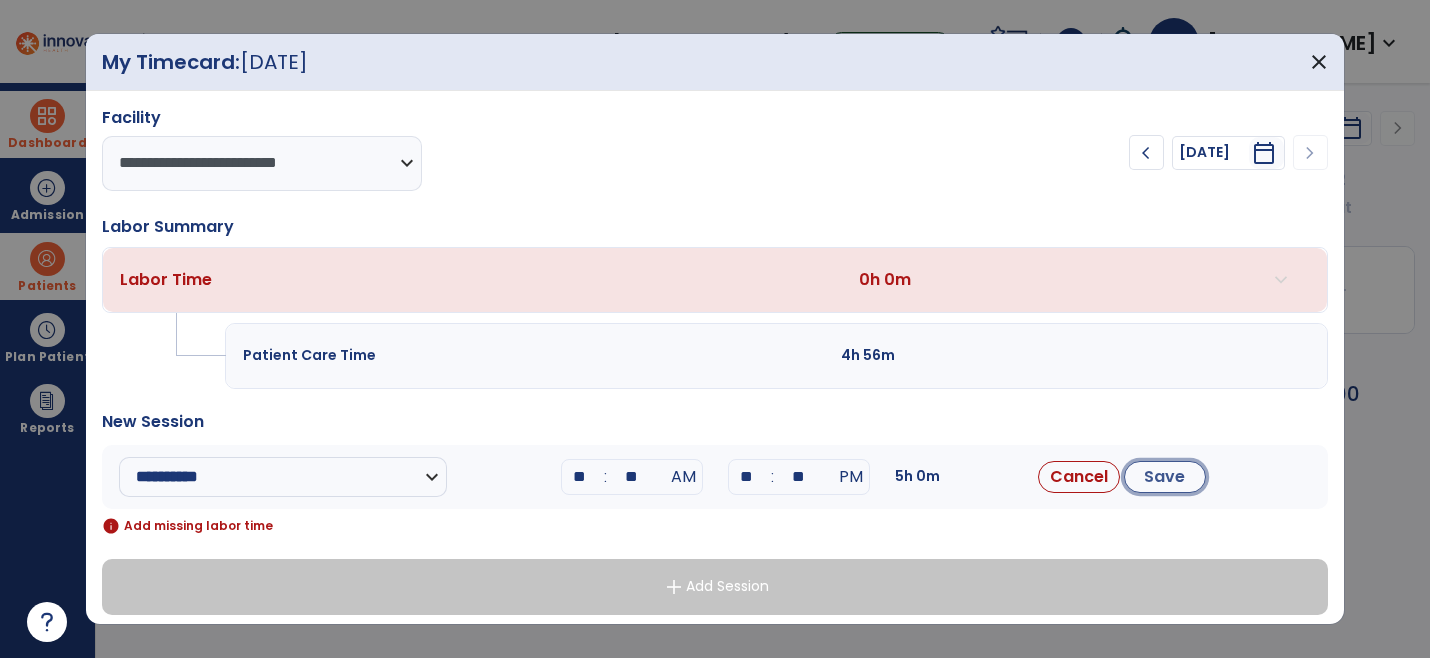 click on "Save" at bounding box center [1165, 477] 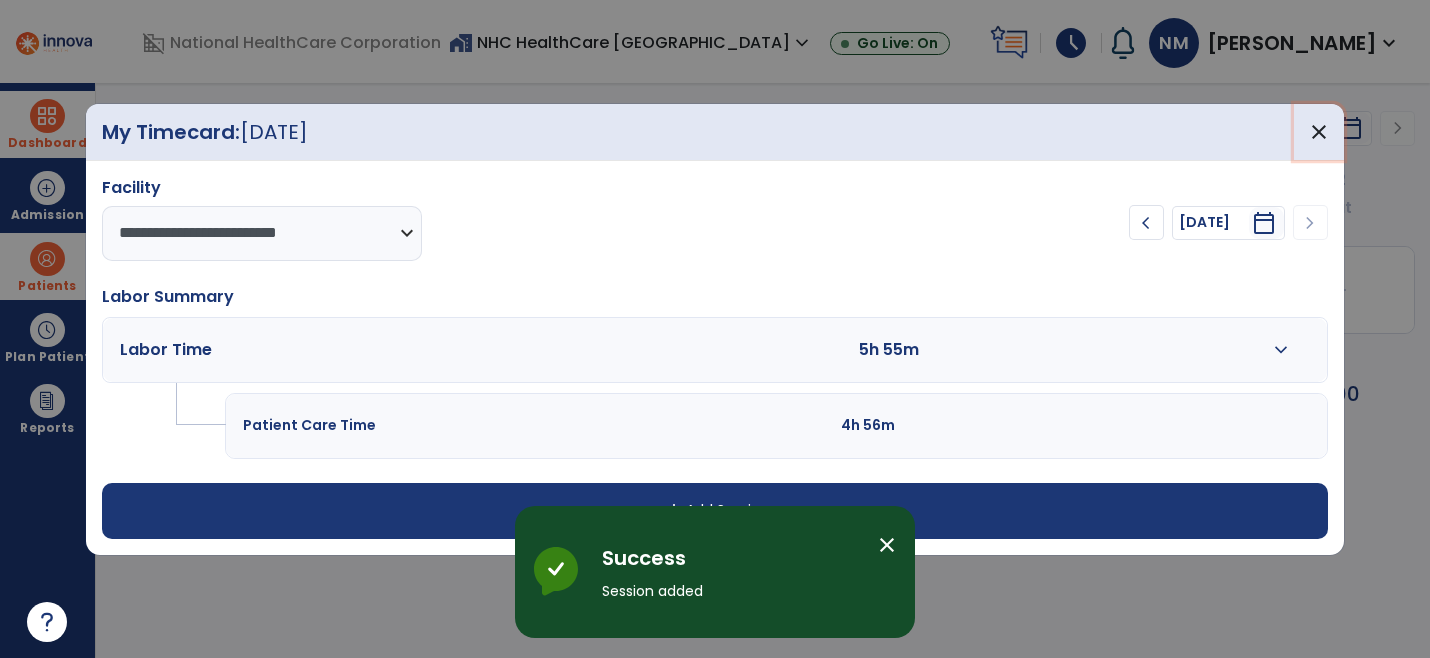 drag, startPoint x: 1317, startPoint y: 133, endPoint x: 1272, endPoint y: 154, distance: 49.658836 